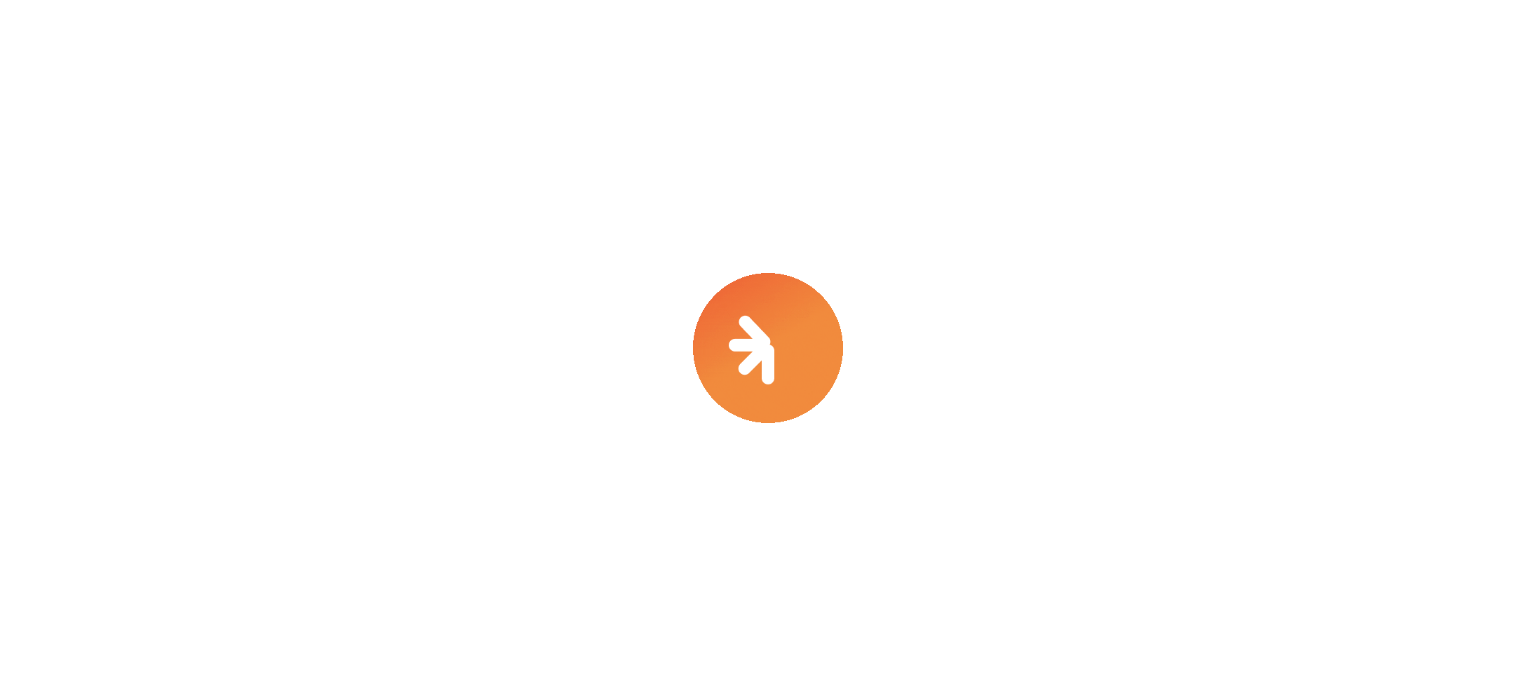 scroll, scrollTop: 0, scrollLeft: 0, axis: both 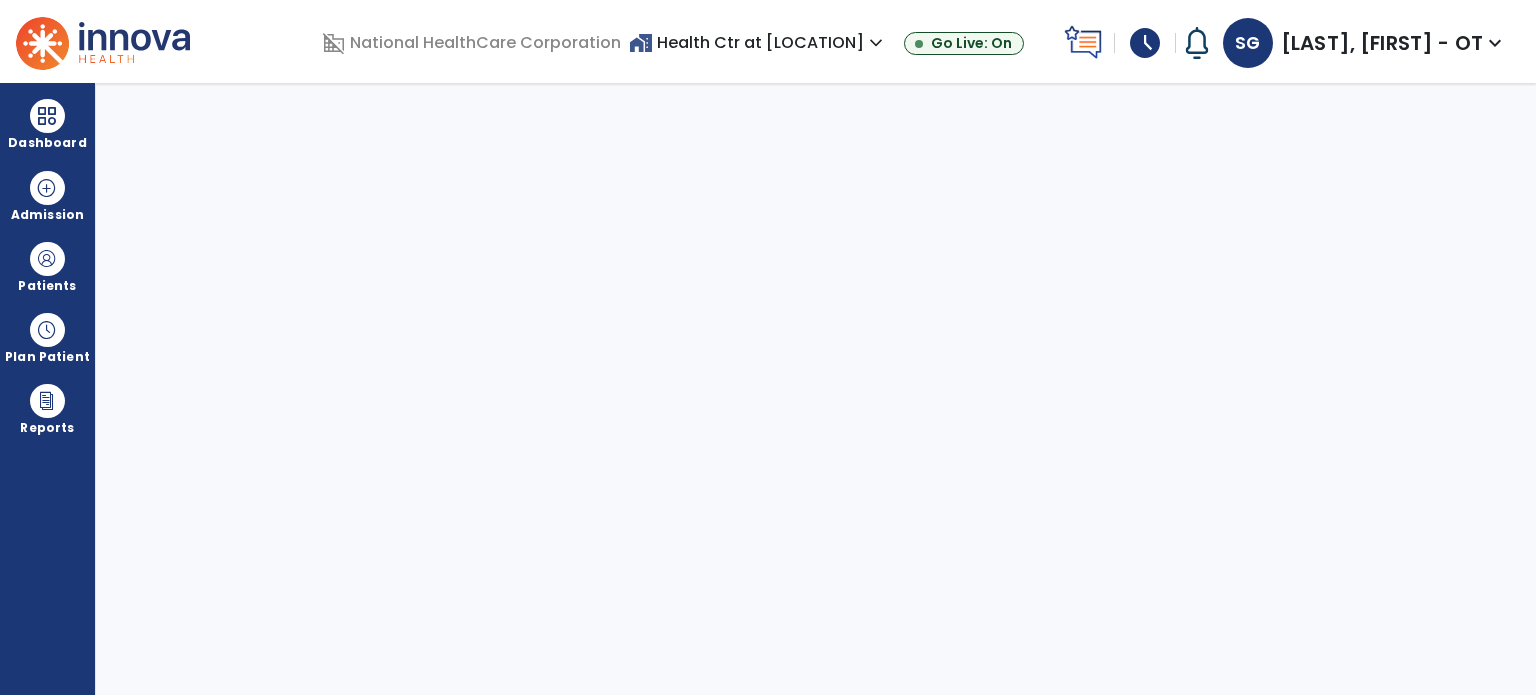 select on "****" 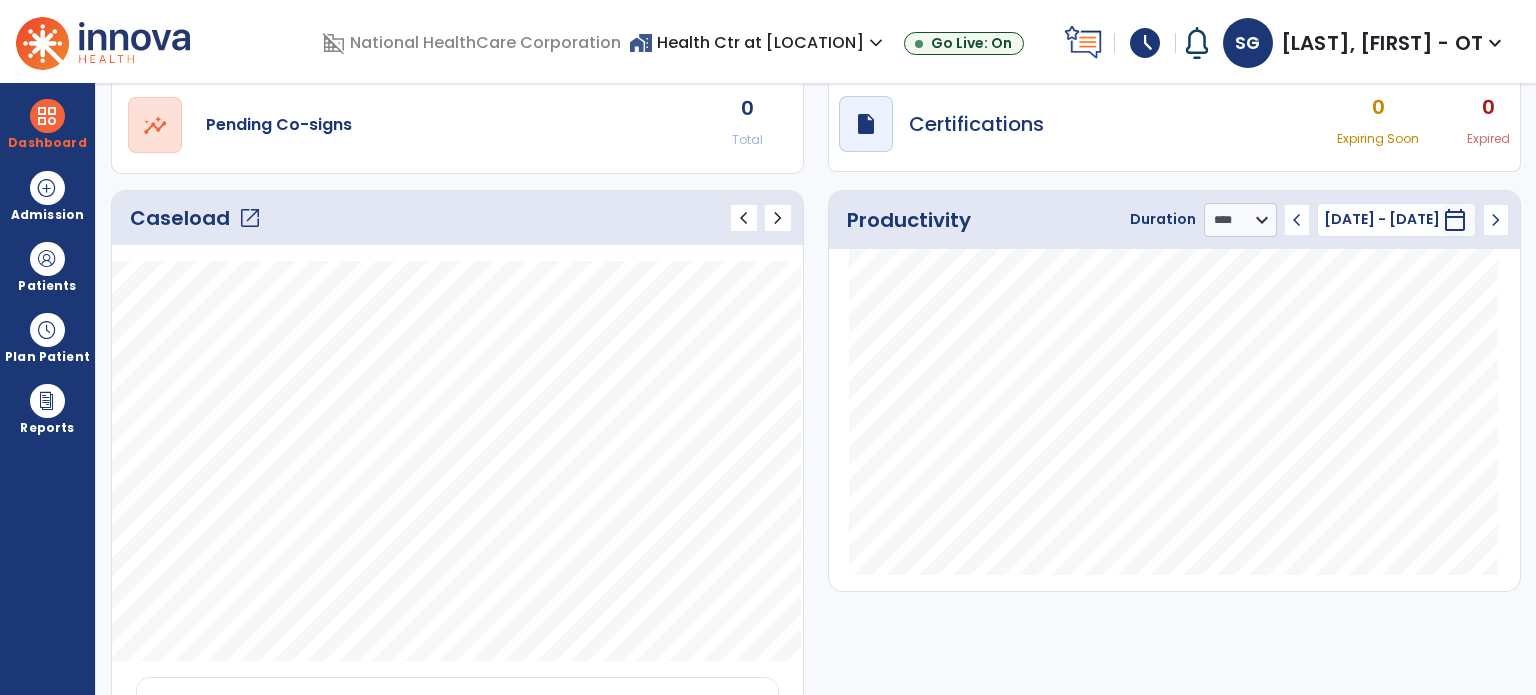 scroll, scrollTop: 179, scrollLeft: 0, axis: vertical 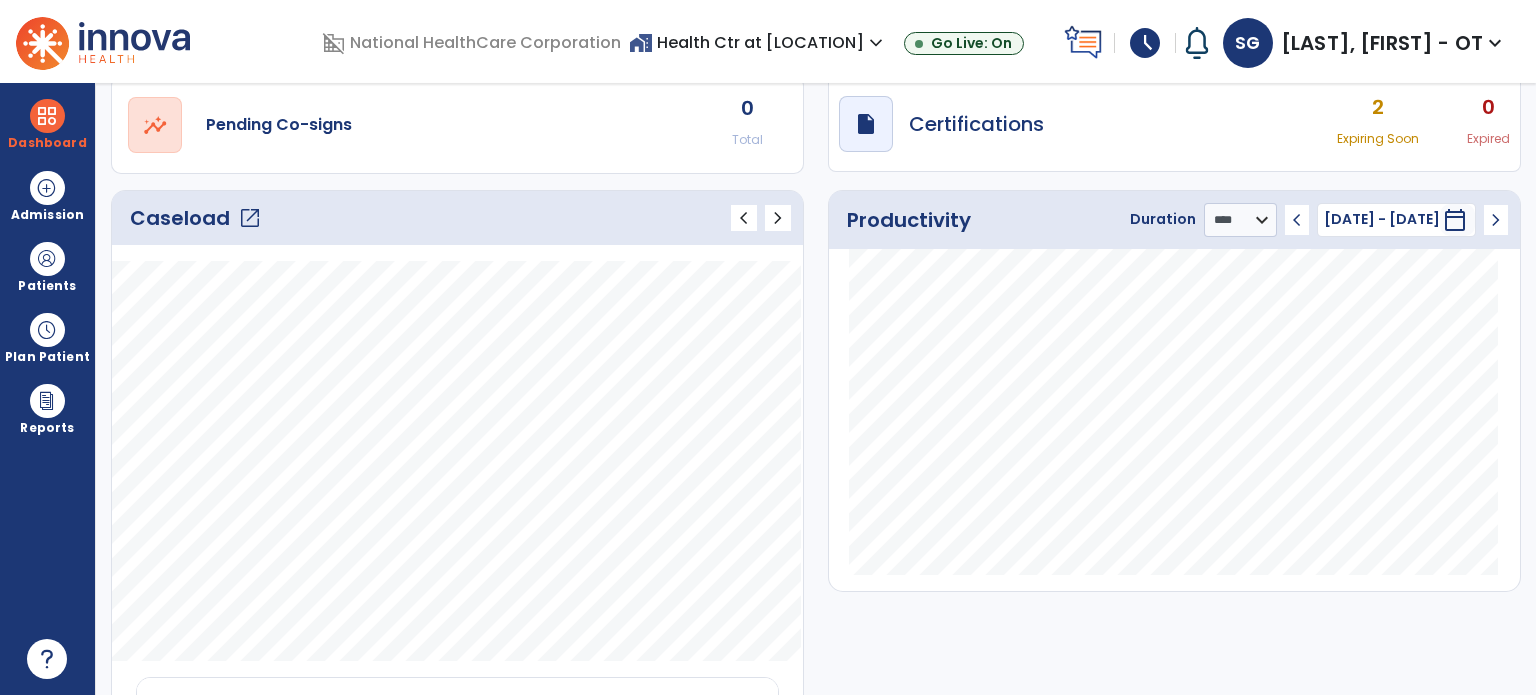click on "open_in_new" 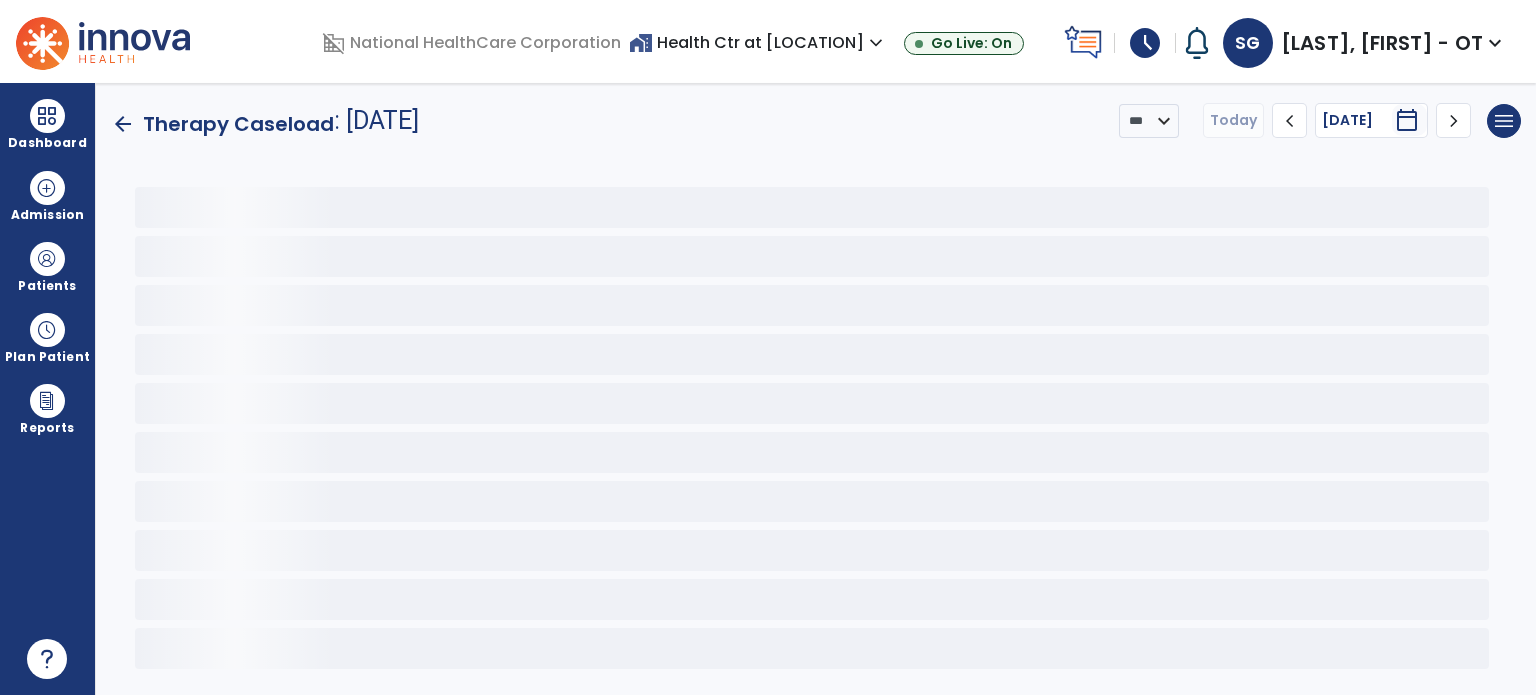 scroll, scrollTop: 0, scrollLeft: 0, axis: both 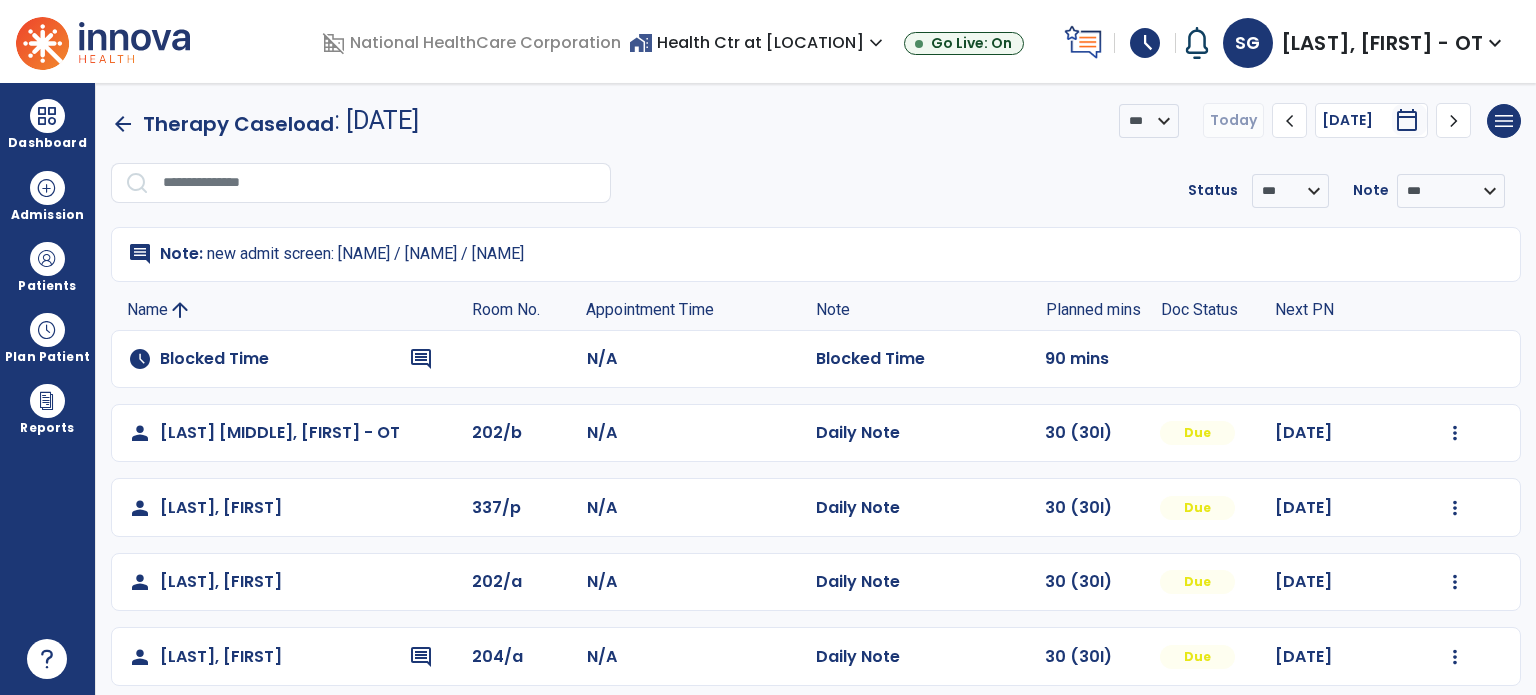 click on "chevron_right" 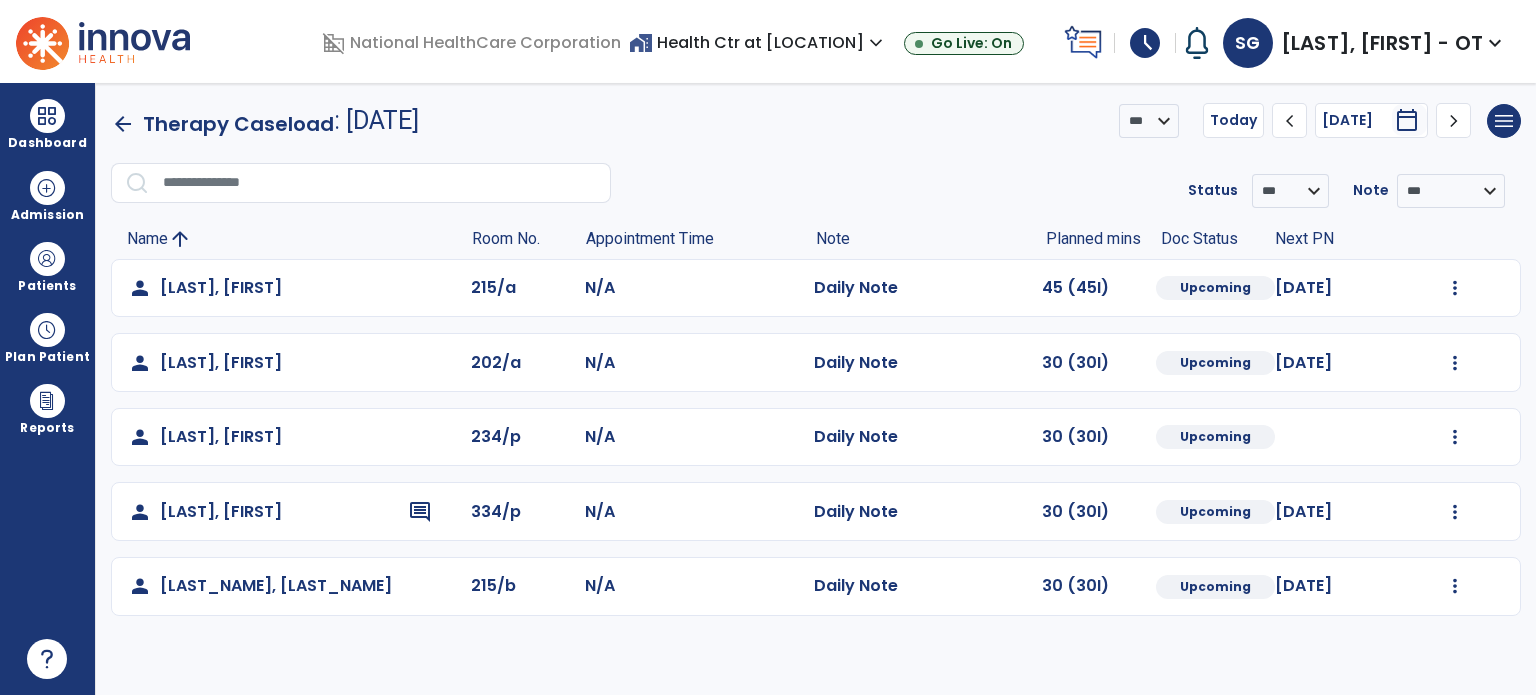 click on "chevron_right" 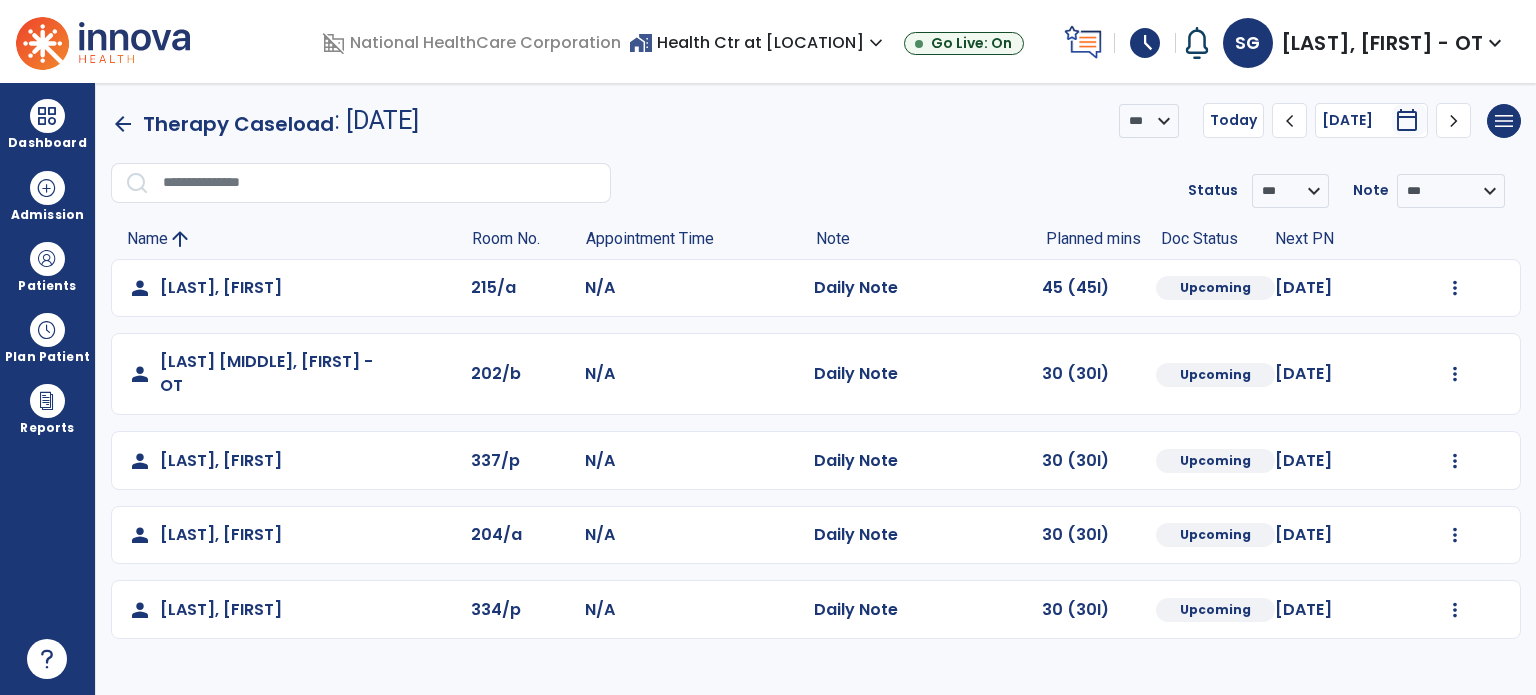 click on "chevron_right" 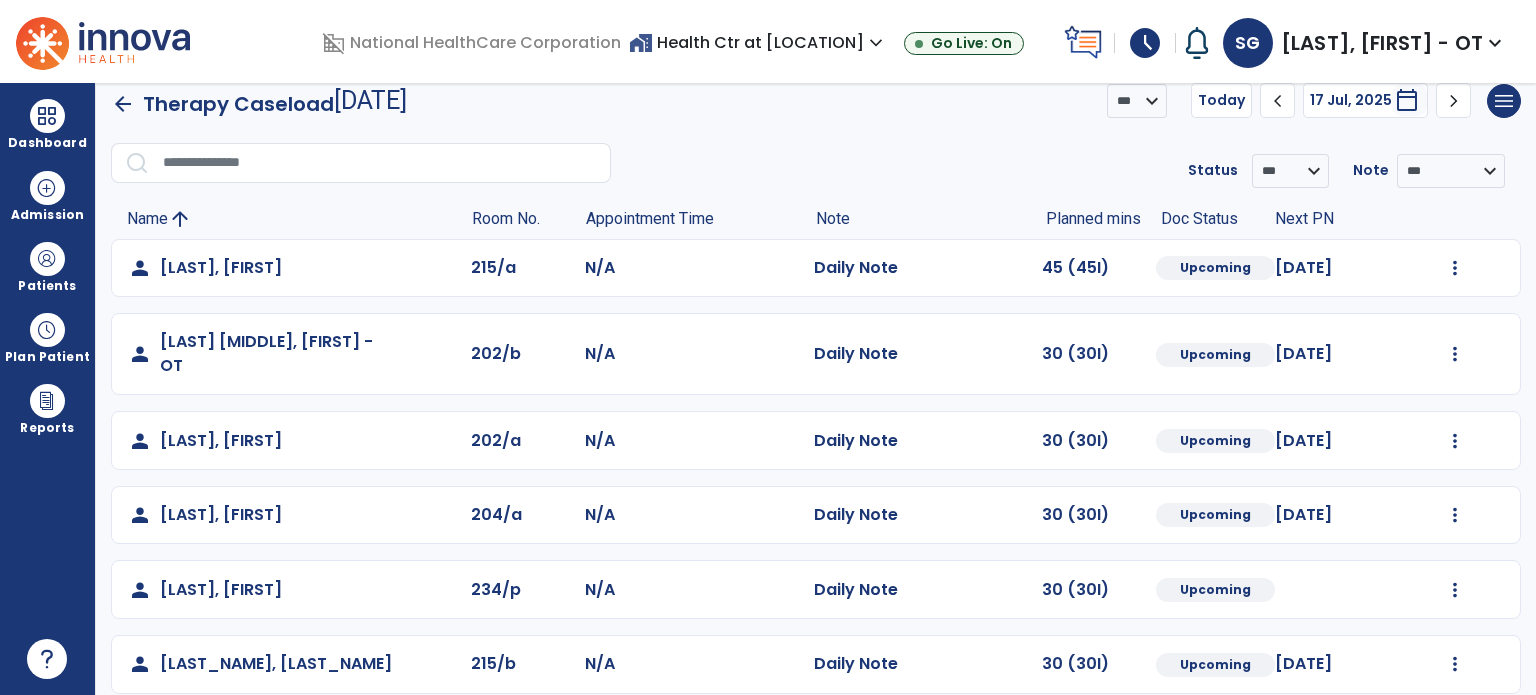 scroll, scrollTop: 0, scrollLeft: 0, axis: both 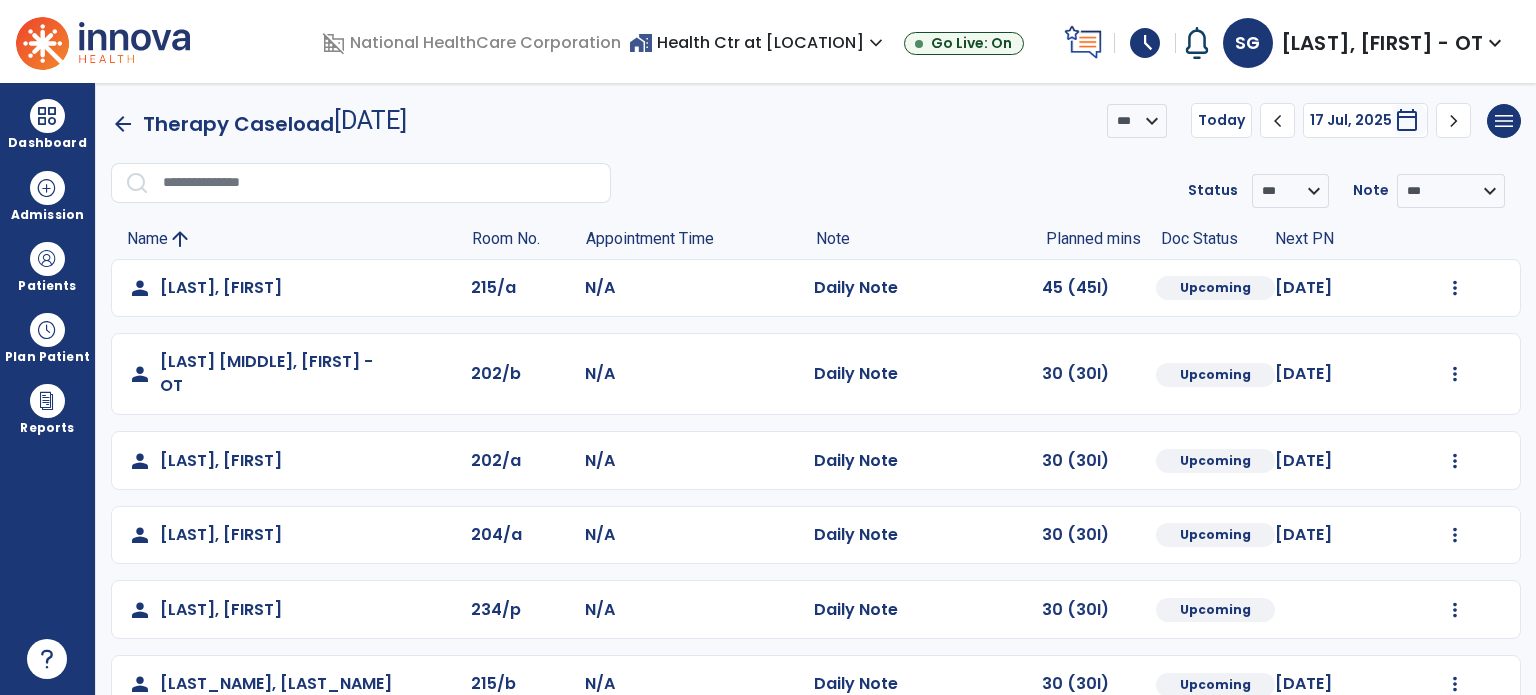 click on "chevron_right" 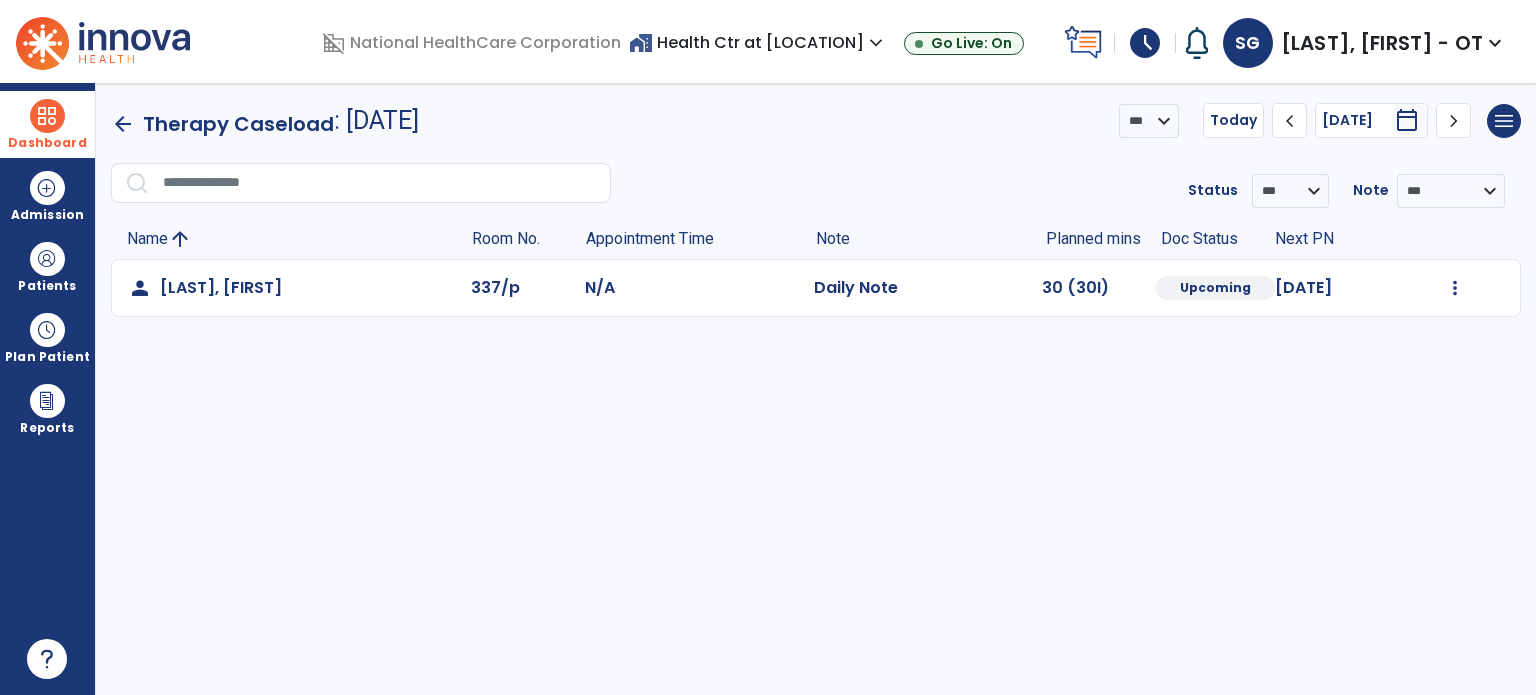 click at bounding box center [47, 116] 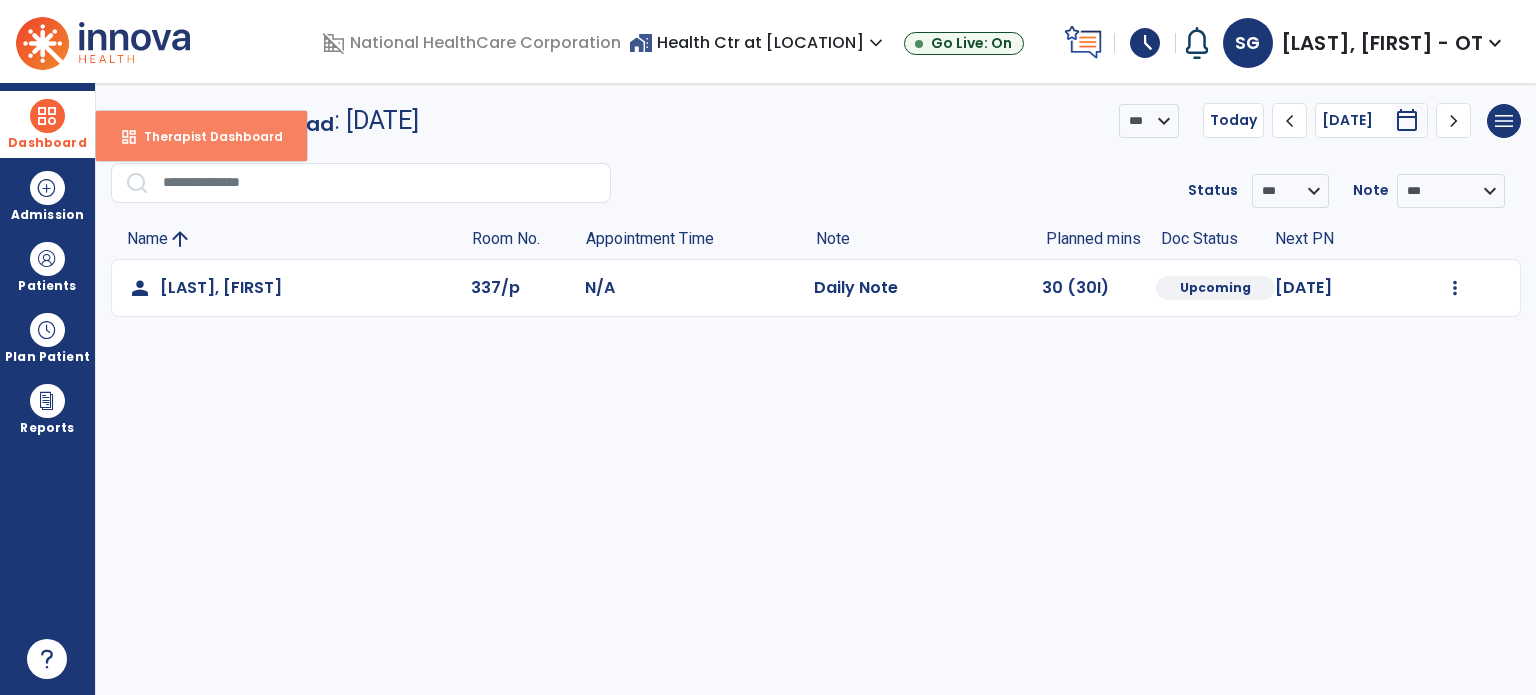 click on "dashboard  Therapist Dashboard" at bounding box center [201, 136] 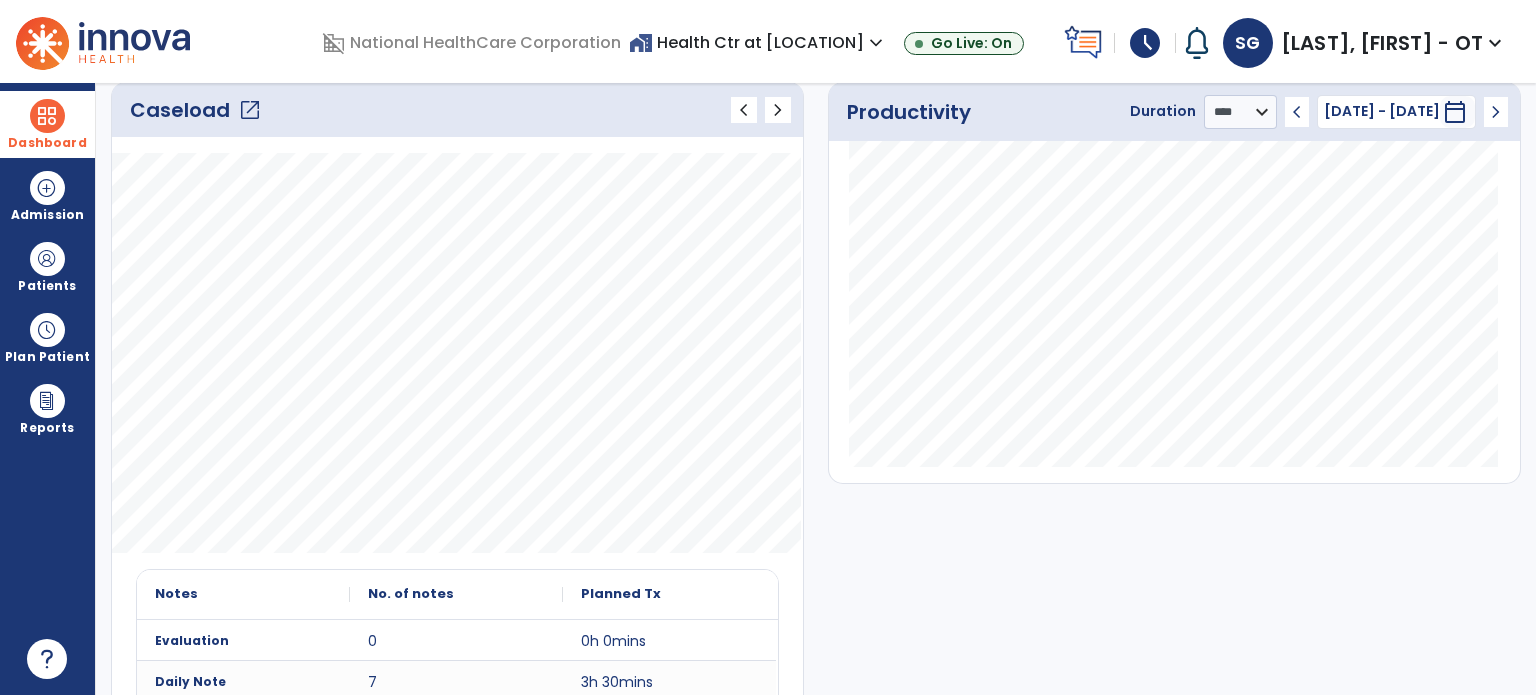 scroll, scrollTop: 288, scrollLeft: 0, axis: vertical 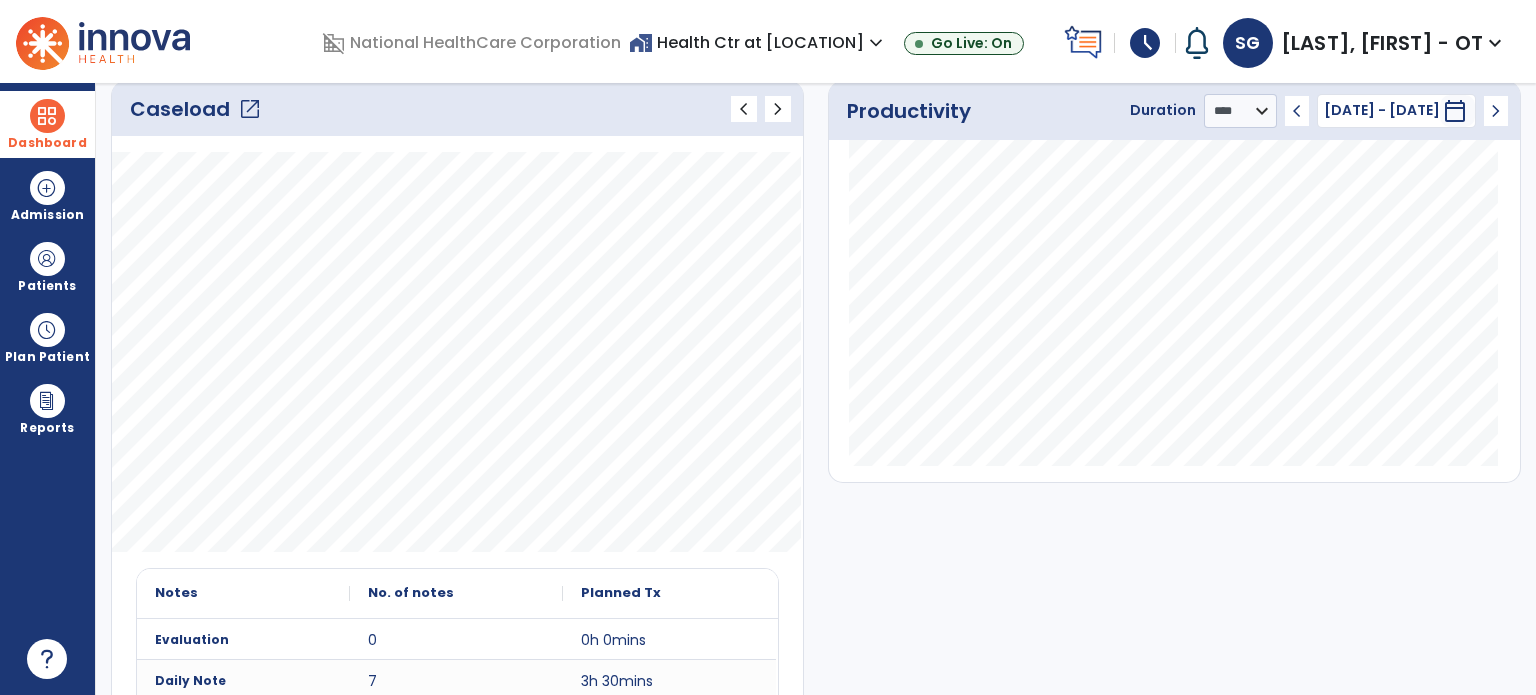 click on "open_in_new" 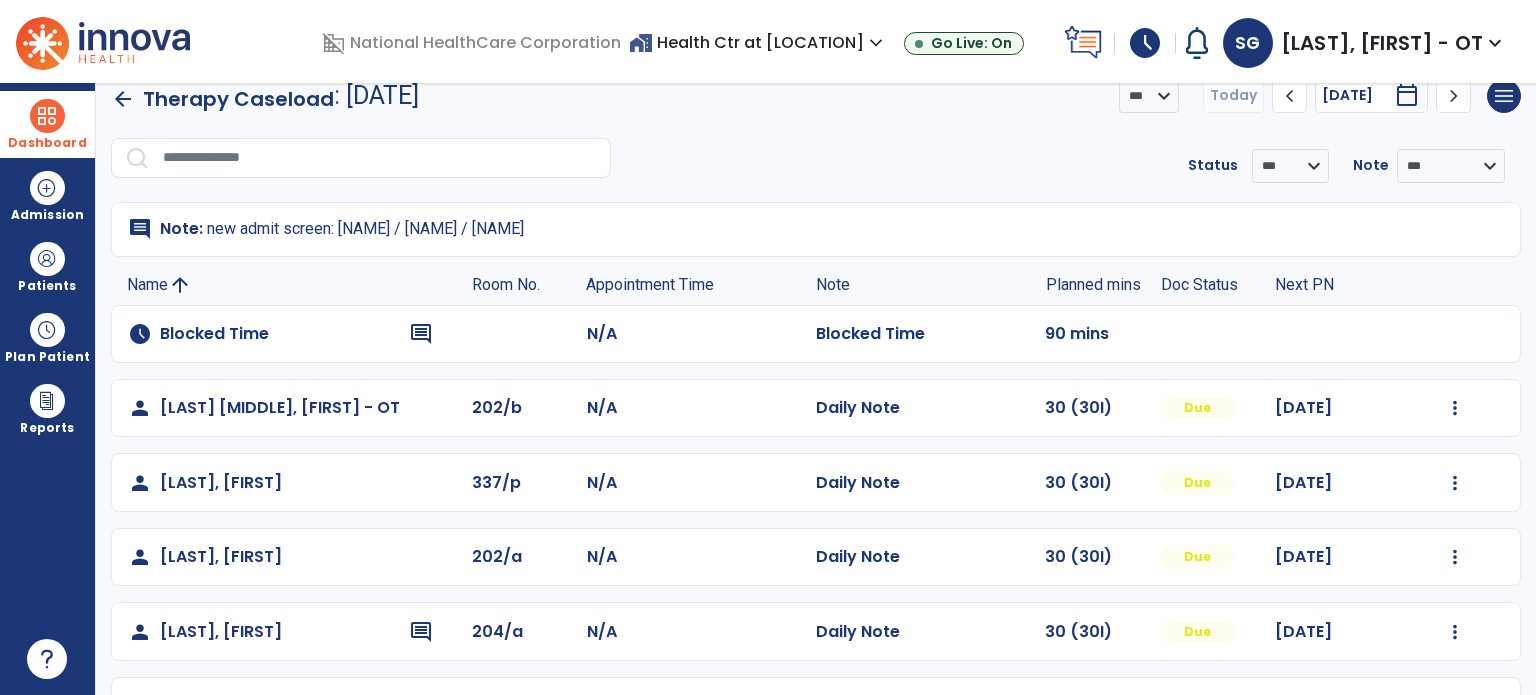 scroll, scrollTop: 0, scrollLeft: 0, axis: both 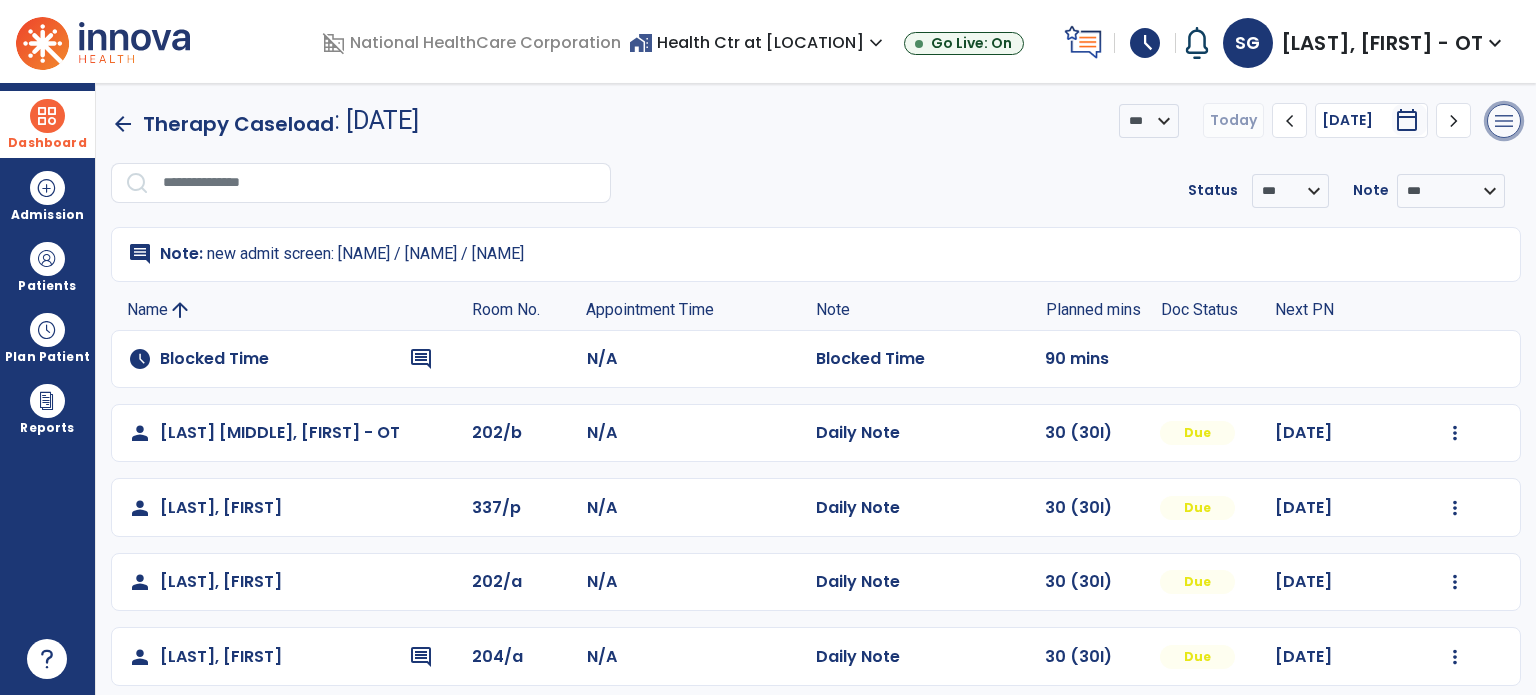 click on "menu" at bounding box center [1504, 121] 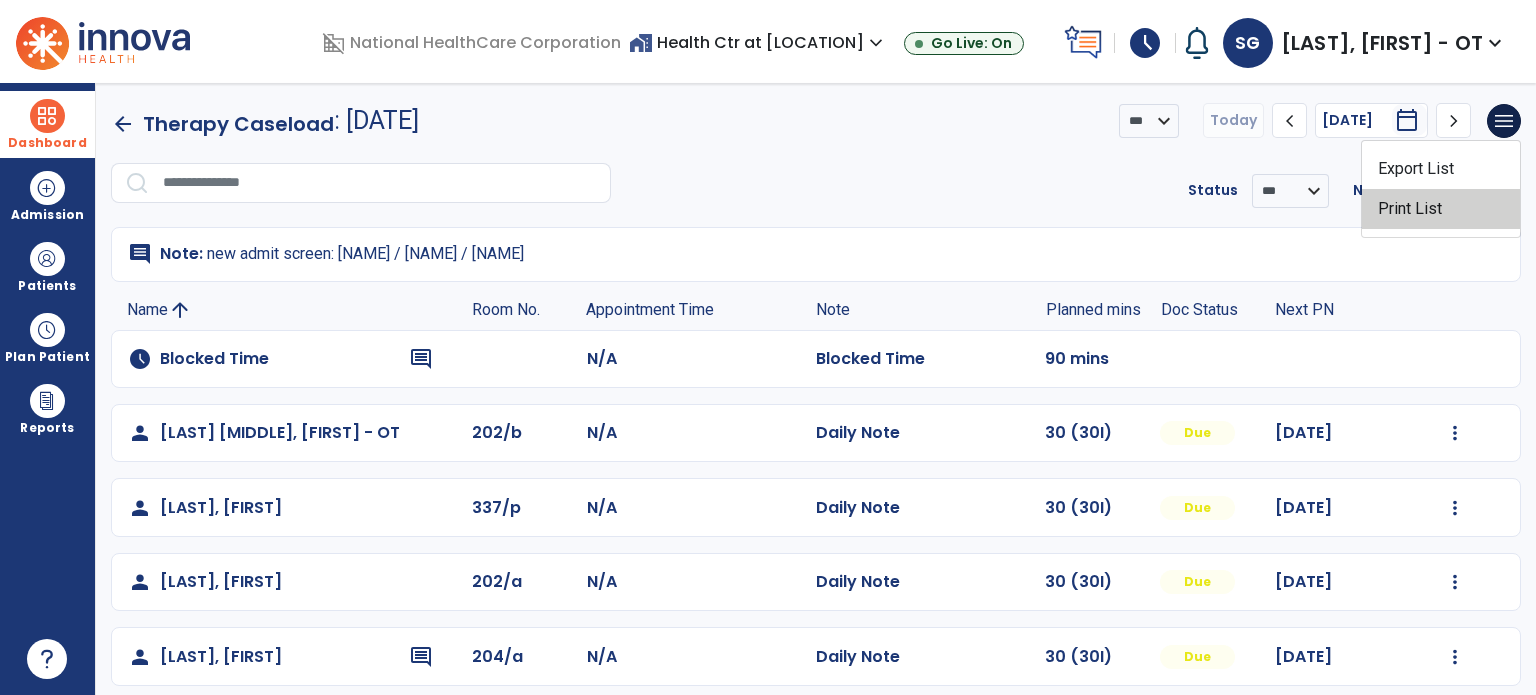 click on "Print List" 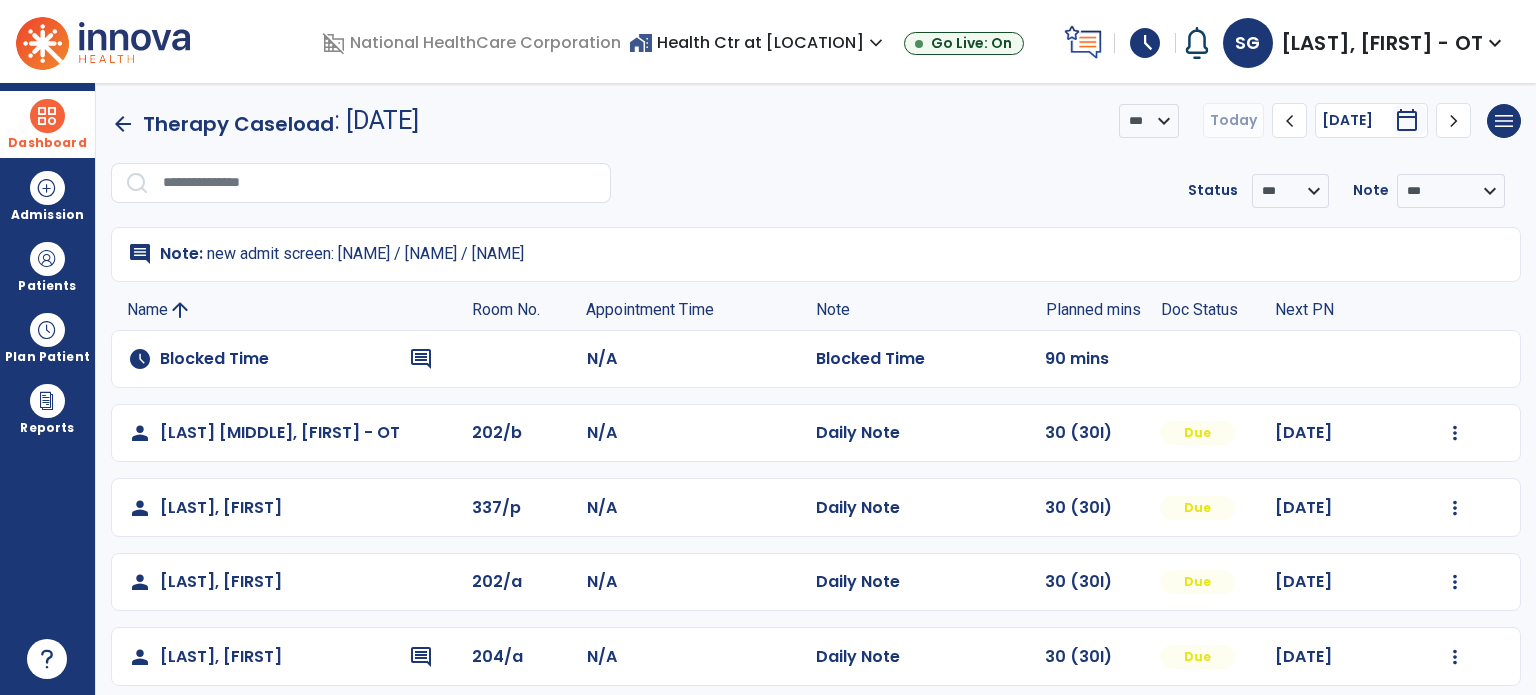 click at bounding box center (47, 116) 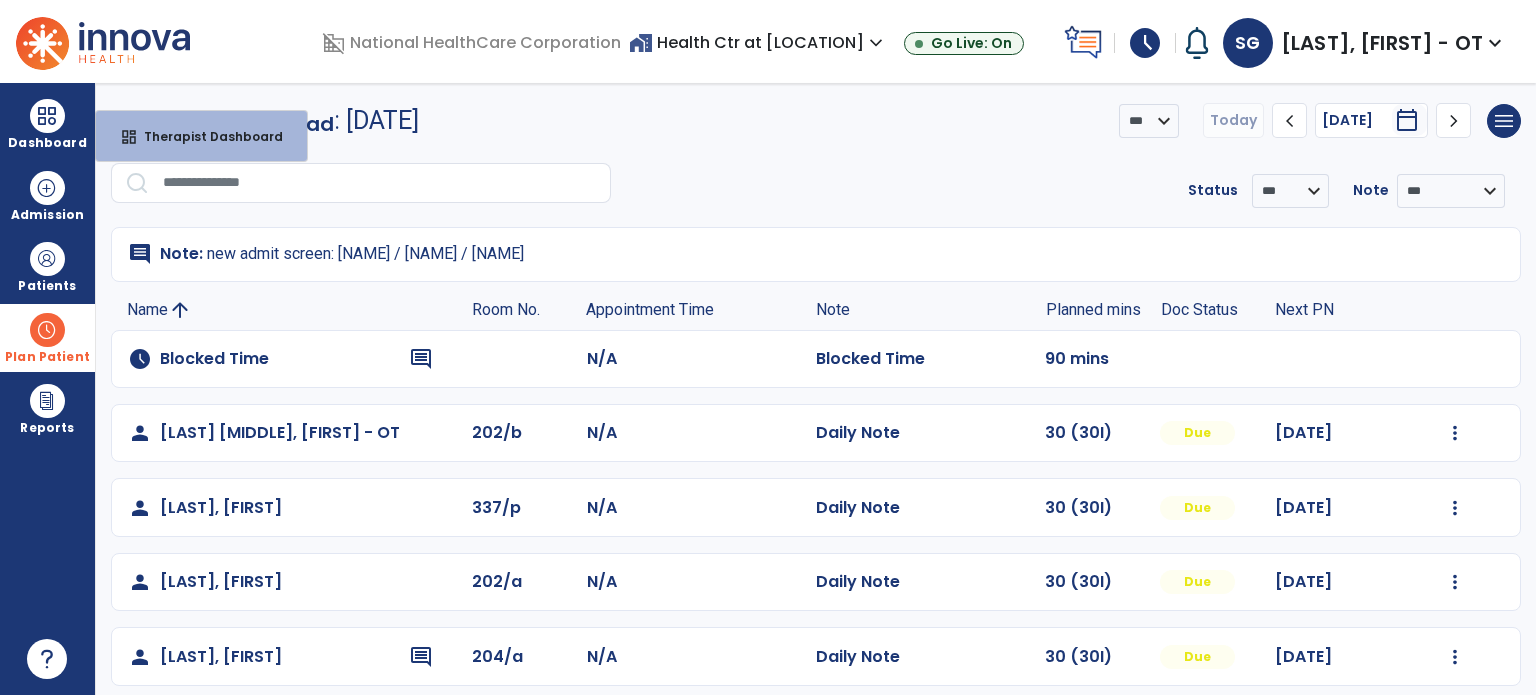 click at bounding box center (47, 330) 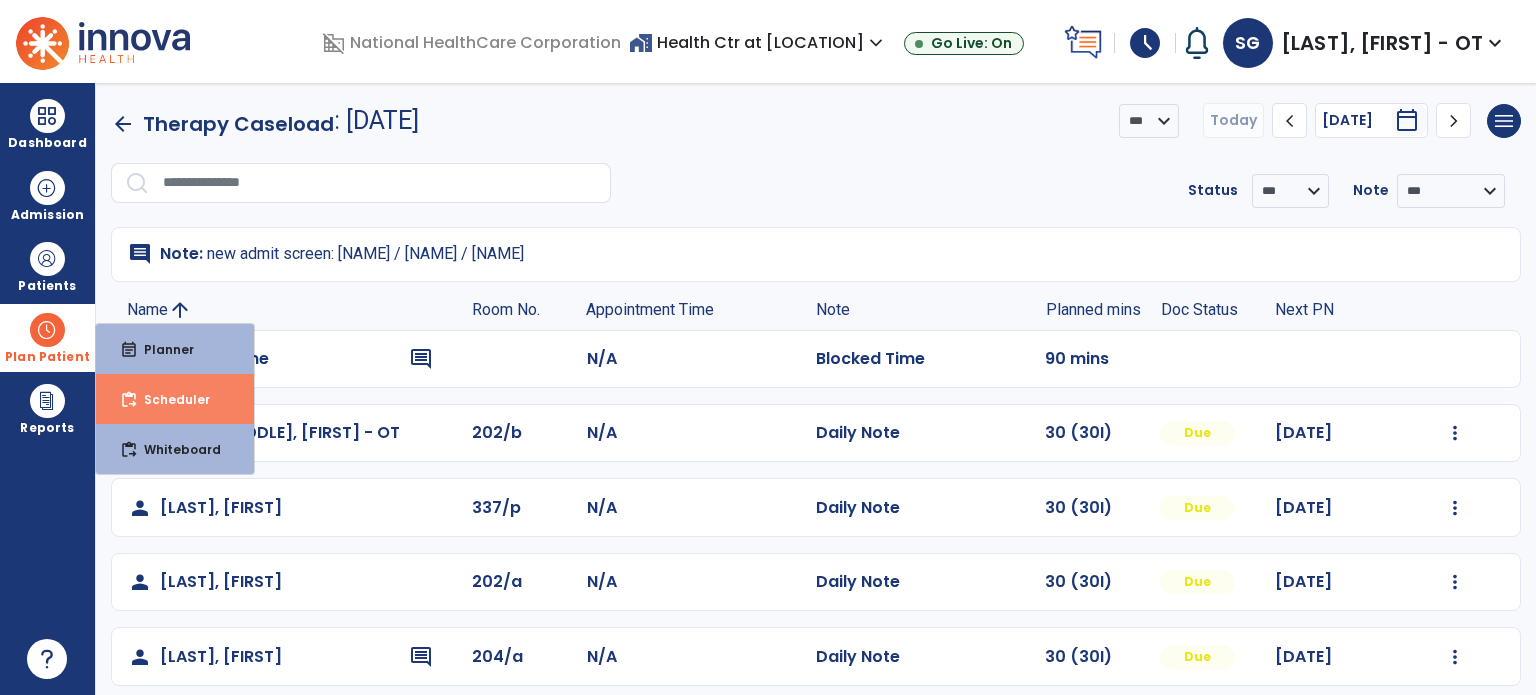 click on "content_paste_go  Scheduler" at bounding box center (175, 399) 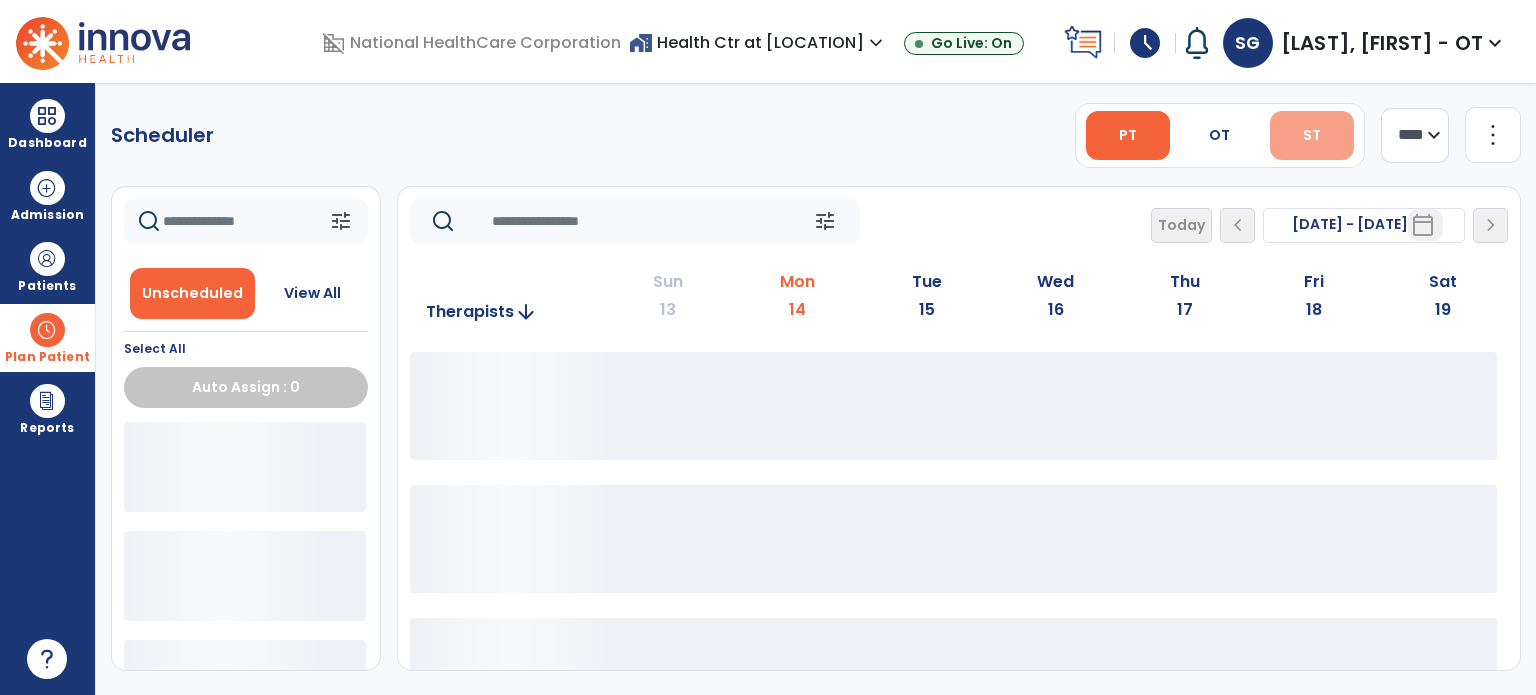 click on "ST" at bounding box center [1312, 135] 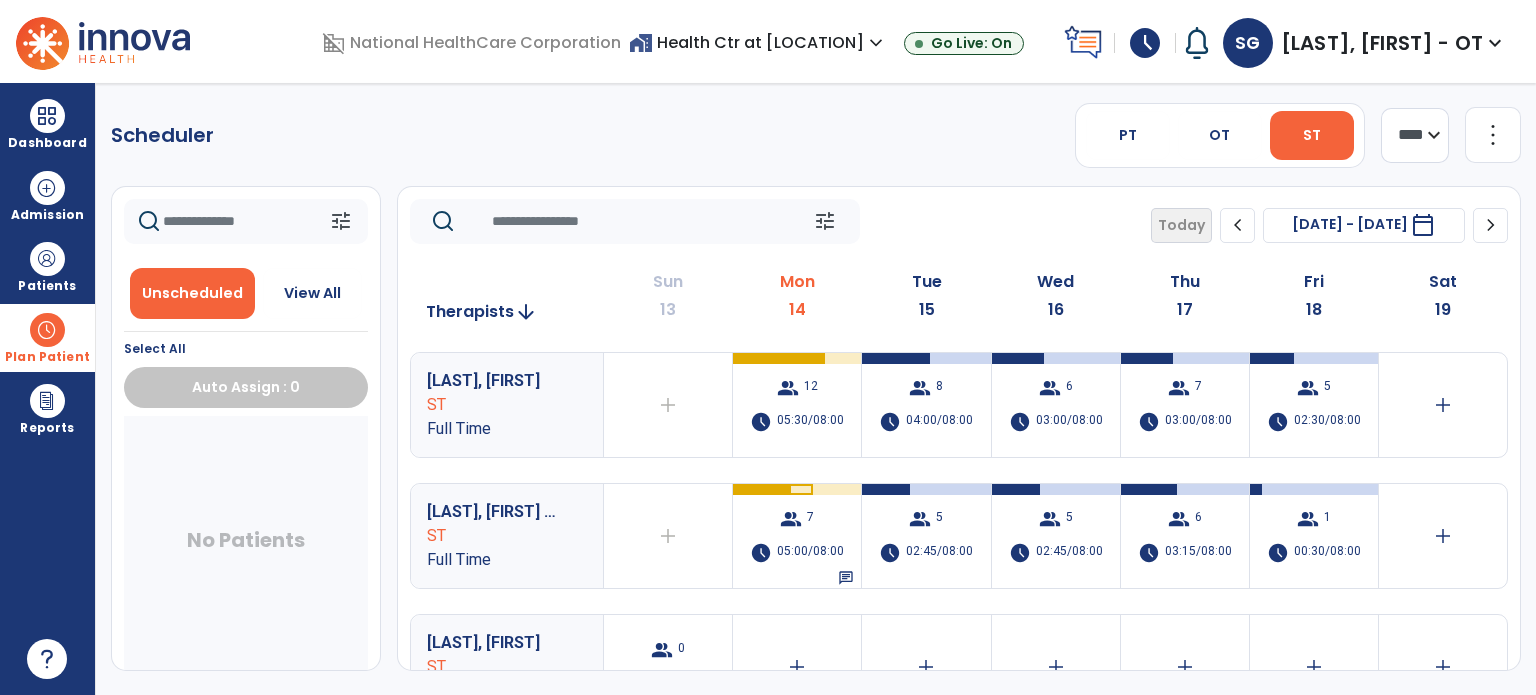 drag, startPoint x: 56, startPoint y: 126, endPoint x: 135, endPoint y: 135, distance: 79.51101 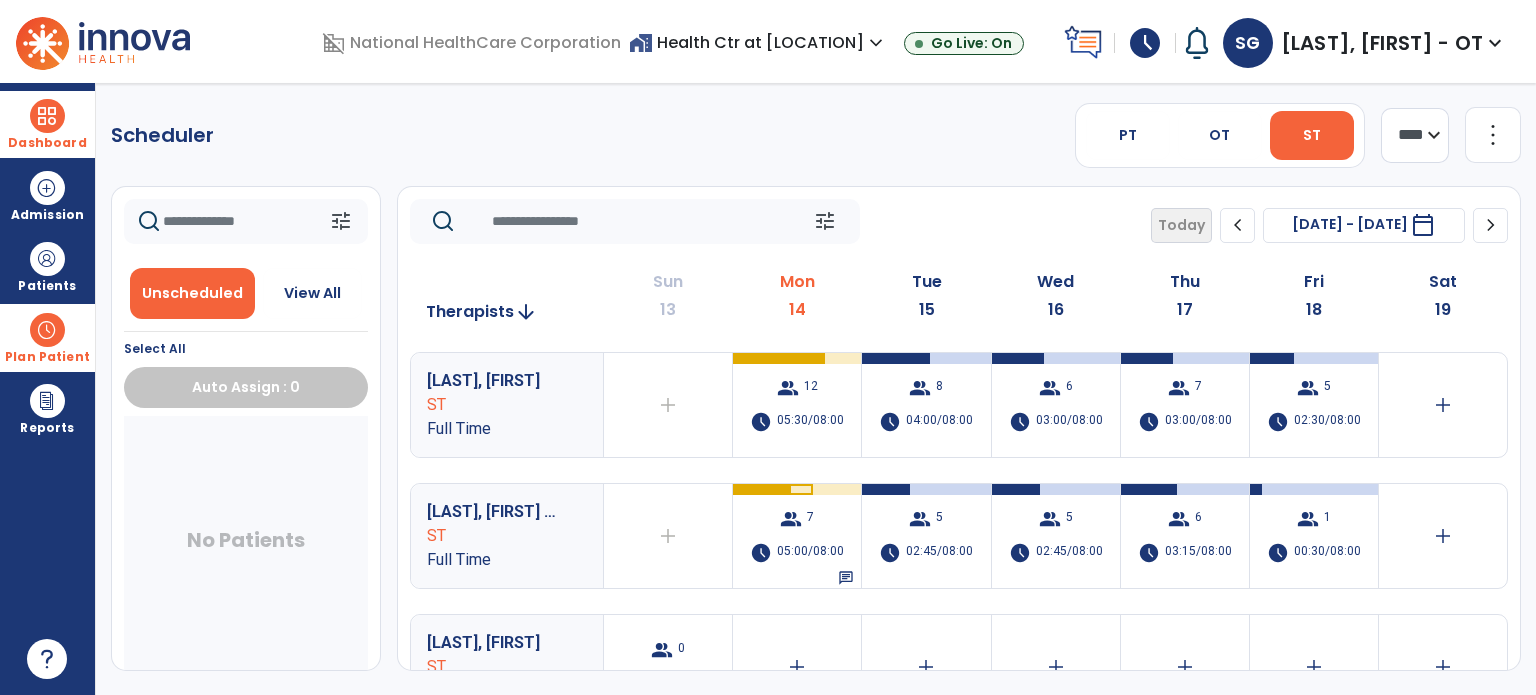 click at bounding box center (47, 116) 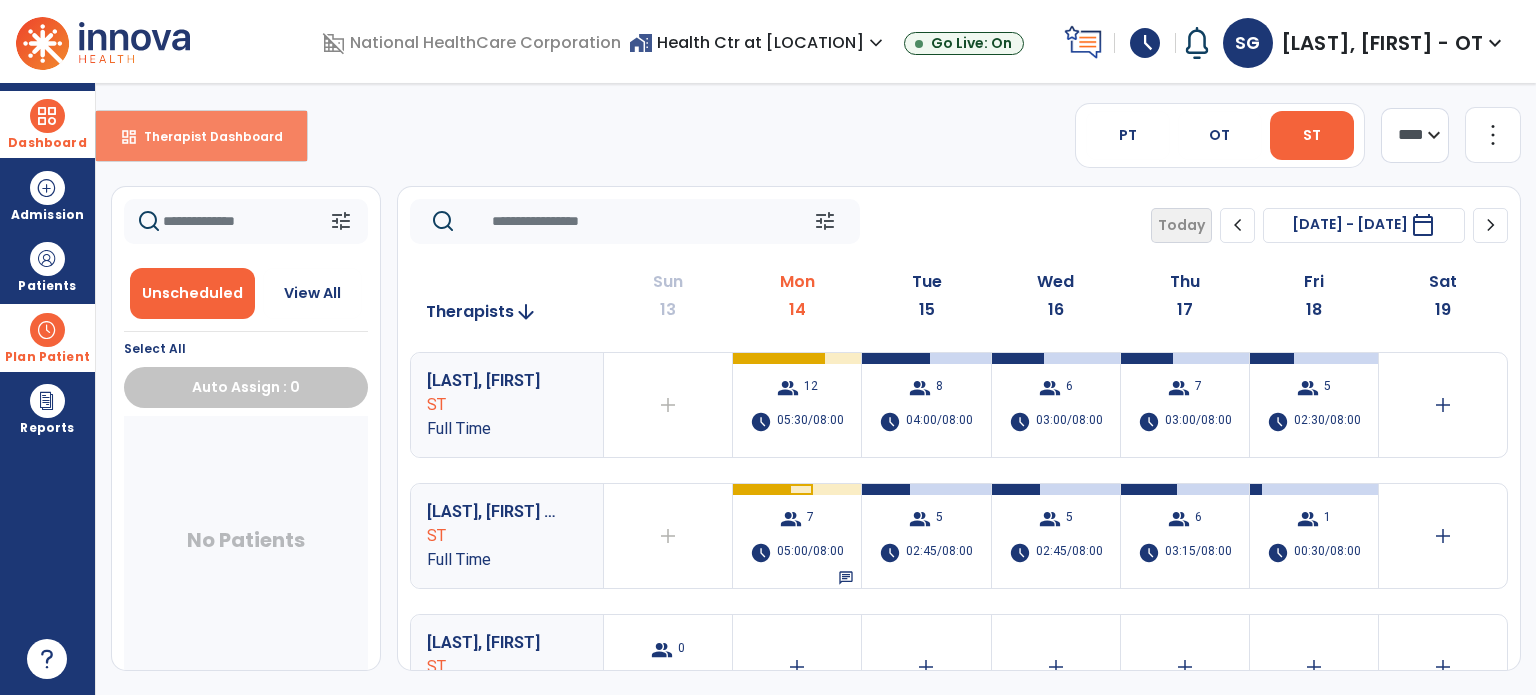click on "dashboard  Therapist Dashboard" at bounding box center (201, 136) 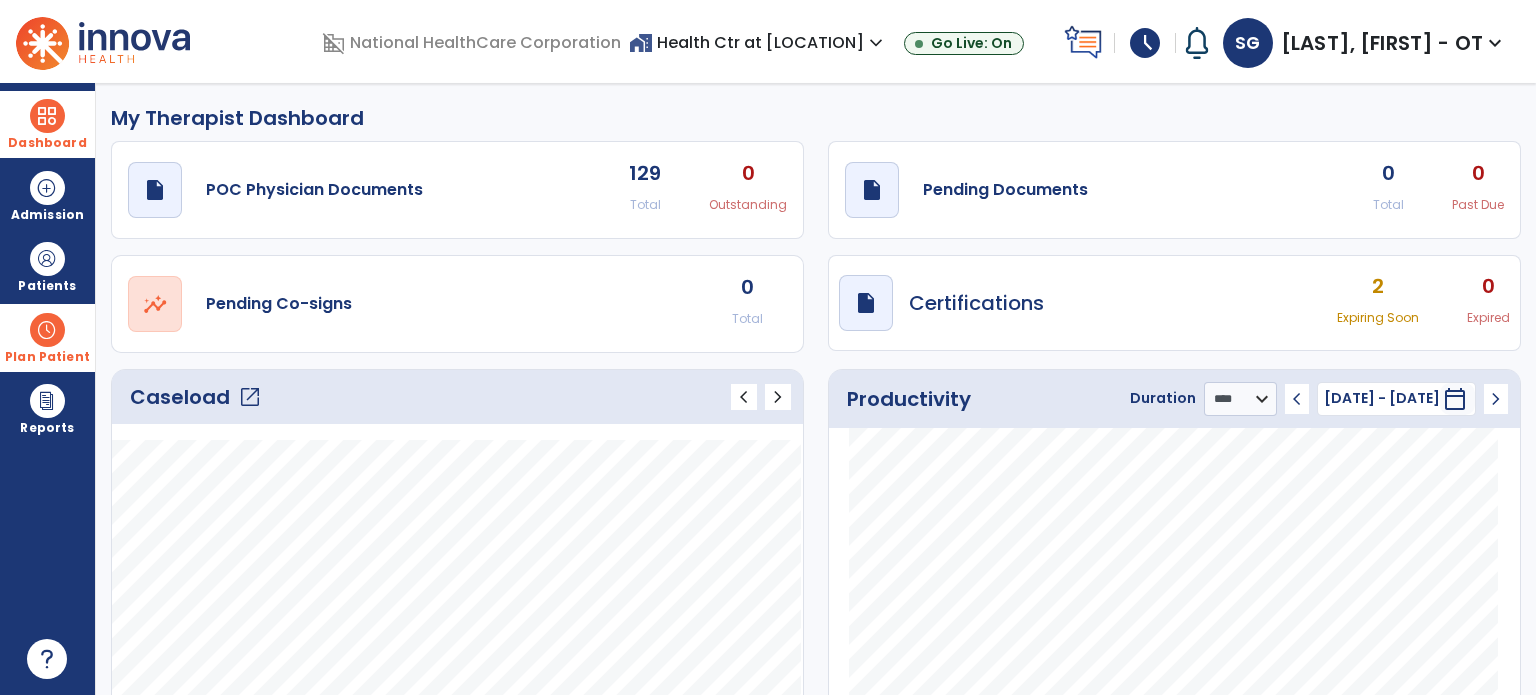 click on "Productivity Duration  ******** **** *** chevron_left [DATE] - [DATE]  *********  calendar_today  chevron_right" 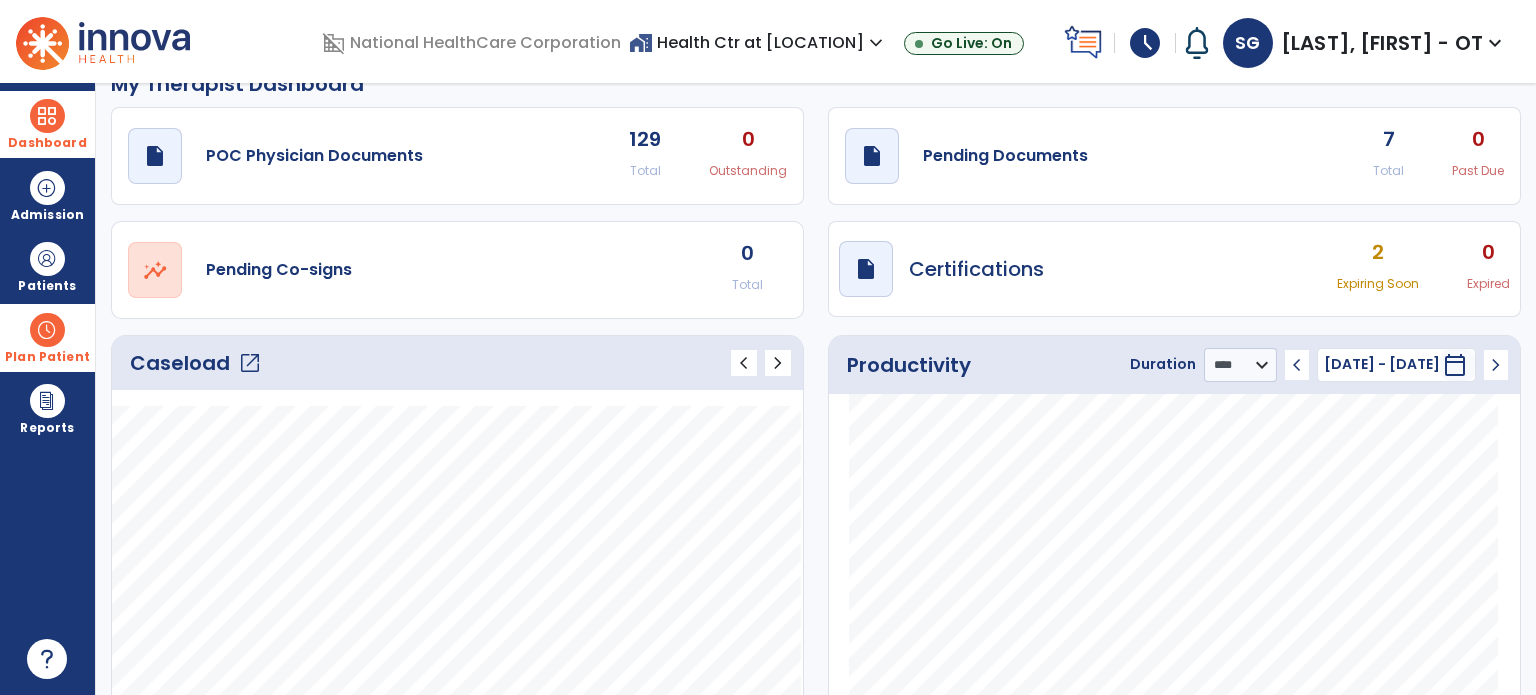 scroll, scrollTop: 0, scrollLeft: 0, axis: both 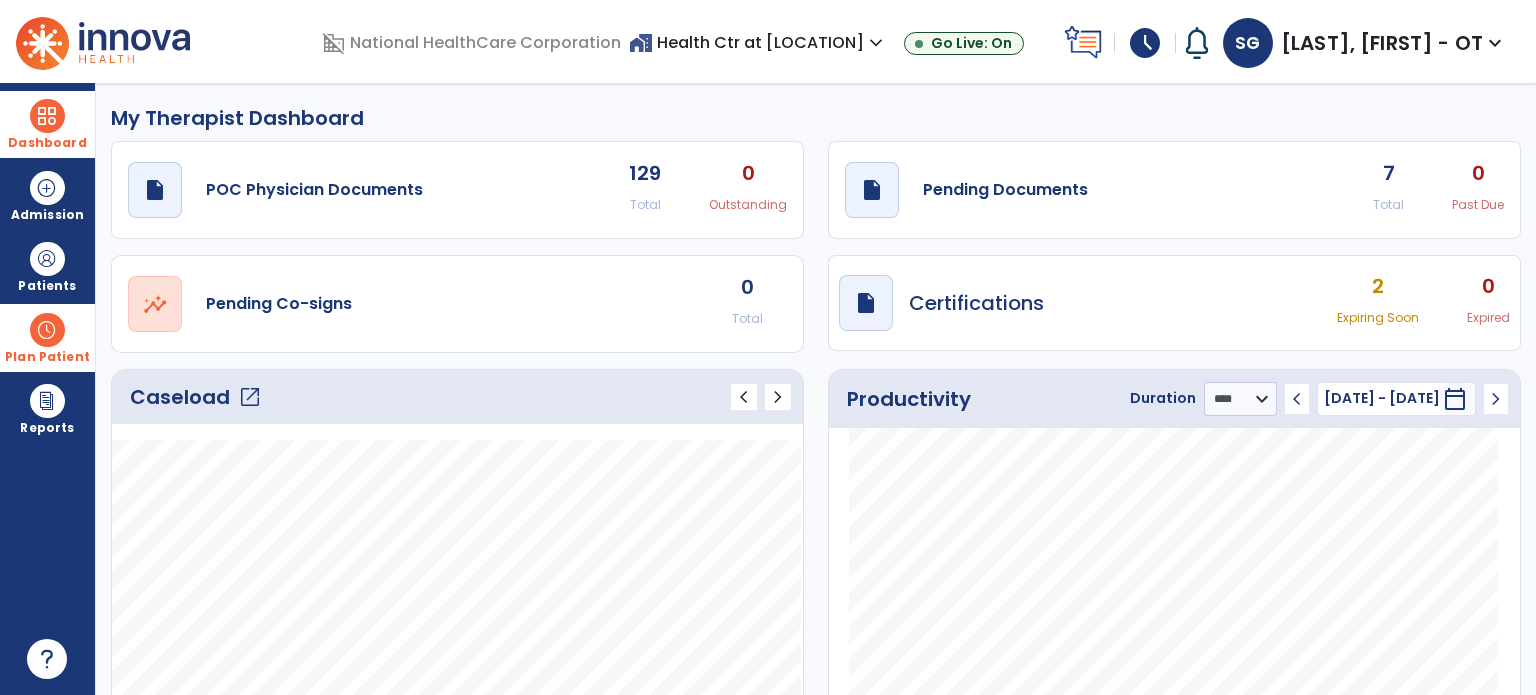 click on "Productivity Duration  ******** **** *** chevron_left [DATE] - [DATE]  *********  calendar_today  chevron_right" 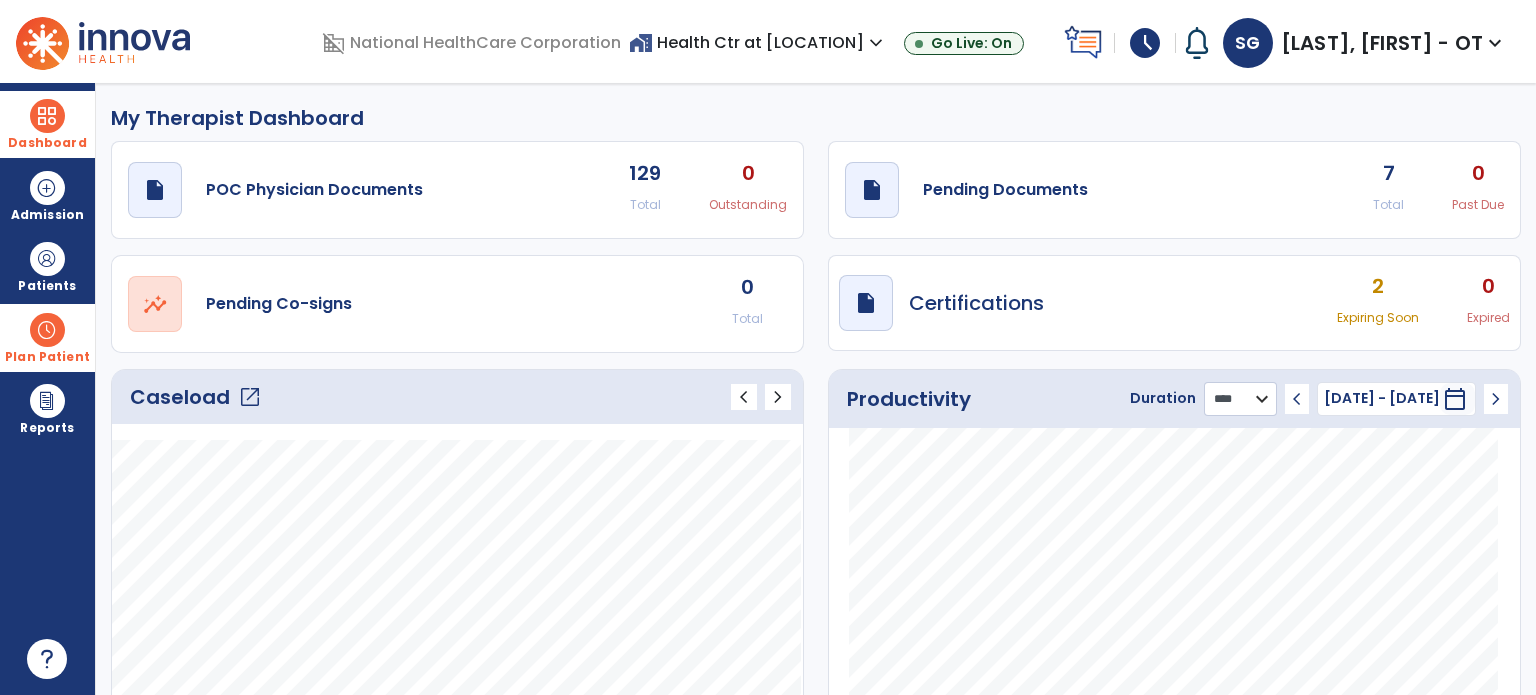 click on "******** **** ***" 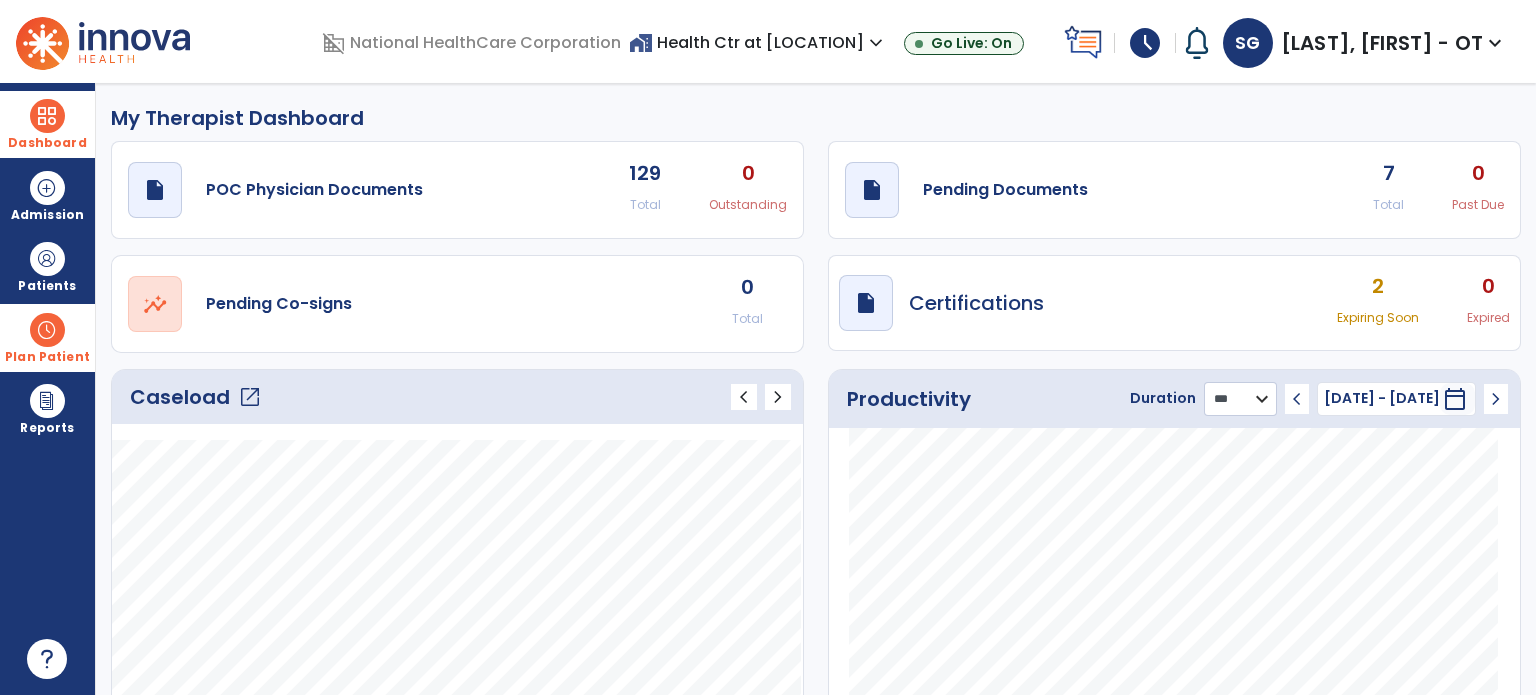 click on "******** **** ***" 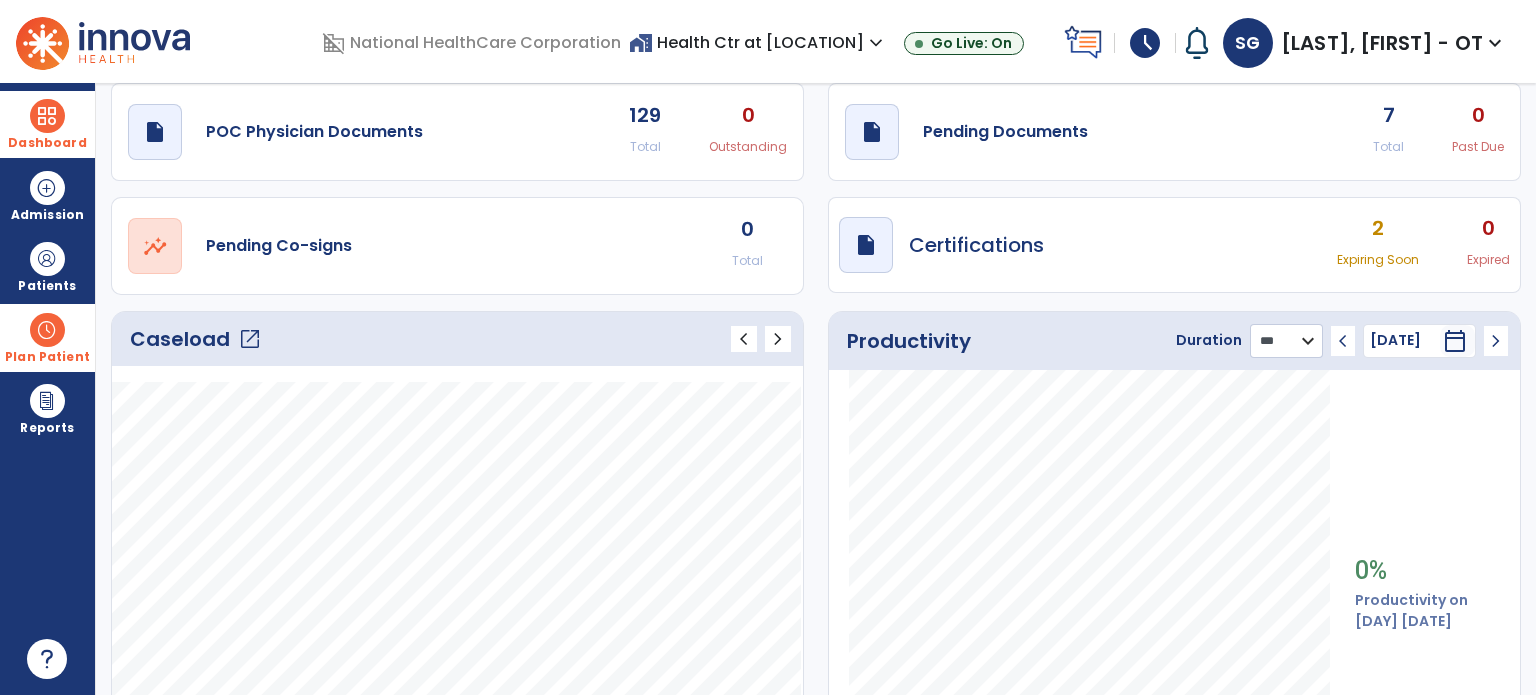 scroll, scrollTop: 0, scrollLeft: 0, axis: both 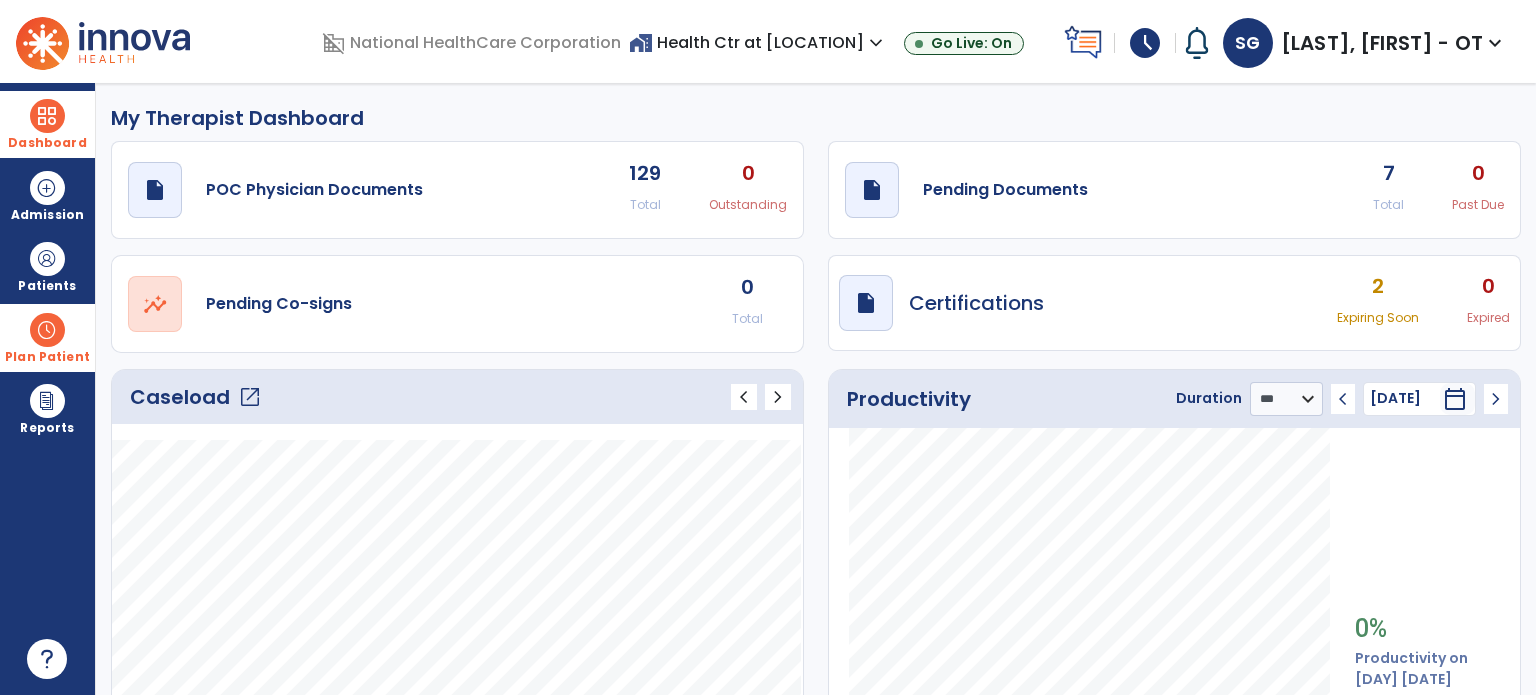 click on "My Therapist Dashboard   draft   open_in_new  POC Physician Documents 129 Total 0 Outstanding  draft   open_in_new  Pending Documents 7 Total 0 Past Due  open_in_new  Pending Co-signs 0 Total  draft   open_in_new  Certifications 2 Expiring Soon 0 Expired  Caseload   open_in_new   chevron_left   chevron_right
Notes
No. of notes" at bounding box center [816, 389] 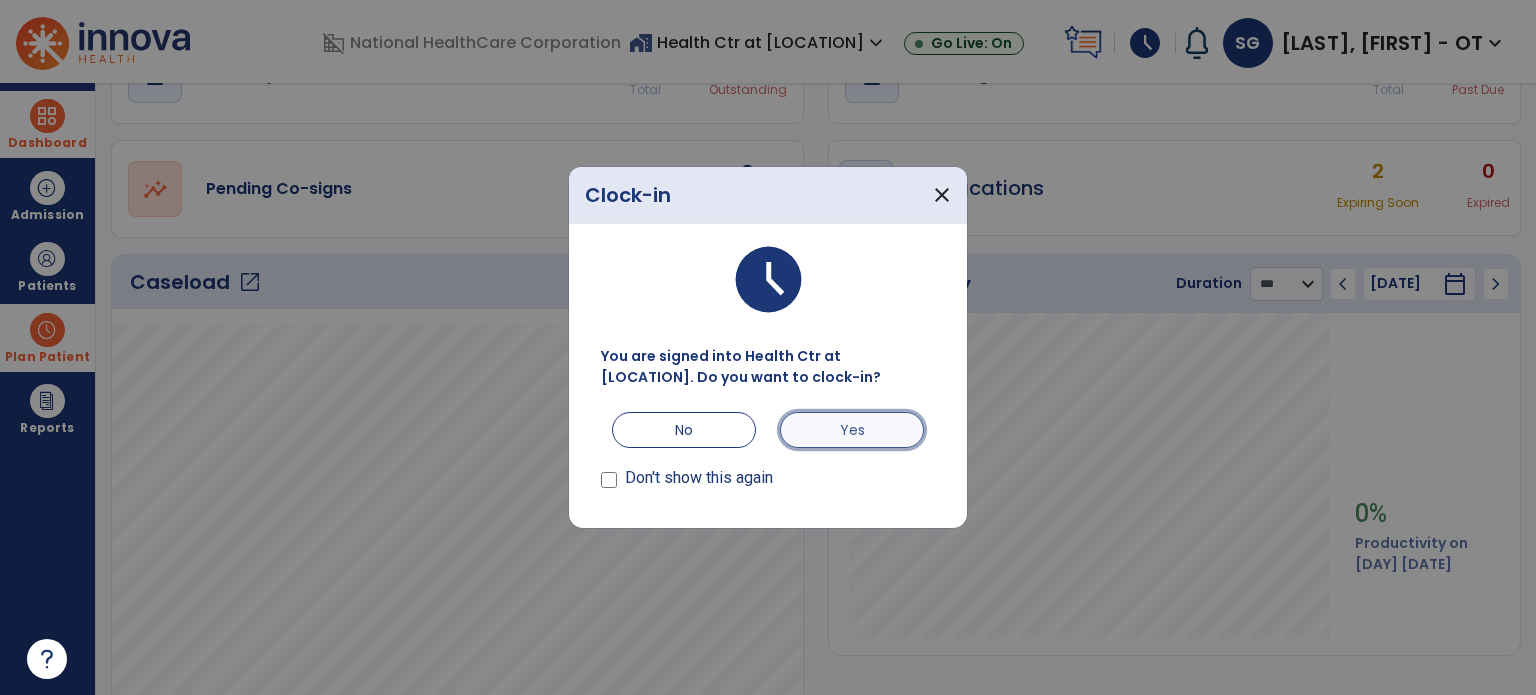 click on "Yes" at bounding box center [852, 430] 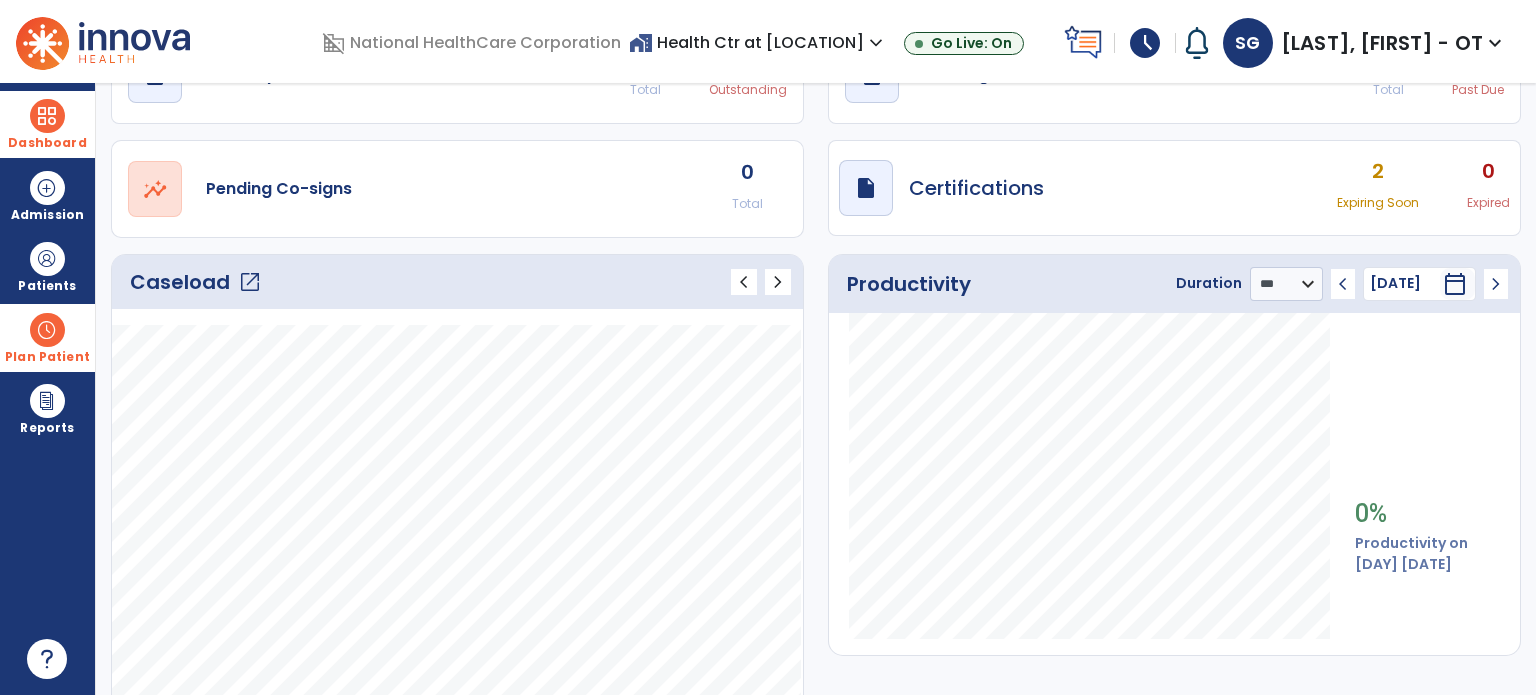 scroll, scrollTop: 0, scrollLeft: 0, axis: both 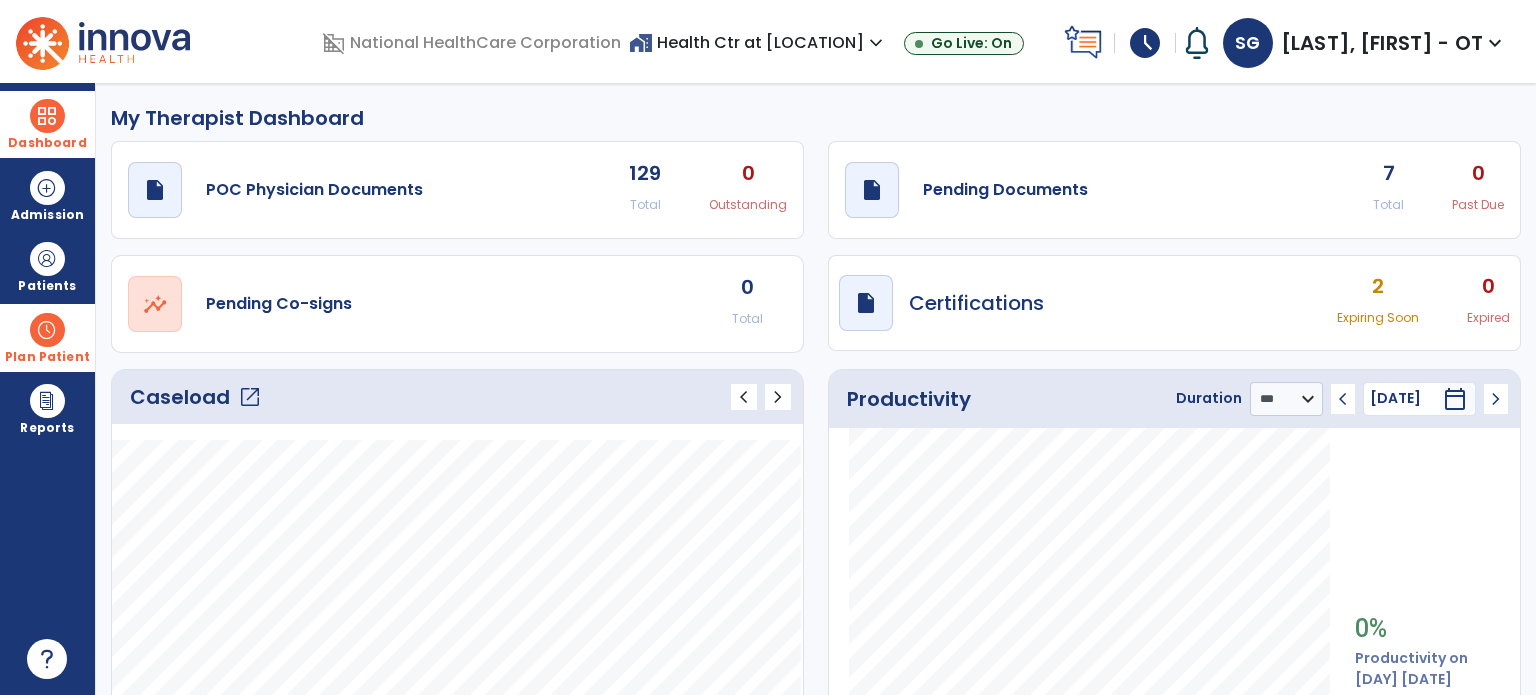 click on "schedule" at bounding box center [1145, 43] 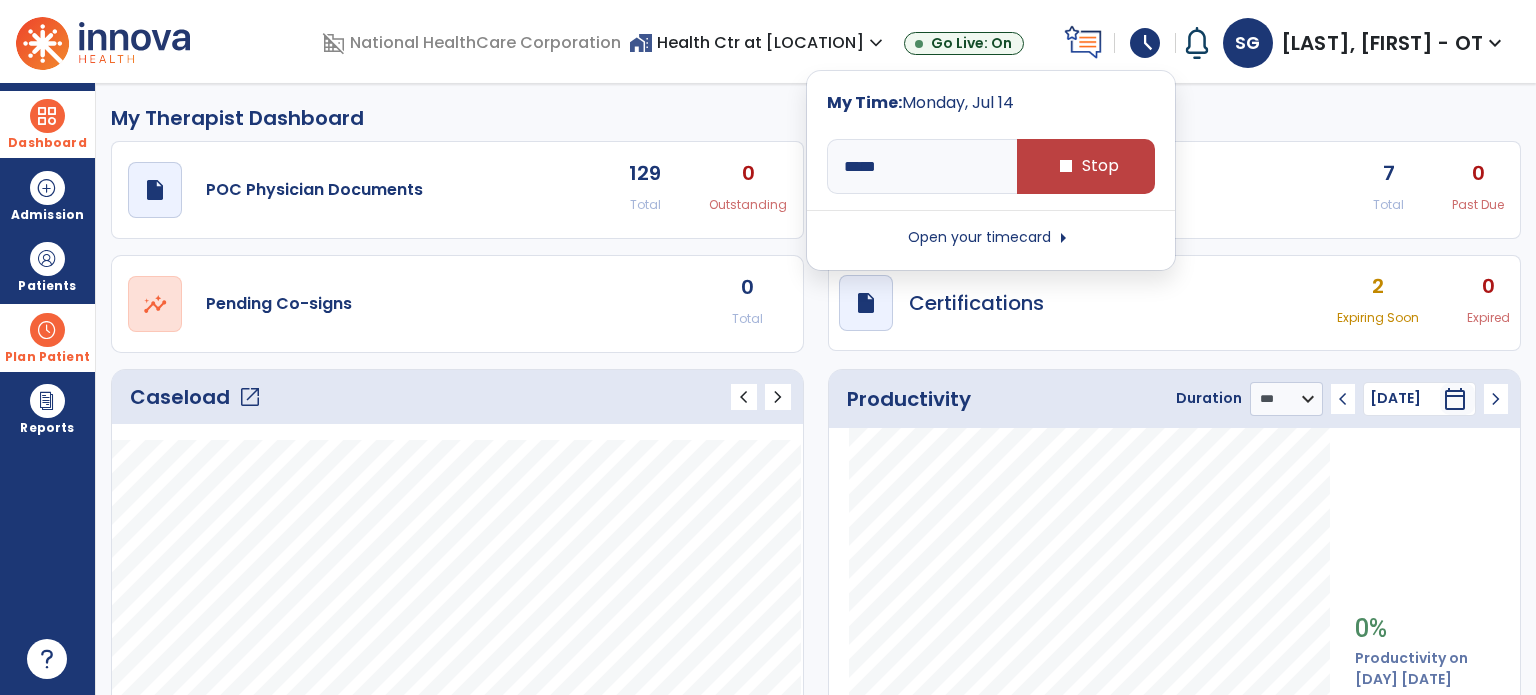 click on "schedule" at bounding box center (1145, 43) 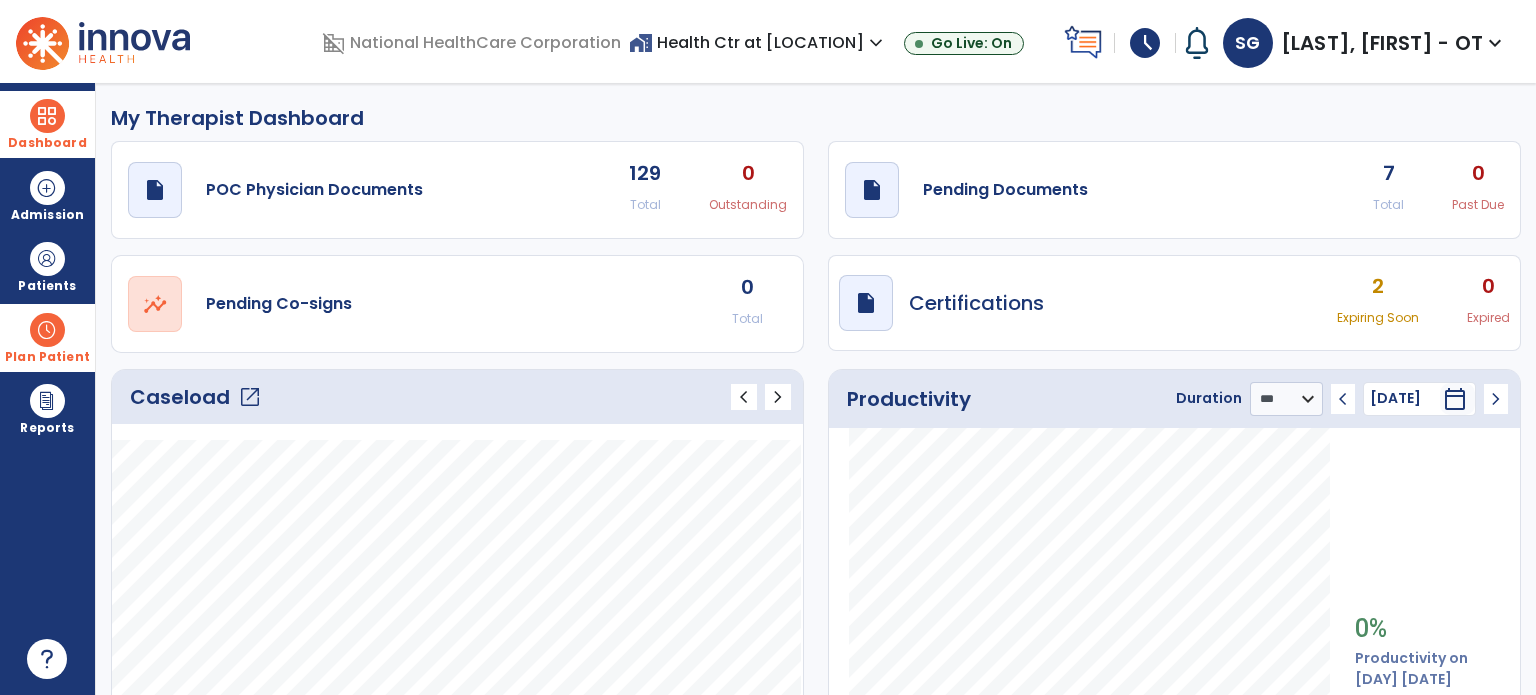 click on "My Therapist Dashboard" 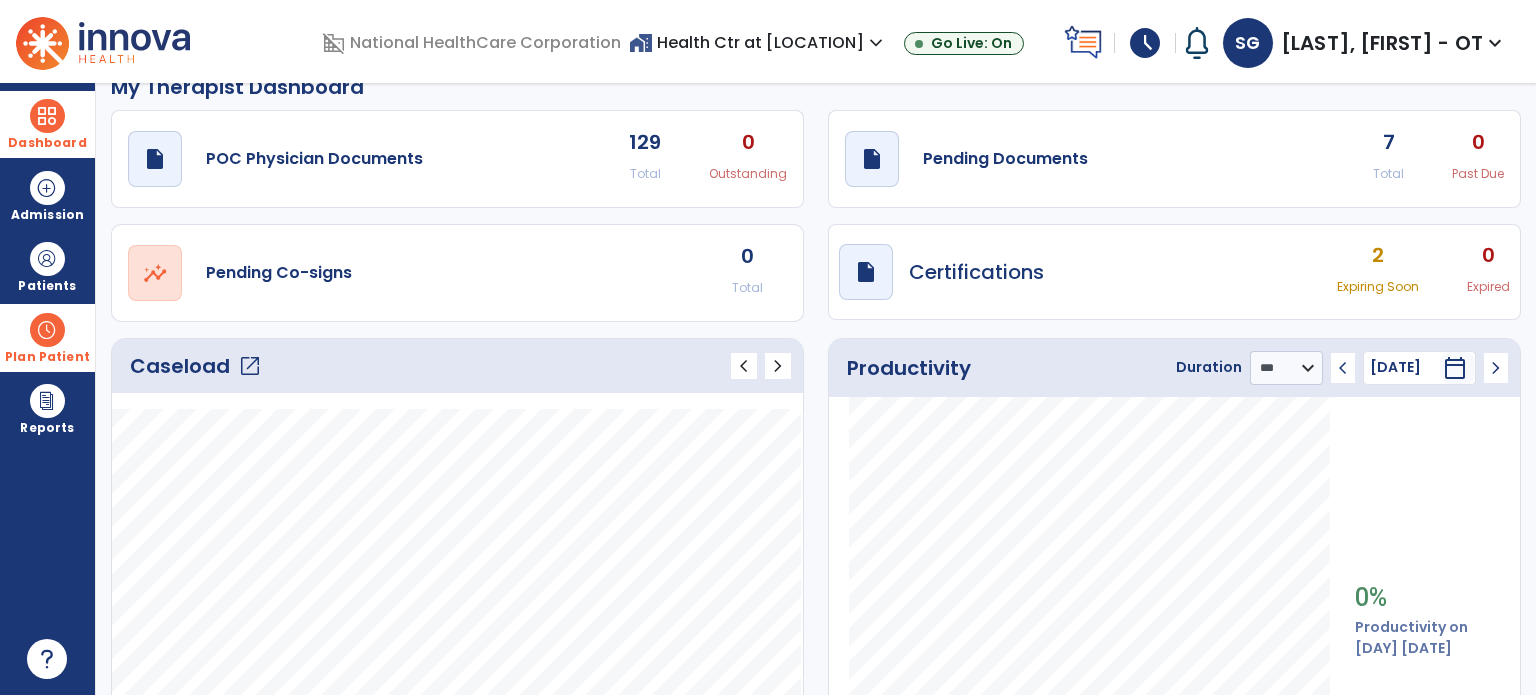 scroll, scrollTop: 0, scrollLeft: 0, axis: both 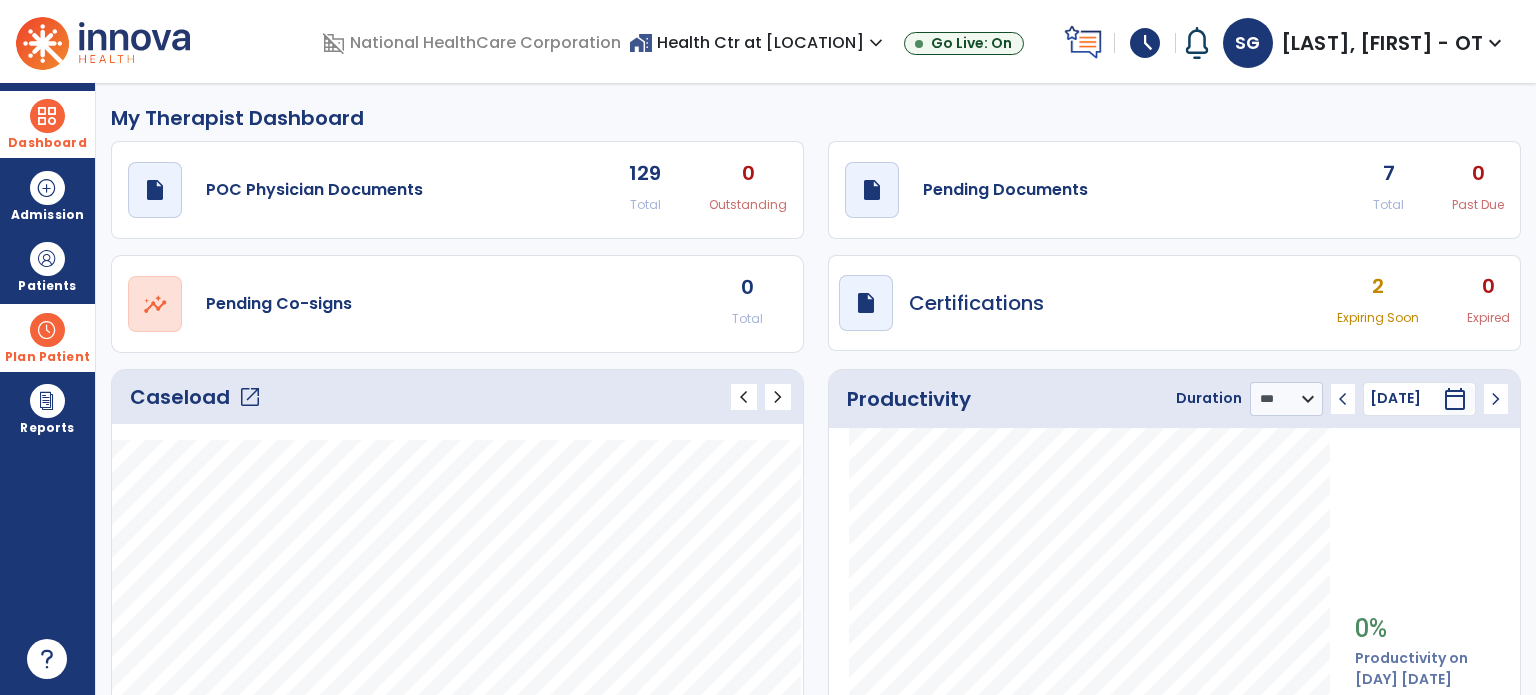 click on "Caseload   open_in_new   chevron_left   chevron_right
Notes
No. of notes
Planned Tx
0" 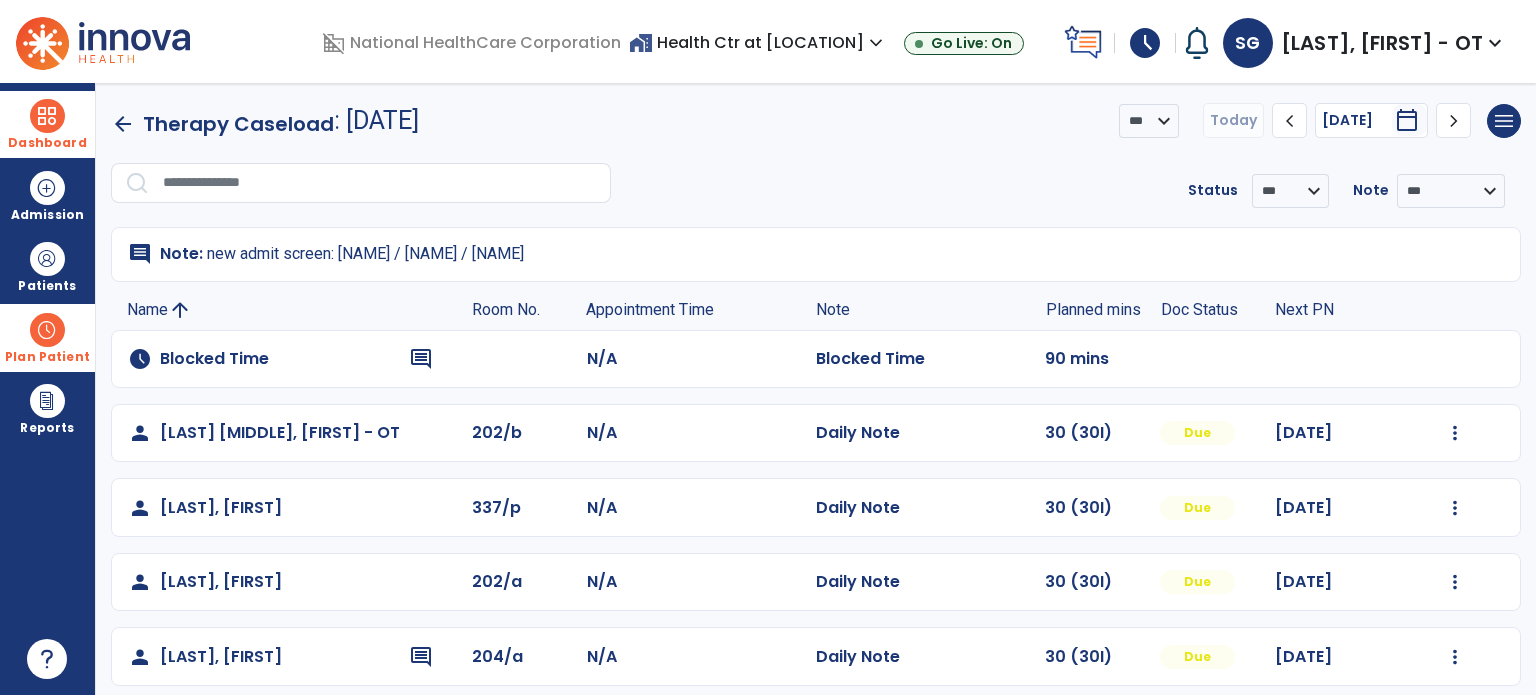 click on "chevron_right" 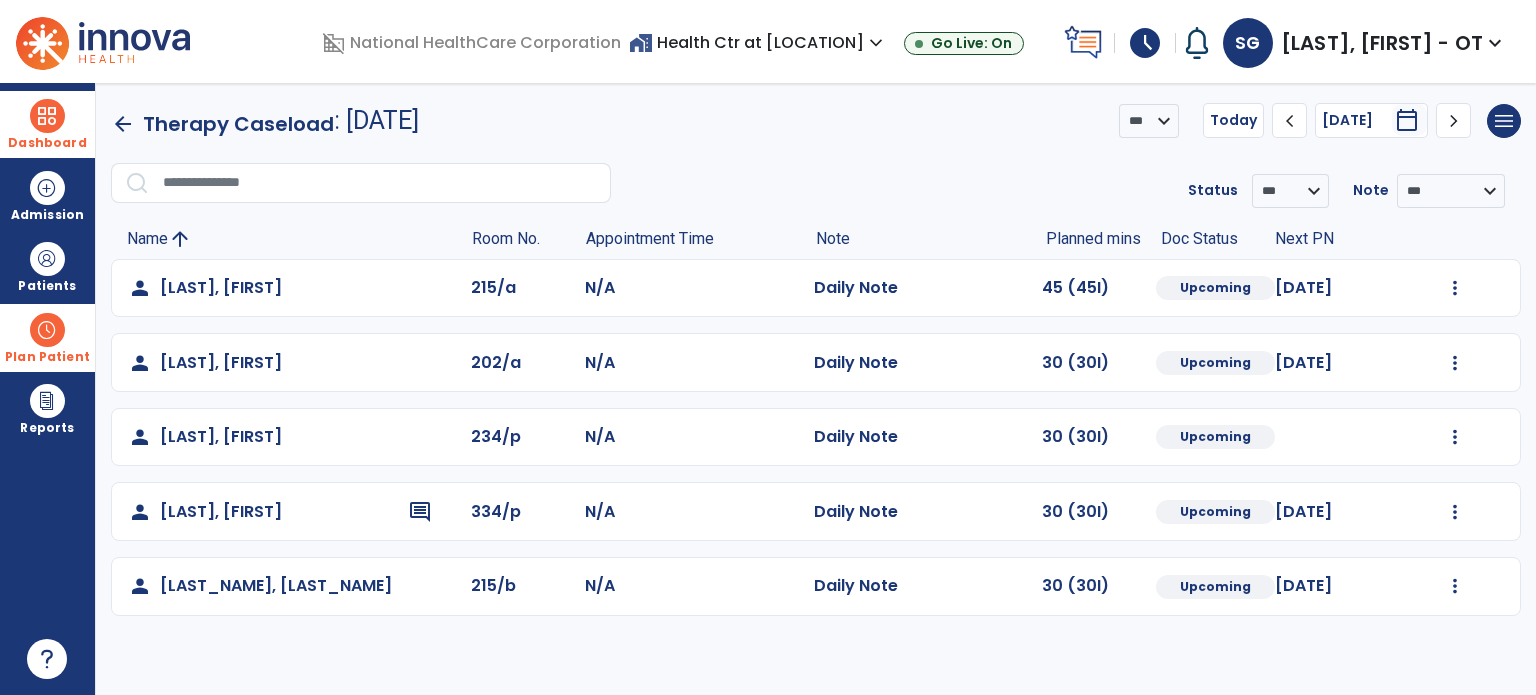 click on "chevron_right" 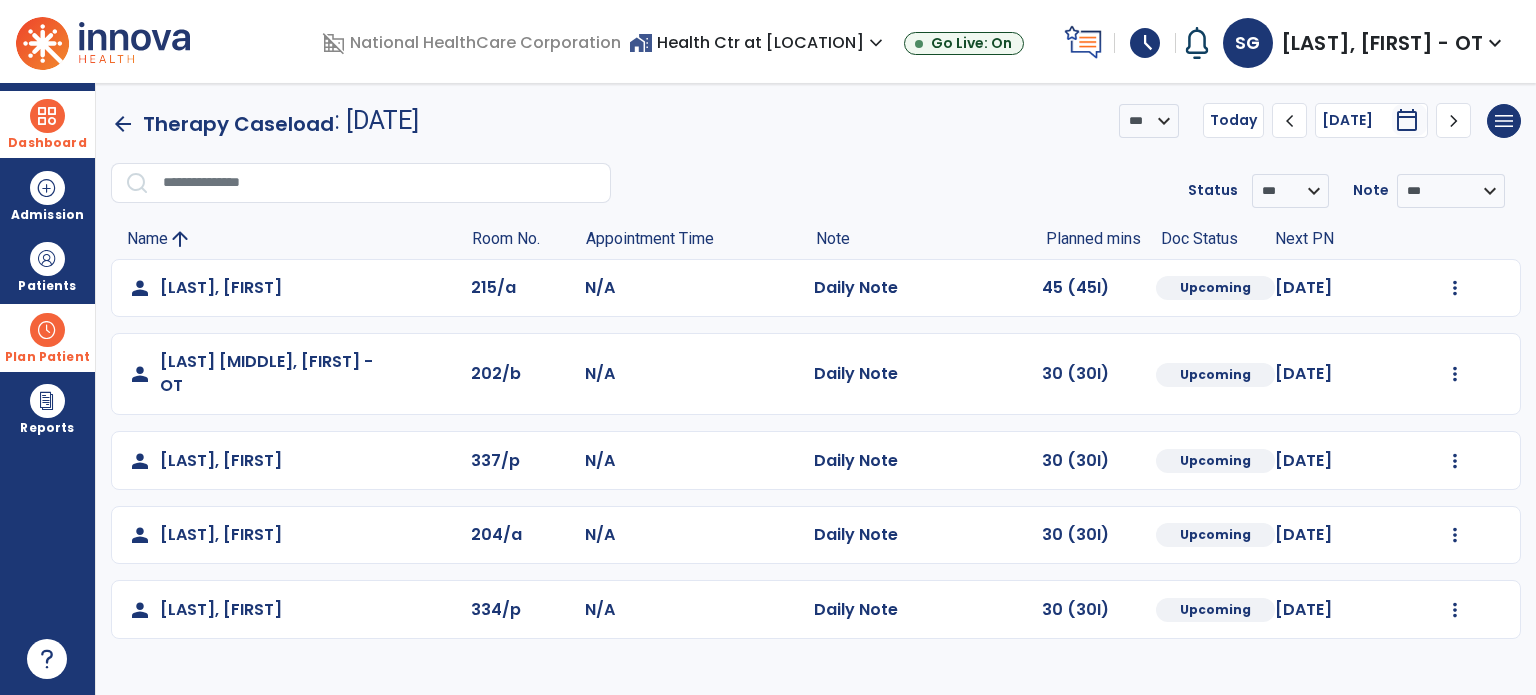 click on "chevron_right" 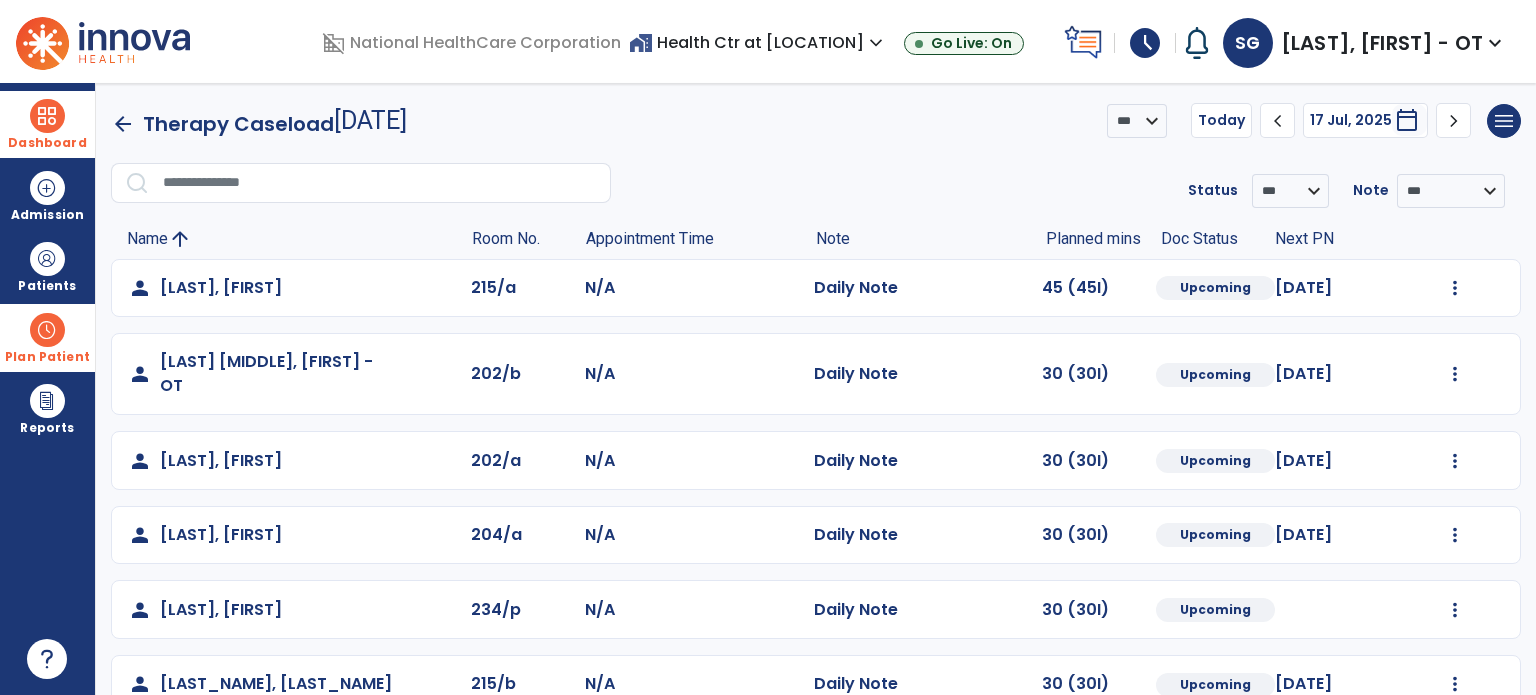 click on "Dashboard" at bounding box center [47, 143] 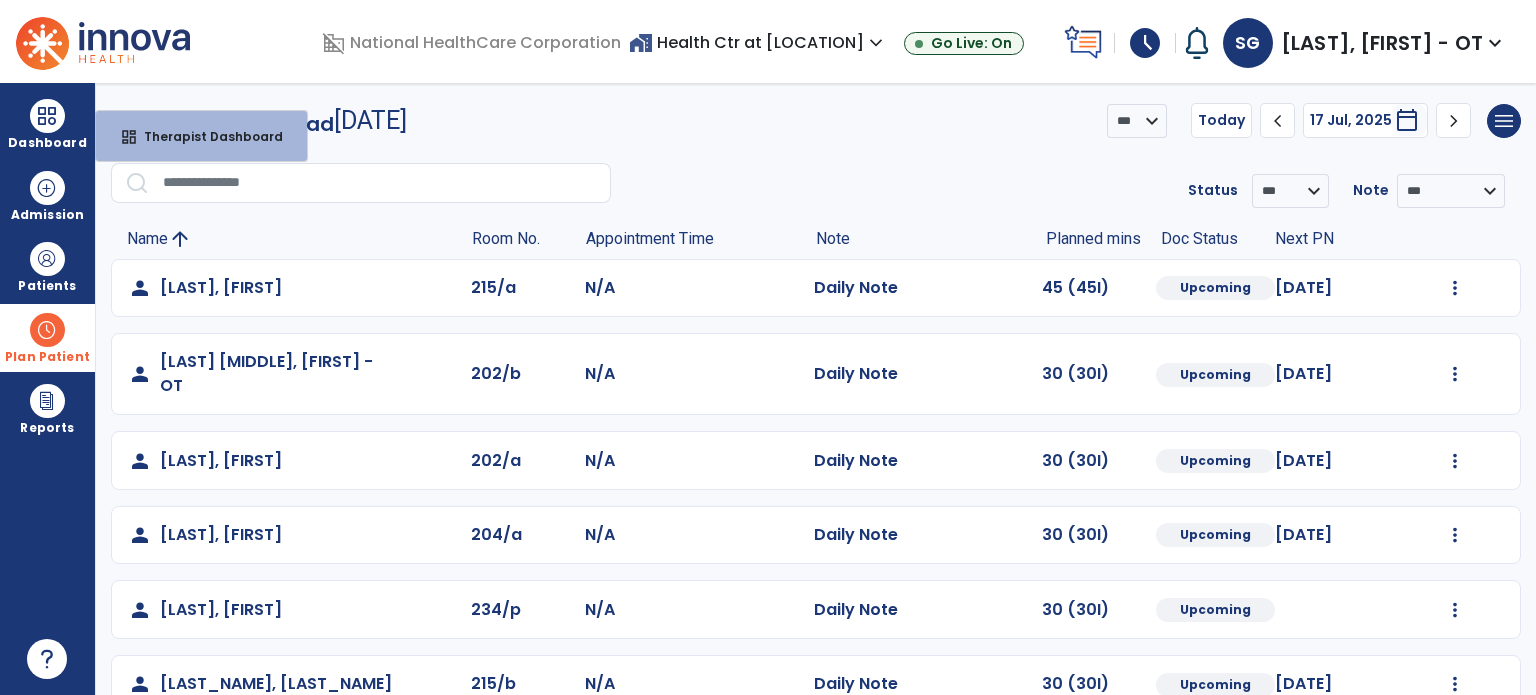 click on "chevron_right" 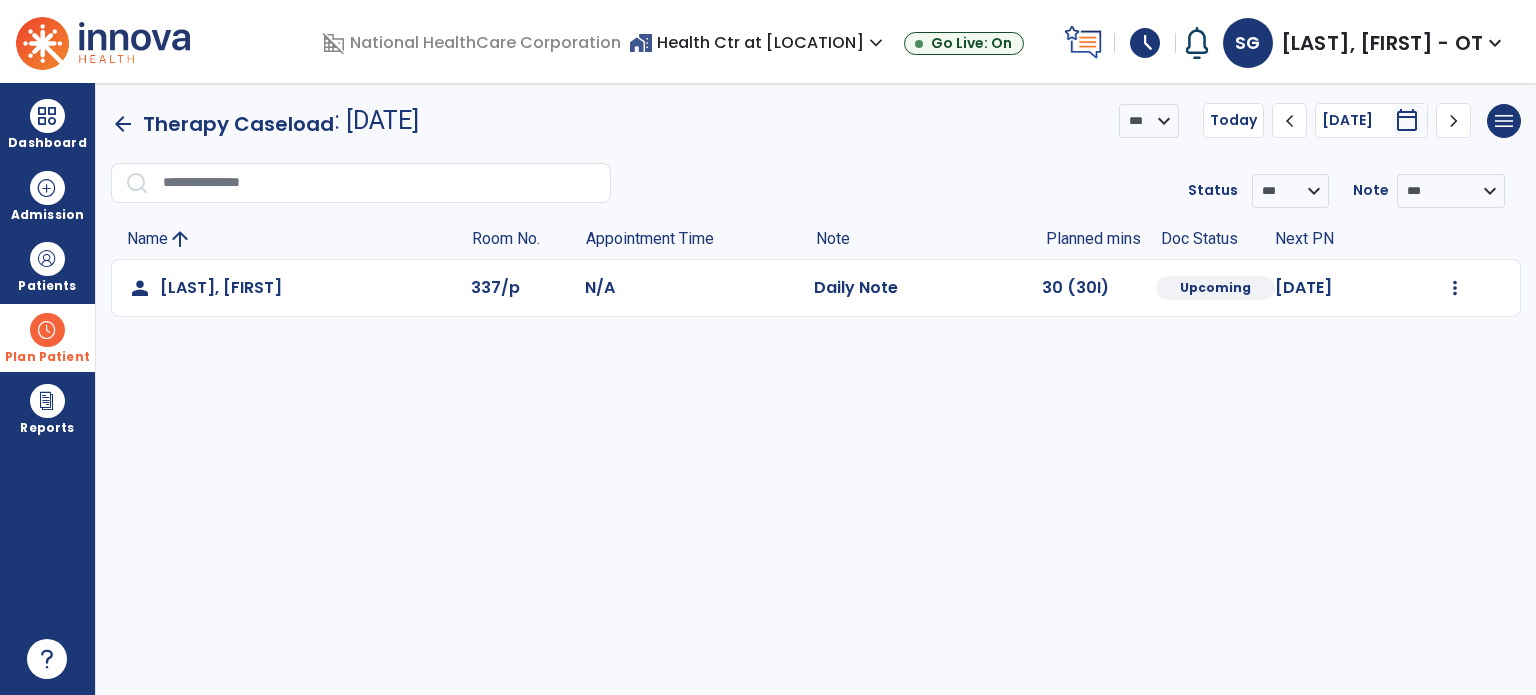 click on "Dashboard  dashboard  Therapist Dashboard Admission Patients  format_list_bulleted  Patient List  space_dashboard  Patient Board  insert_chart  PDPM Board Plan Patient  event_note  Planner  content_paste_go  Scheduler  content_paste_go  Whiteboard Reports  export_notes  Billing Exports  note_alt  EOM Report  event_note  Minutes By Payor  inbox_customize  Service Log  playlist_add_check  Triple Check Report" at bounding box center (48, 389) 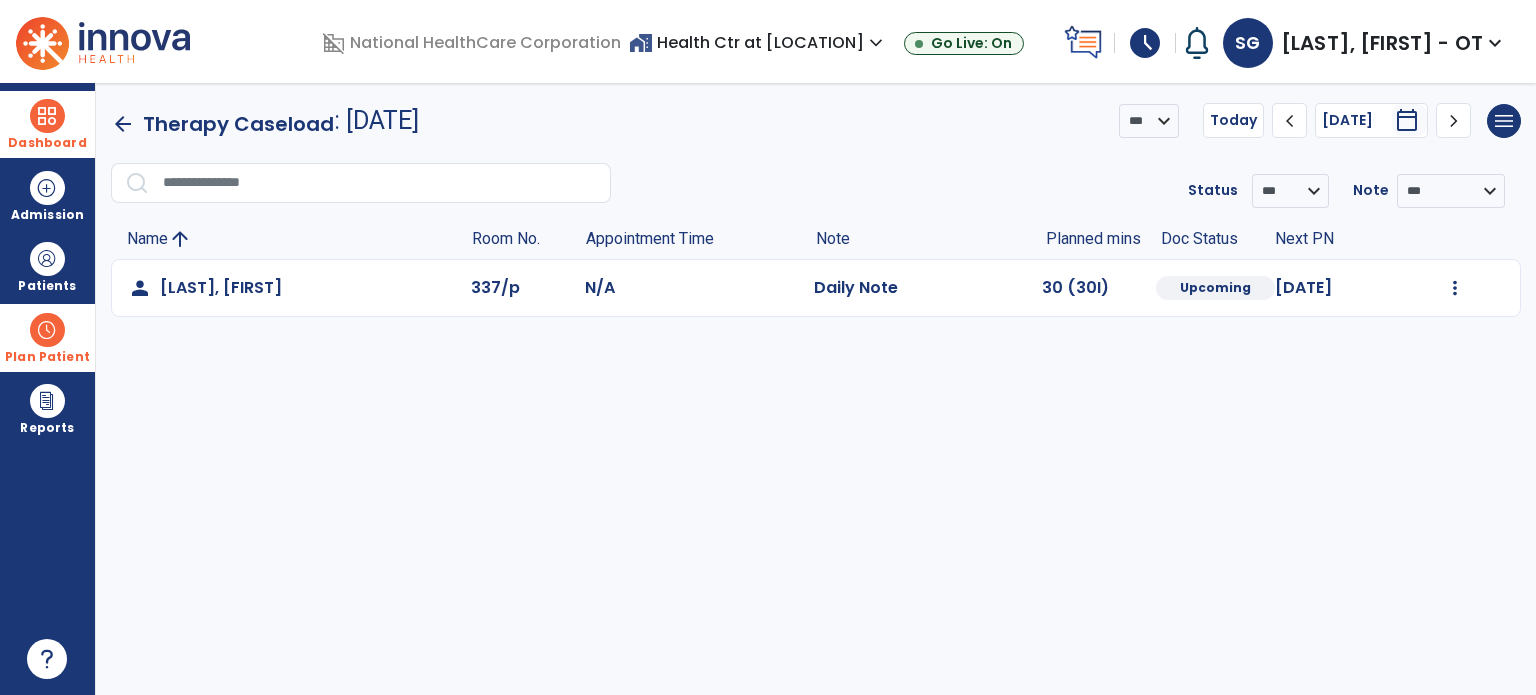 click on "Dashboard" at bounding box center (47, 124) 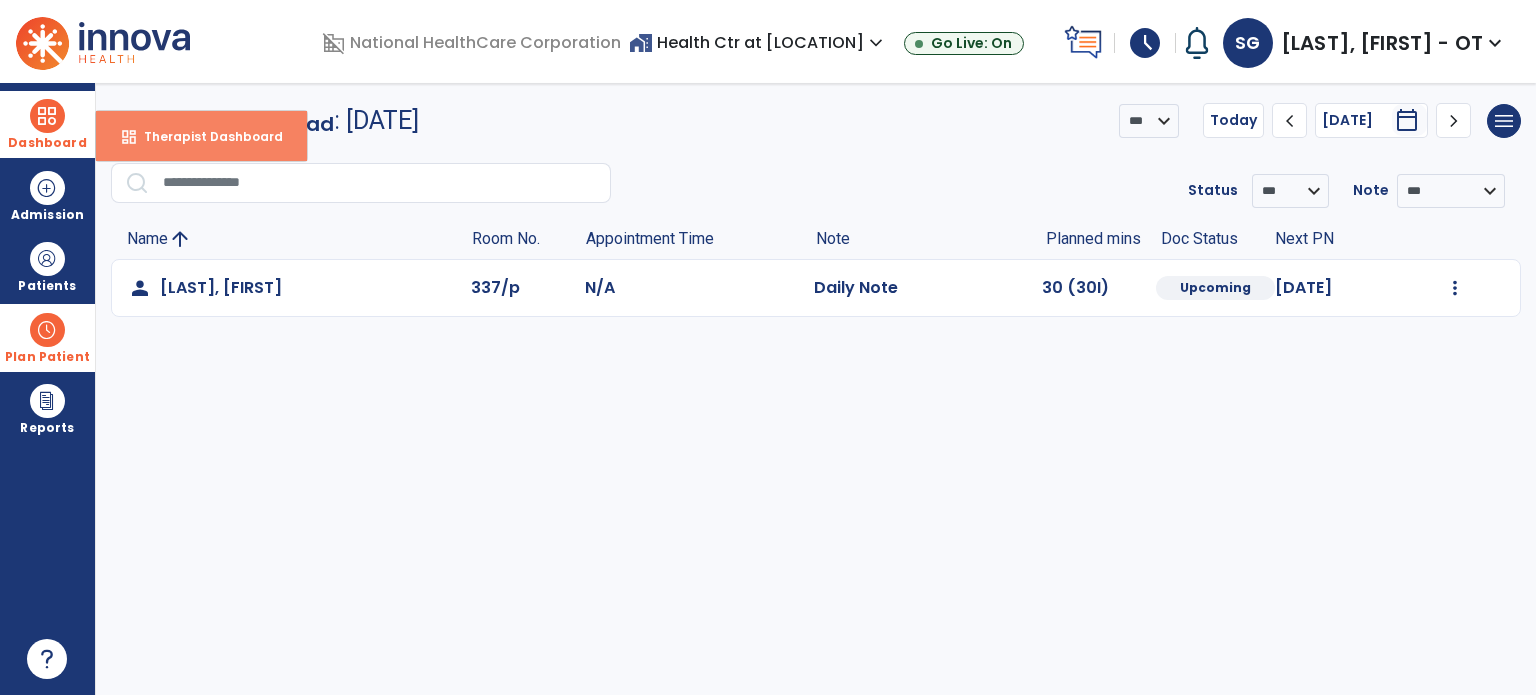 click on "dashboard  Therapist Dashboard" at bounding box center (201, 136) 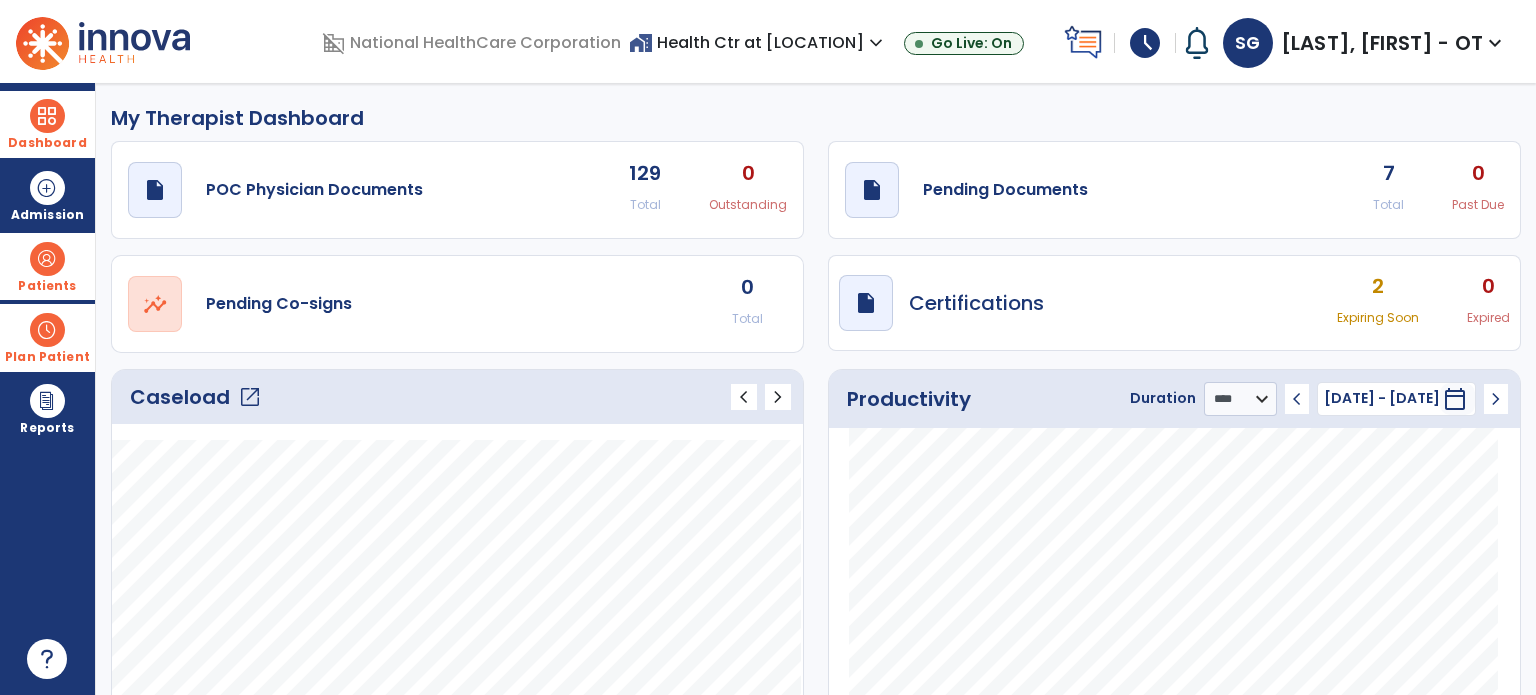 click on "Patients" at bounding box center [47, 266] 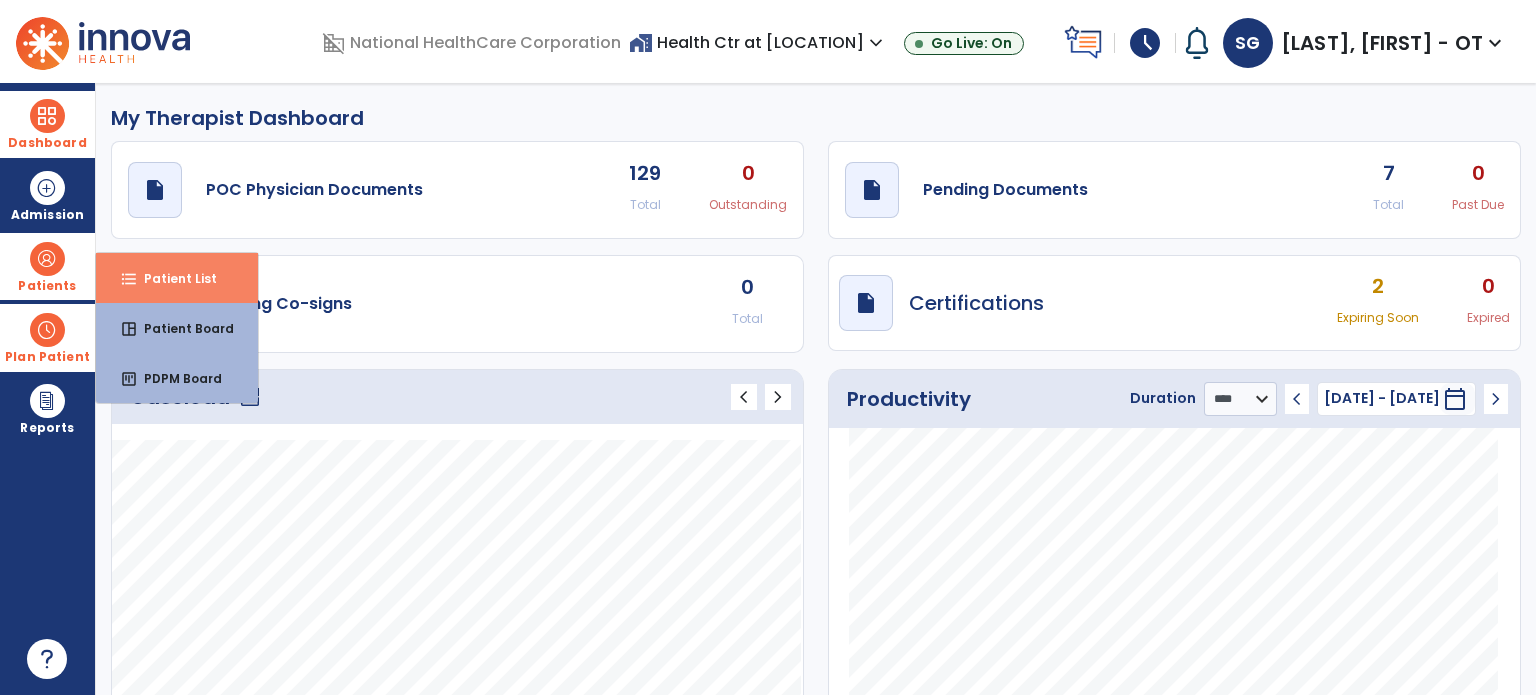click on "format_list_bulleted" at bounding box center [129, 279] 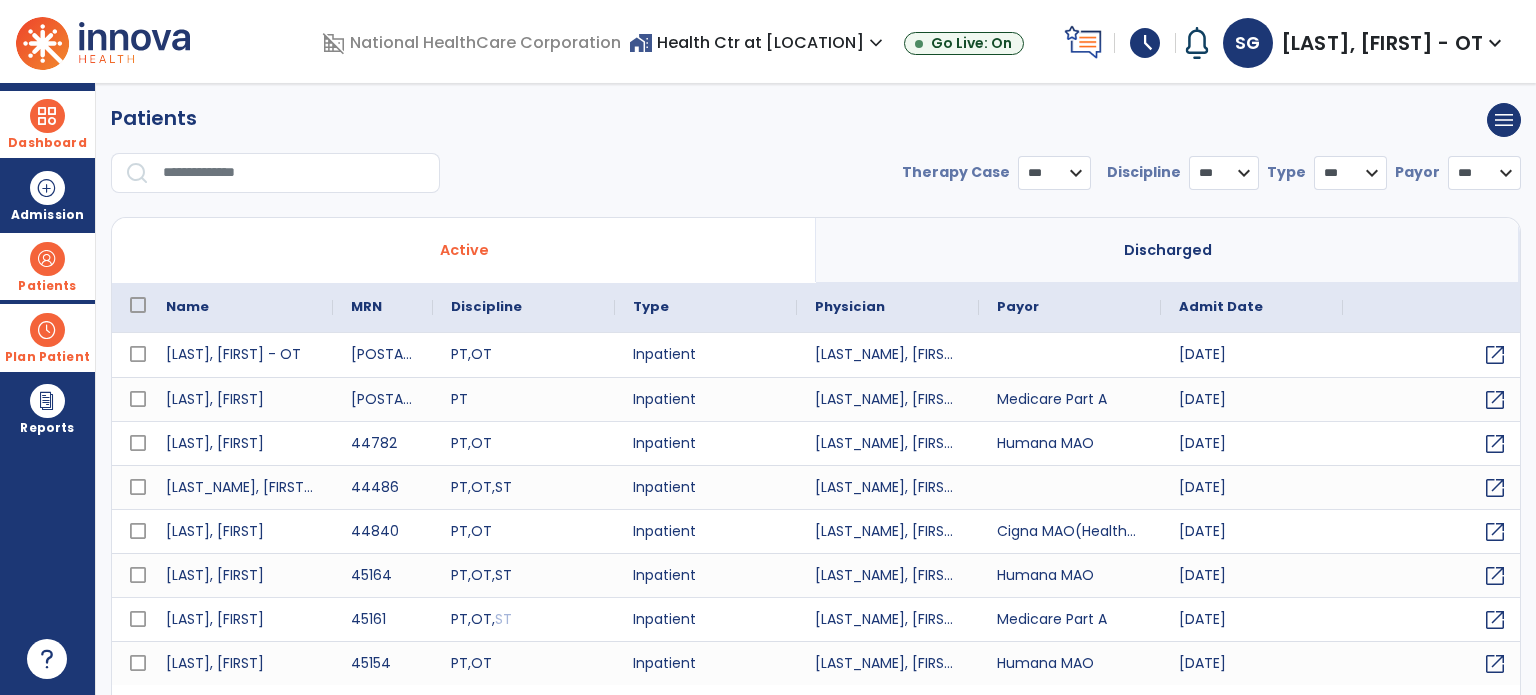 click at bounding box center [294, 173] 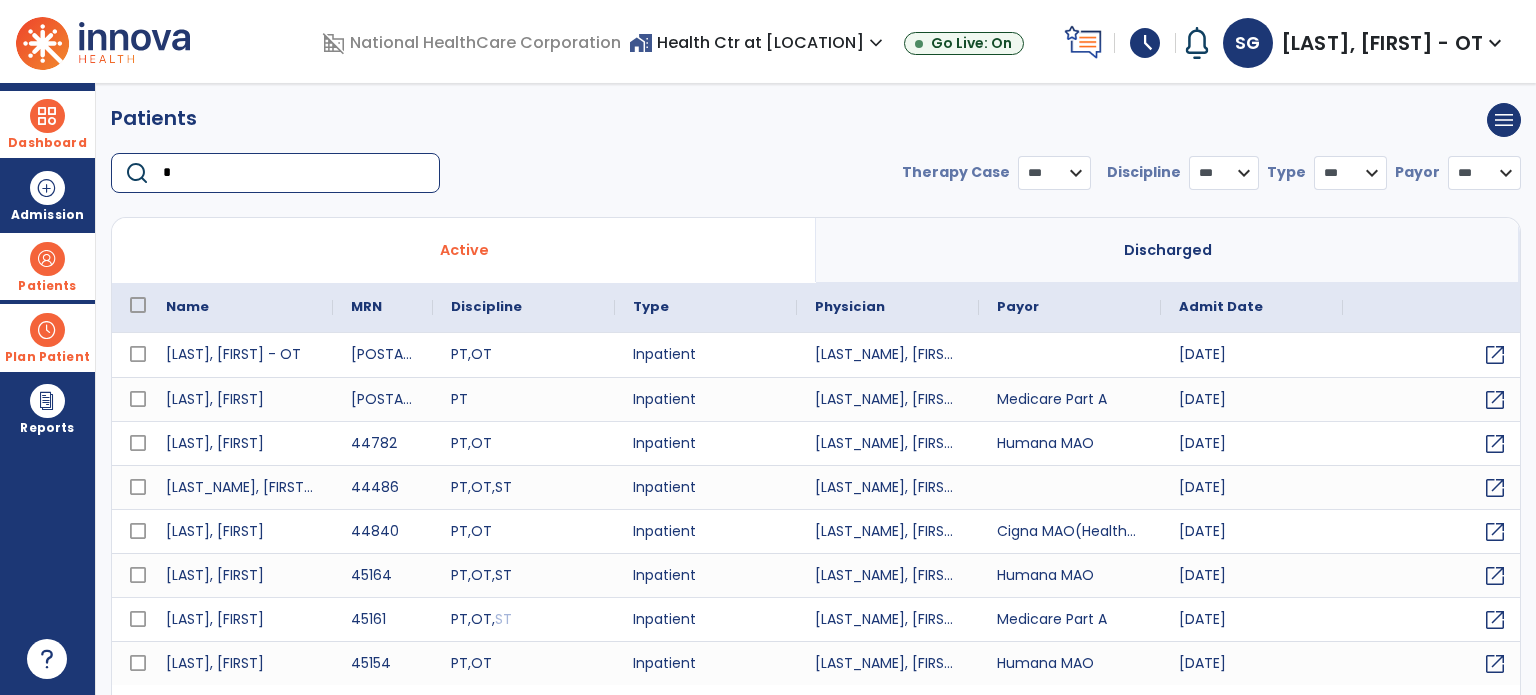 type on "**" 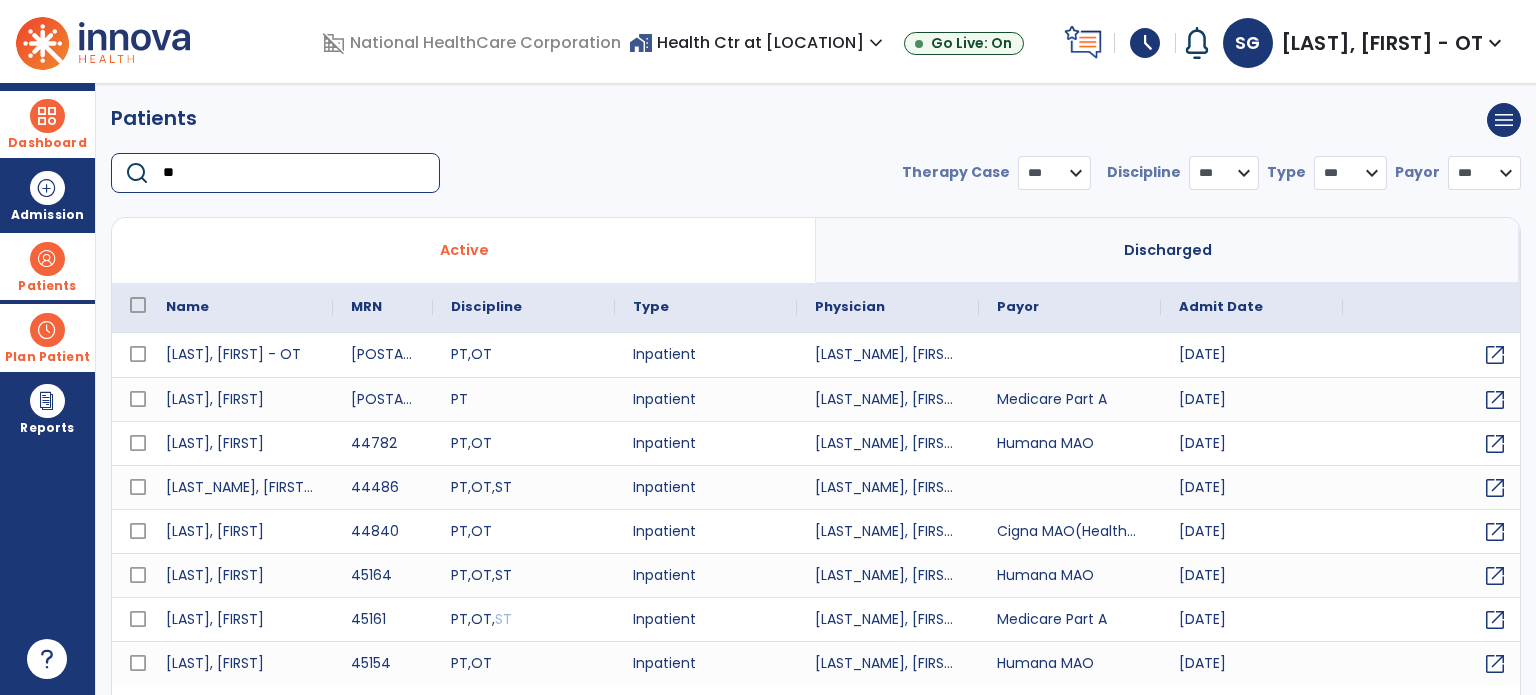 select on "***" 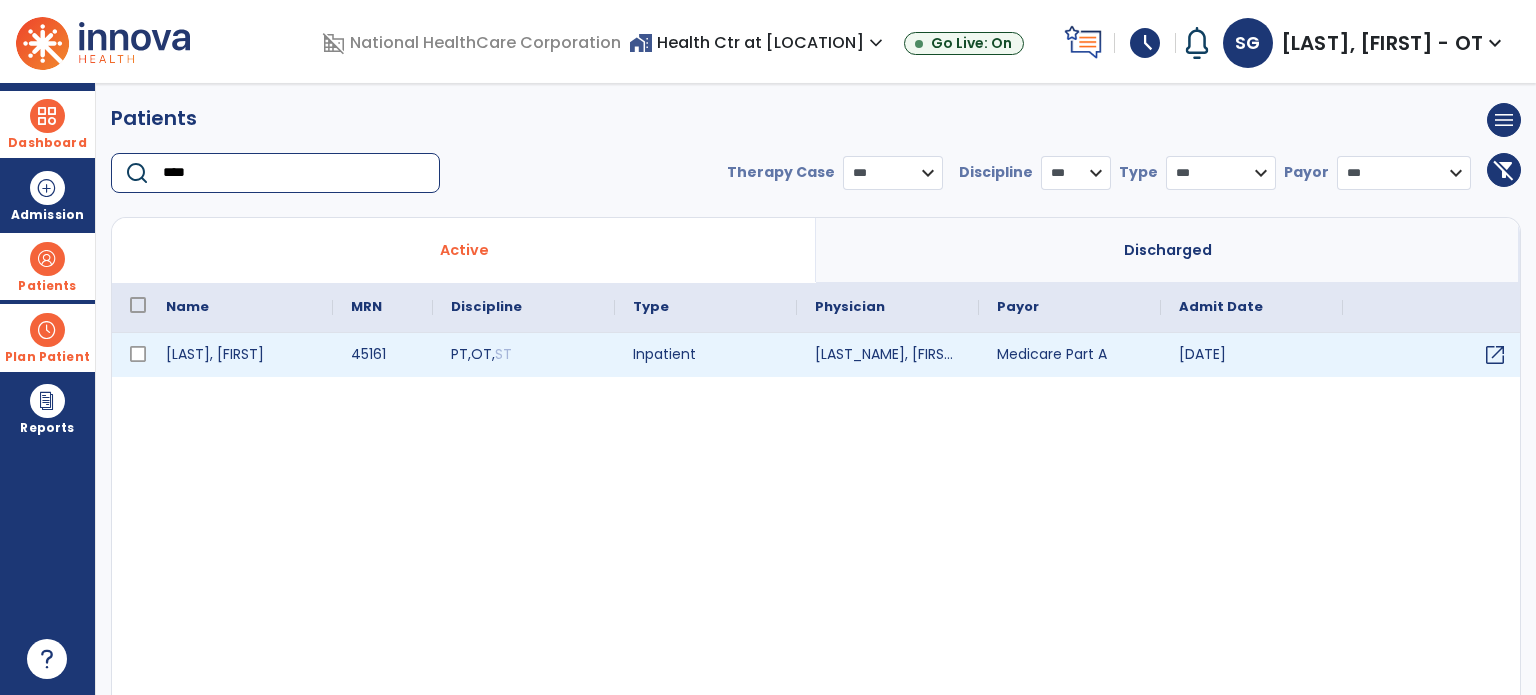 type on "****" 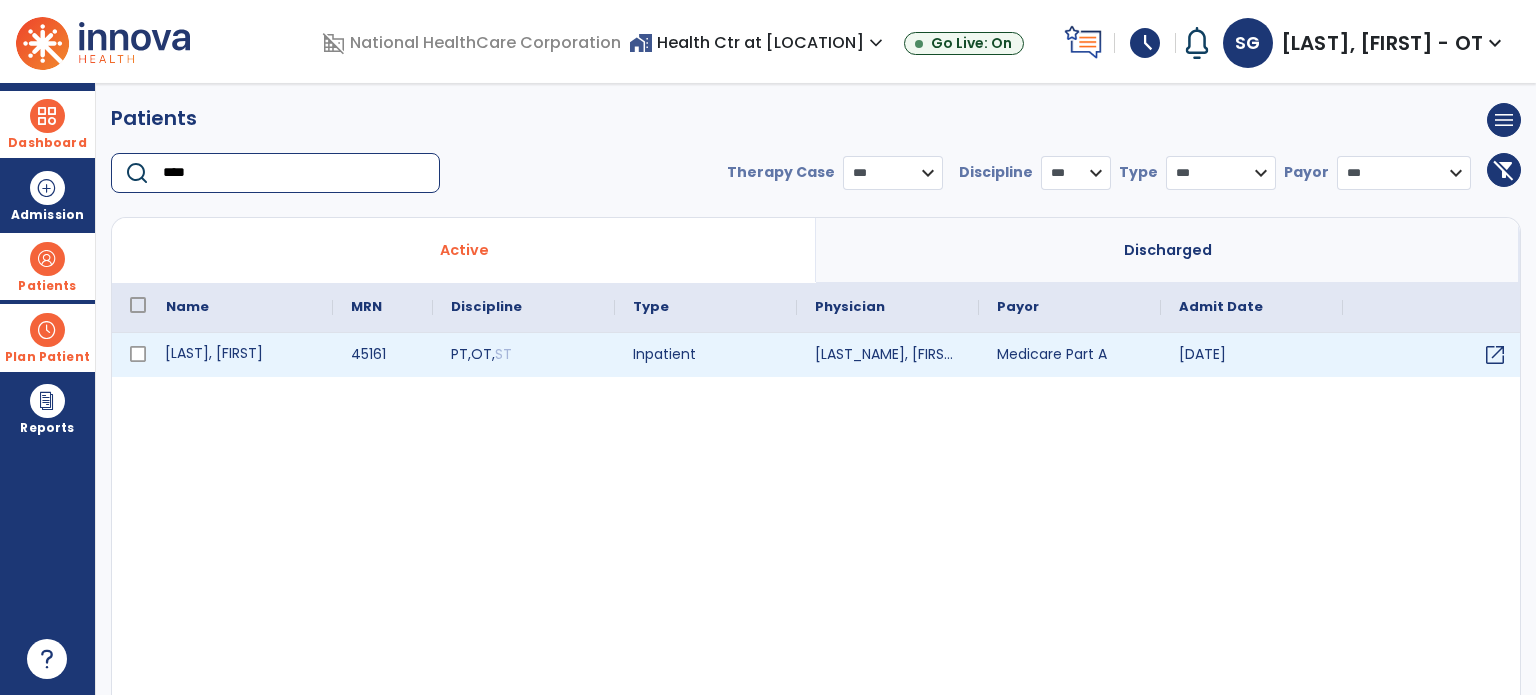 click on "[LAST], [FIRST]" at bounding box center [240, 355] 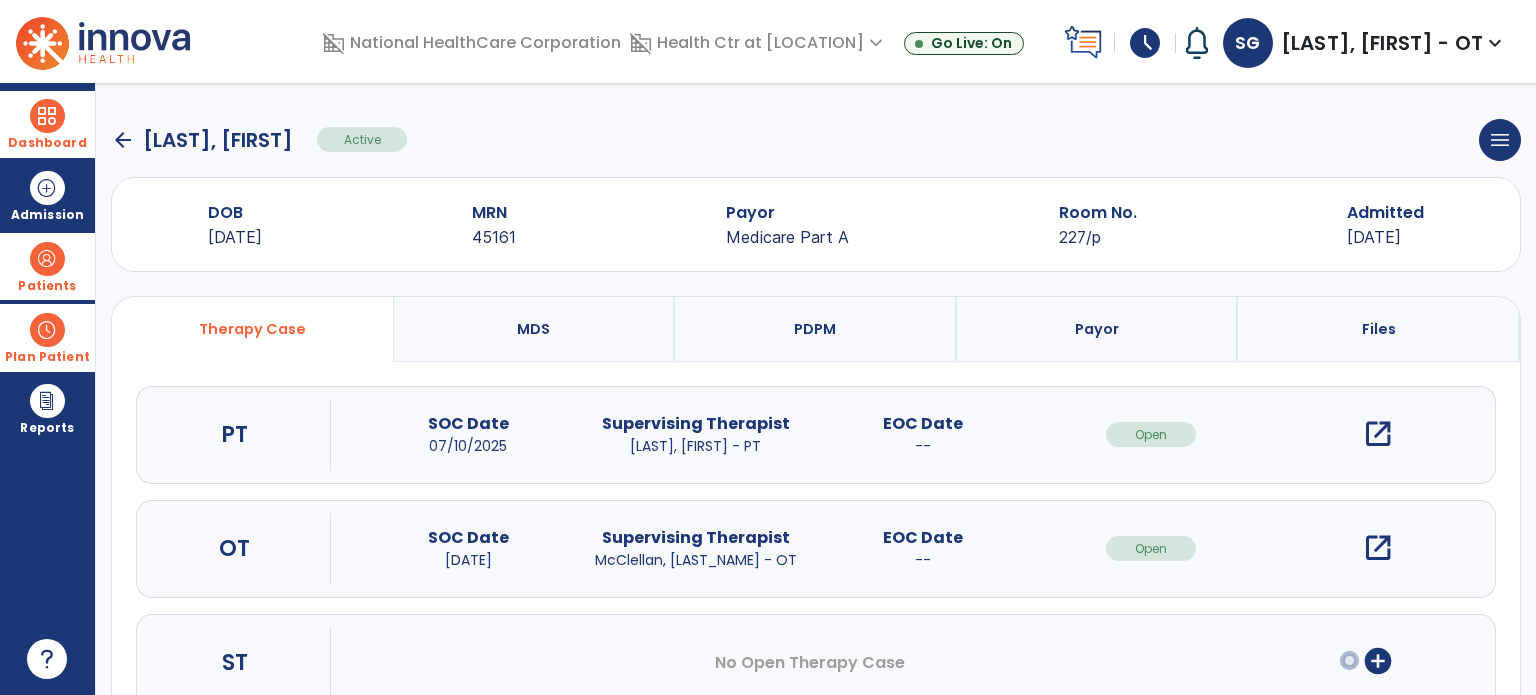 type on "*****" 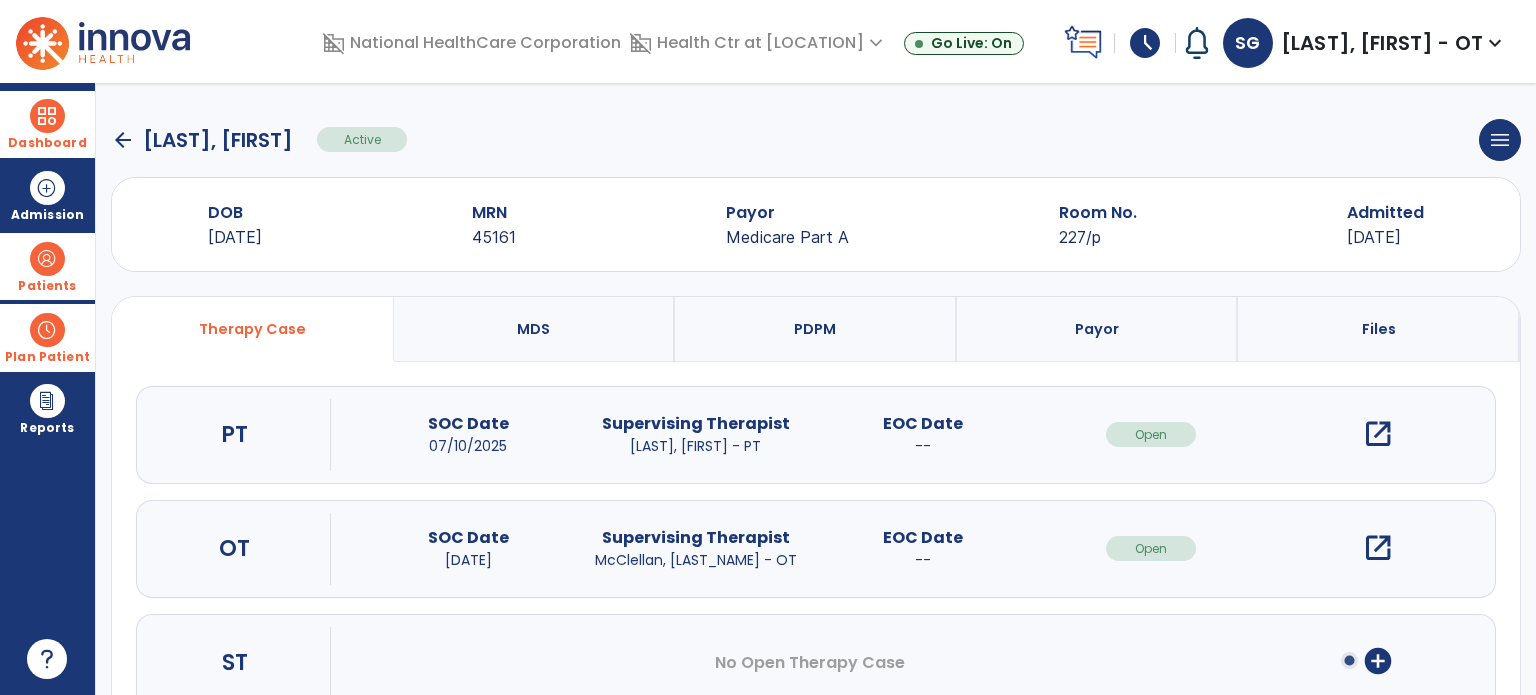 click on "schedule" at bounding box center [1145, 43] 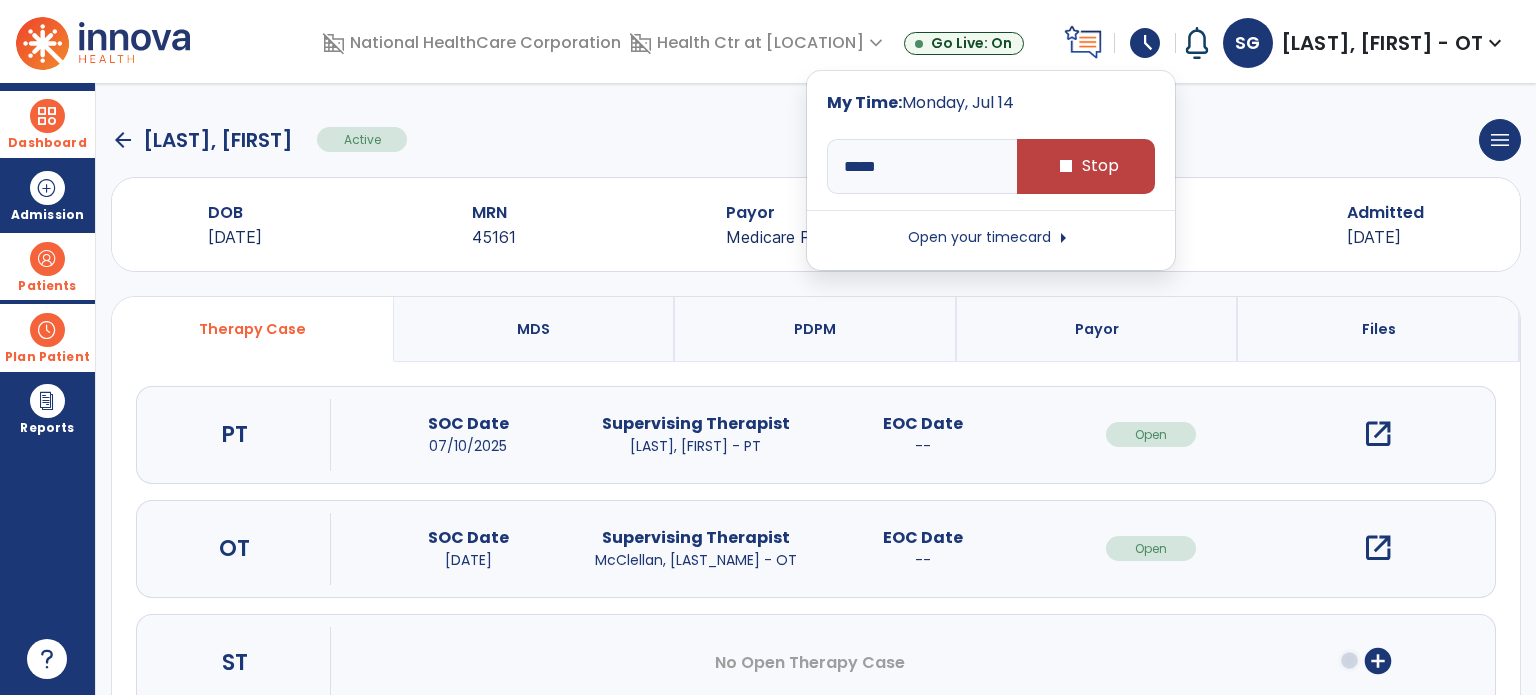 click on "schedule" at bounding box center [1145, 43] 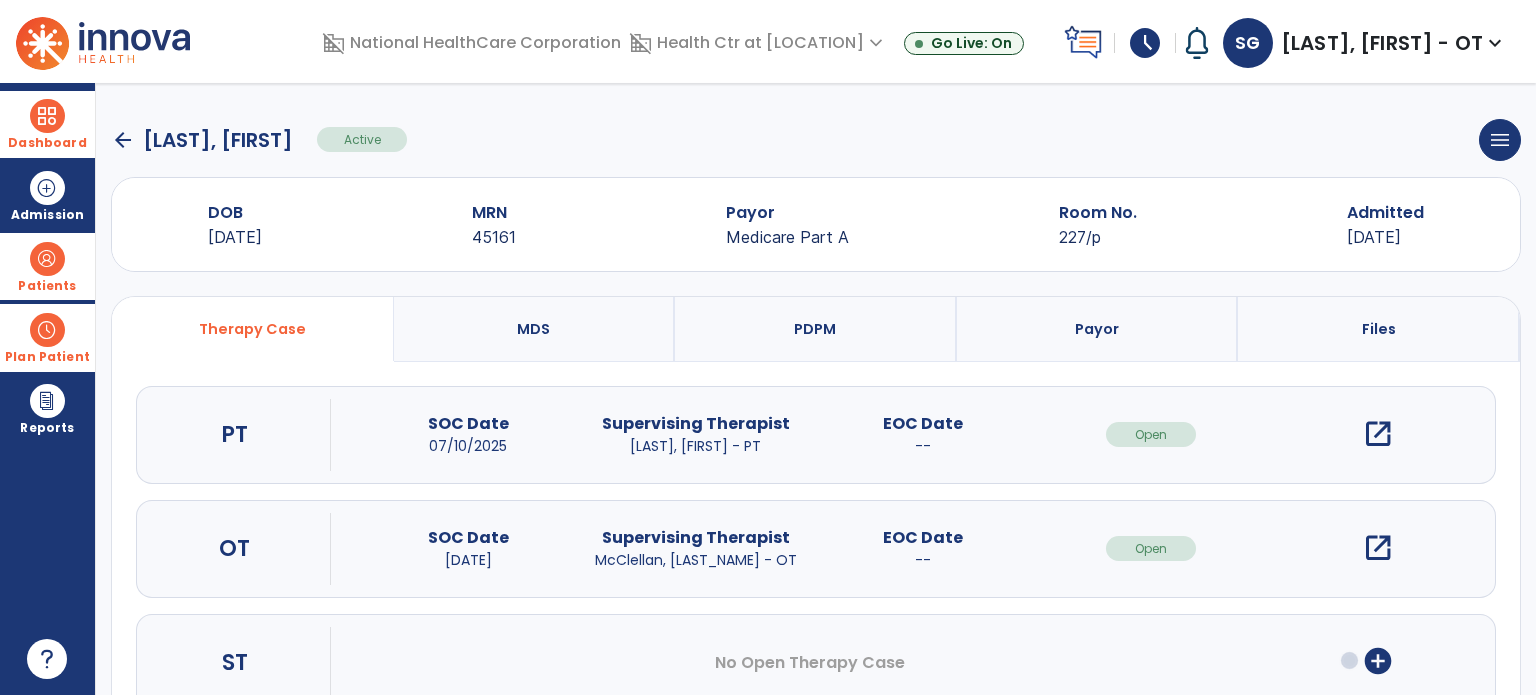 click on "Dashboard" at bounding box center (47, 124) 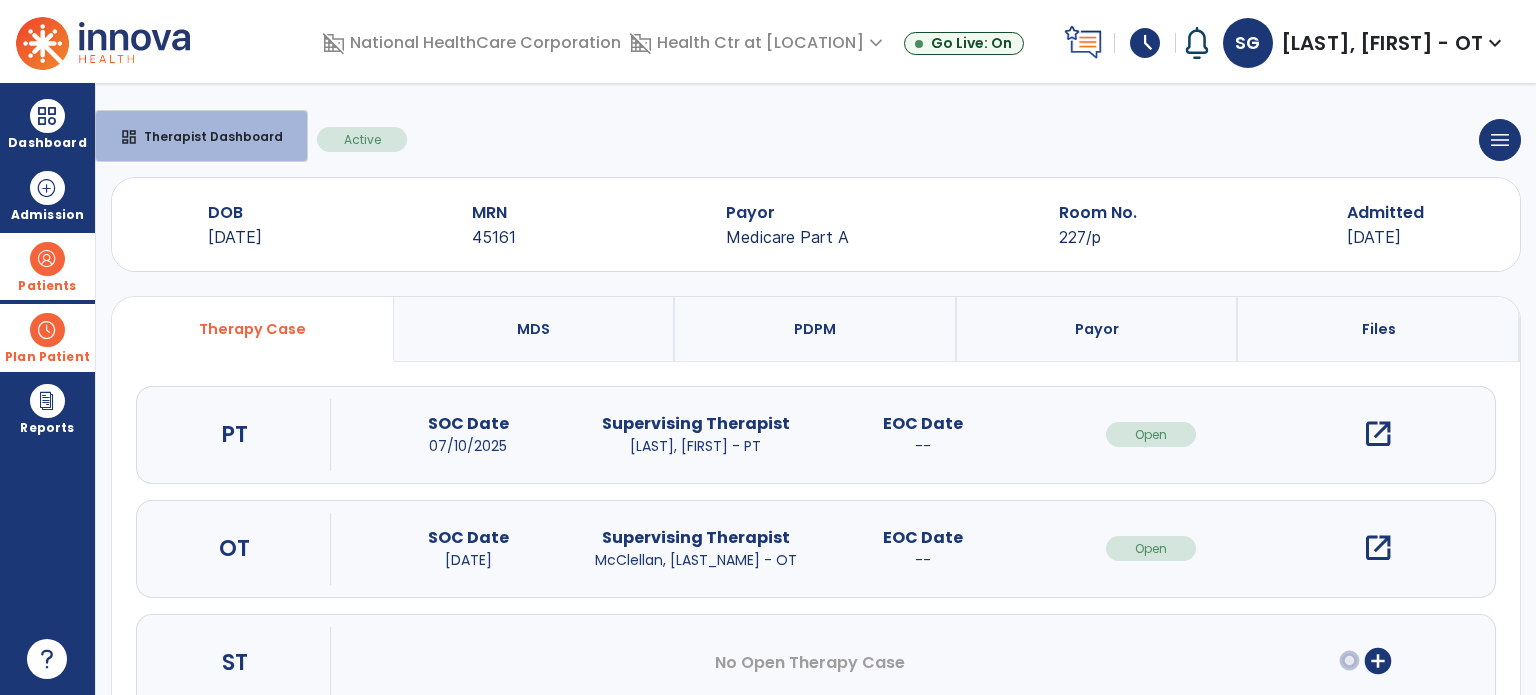 click on "Patients" at bounding box center [47, 286] 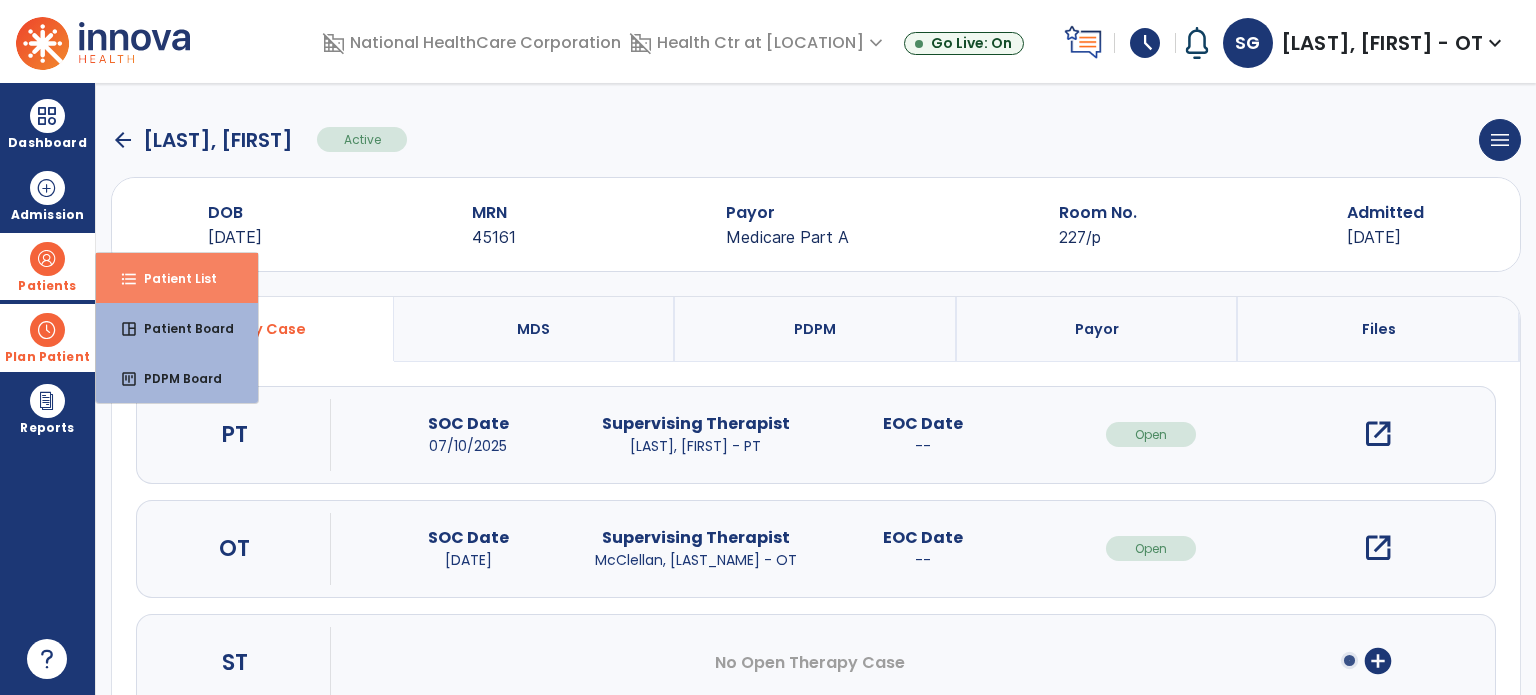 click on "format_list_bulleted  Patient List" at bounding box center (177, 278) 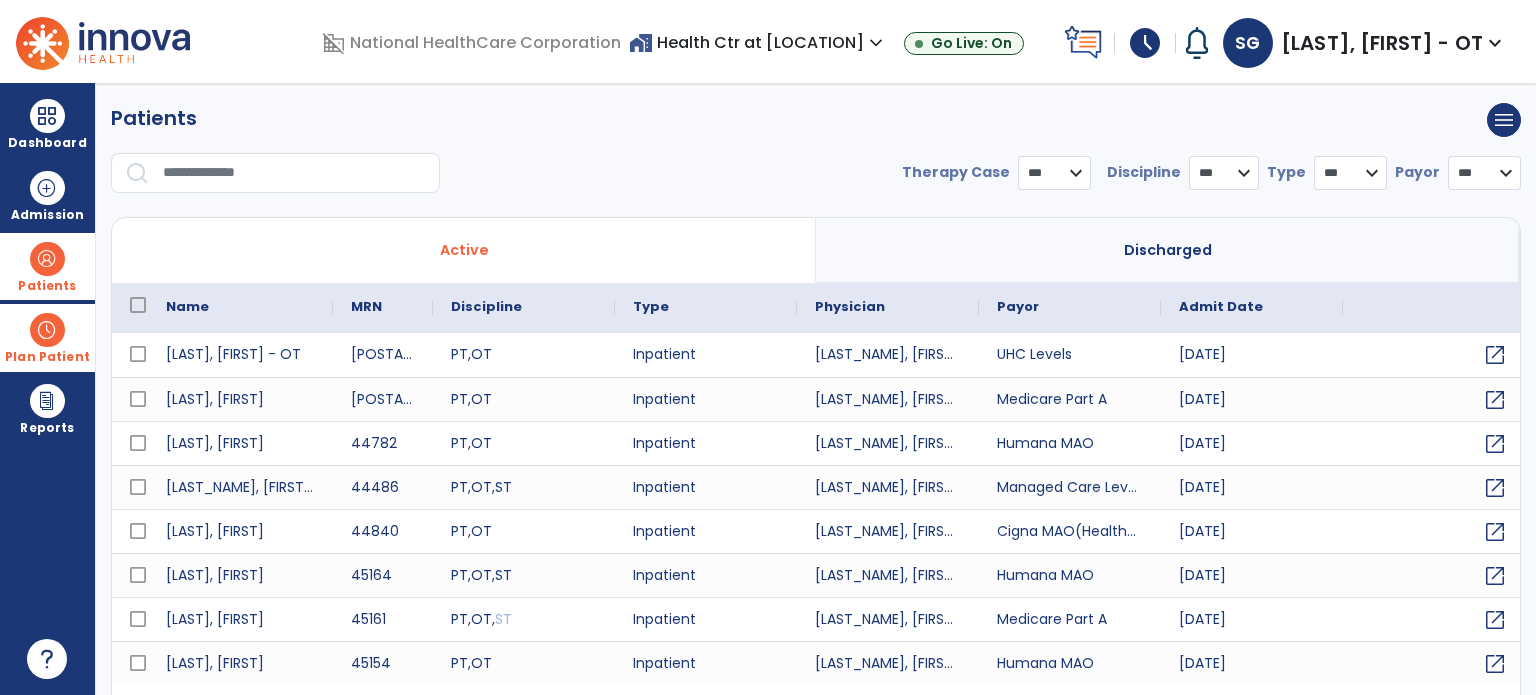 click at bounding box center [294, 173] 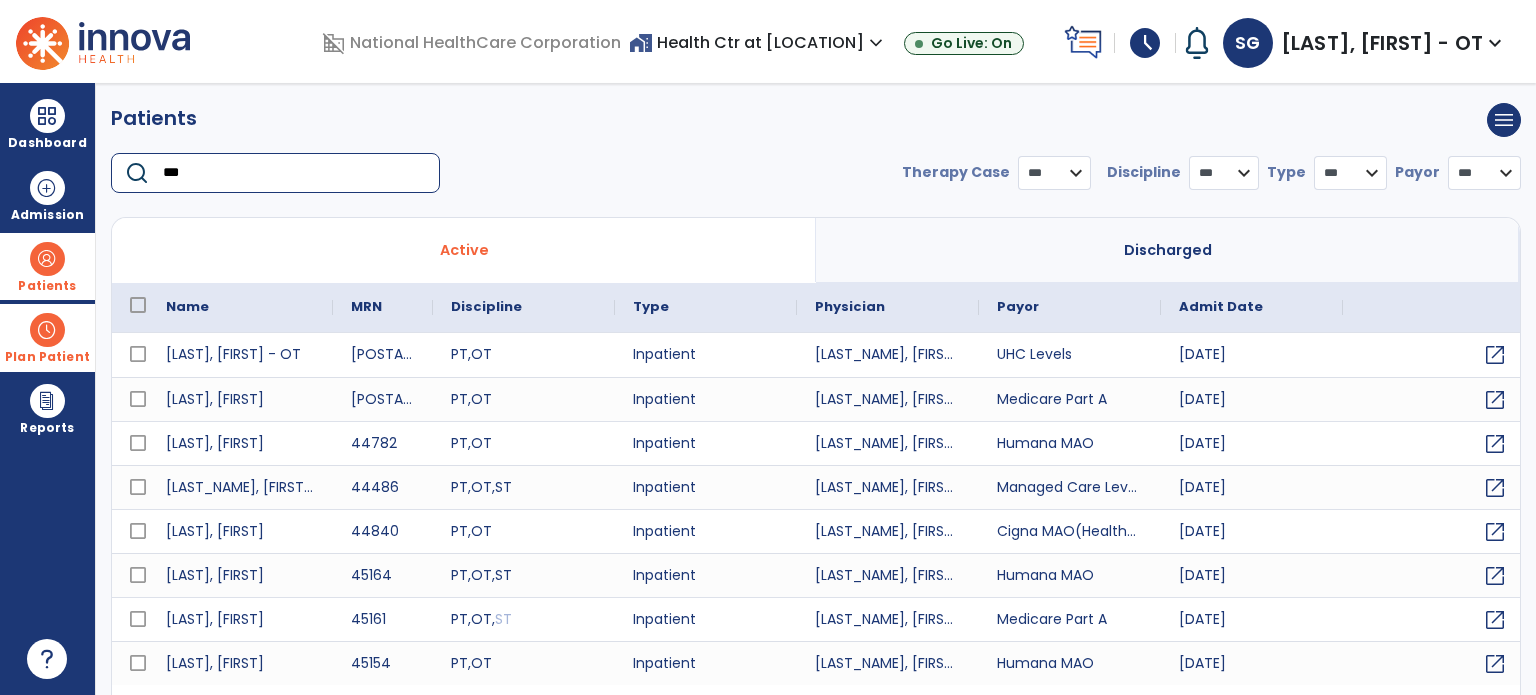 type on "****" 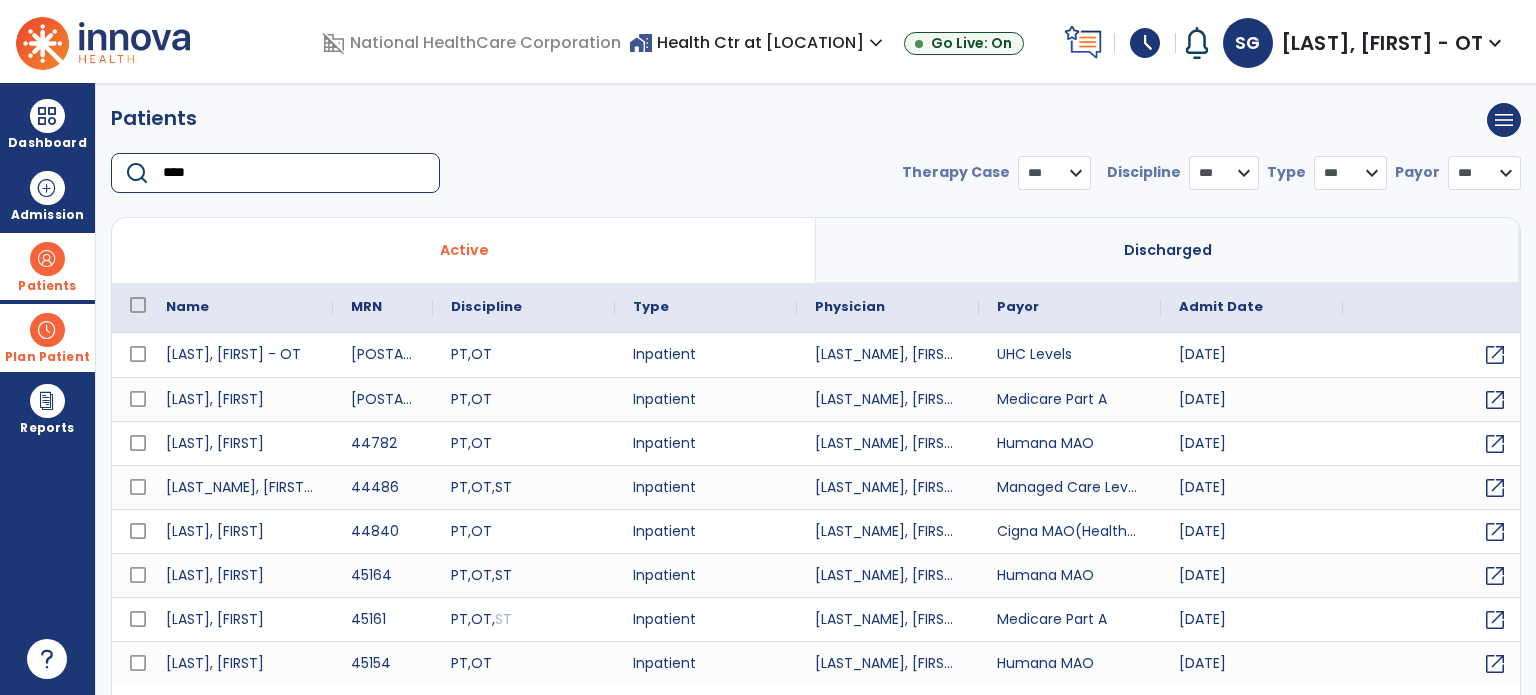 select on "***" 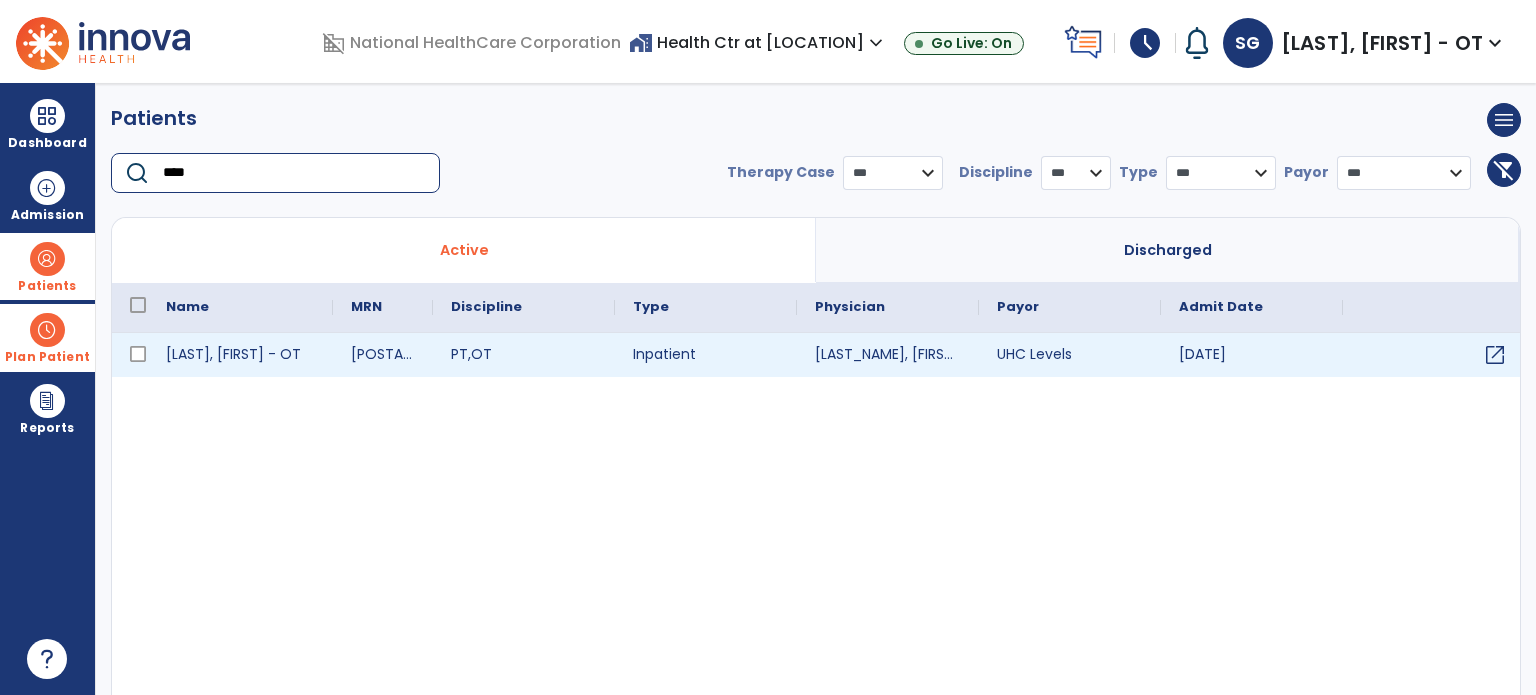 type on "****" 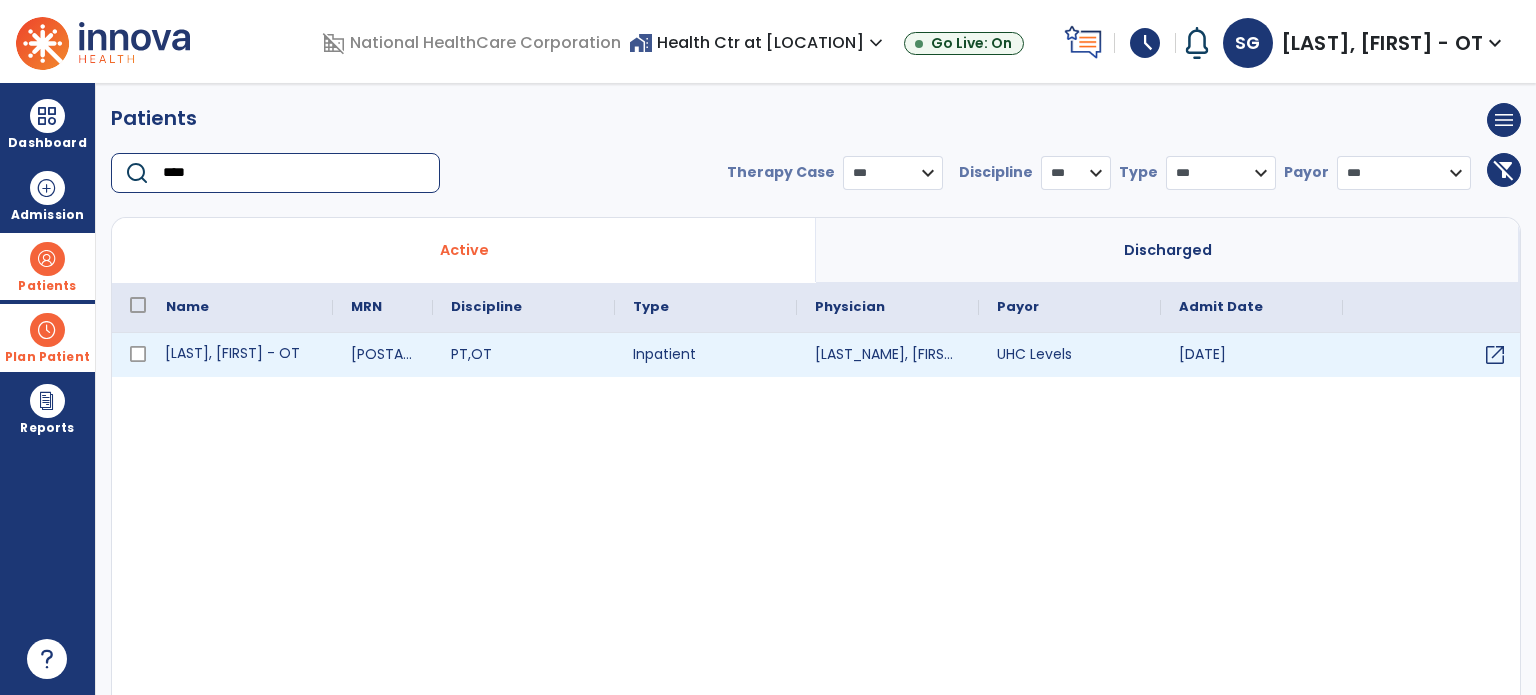 click on "[LAST], [FIRST] - OT" at bounding box center [240, 355] 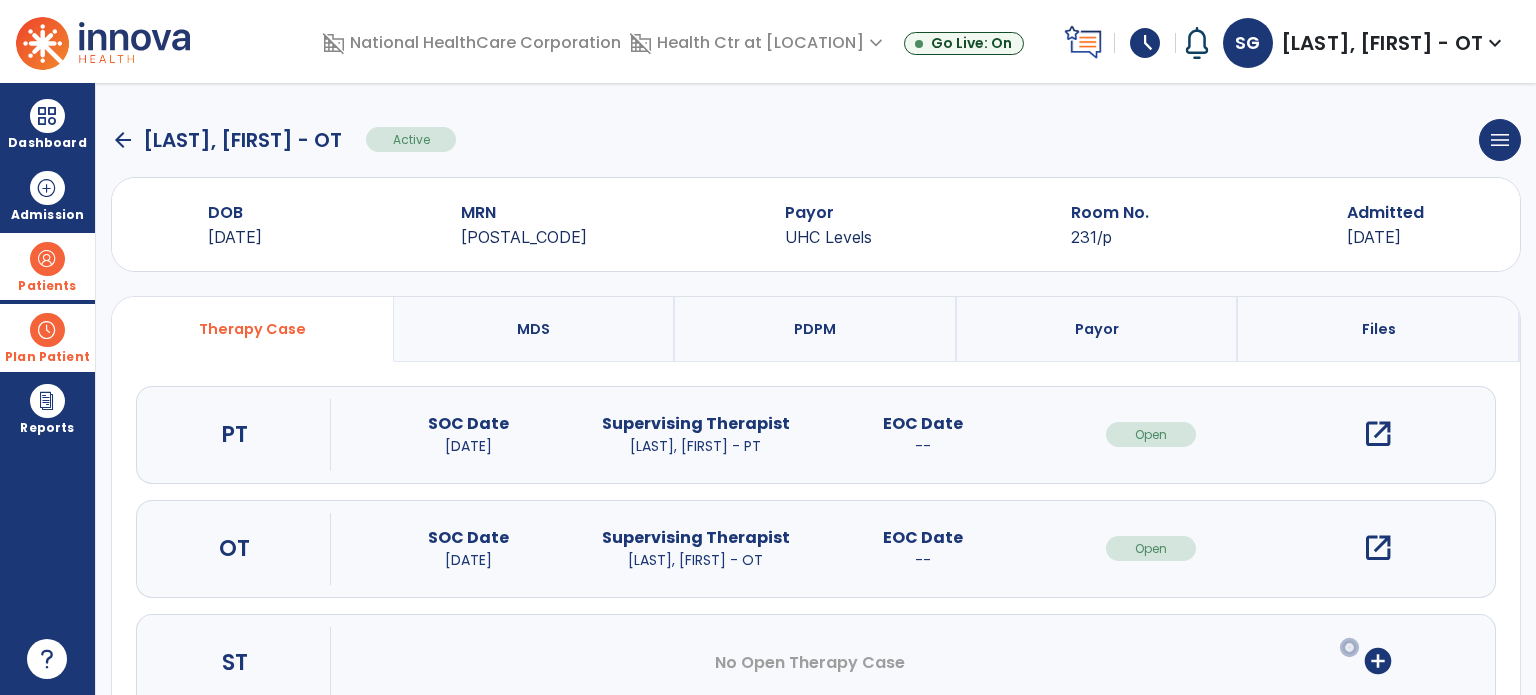 scroll, scrollTop: 62, scrollLeft: 0, axis: vertical 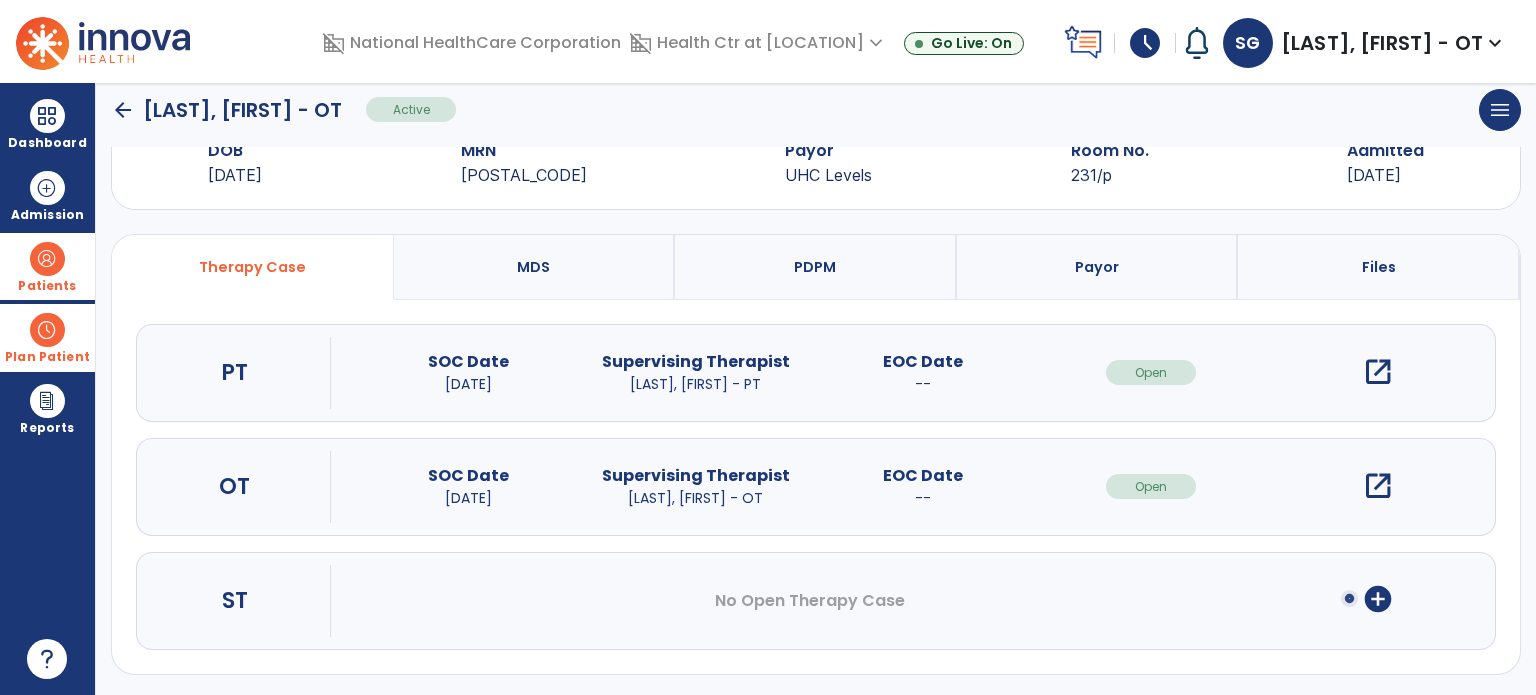 click on "add_circle" at bounding box center (1378, 599) 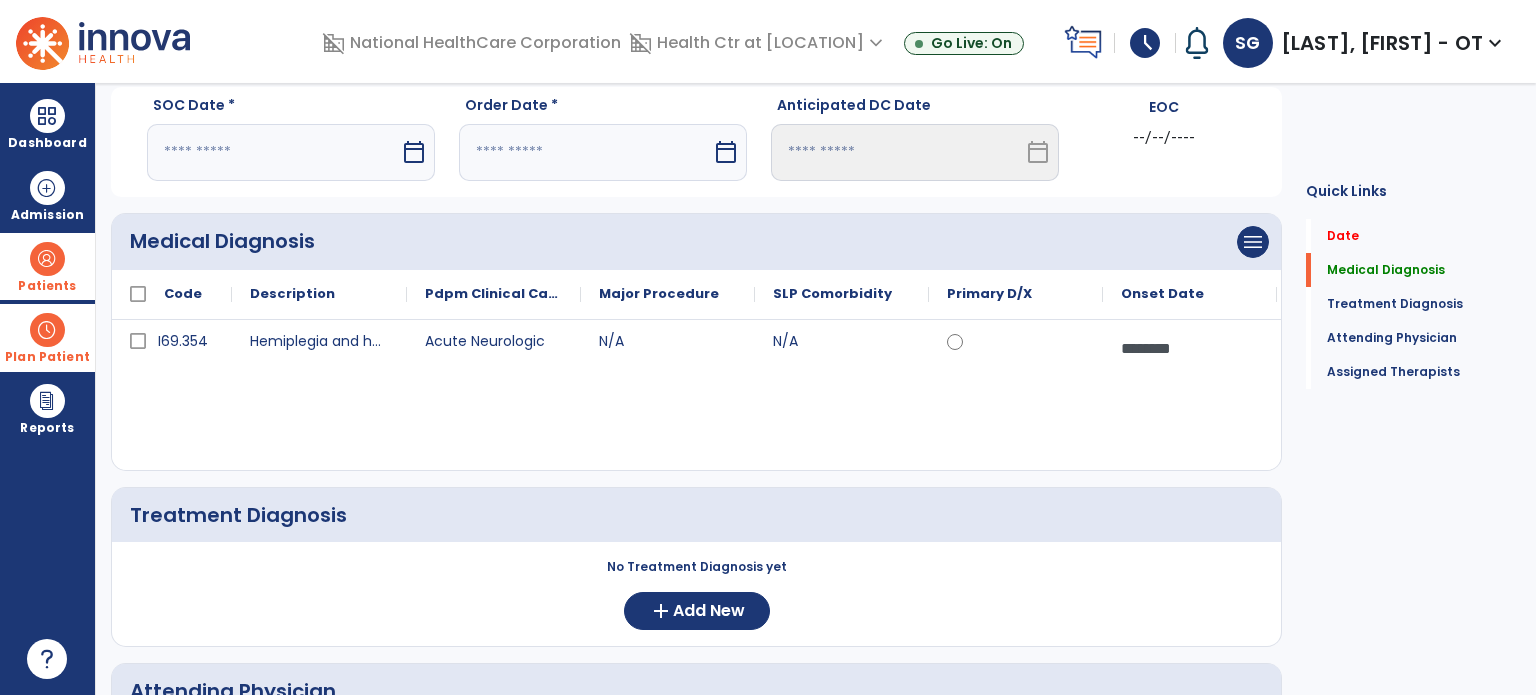 click on "calendar_today" at bounding box center (414, 152) 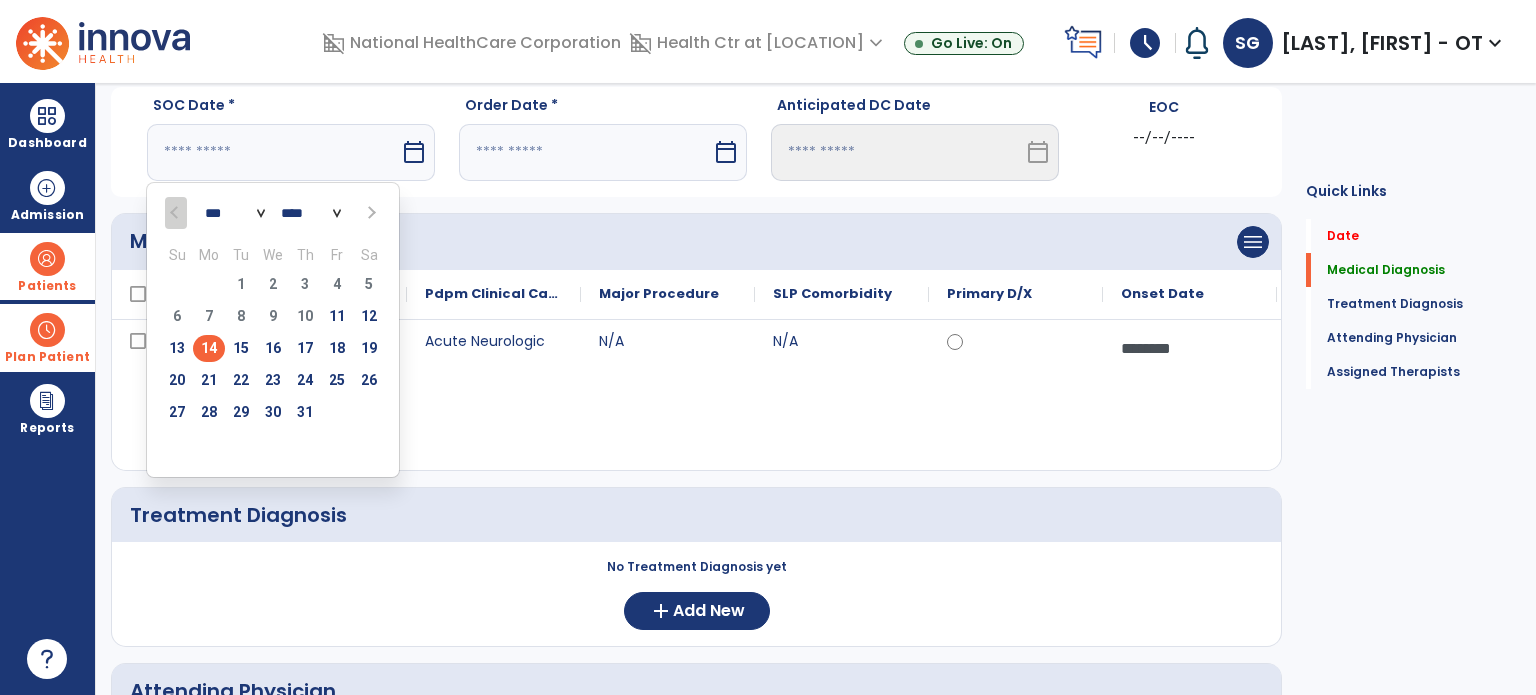 click on "14" at bounding box center (209, 348) 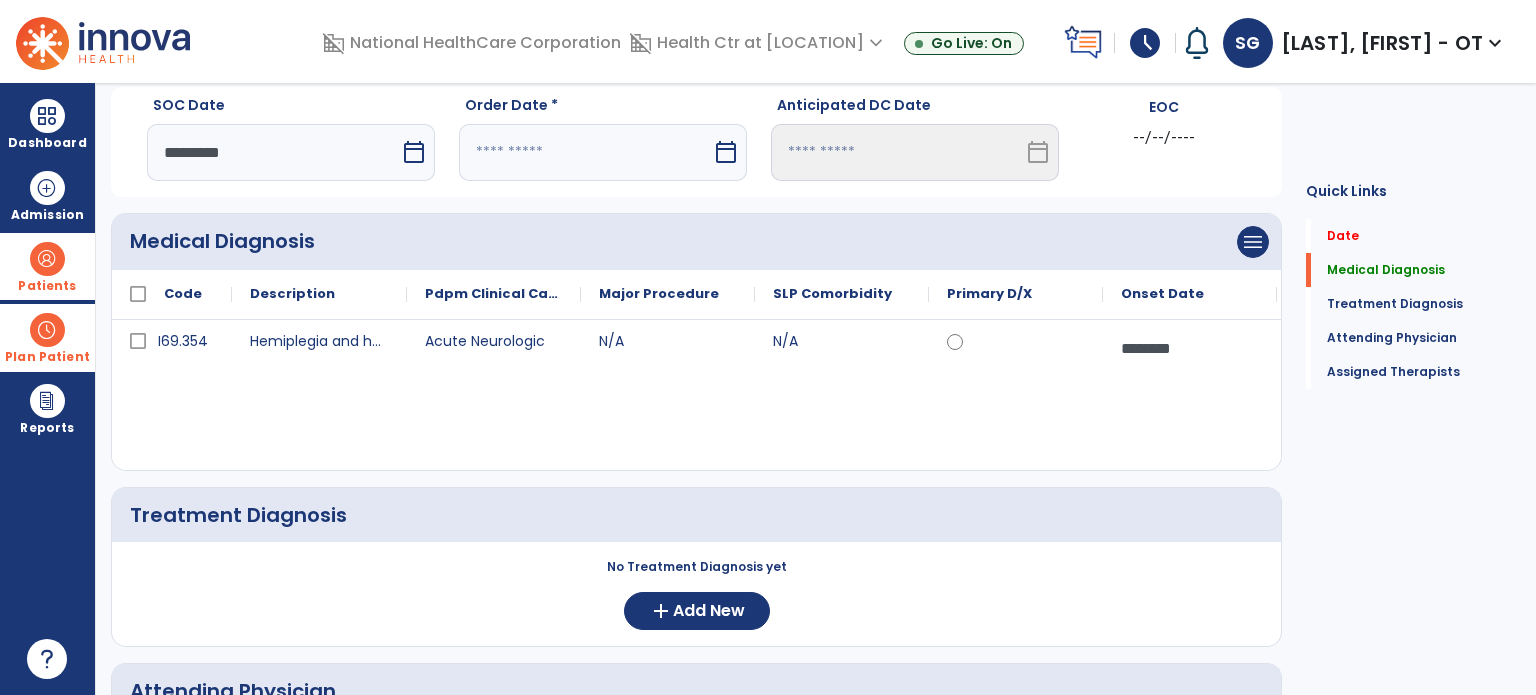 click on "calendar_today" at bounding box center [728, 152] 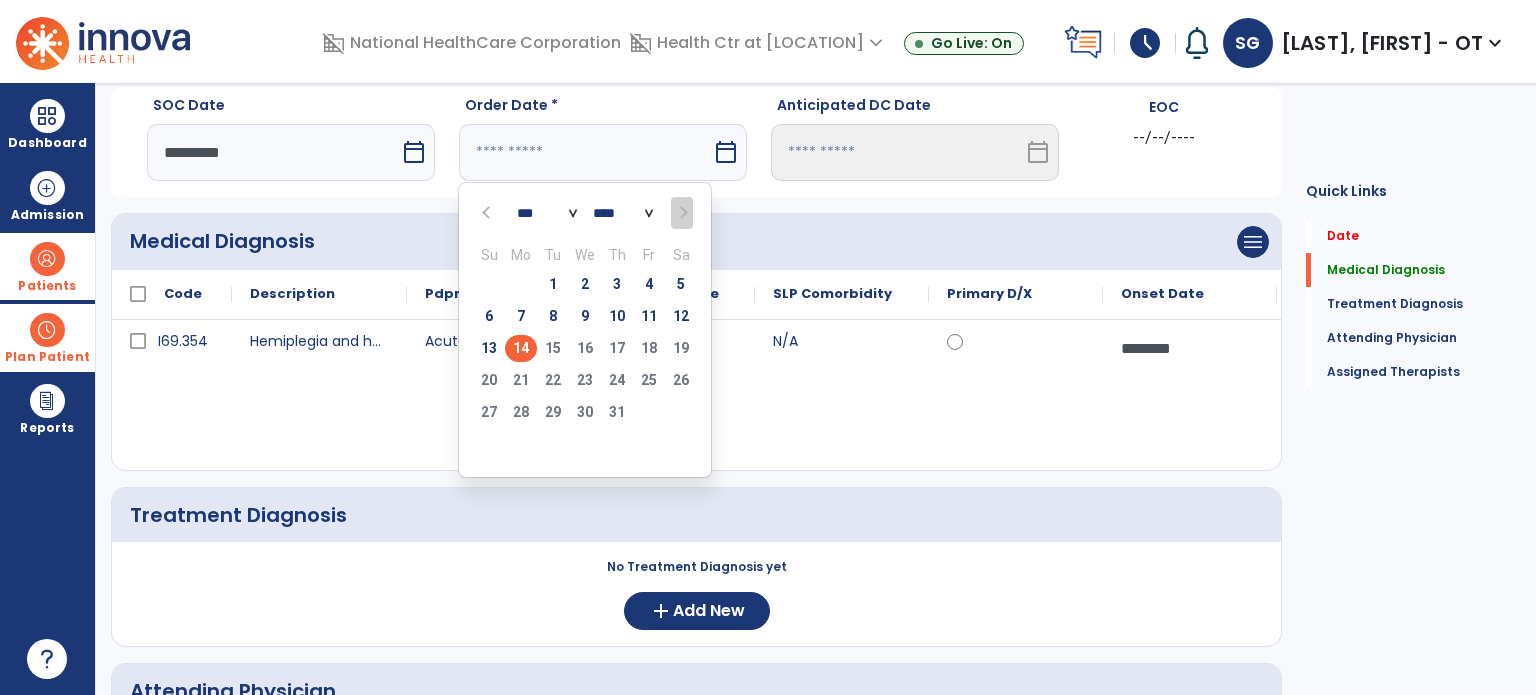 click on "14" at bounding box center [521, 348] 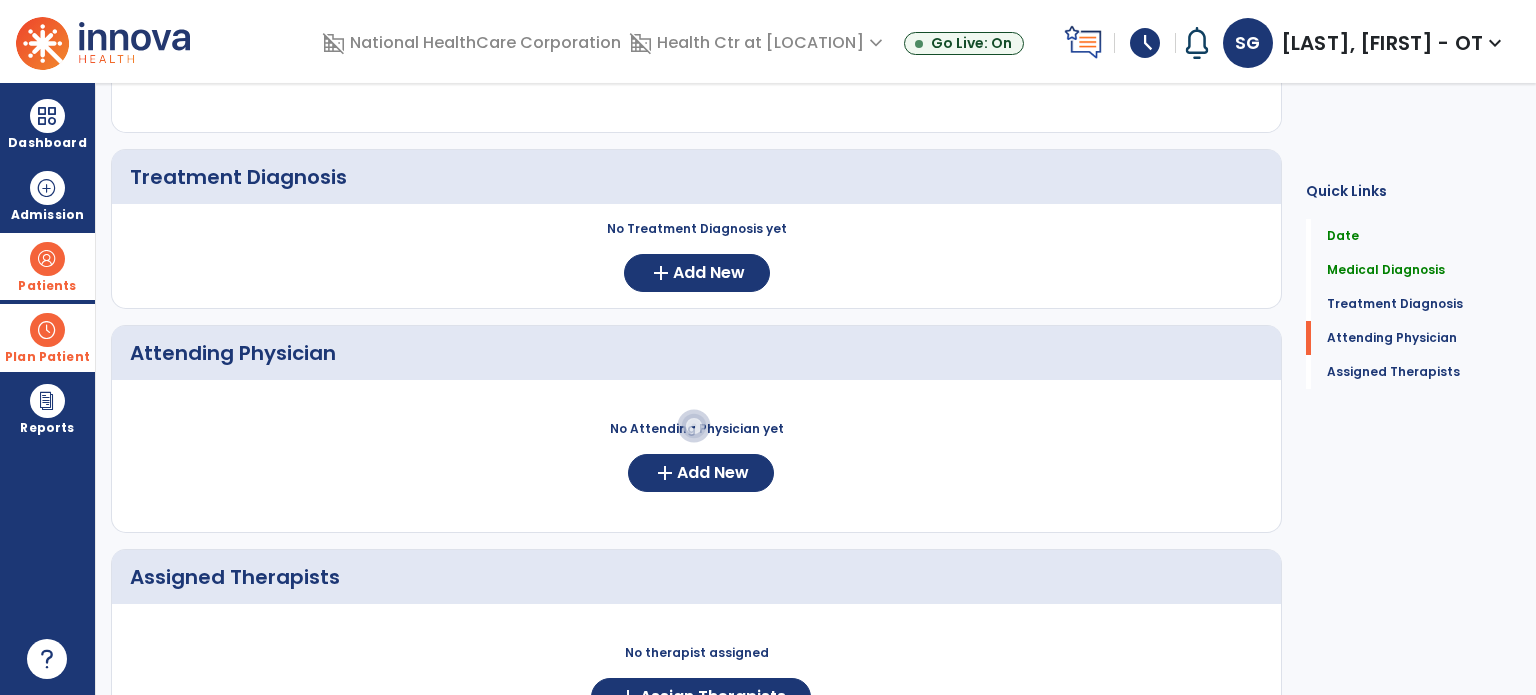 scroll, scrollTop: 407, scrollLeft: 0, axis: vertical 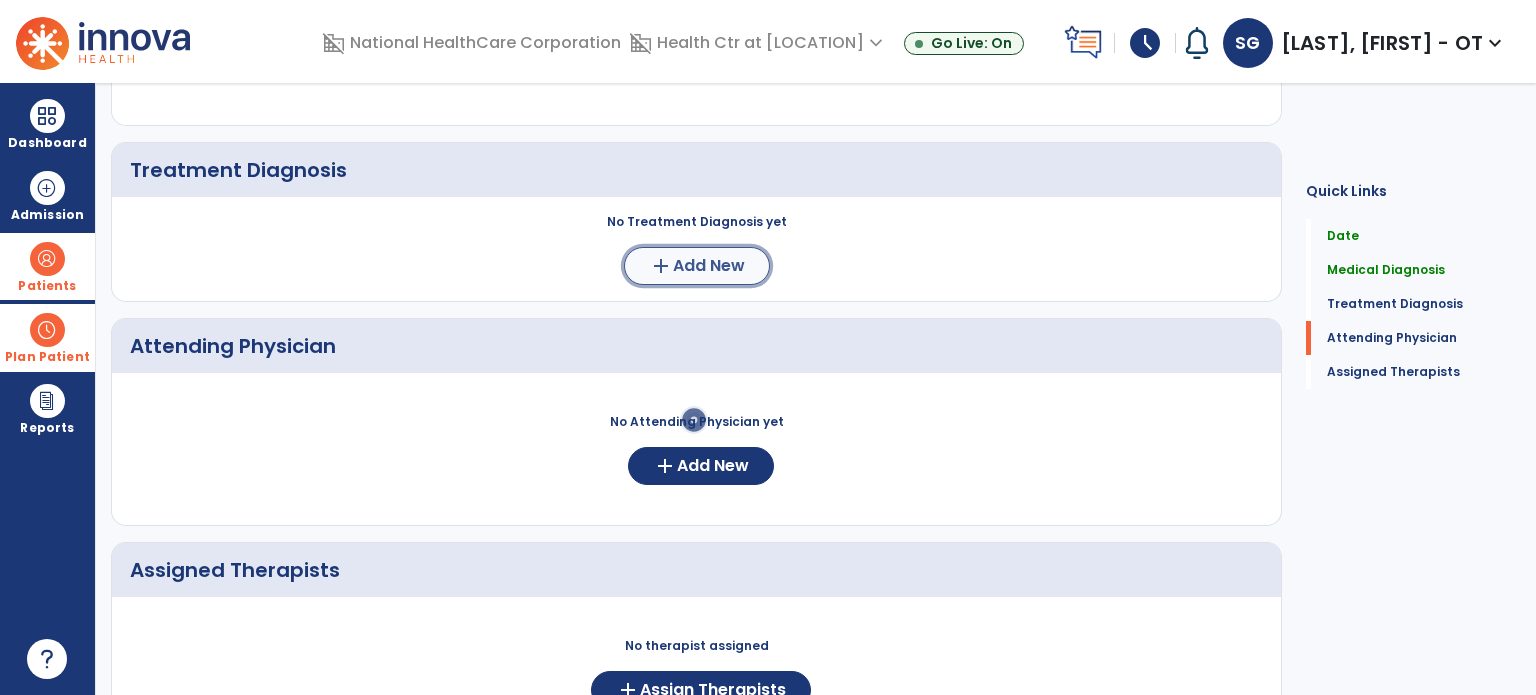 click on "Add New" 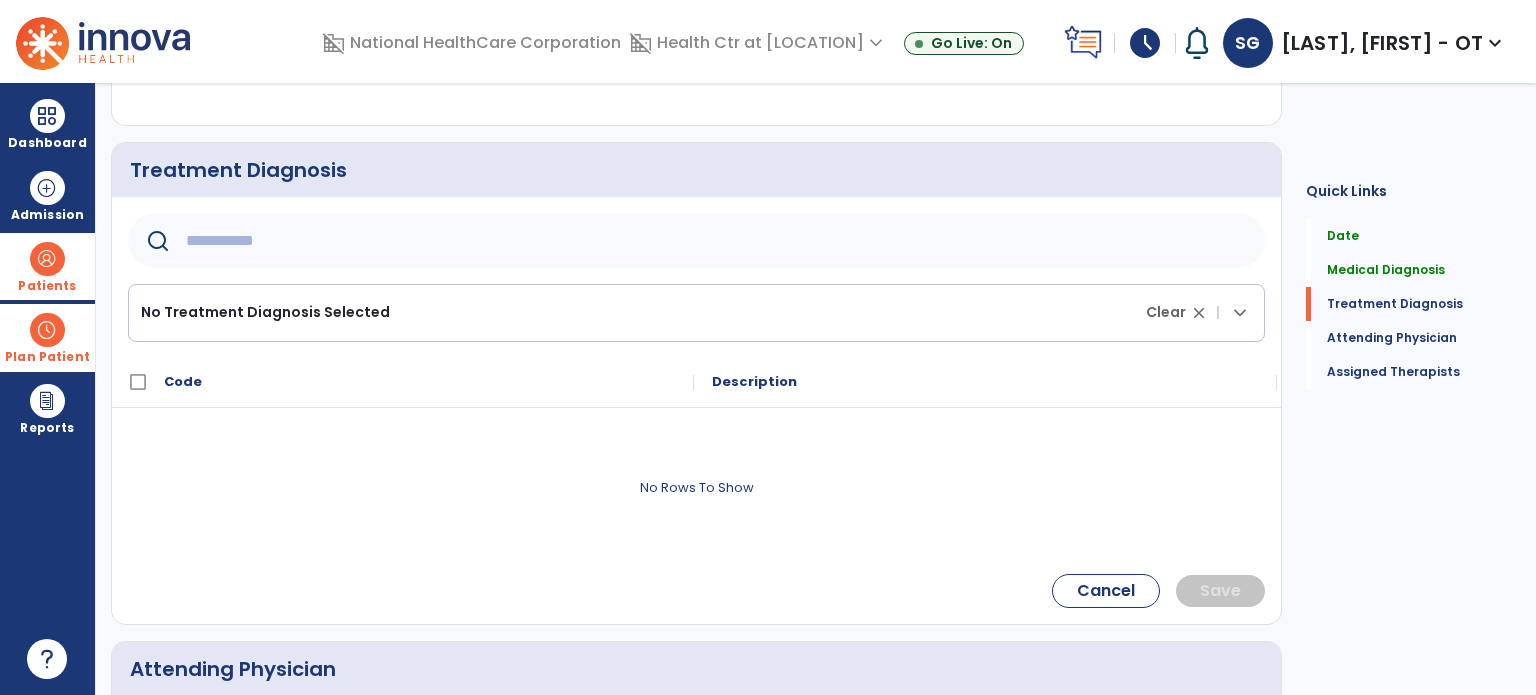 click 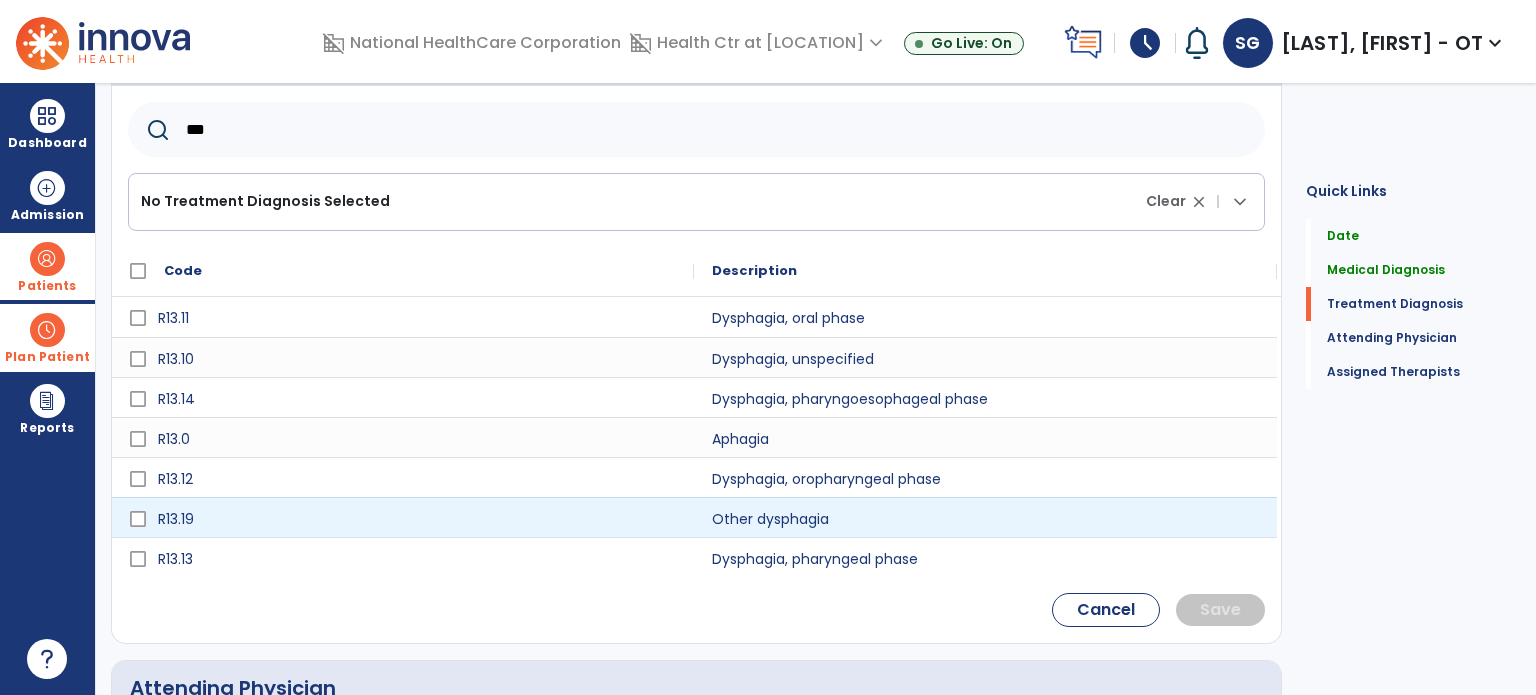 scroll, scrollTop: 519, scrollLeft: 0, axis: vertical 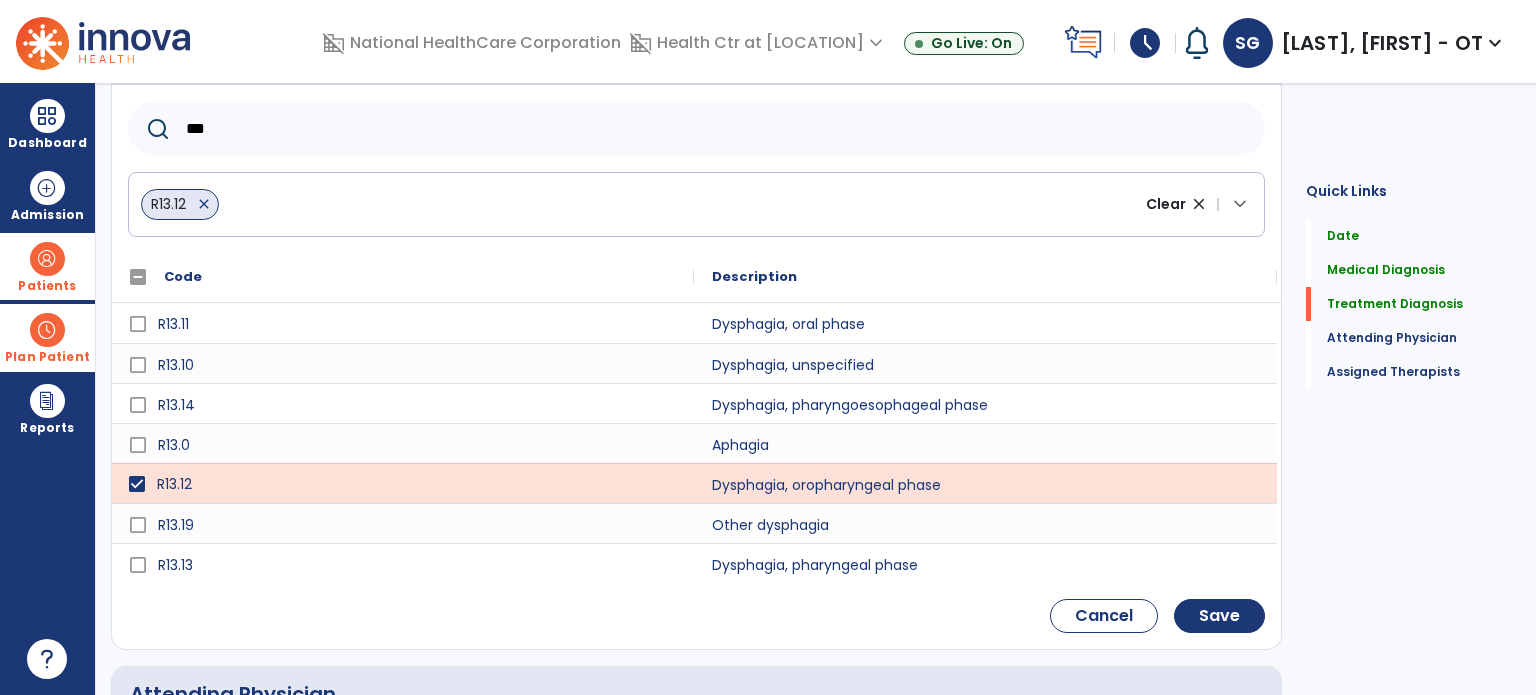 click on "***" 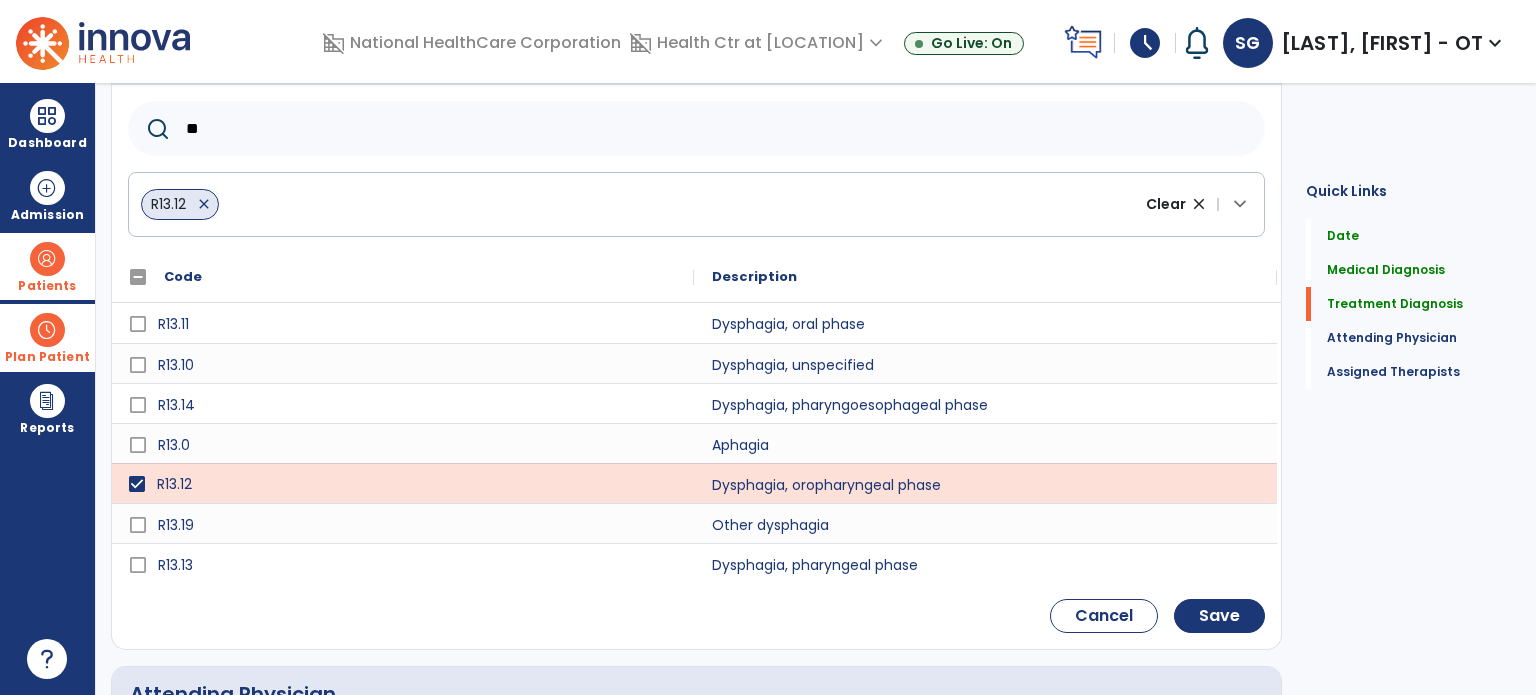 type on "*" 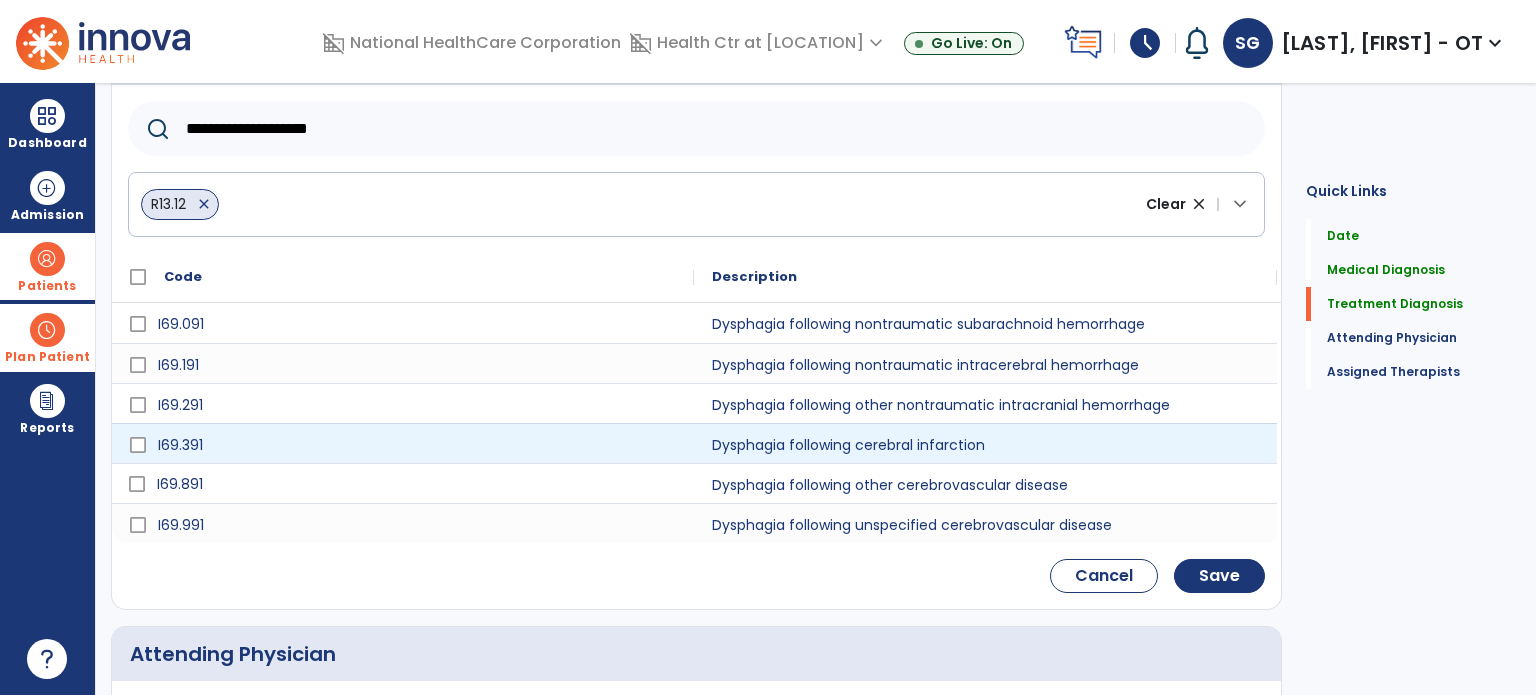 type on "**********" 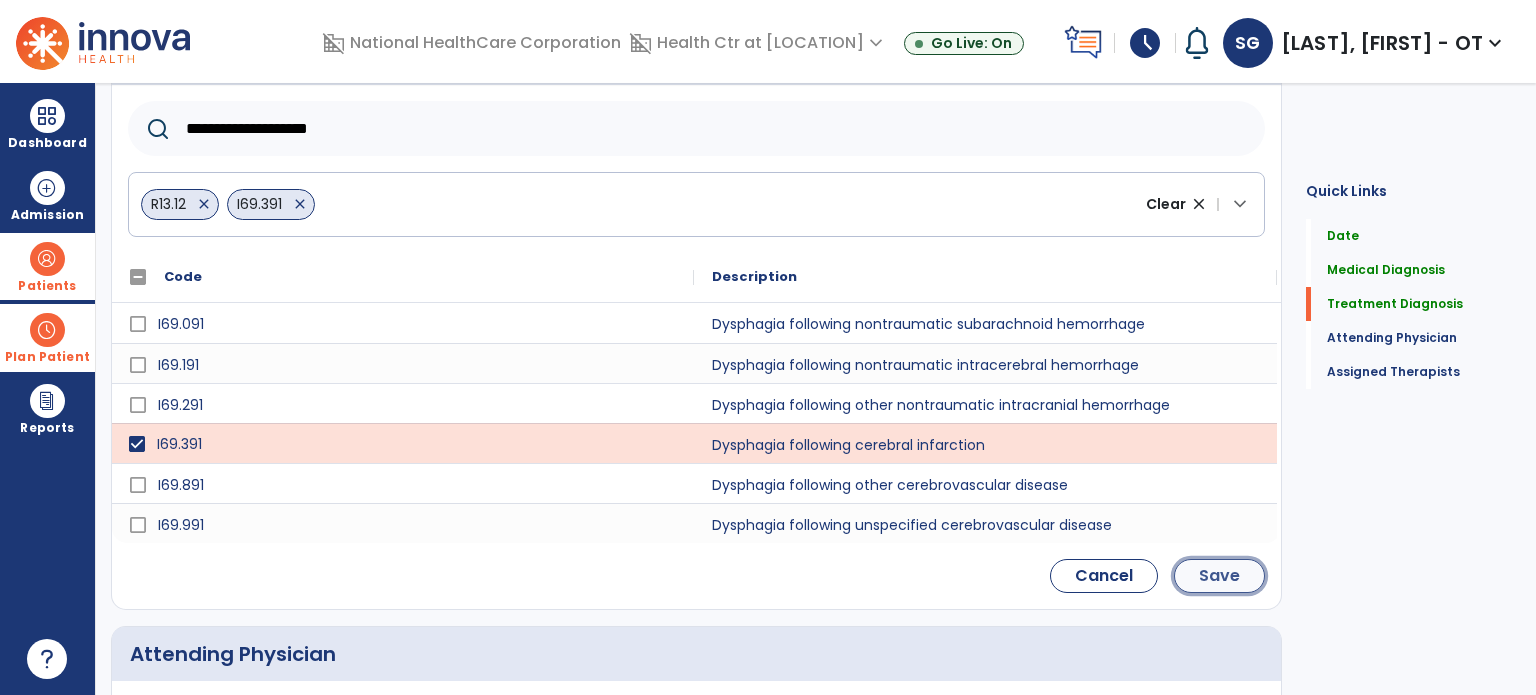 click on "Save" 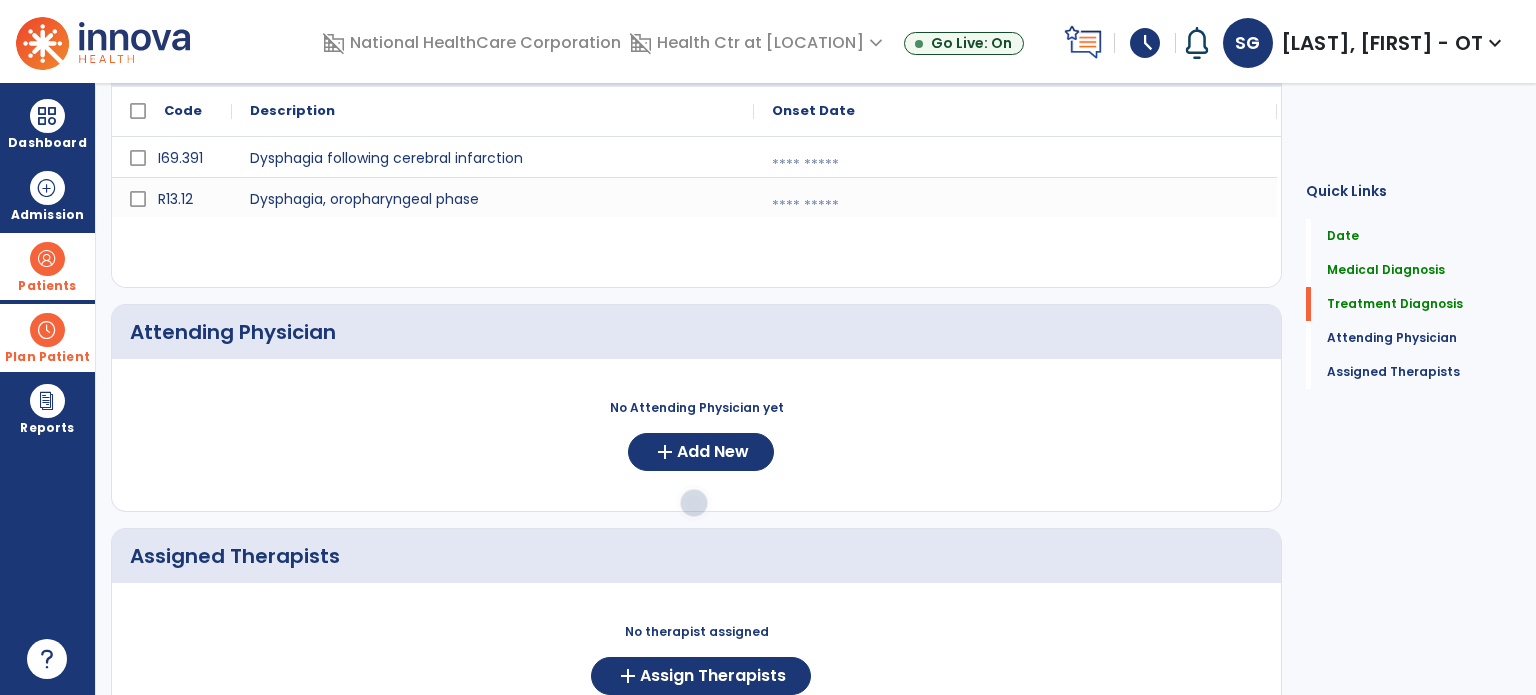 scroll, scrollTop: 372, scrollLeft: 0, axis: vertical 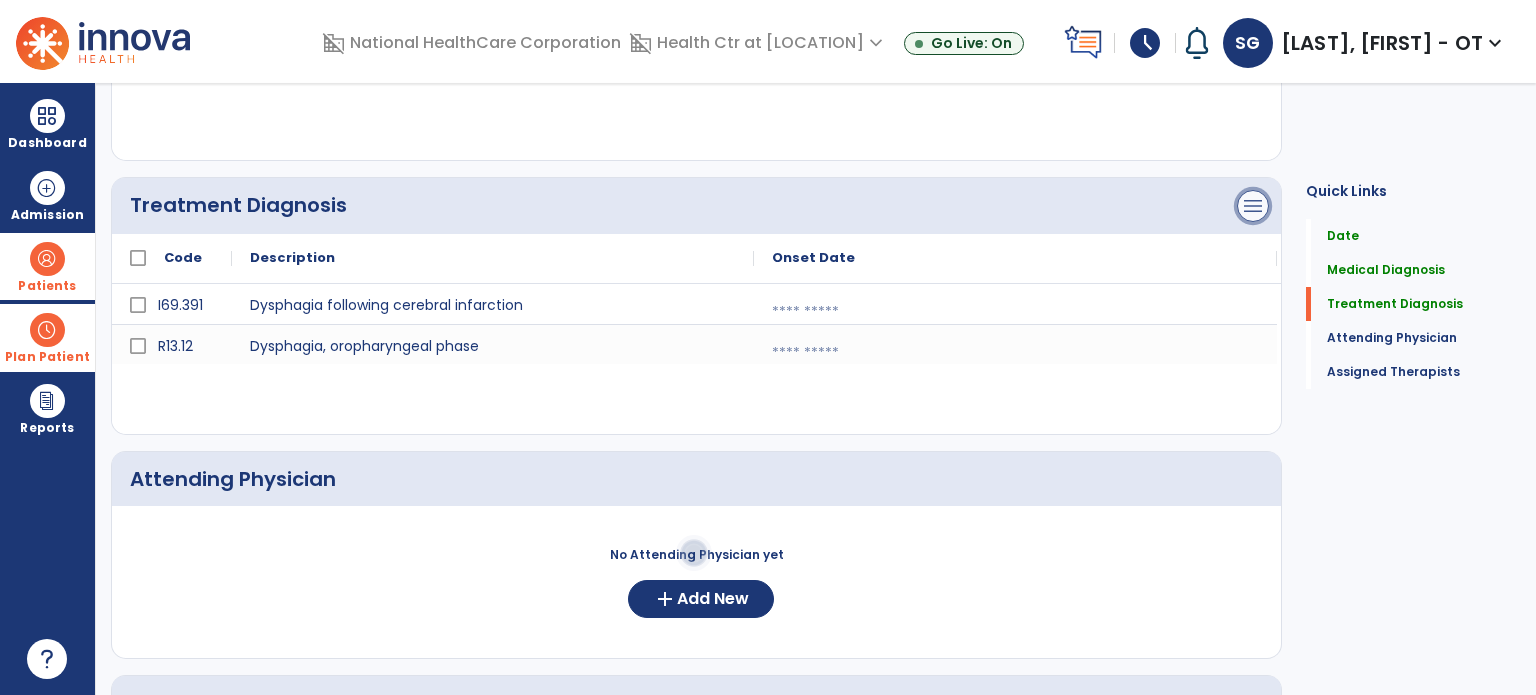 click on "menu" at bounding box center [1253, -68] 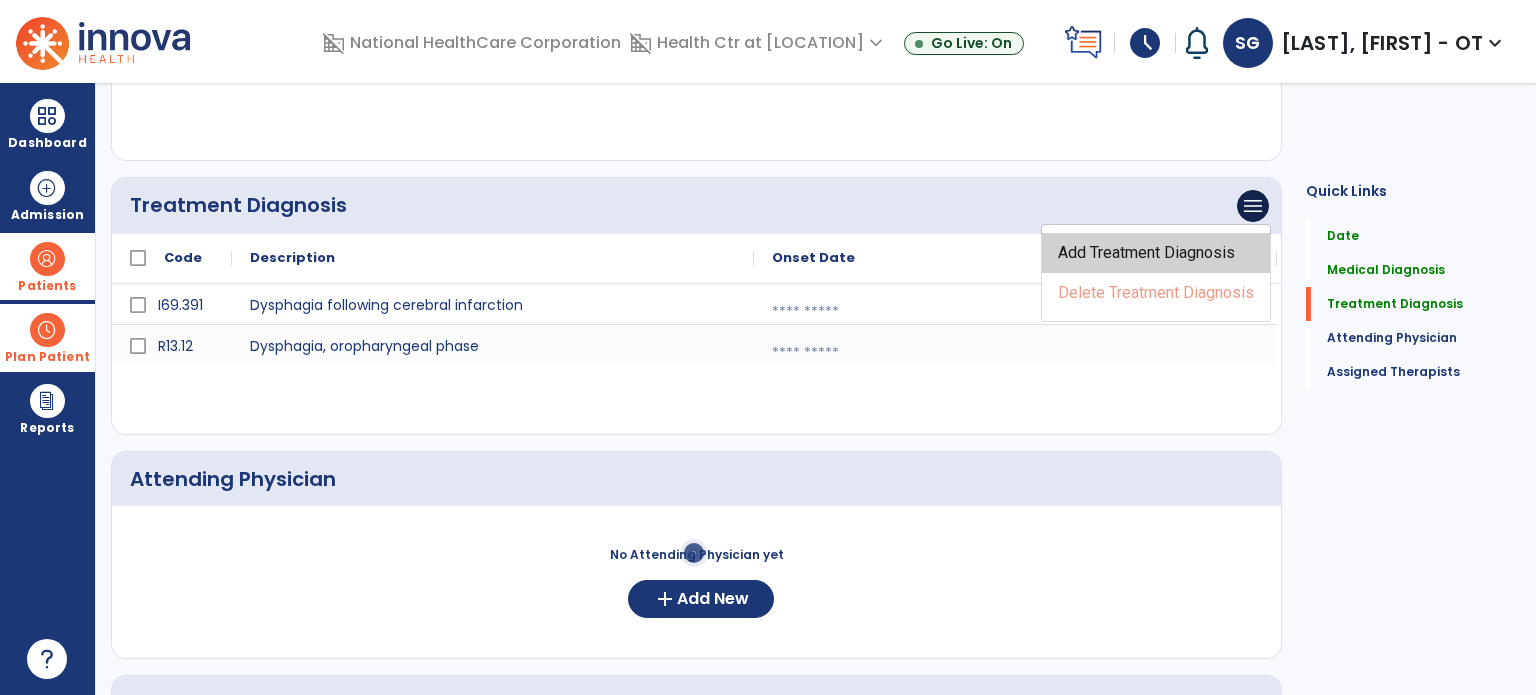 click on "Add Treatment Diagnosis" 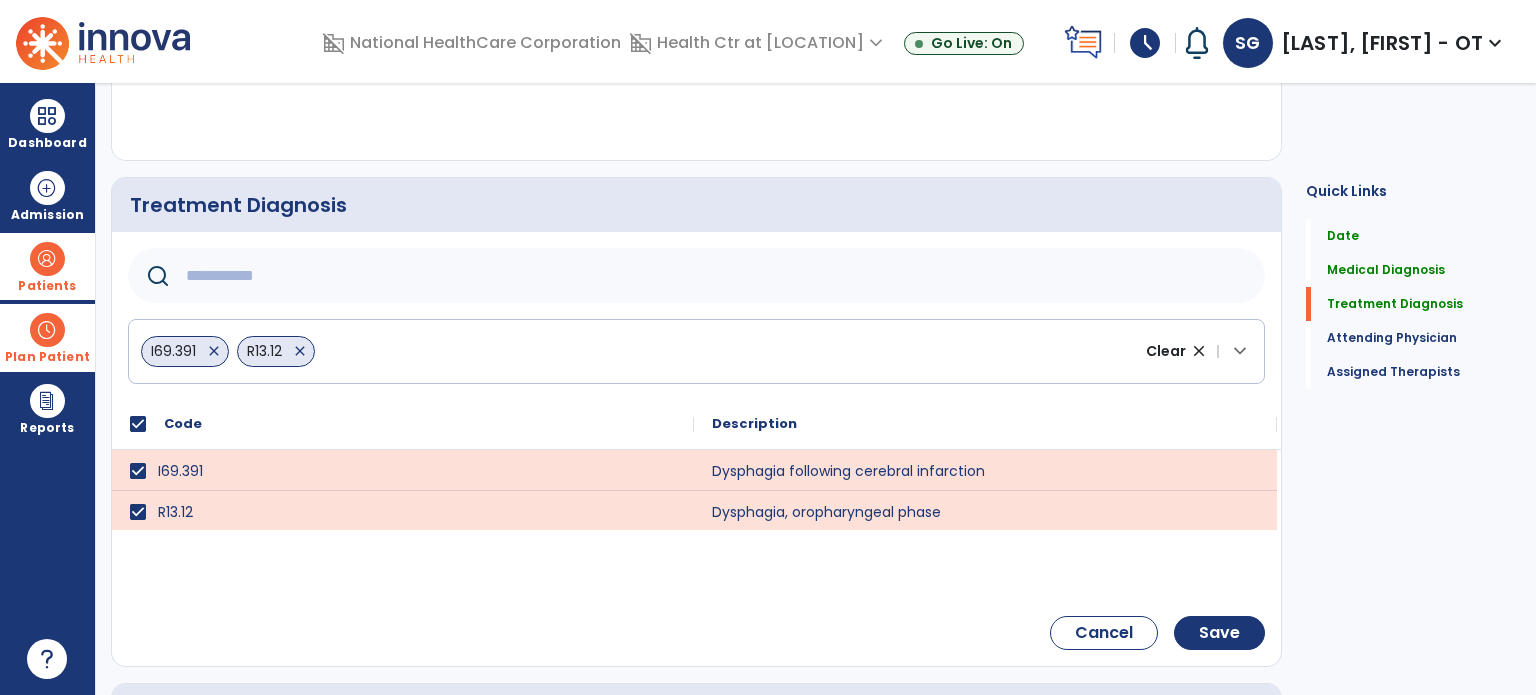 click 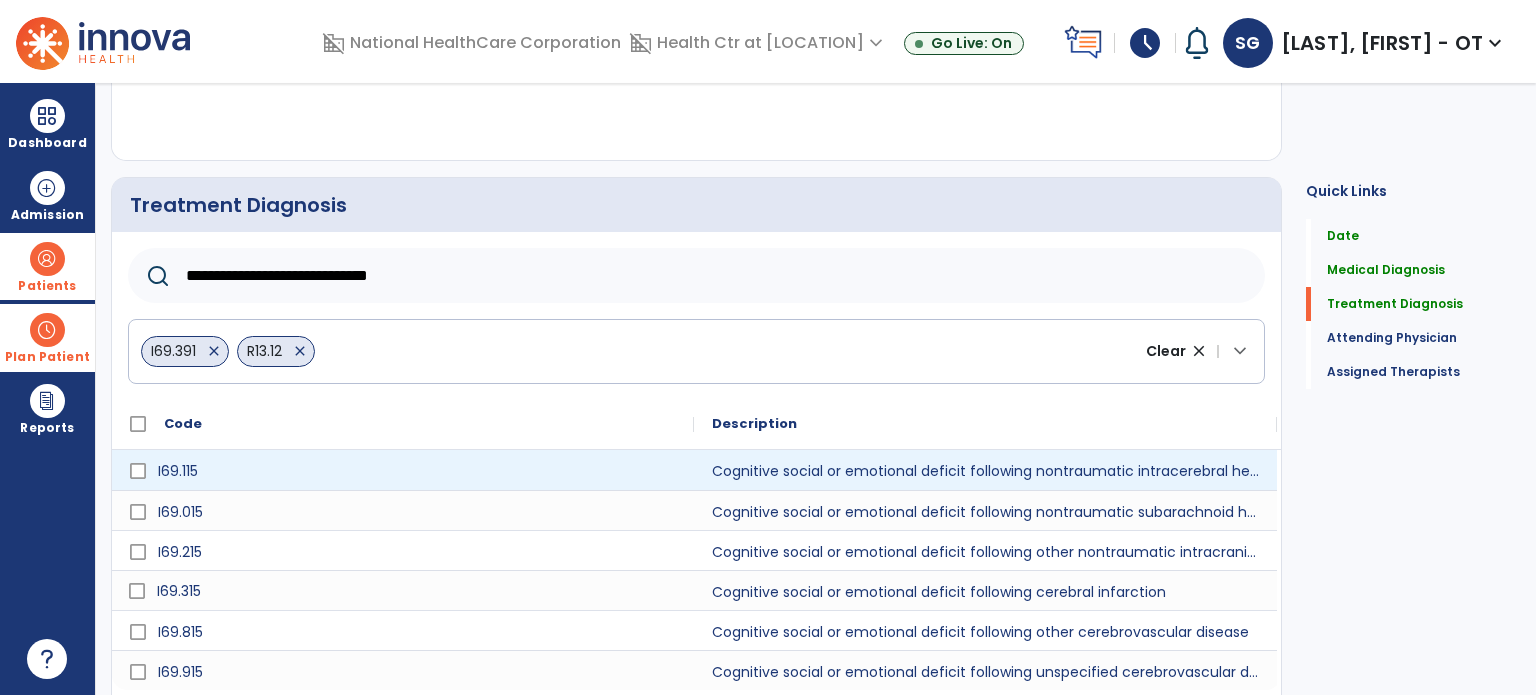 scroll, scrollTop: 460, scrollLeft: 0, axis: vertical 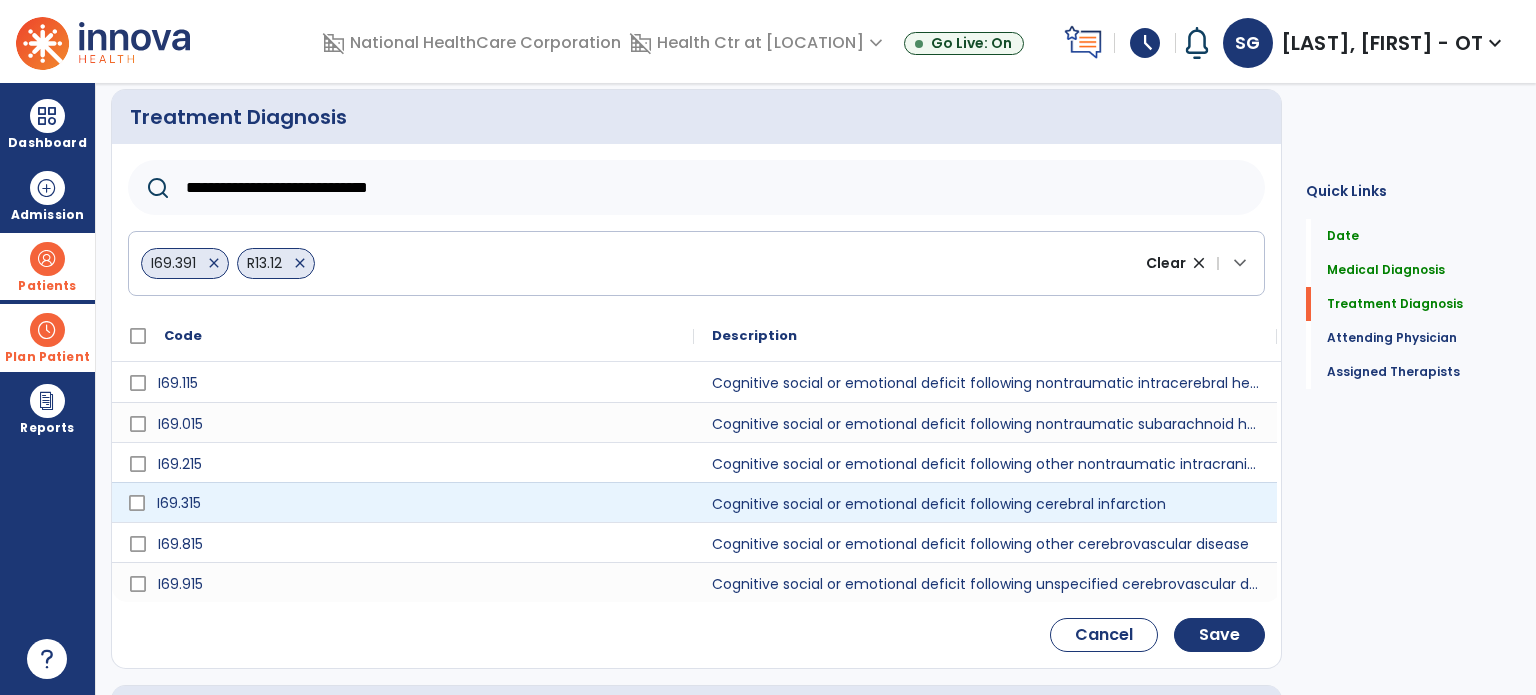 type on "**********" 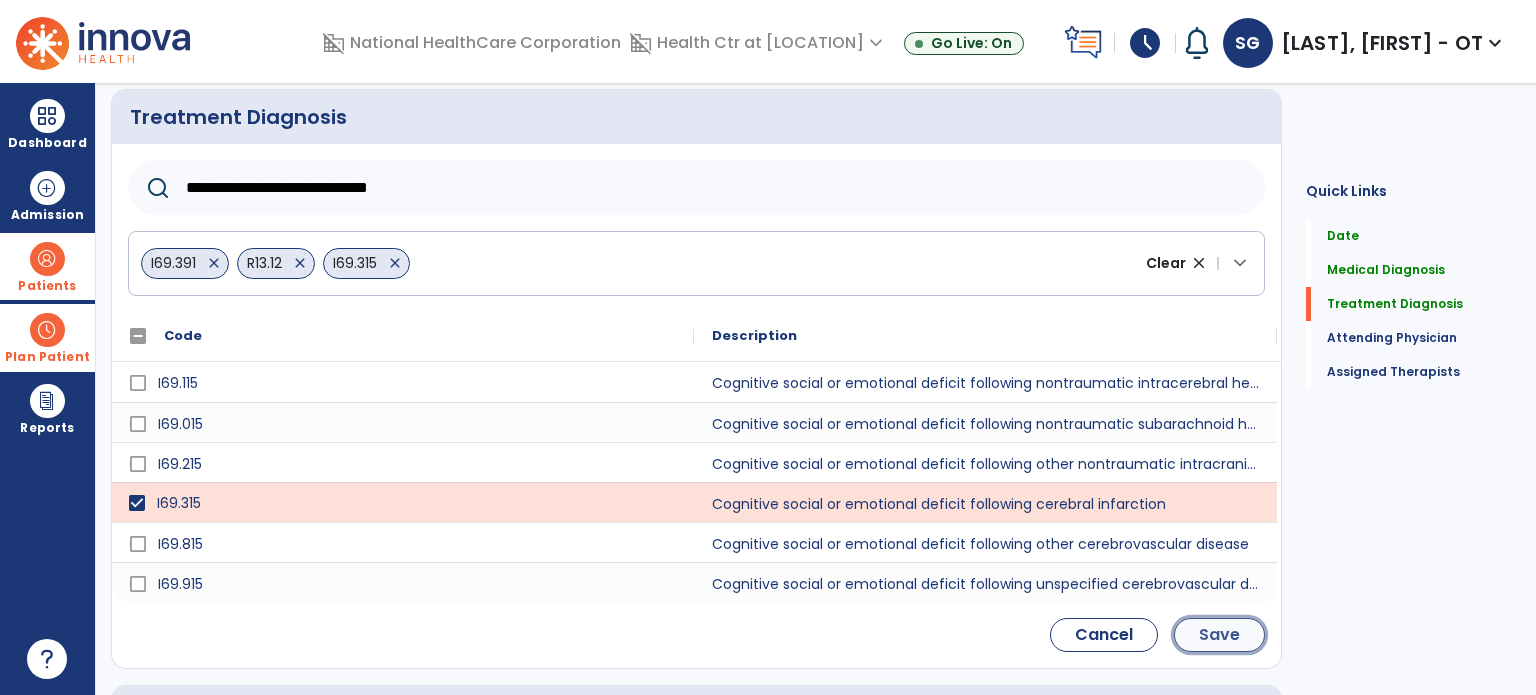 click on "Save" 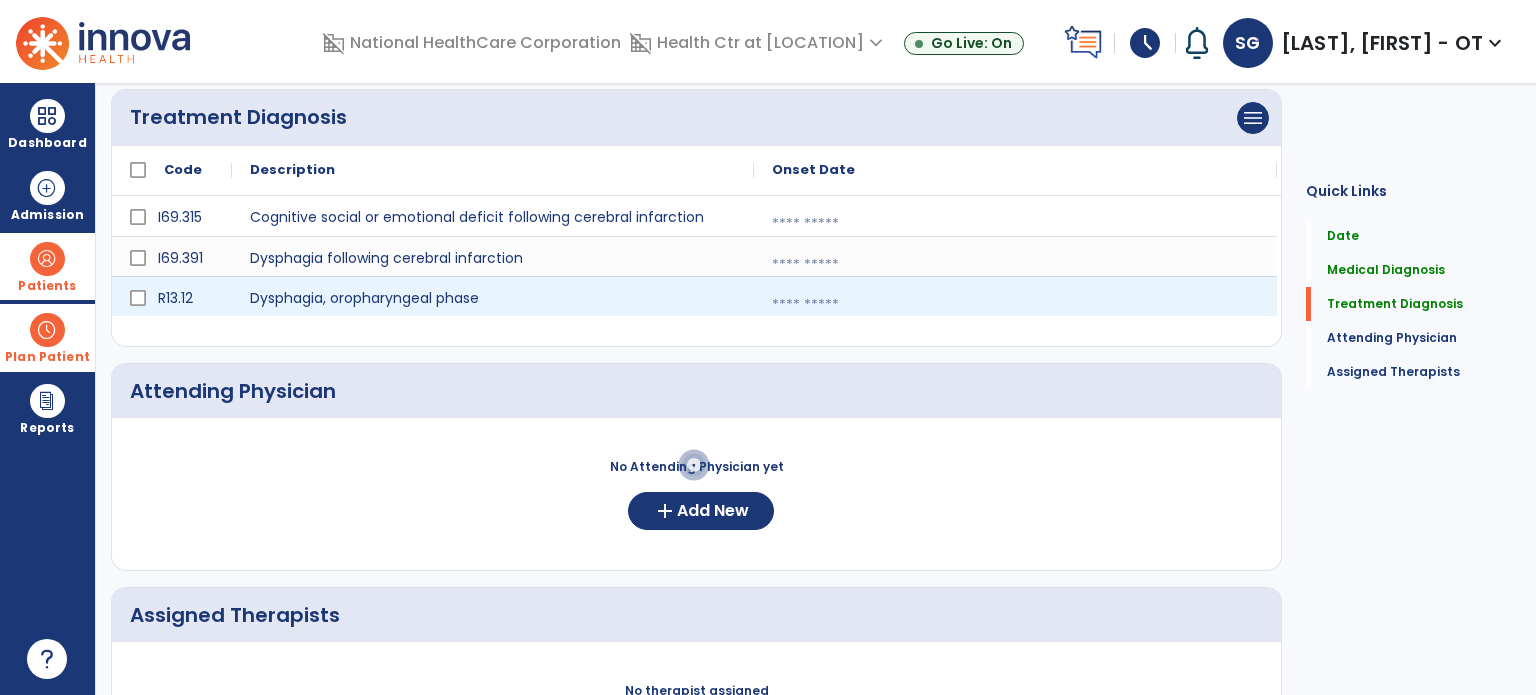 click at bounding box center [1015, 305] 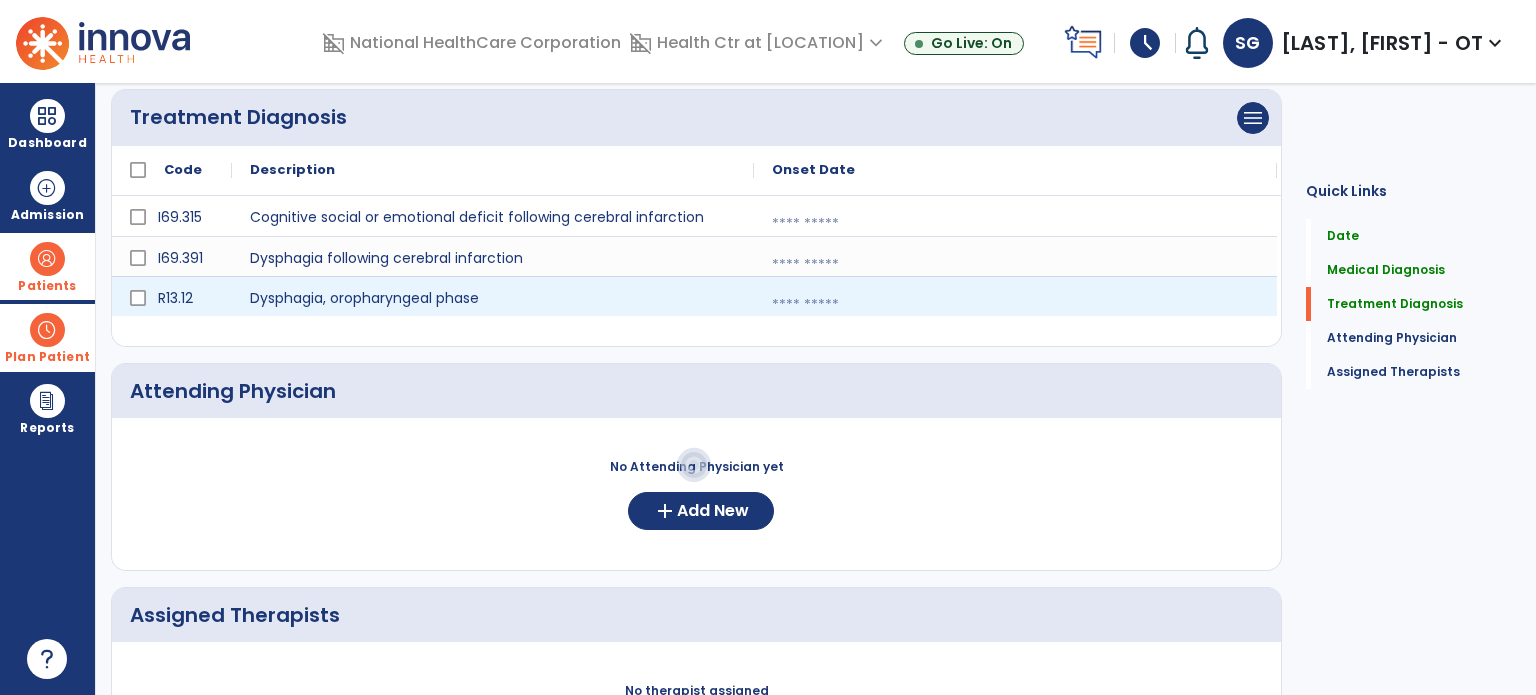 select on "*" 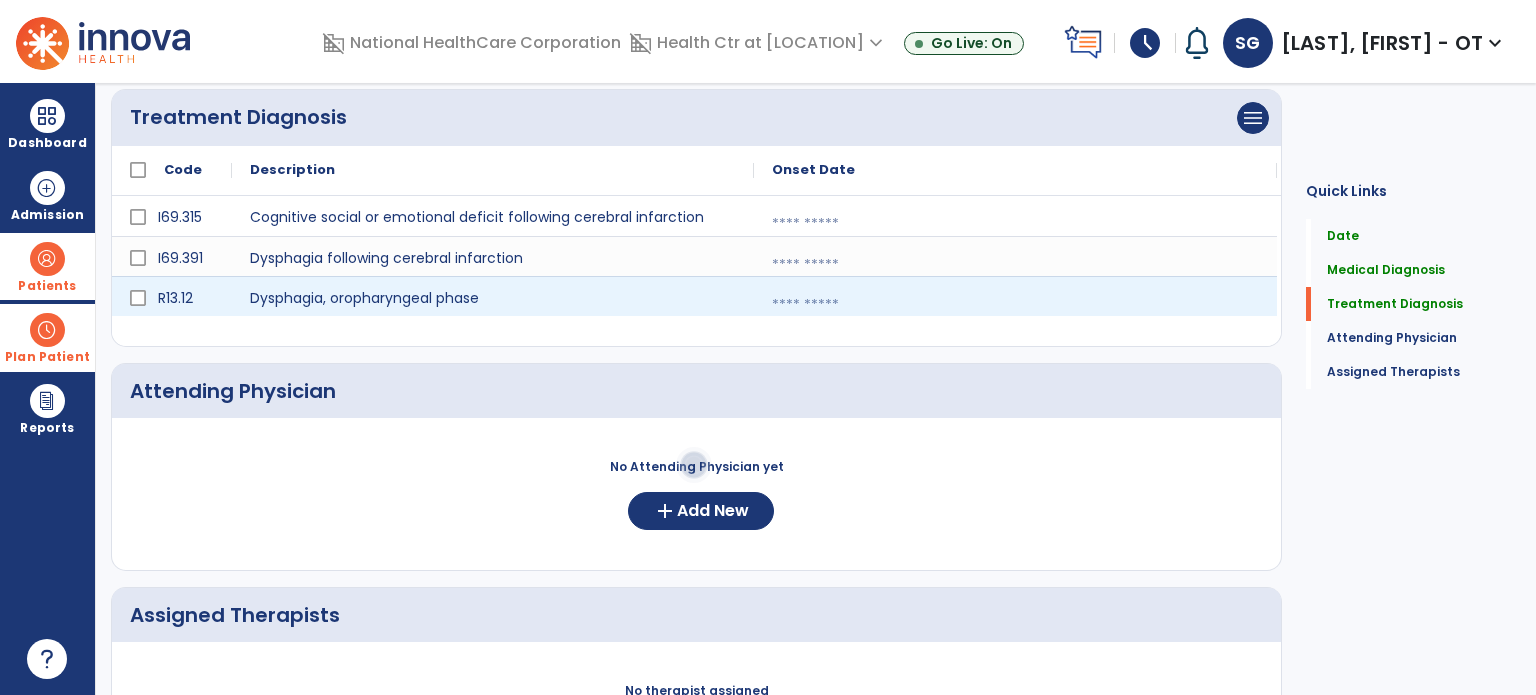 select on "****" 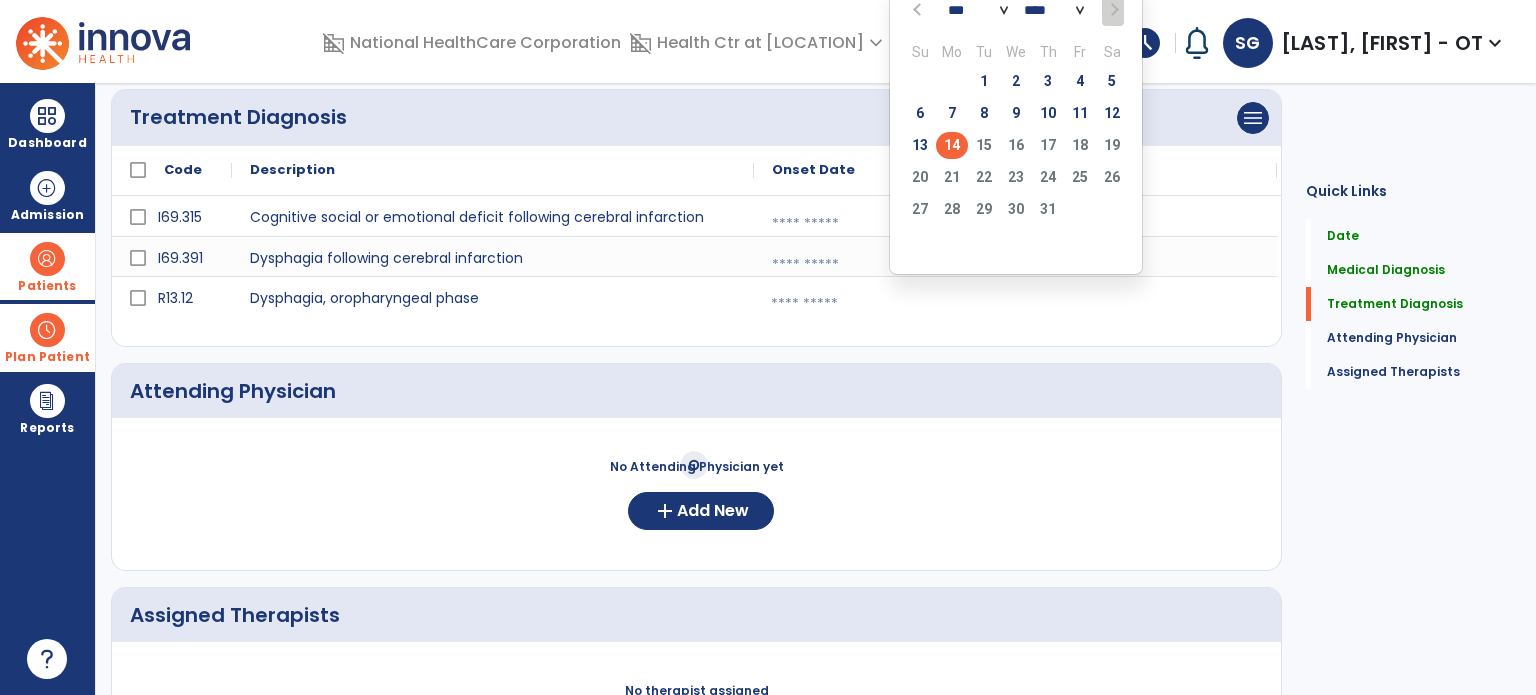 click on "14" 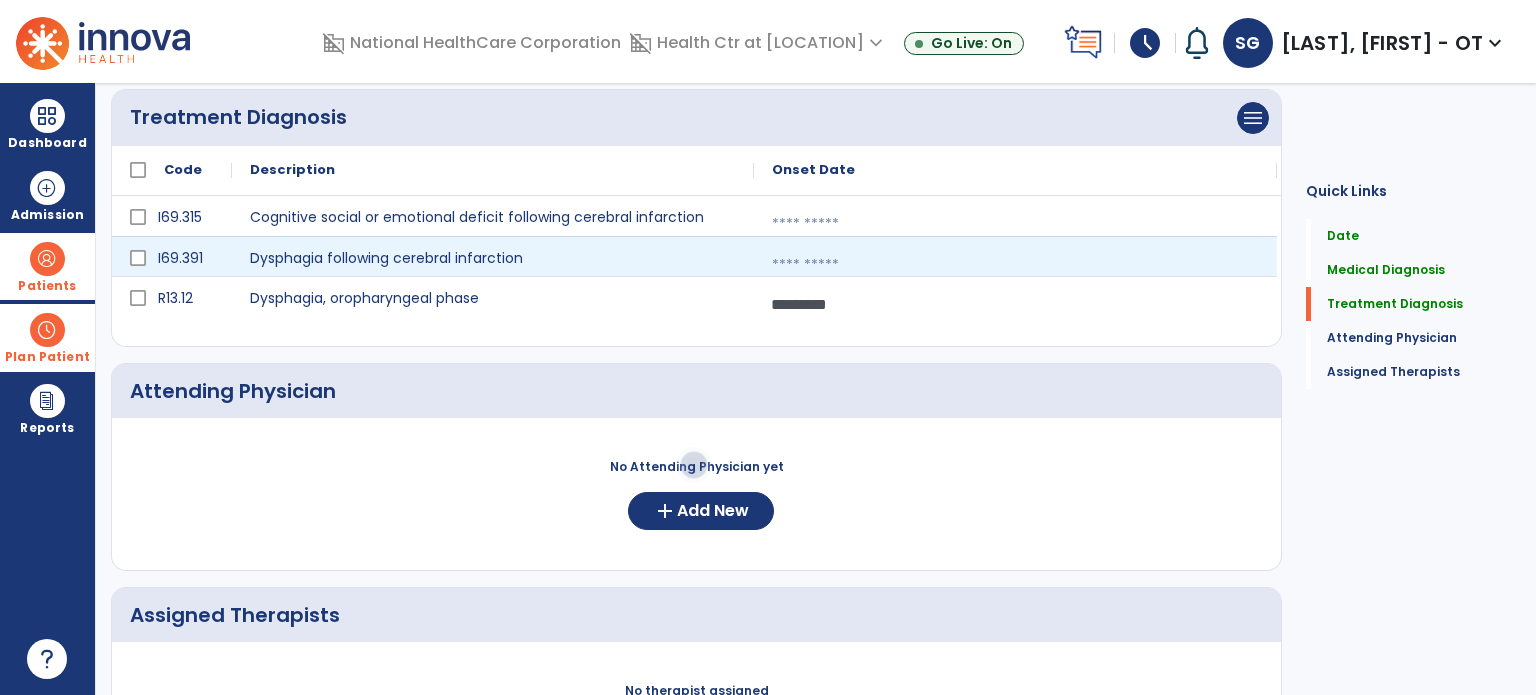 click at bounding box center [1015, 265] 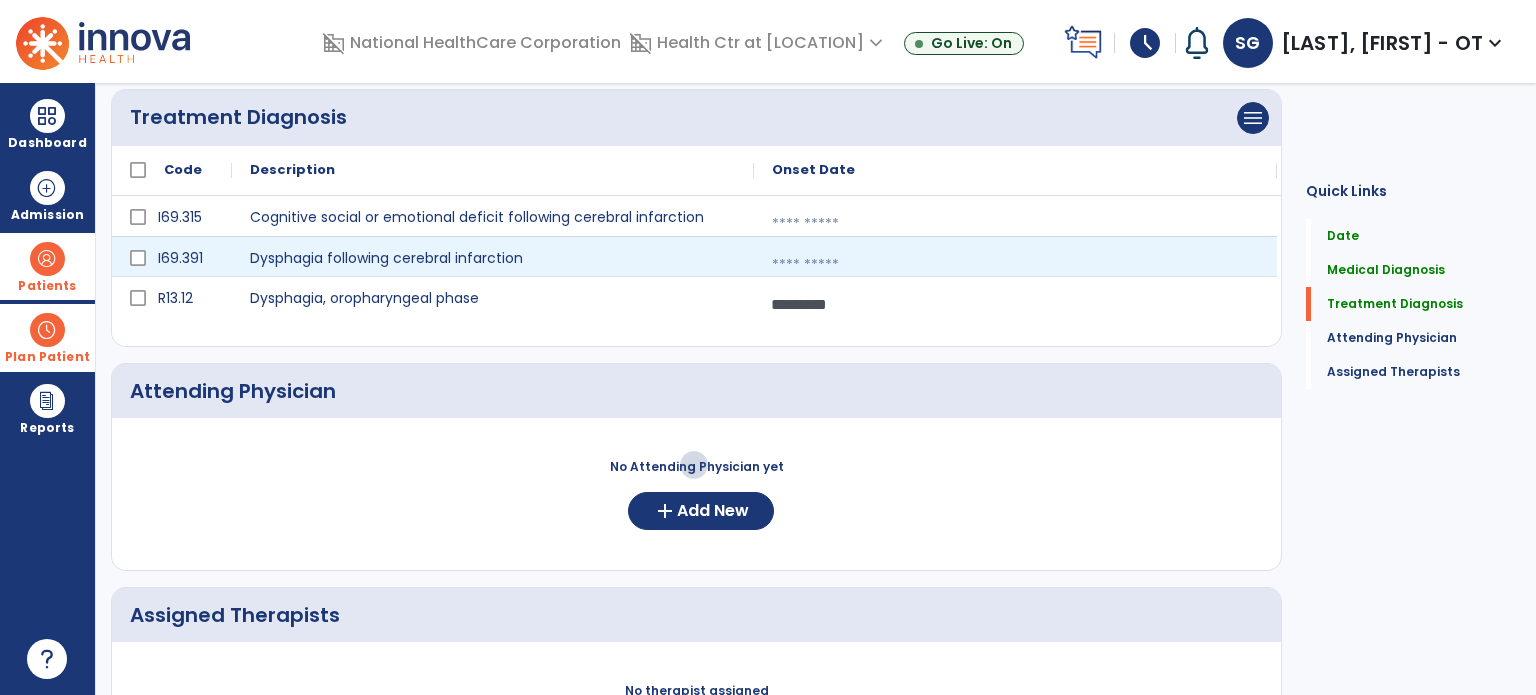 select on "*" 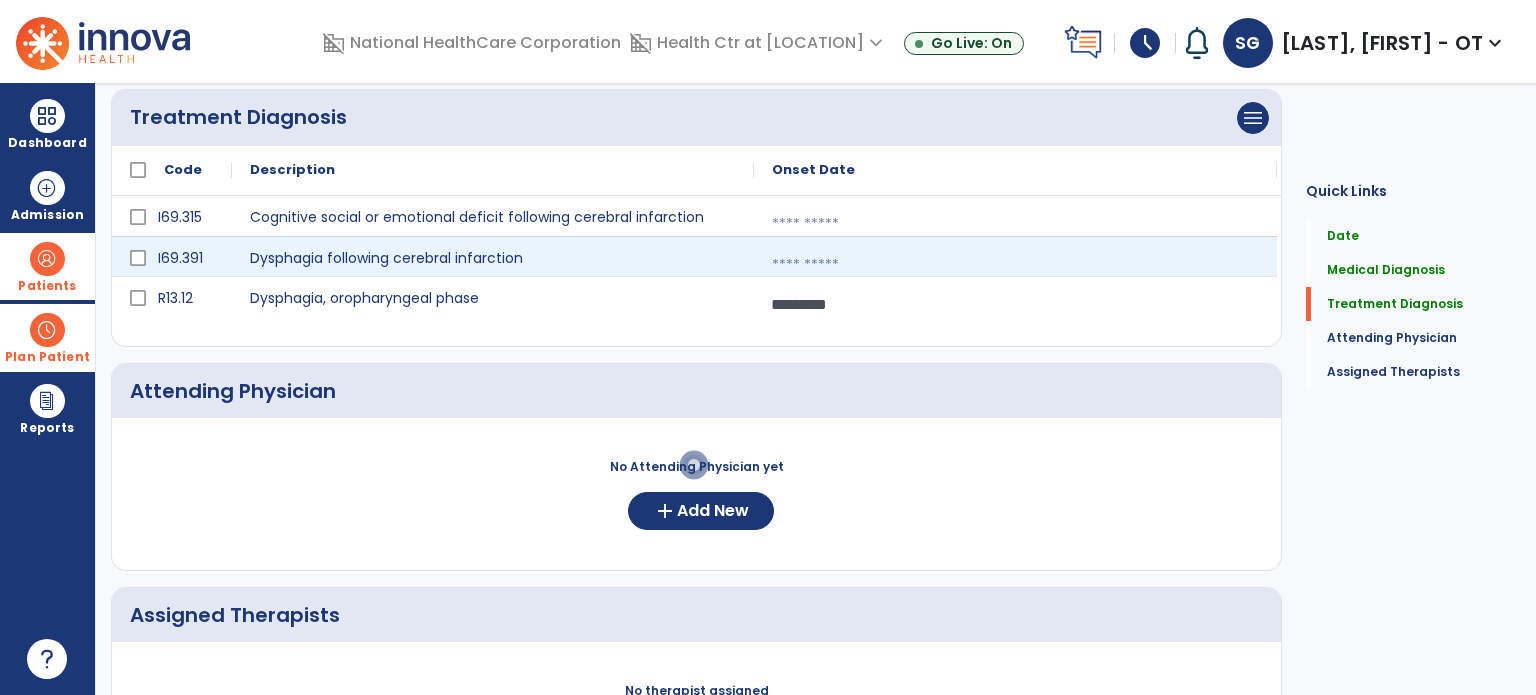 select on "****" 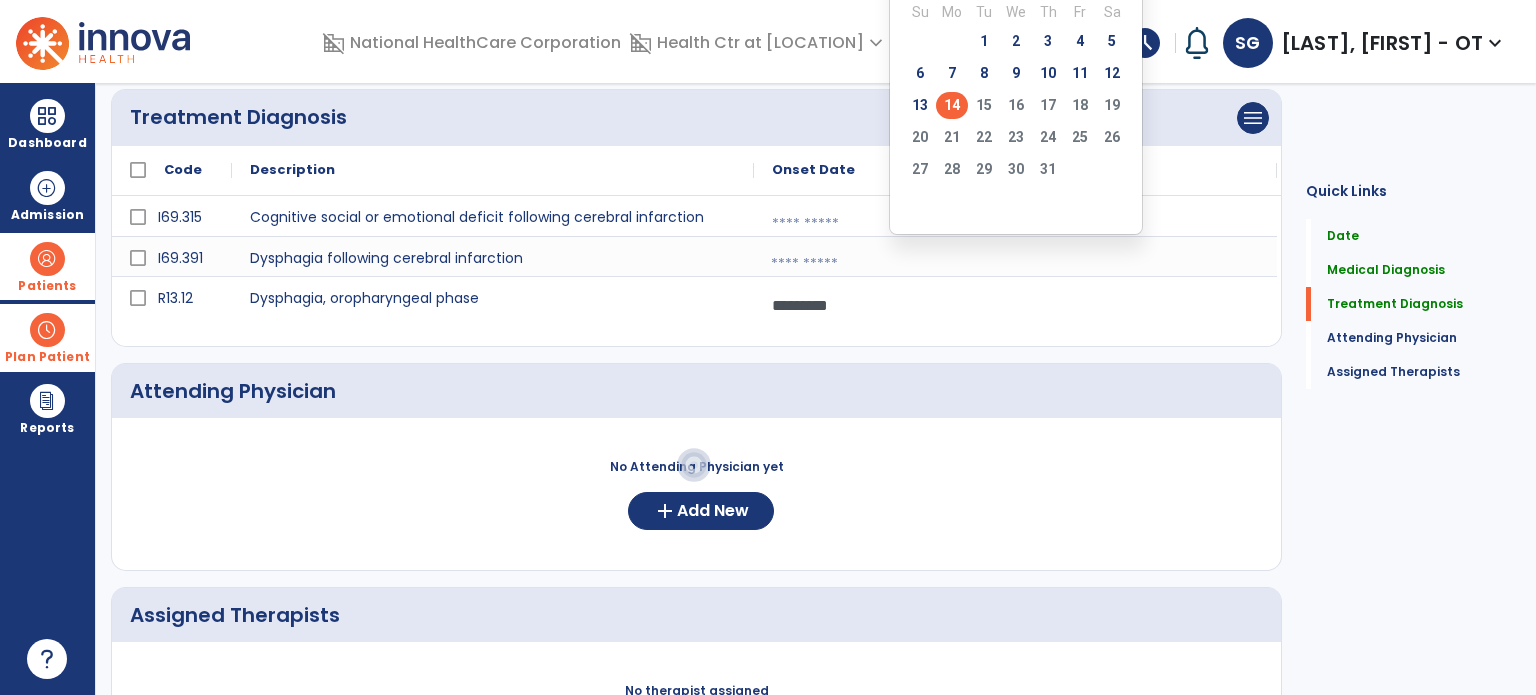 click on "14" 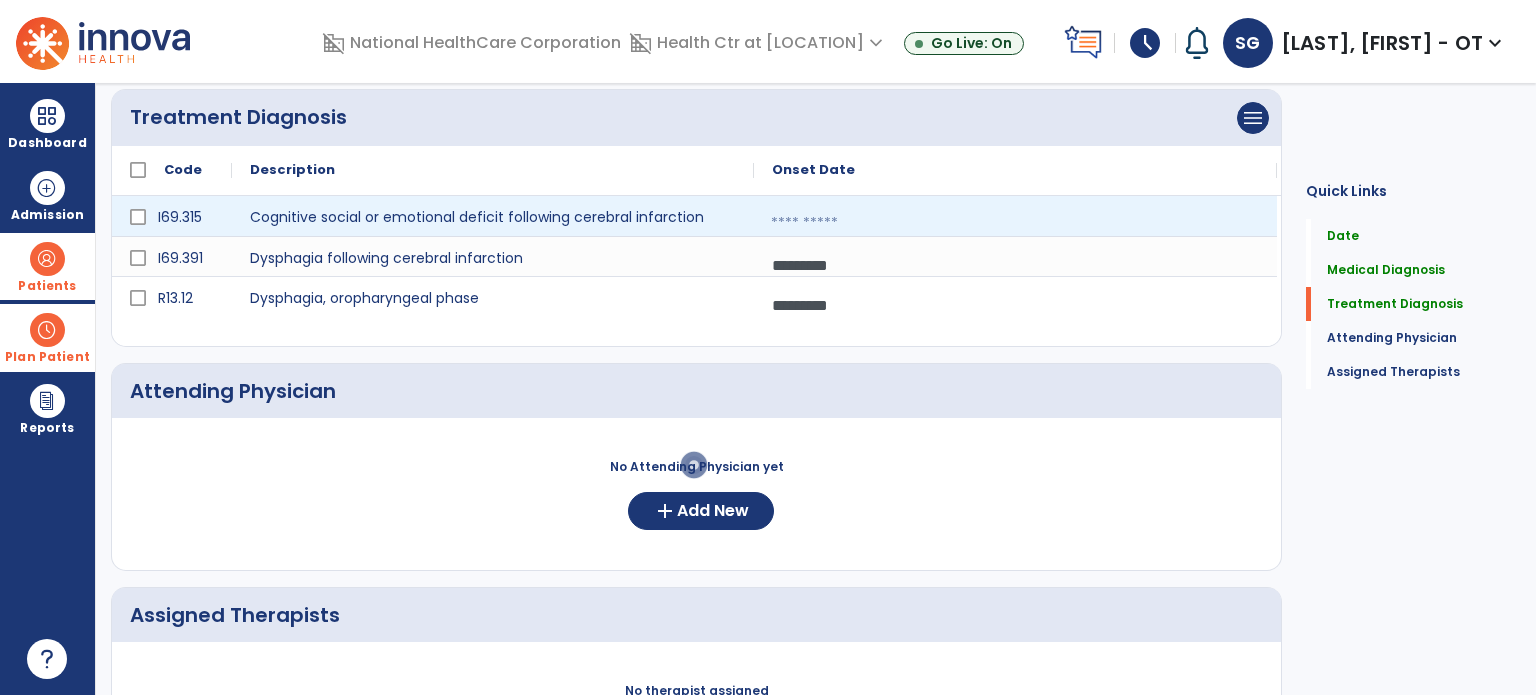 click at bounding box center [1015, 223] 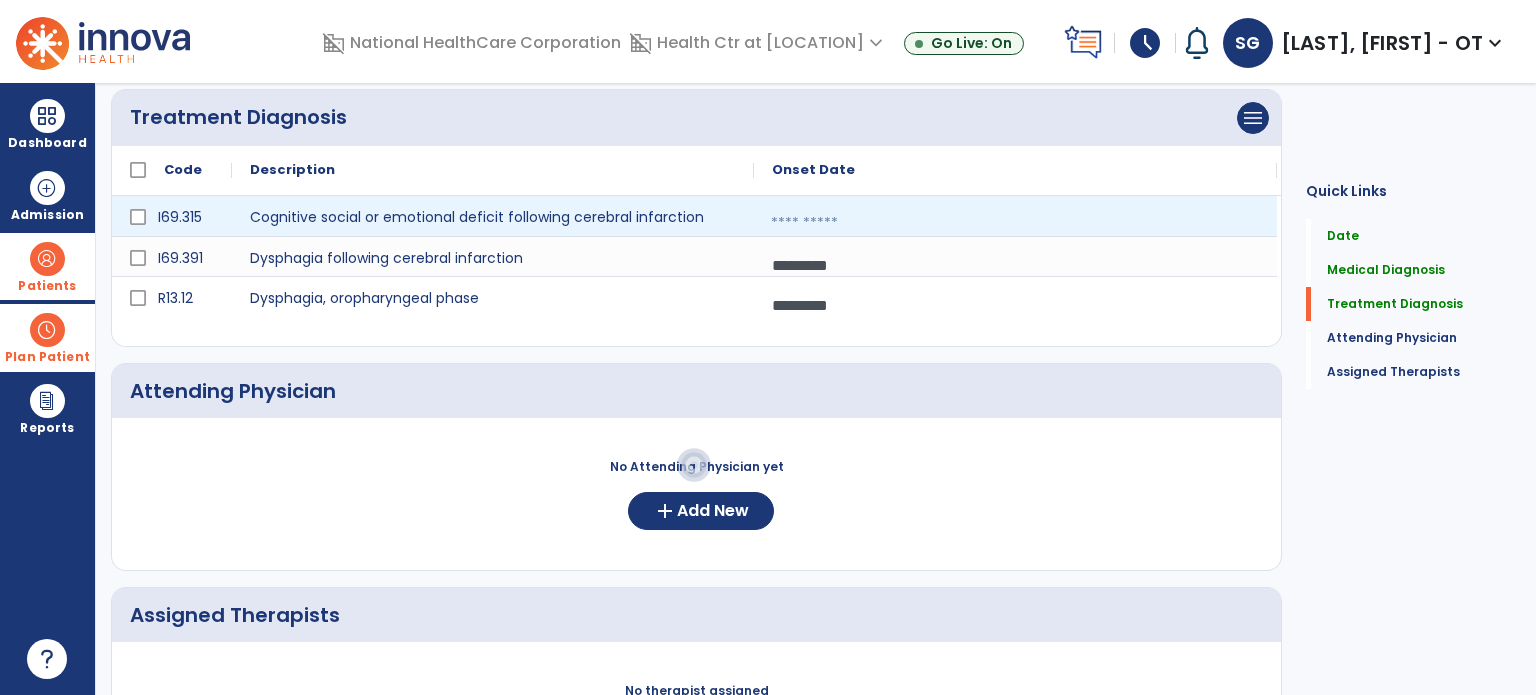 select on "*" 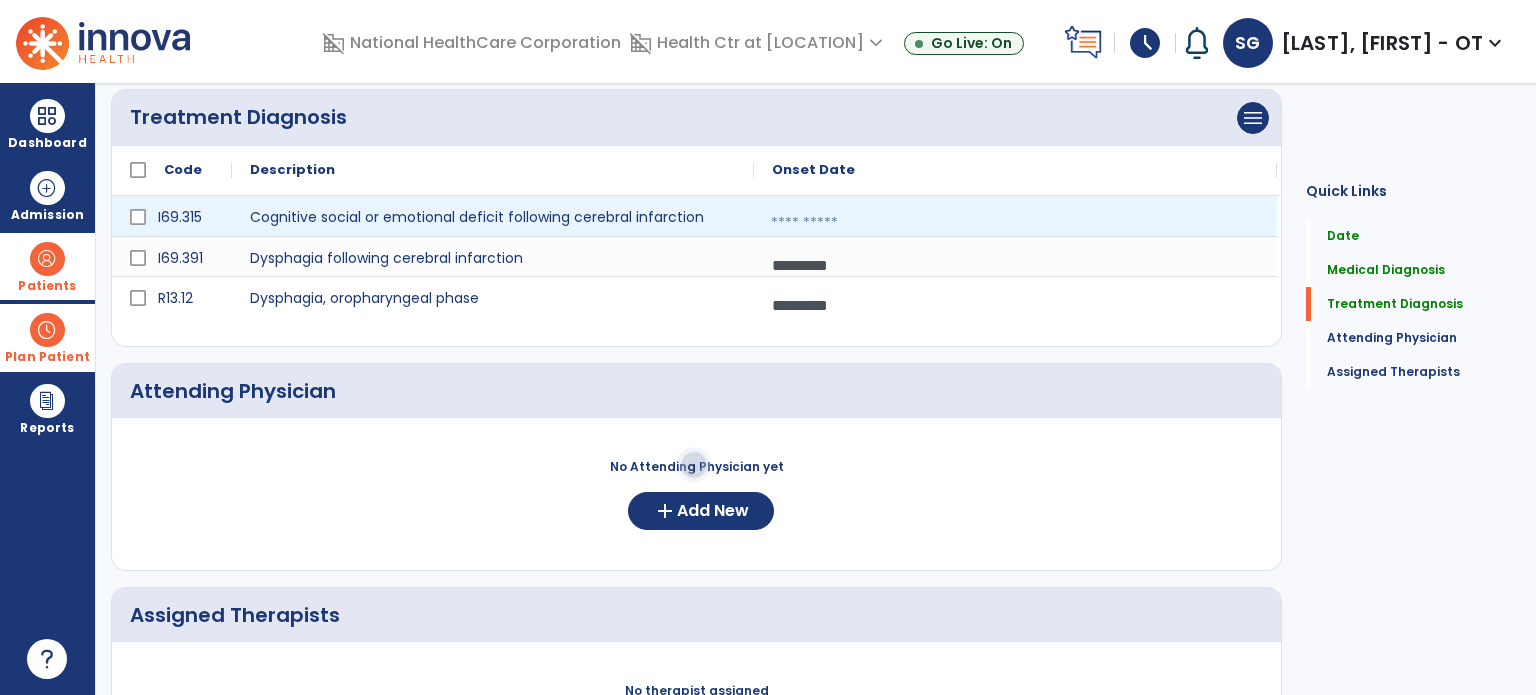 select on "****" 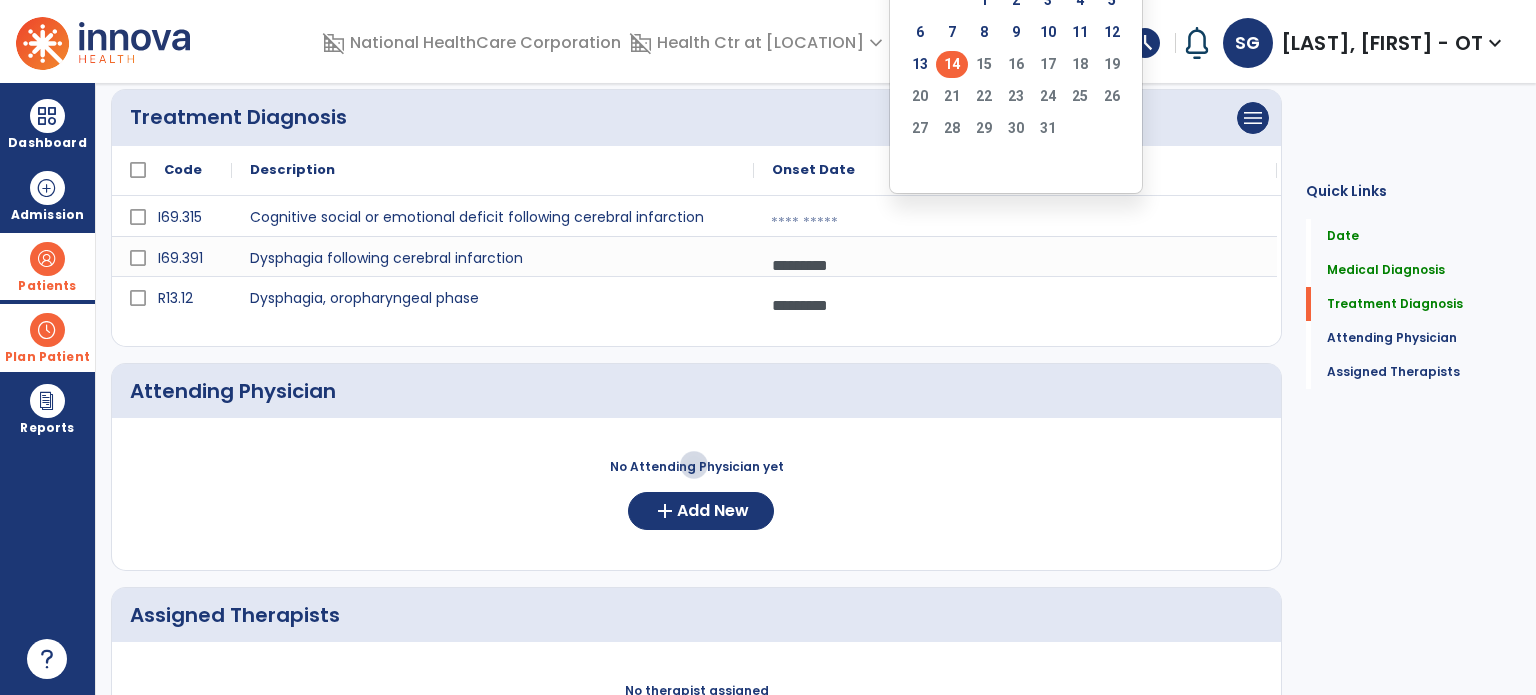 click on "14" 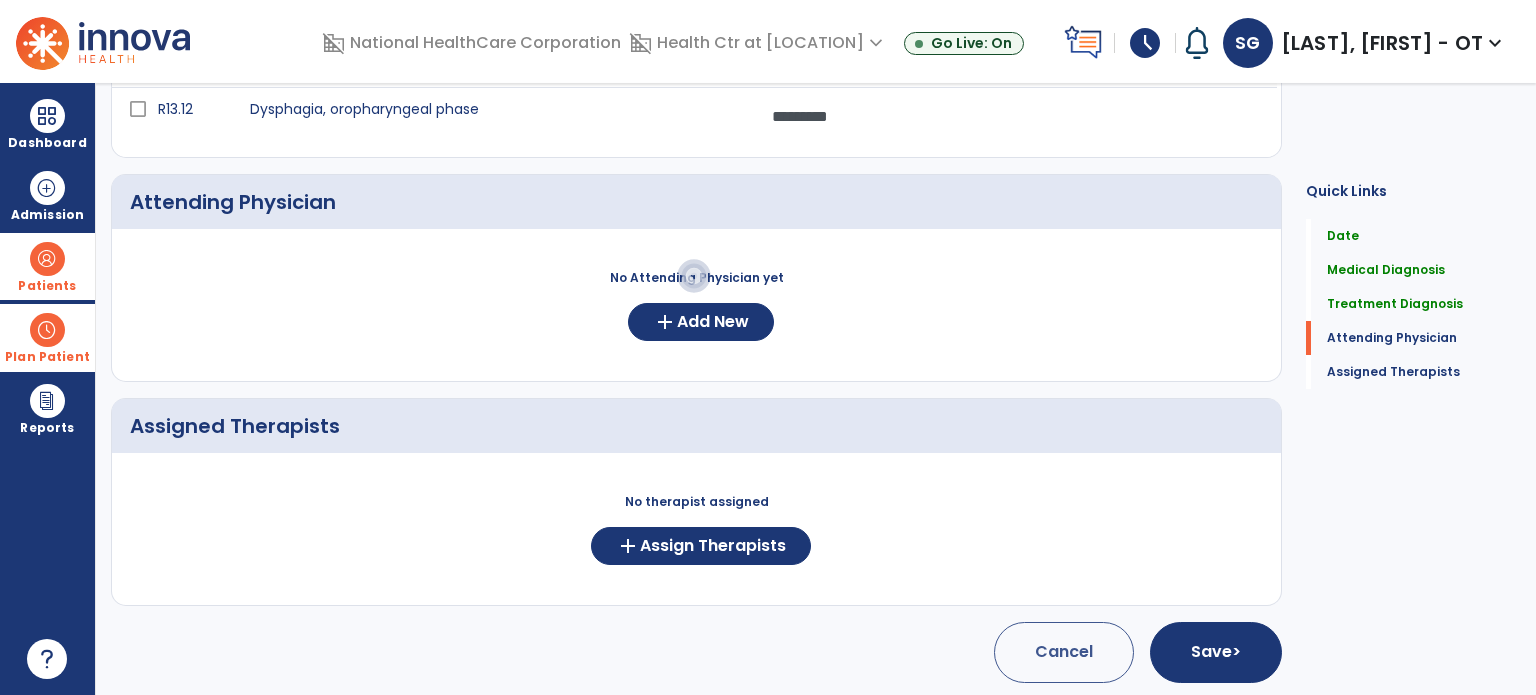 scroll, scrollTop: 648, scrollLeft: 0, axis: vertical 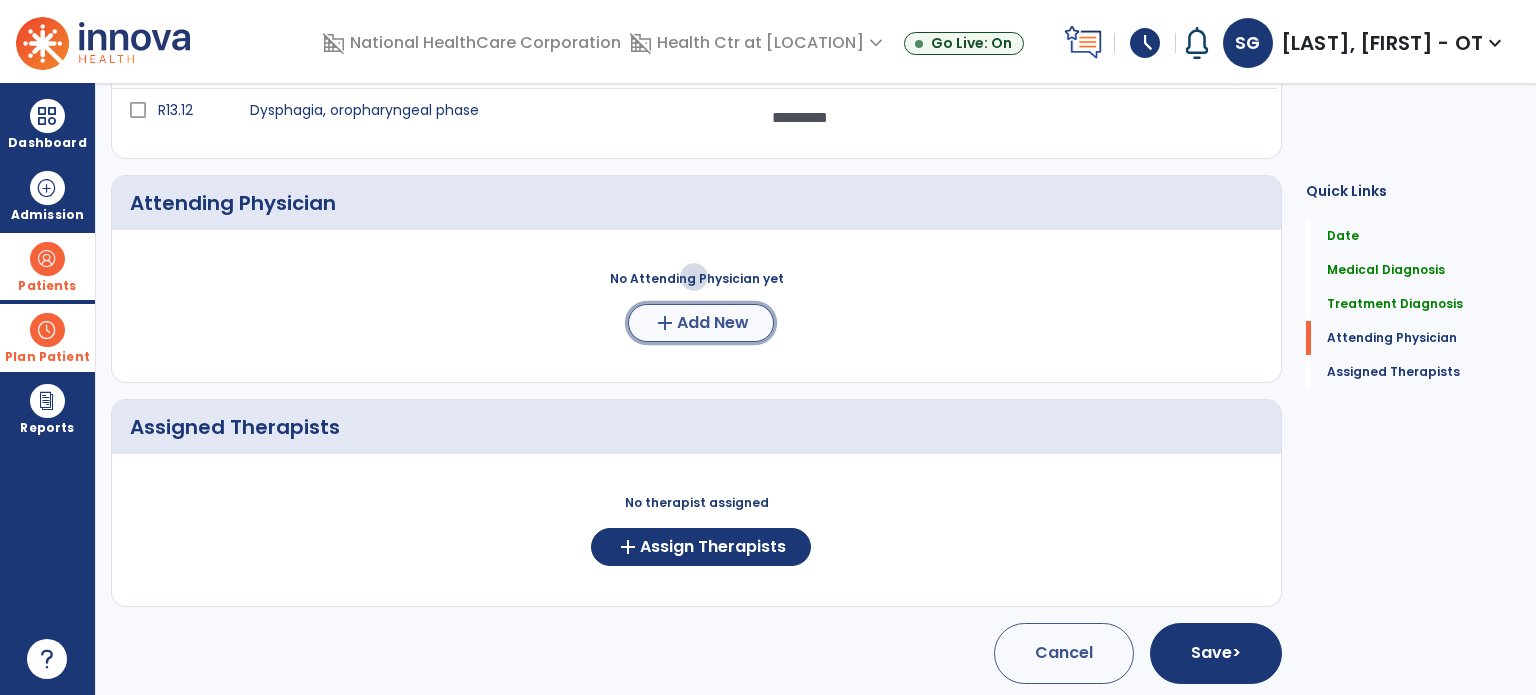 click on "Add New" 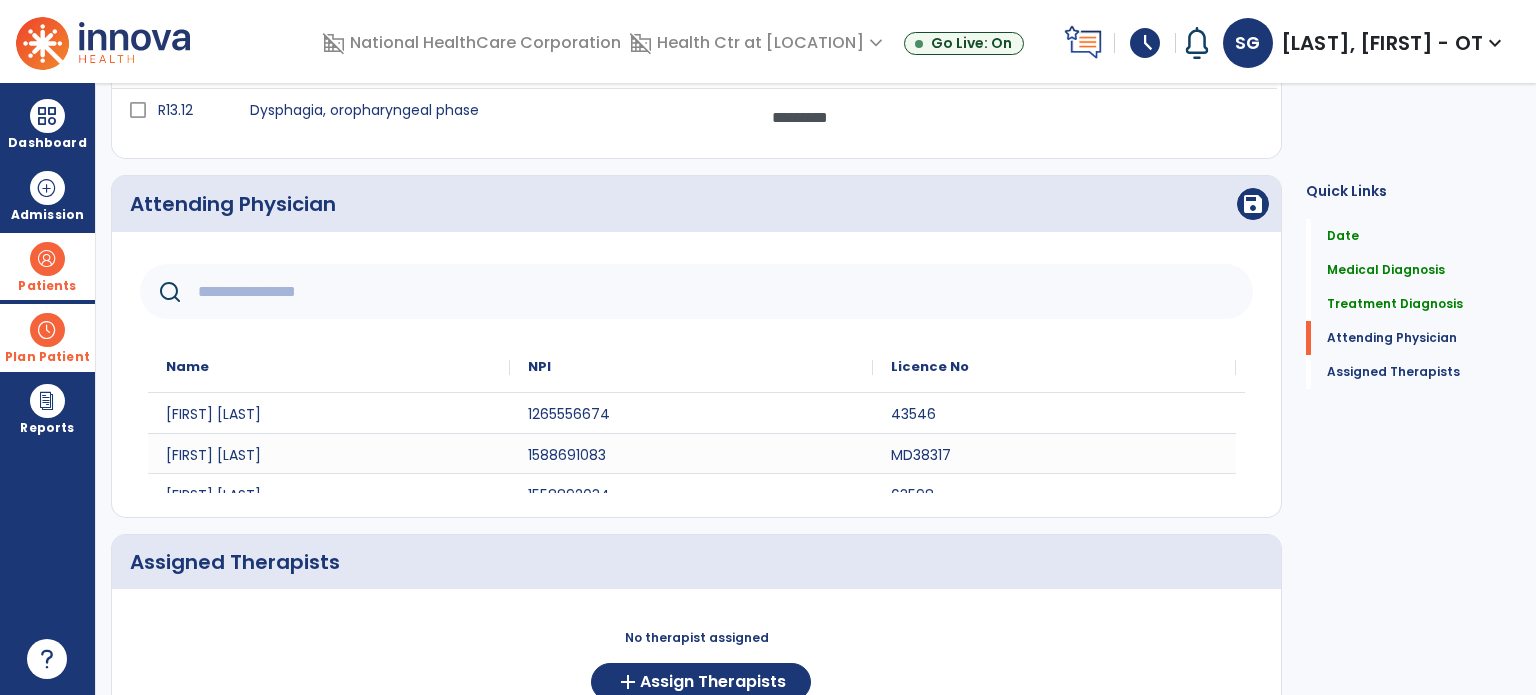 click 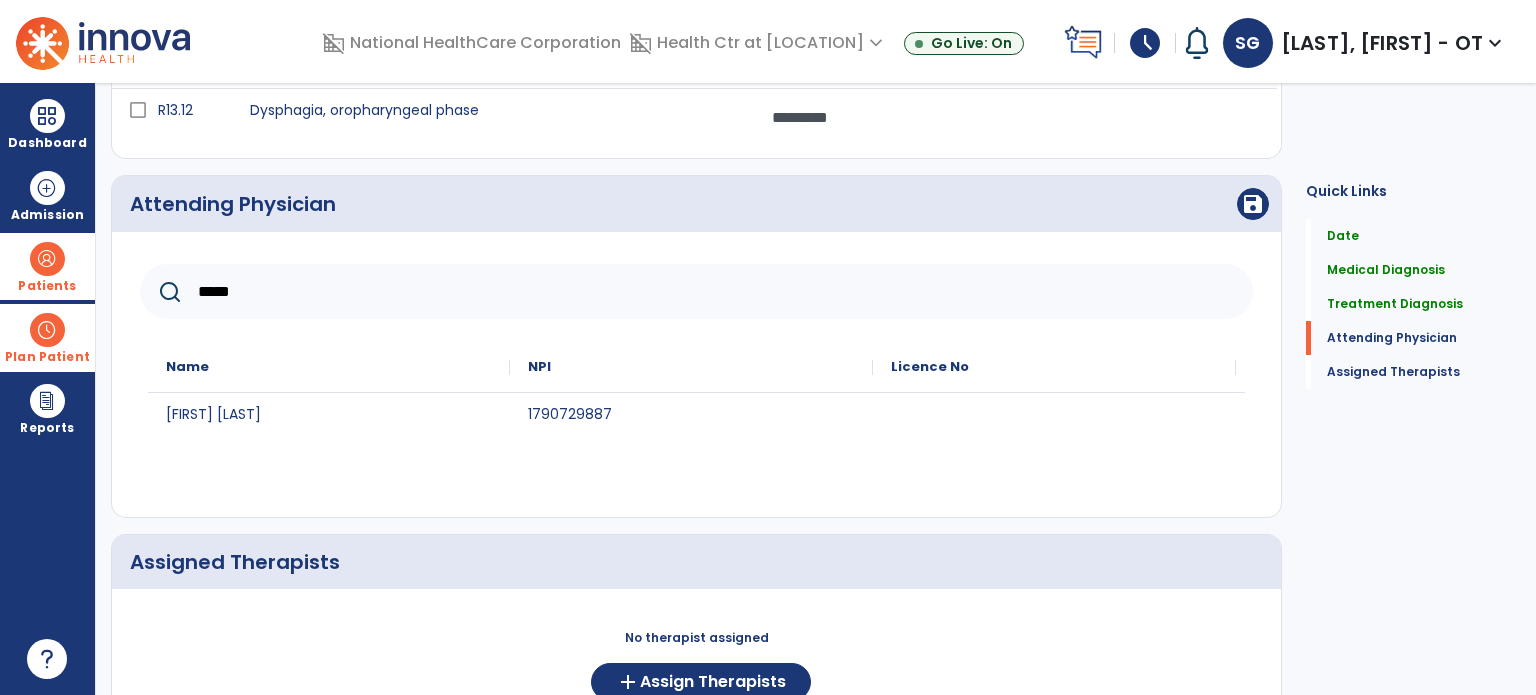 type on "*****" 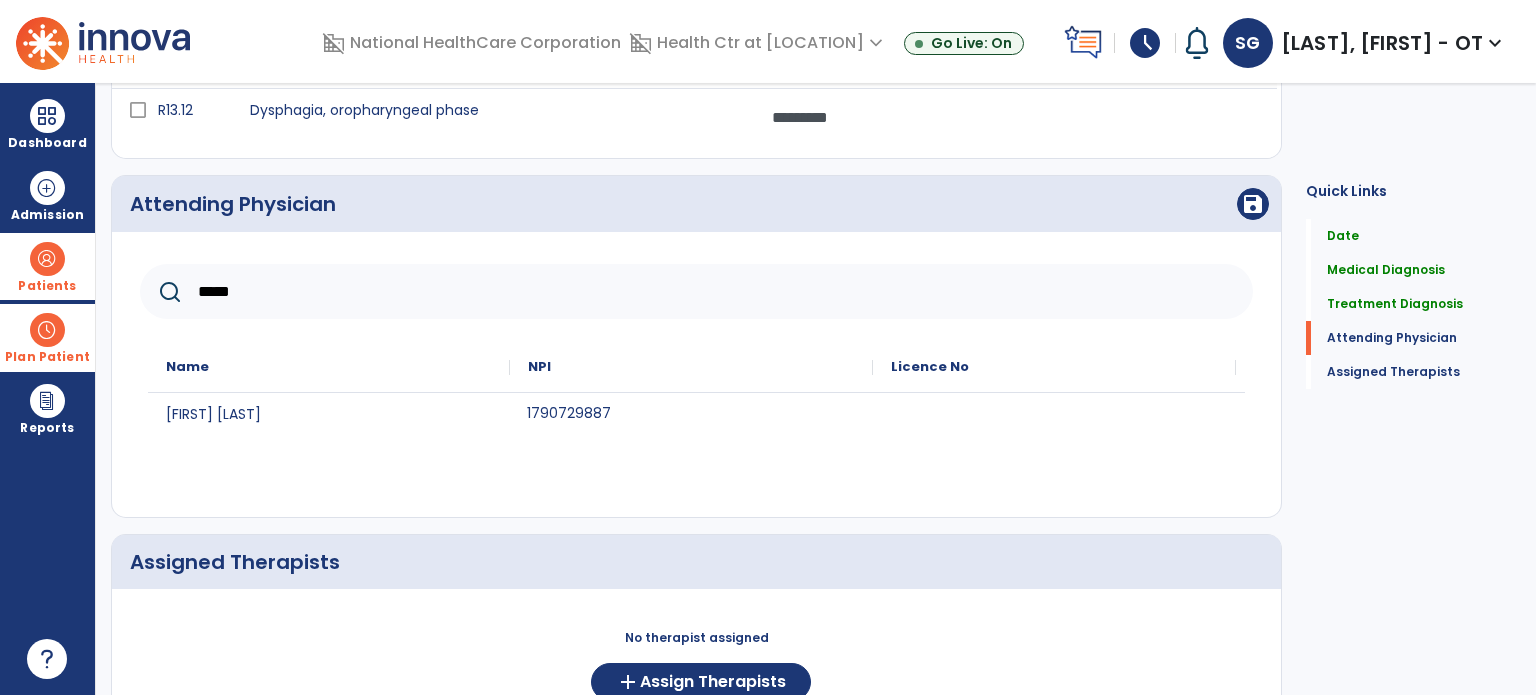 click on "1790729887" 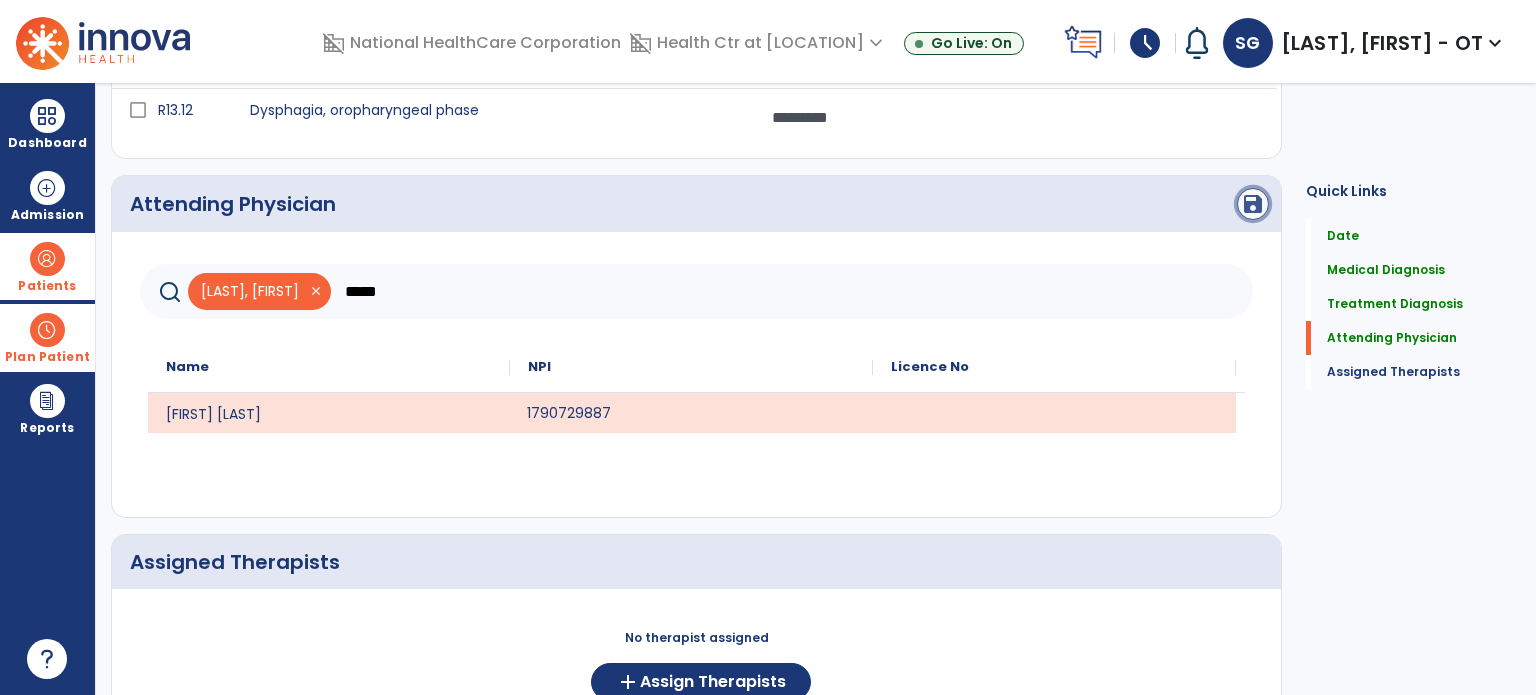 click on "save" 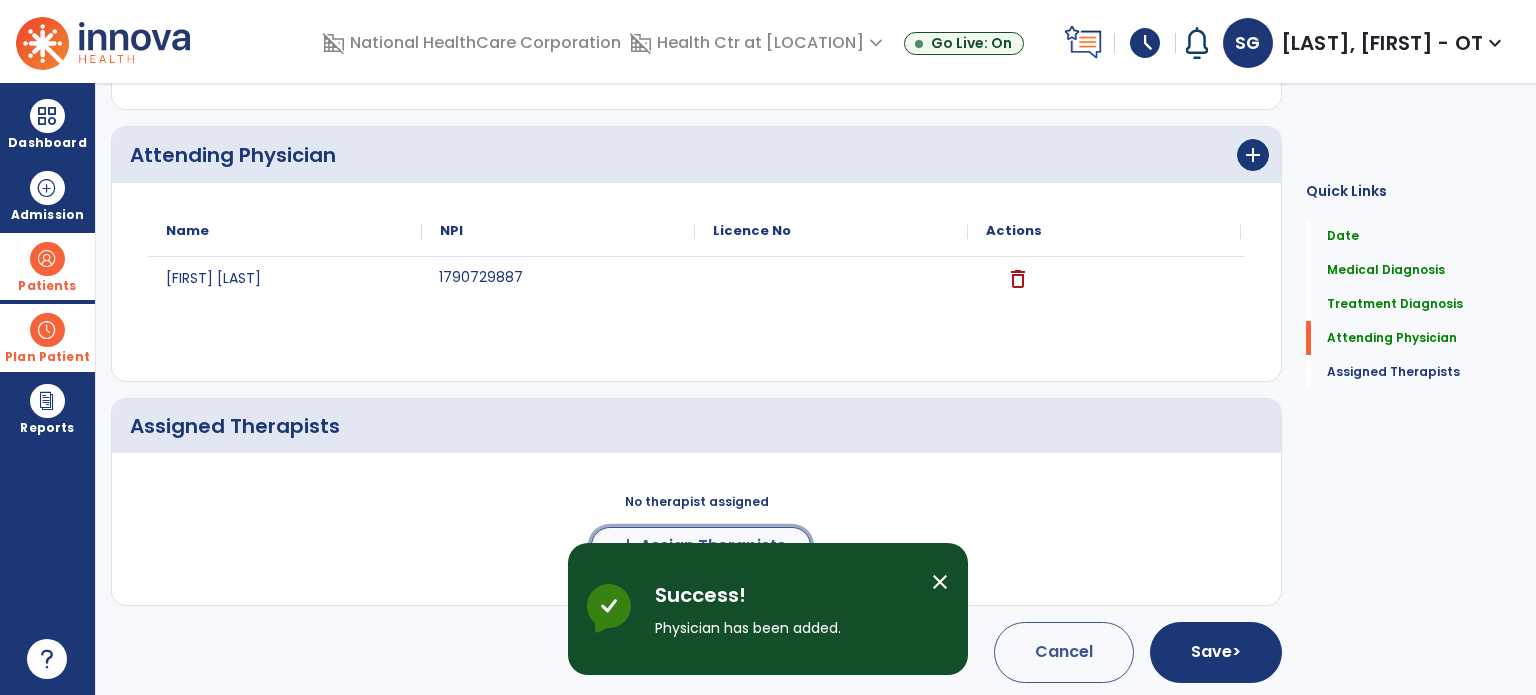 click on "add  Assign Therapists" 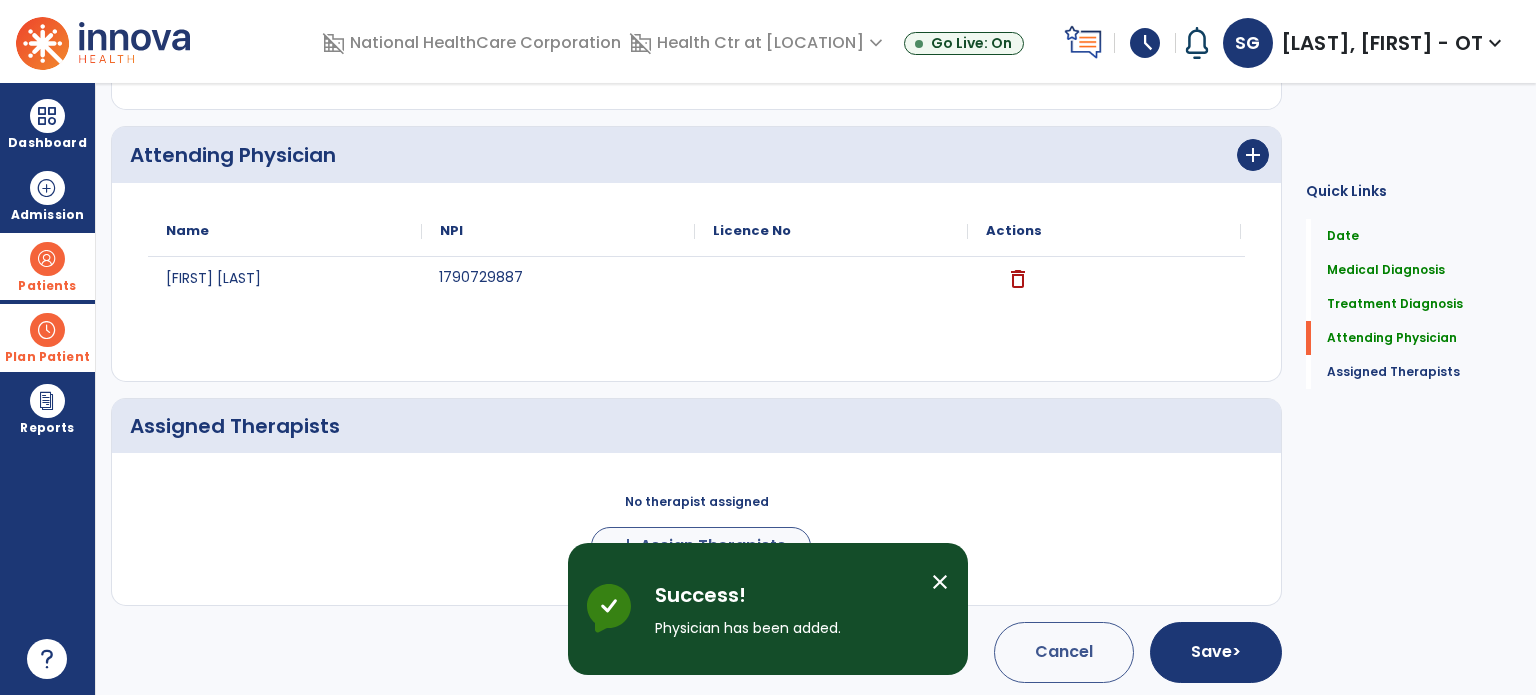 scroll, scrollTop: 694, scrollLeft: 0, axis: vertical 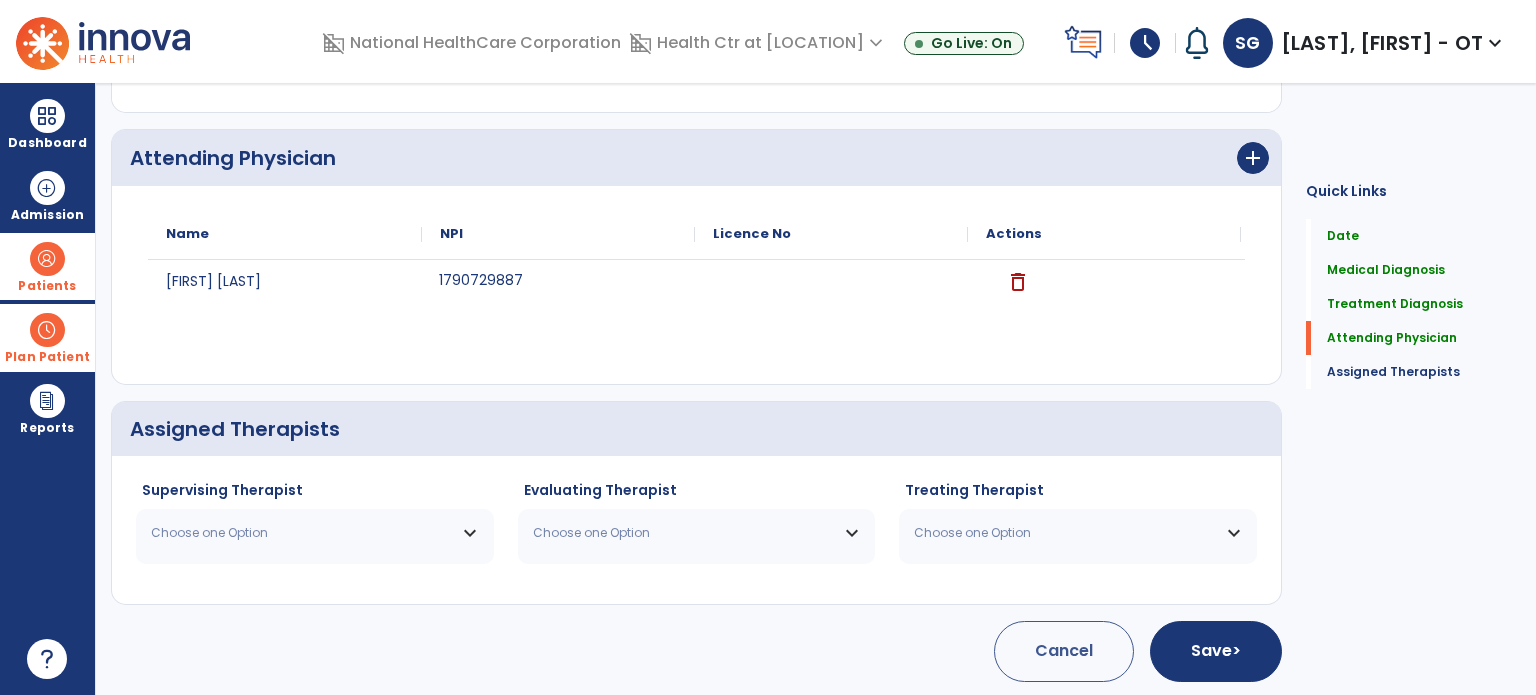 click on "Choose one Option" at bounding box center [302, 533] 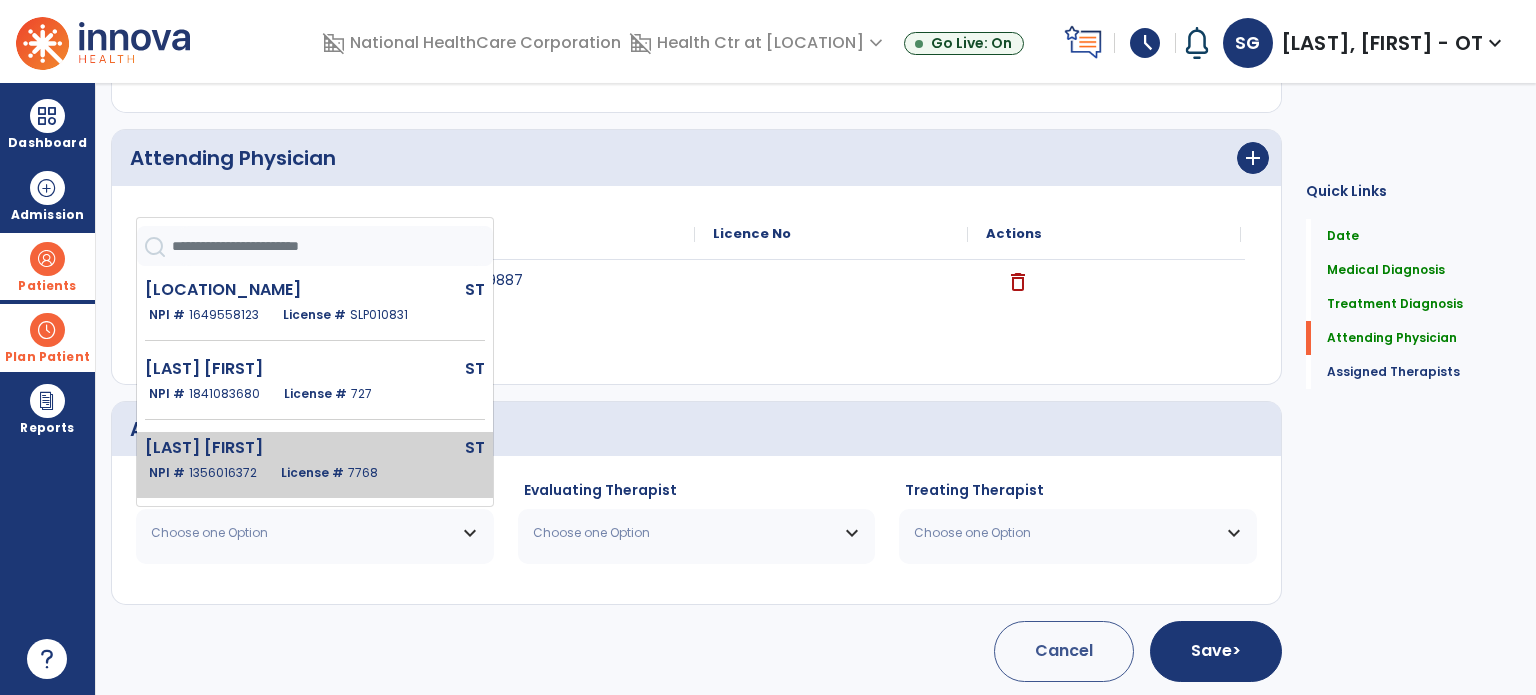 click on "NPI #  [NUMBER]  License #  [NUMBER]" 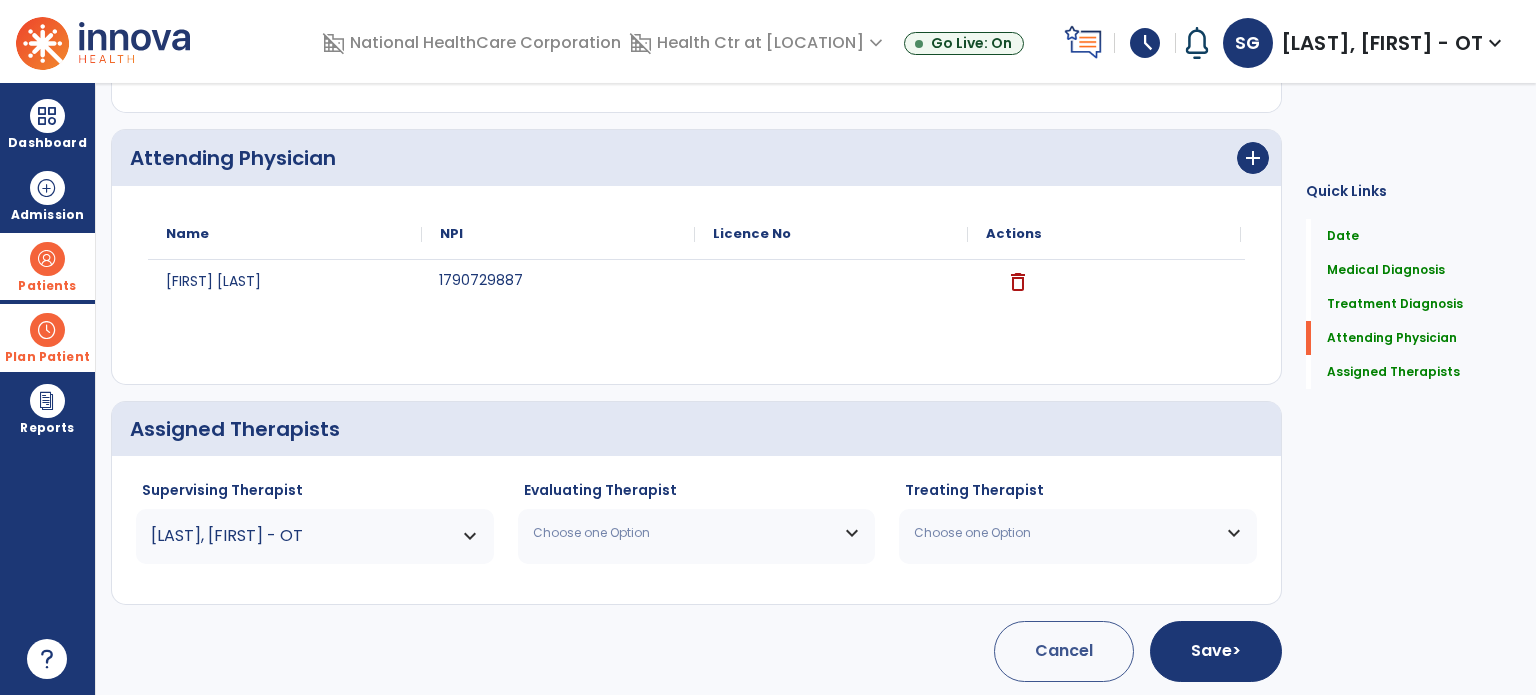 click on "Choose one Option" at bounding box center (684, 533) 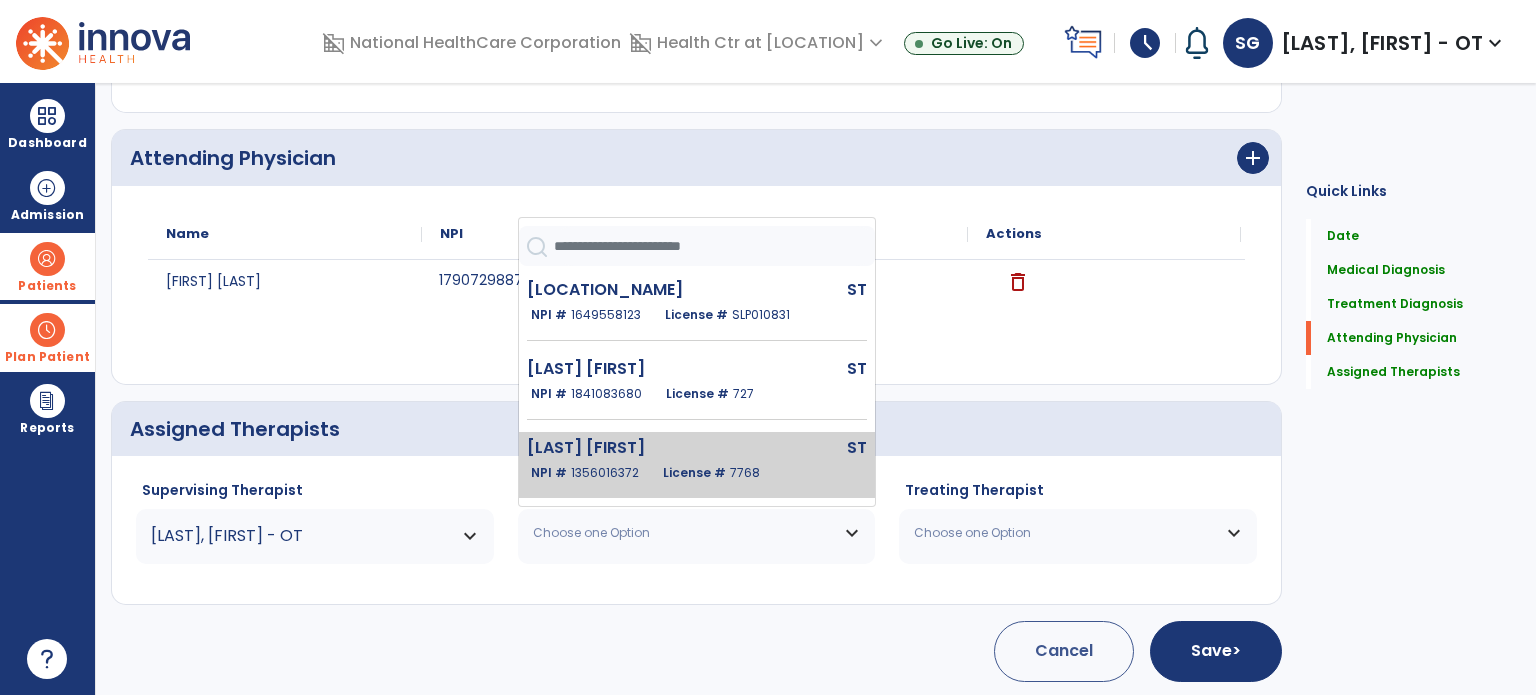 click on "1356016372" 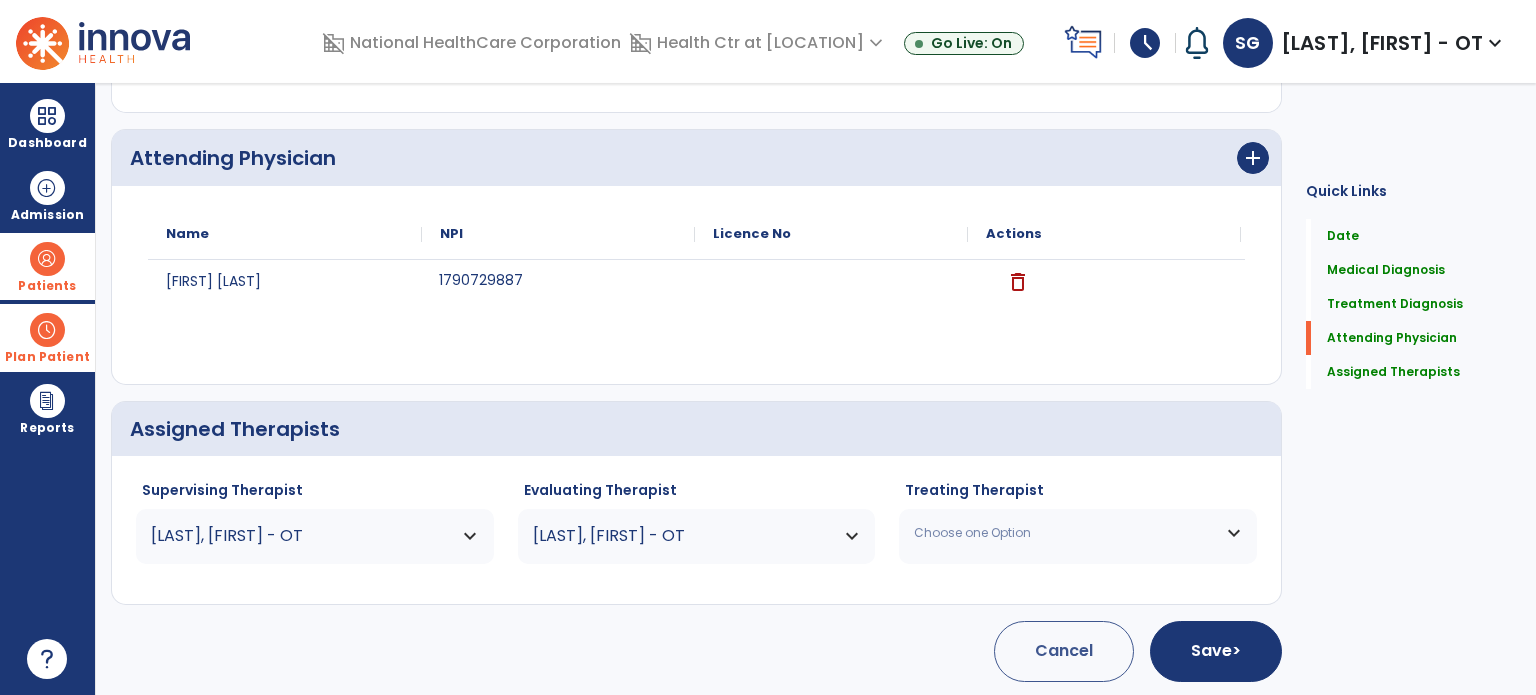 click on "Treating Therapist Choose one Option Camp Travis  ST   NPI #  1649558123  License #  SLP010831 Coombs  Marguerite  ST   NPI #  1841083680  License #  727 Glassman Sara  ST   NPI #  1356016372  License #  7768 Loftin Catherine  ST   NPI #  N/A   License #  4298 Manlove Gwen  ST   NPI #  N/A   License #  1 Skelley Michelle  ST   NPI #  N/A   License #  1314 Williamson Elizabeth  ST   NPI #  1972689339  License #  727 Wilson Olivia  ST   NPI #  1659152452  License #  8214" 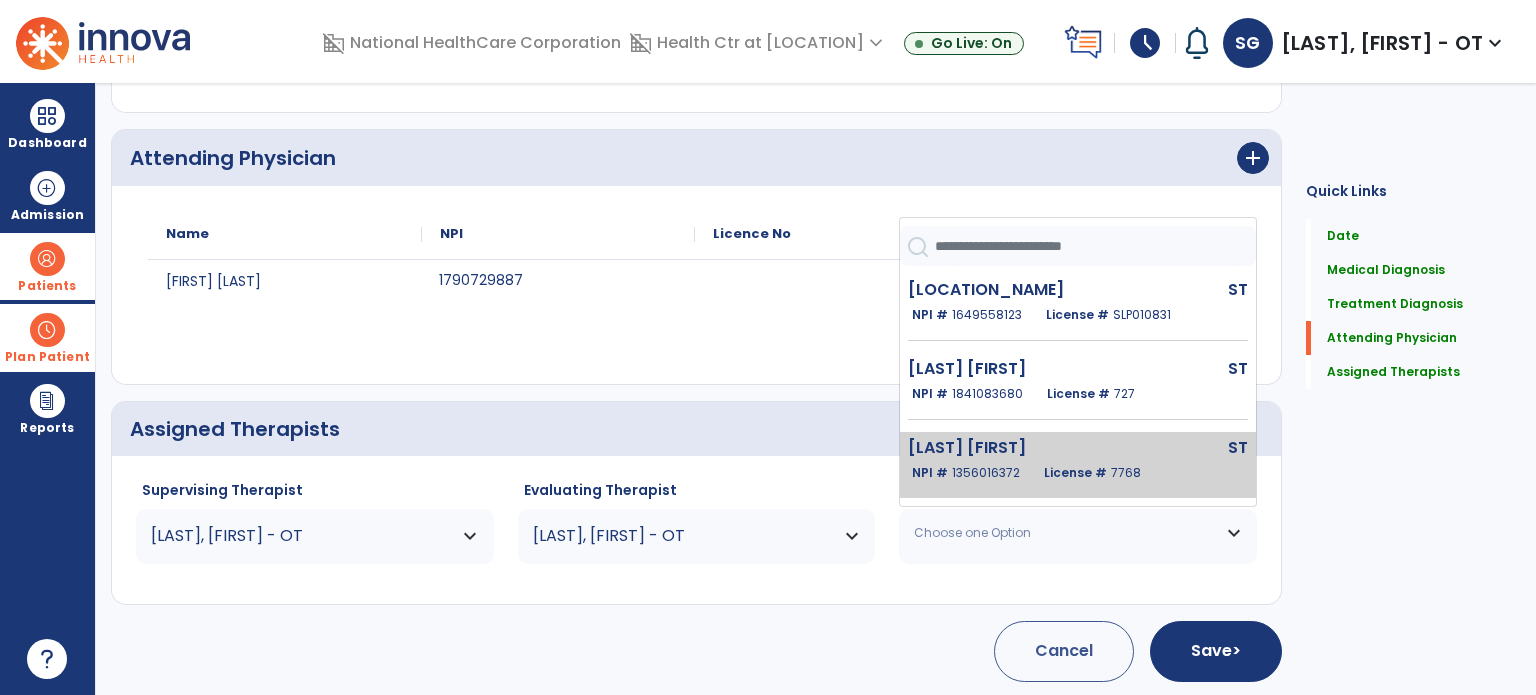 click on "Glassman [LAST_NAME] ST NPI # 1356016372 License # 7768" 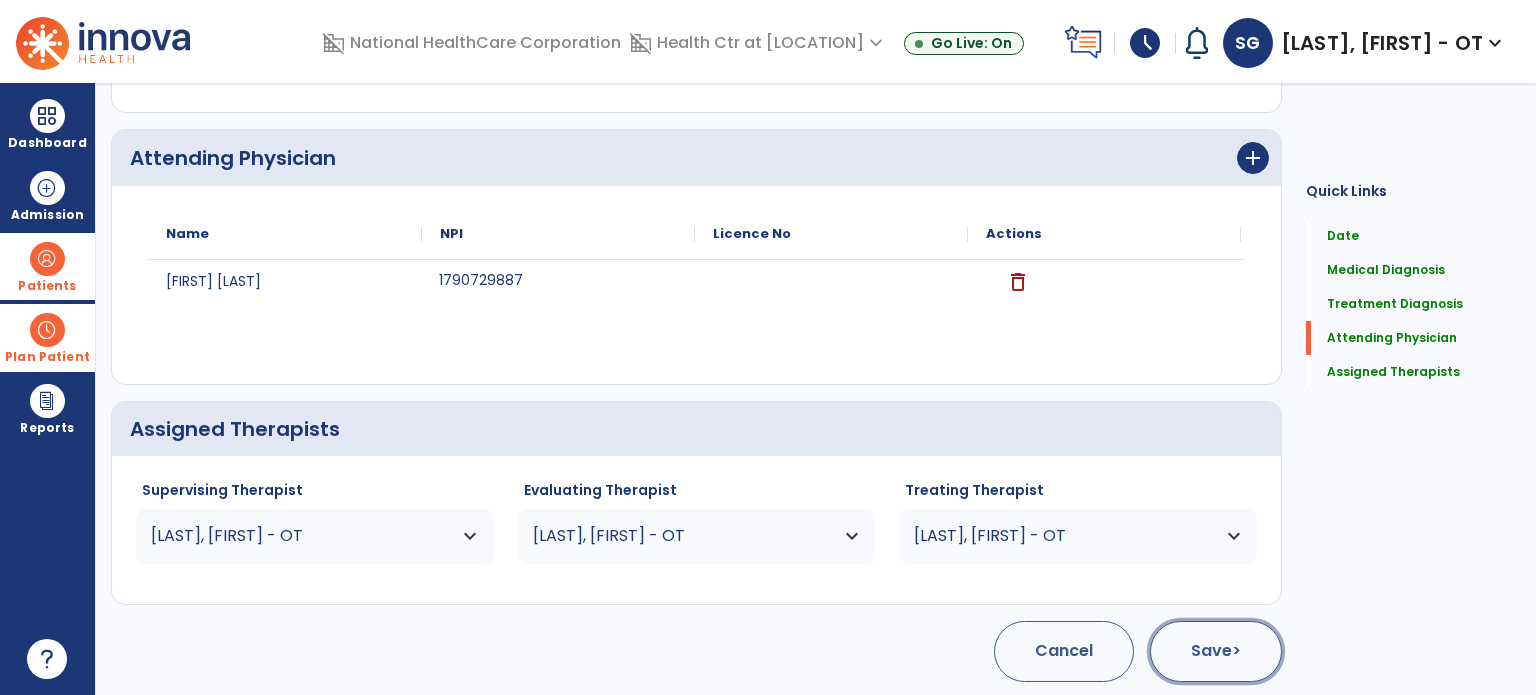click on "Save  >" 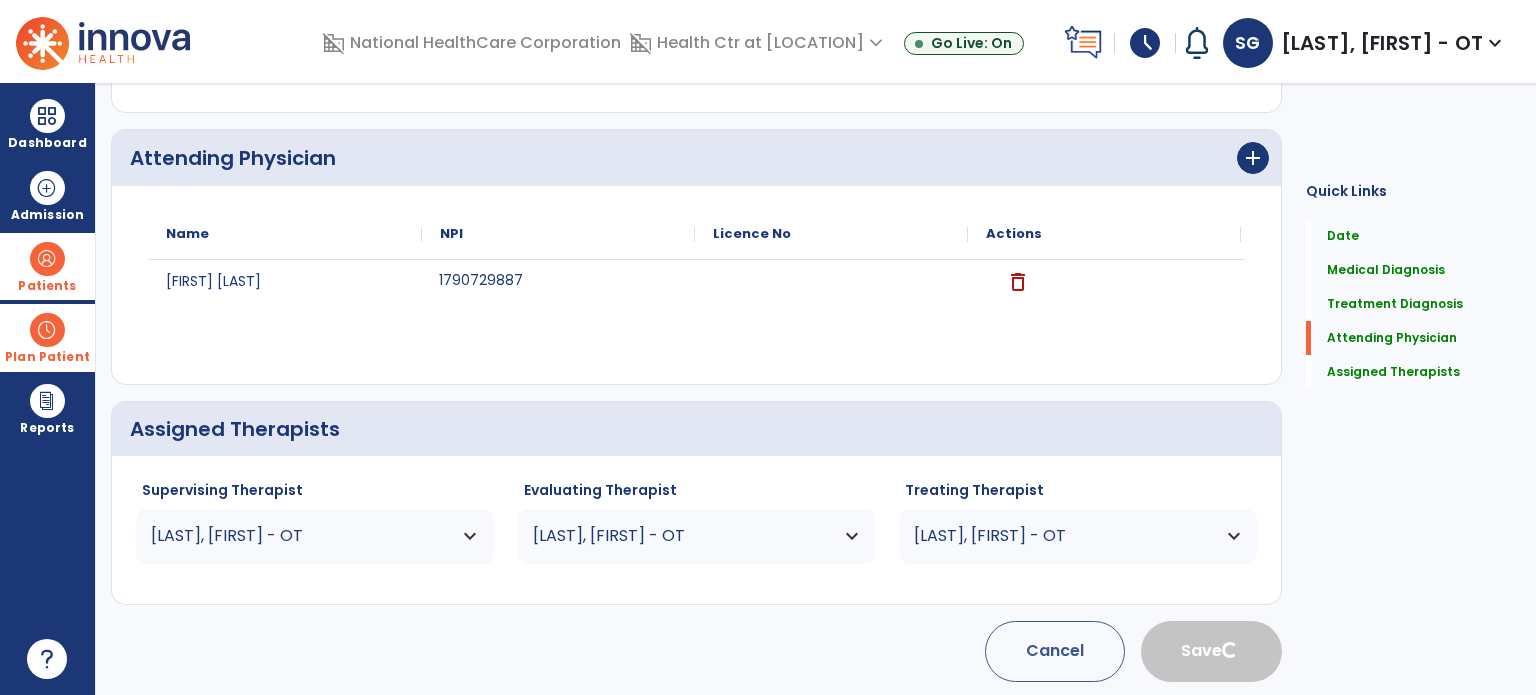 type 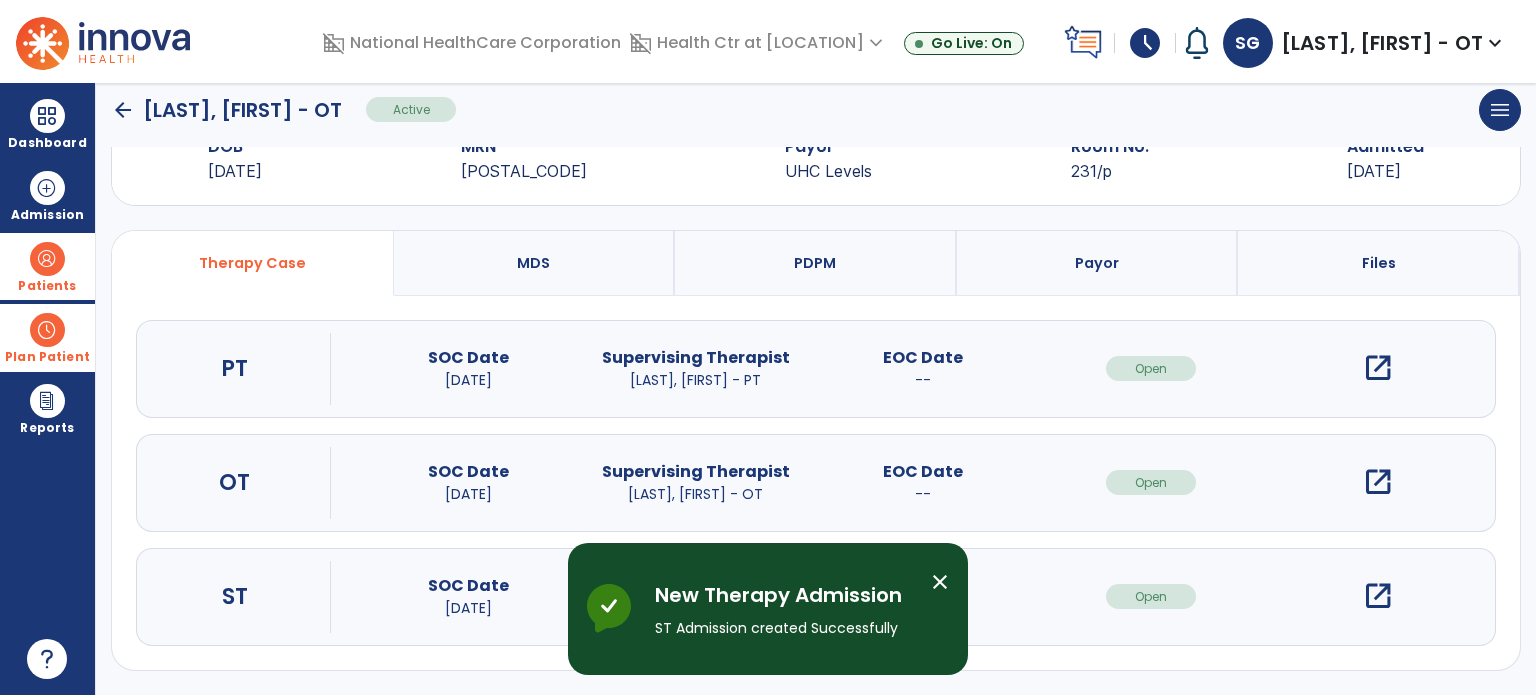 scroll, scrollTop: 62, scrollLeft: 0, axis: vertical 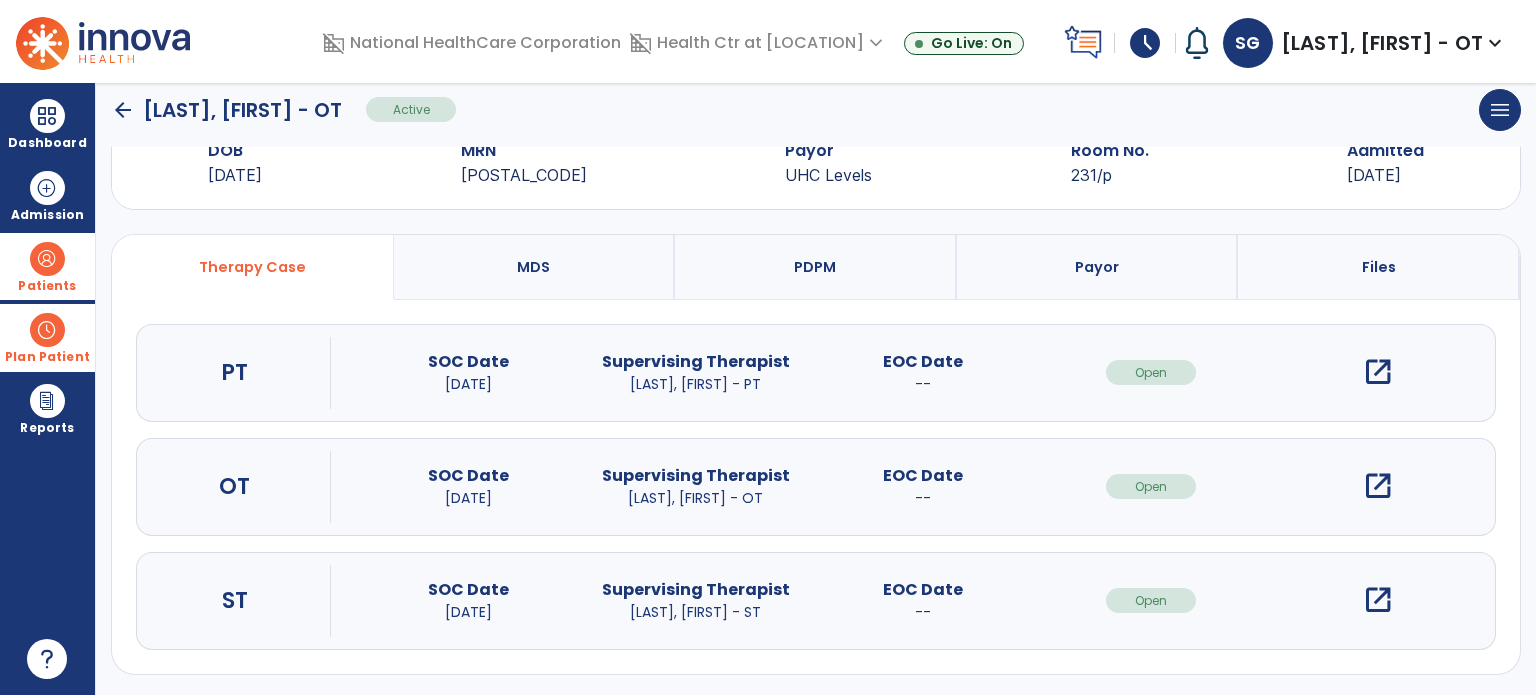 click on "open_in_new" at bounding box center (1378, 600) 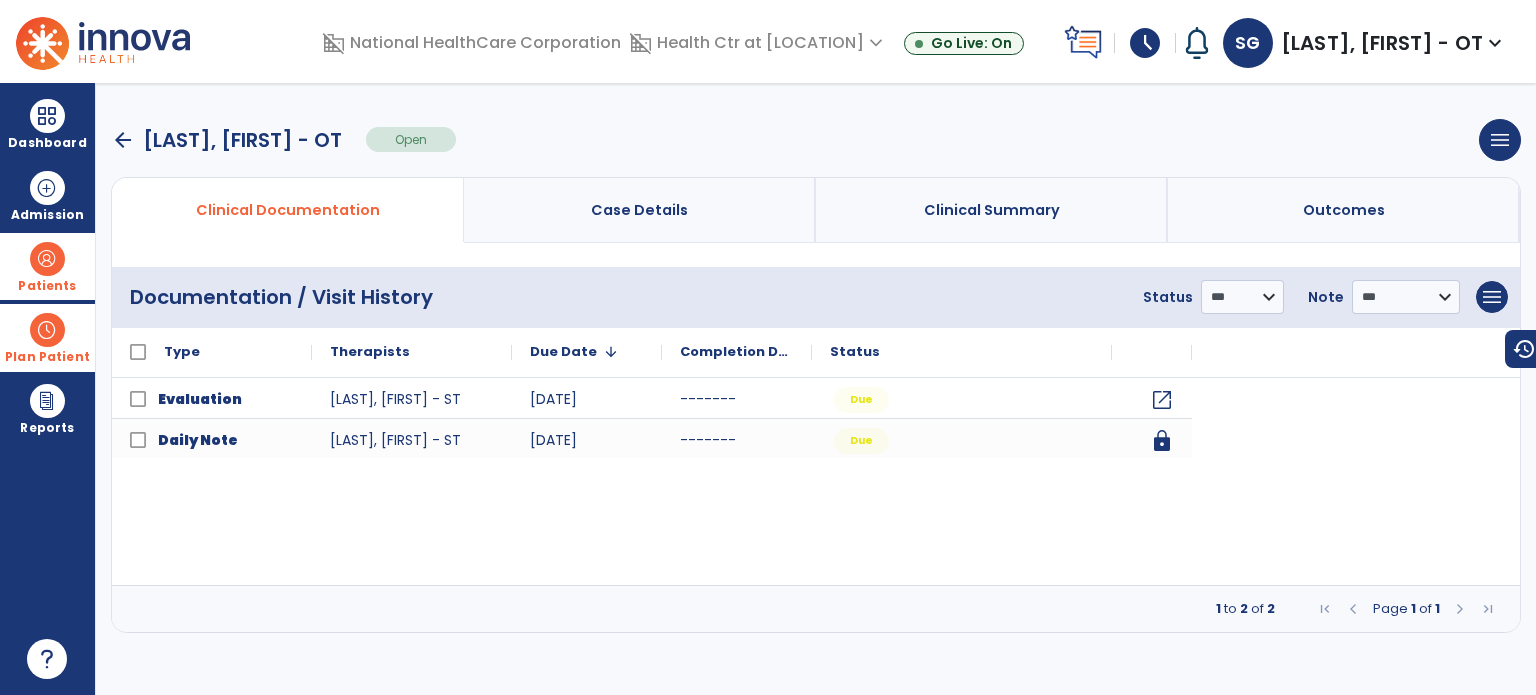 scroll, scrollTop: 0, scrollLeft: 0, axis: both 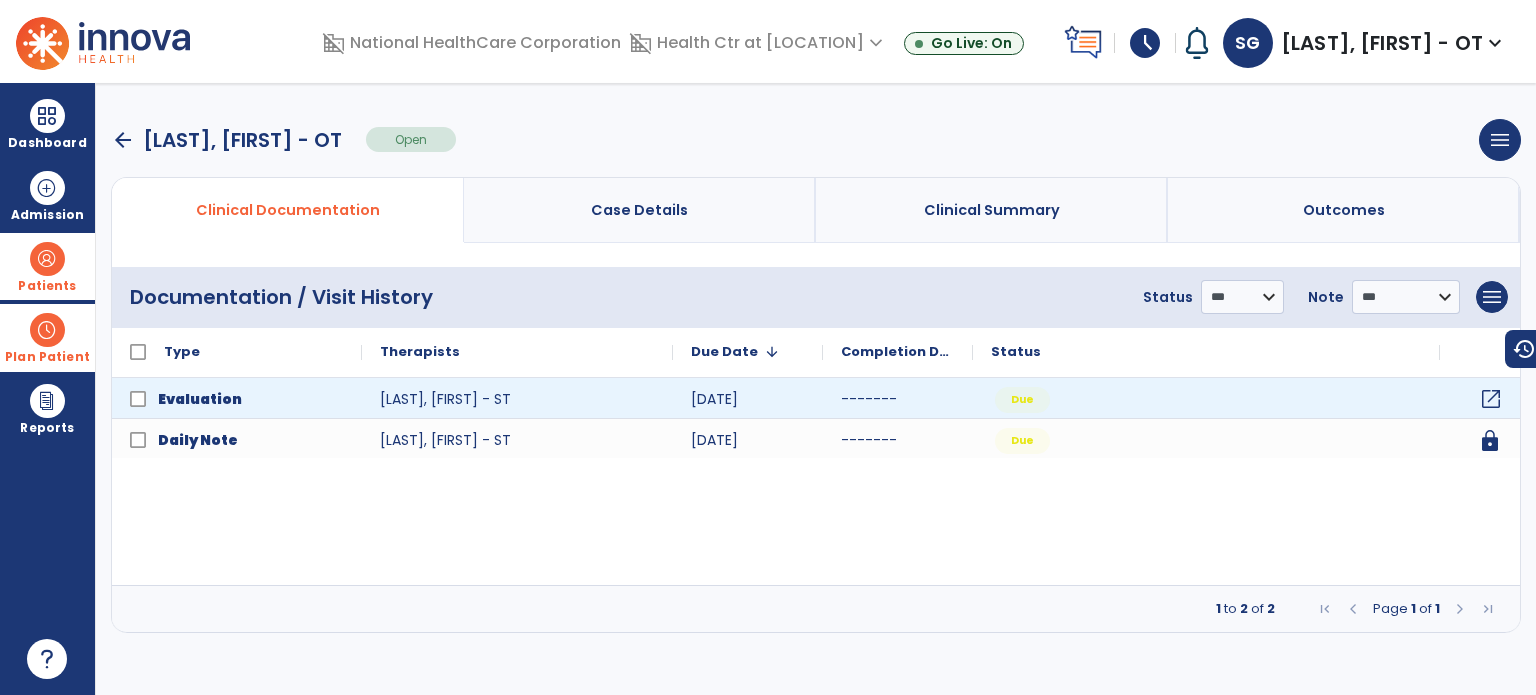 click on "open_in_new" 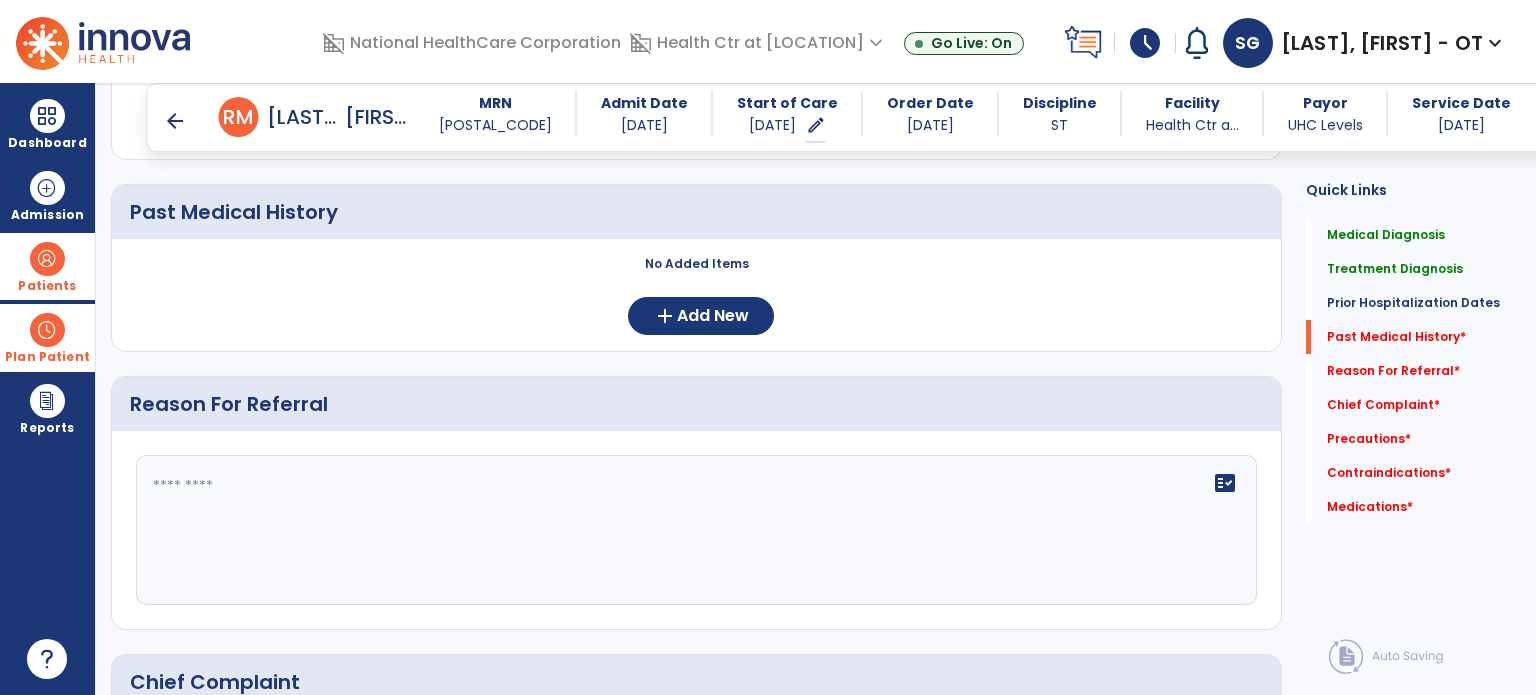 scroll, scrollTop: 962, scrollLeft: 0, axis: vertical 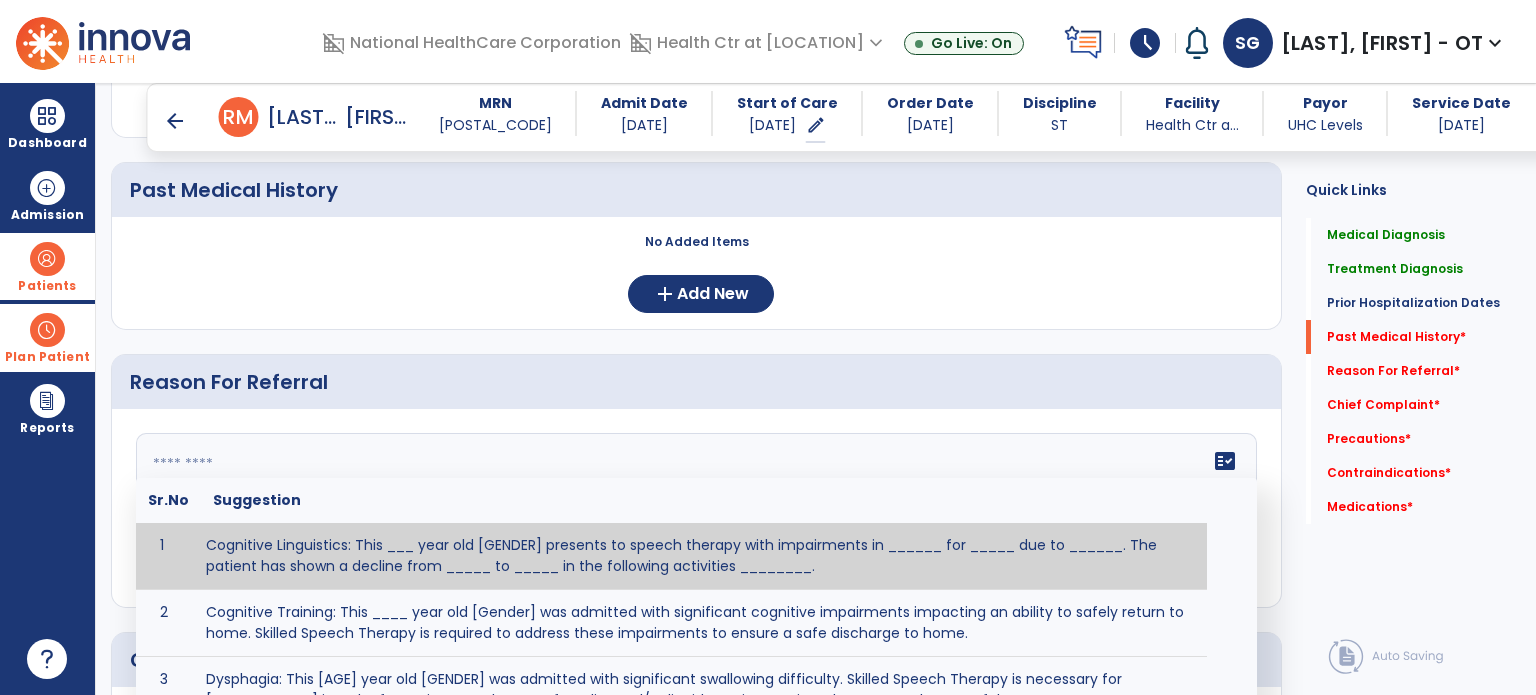click 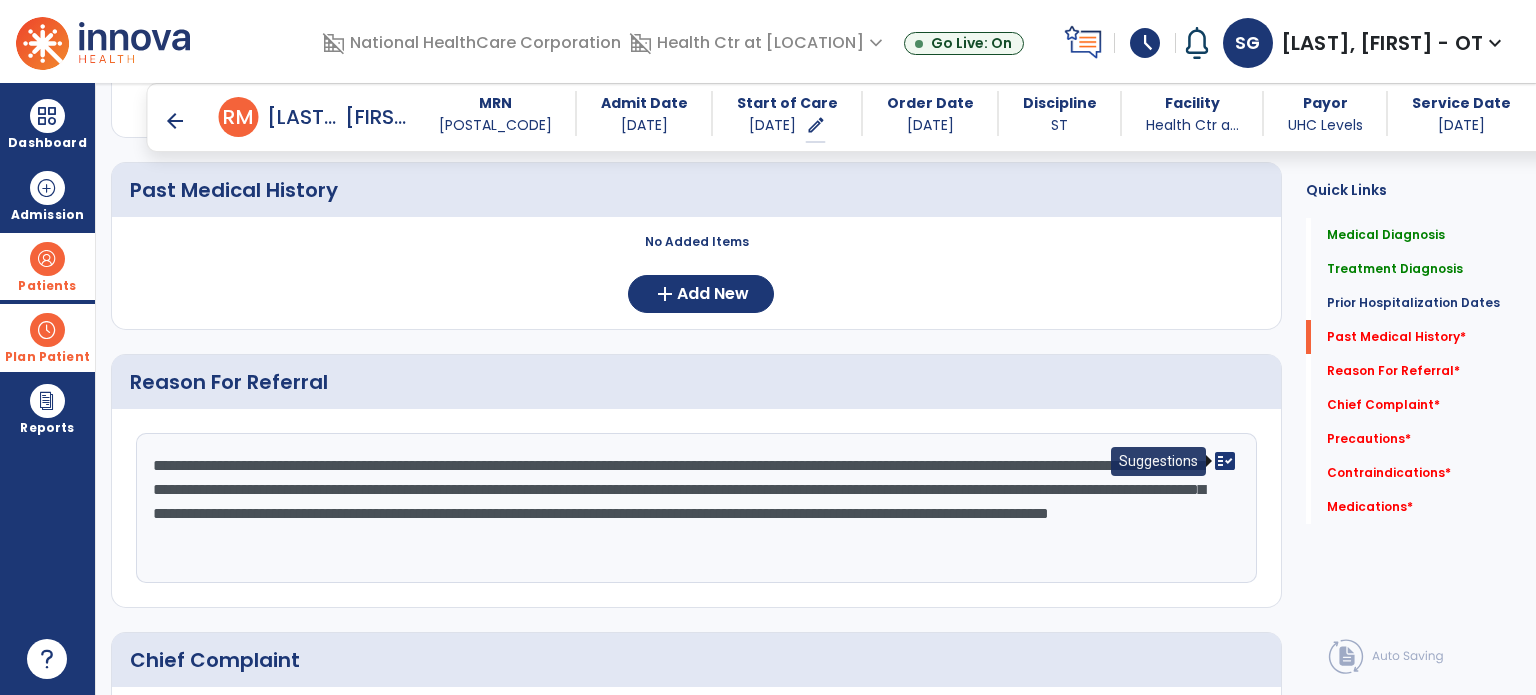 click on "fact_check" 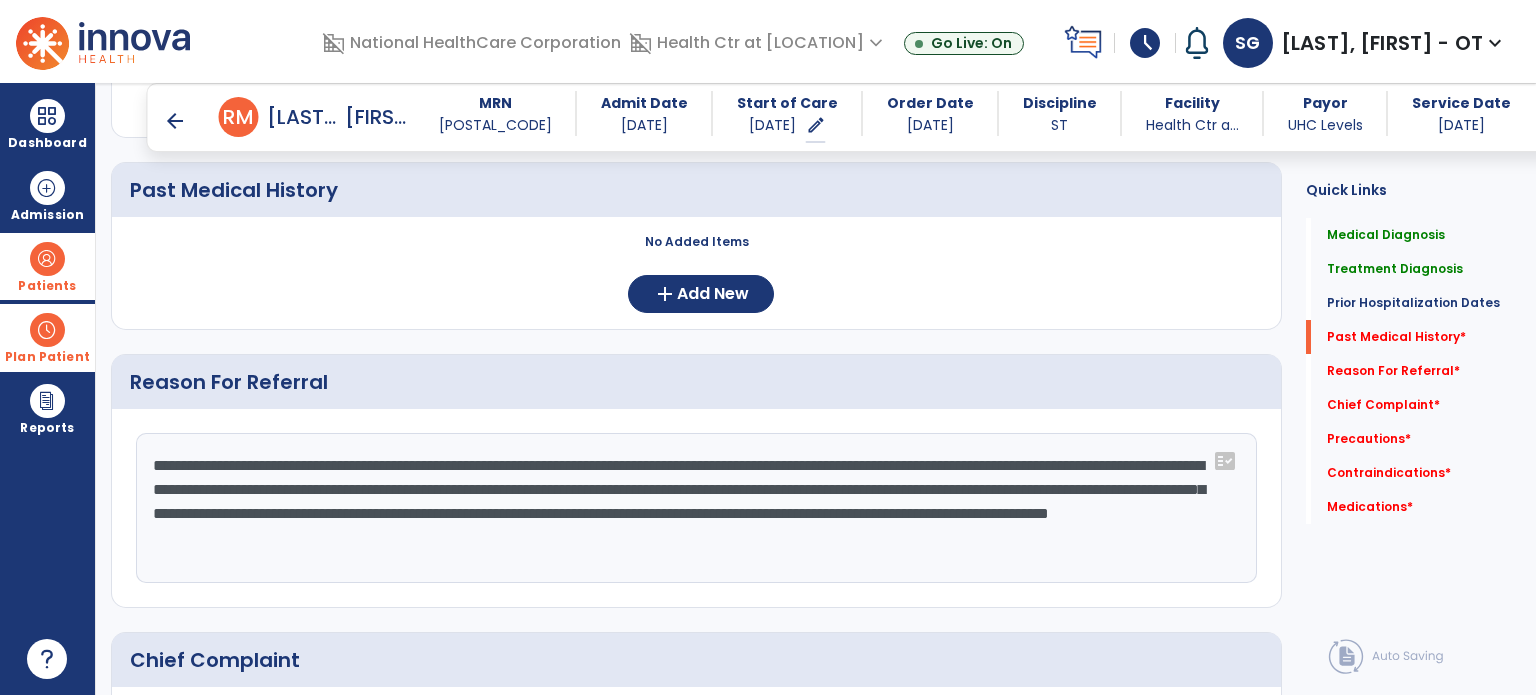 click on "**********" 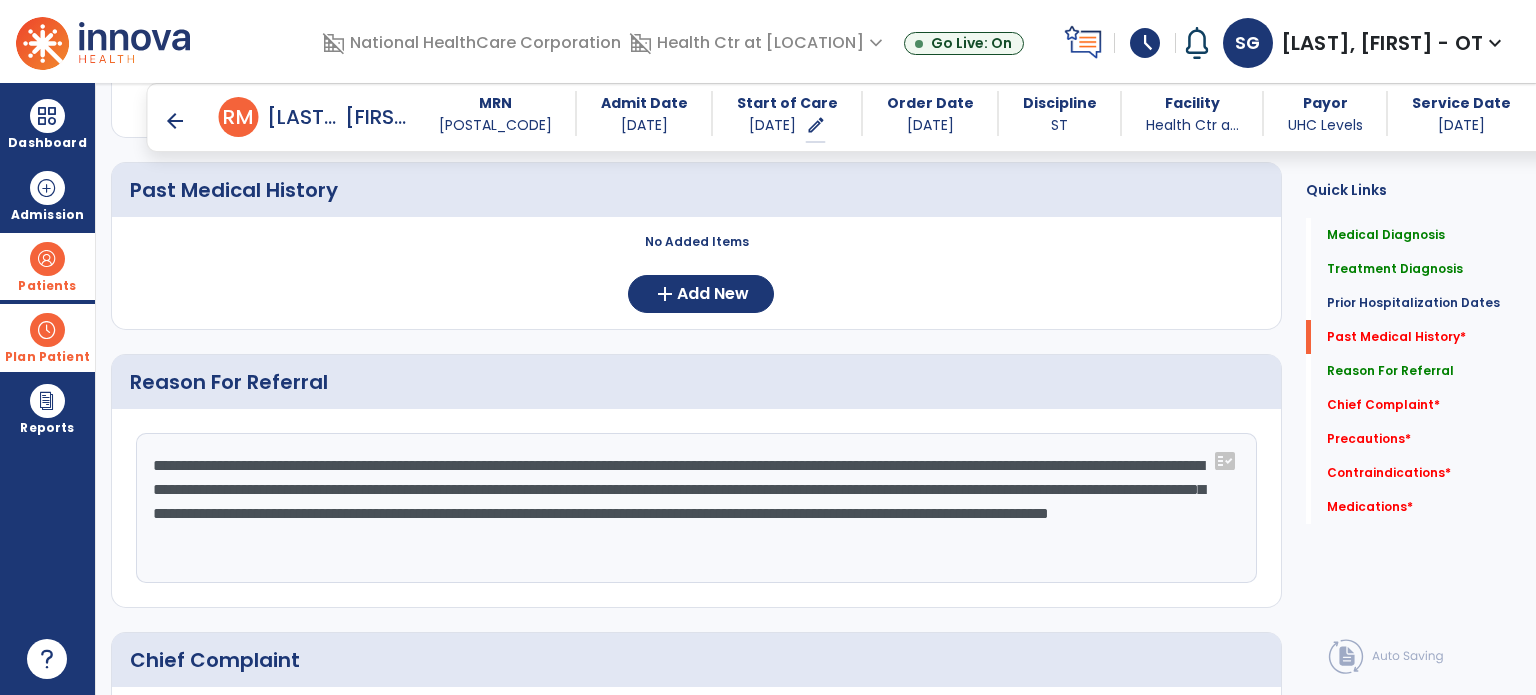 click on "**********" 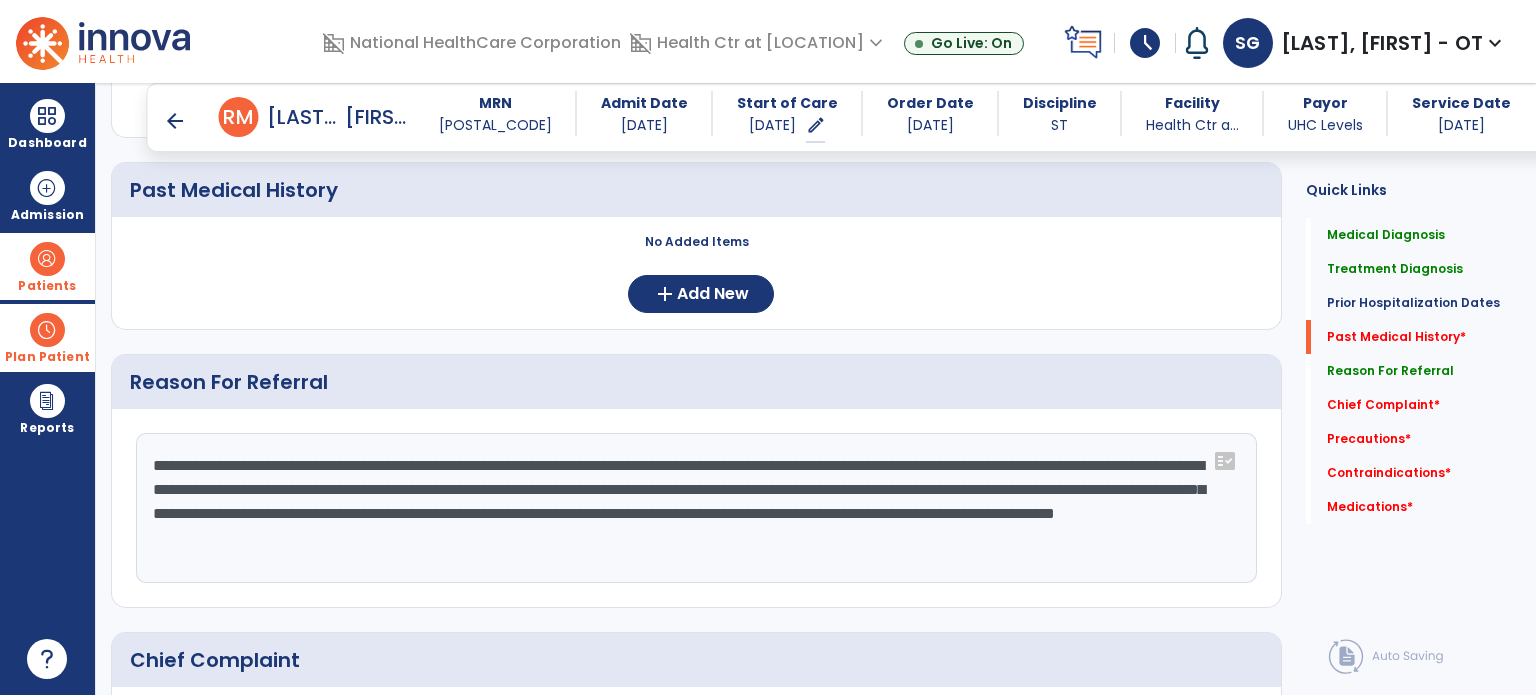 drag, startPoint x: 1107, startPoint y: 548, endPoint x: 446, endPoint y: 507, distance: 662.2703 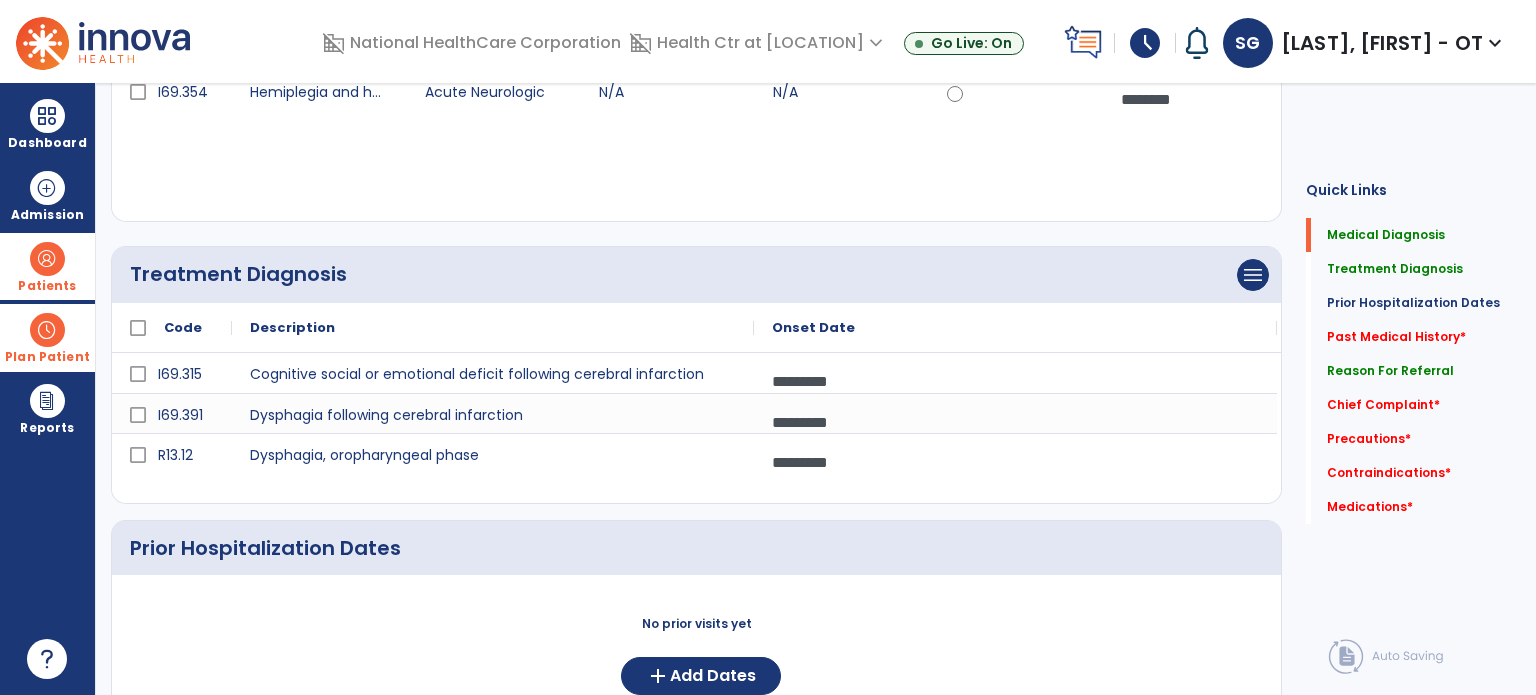 scroll, scrollTop: 0, scrollLeft: 0, axis: both 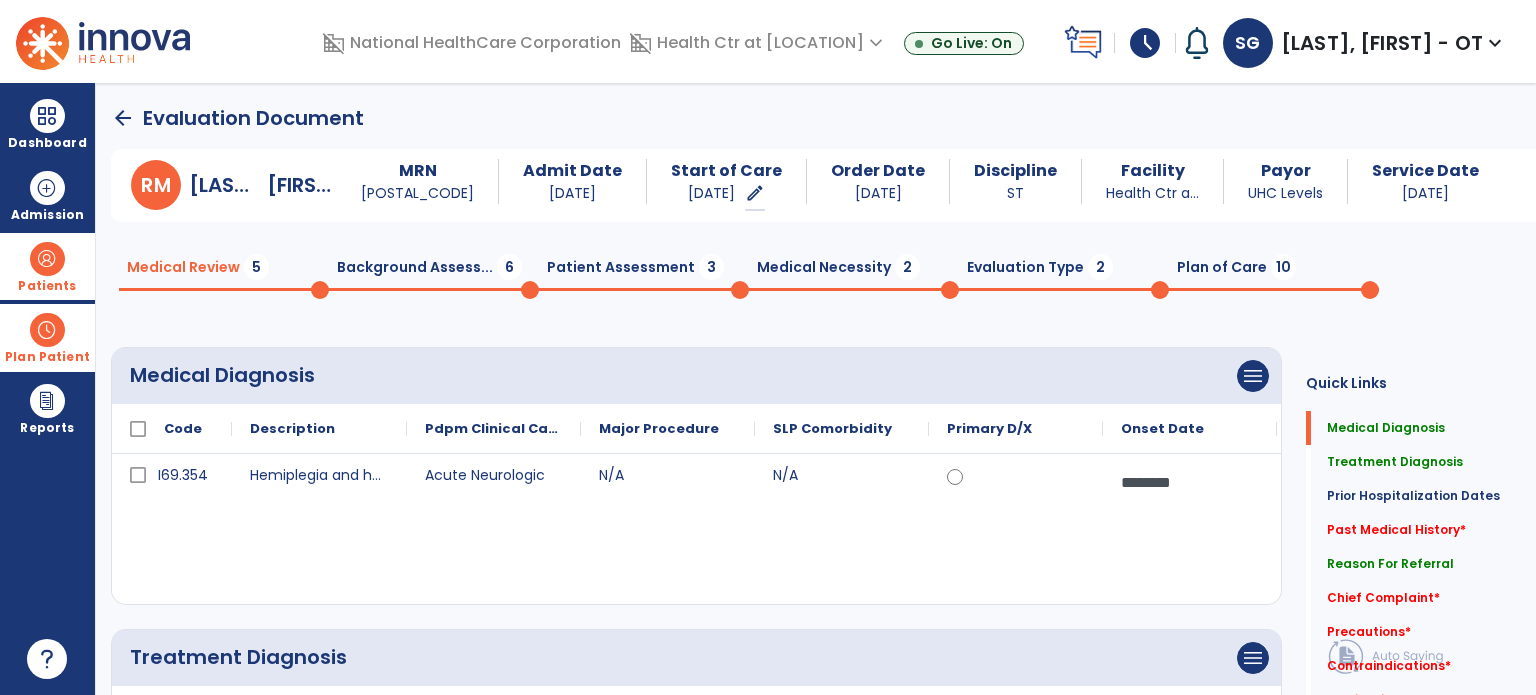 type on "**********" 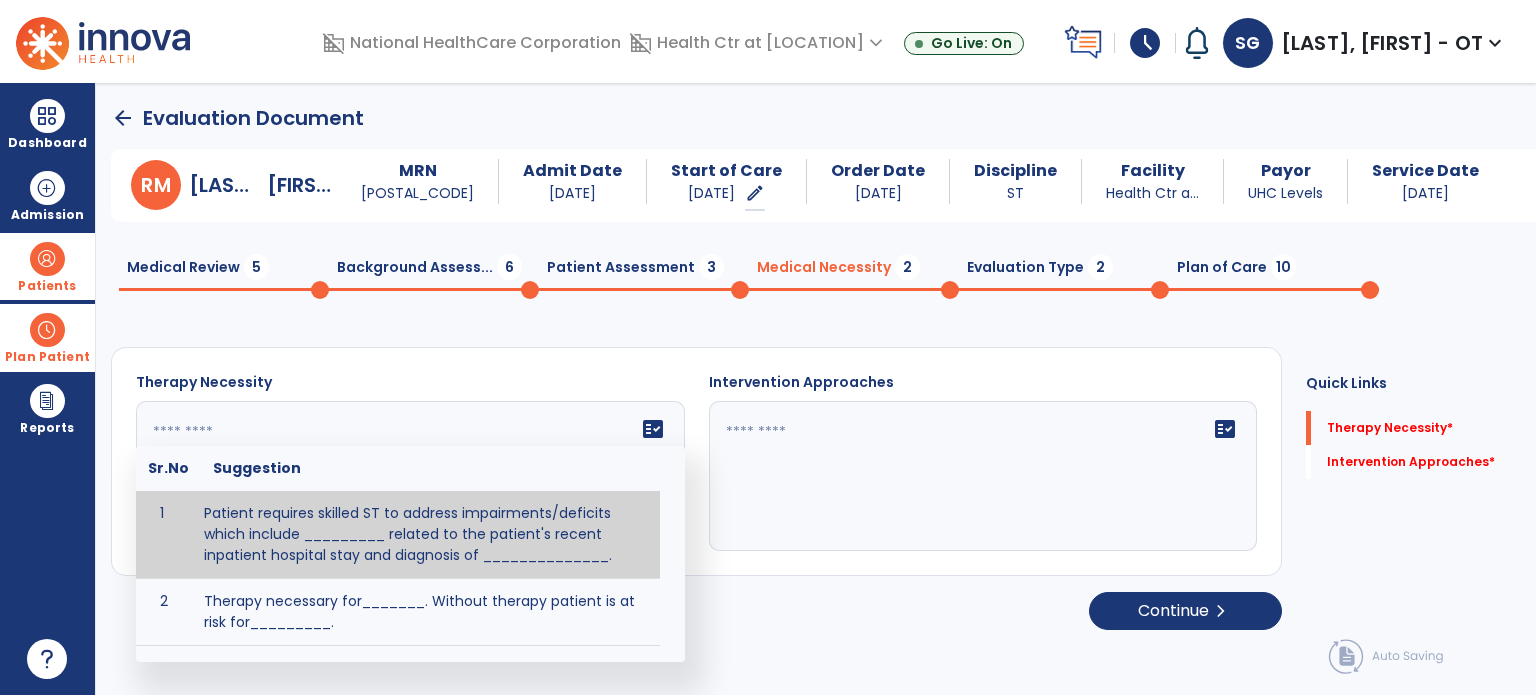 drag, startPoint x: 425, startPoint y: 456, endPoint x: 338, endPoint y: 416, distance: 95.7549 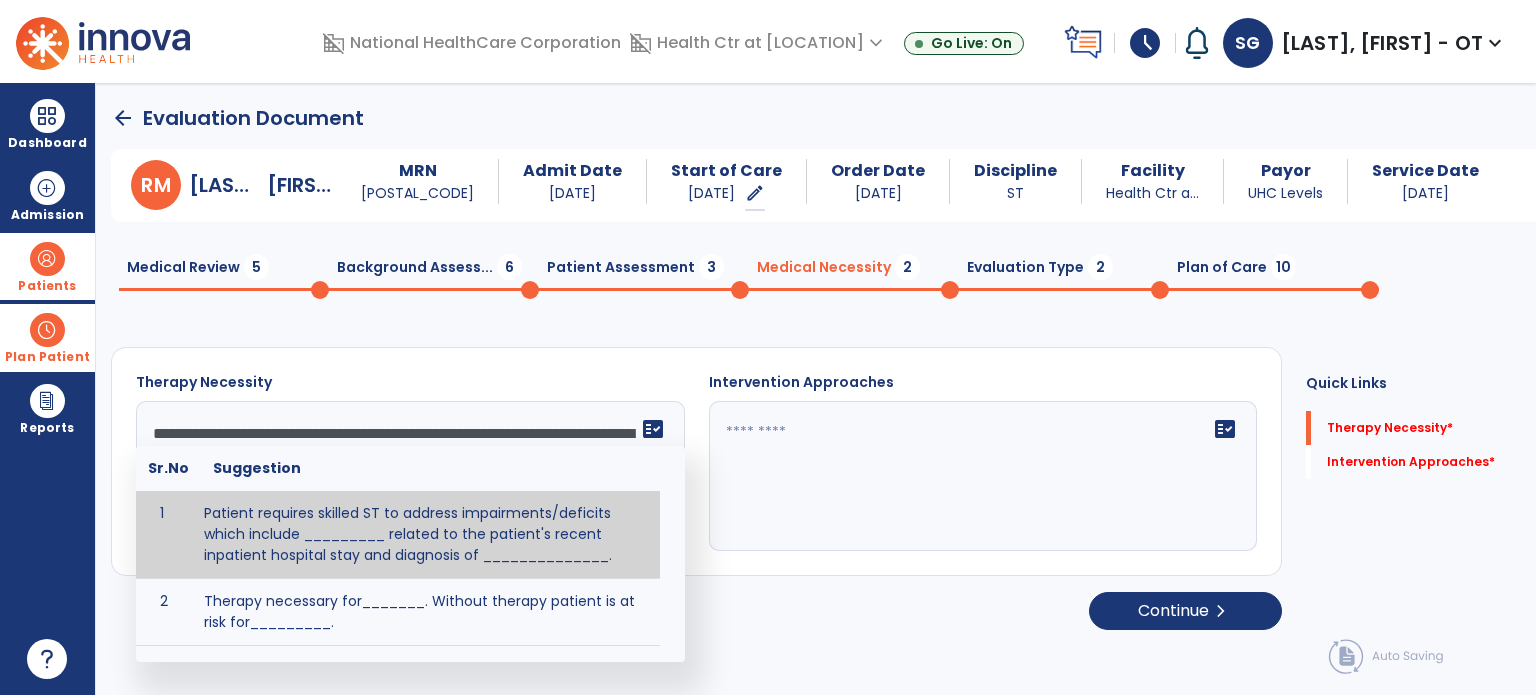 click on "**********" 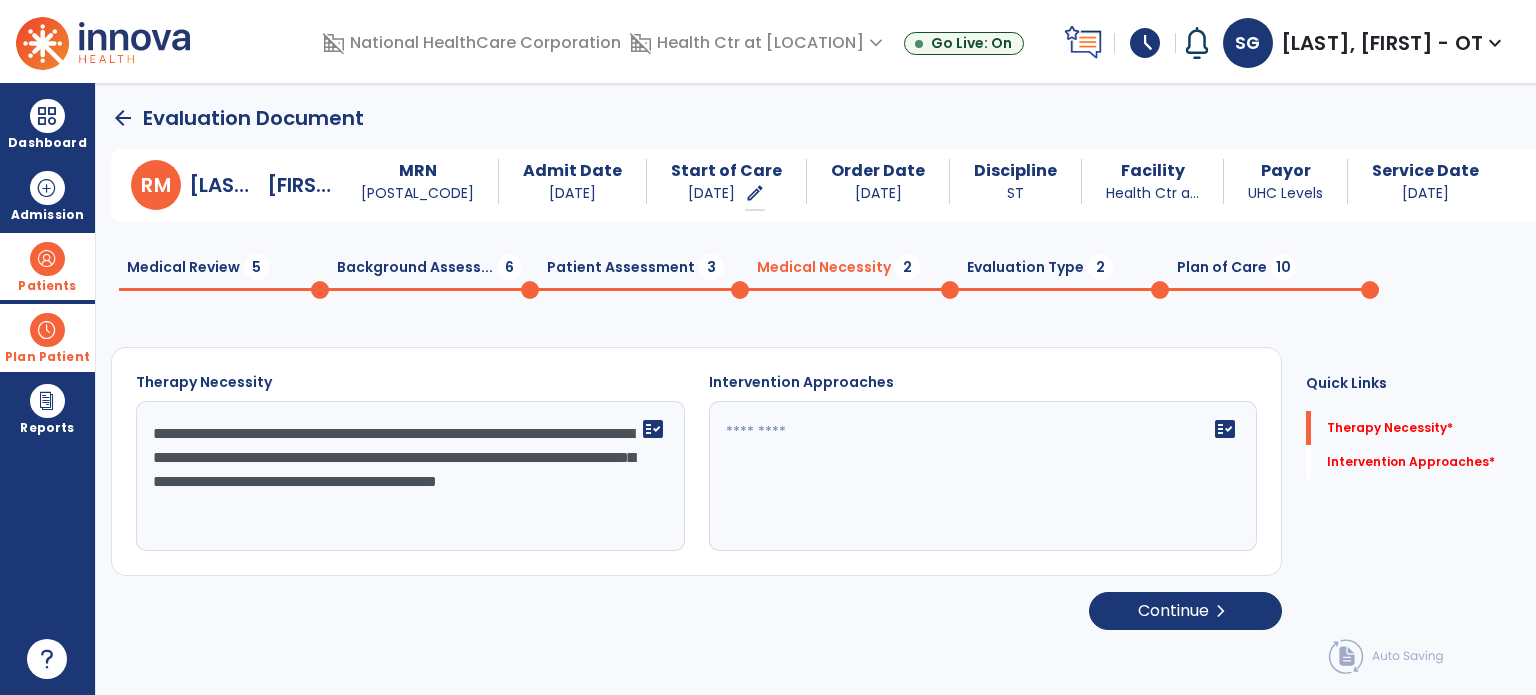 type on "**********" 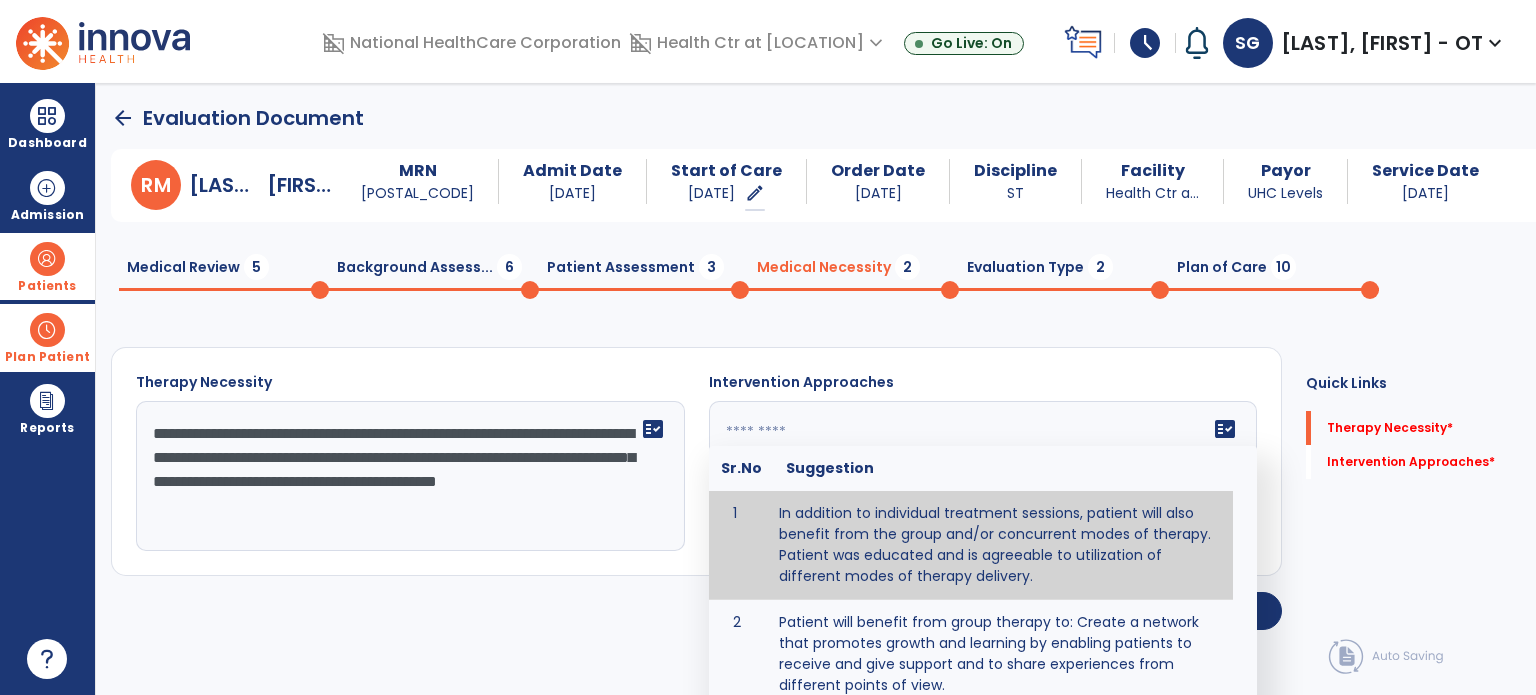 type on "**********" 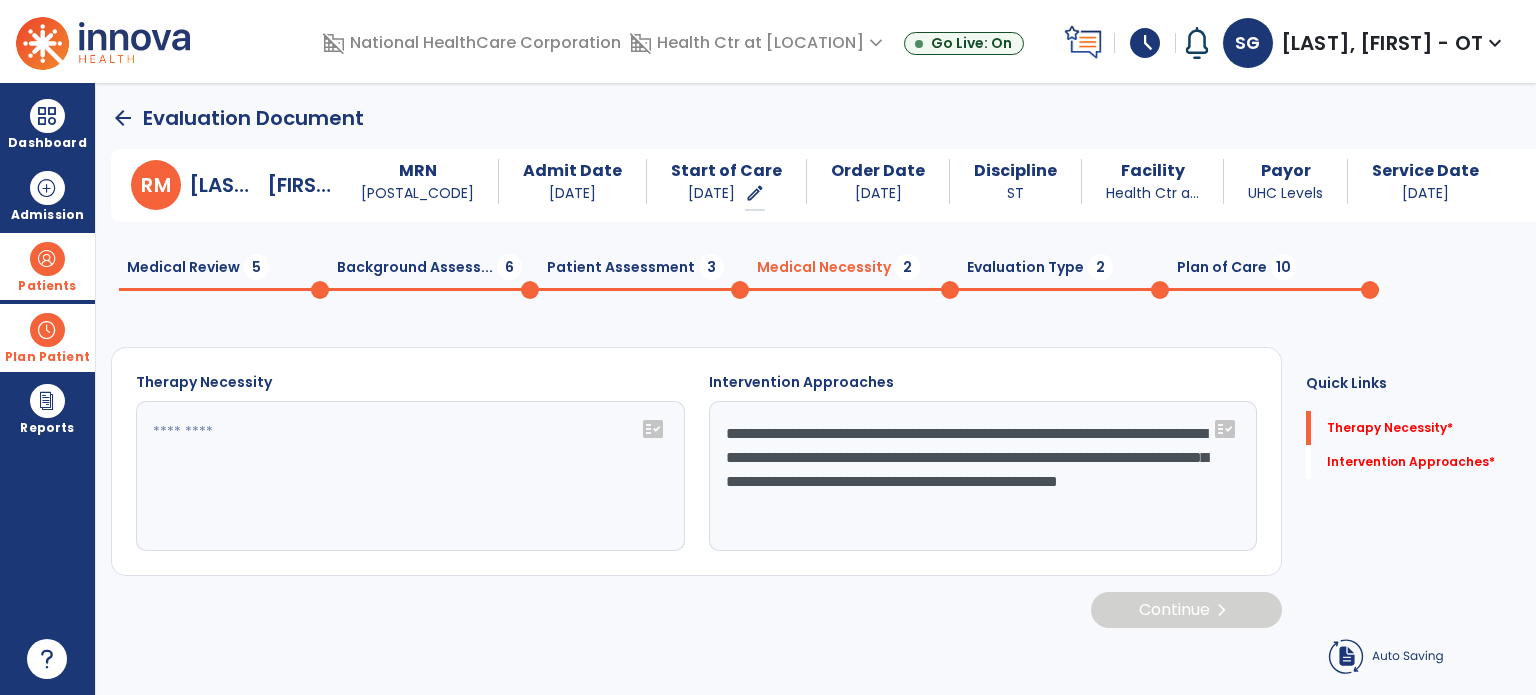 type on "**********" 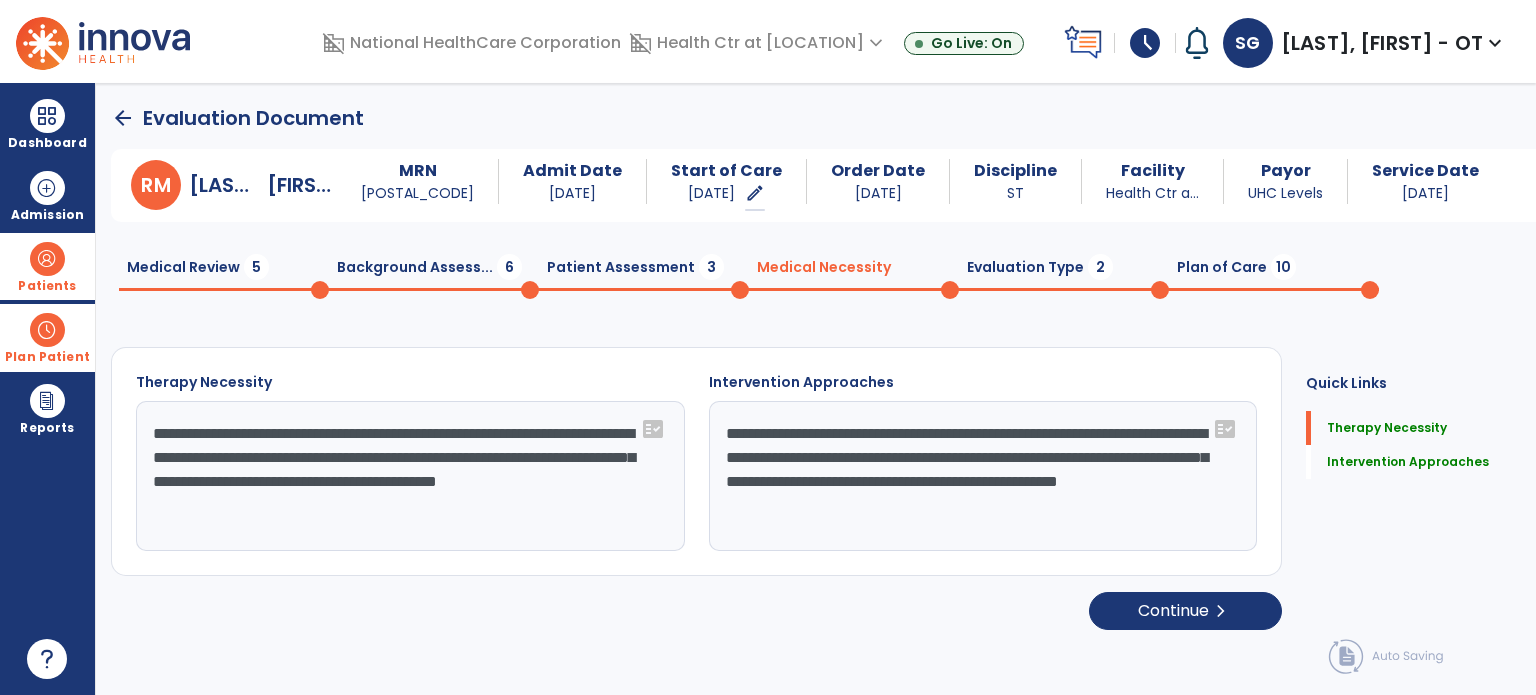 click on "Evaluation Type  2" 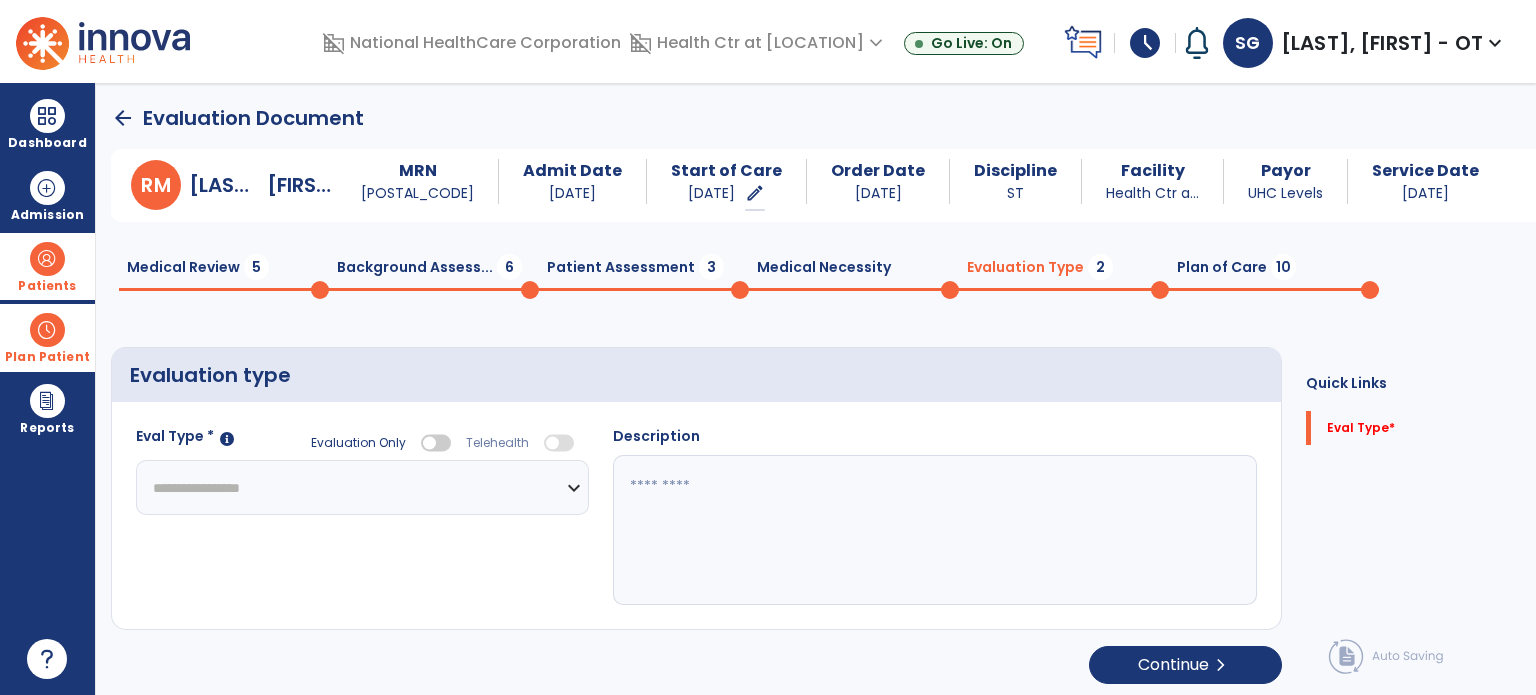 click on "**********" 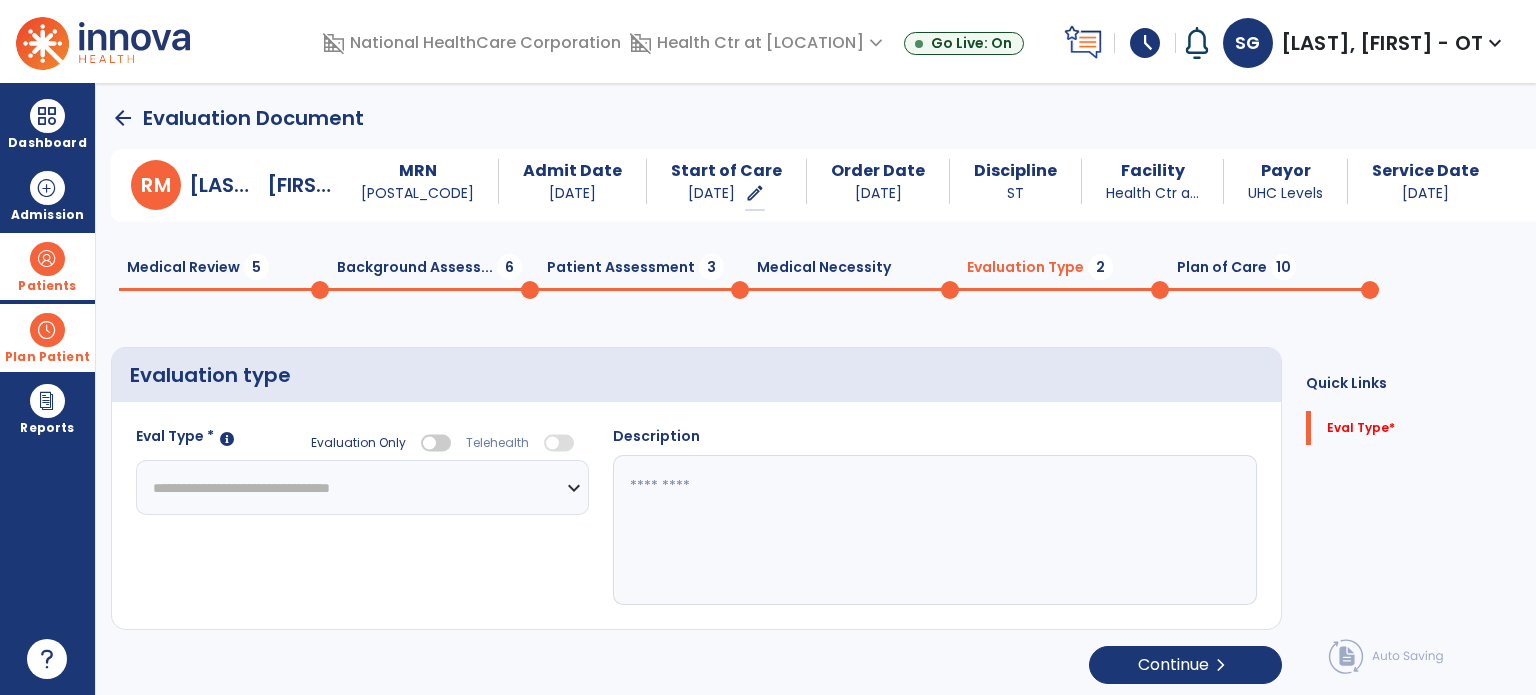 click on "**********" 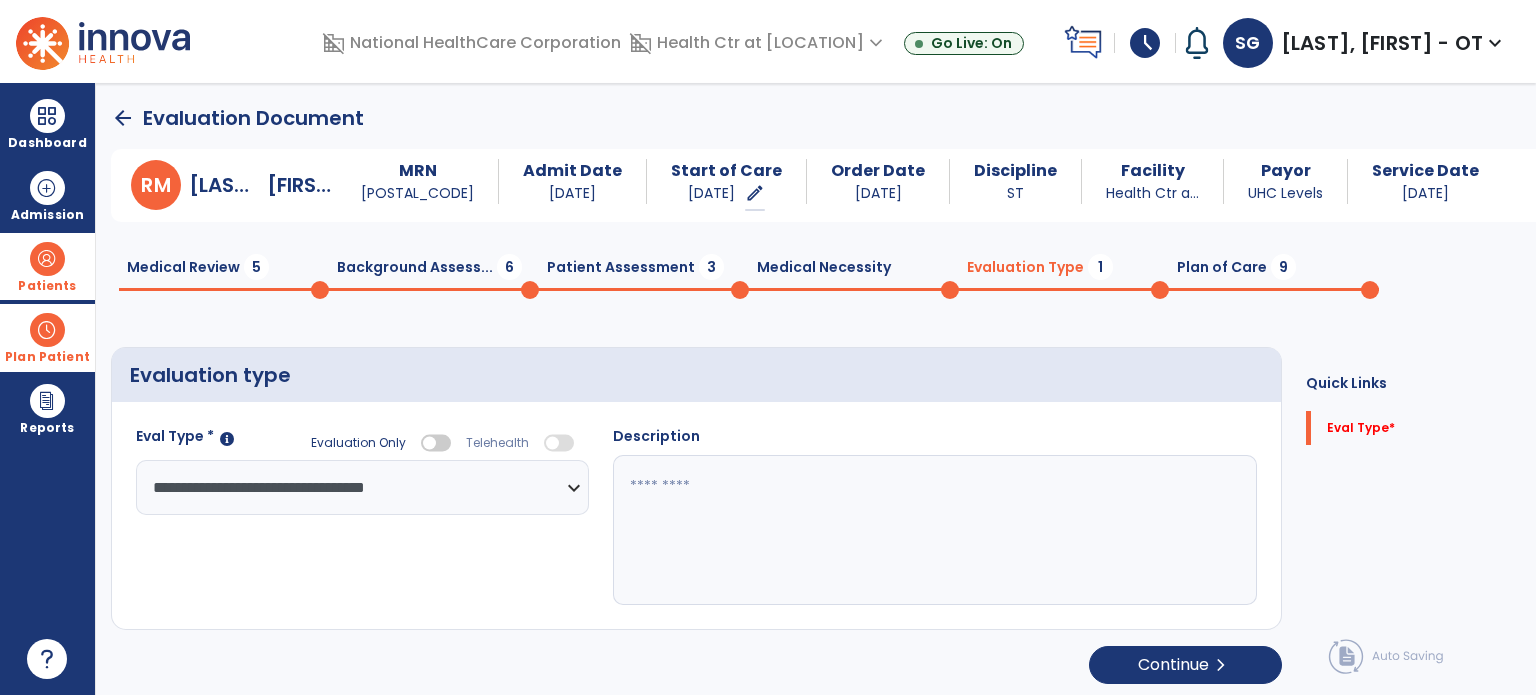click 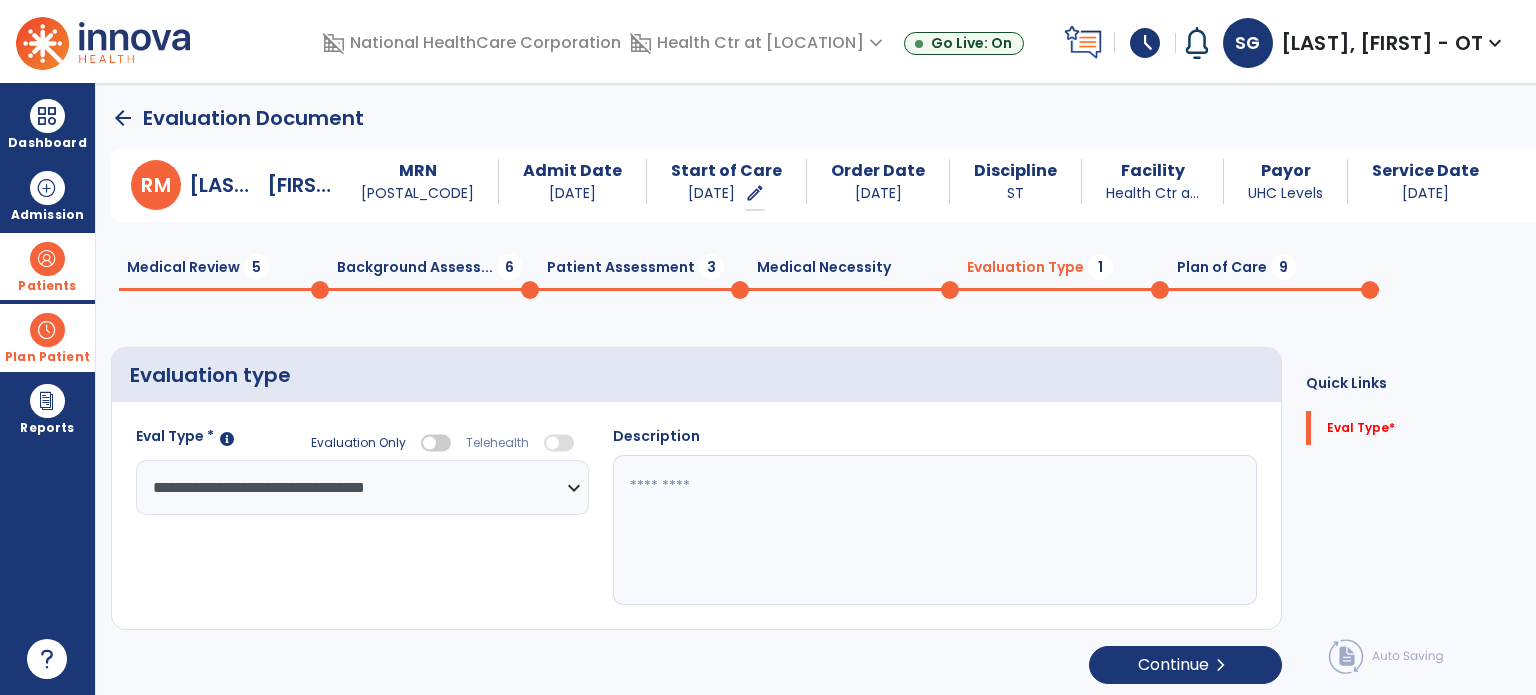type on "*" 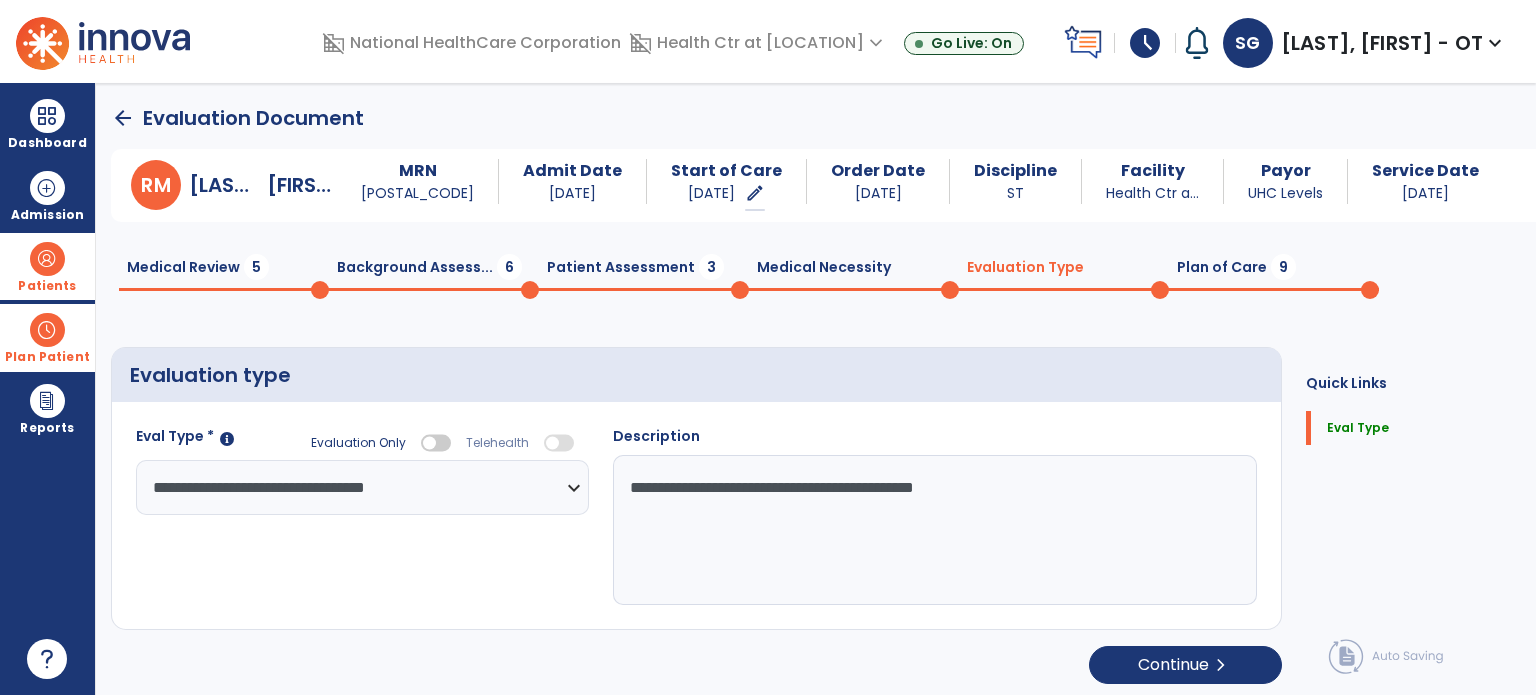type on "**********" 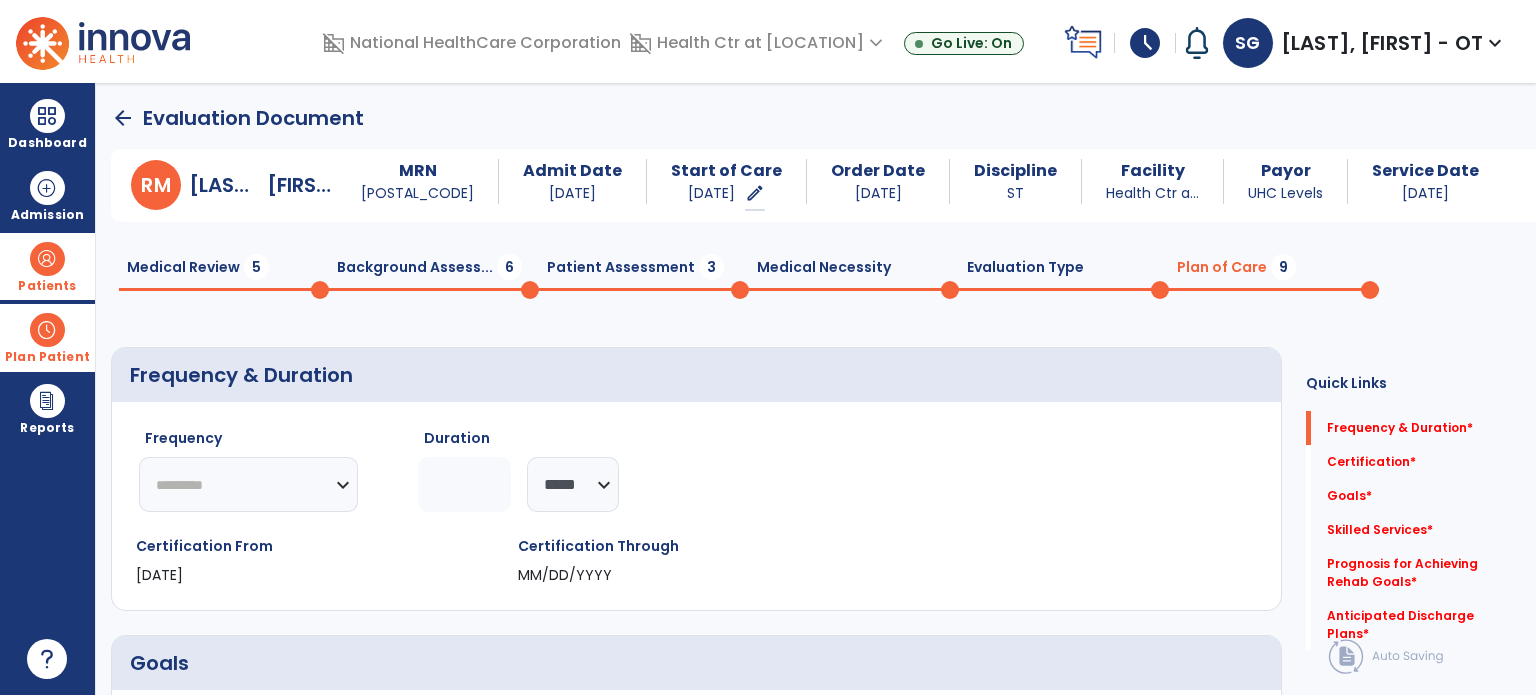 click on "********* ** ** ** ** ** ** **" 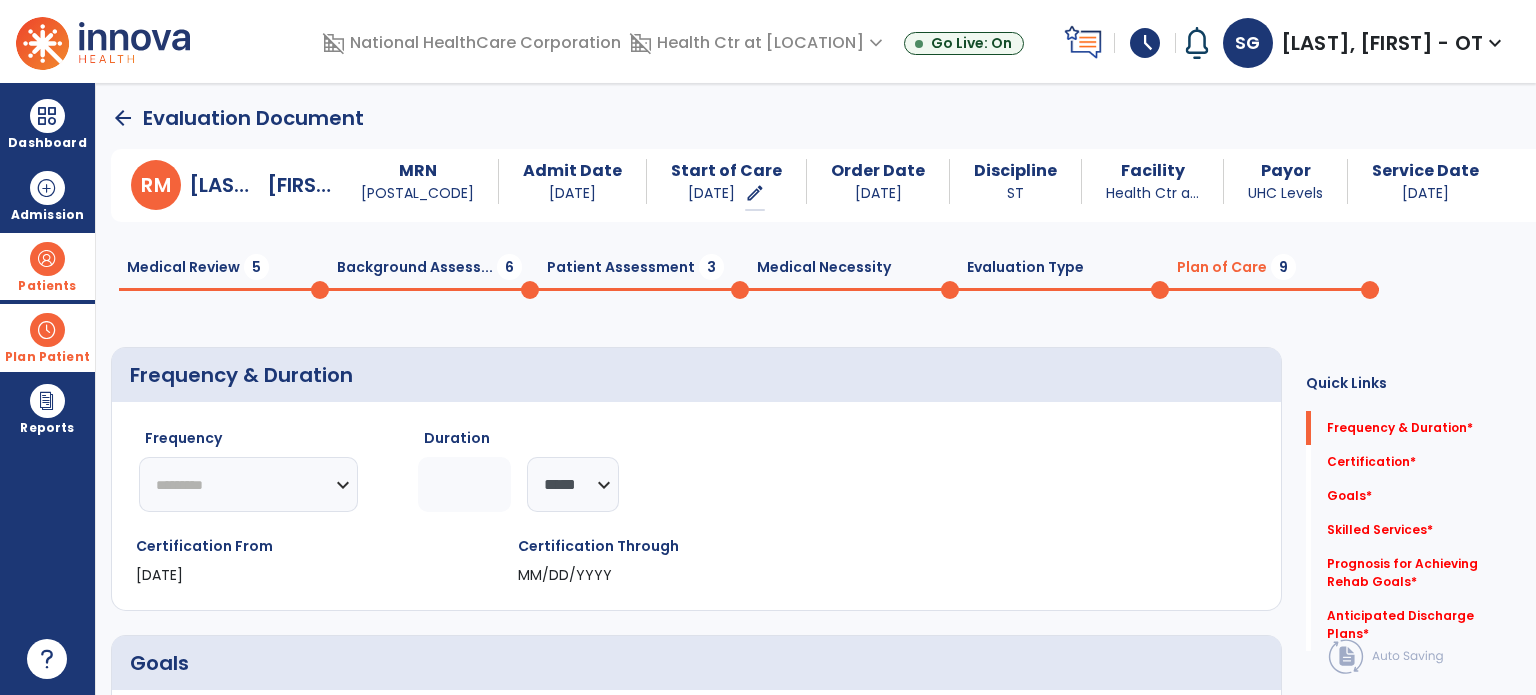select on "**" 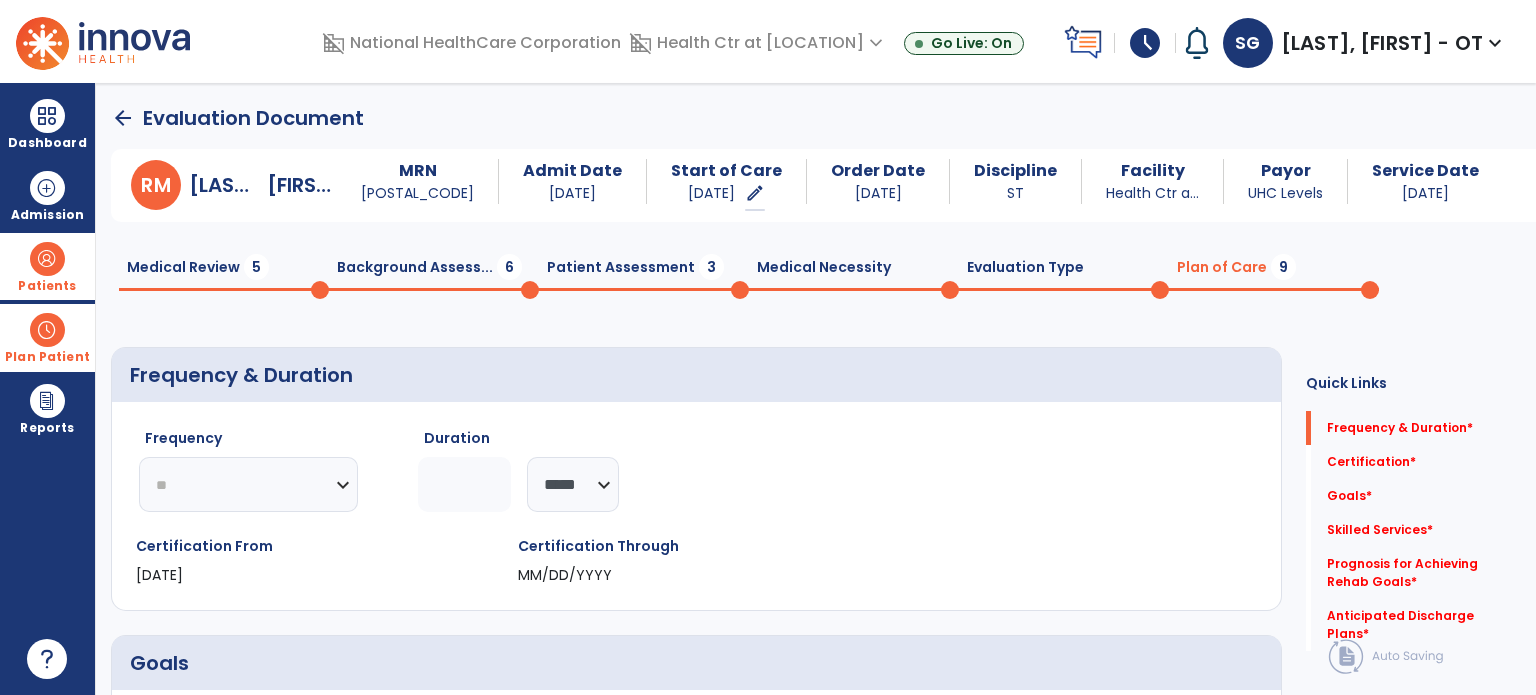 click on "********* ** ** ** ** ** ** **" 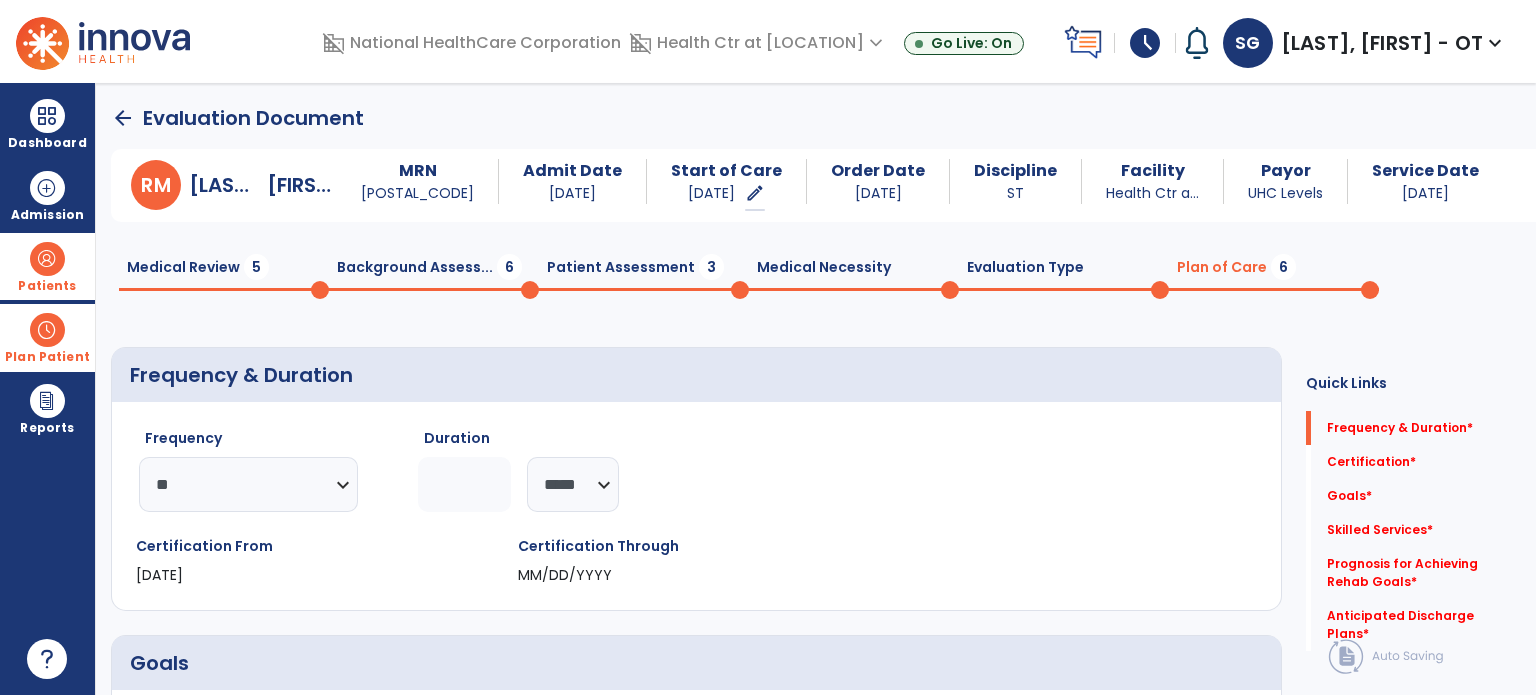 click 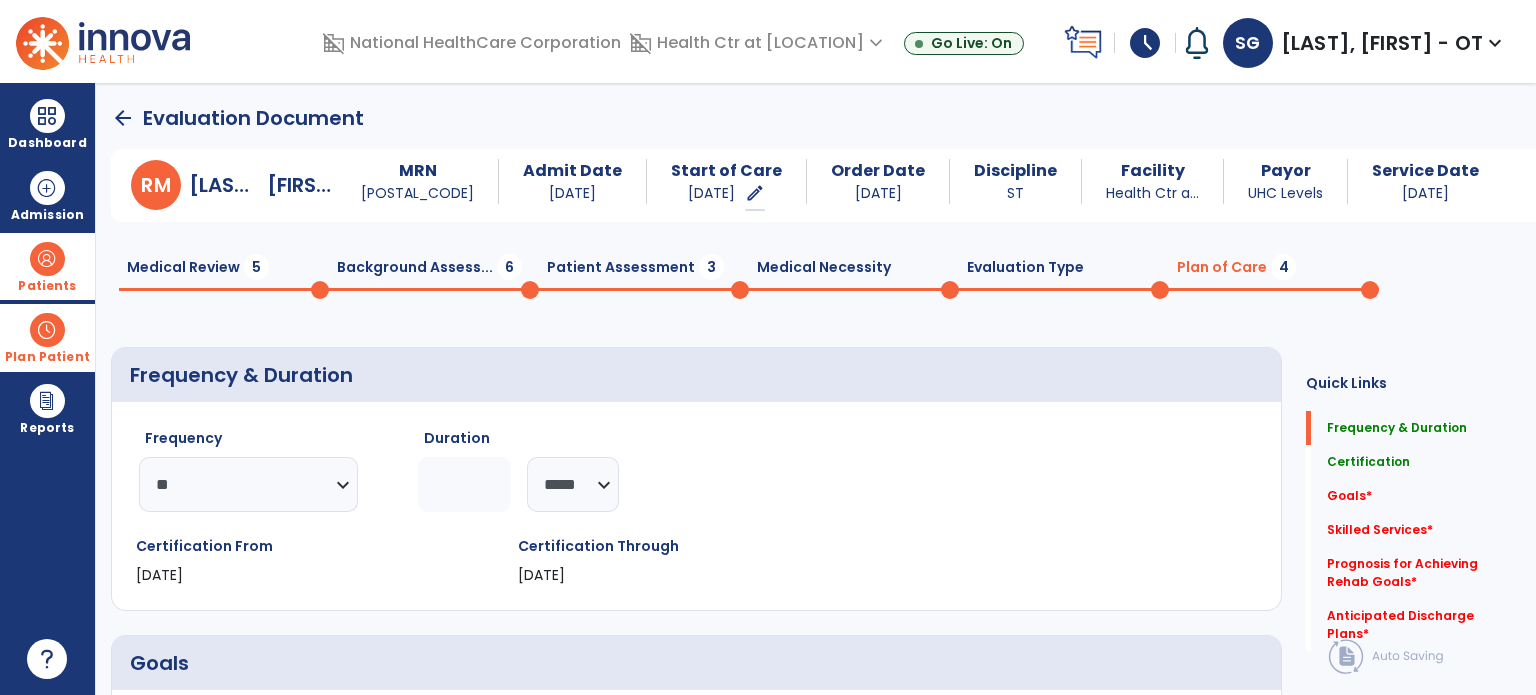 type on "*" 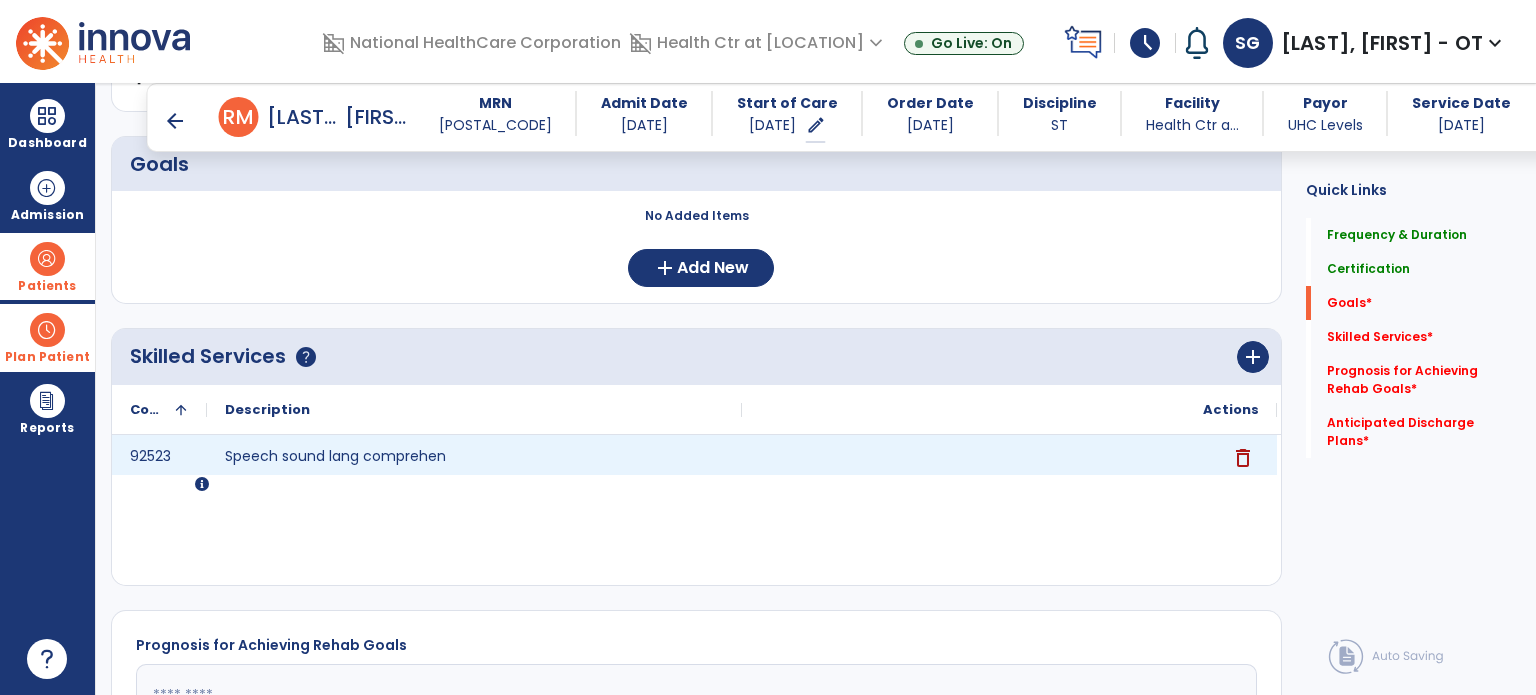 scroll, scrollTop: 482, scrollLeft: 0, axis: vertical 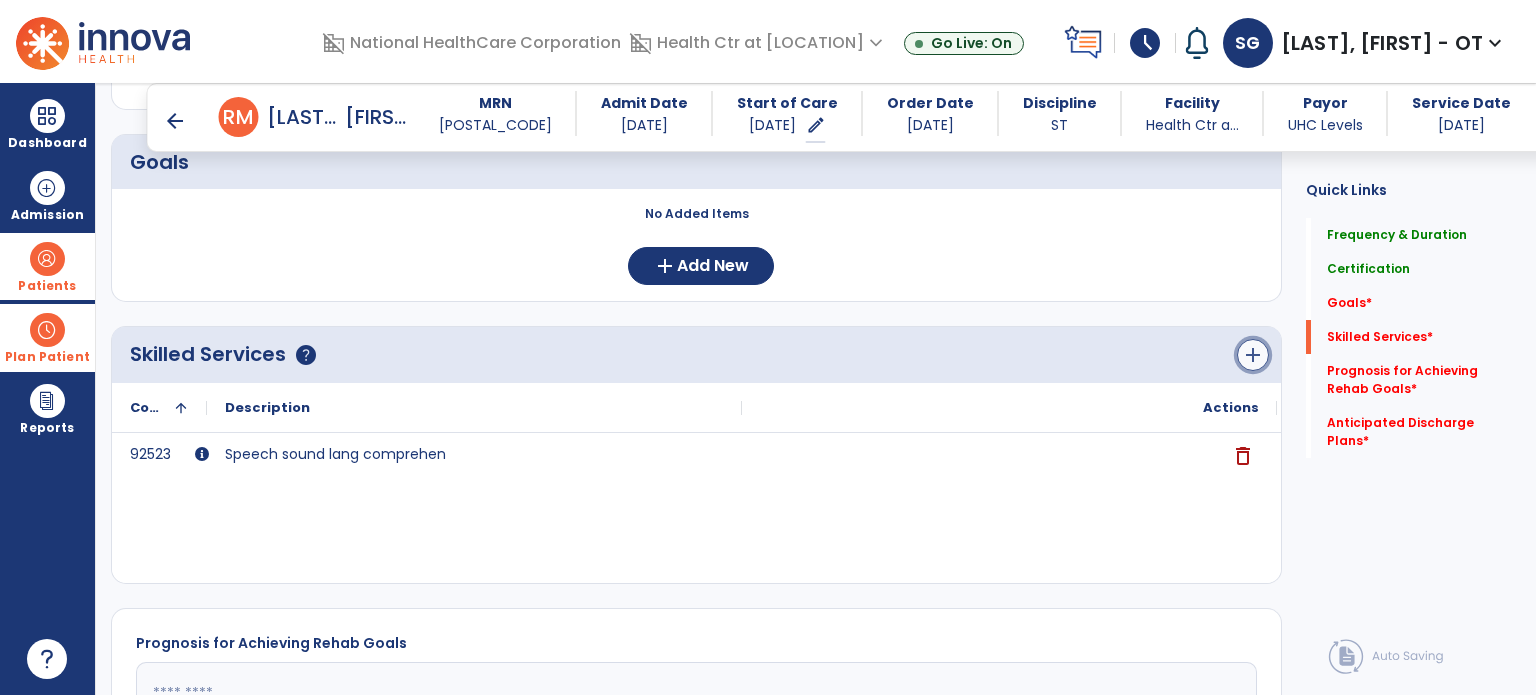 click on "add" 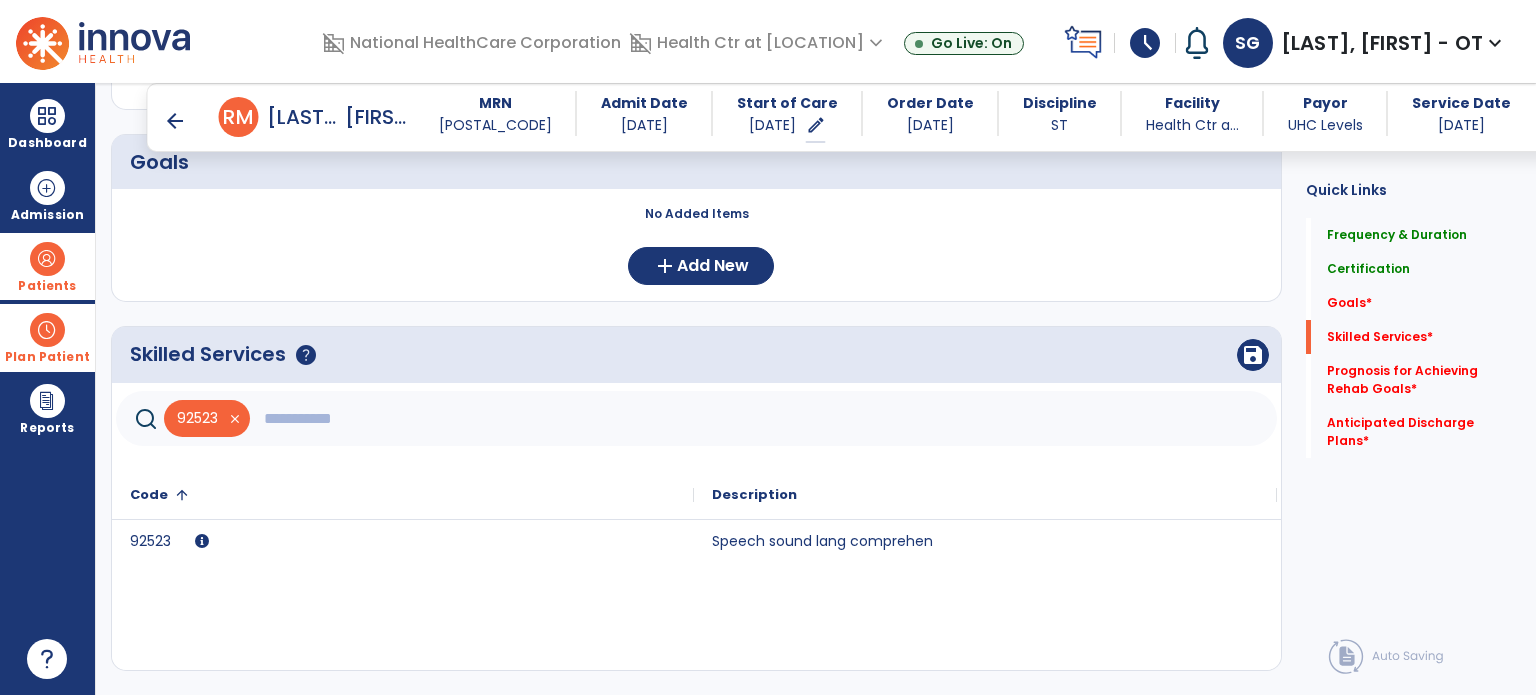 click 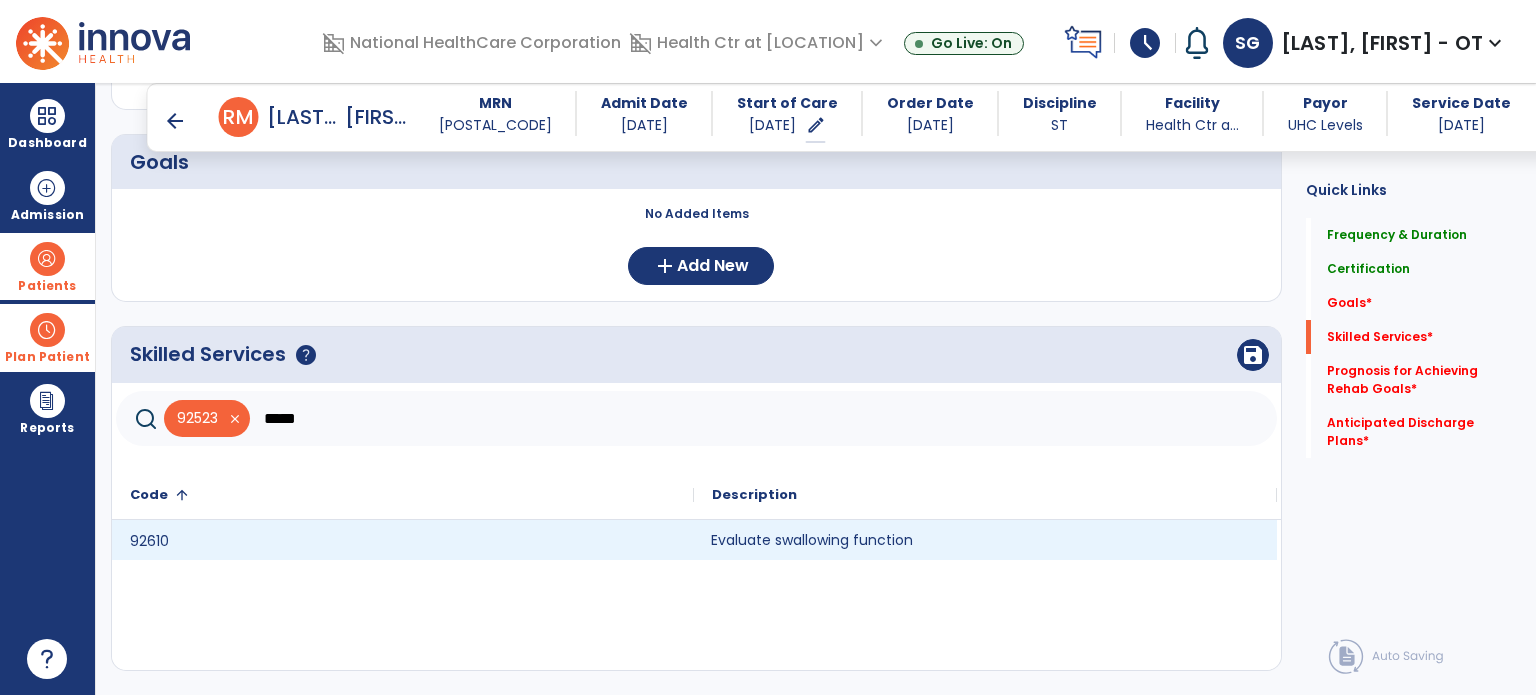 click on "Evaluate swallowing function" 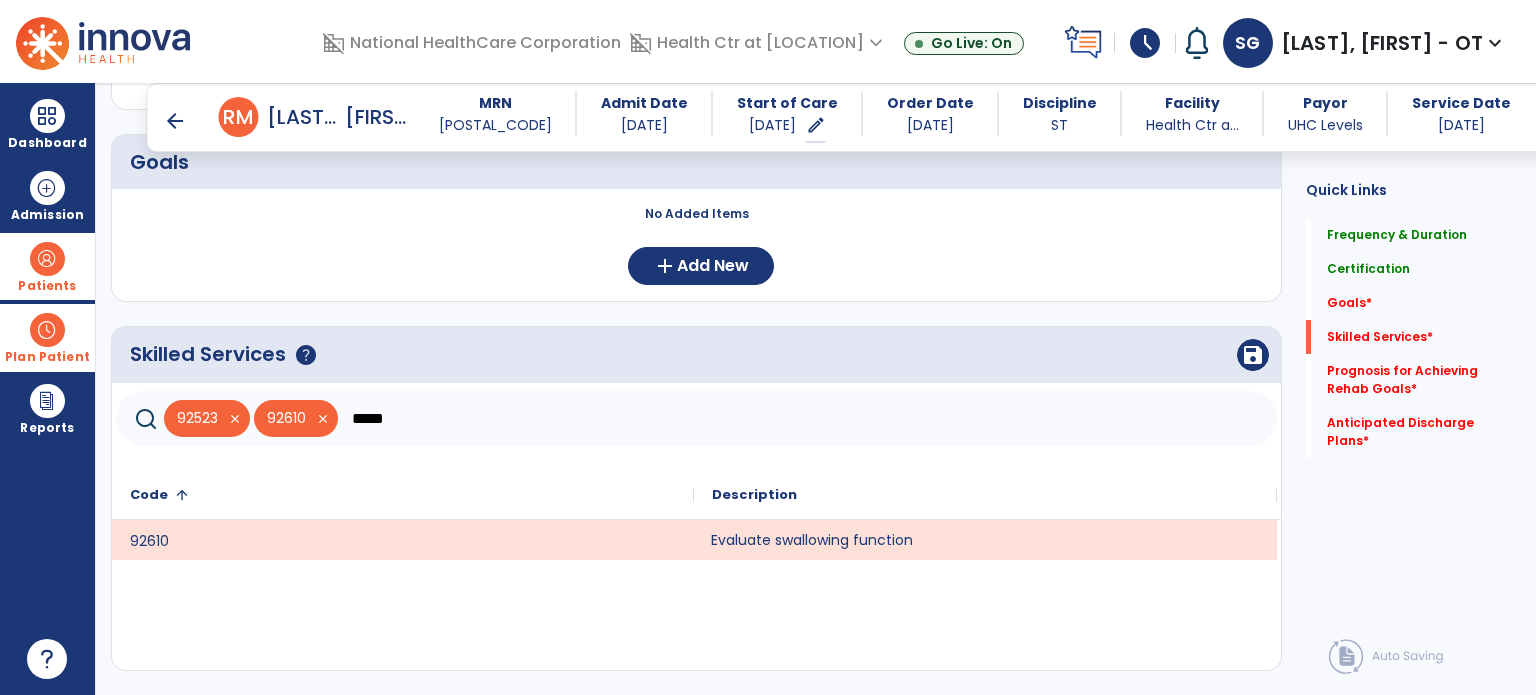 click on "*****" 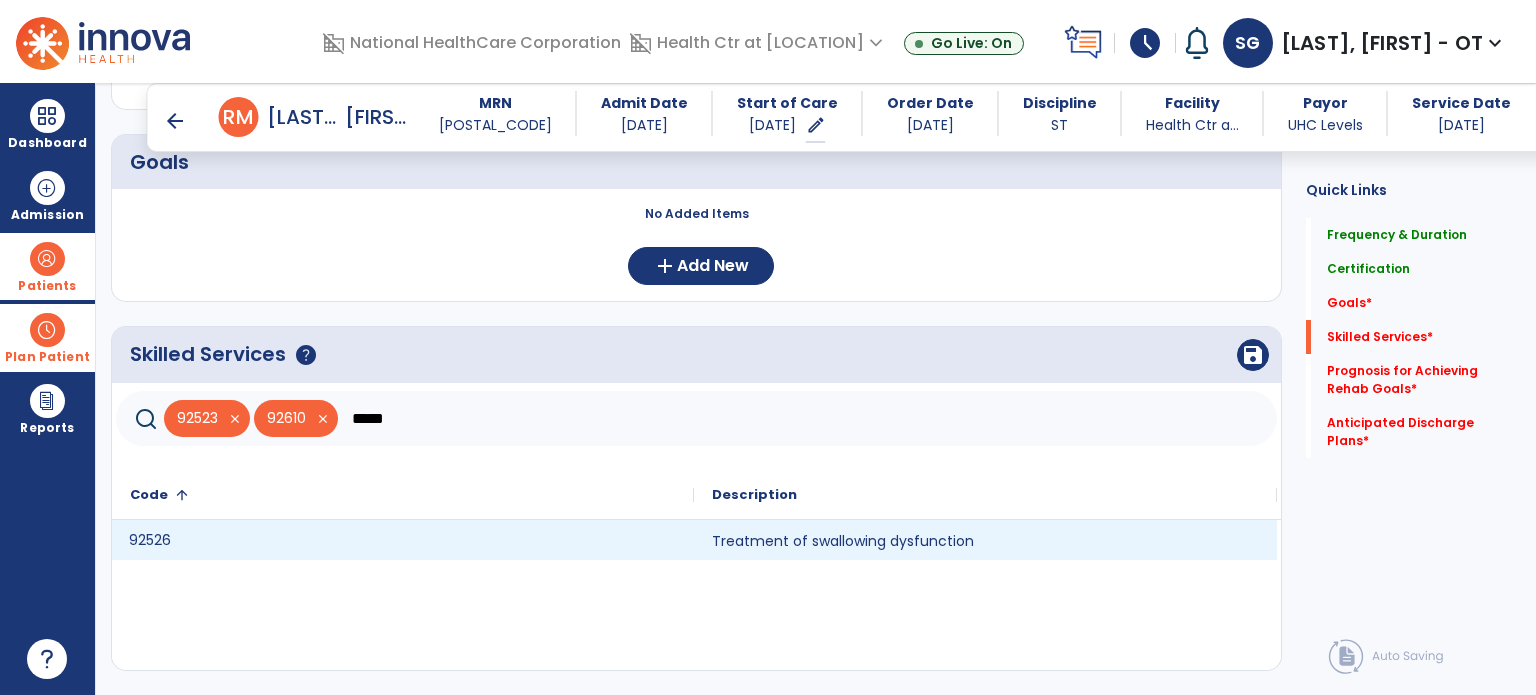 click on "92526" 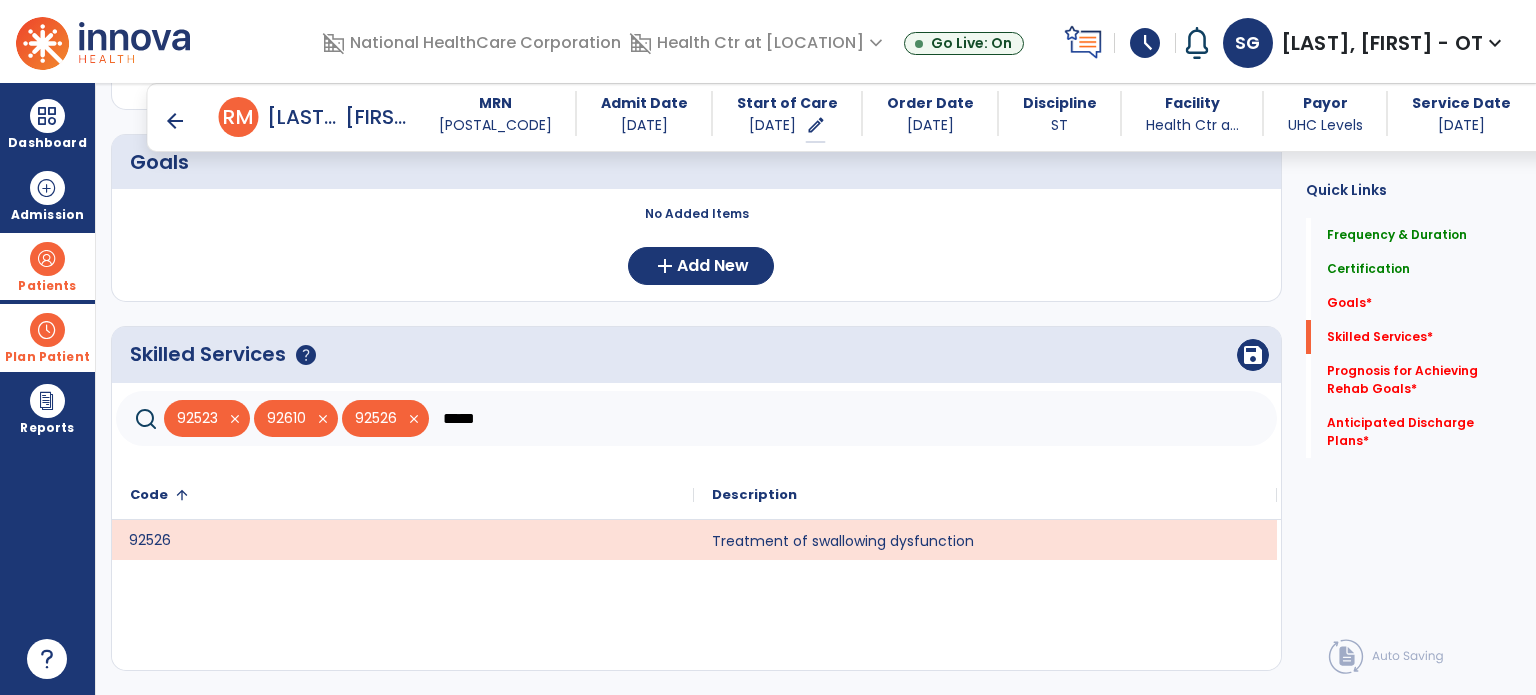click on "*****" 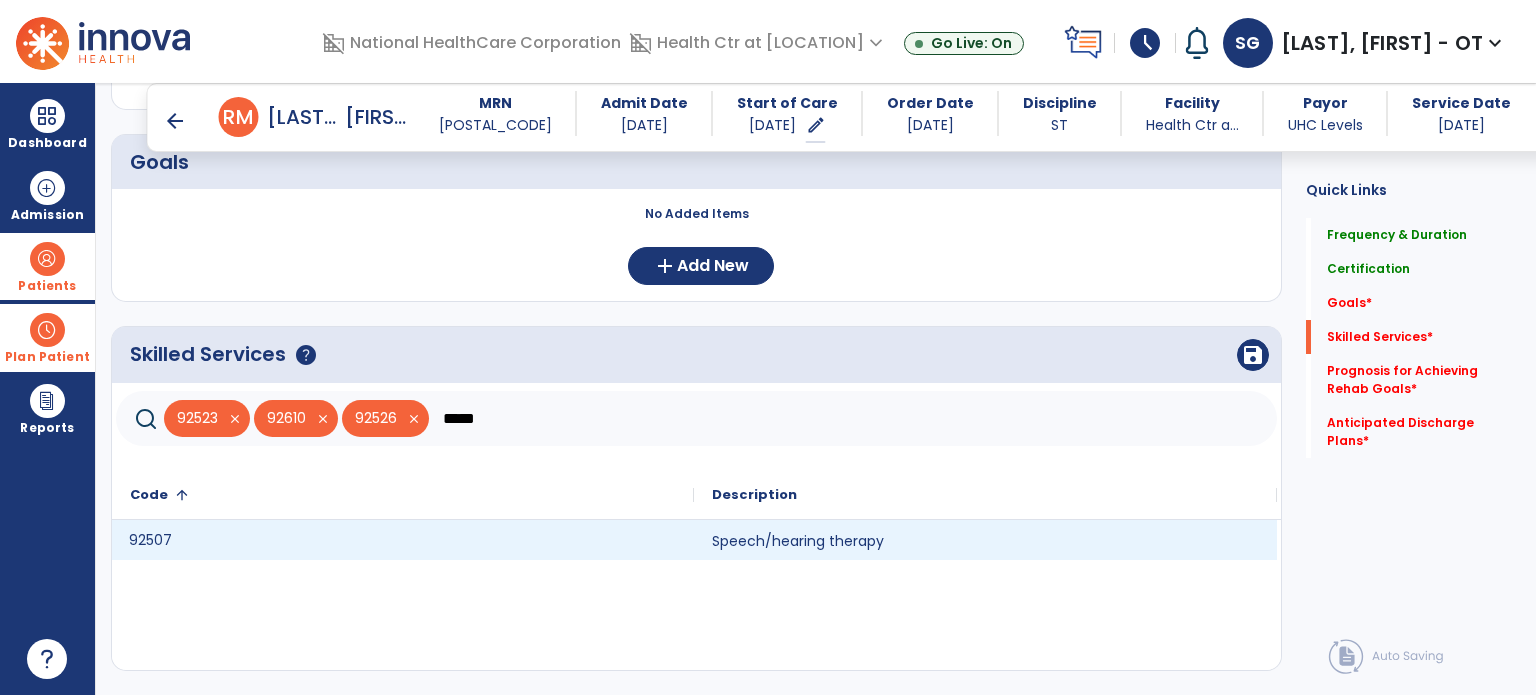 click on "92507" 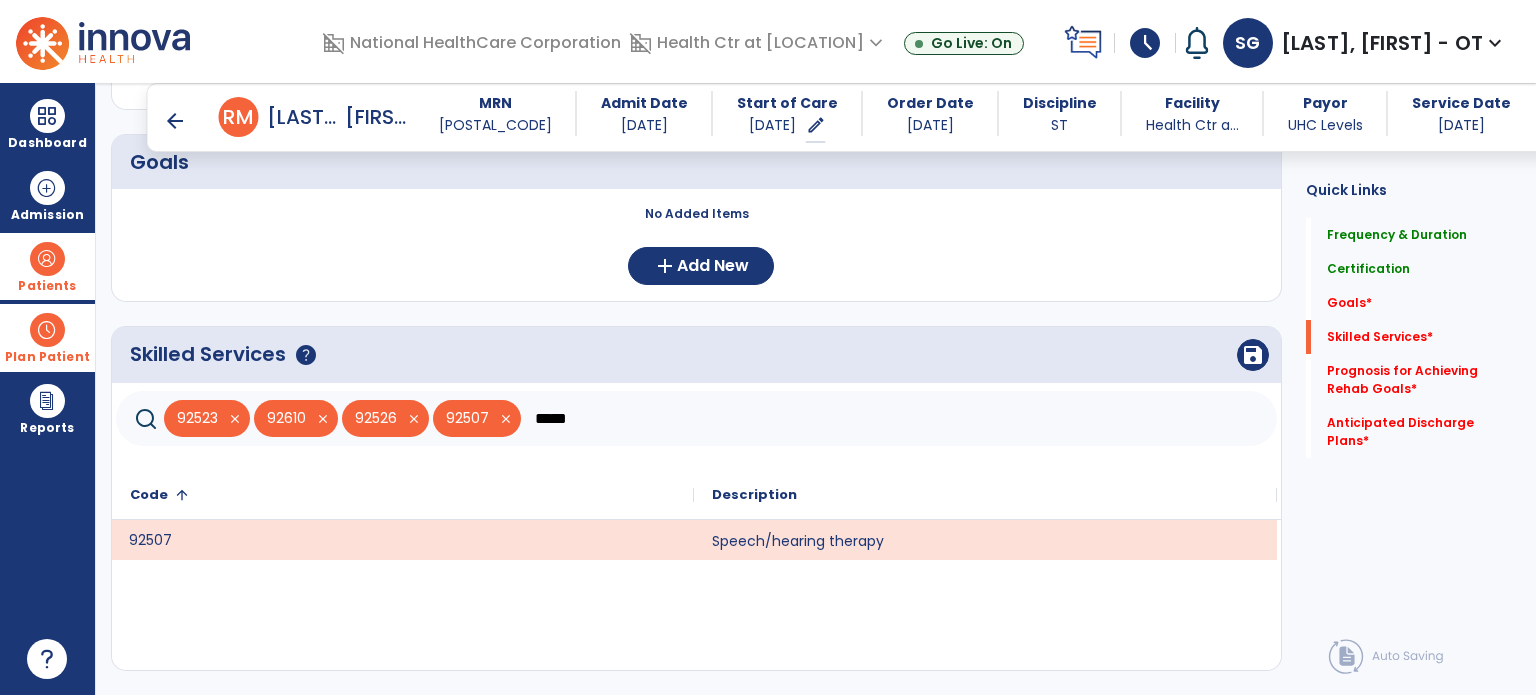 click on "*****" 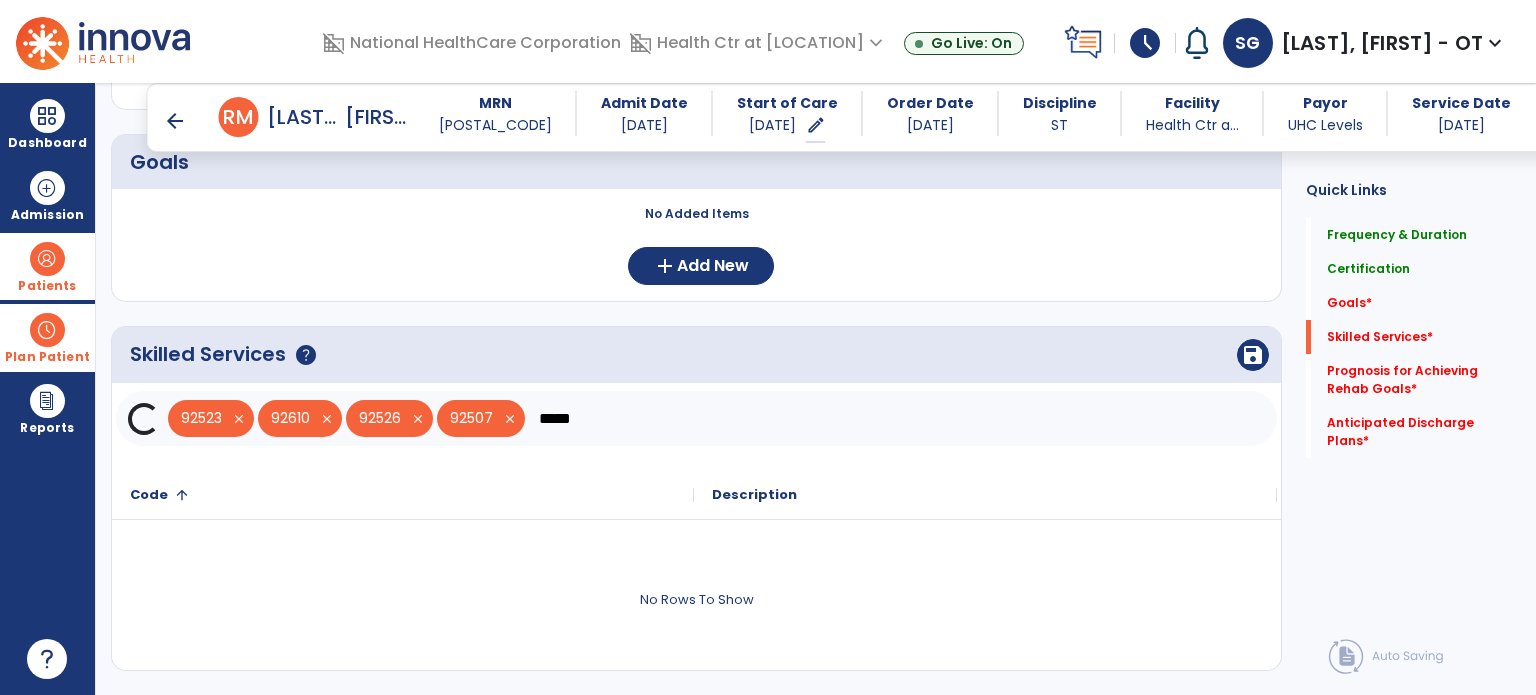 type on "*****" 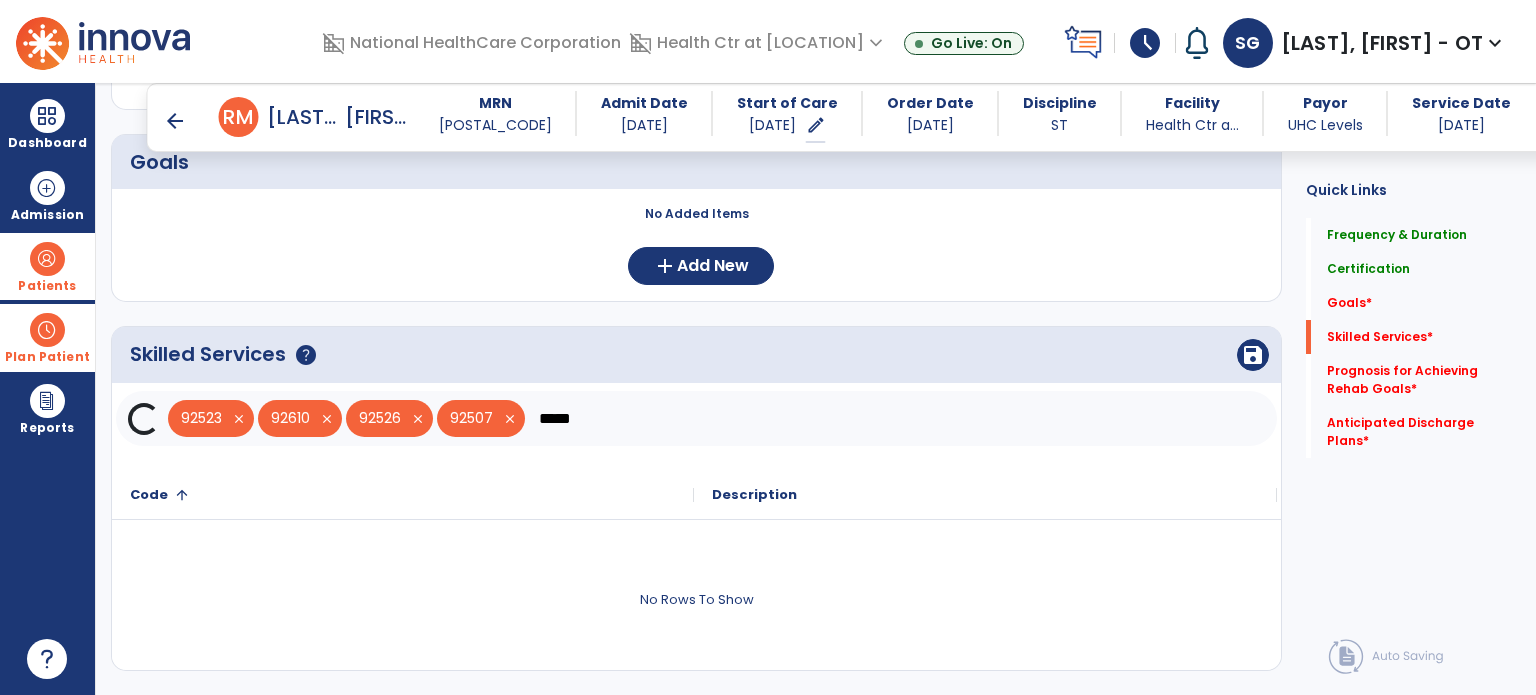 click 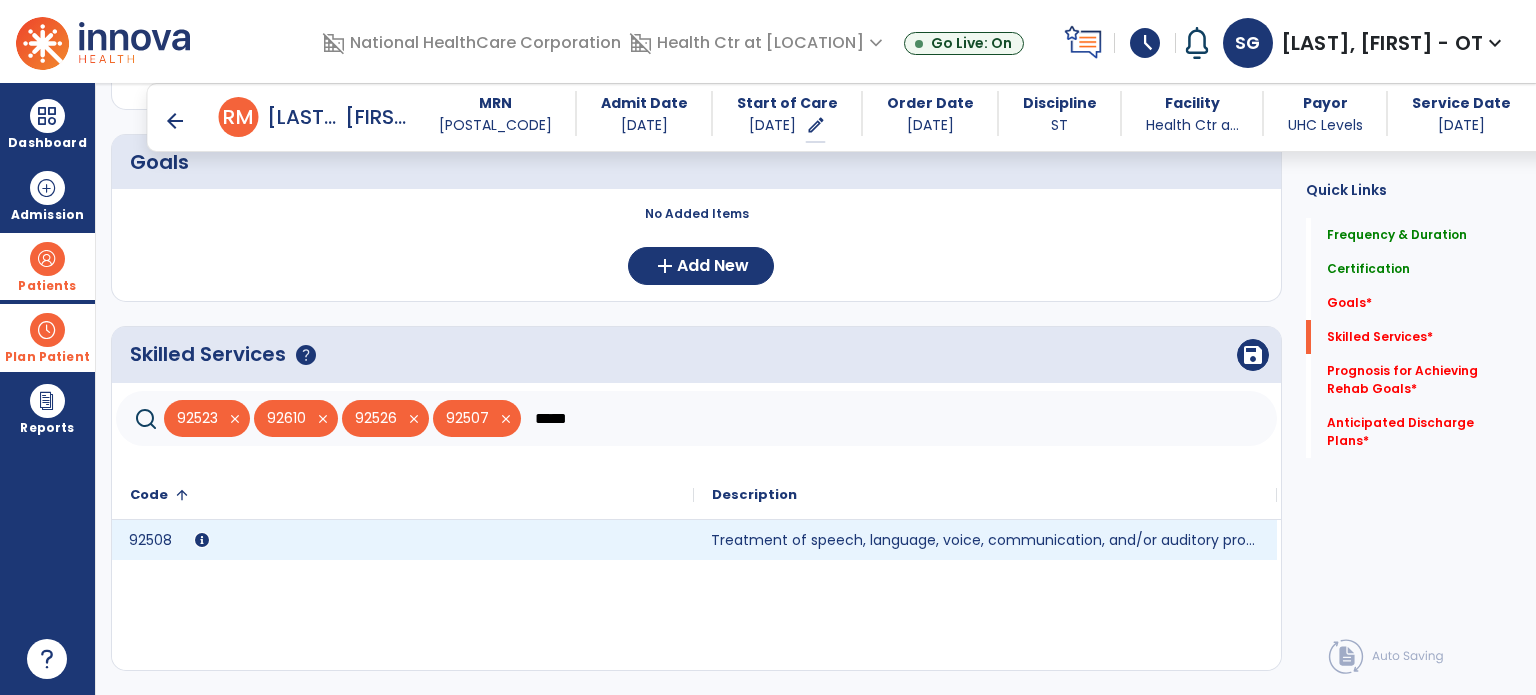 click on "Treatment of speech, language, voice, communication, and/or auditory processing disorder: group, two or more individuals." 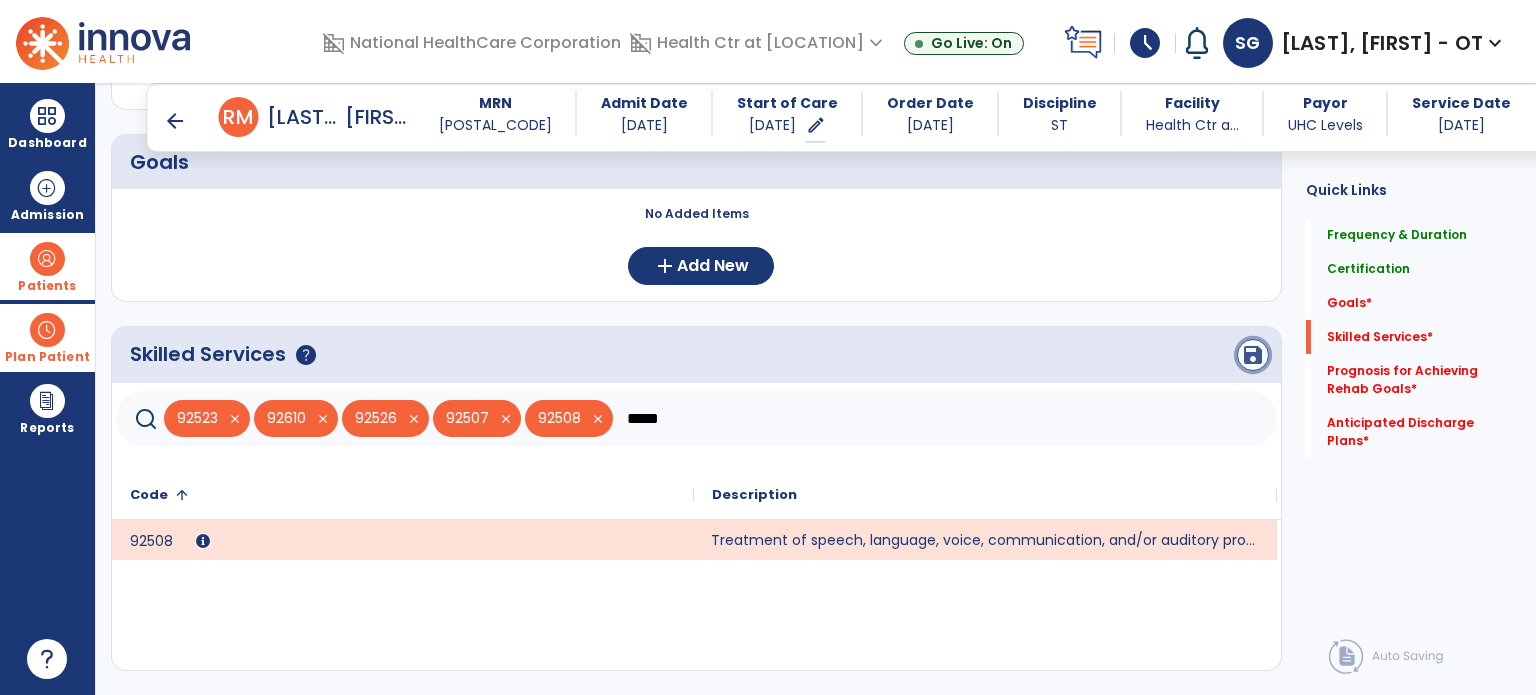 click on "save" 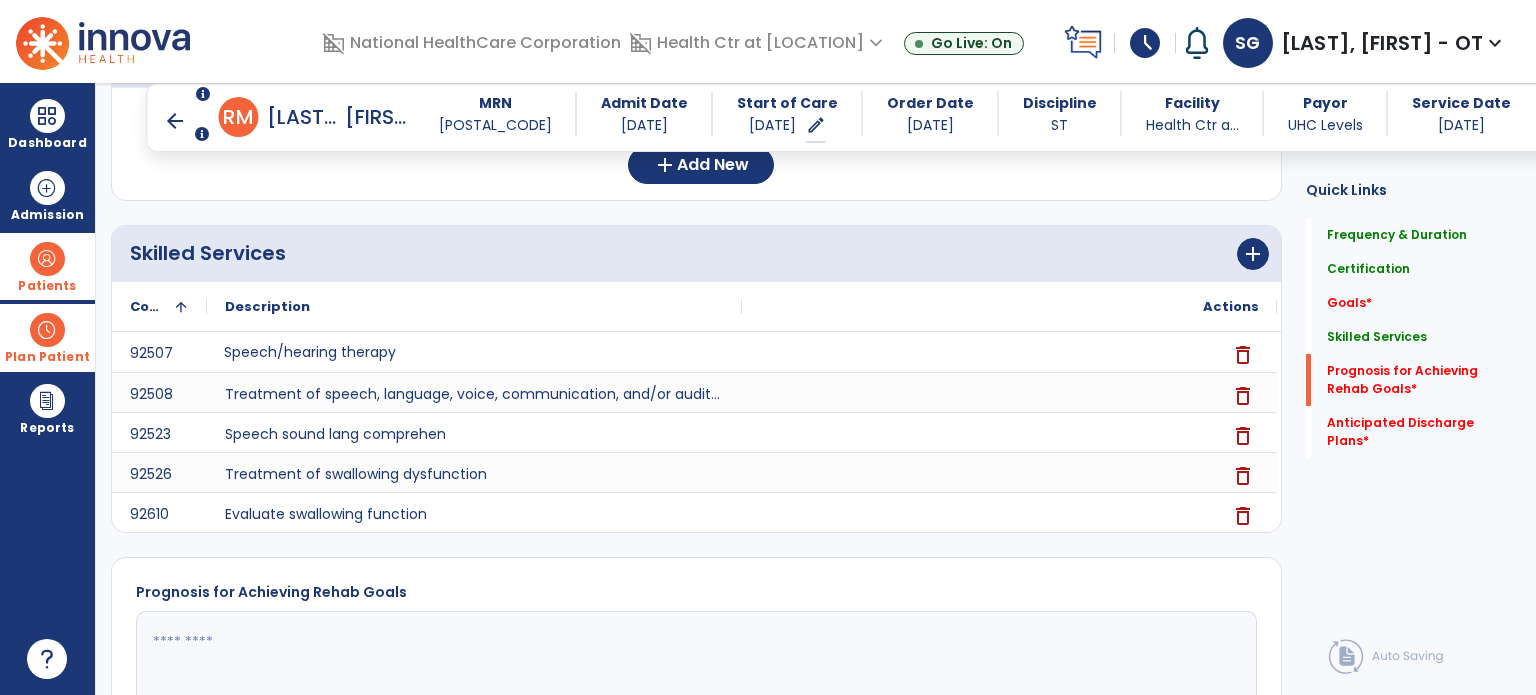 scroll, scrollTop: 1020, scrollLeft: 0, axis: vertical 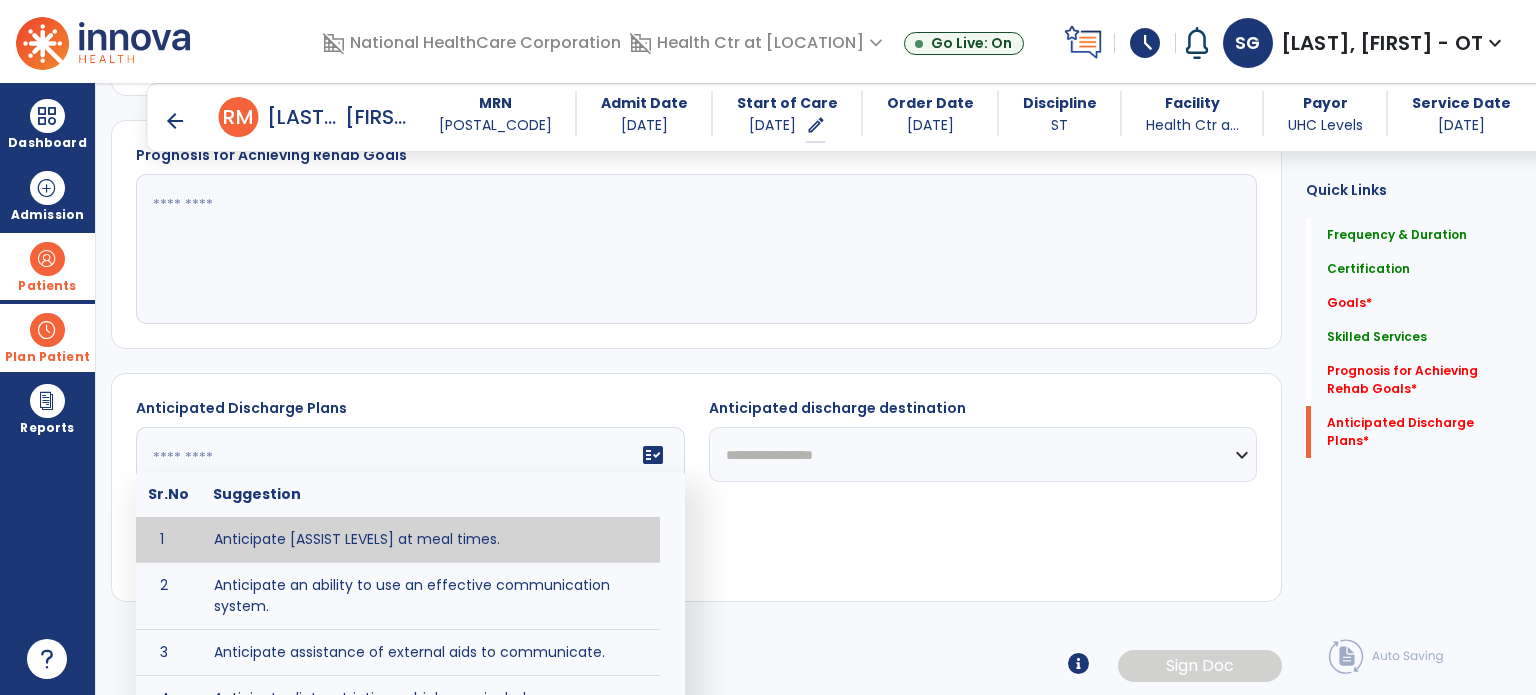 click on "fact_check Sr.No Suggestion 1 Anticipate [ASSIST LEVELS] at meal times. 2 Anticipate an ability to use an effective communication system. 3 Anticipate assistance of external aids to communicate. 4 Anticipate diet restrictions which may include ___________. 5 Anticipate discharge to an Assisted Living Facility. 6 Anticipate discharge to another SNF. 7 Anticipate discharge to home. 8 Anticipate discharge to hospice care. 9 Anticipate discharge to this SNF. 10 Anticipate independent dining. 11 Anticipate no diet restrictions. 12 Anticipate no signs or symptoms of aspiration with least restrictive diet level. 13 Anticipate patient will need [FULL/PART TIME] caregiver assistance. 14 Anticipate patient will need [ASSISTANCE LEVEL] assistance from [CAREGIVER]. 15 Anticipate patient will need 24-hour caregiver assistance. 16 Anticipate patient will need no caregiver assistance. 17 Discharge home and independent with caregiver. 18 Discharge home and independent without caregiver. 19 20 21 22 23 24 25 26 27 28 29 30" 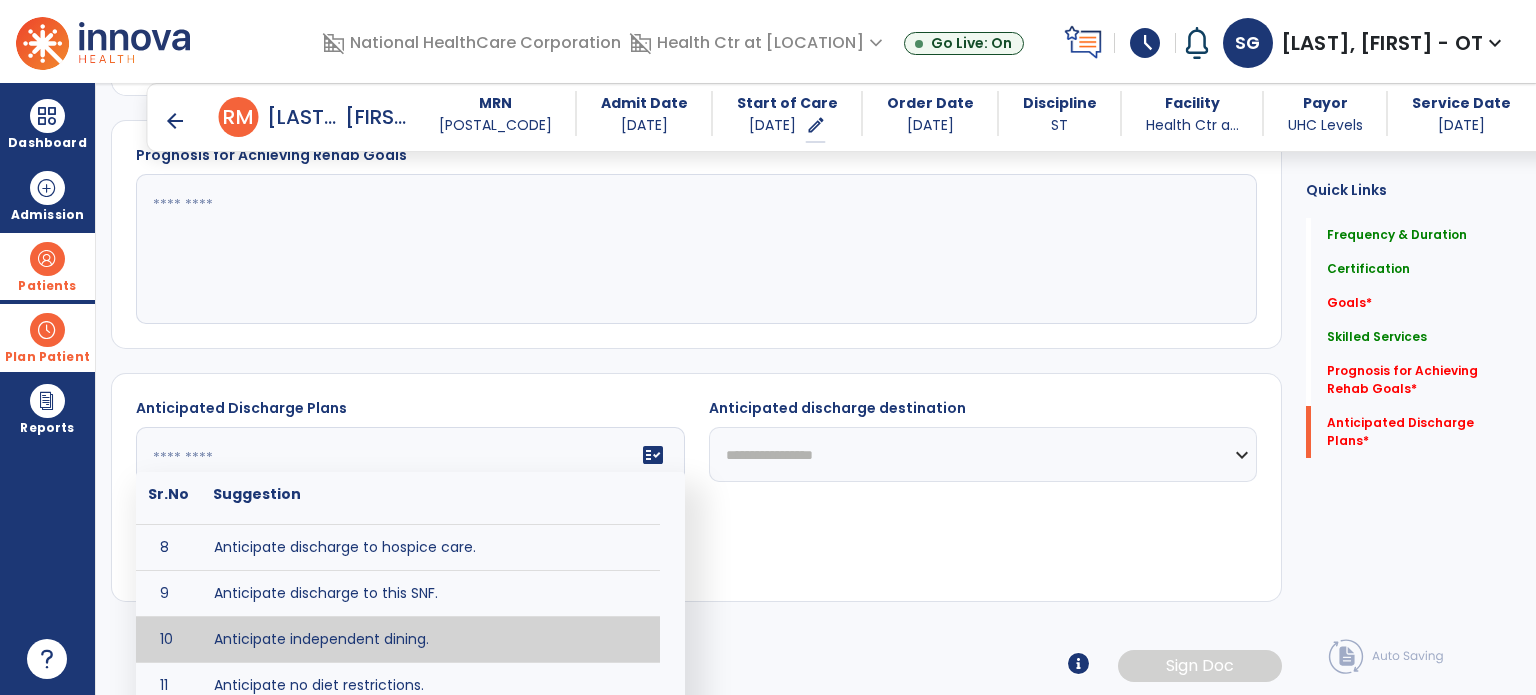 scroll, scrollTop: 336, scrollLeft: 0, axis: vertical 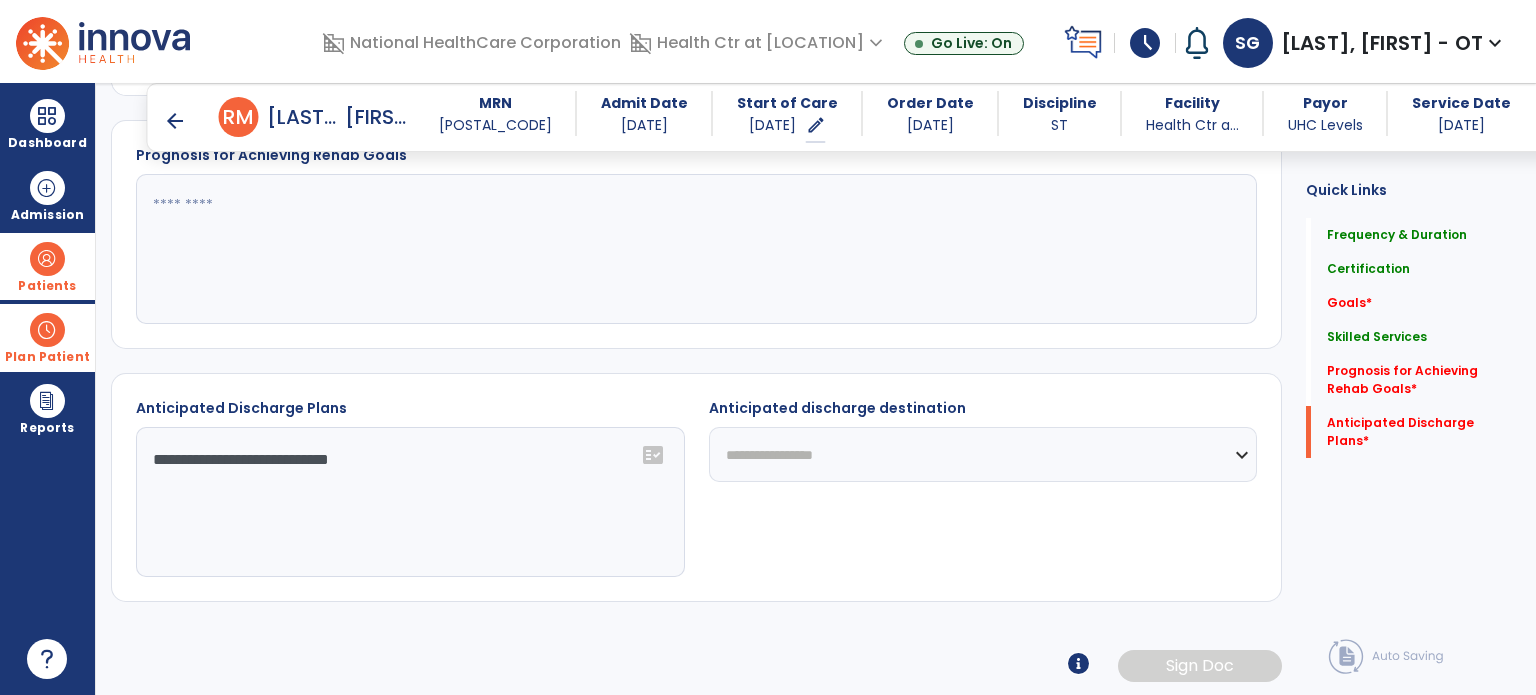 click on "**********" 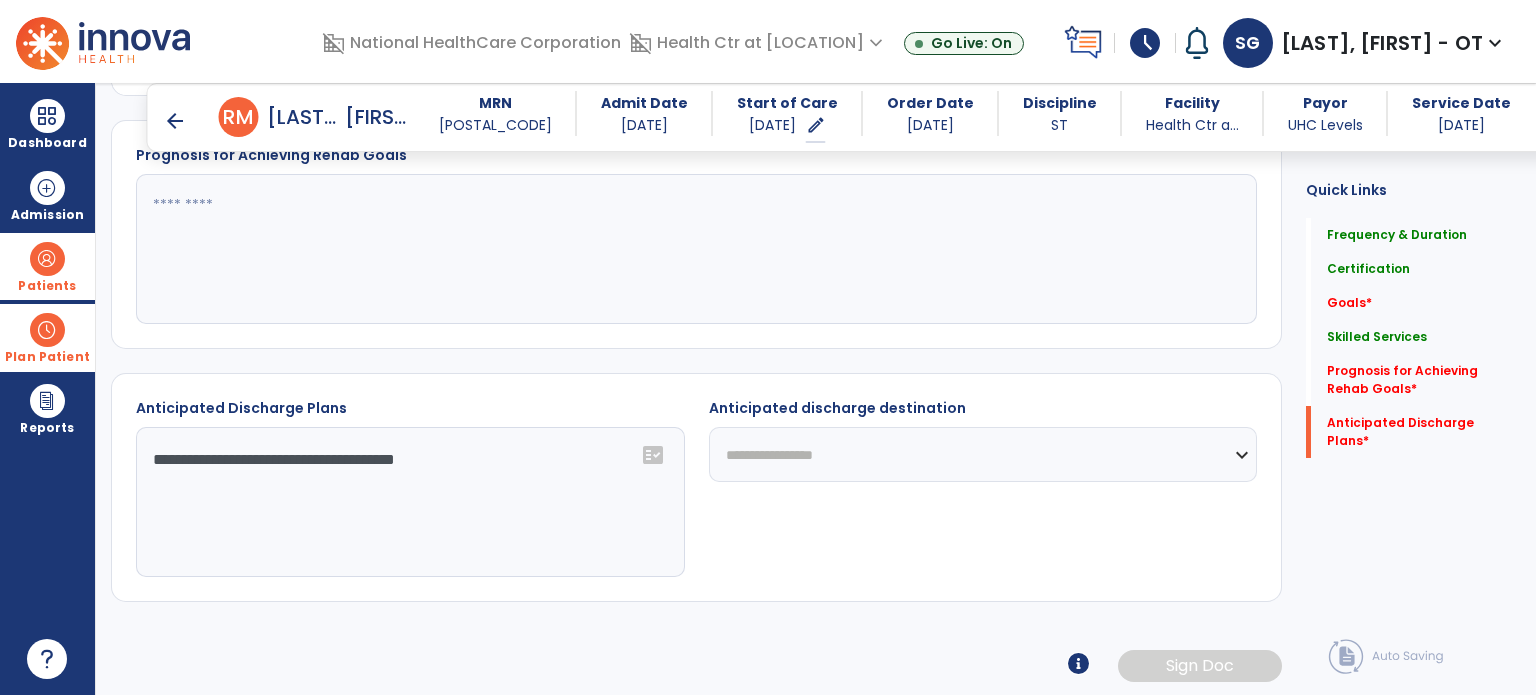 type on "**********" 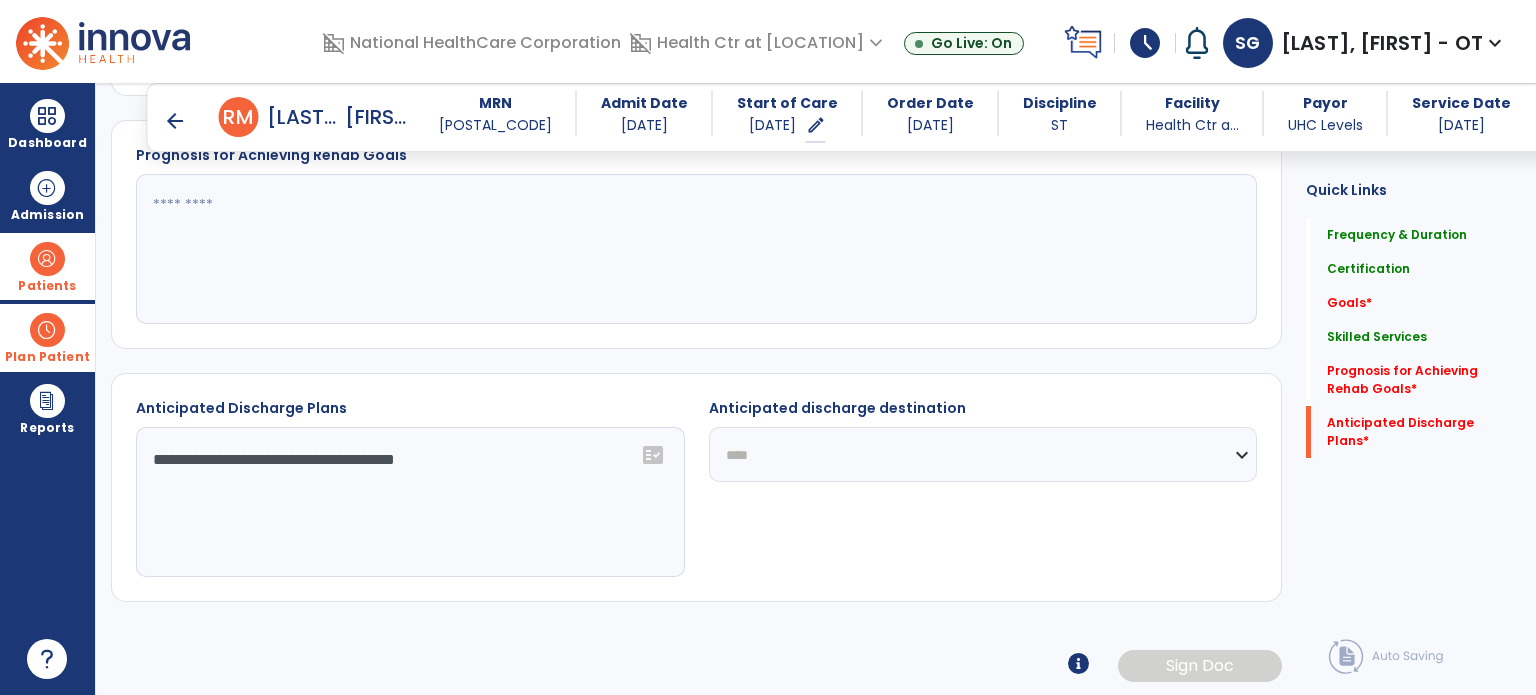 click on "**********" 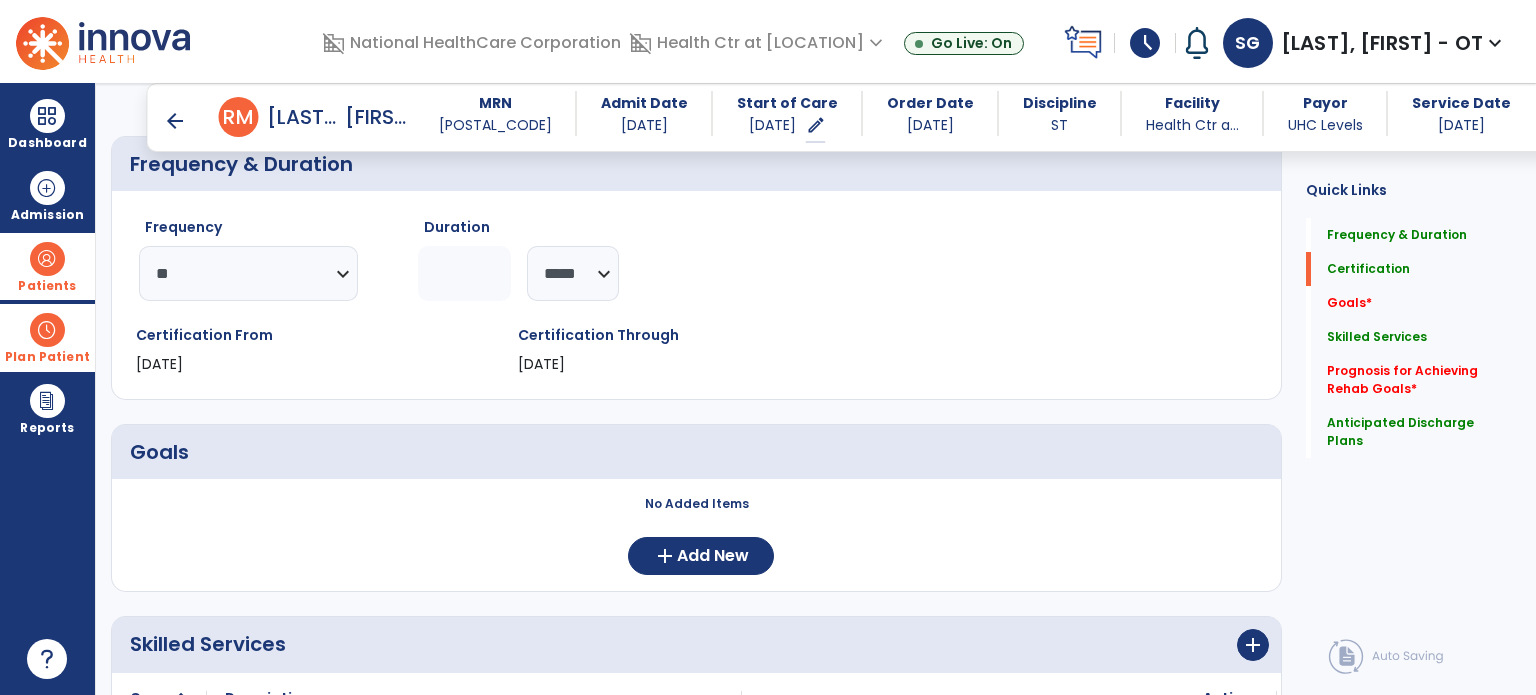scroll, scrollTop: 0, scrollLeft: 0, axis: both 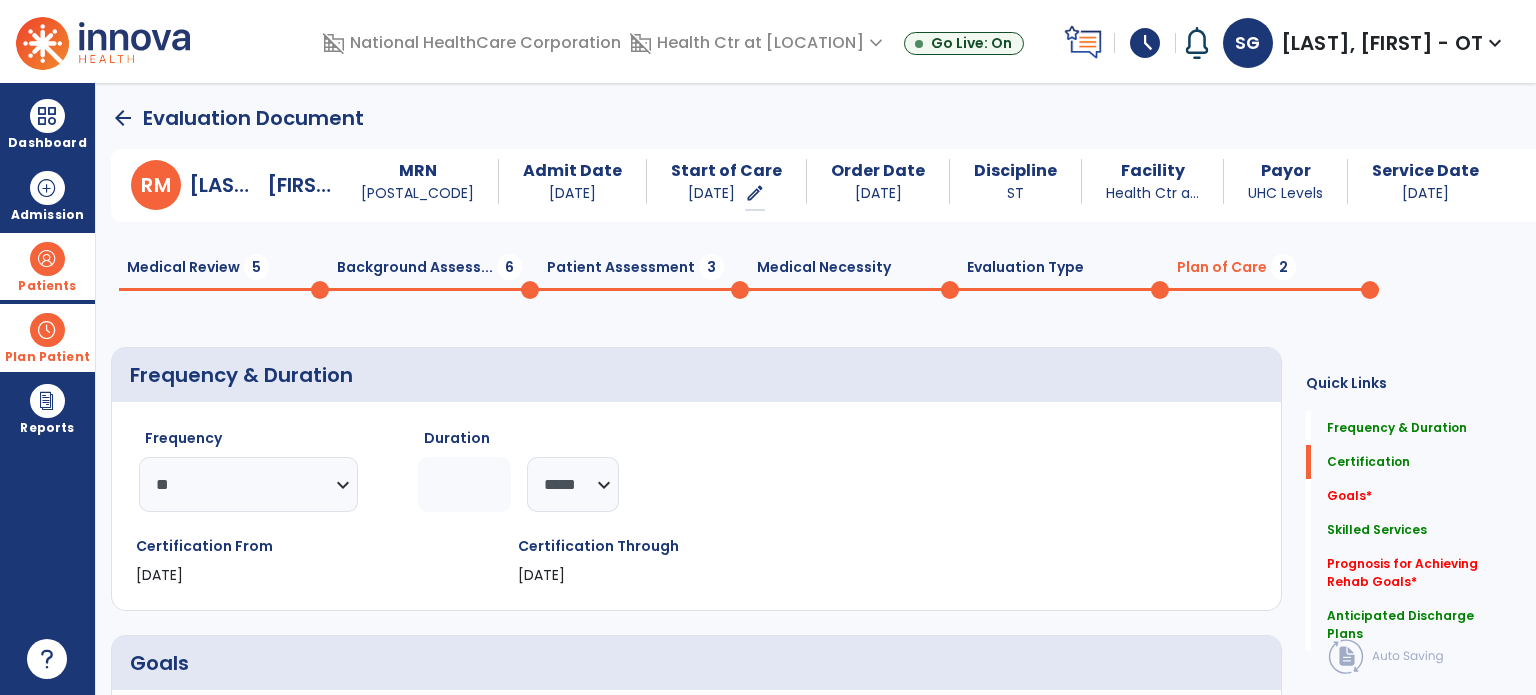 click on "Medical Review  5" 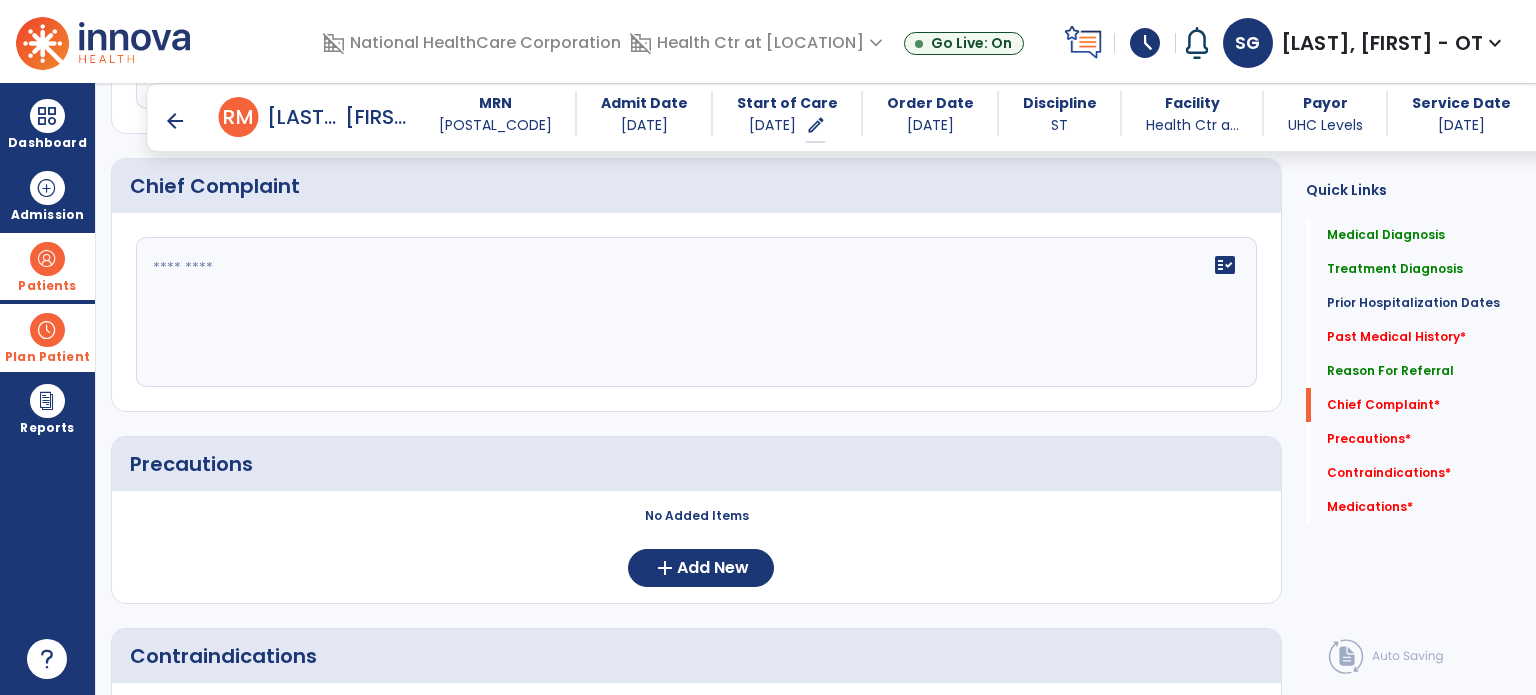 scroll, scrollTop: 1436, scrollLeft: 0, axis: vertical 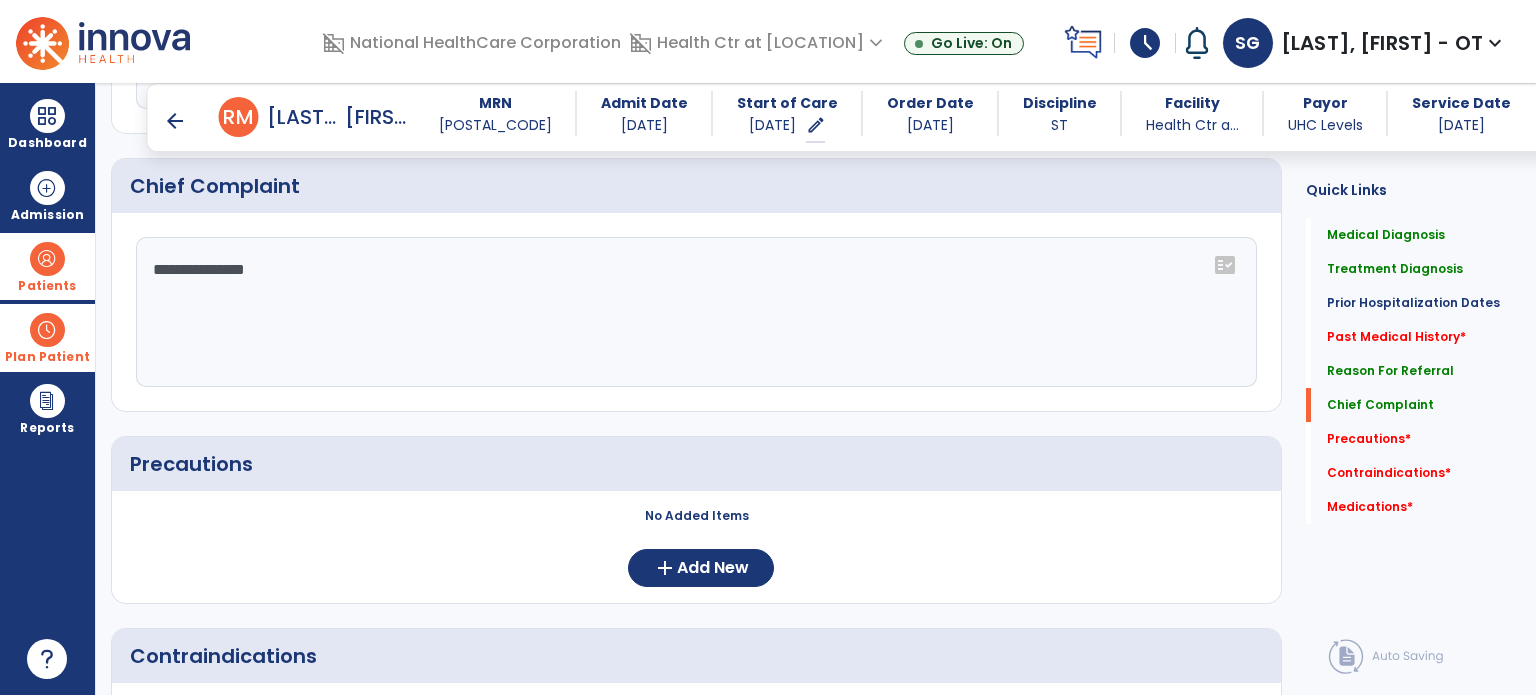 click on "**********" 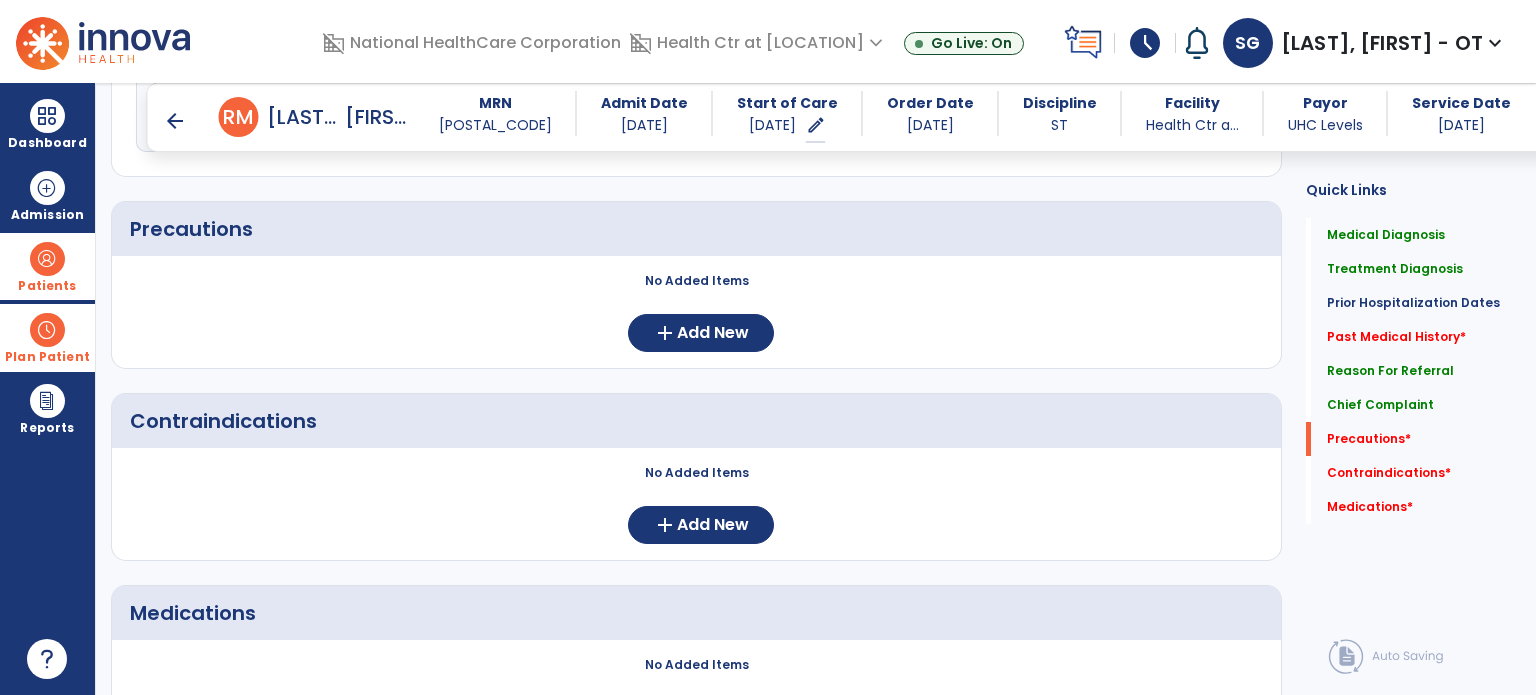 scroll, scrollTop: 1792, scrollLeft: 0, axis: vertical 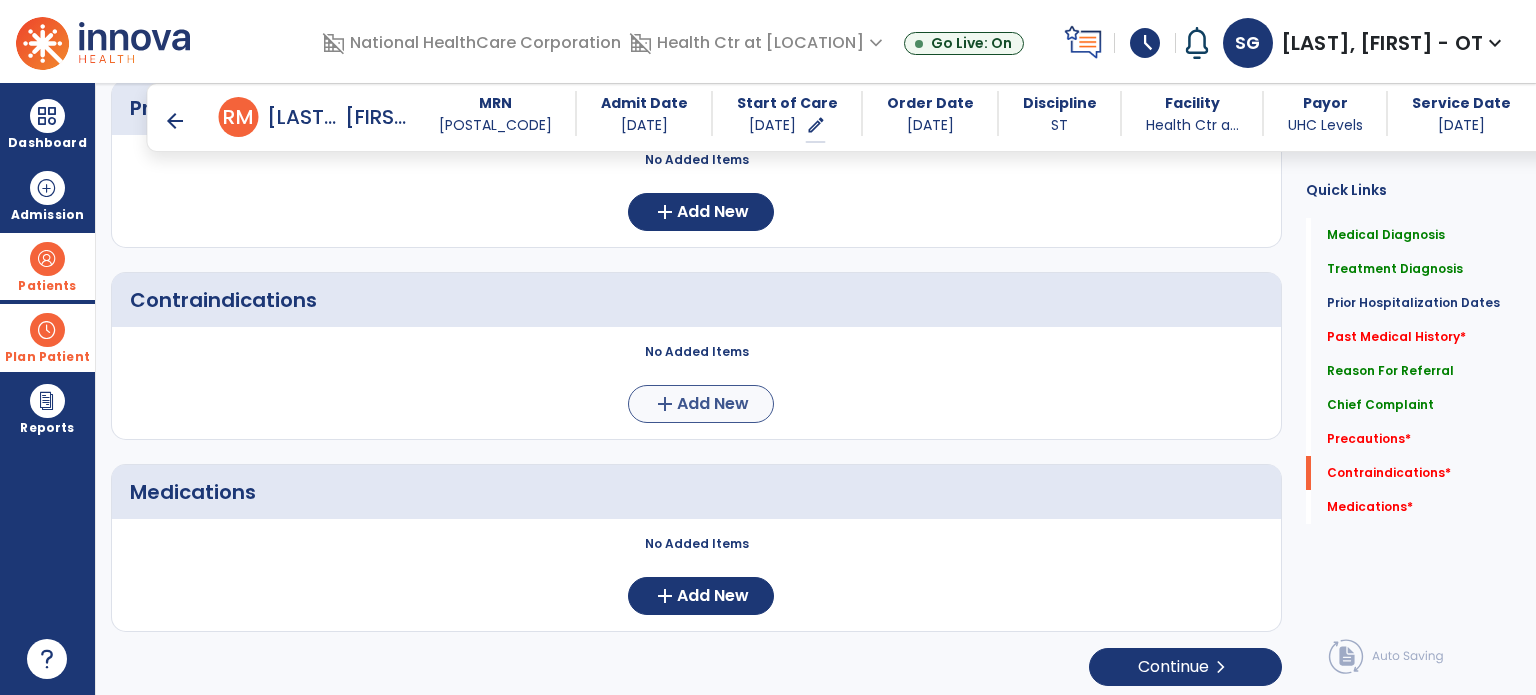 type on "**********" 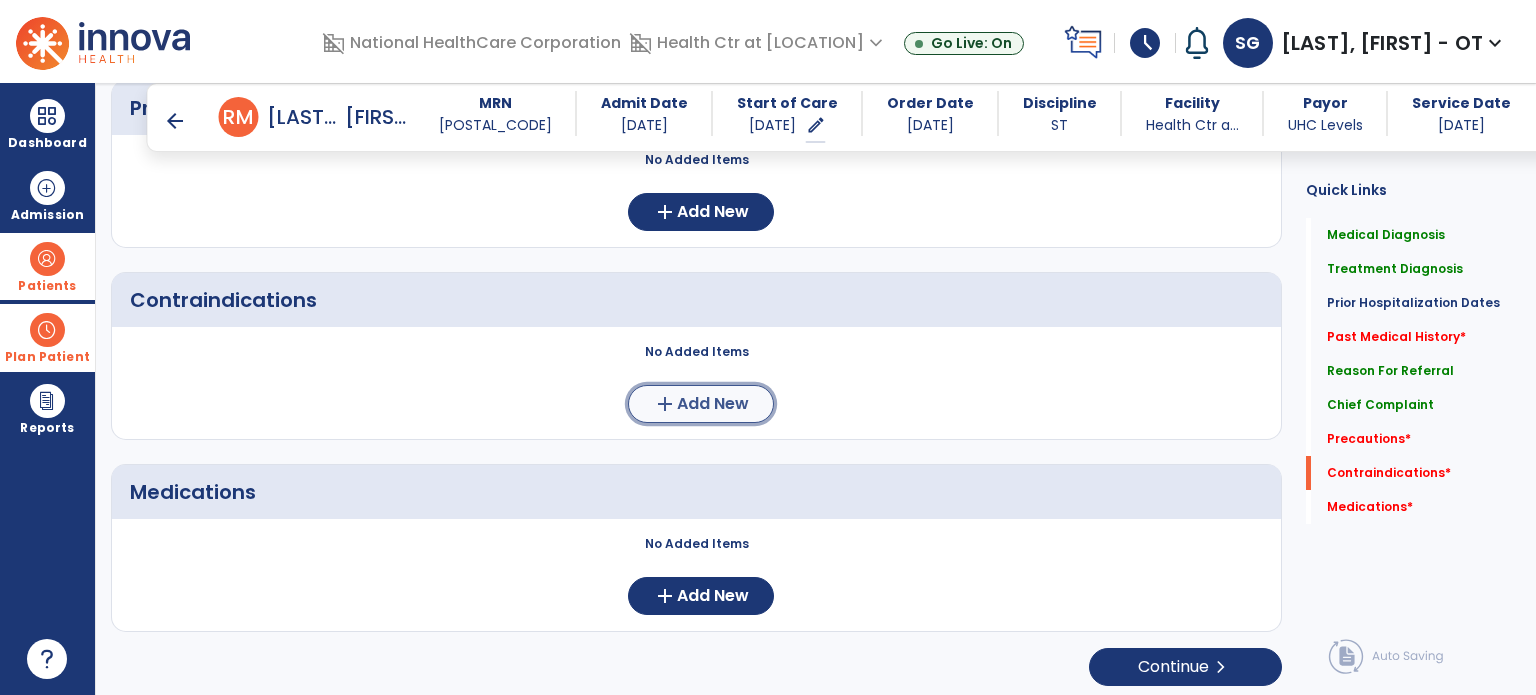 click on "add" 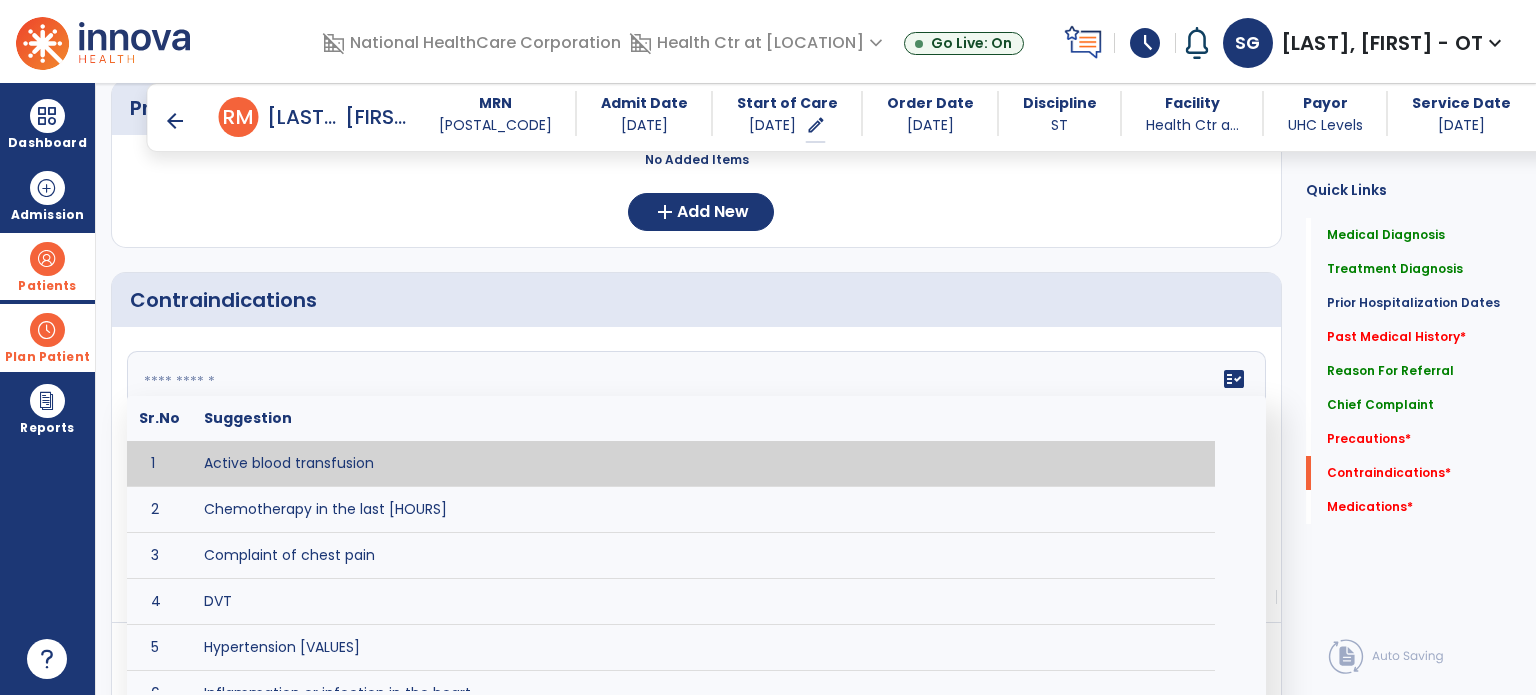 click on "fact_check  Sr.No Suggestion 1 Active blood transfusion 2 Chemotherapy in the last [HOURS] 3 Complaint of chest pain 4 DVT 5 Hypertension [VALUES] 6 Inflammation or infection in the heart. 7 Oxygen saturation lower than [VALUE] 8 Pacemaker 9 Pulmonary infarction 10 Recent changes in EKG 11 Severe aortic stenosis 12 Severe dehydration 13 Severe diaphoresis 14 Severe orthostatic hypotension 15 Severe shortness of breath/dyspnea 16 Significantly elevated potassium levels 17 Significantly low potassium levels 18 Suspected or known dissecting aneurysm 19 Systemic infection 20 Uncontrolled diabetes with blood sugar levels greater than [VALUE] or less than [Value]  21 Unstable angina 22 Untreated blood clots" 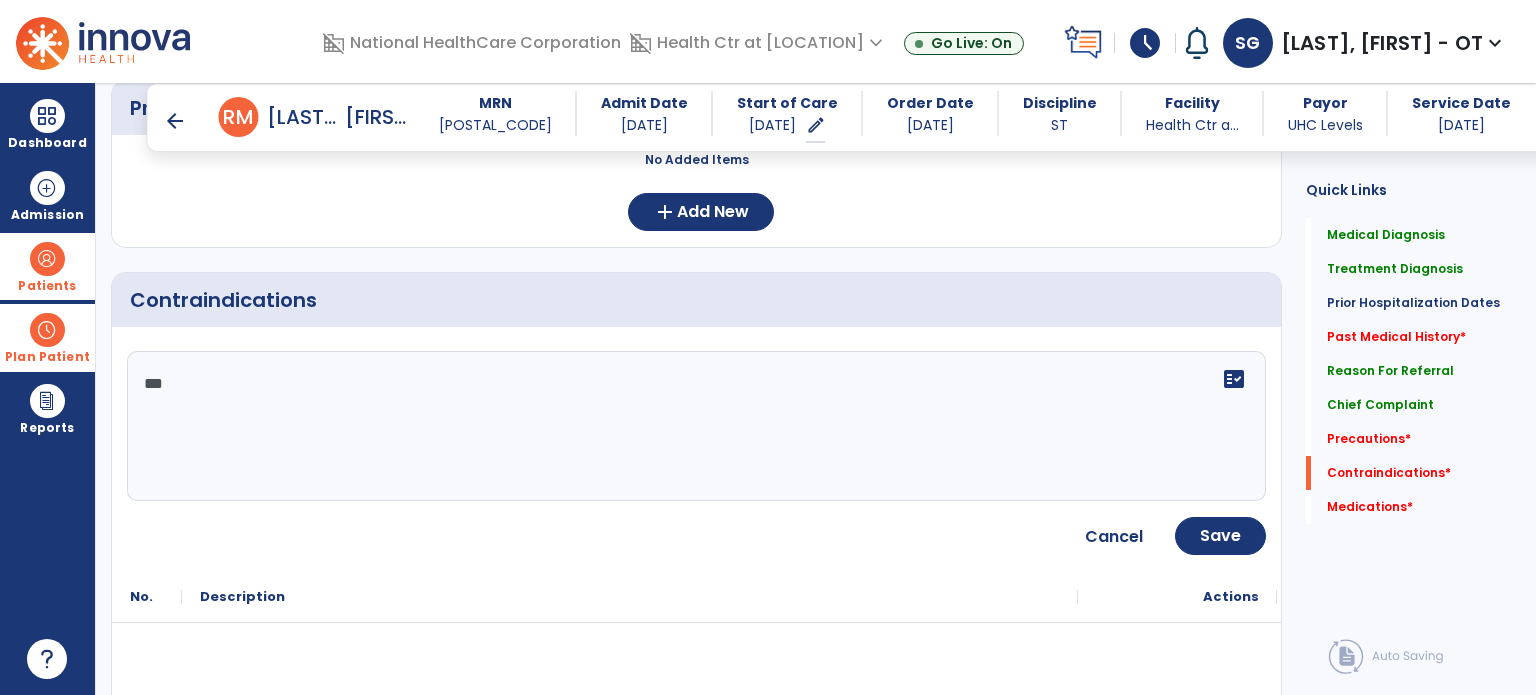 type on "***" 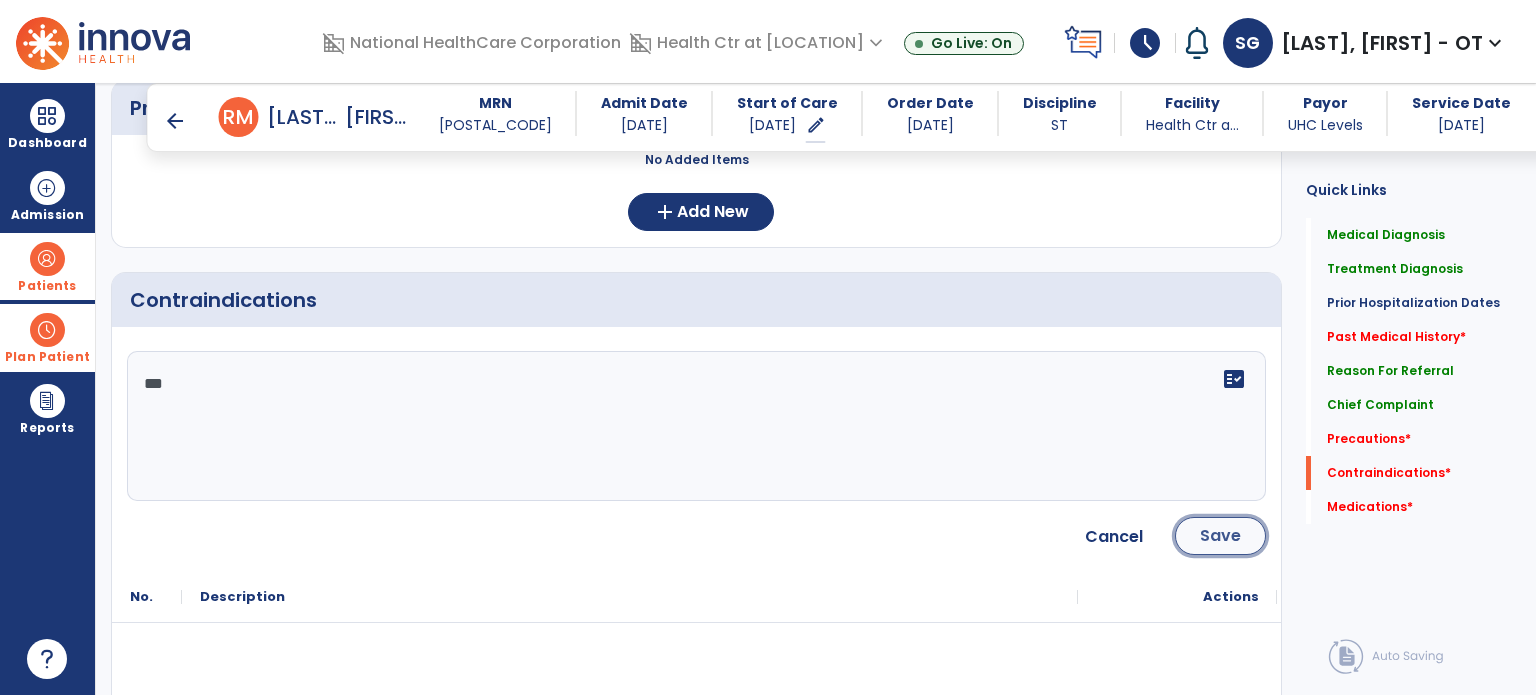 click on "Save" 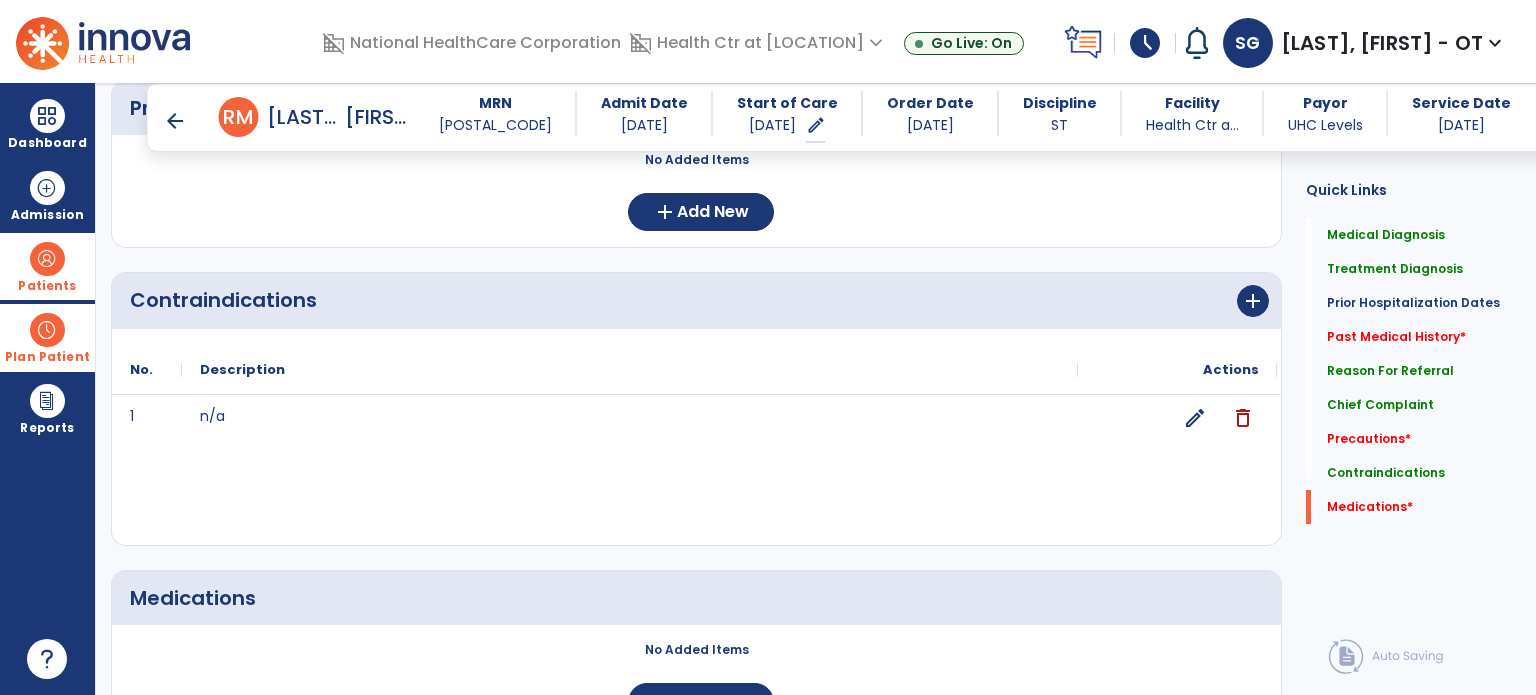 scroll, scrollTop: 1898, scrollLeft: 0, axis: vertical 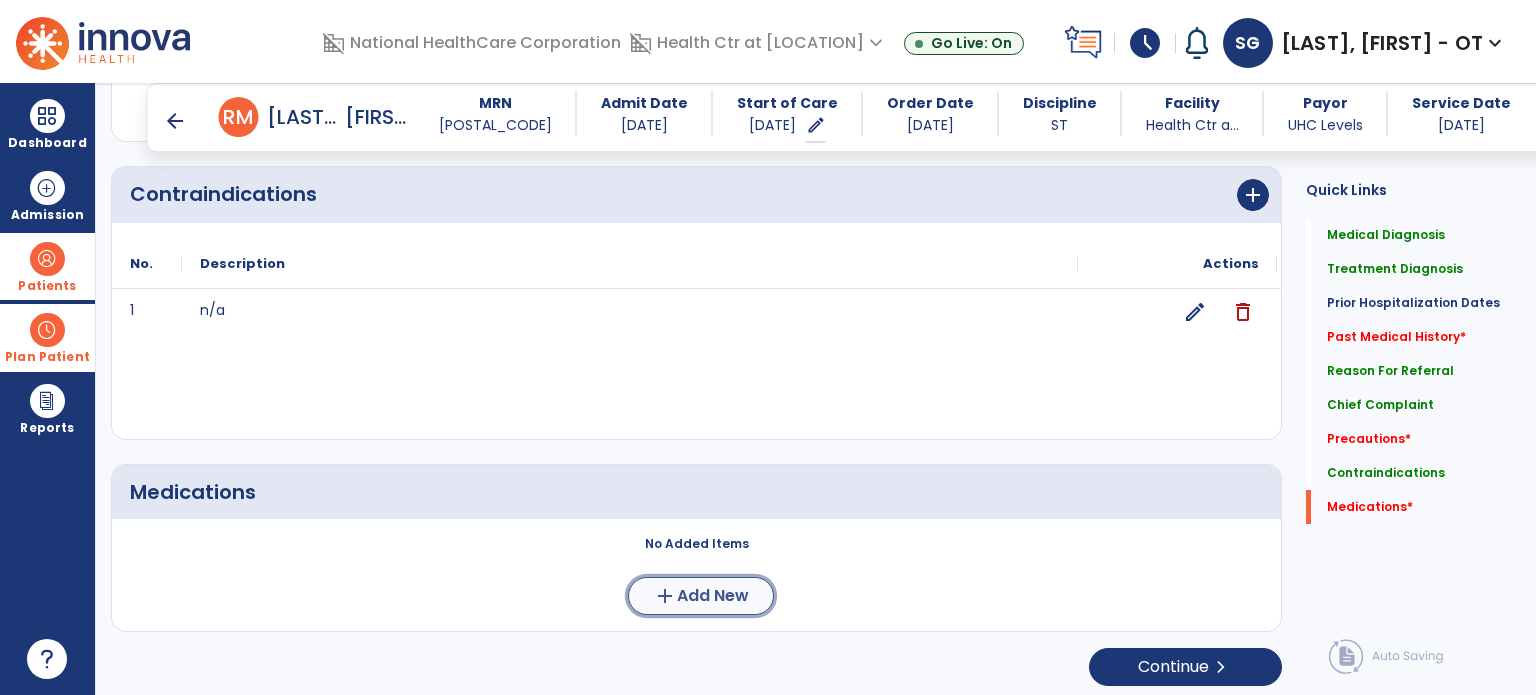 click on "add" 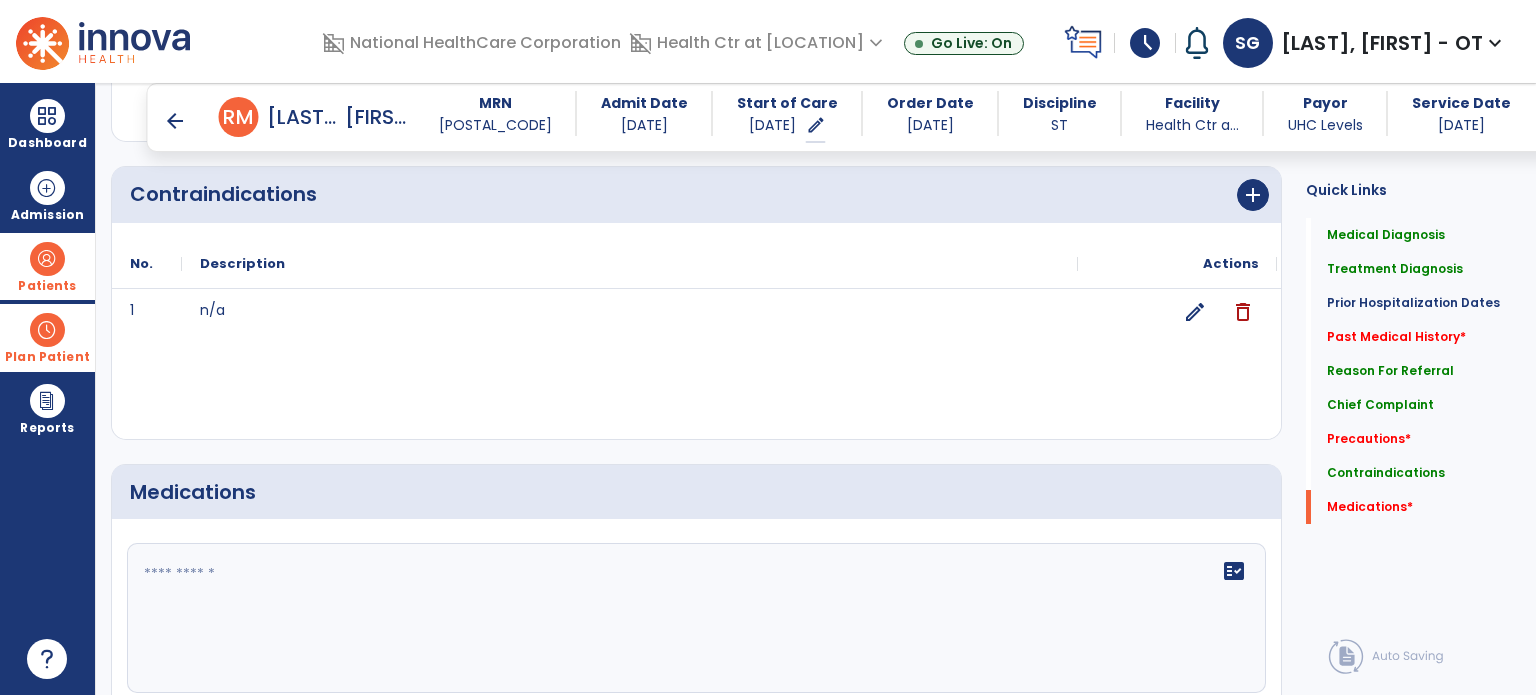 click on "fact_check" 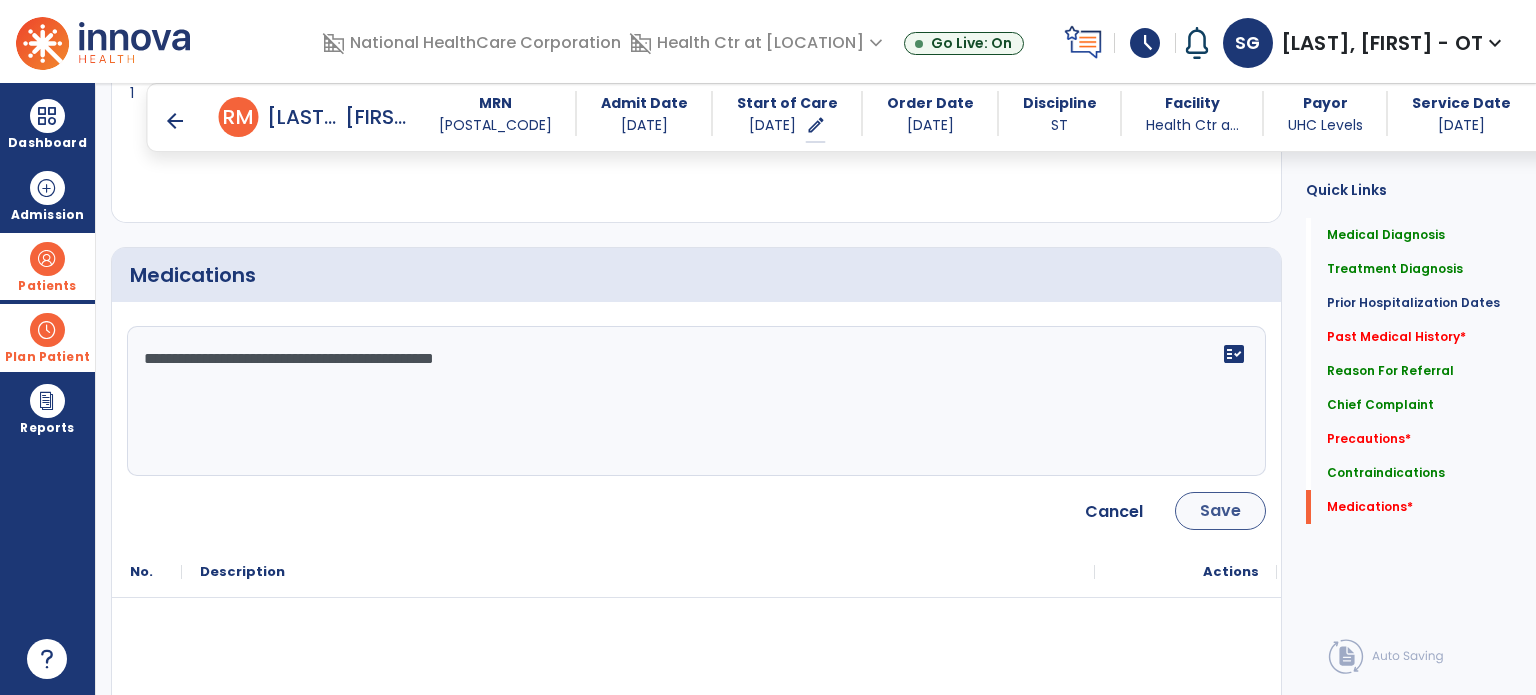 type on "**********" 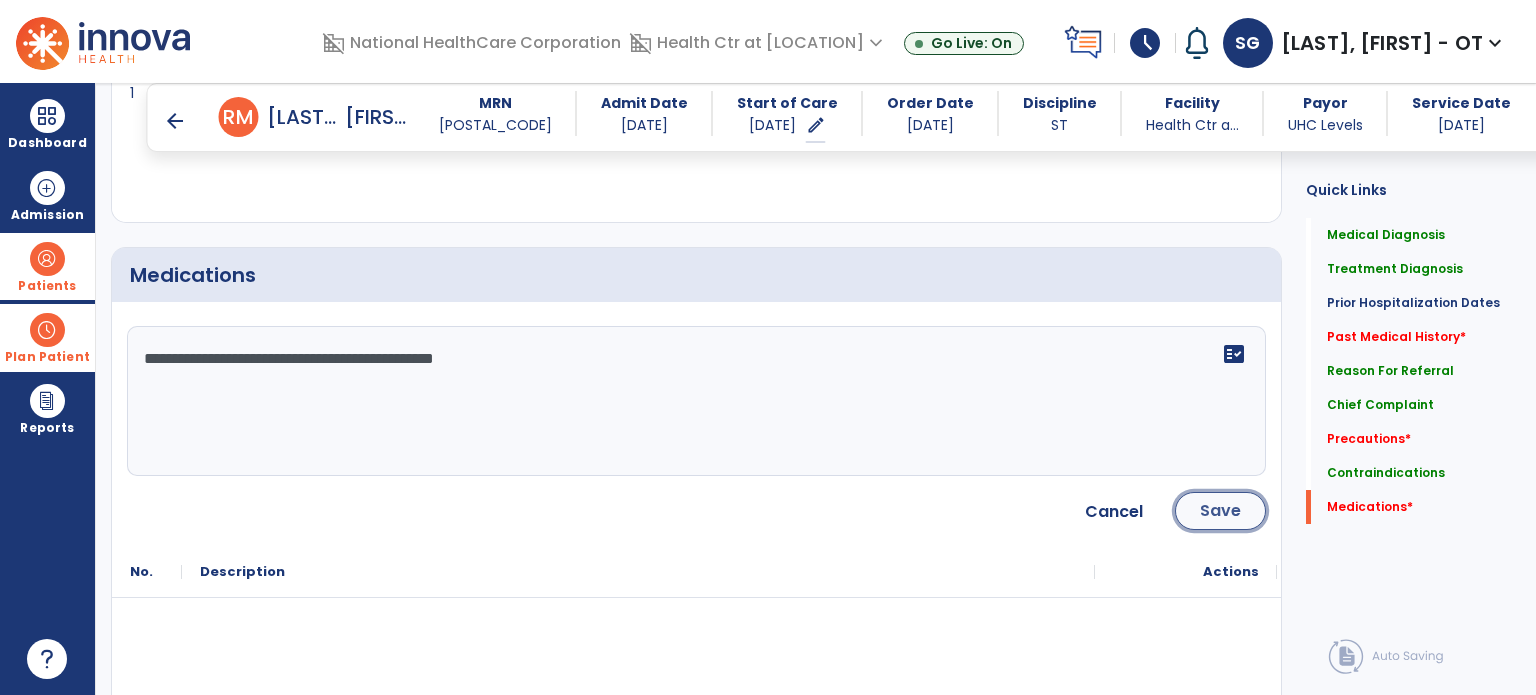 click on "Save" 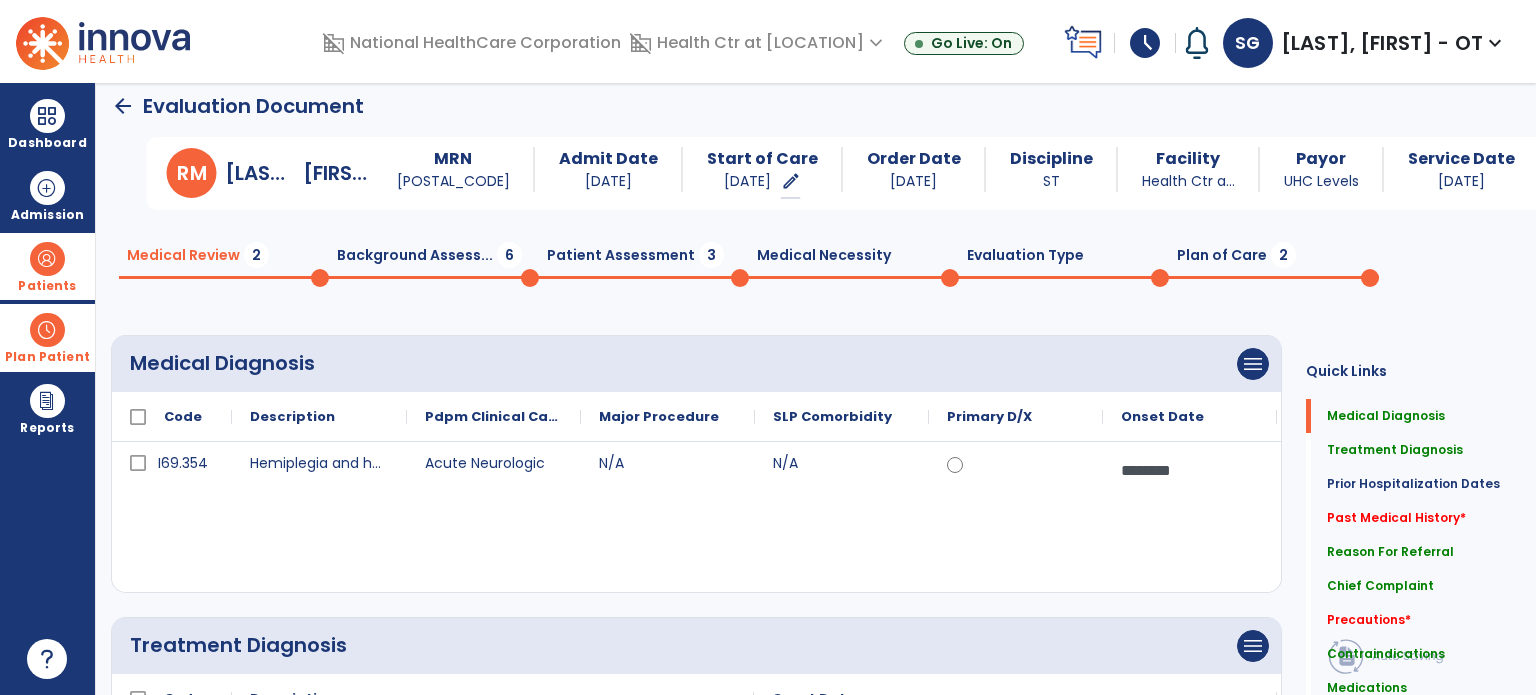 scroll, scrollTop: 0, scrollLeft: 0, axis: both 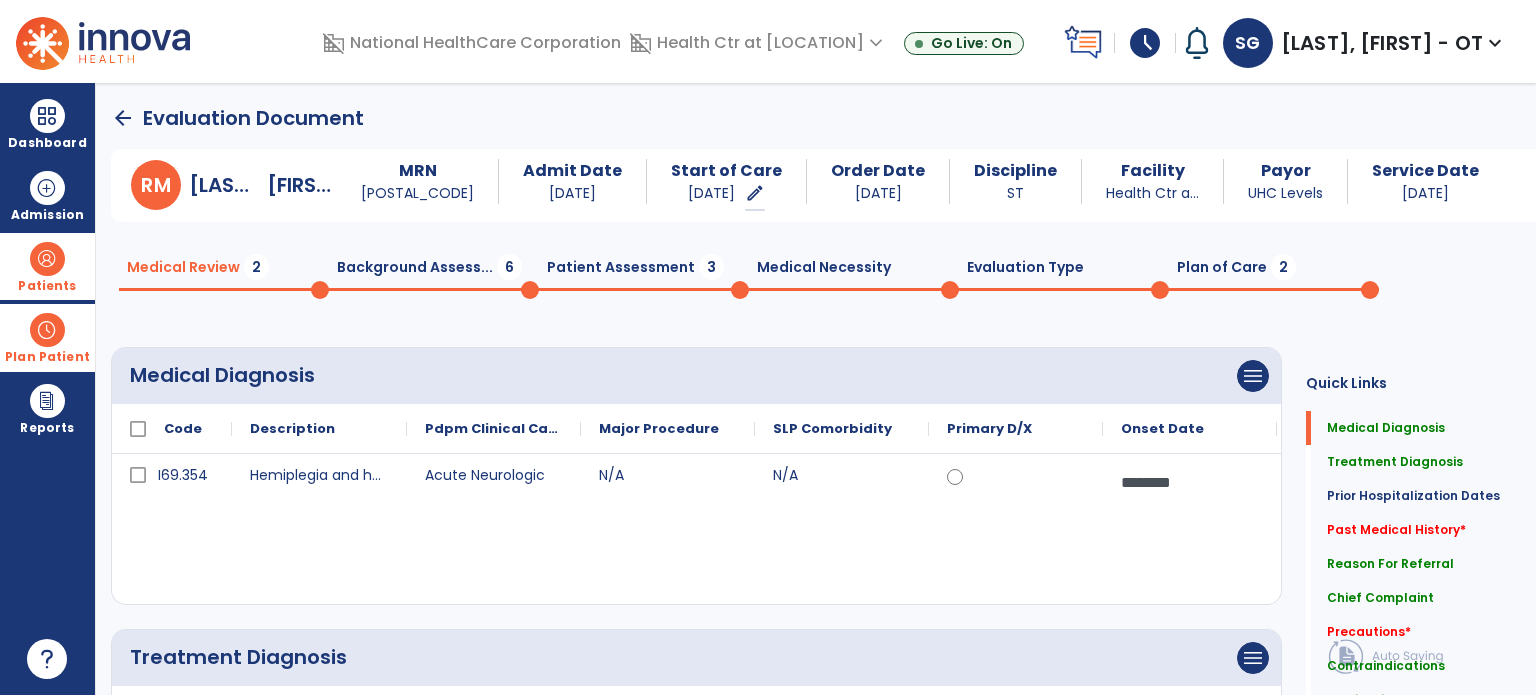 click on "Medical Review  2  Background Assess...  6  Patient Assessment  3  Medical Necessity  0  Evaluation Type  0  Plan of Care  2" 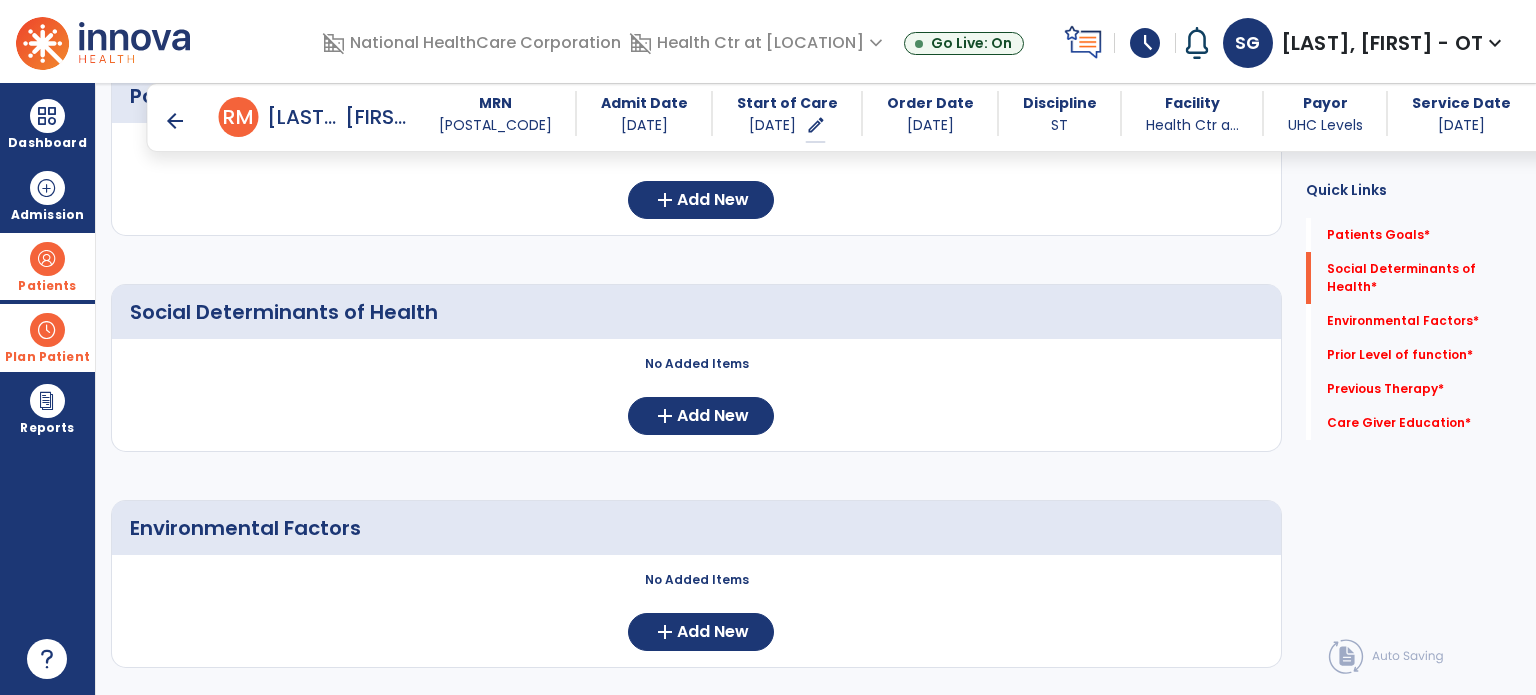 scroll, scrollTop: 260, scrollLeft: 0, axis: vertical 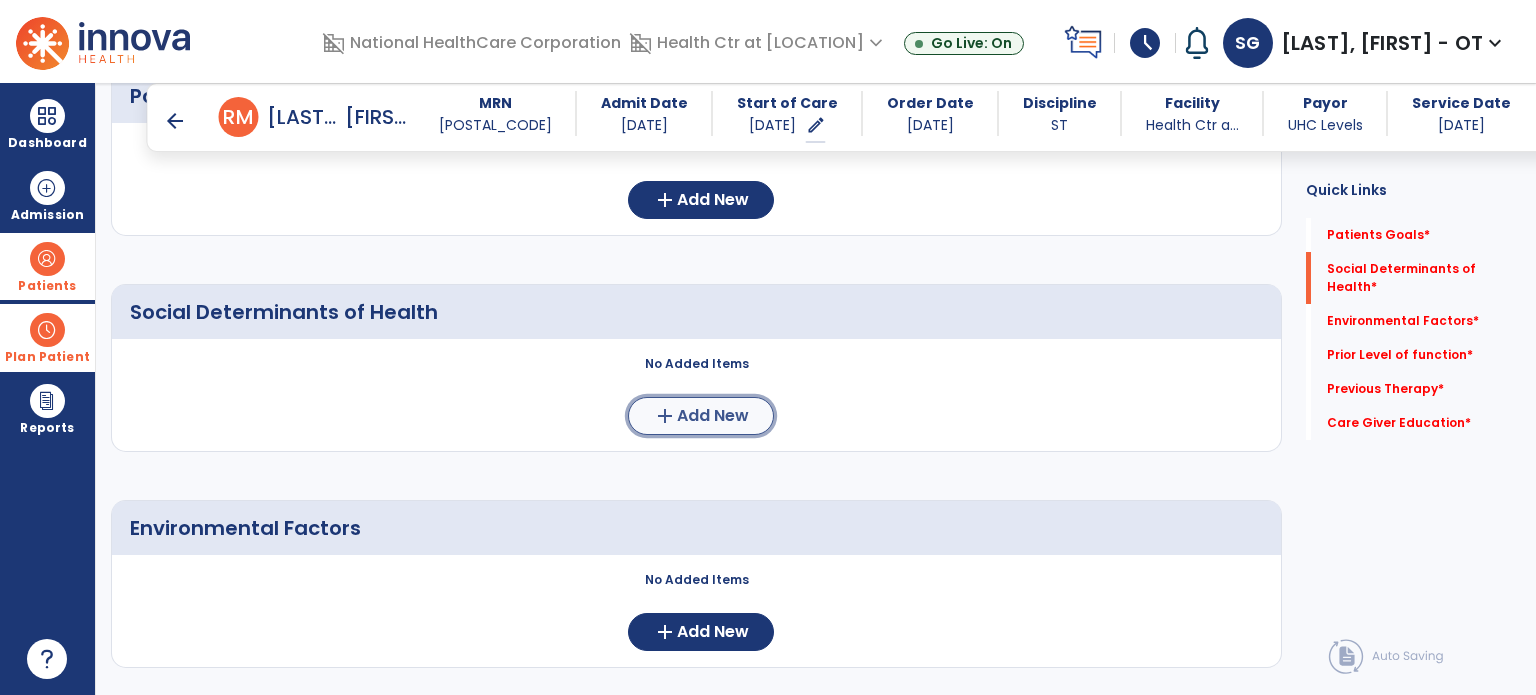 click on "add  Add New" 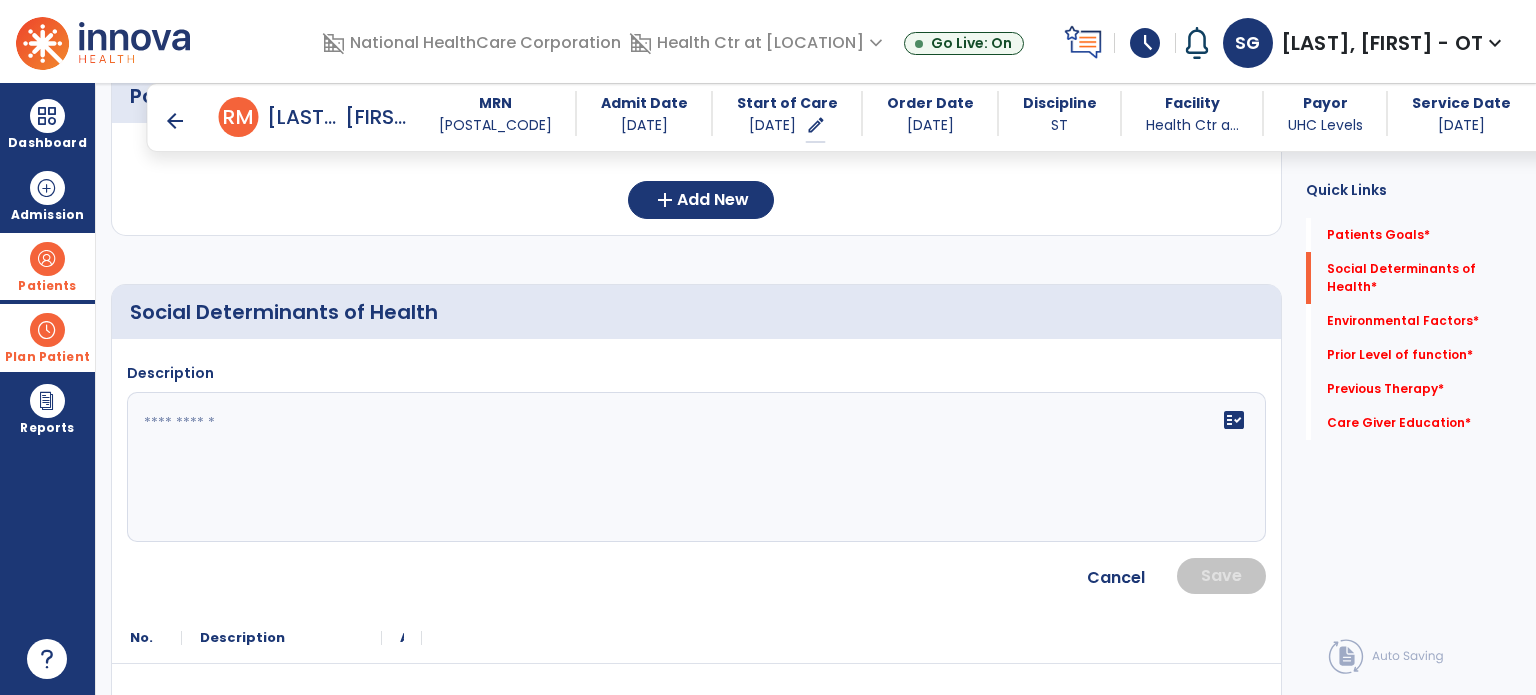 click 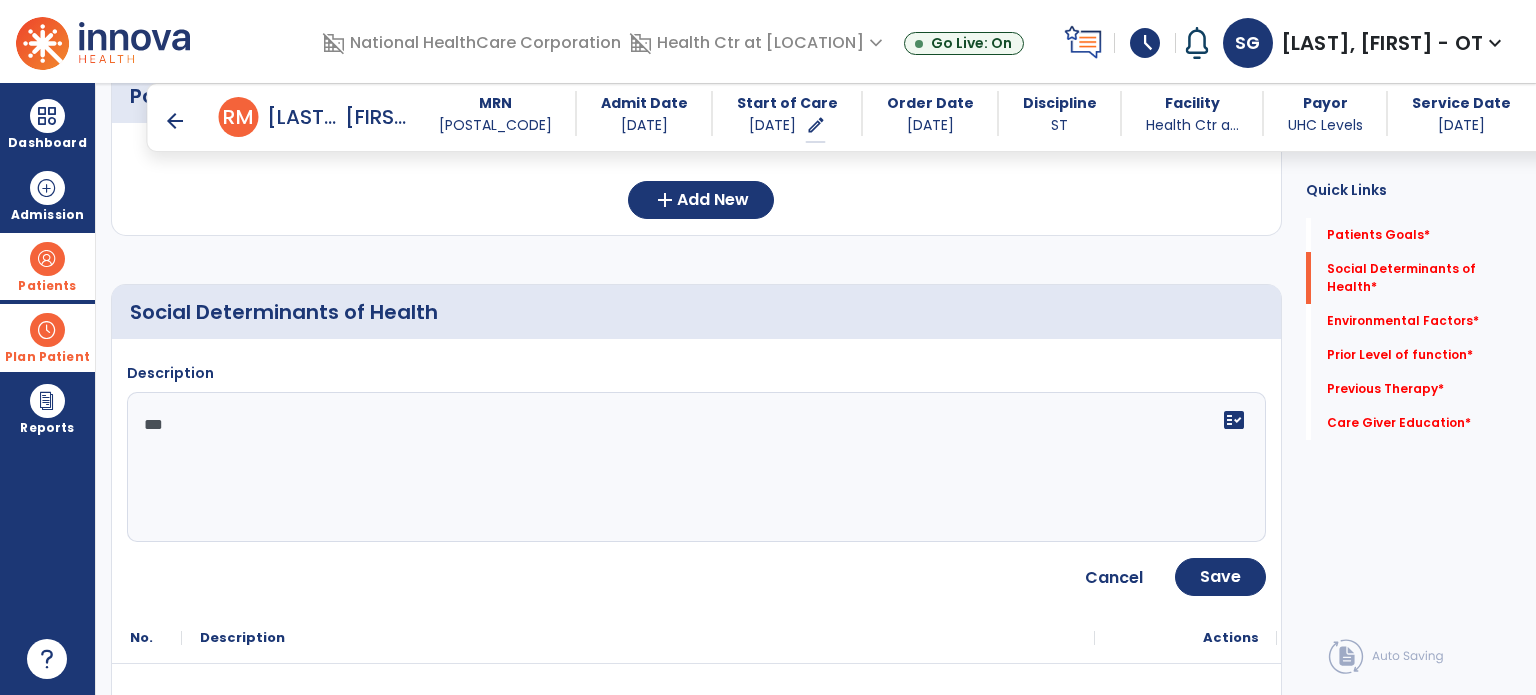 type on "***" 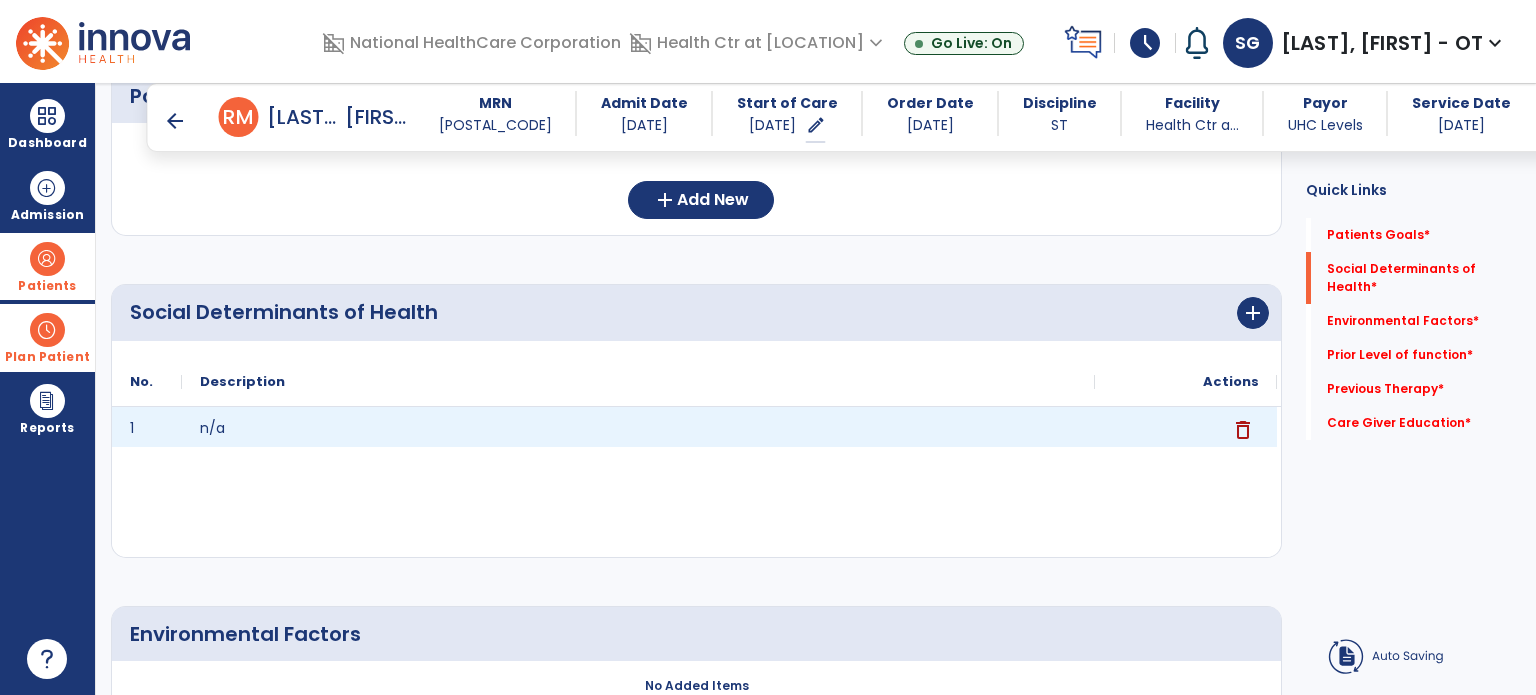 scroll, scrollTop: 524, scrollLeft: 0, axis: vertical 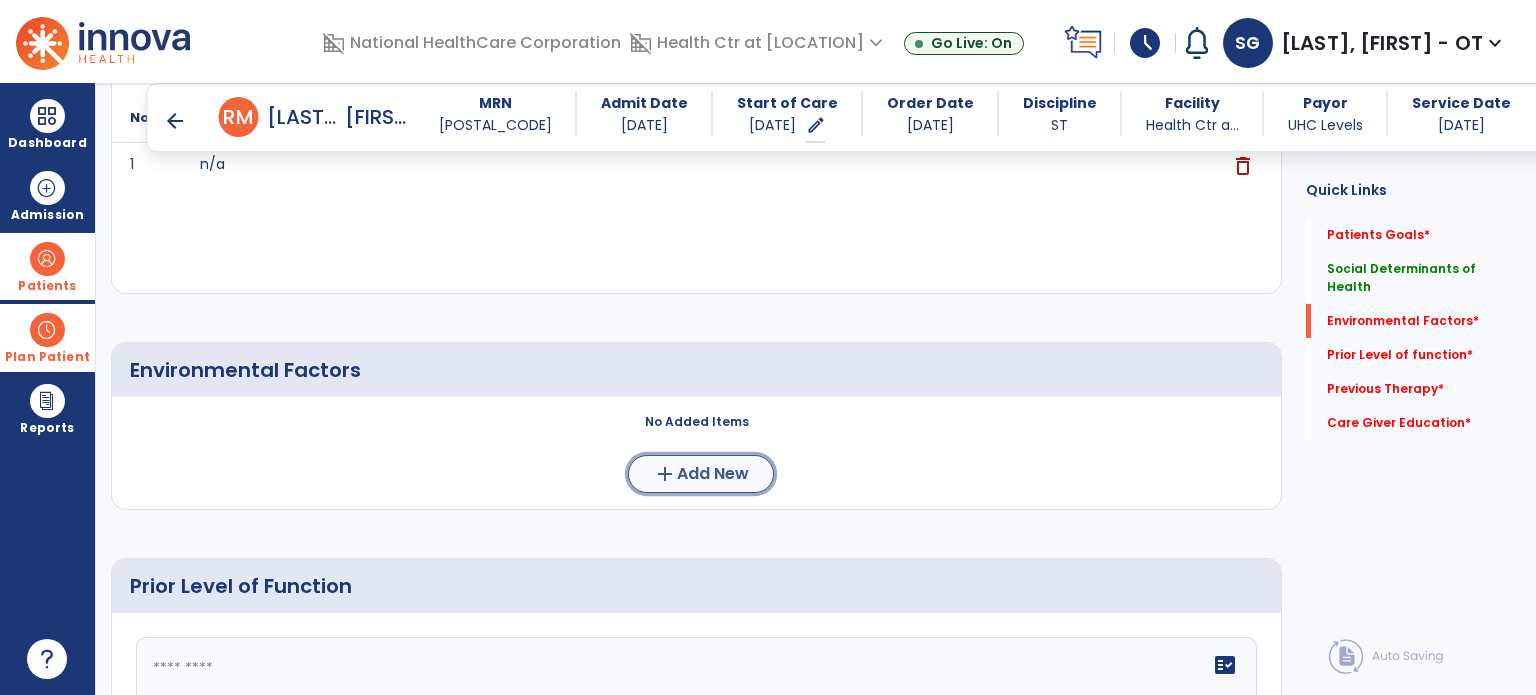 click on "add  Add New" 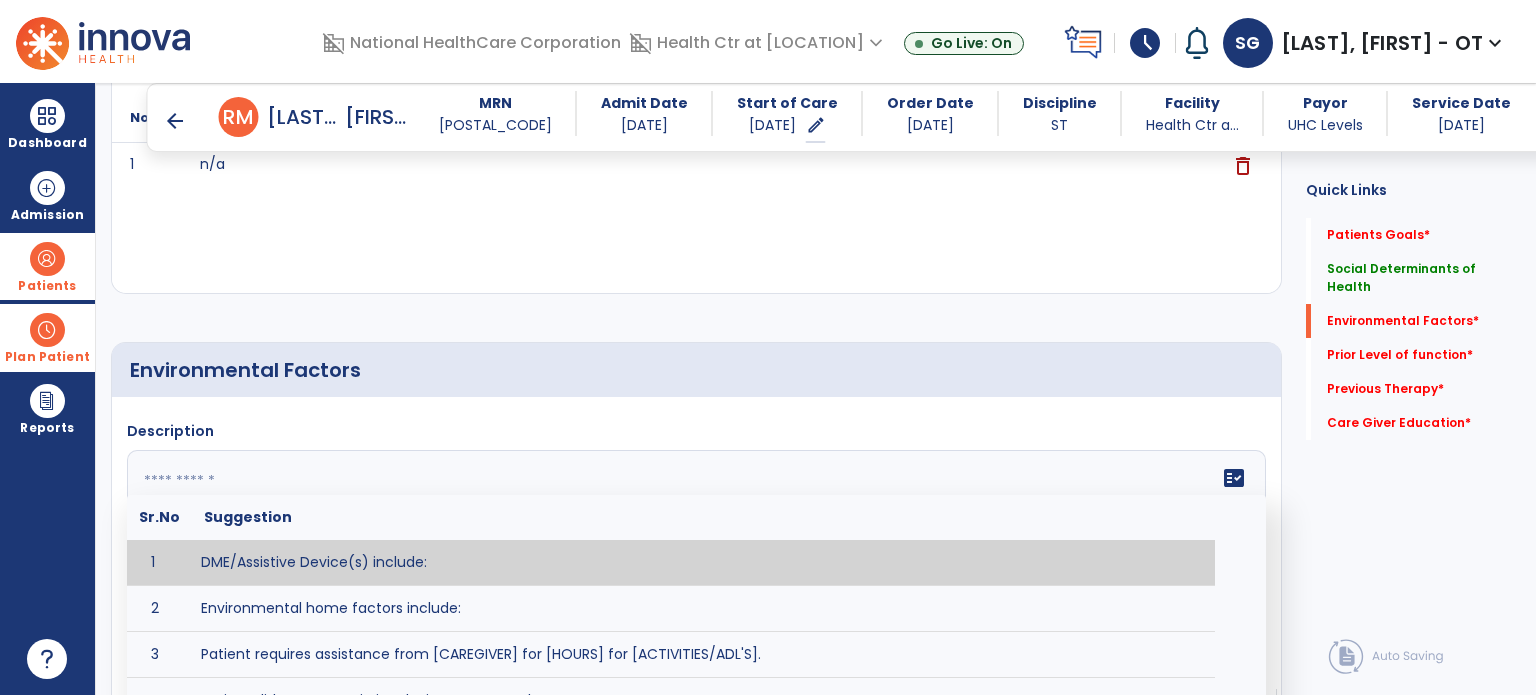 click 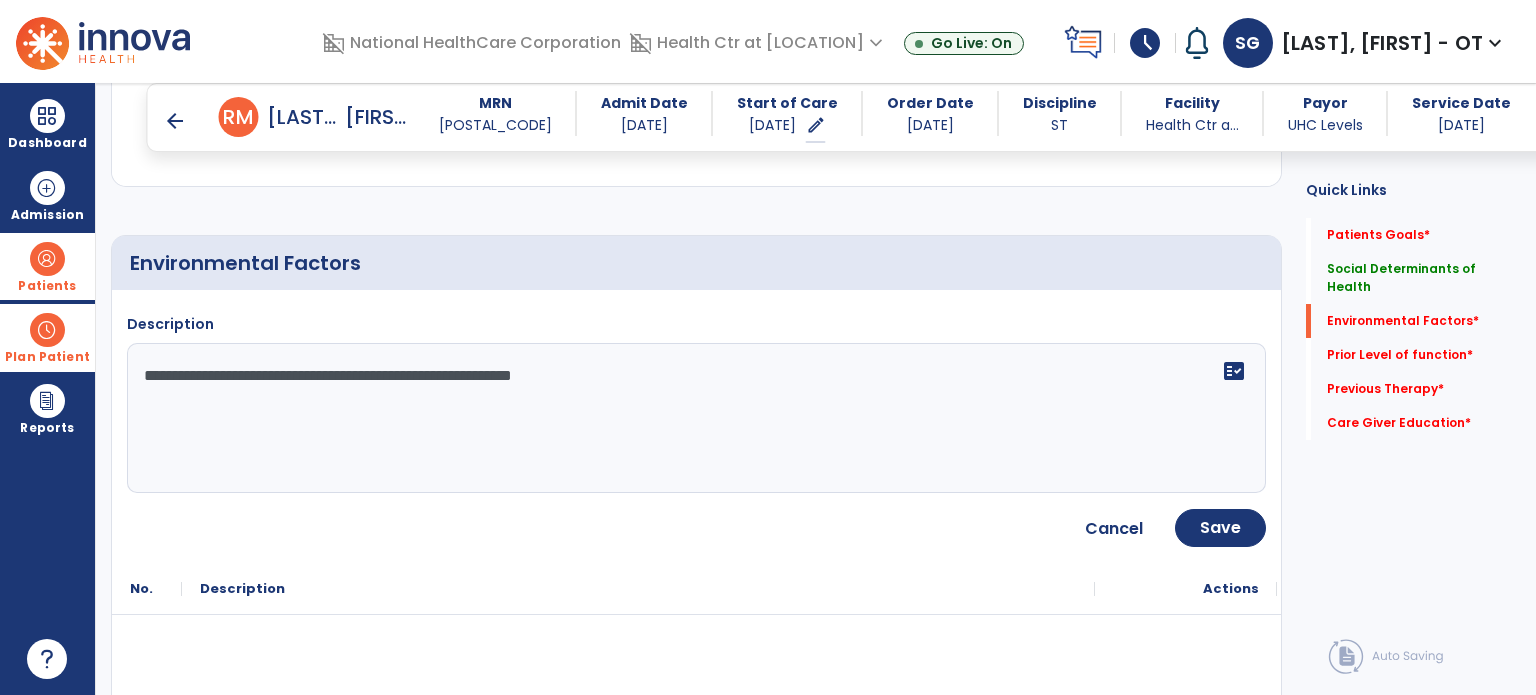 scroll, scrollTop: 632, scrollLeft: 0, axis: vertical 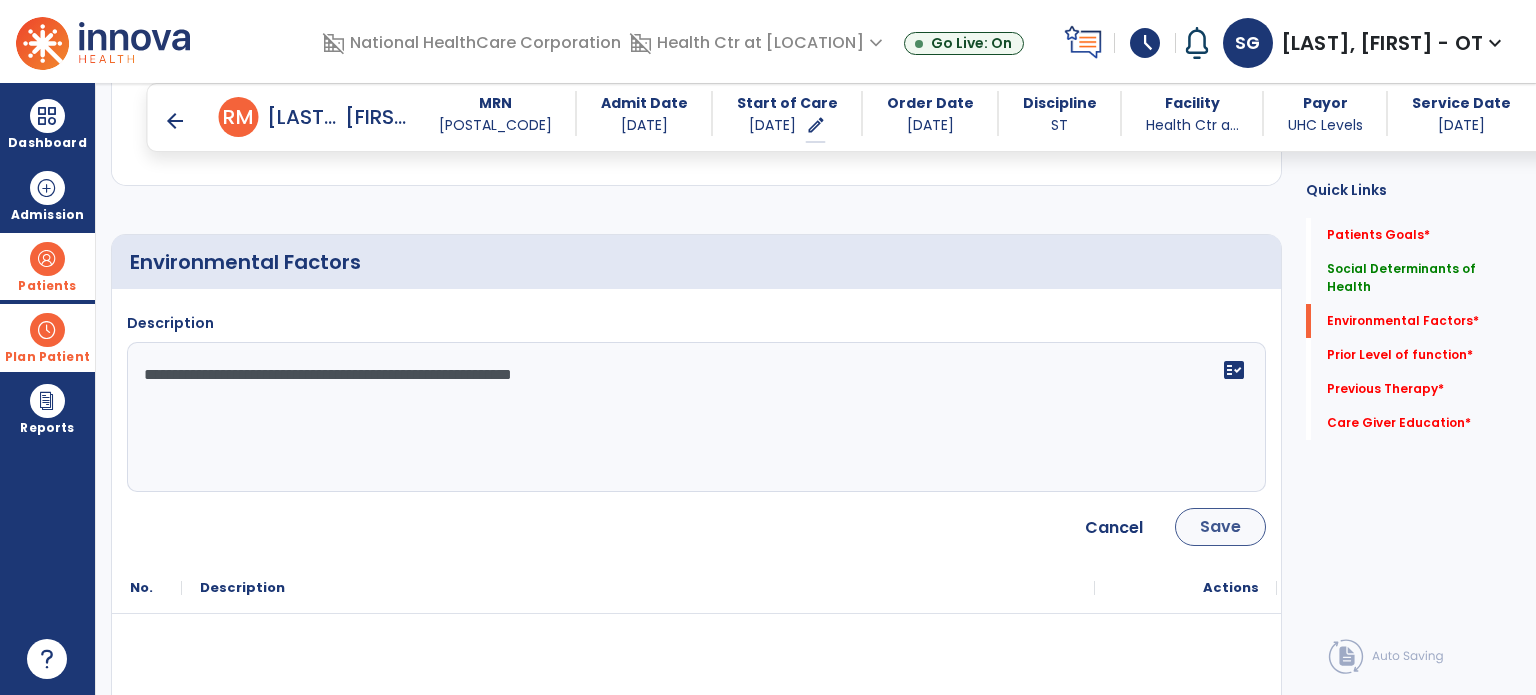 type on "**********" 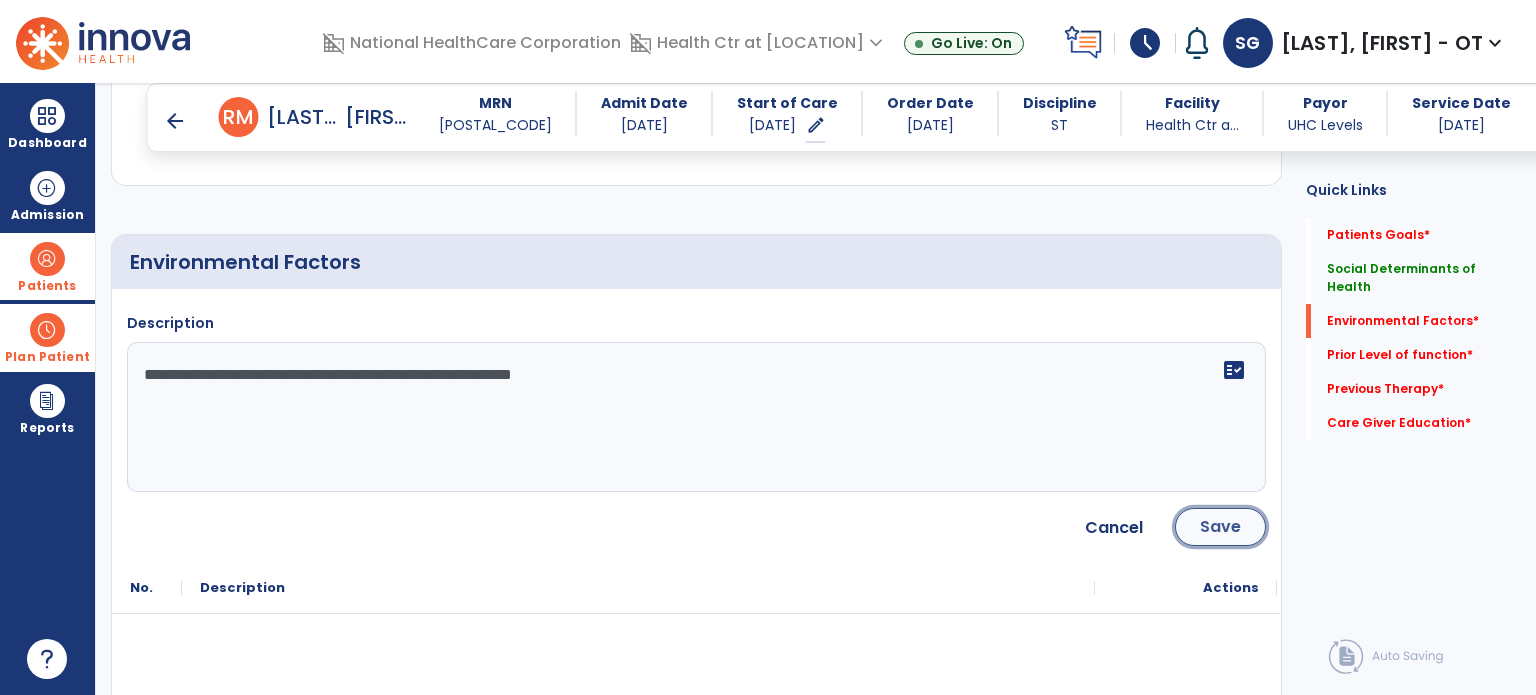click on "Save" 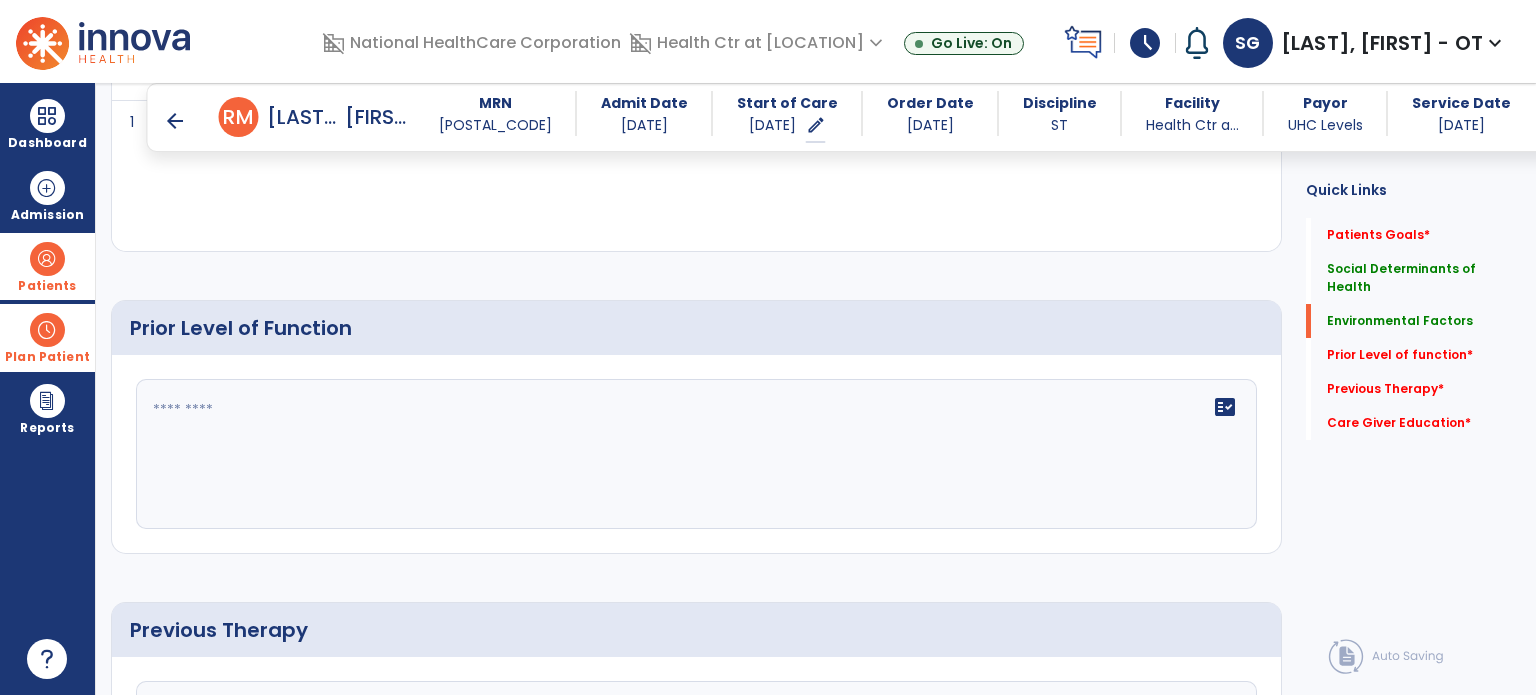 scroll, scrollTop: 950, scrollLeft: 0, axis: vertical 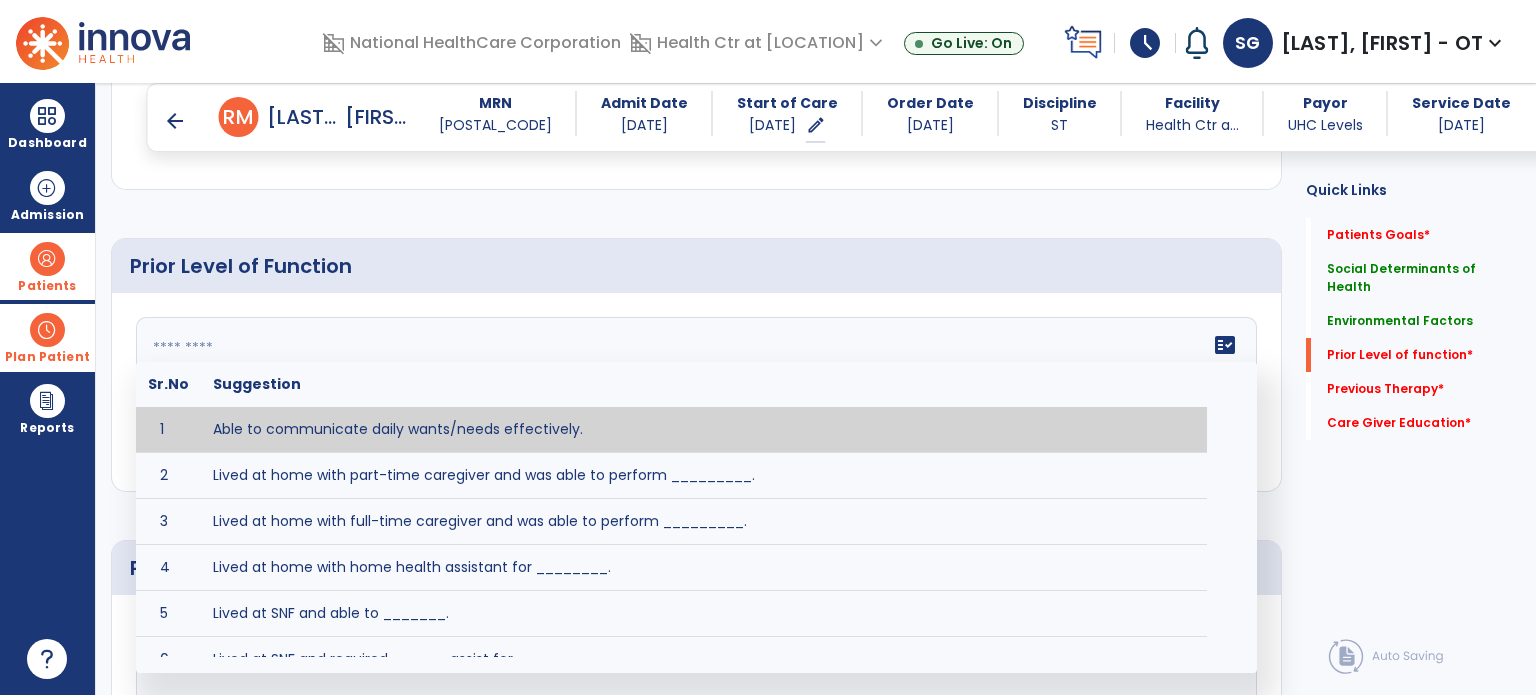 click 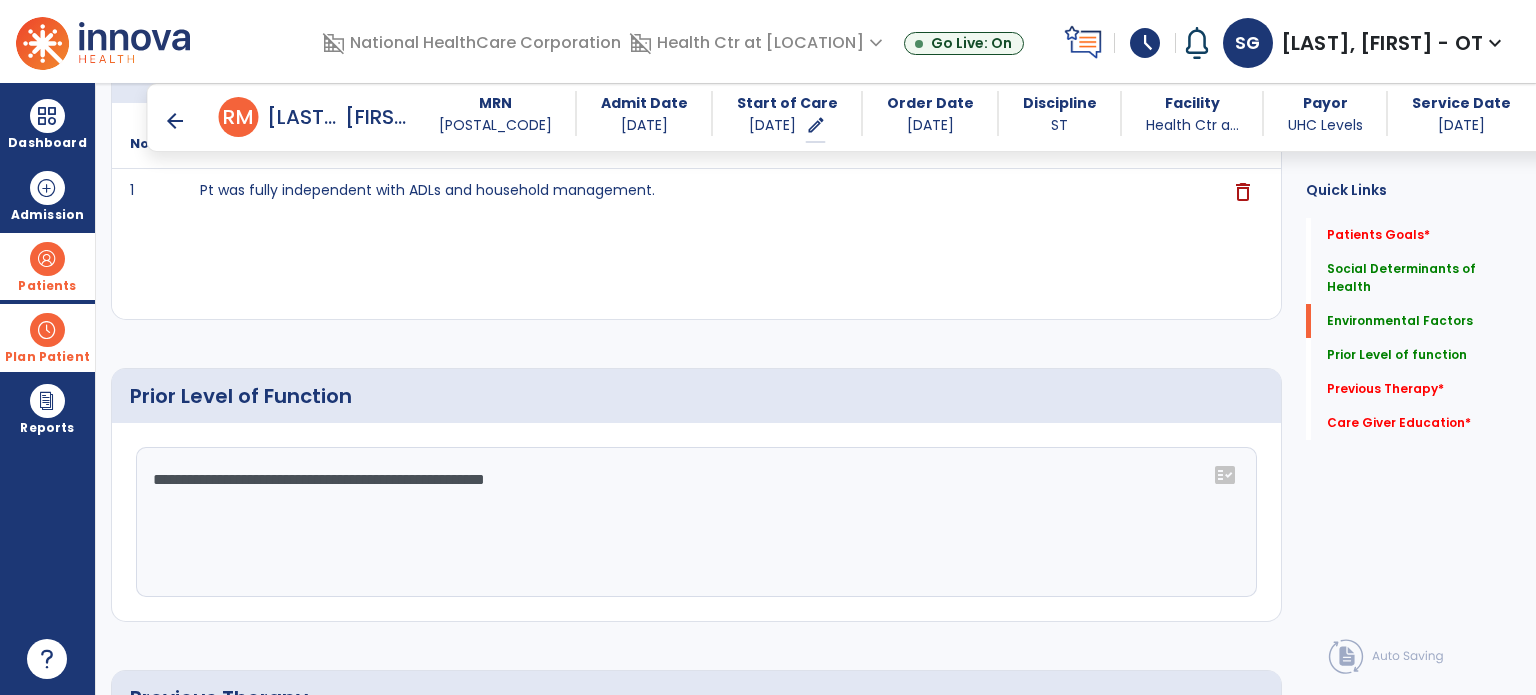scroll, scrollTop: 731, scrollLeft: 0, axis: vertical 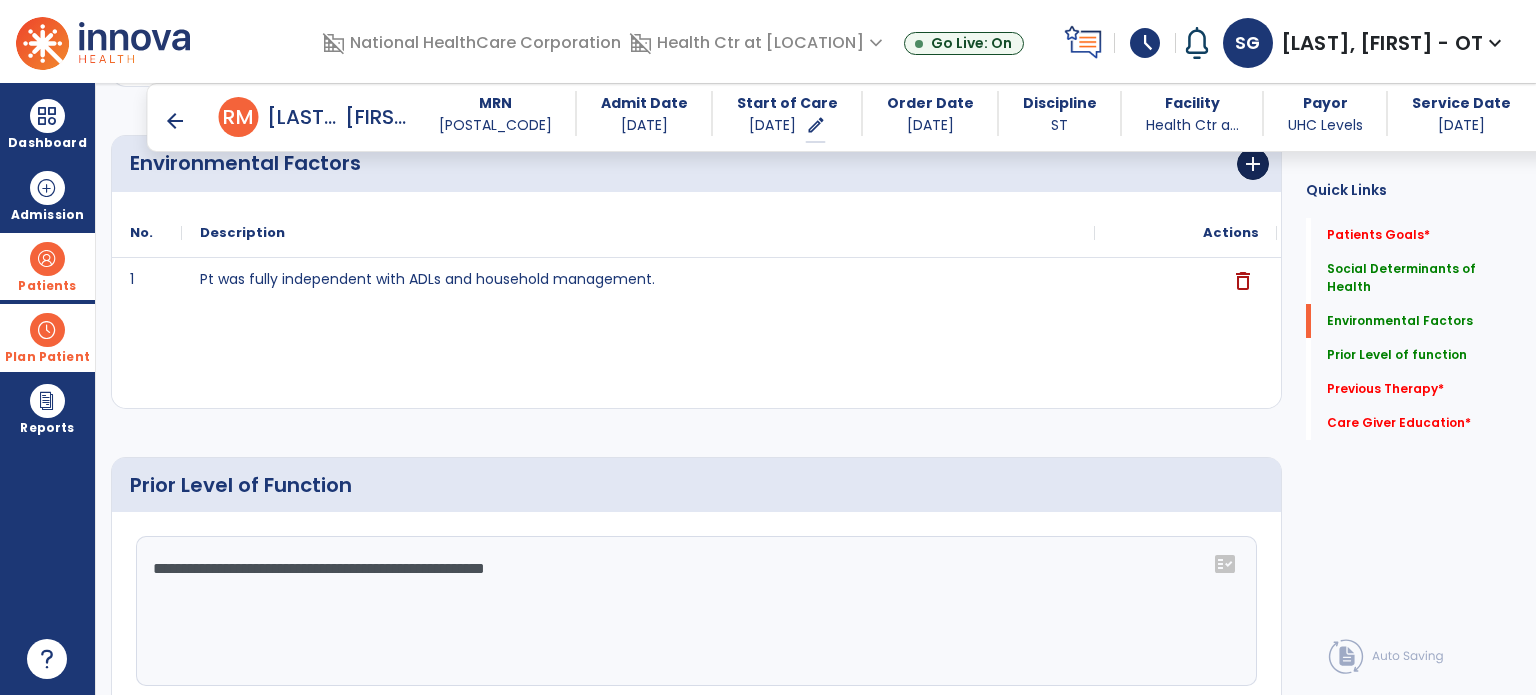 type on "**********" 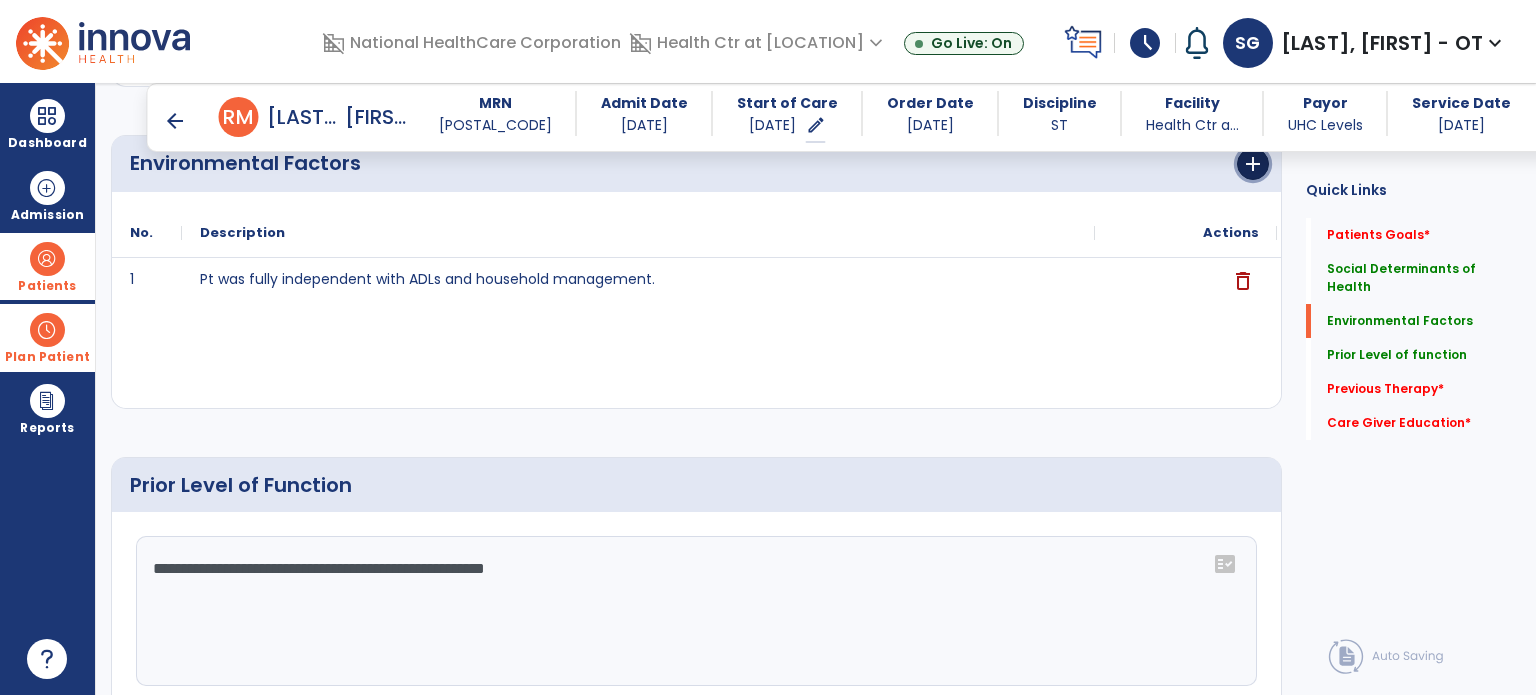 click on "add" 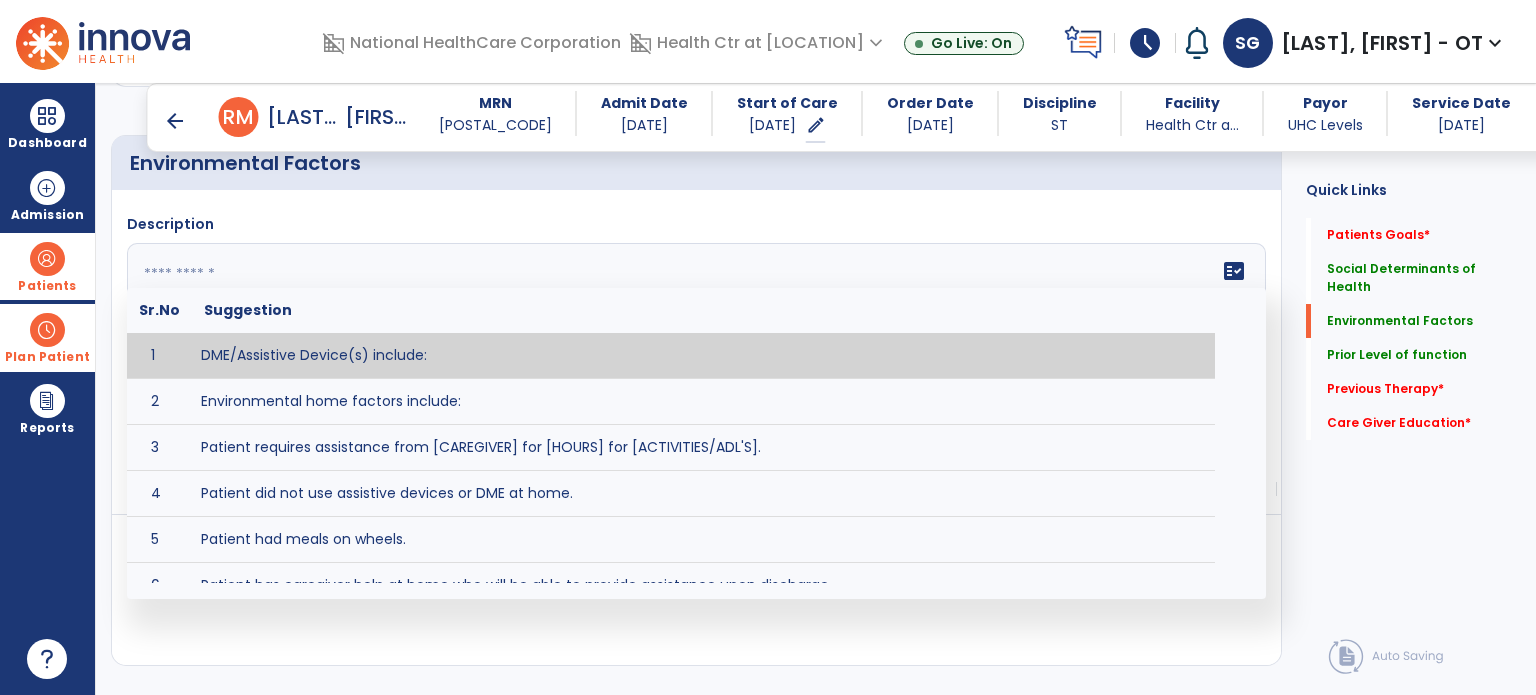 click on "fact_check  Sr.No Suggestion 1 DME/Assistive Device(s) include:  2 Environmental home factors include:  3 Patient requires assistance from [CAREGIVER] for [HOURS] for [ACTIVITIES/ADL'S]. 4 Patient did not use assistive devices or DME at home. 5 Patient had meals on wheels. 6 Patient has caregiver help at home who will be able to provide assistance upon discharge. 7 Patient lived alone at home prior to admission and will [HAVE or HAVE NOT] assistance at home from [CAREGIVER] upon discharge. 8 Patient lives alone. 9 Patient lives with caregiver who provides support/aid for ____________. 10 Patient lives with spouse/significant other. 11 Patient needs to clime [NUMBER] stairs [WITH/WITHOUT] railing in order to reach [ROOM]. 12 Patient uses adaptive equipment at home including [EQUIPMENT] and has the following home modifications __________. 13 Patient was able to complete community activities (driving, shopping, community ambulation, etc.) independently. 14 15 16 17" 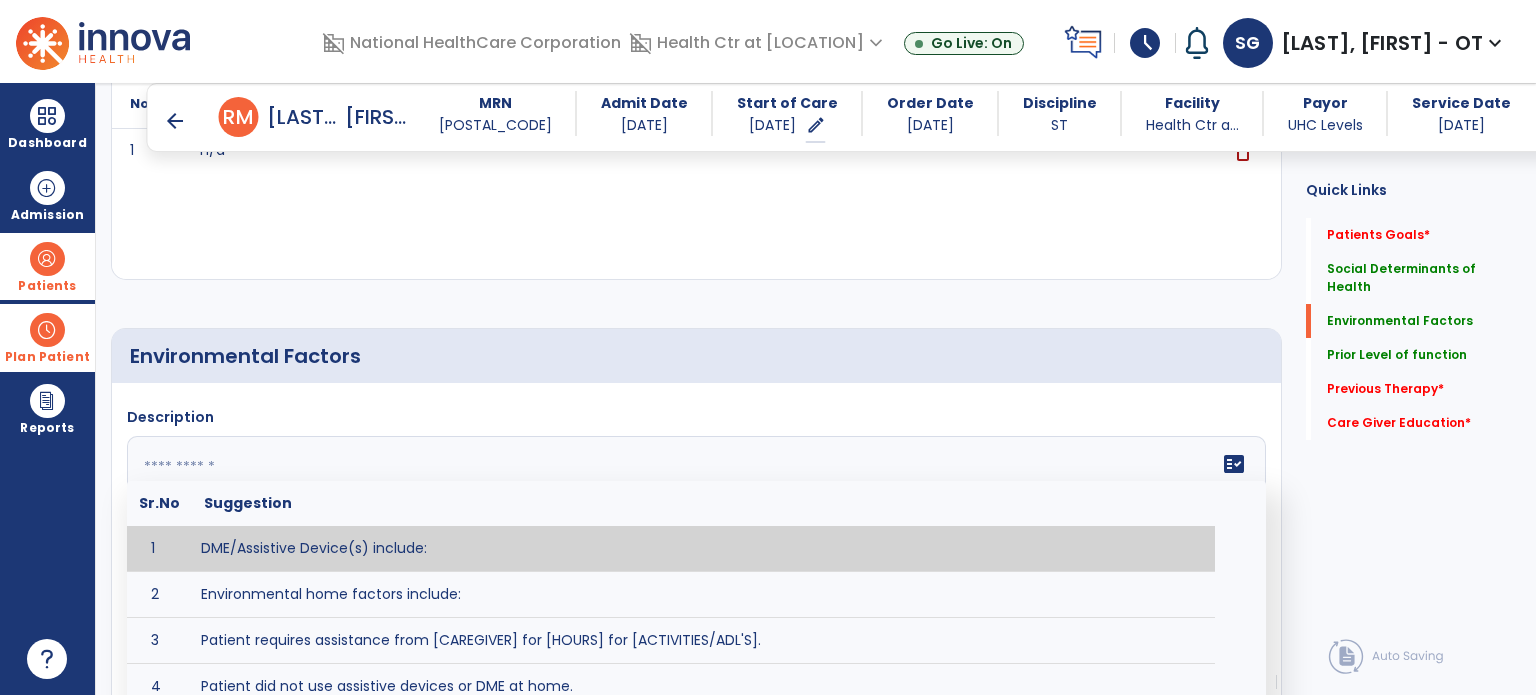 scroll, scrollTop: 536, scrollLeft: 0, axis: vertical 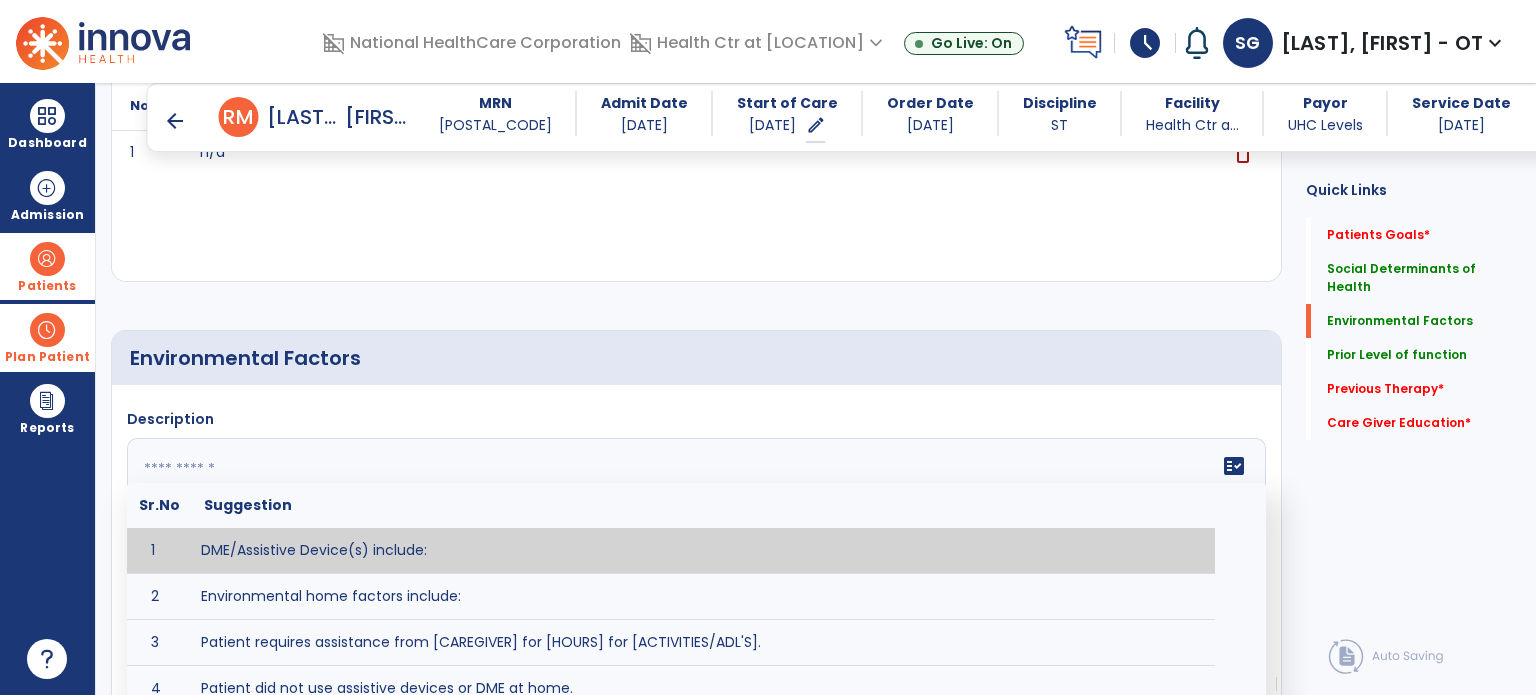 click on "Environmental Factors     Description   fact_check  Sr.No Suggestion 1 DME/Assistive Device(s) include:  2 Environmental home factors include:  3 Patient requires assistance from [CAREGIVER] for [HOURS] for [ACTIVITIES/ADL'S]. 4 Patient did not use assistive devices or DME at home. 5 Patient had meals on wheels. 6 Patient has caregiver help at home who will be able to provide assistance upon discharge. 7 Patient lived alone at home prior to admission and will [HAVE or HAVE NOT] assistance at home from [CAREGIVER] upon discharge. 8 Patient lives alone. 9 Patient lives with caregiver who provides support/aid for ____________. 10 Patient lives with spouse/significant other. 11 Patient needs to clime [NUMBER] stairs [WITH/WITHOUT] railing in order to reach [ROOM]. 12 Patient uses adaptive equipment at home including [EQUIPMENT] and has the following home modifications __________. 13 Patient was able to complete community activities (driving, shopping, community ambulation, etc.) independently. 14 15 16 17 Save" 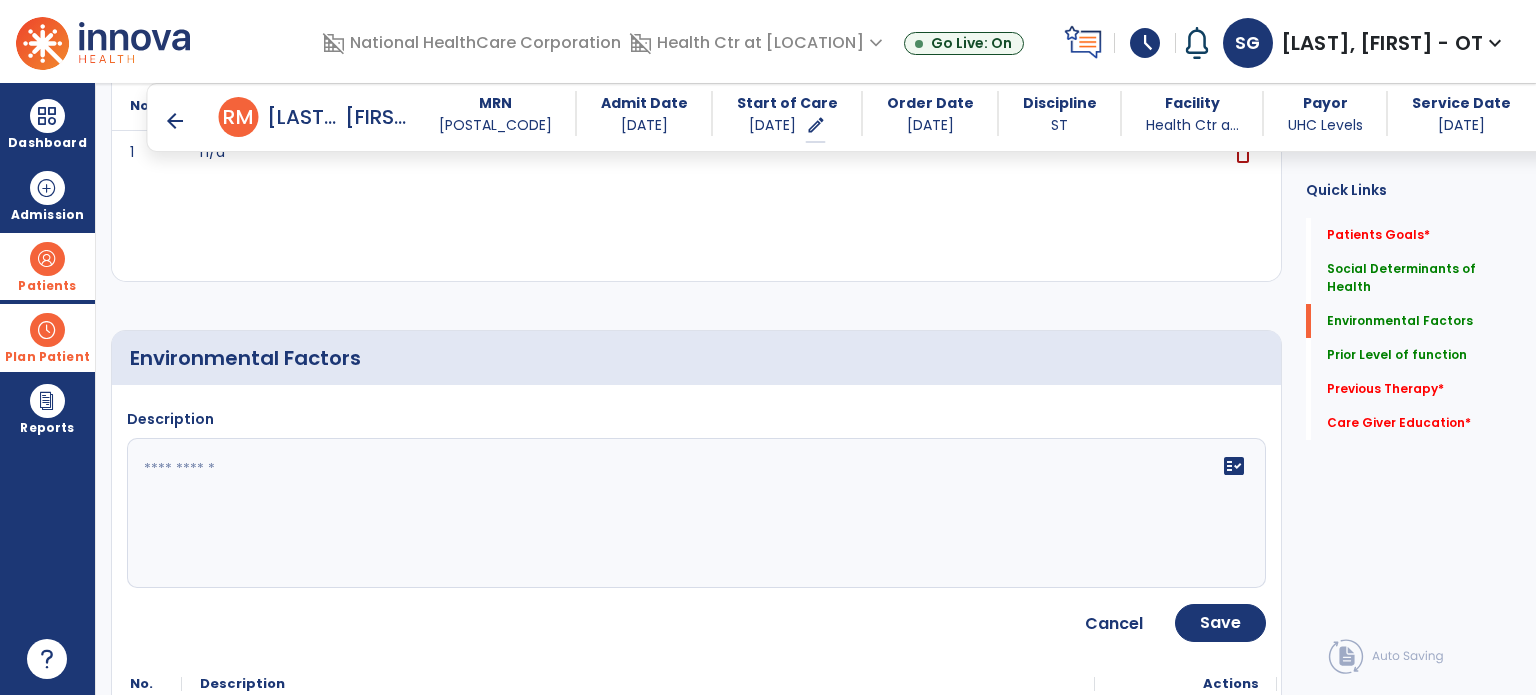 scroll, scrollTop: 672, scrollLeft: 0, axis: vertical 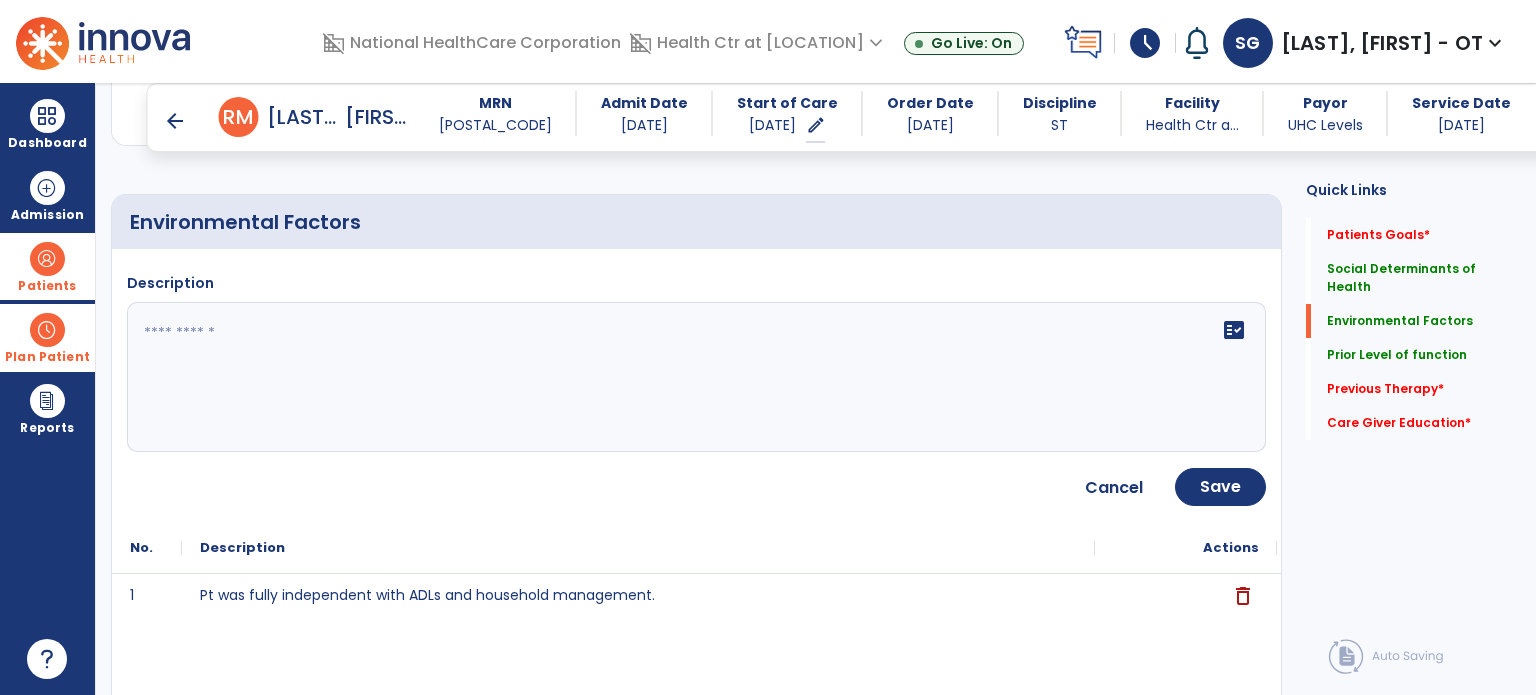 click on "fact_check" 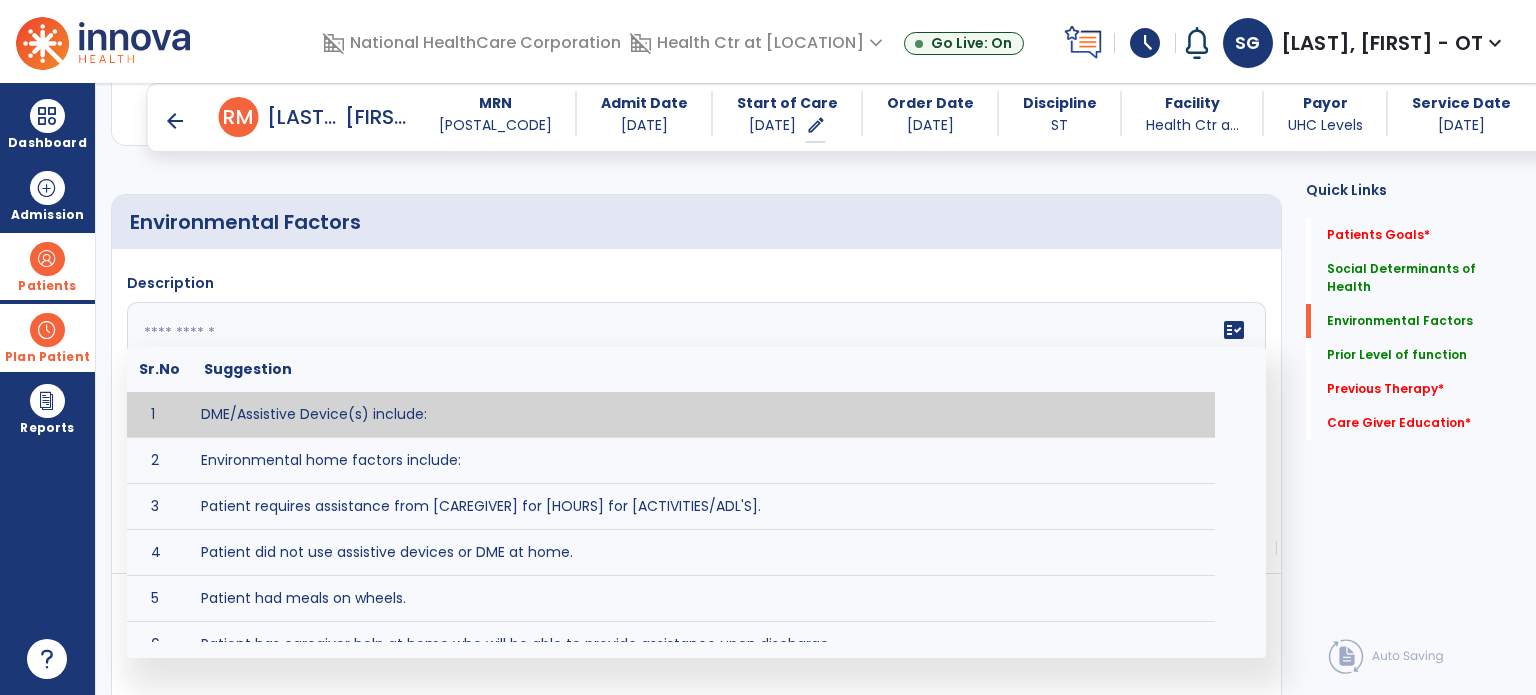 click on "Environmental Factors" 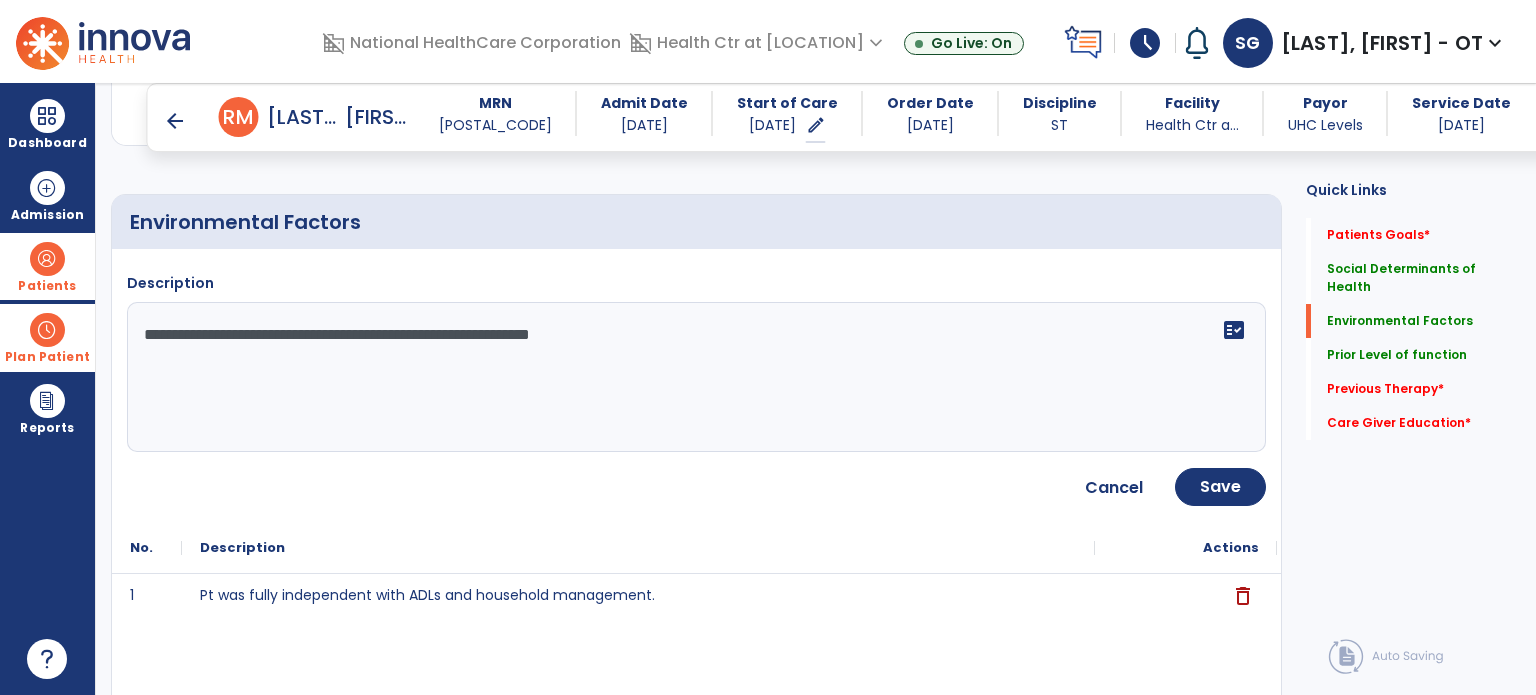 type on "**********" 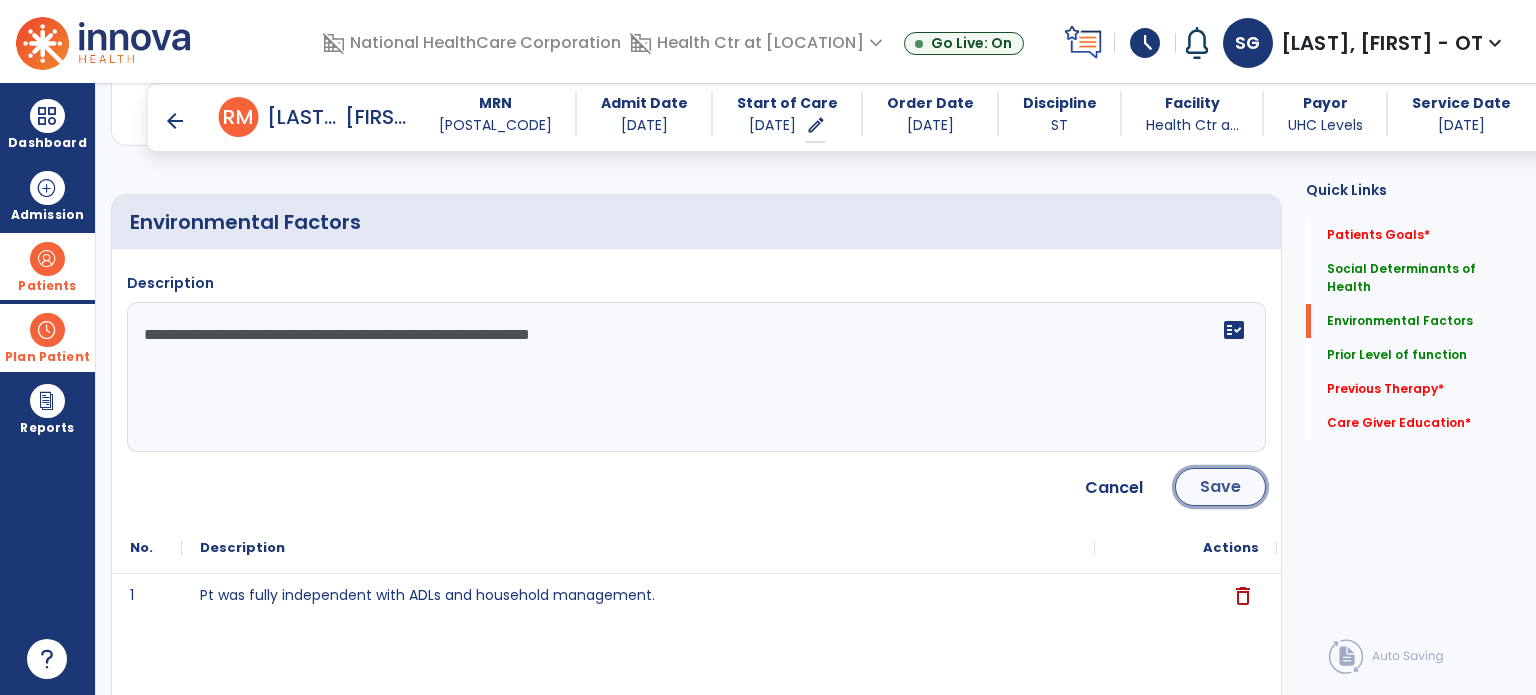 click on "Save" 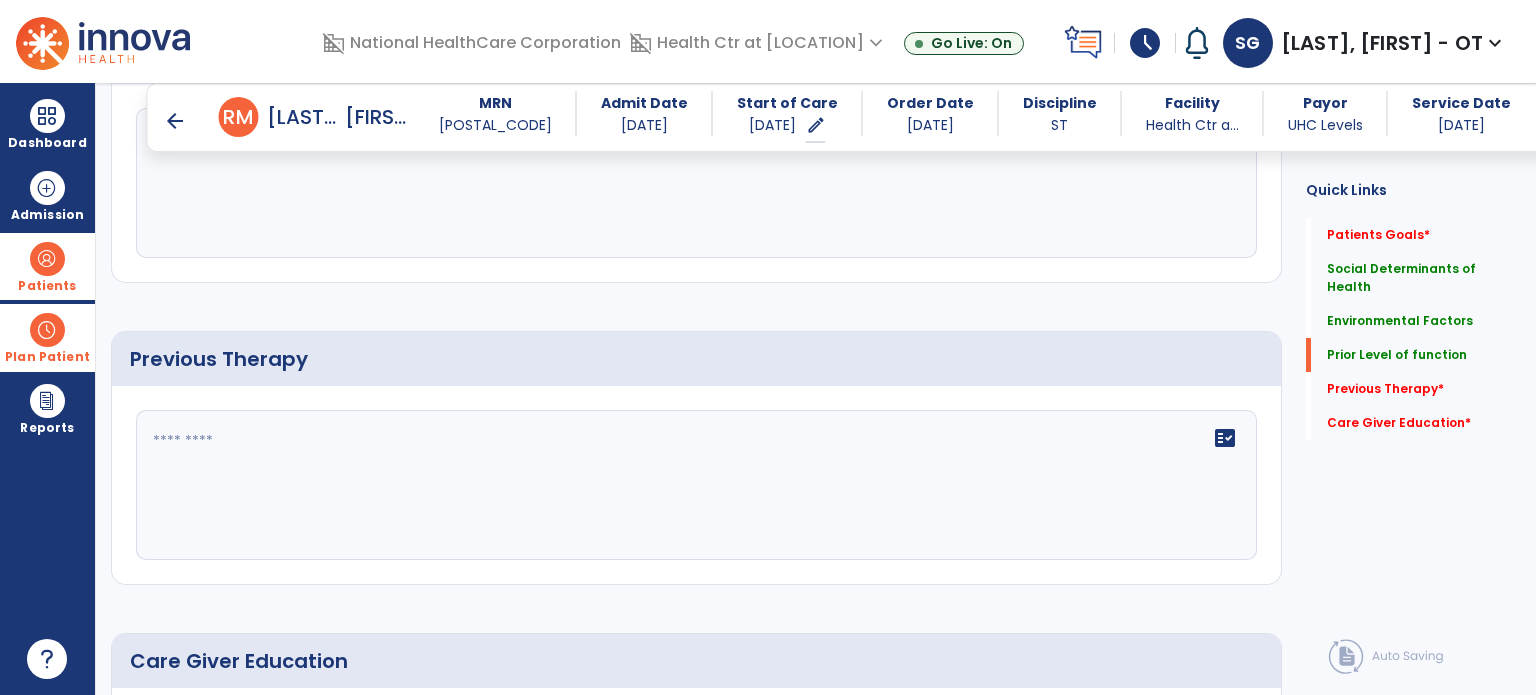scroll, scrollTop: 1160, scrollLeft: 0, axis: vertical 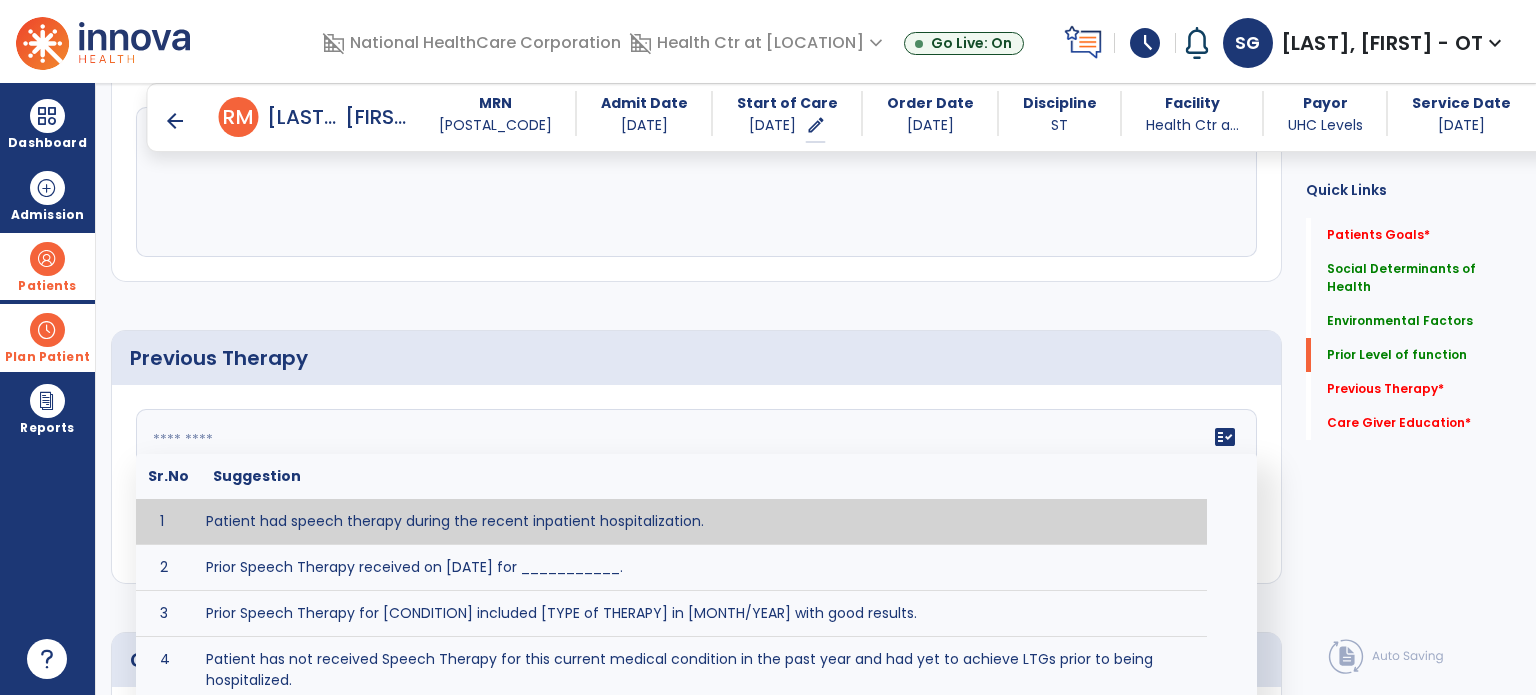 click 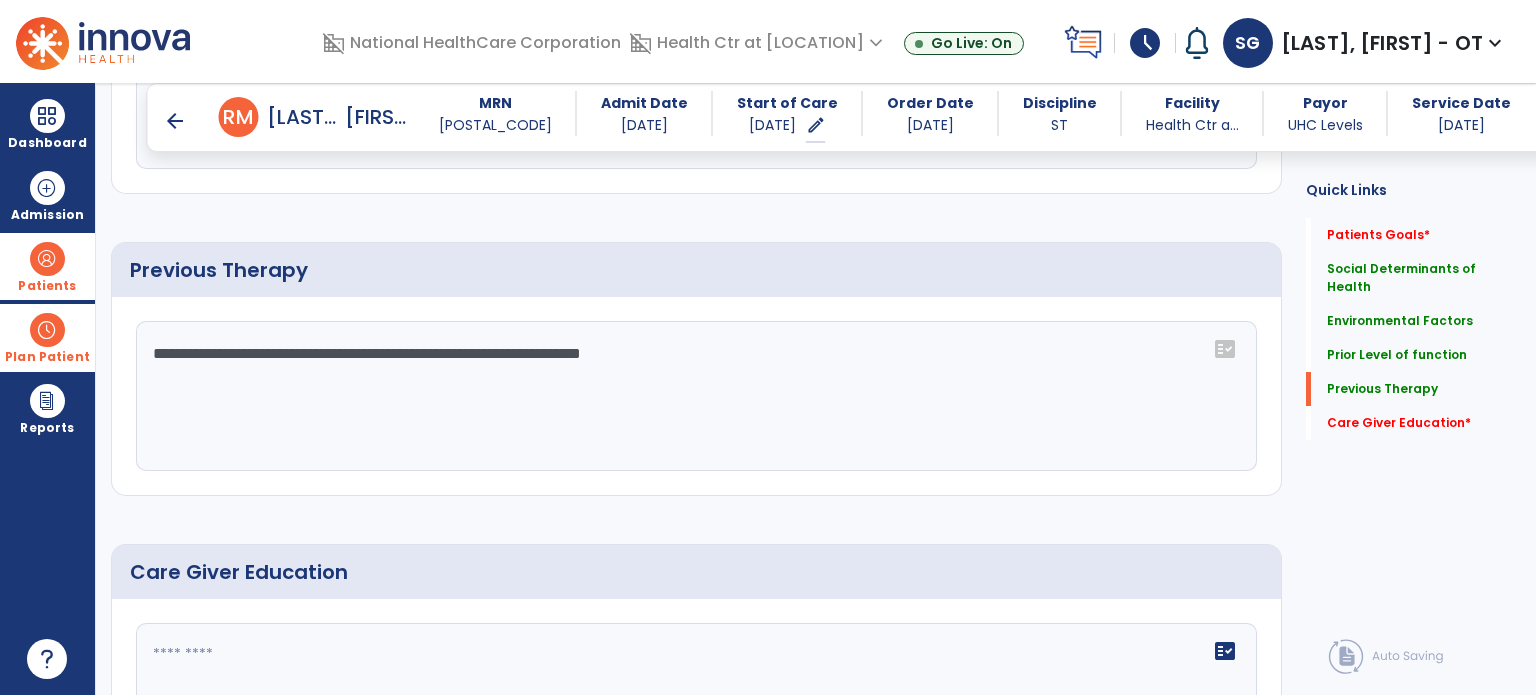 scroll, scrollTop: 1247, scrollLeft: 0, axis: vertical 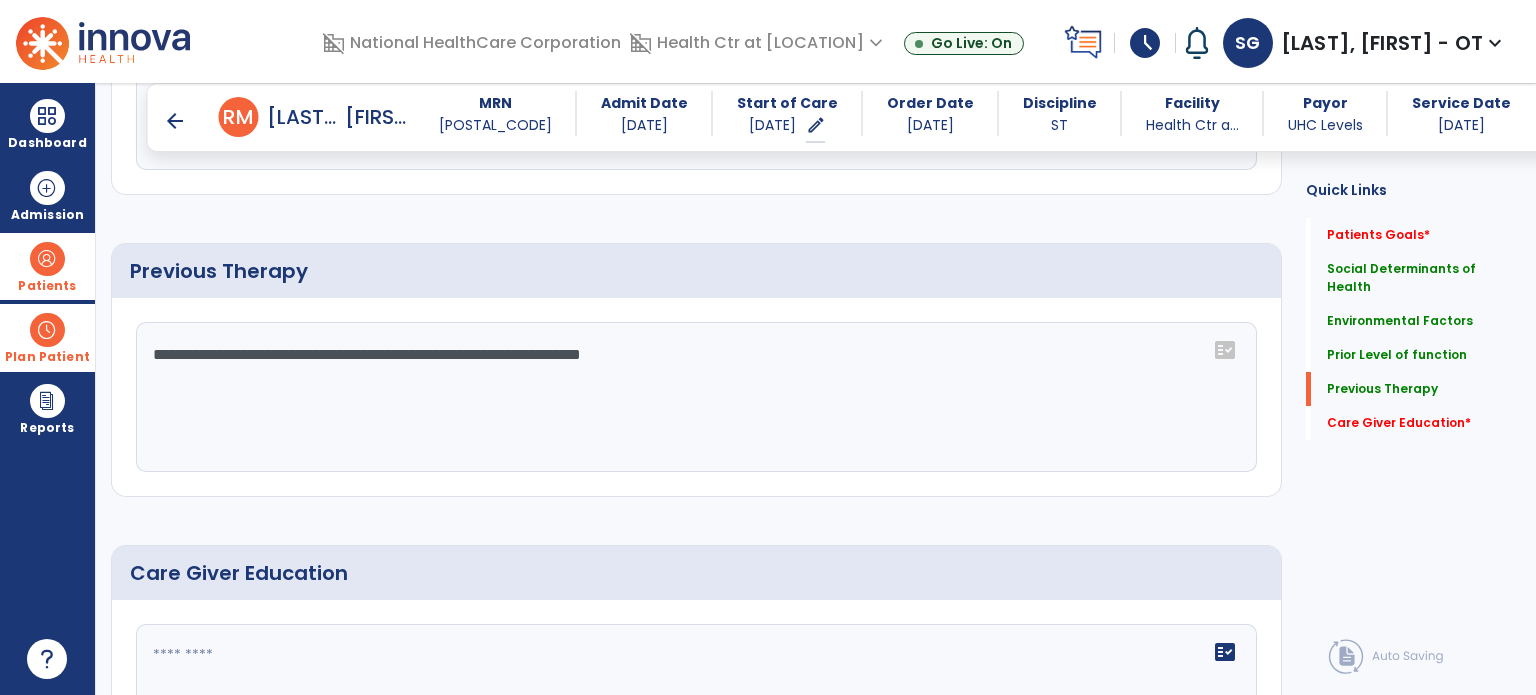 click on "**********" 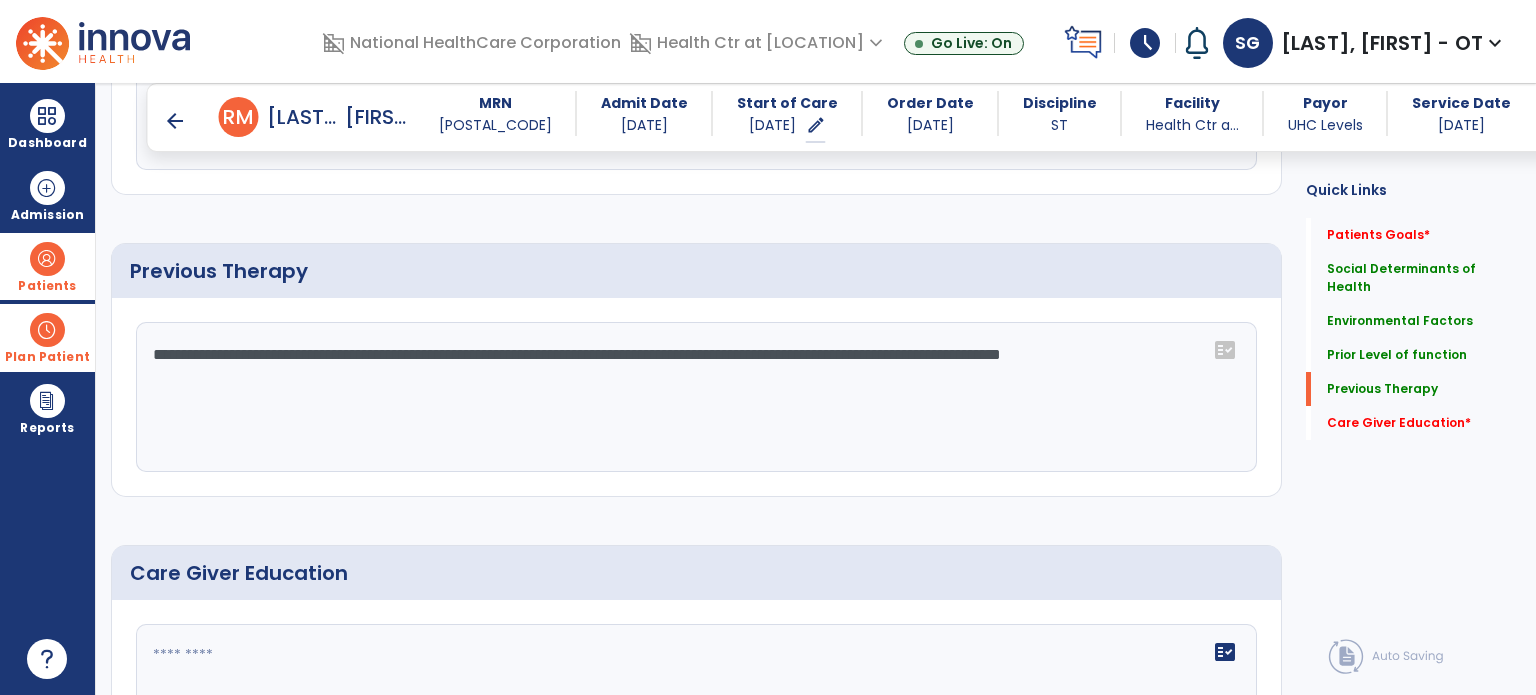 scroll, scrollTop: 1416, scrollLeft: 0, axis: vertical 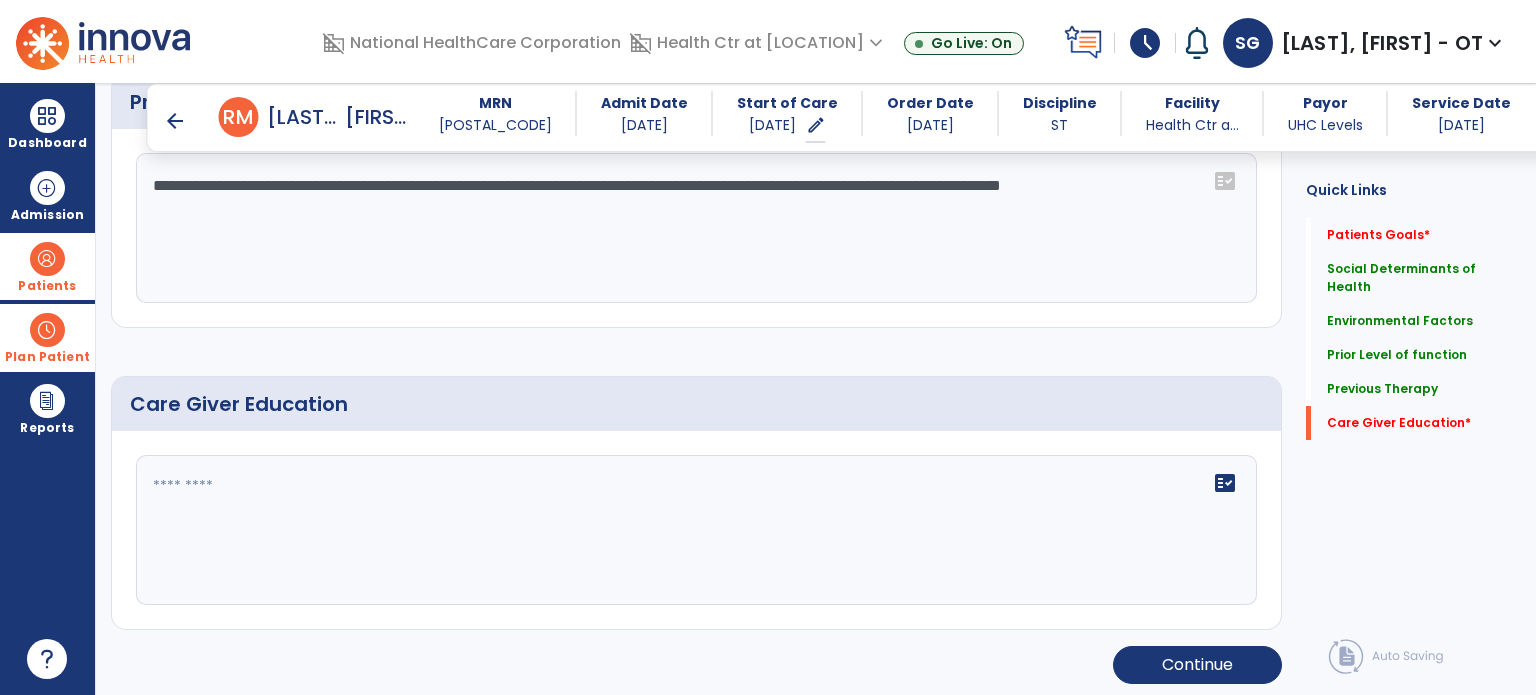 type on "**********" 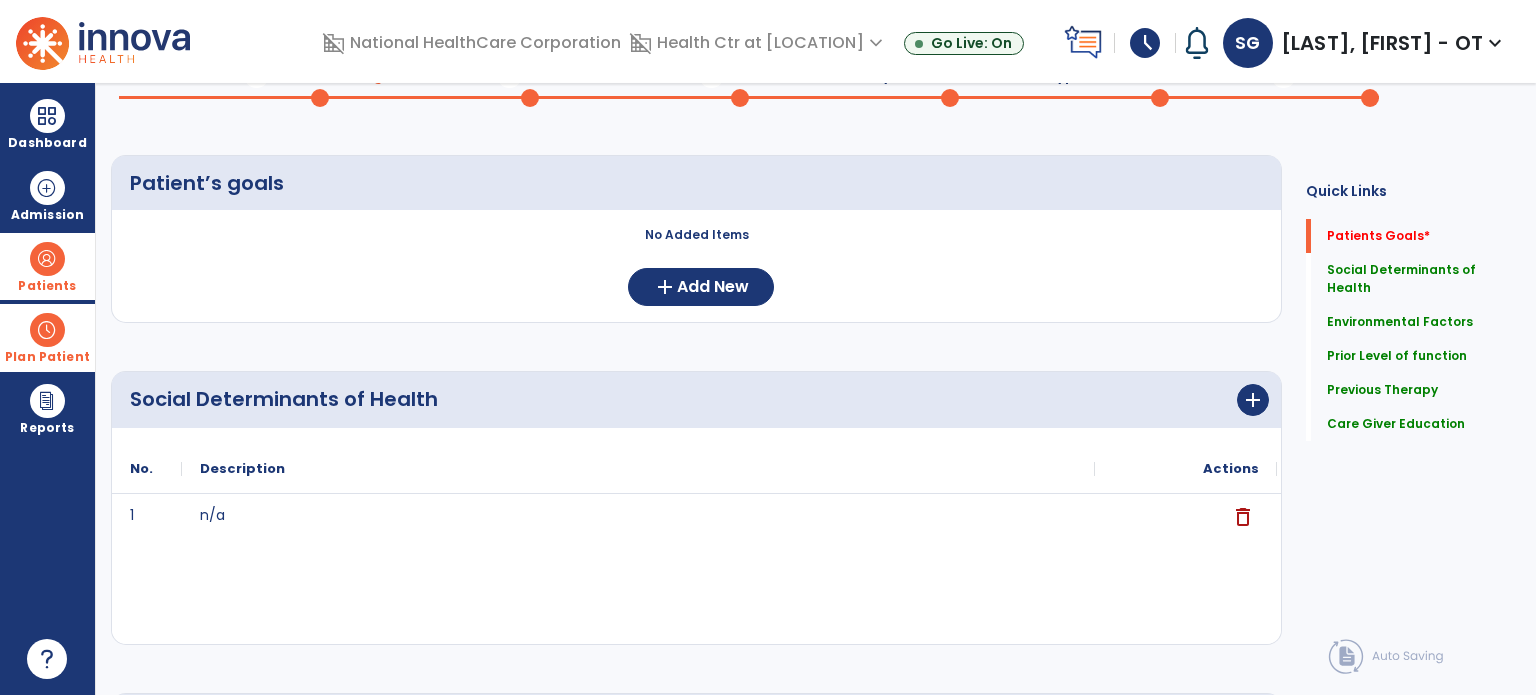 scroll, scrollTop: 0, scrollLeft: 0, axis: both 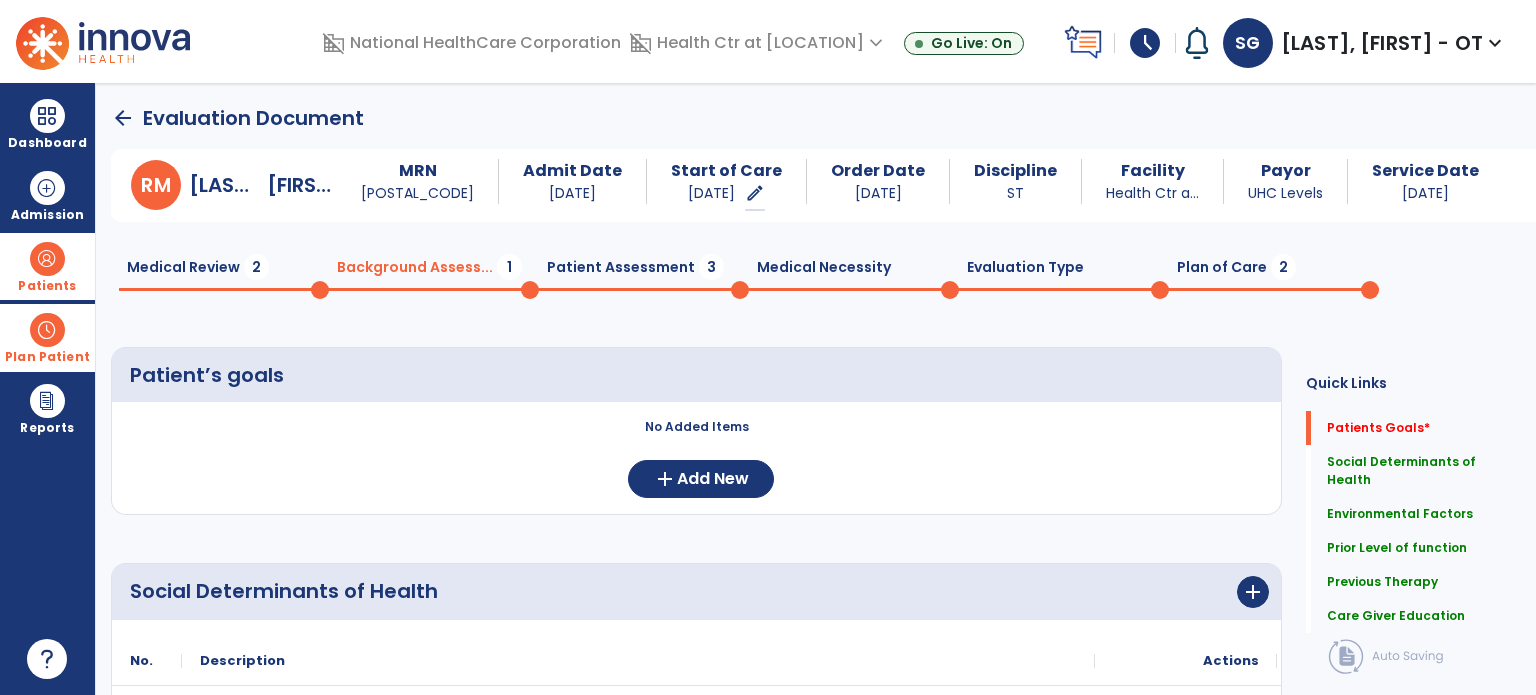 type on "**********" 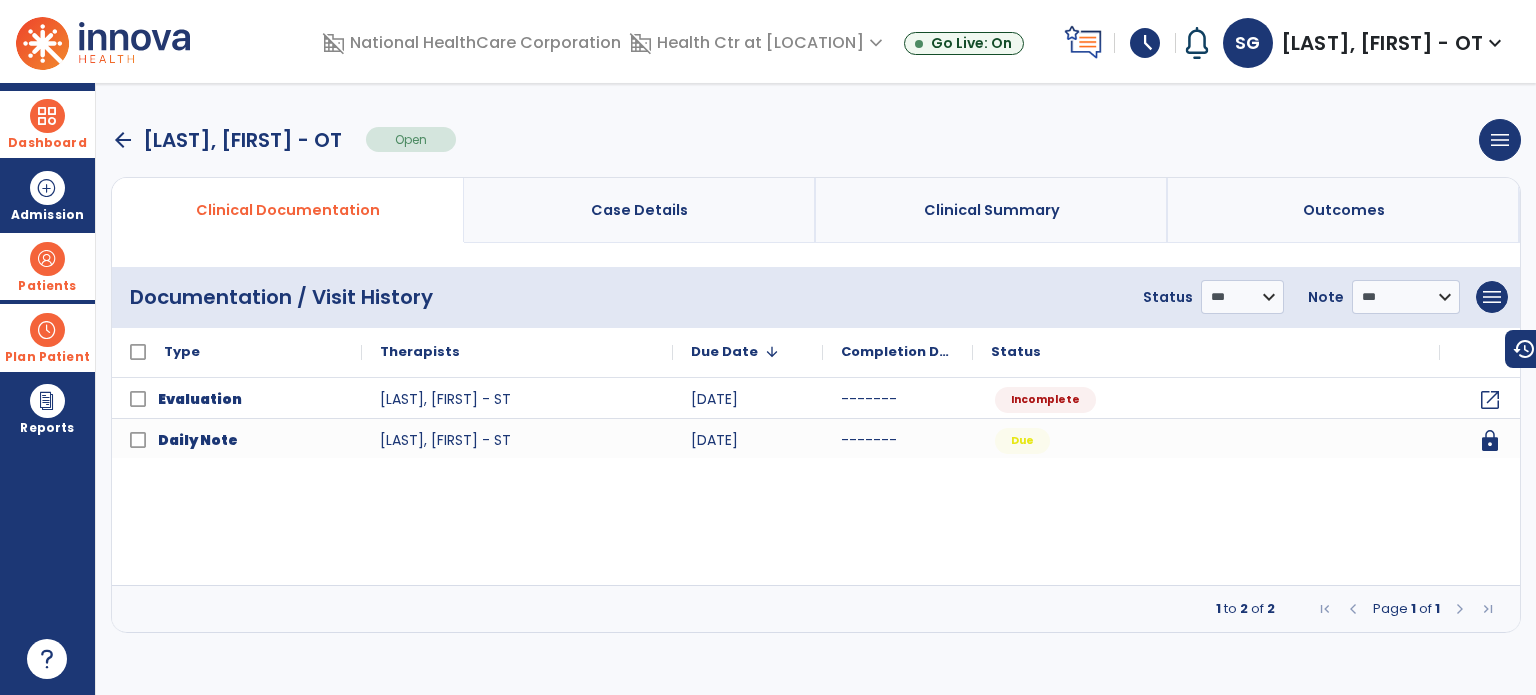 click on "Dashboard" at bounding box center (47, 124) 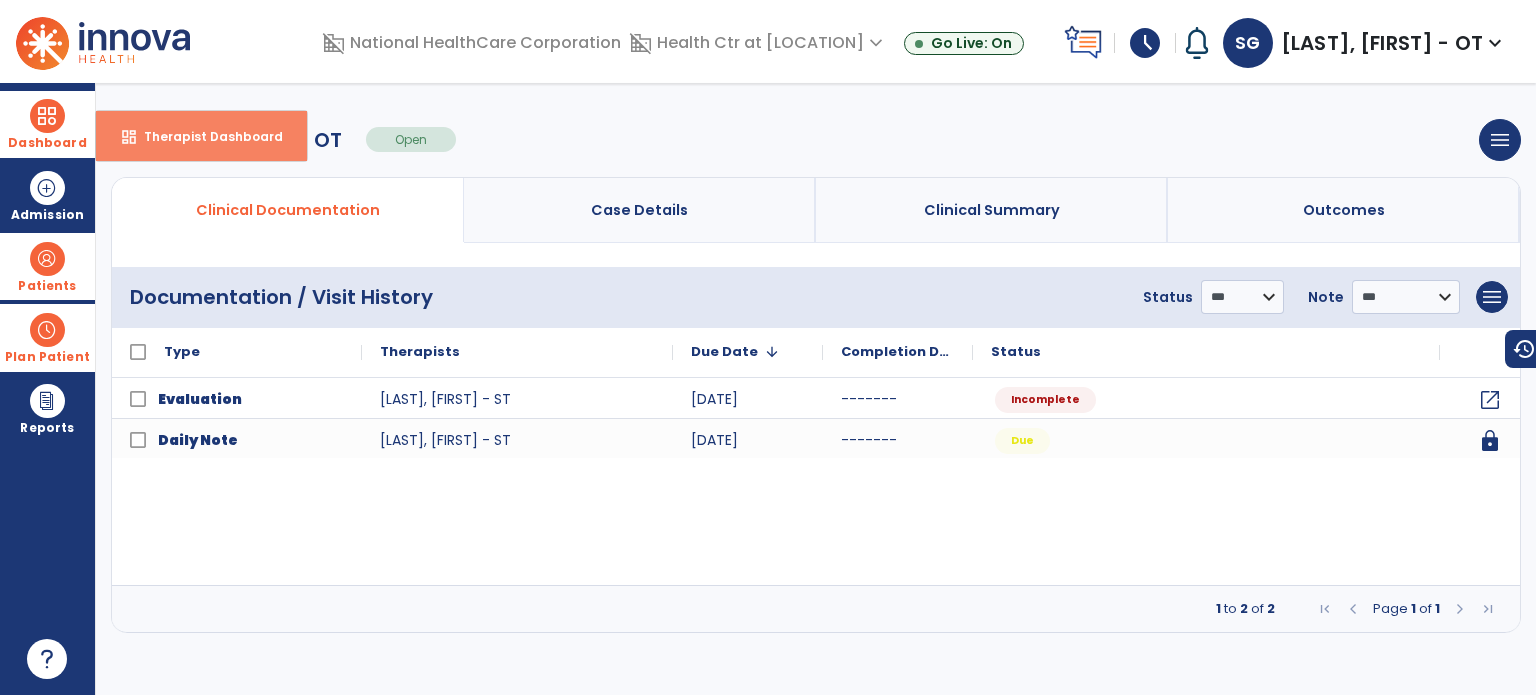 click on "Therapist Dashboard" at bounding box center (205, 136) 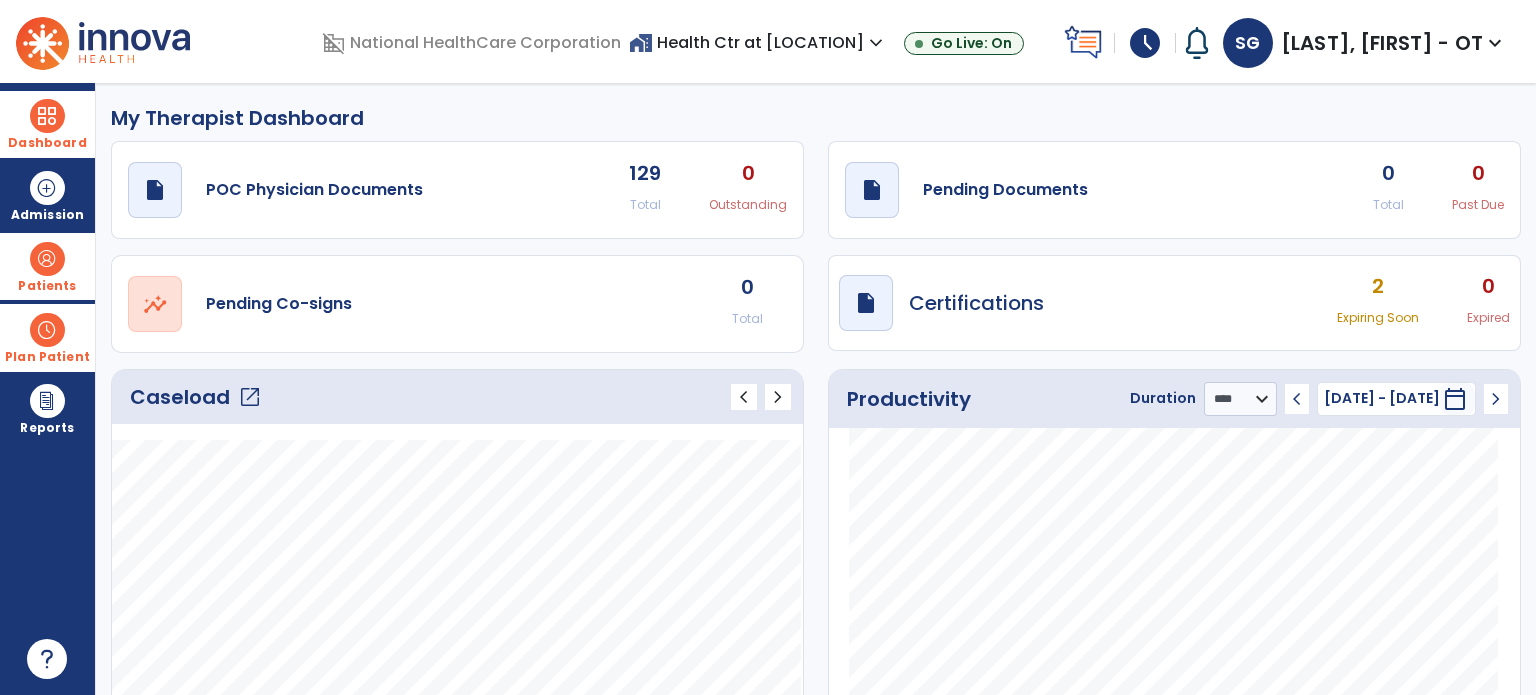 click on "draft   open_in_new  Certifications 2 Expiring Soon 0 Expired" at bounding box center [1174, 304] 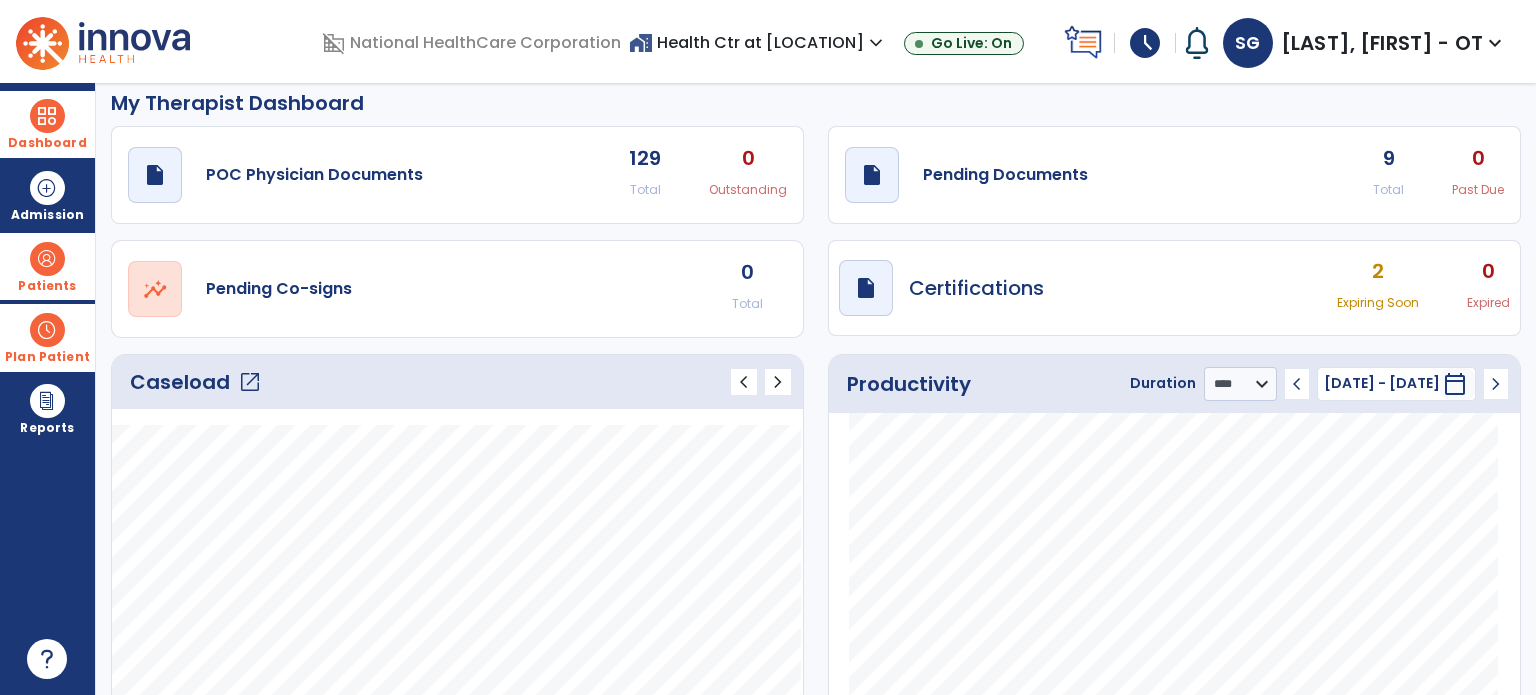 scroll, scrollTop: 0, scrollLeft: 0, axis: both 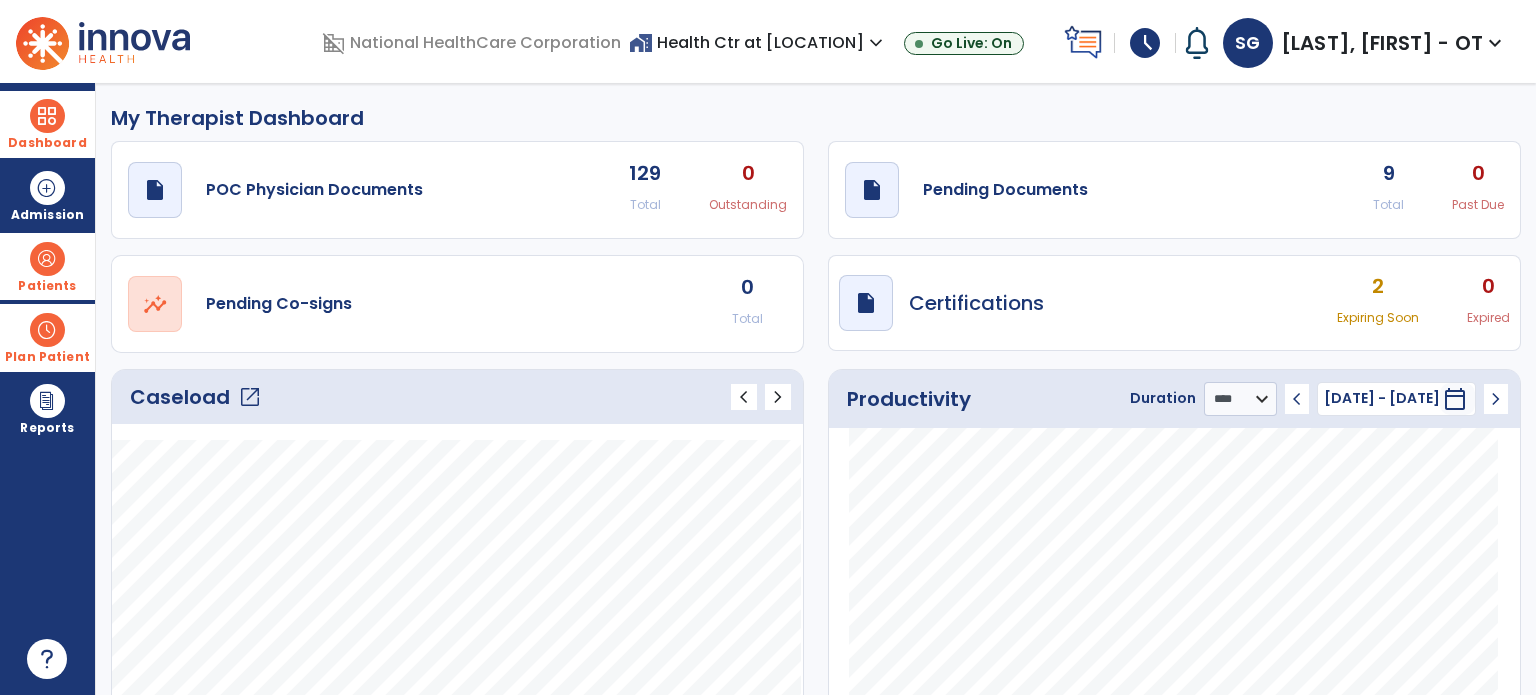click on "draft   open_in_new  Pending Documents 9 Total 0 Past Due" 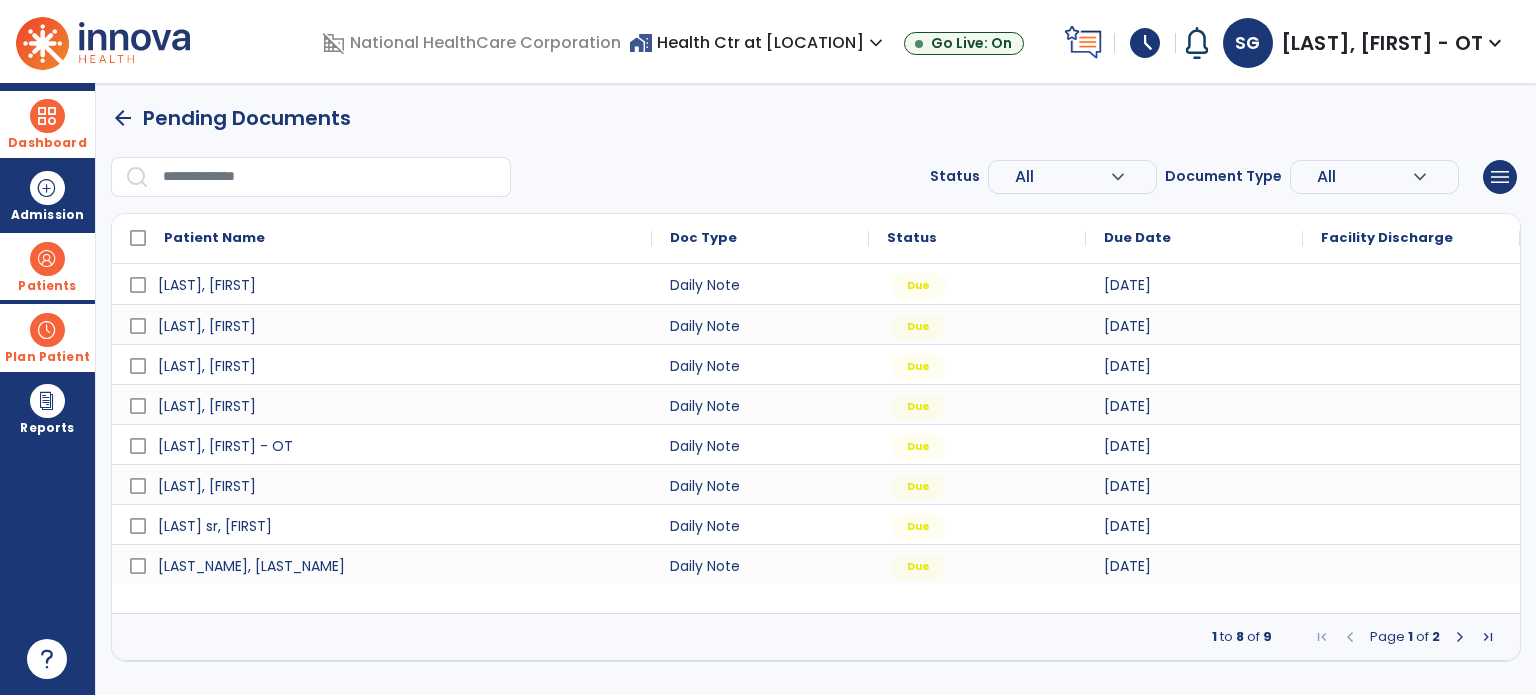 click on "Dashboard" at bounding box center [47, 124] 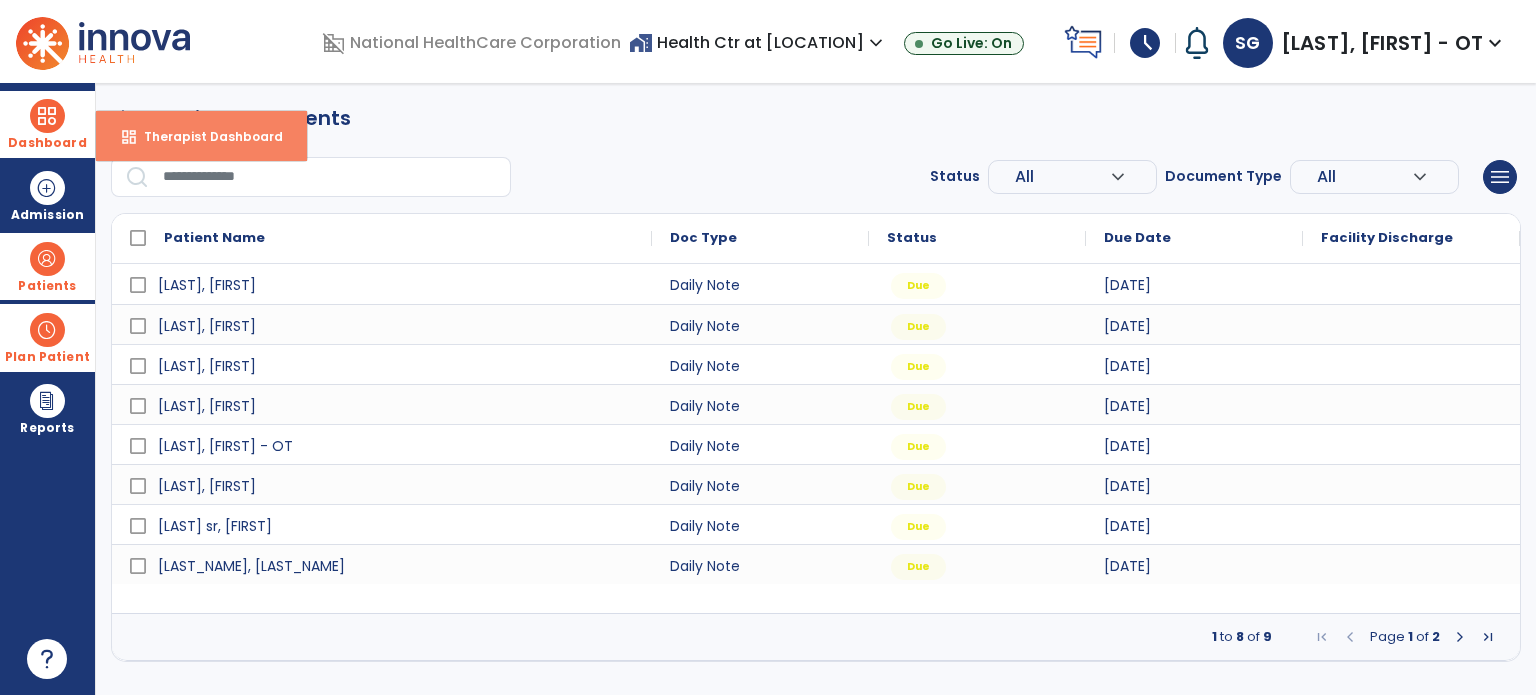 click on "Therapist Dashboard" at bounding box center [205, 136] 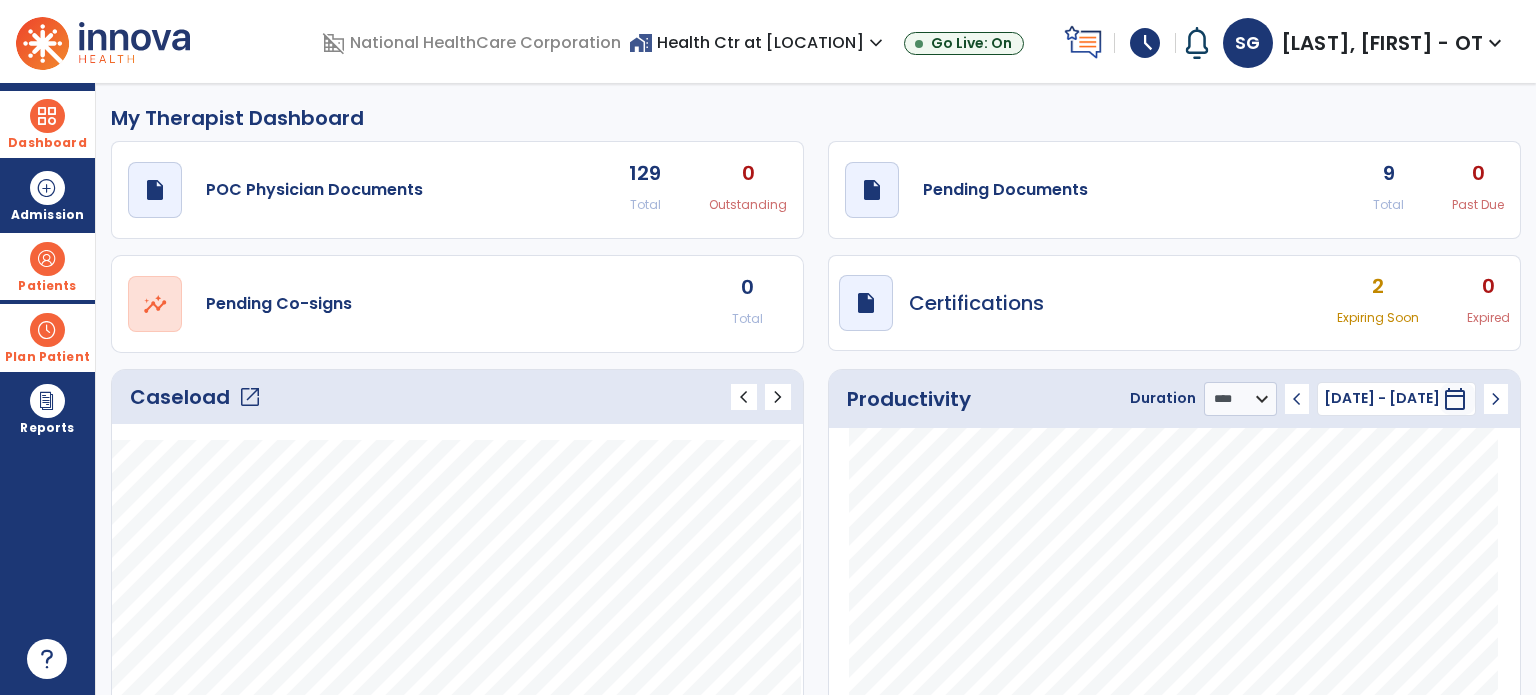 click at bounding box center (47, 259) 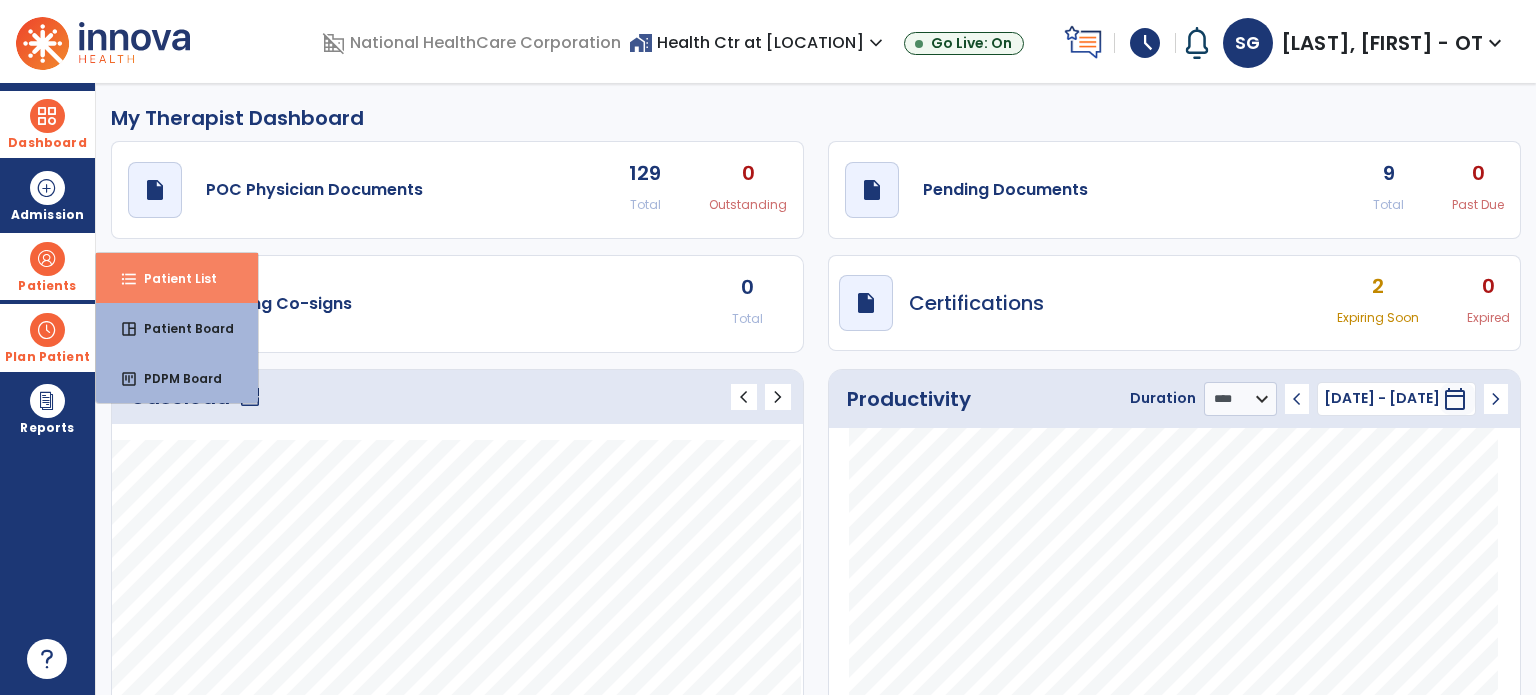 click on "format_list_bulleted  Patient List" at bounding box center (177, 278) 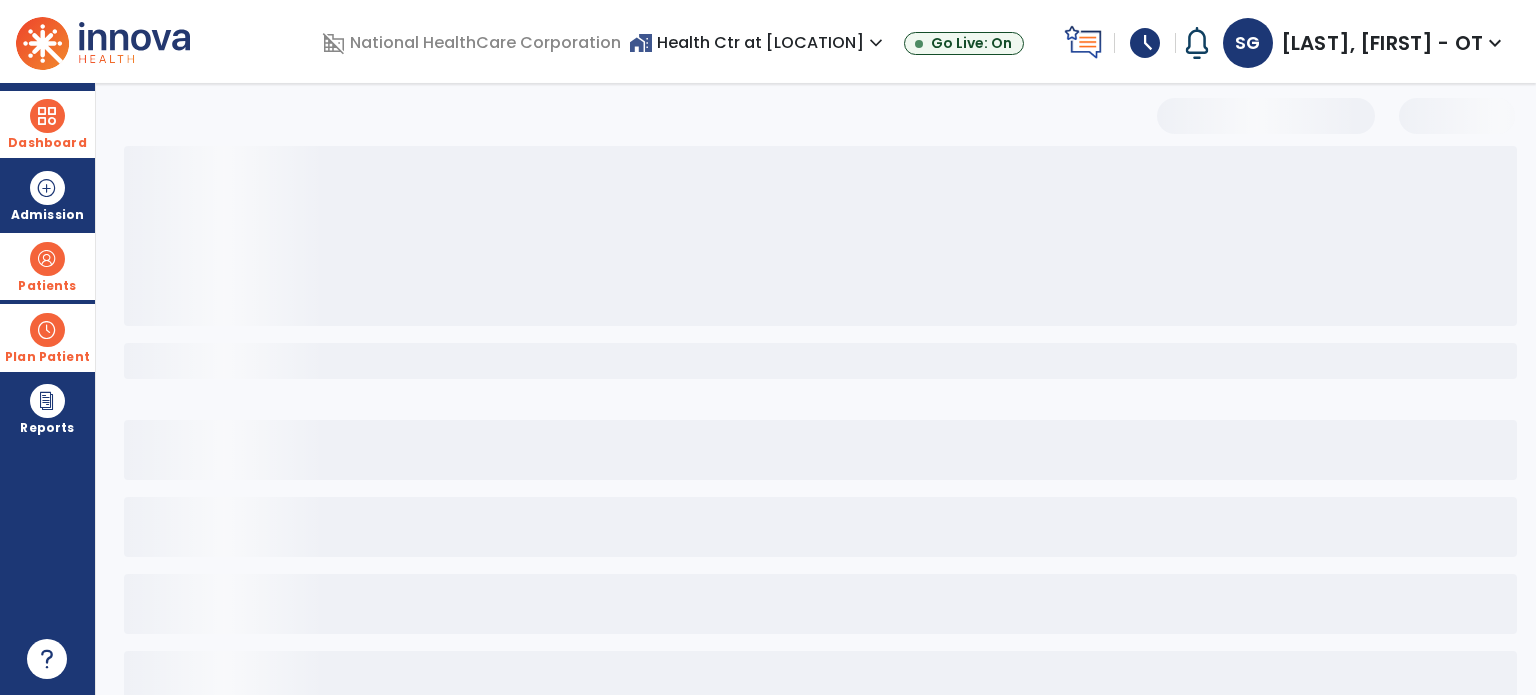 select on "***" 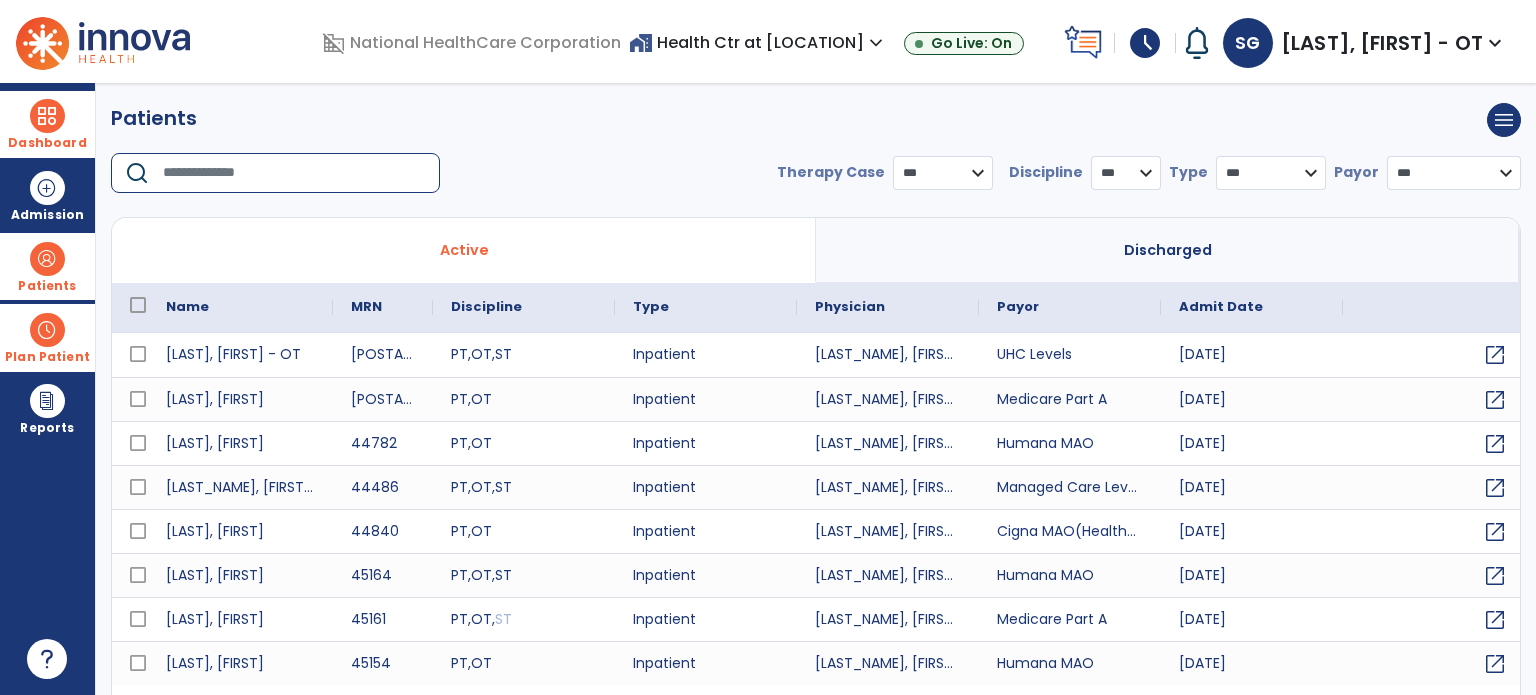 click at bounding box center [294, 173] 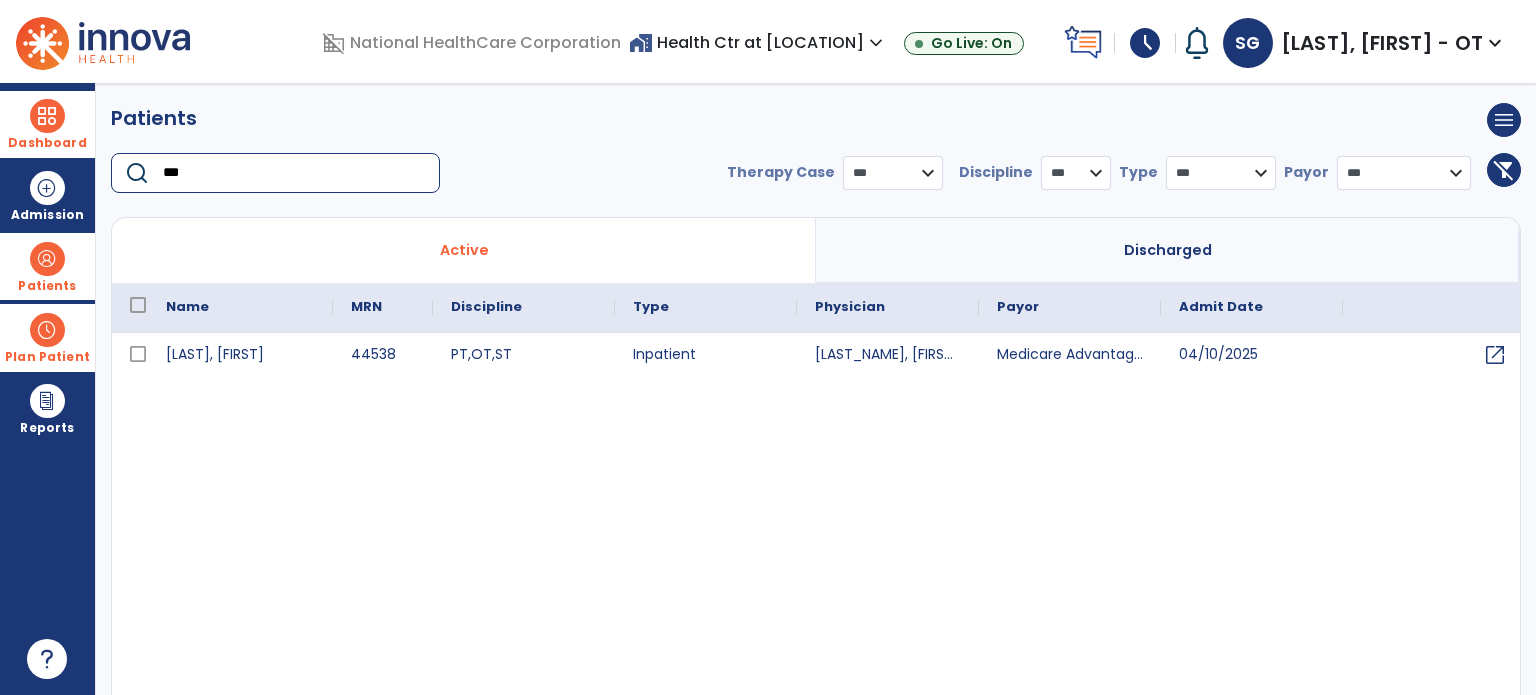 type on "***" 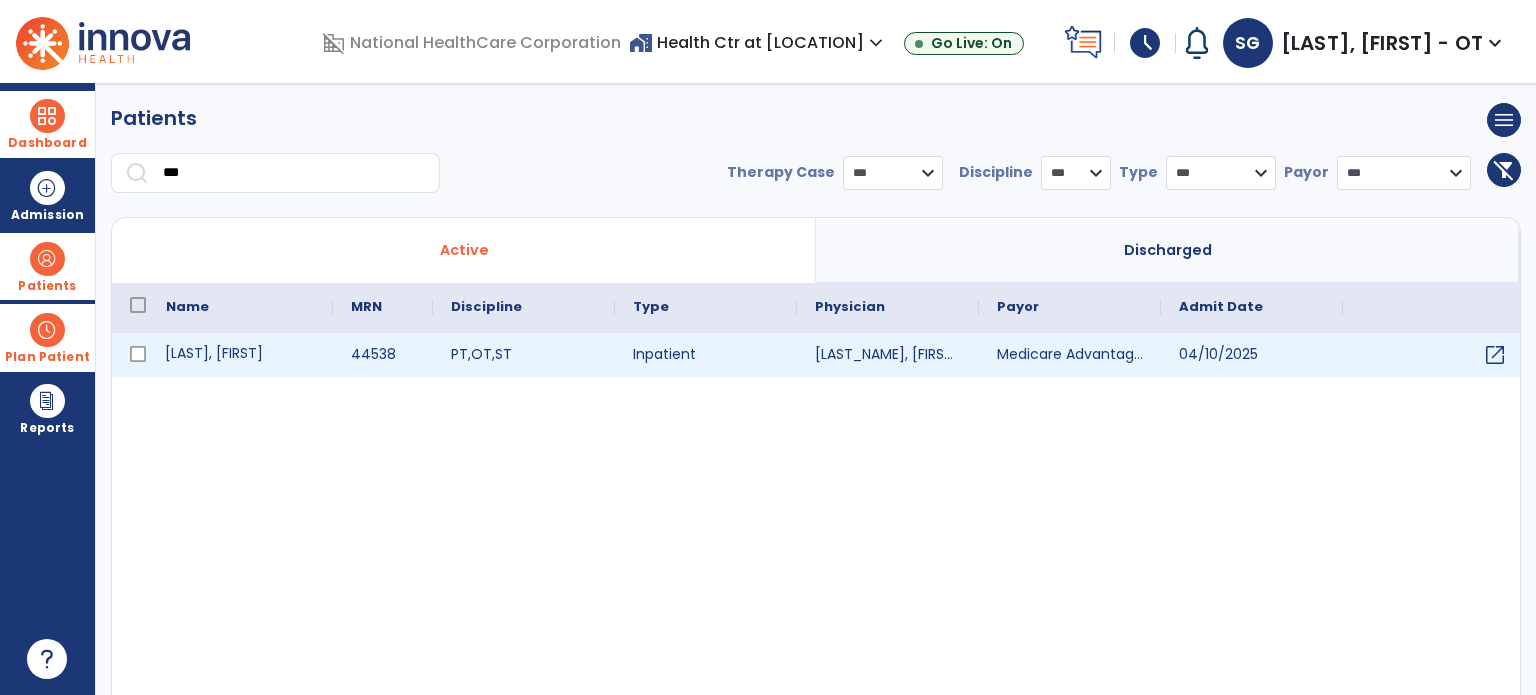 click on "[LAST], [FIRST]" at bounding box center (240, 355) 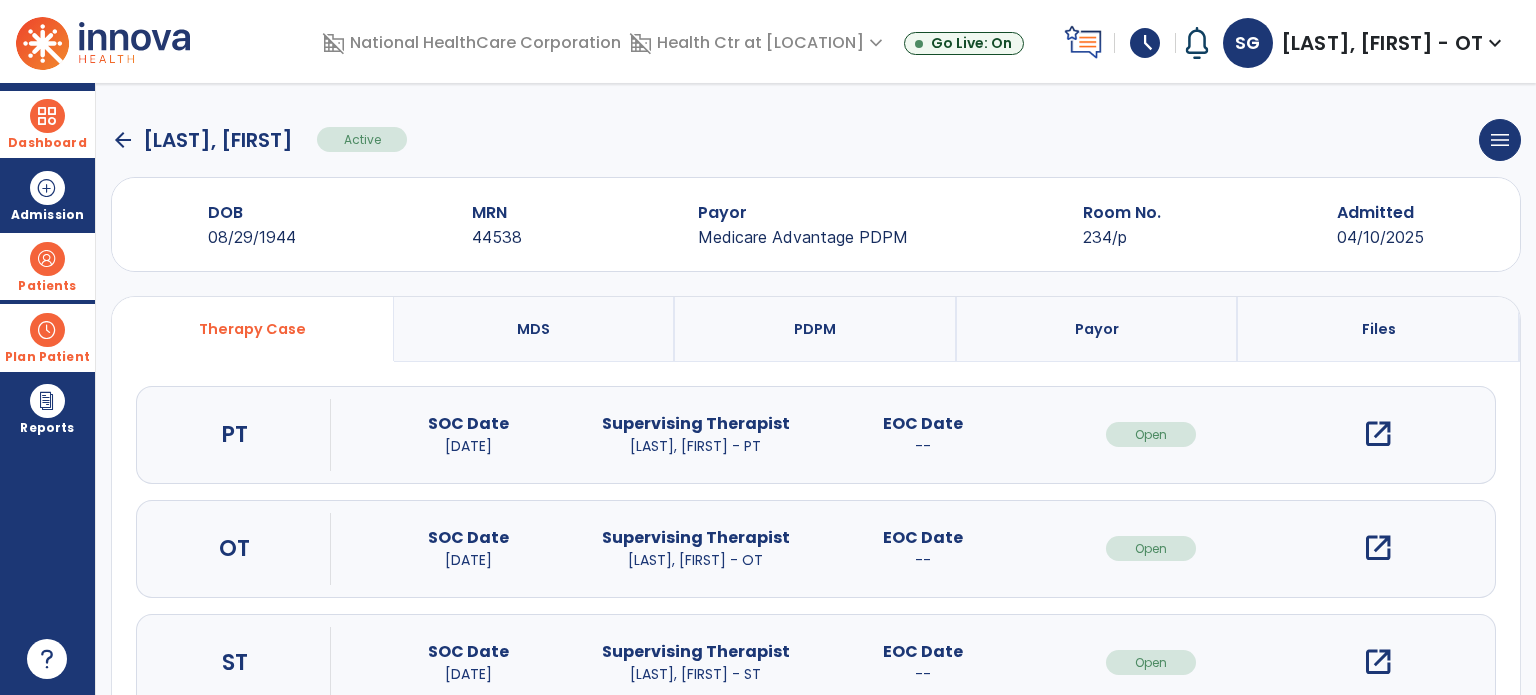 scroll, scrollTop: 107, scrollLeft: 0, axis: vertical 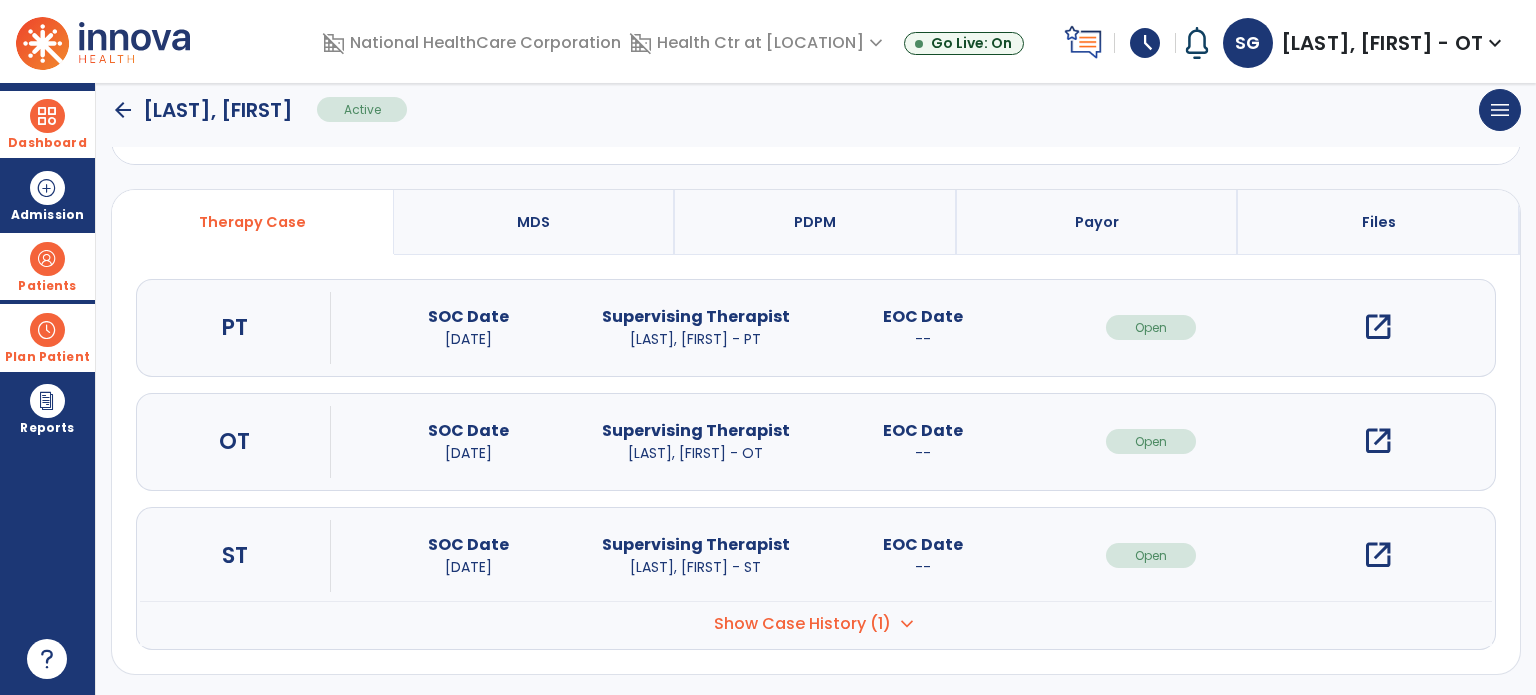 click on "open_in_new" at bounding box center (1378, 555) 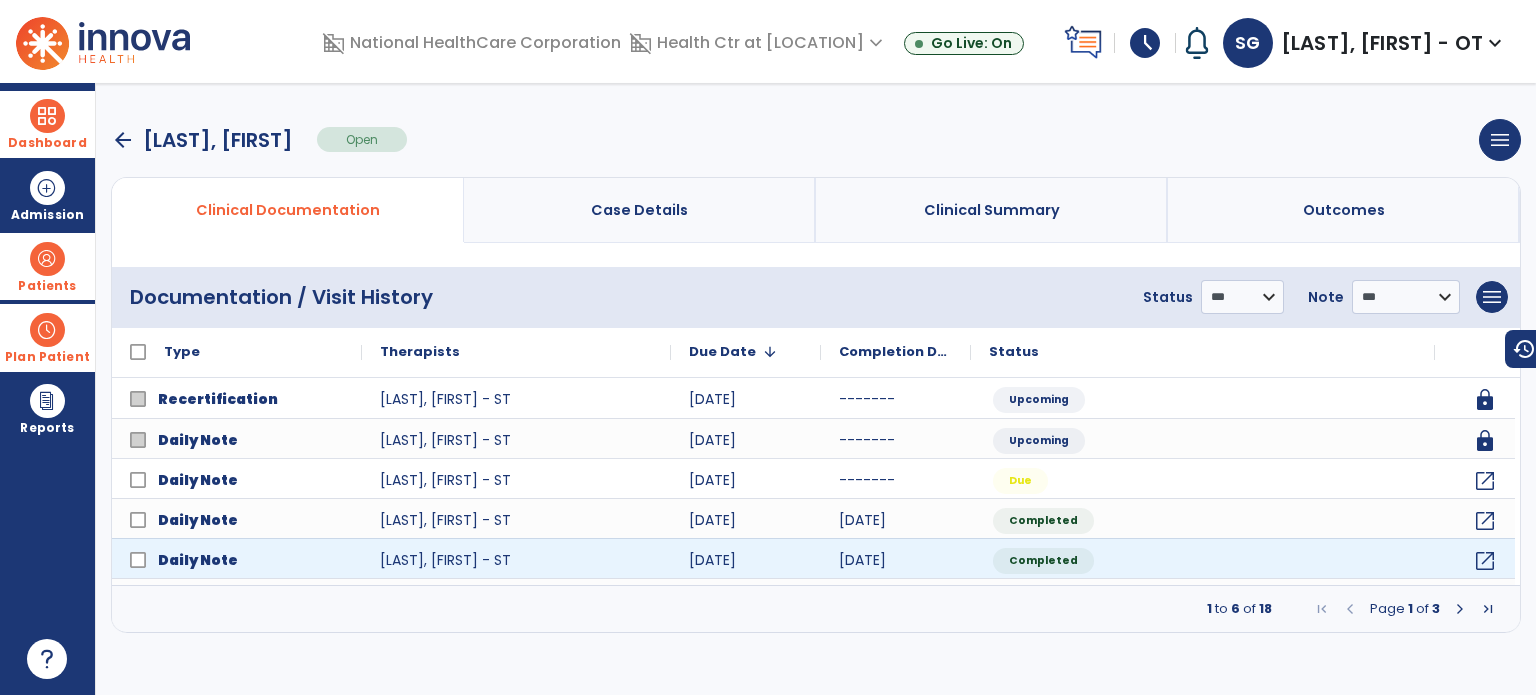 scroll, scrollTop: 0, scrollLeft: 0, axis: both 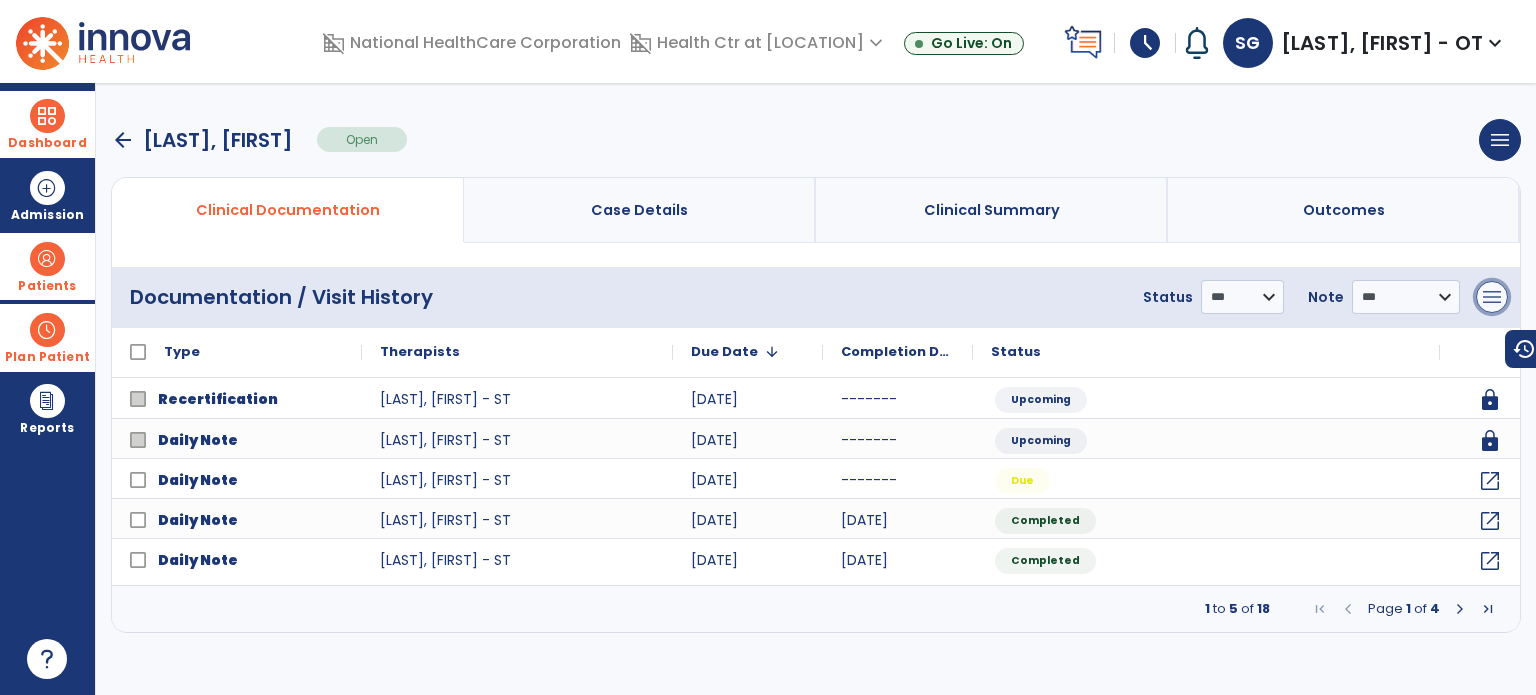 click on "menu" at bounding box center [1492, 297] 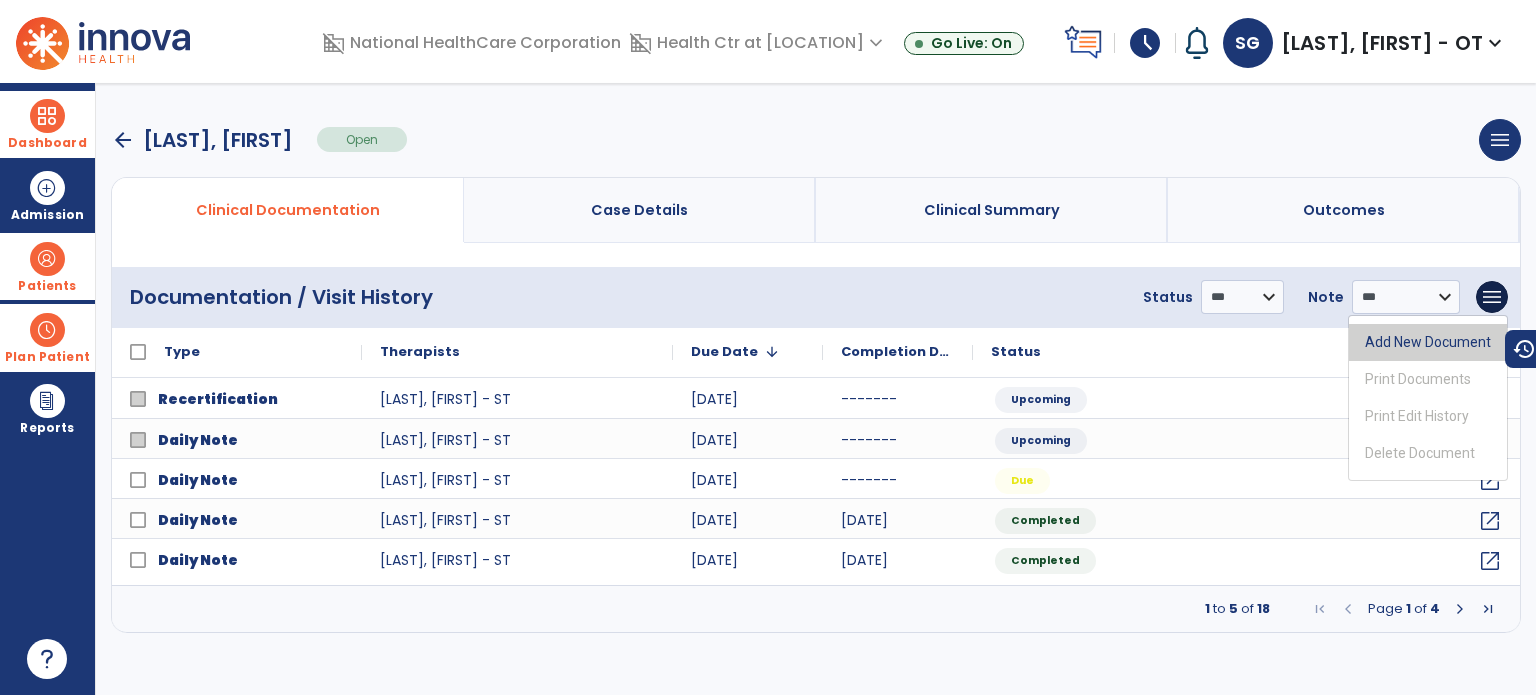 click on "Add New Document" at bounding box center [1428, 342] 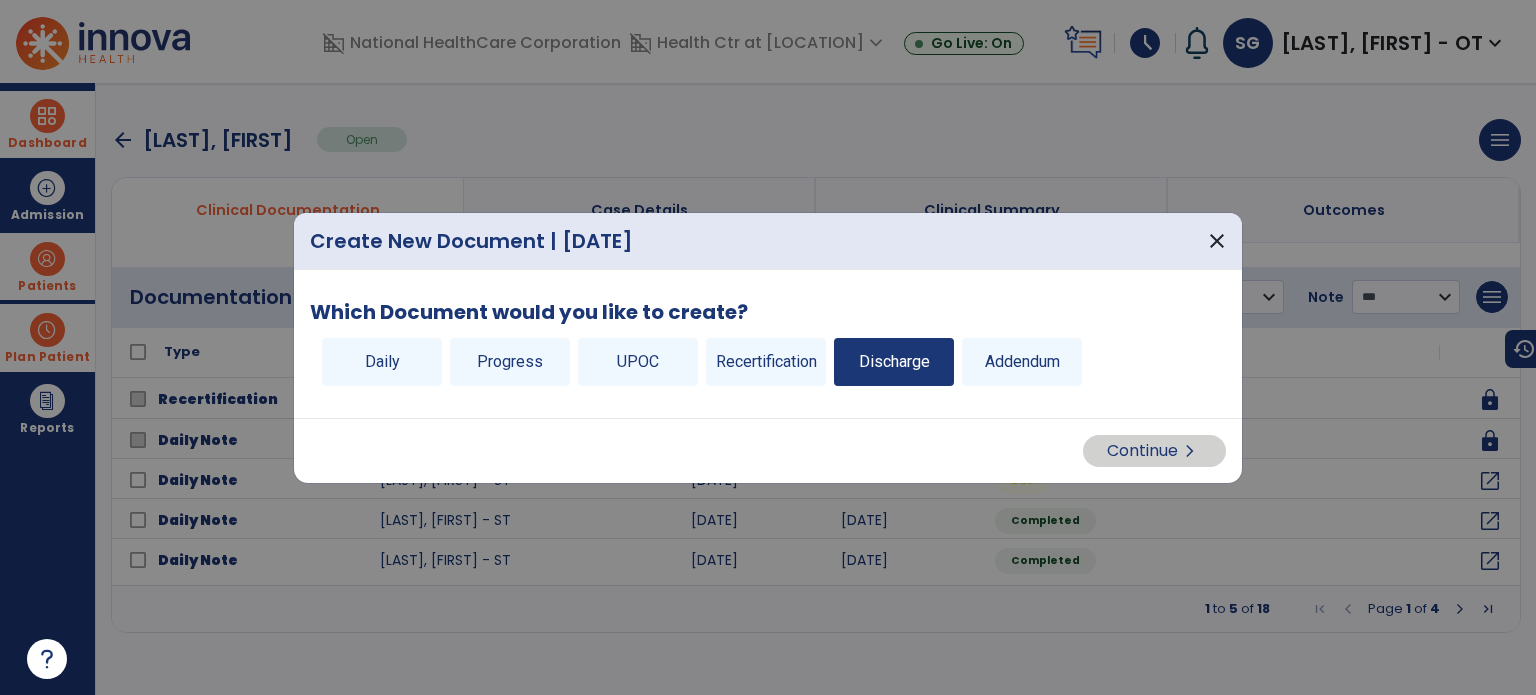 click on "Discharge" at bounding box center [894, 362] 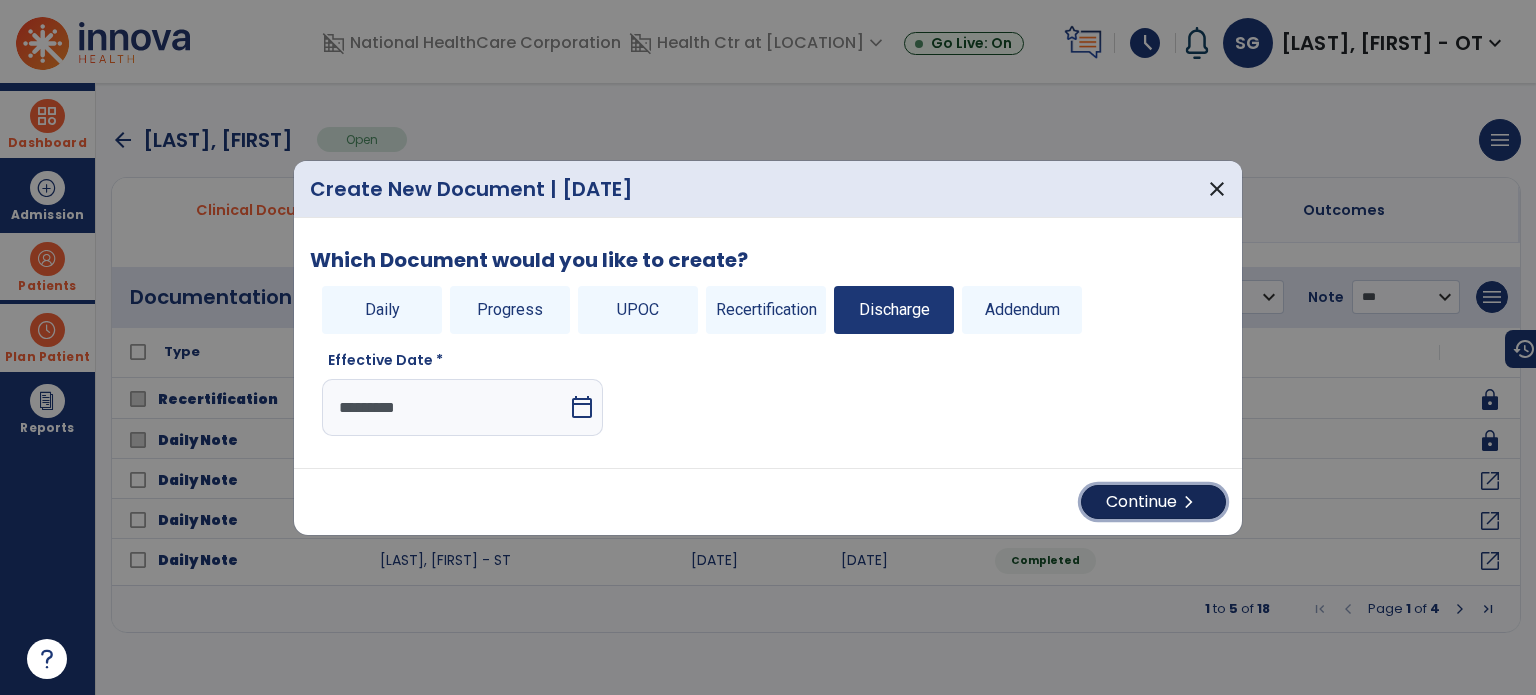 click on "Continue   chevron_right" at bounding box center [1153, 502] 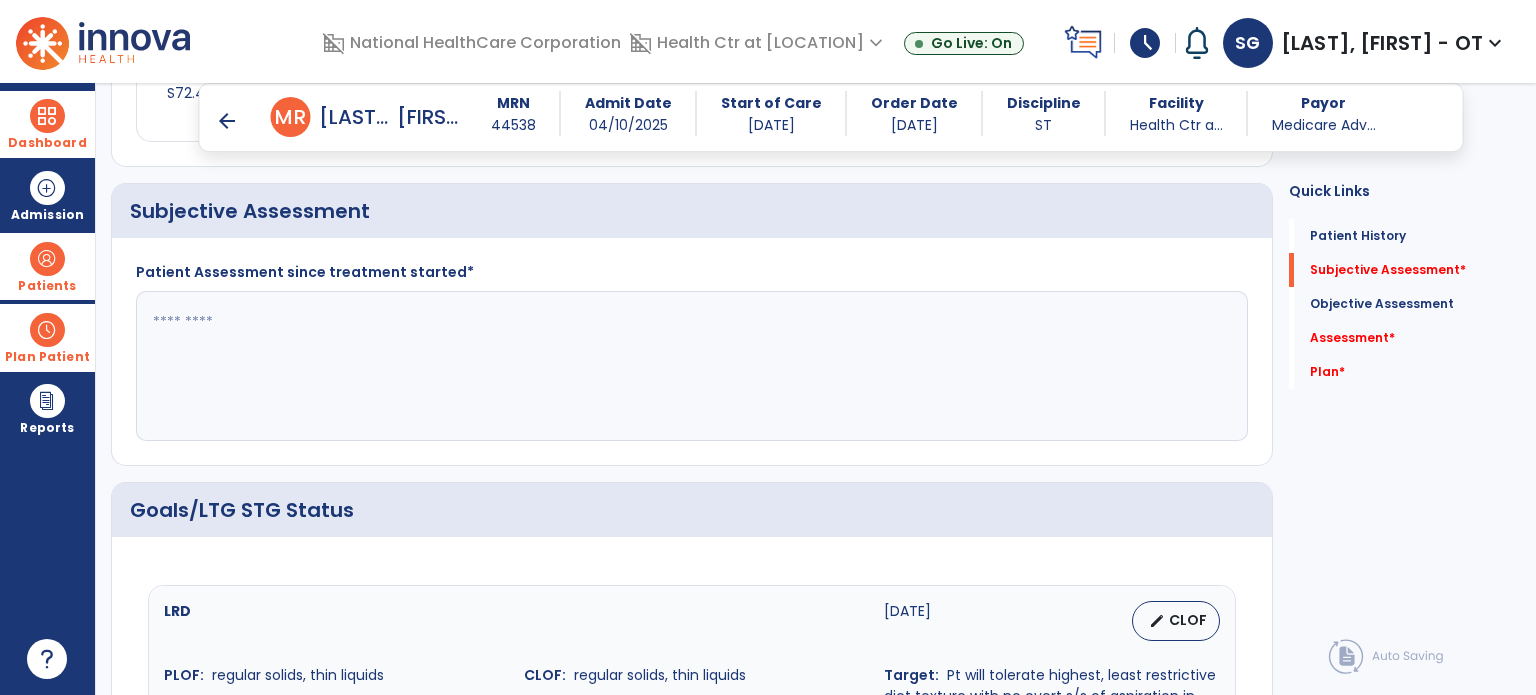scroll, scrollTop: 459, scrollLeft: 0, axis: vertical 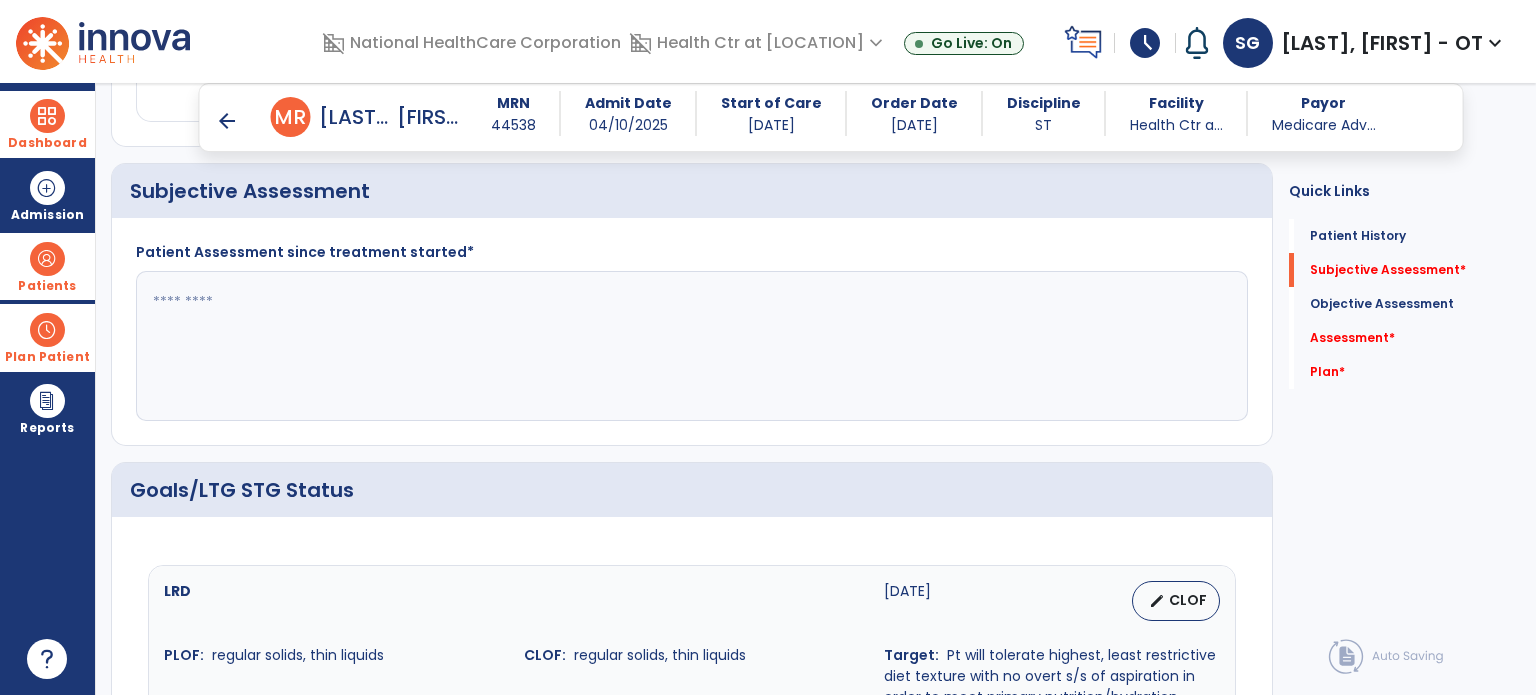 click 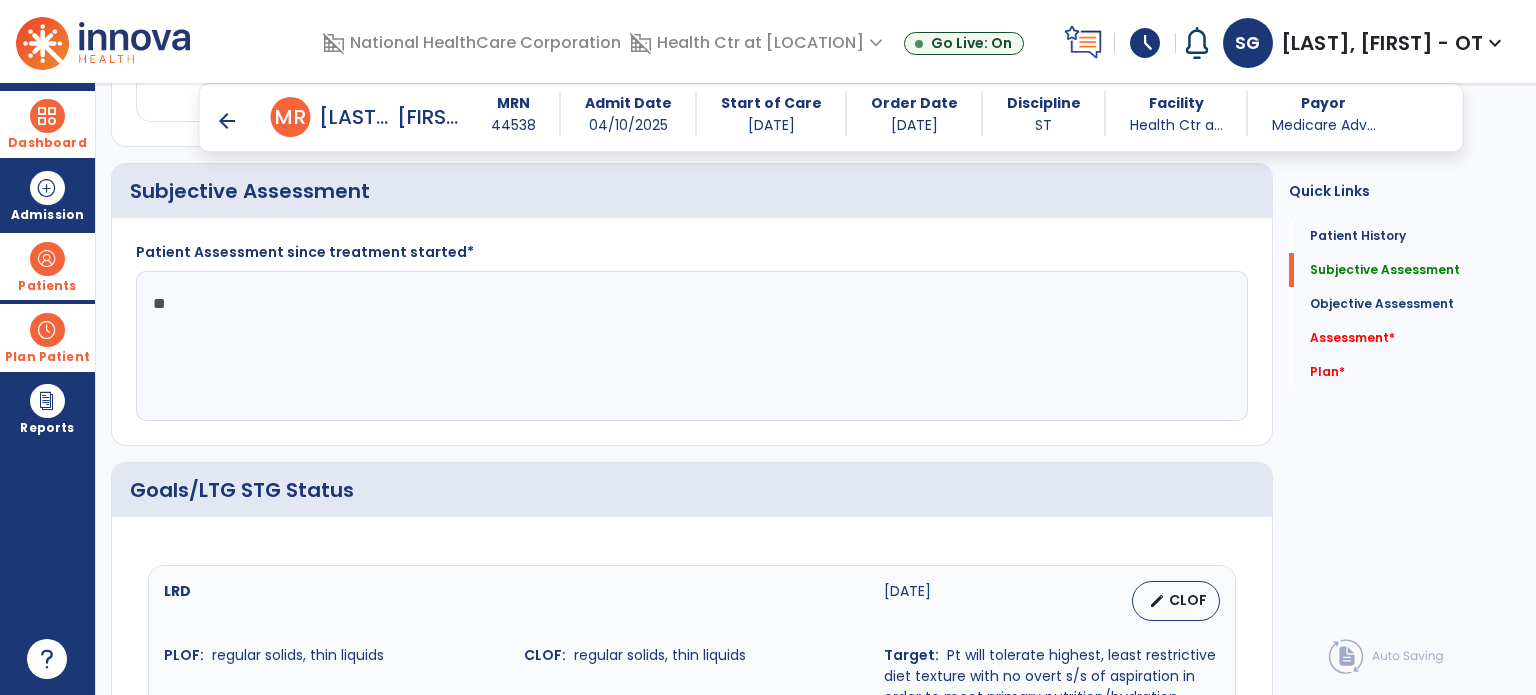 type on "*" 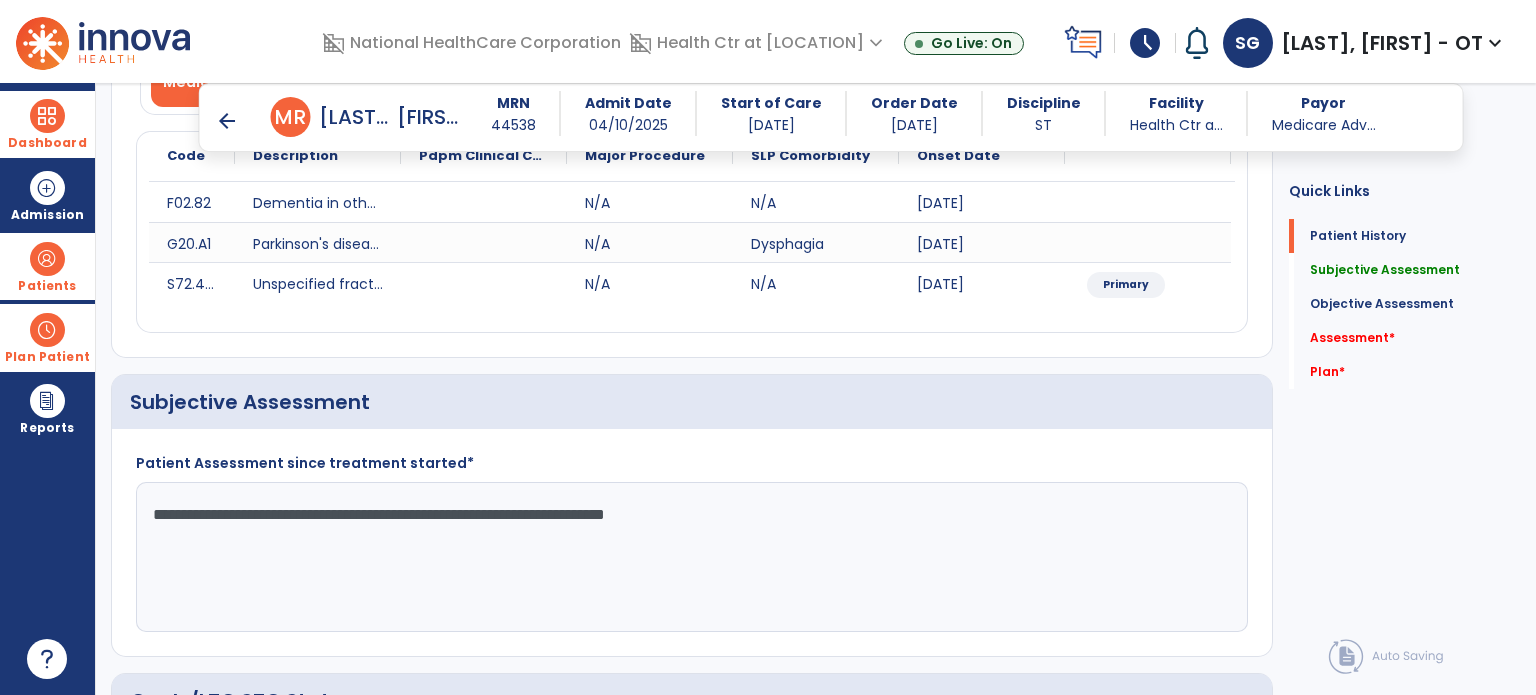 scroll, scrollTop: 0, scrollLeft: 0, axis: both 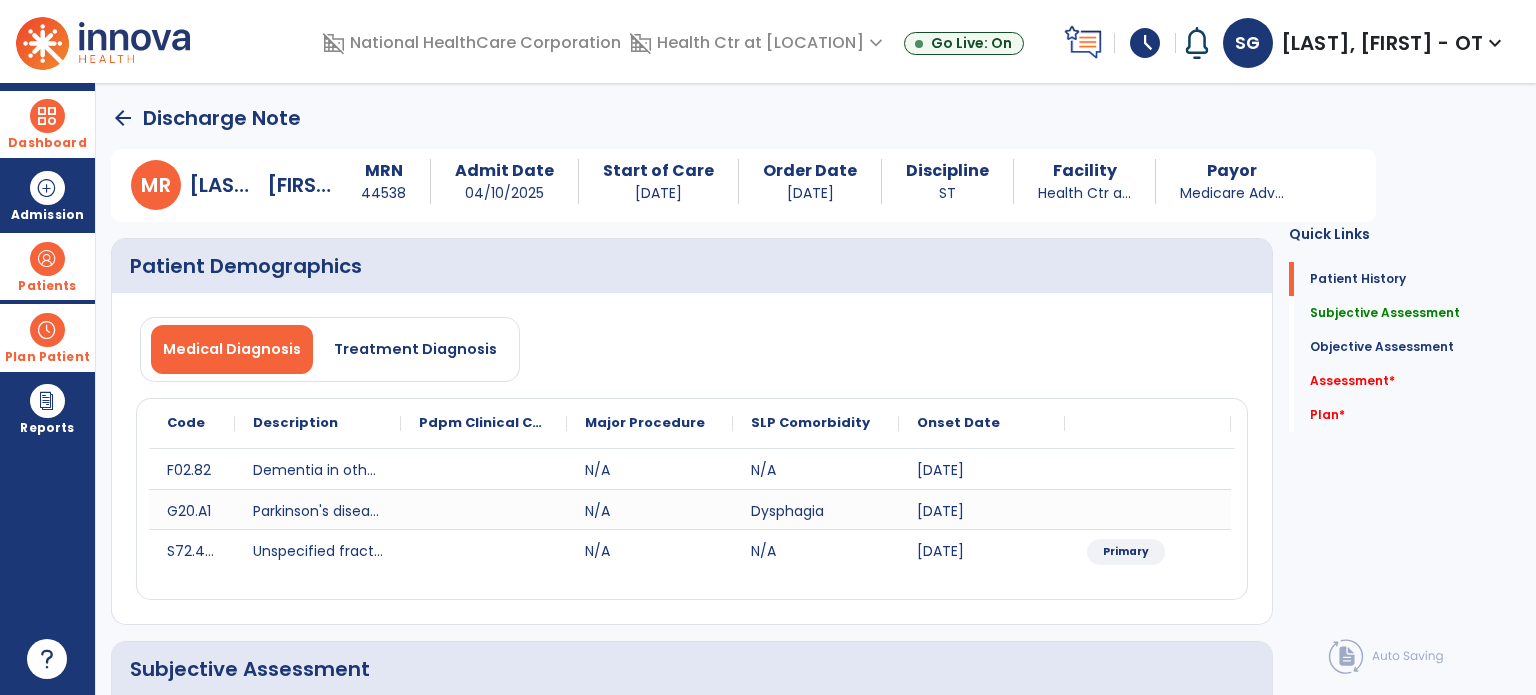 type on "**********" 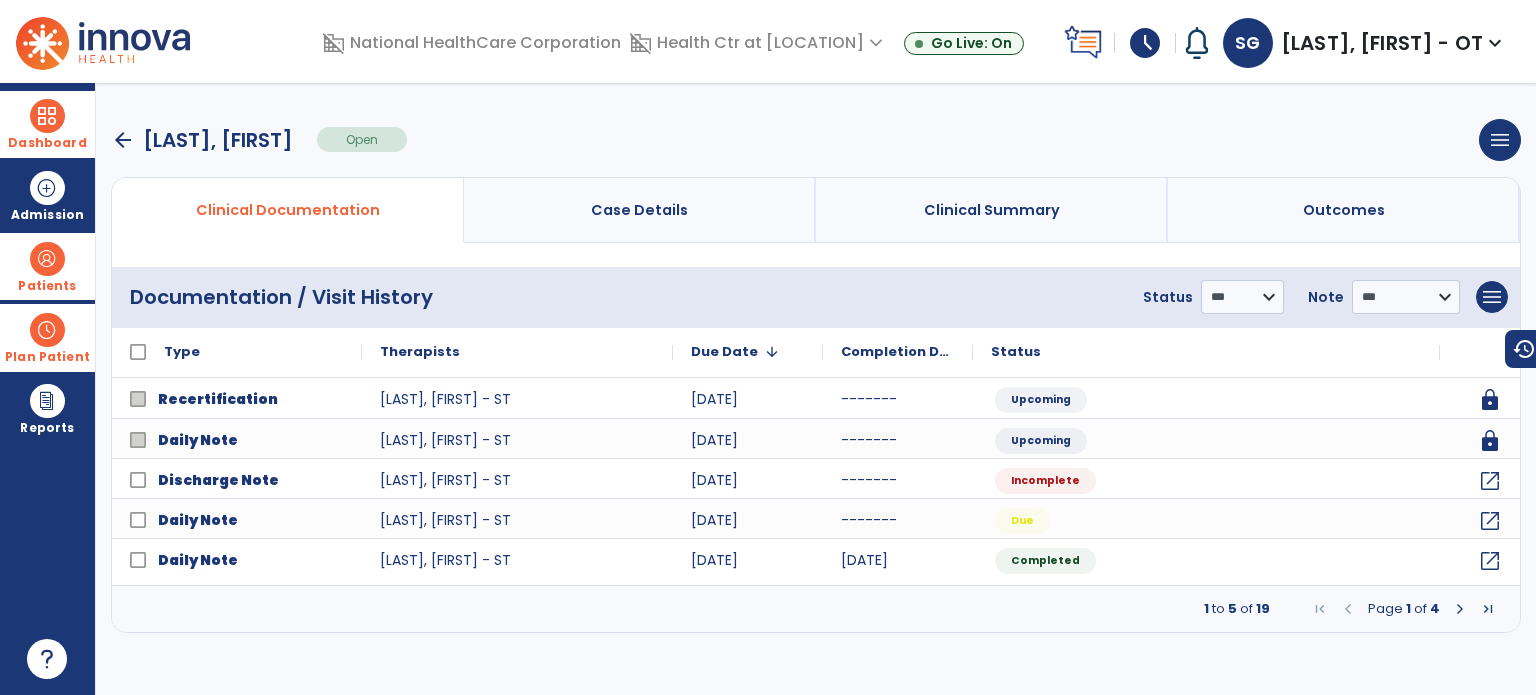 click on "arrow_back" at bounding box center [123, 140] 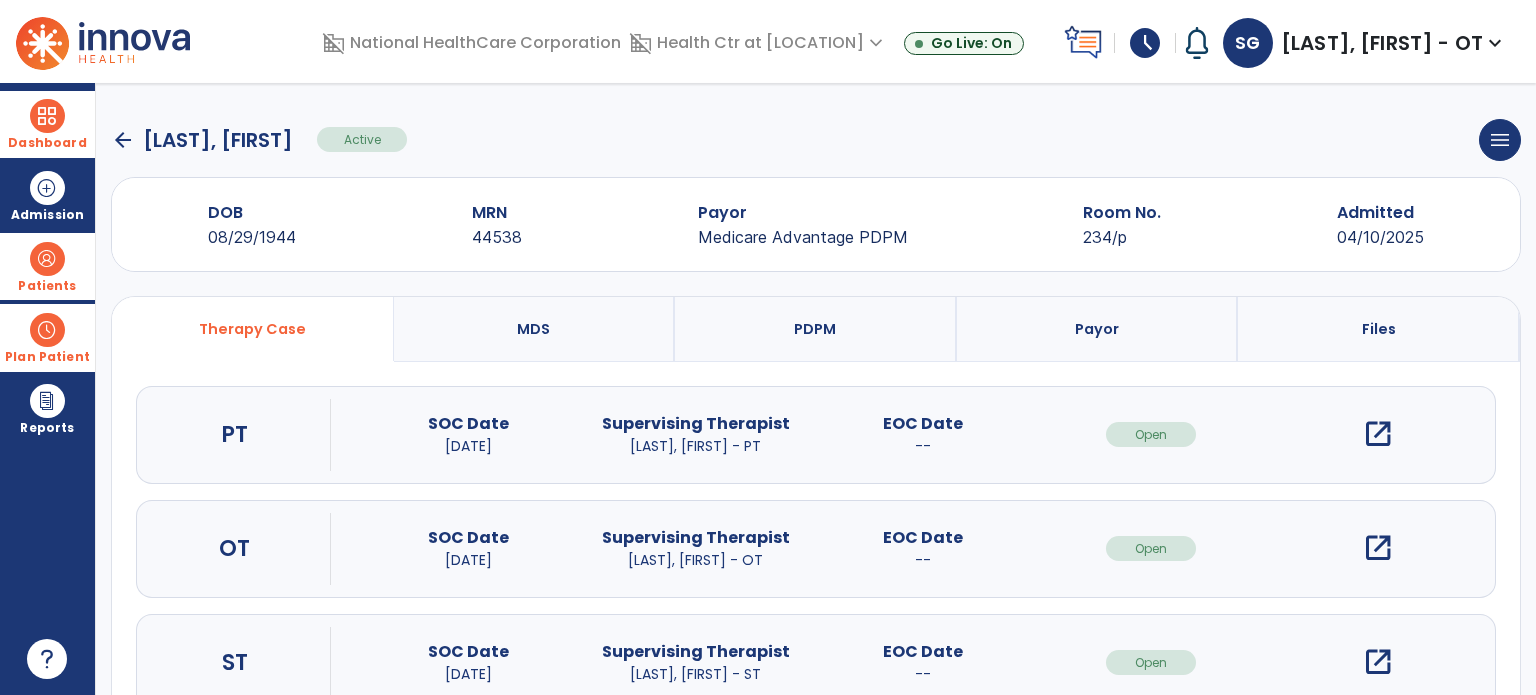 click on "arrow_back" 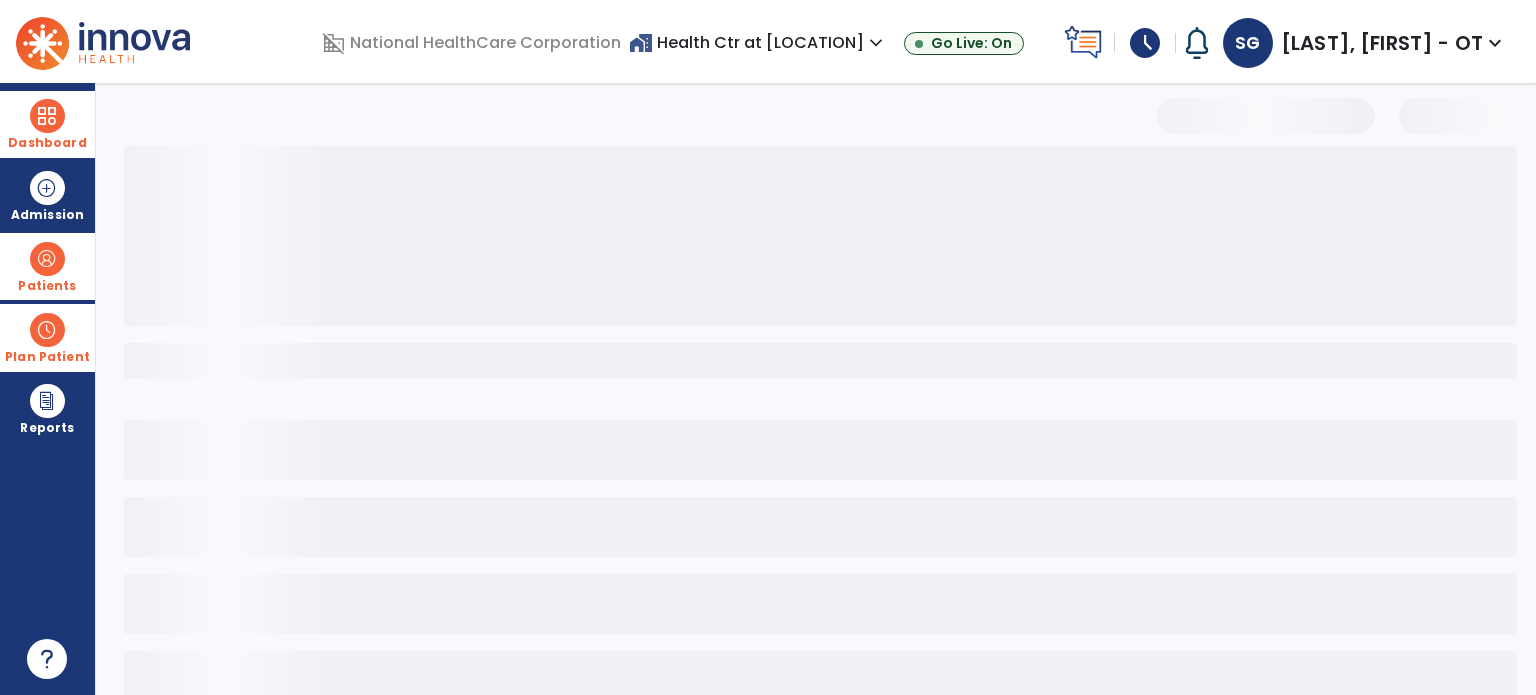 select on "***" 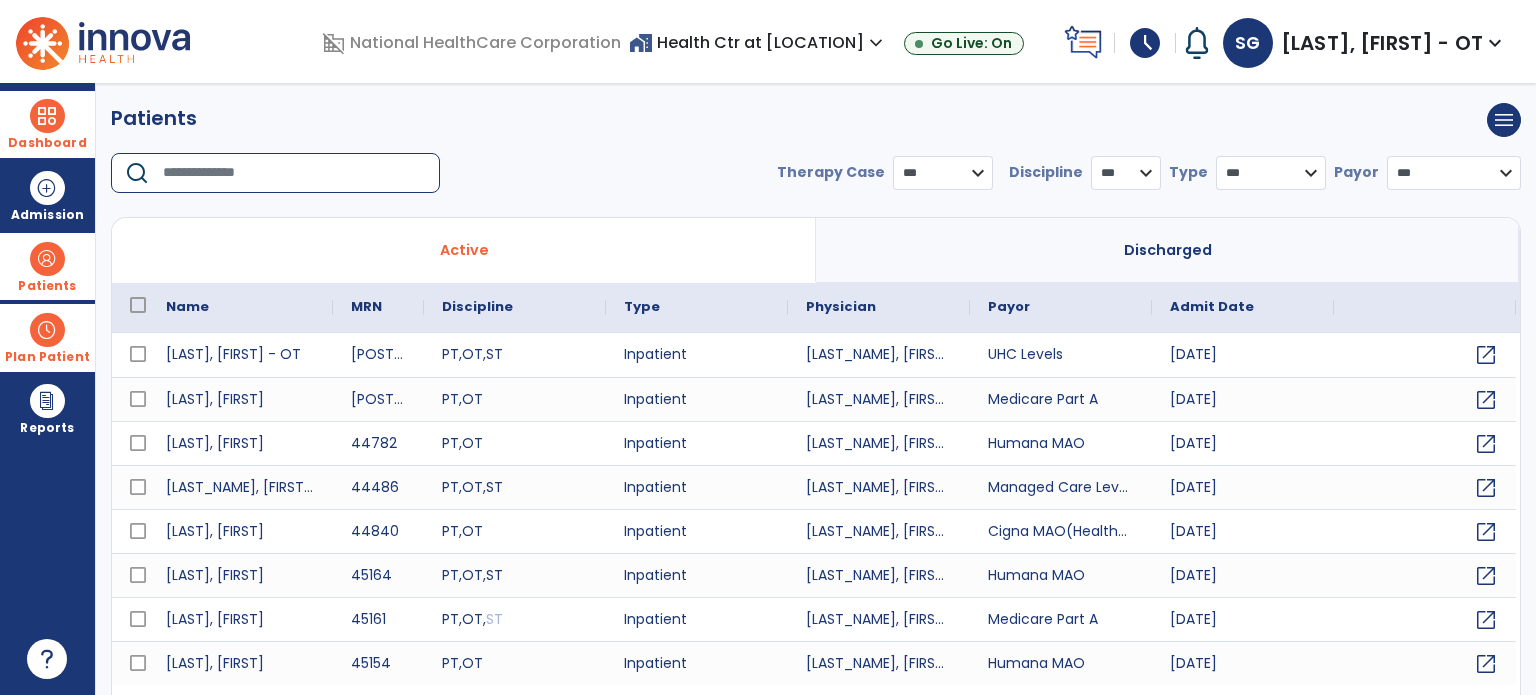 click at bounding box center (294, 173) 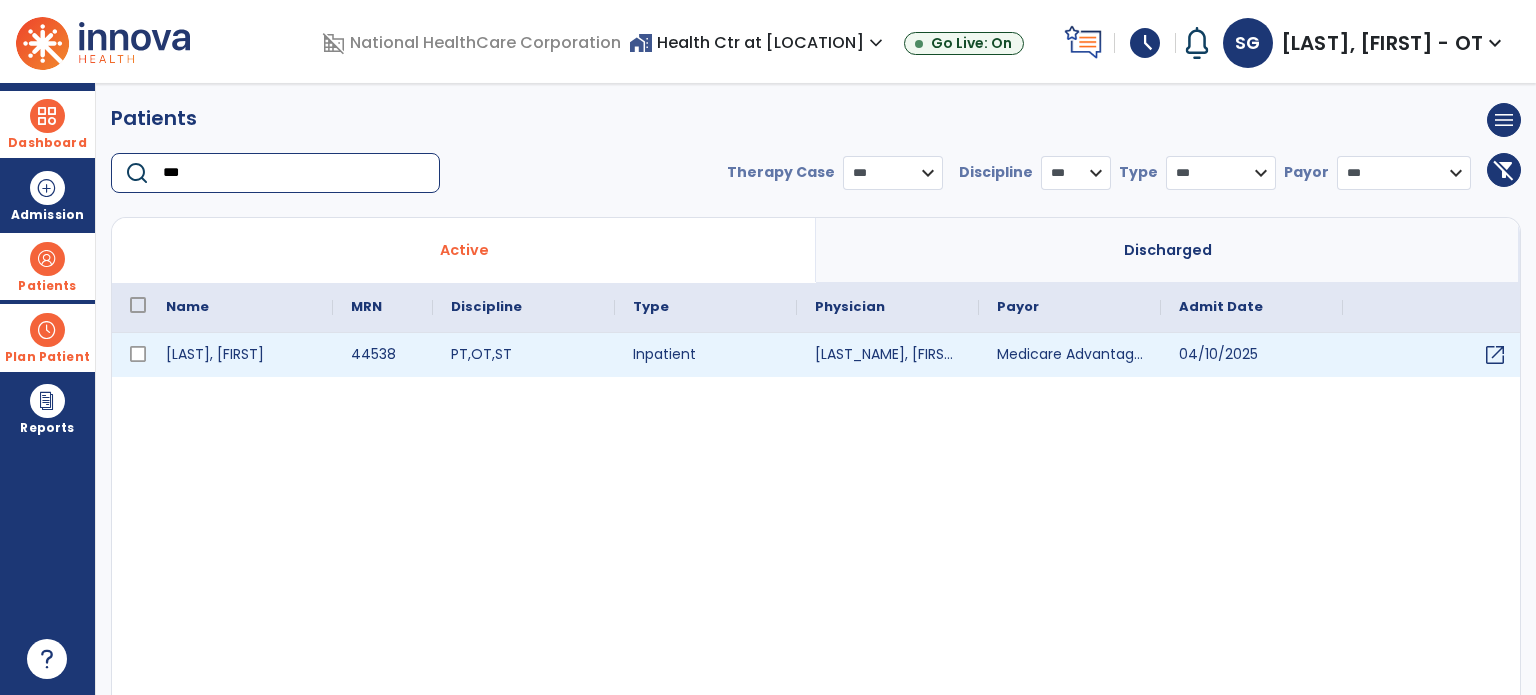 type on "***" 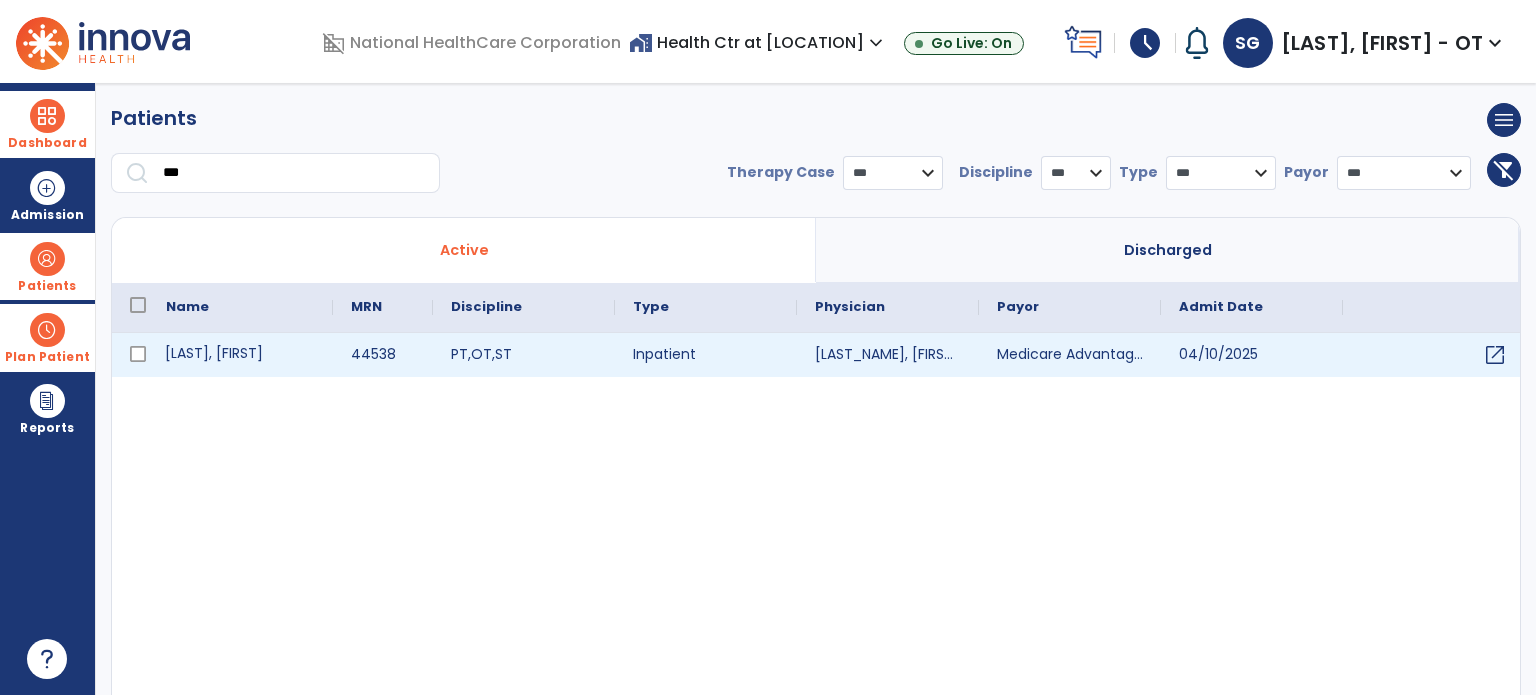 click on "[LAST], [FIRST]" at bounding box center (240, 355) 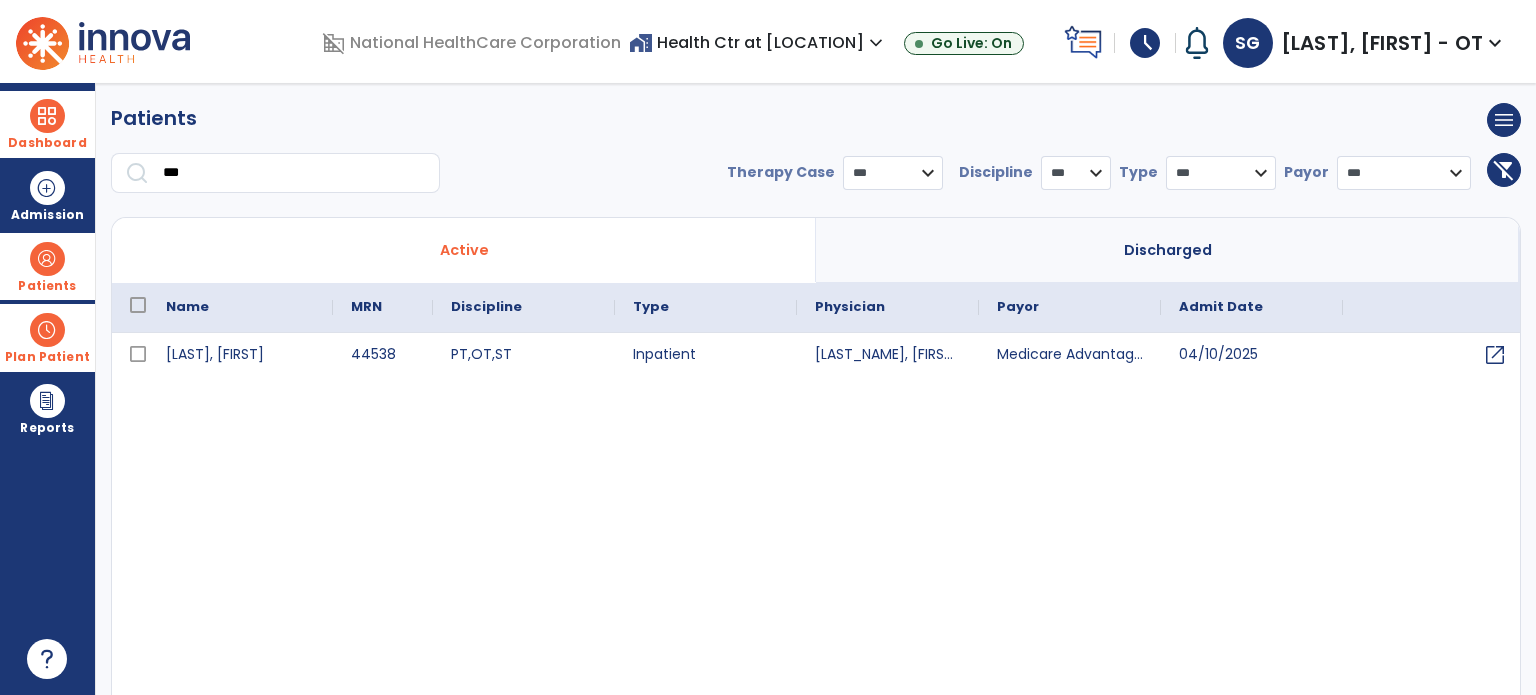 click on "schedule" at bounding box center [1145, 43] 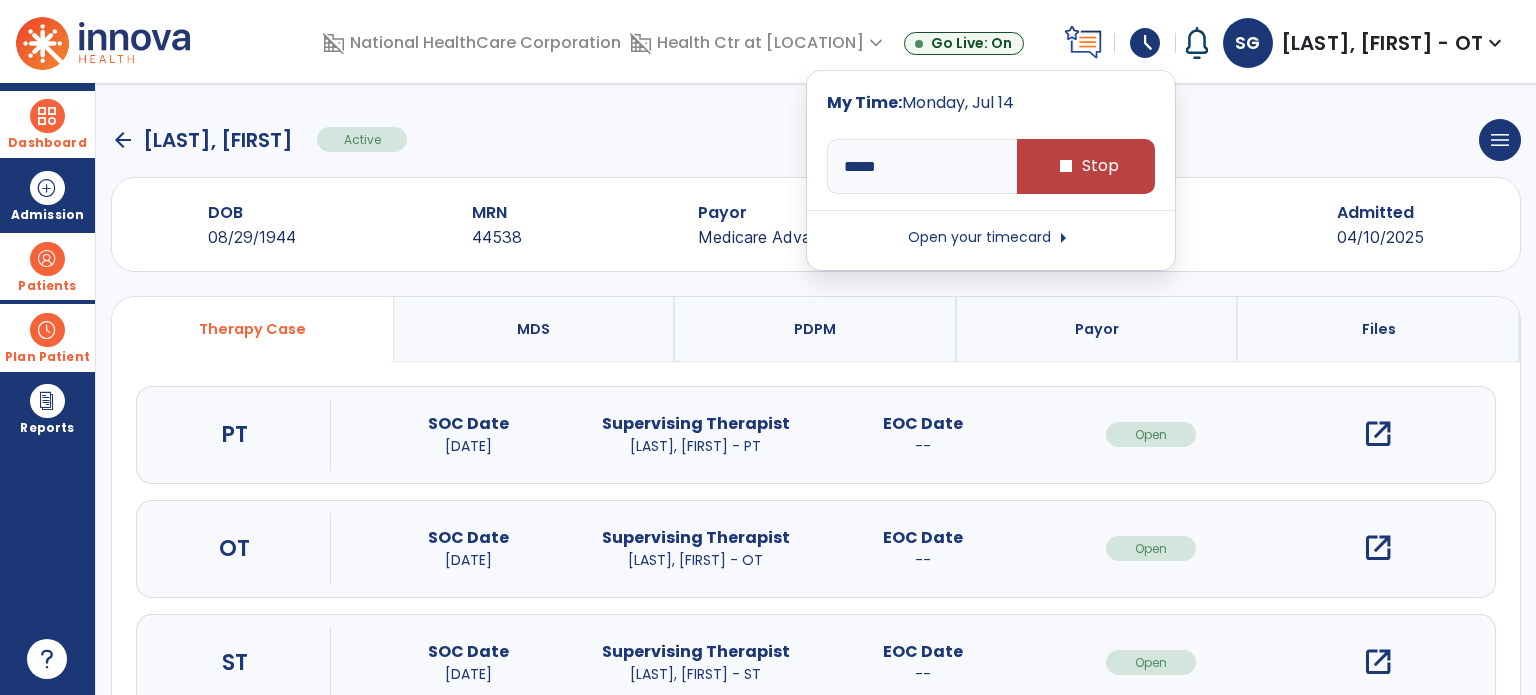 click on "schedule" at bounding box center [1145, 43] 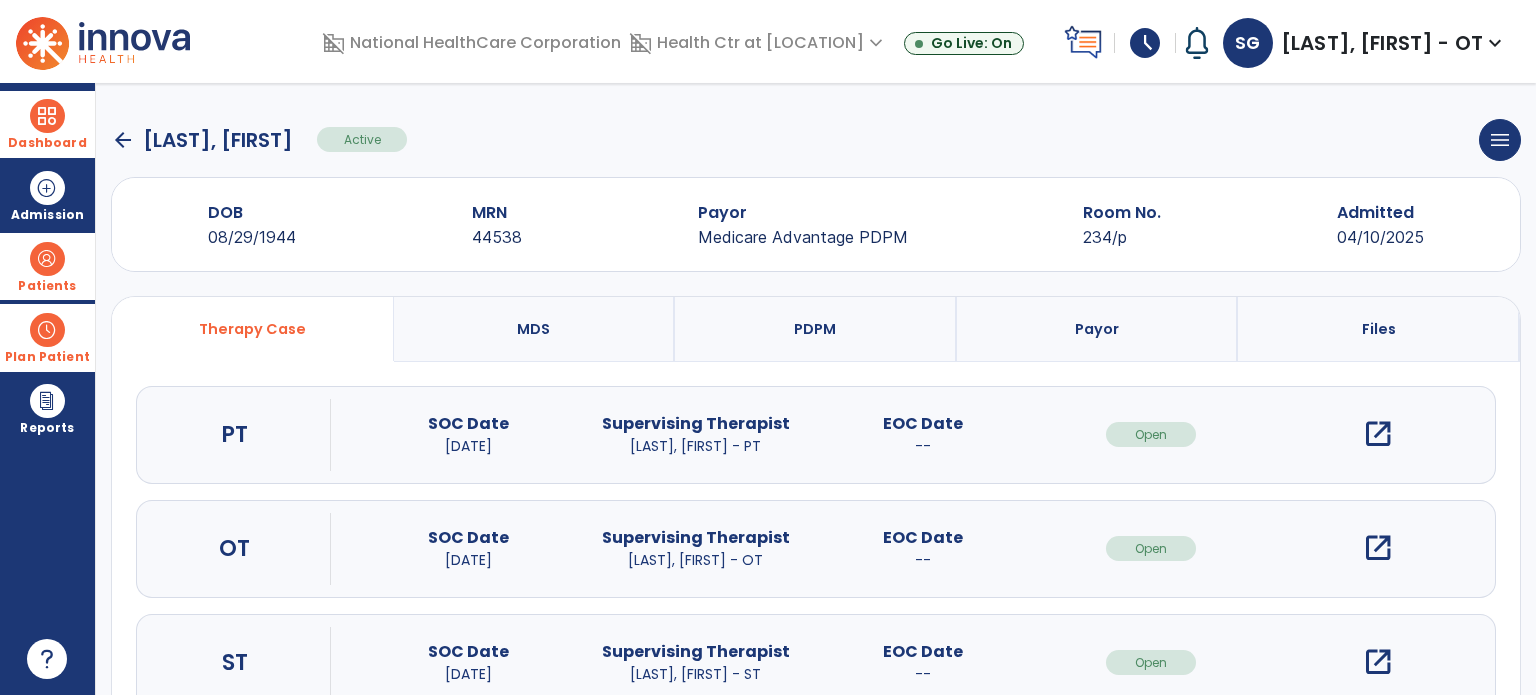 scroll, scrollTop: 107, scrollLeft: 0, axis: vertical 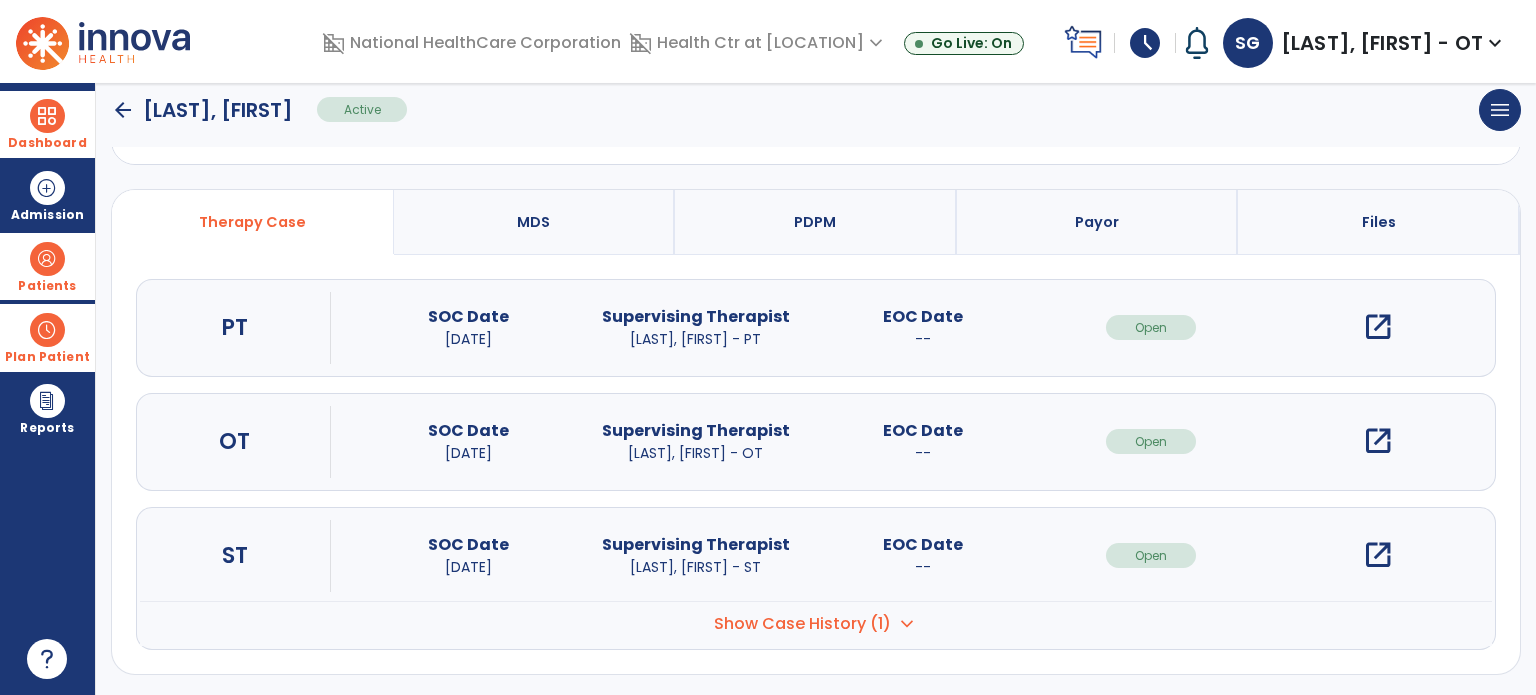 click on "open_in_new" at bounding box center (1378, 555) 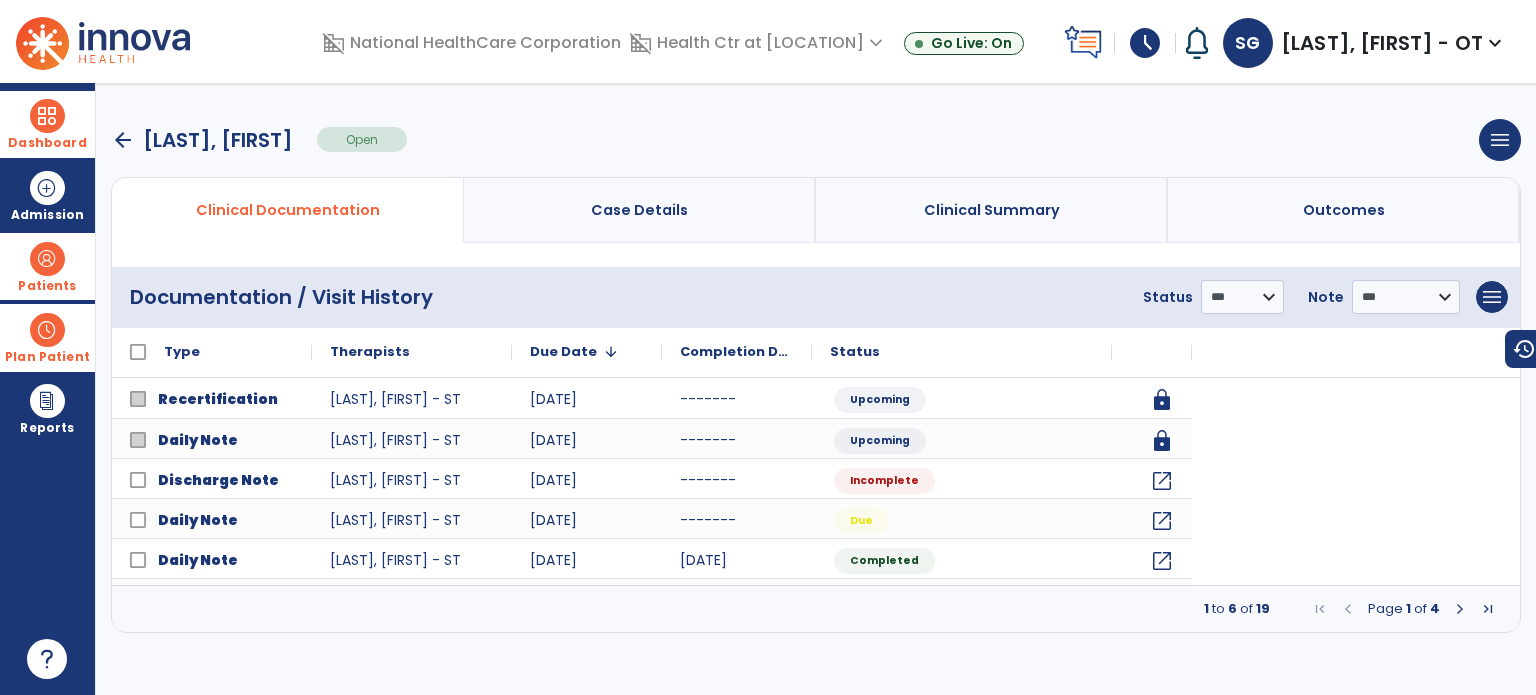 scroll, scrollTop: 0, scrollLeft: 0, axis: both 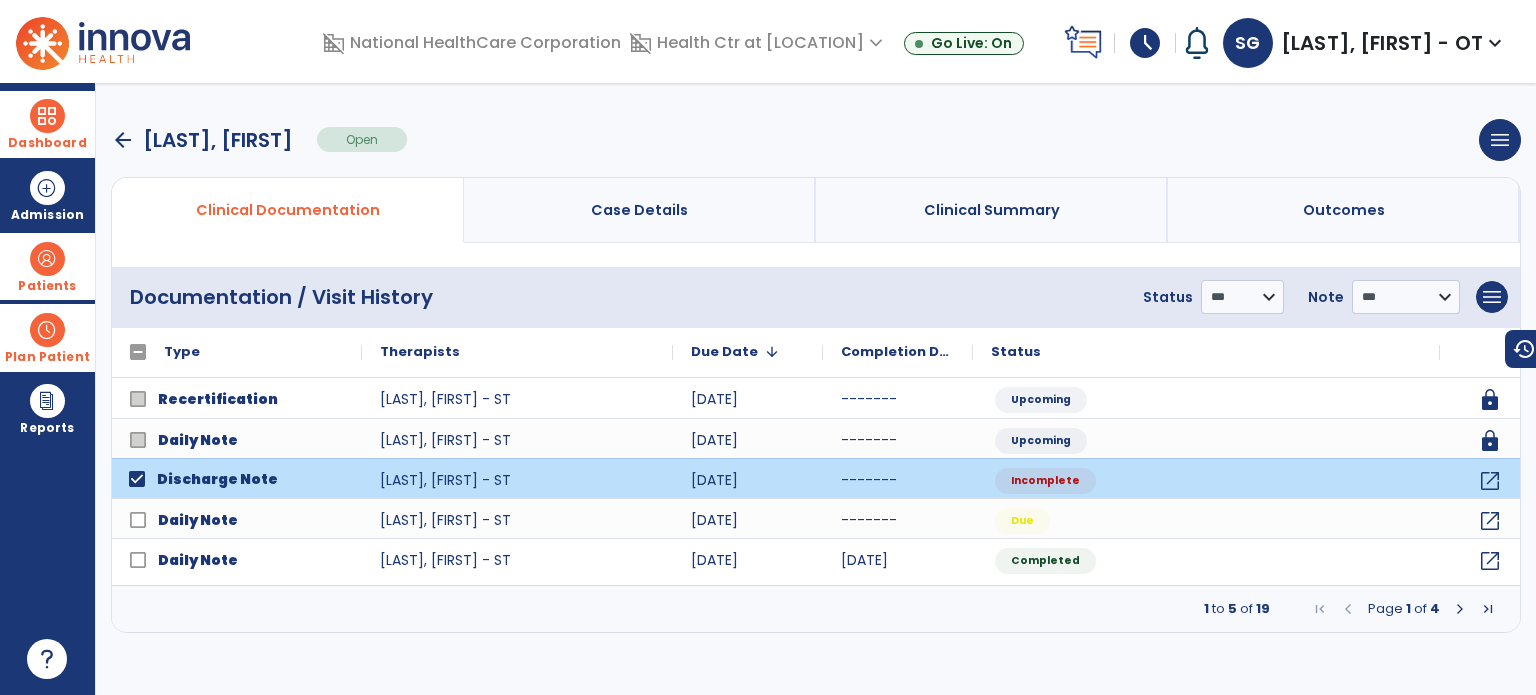 click on "**********" at bounding box center [816, 297] 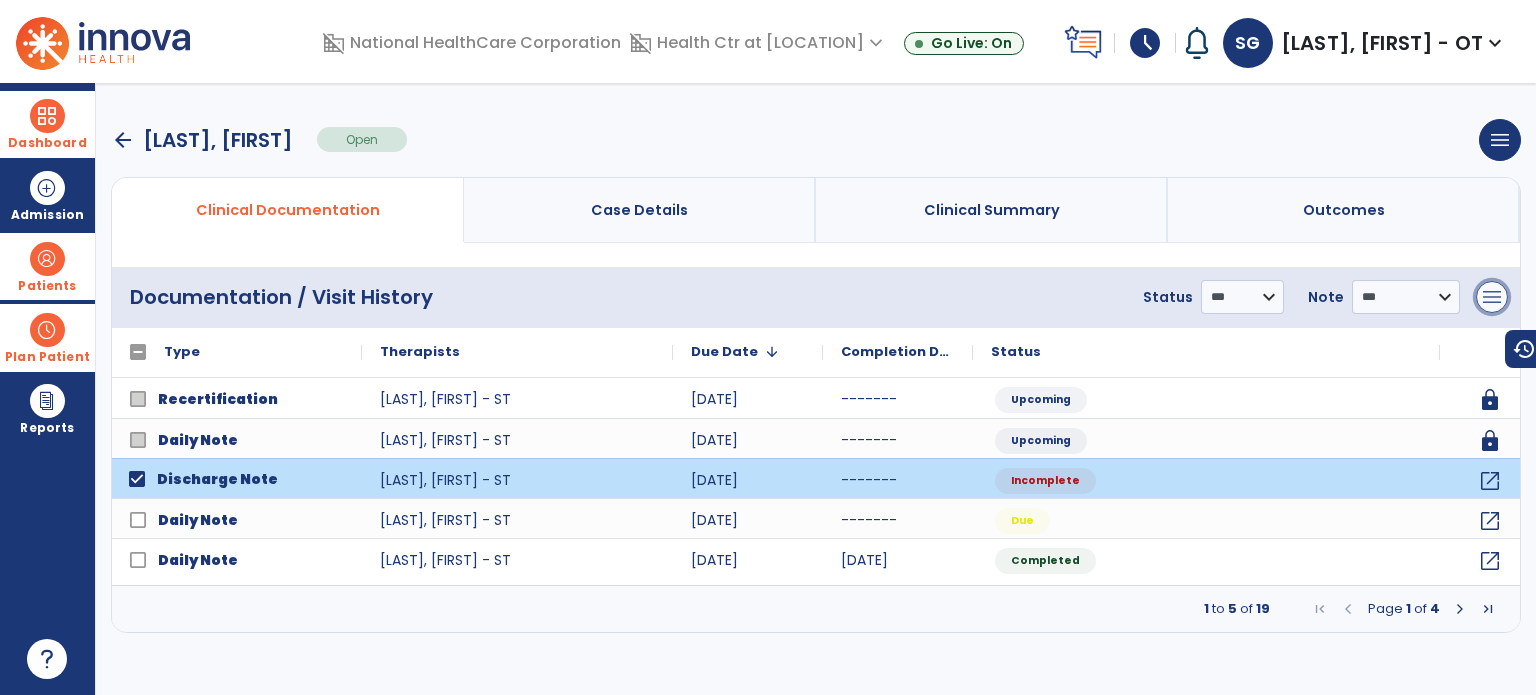 click on "menu" at bounding box center [1492, 297] 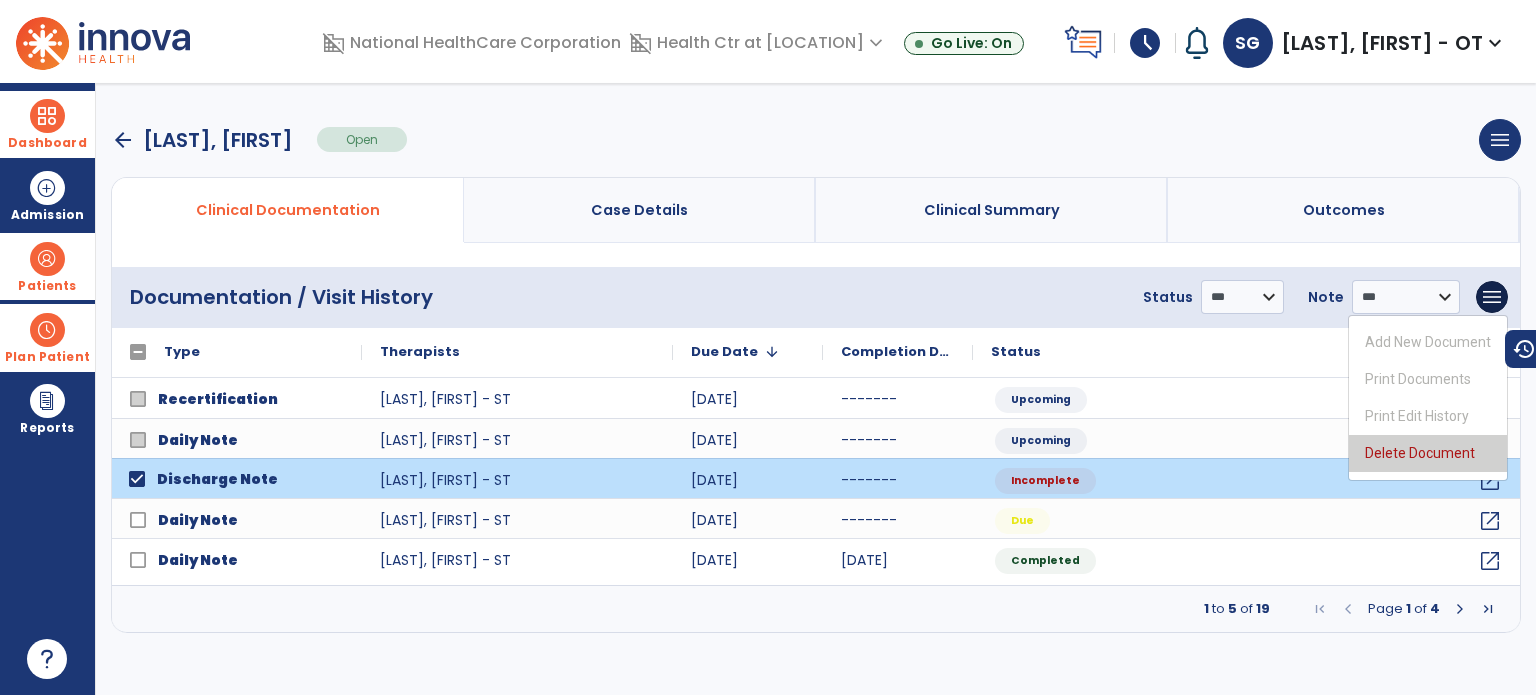 click on "Delete Document" at bounding box center (1428, 453) 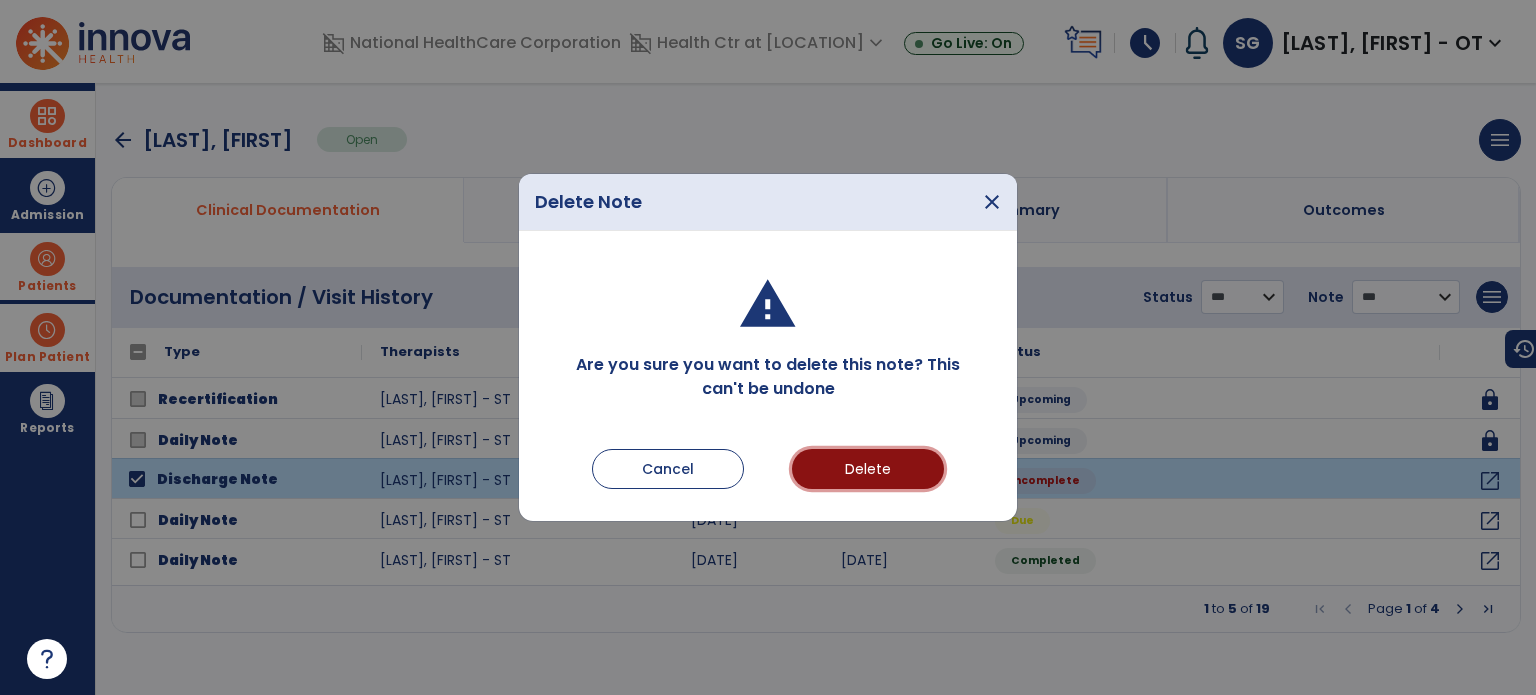click on "Delete" at bounding box center [868, 469] 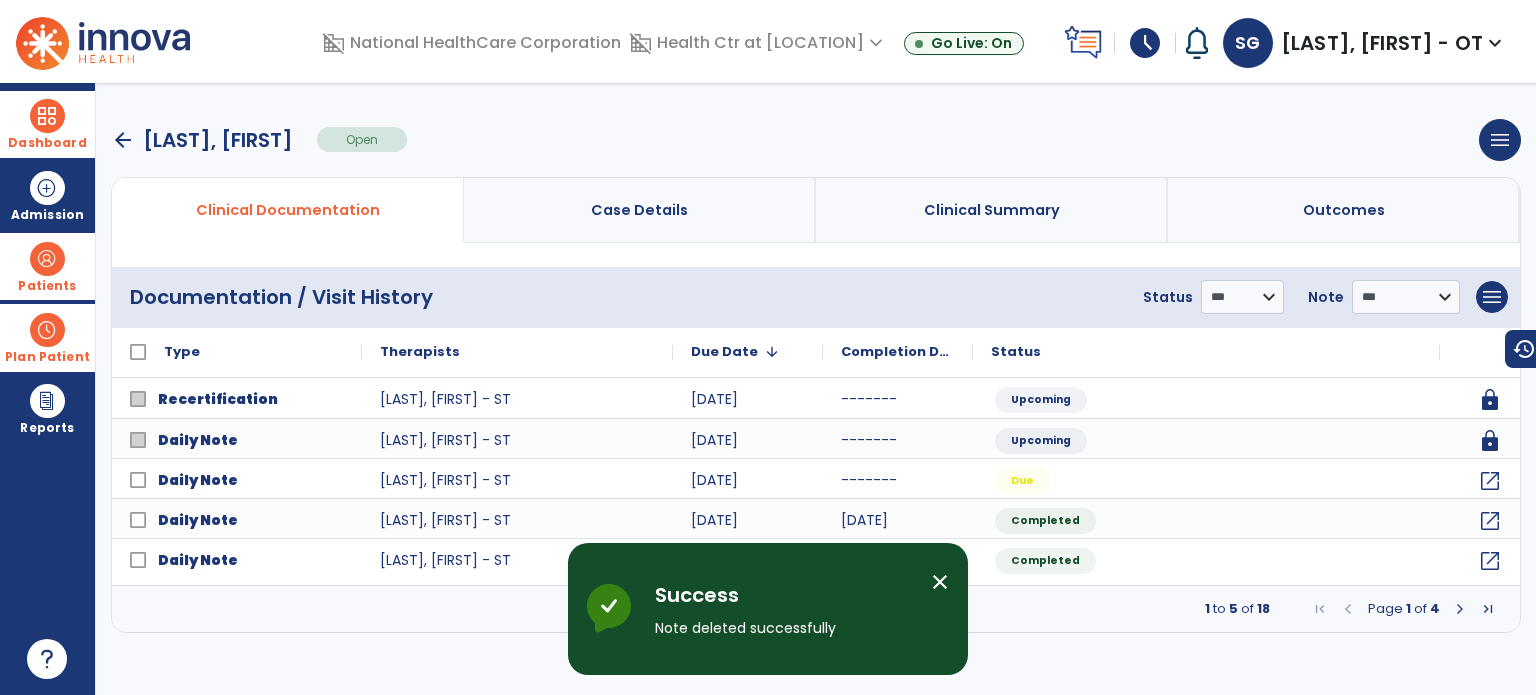 click on "Dashboard" at bounding box center [47, 143] 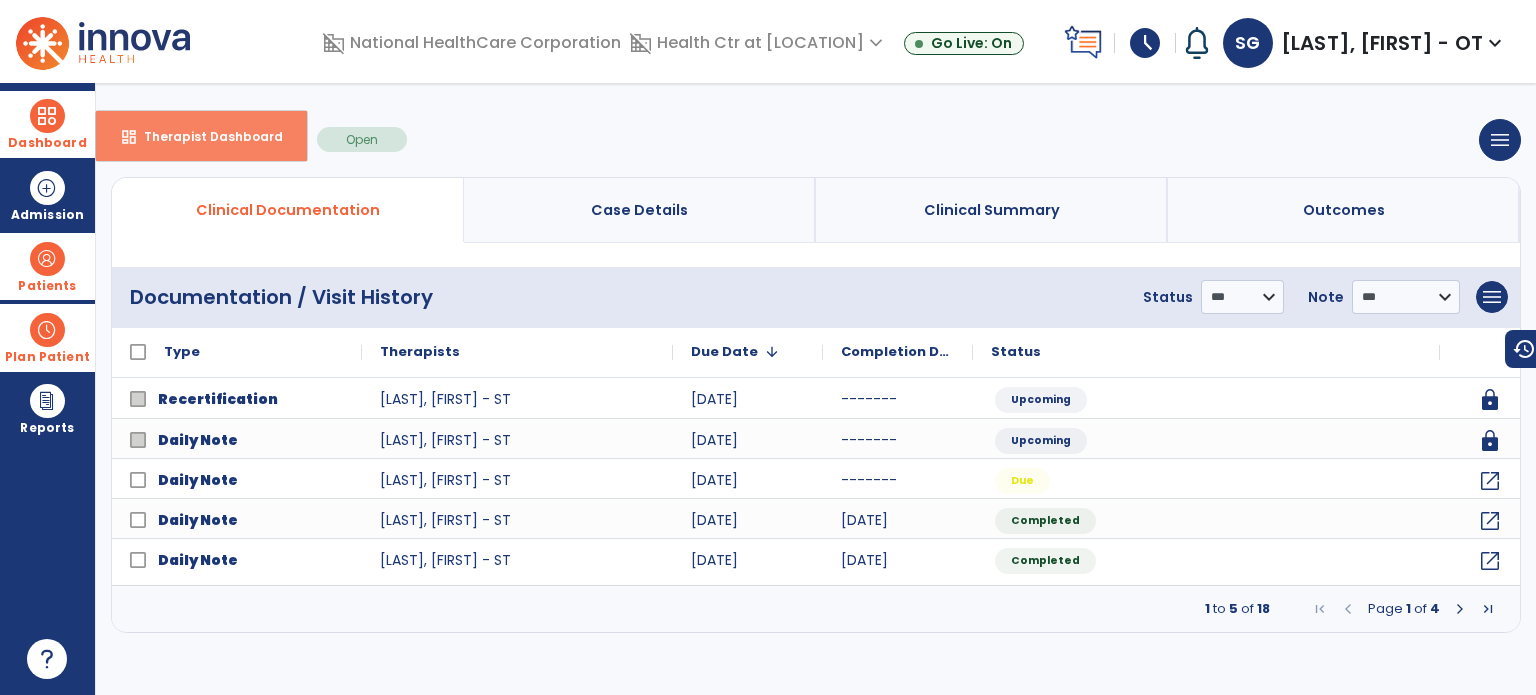 click on "Therapist Dashboard" at bounding box center [205, 136] 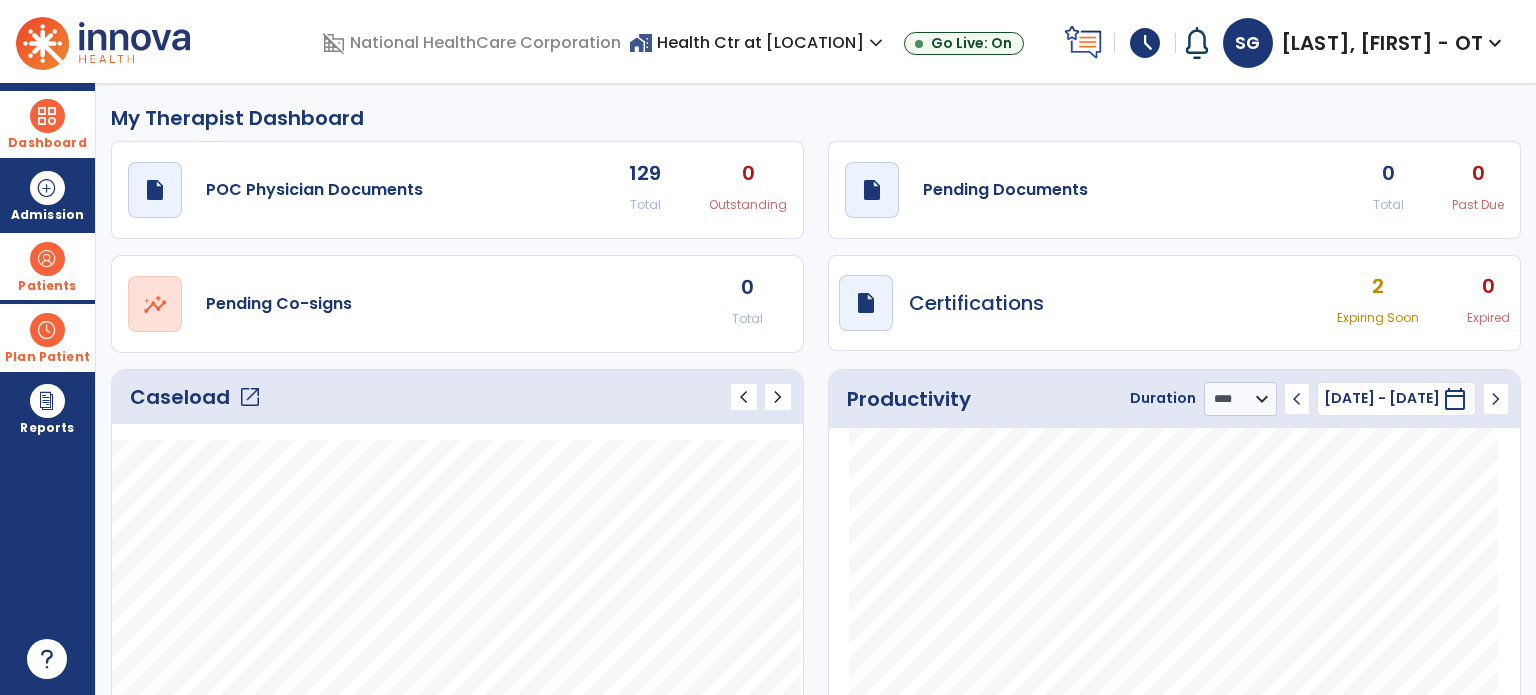 click on "draft   open_in_new  Certifications 2 Expiring Soon 0 Expired" at bounding box center [1174, 304] 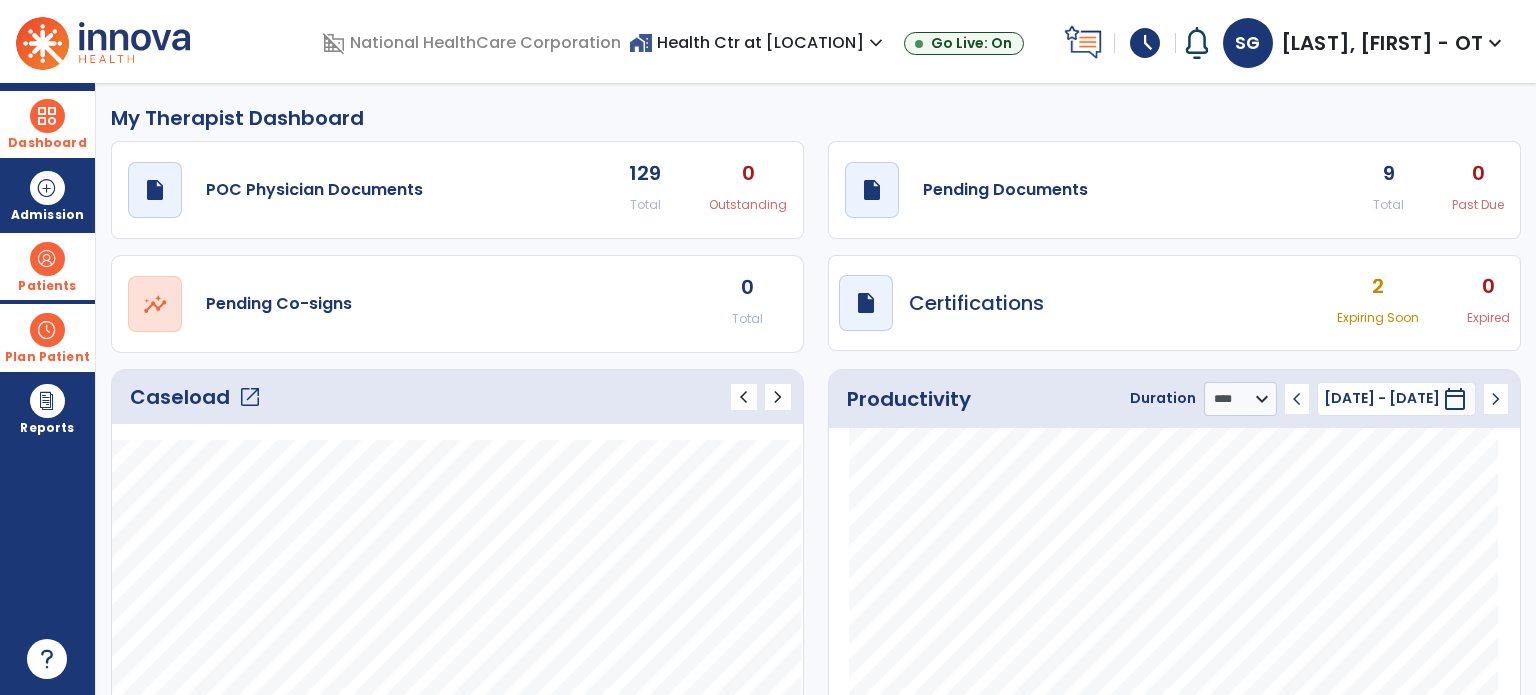 click at bounding box center (47, 259) 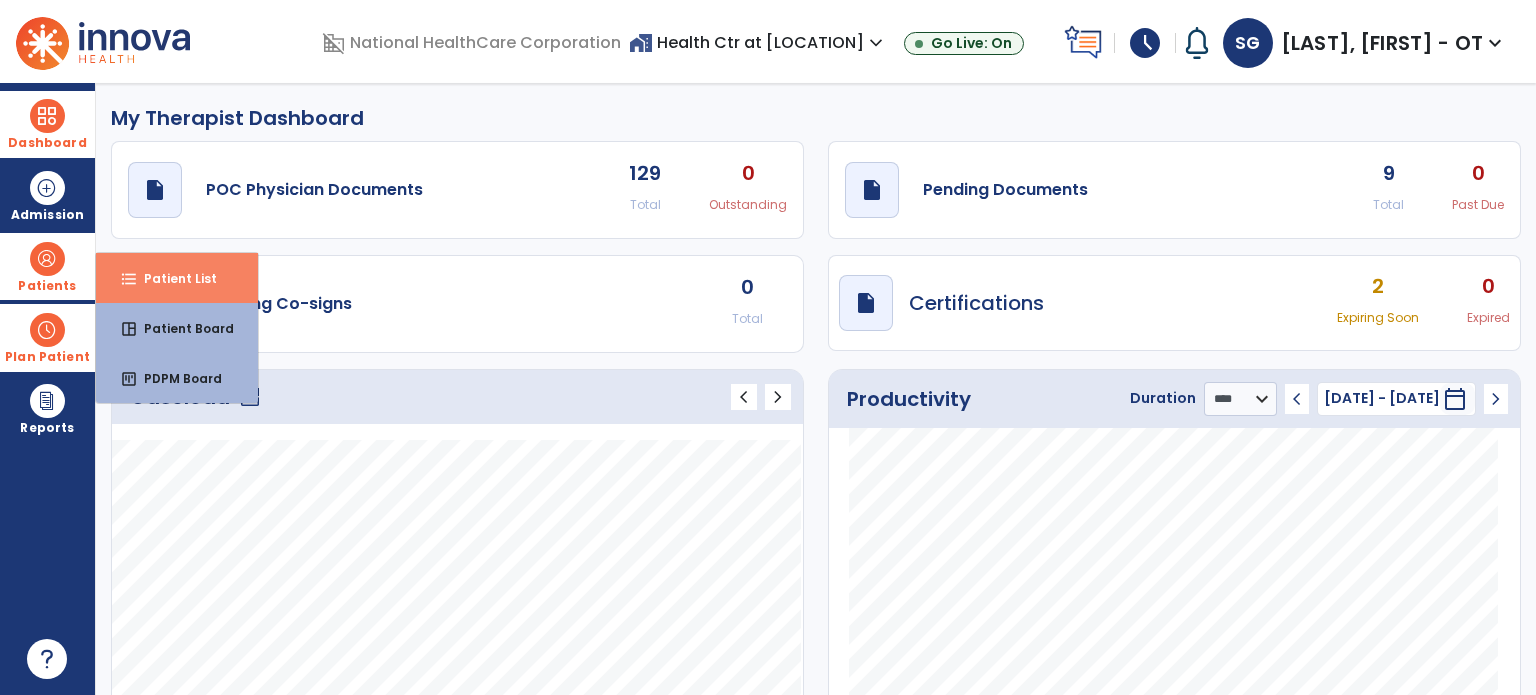 click on "format_list_bulleted  Patient List" at bounding box center [177, 278] 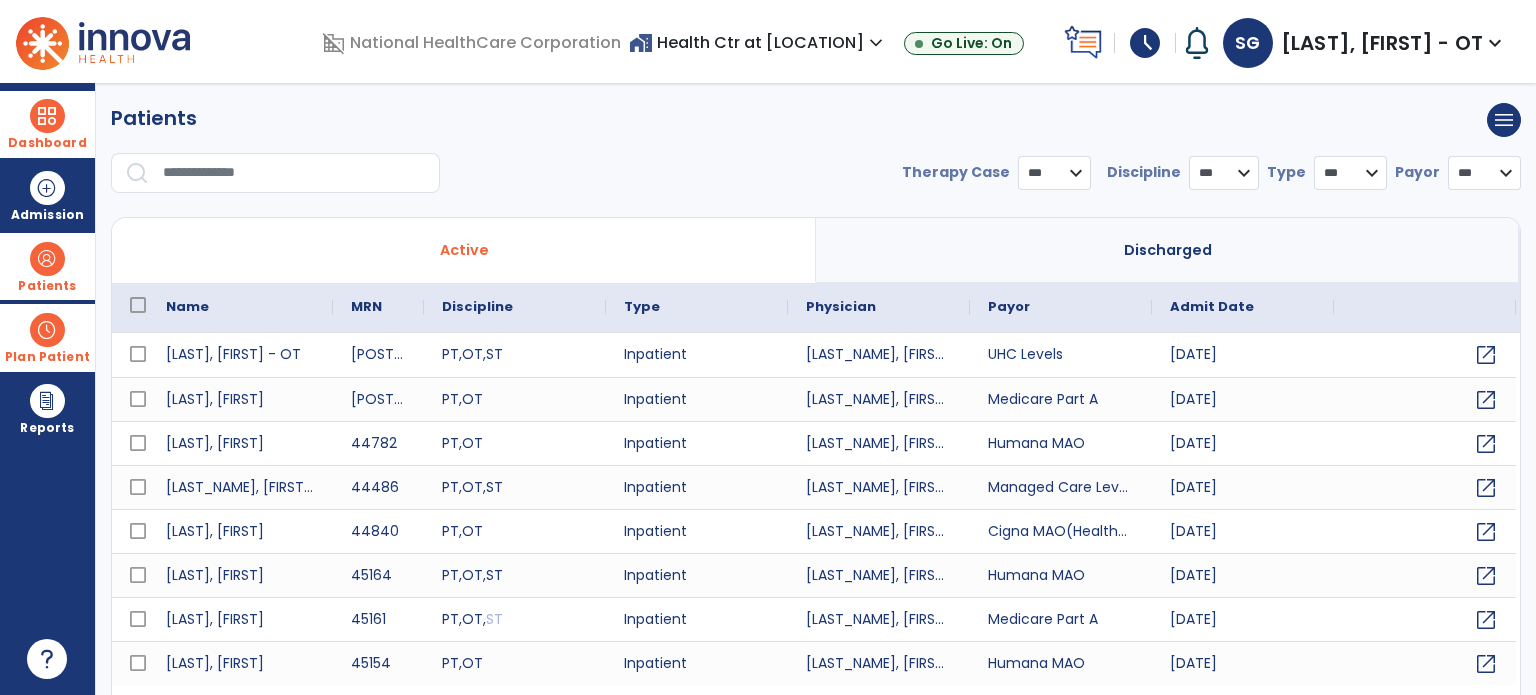 select on "***" 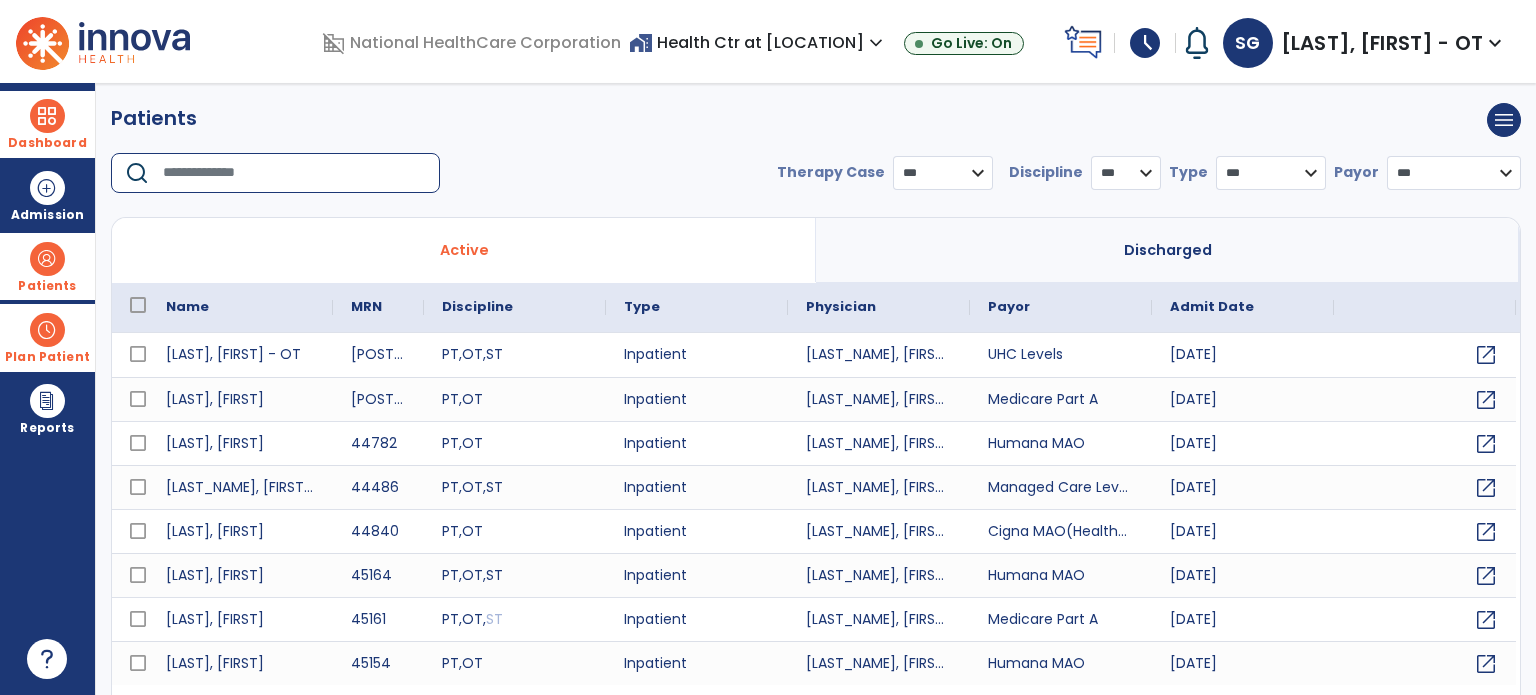click at bounding box center (294, 173) 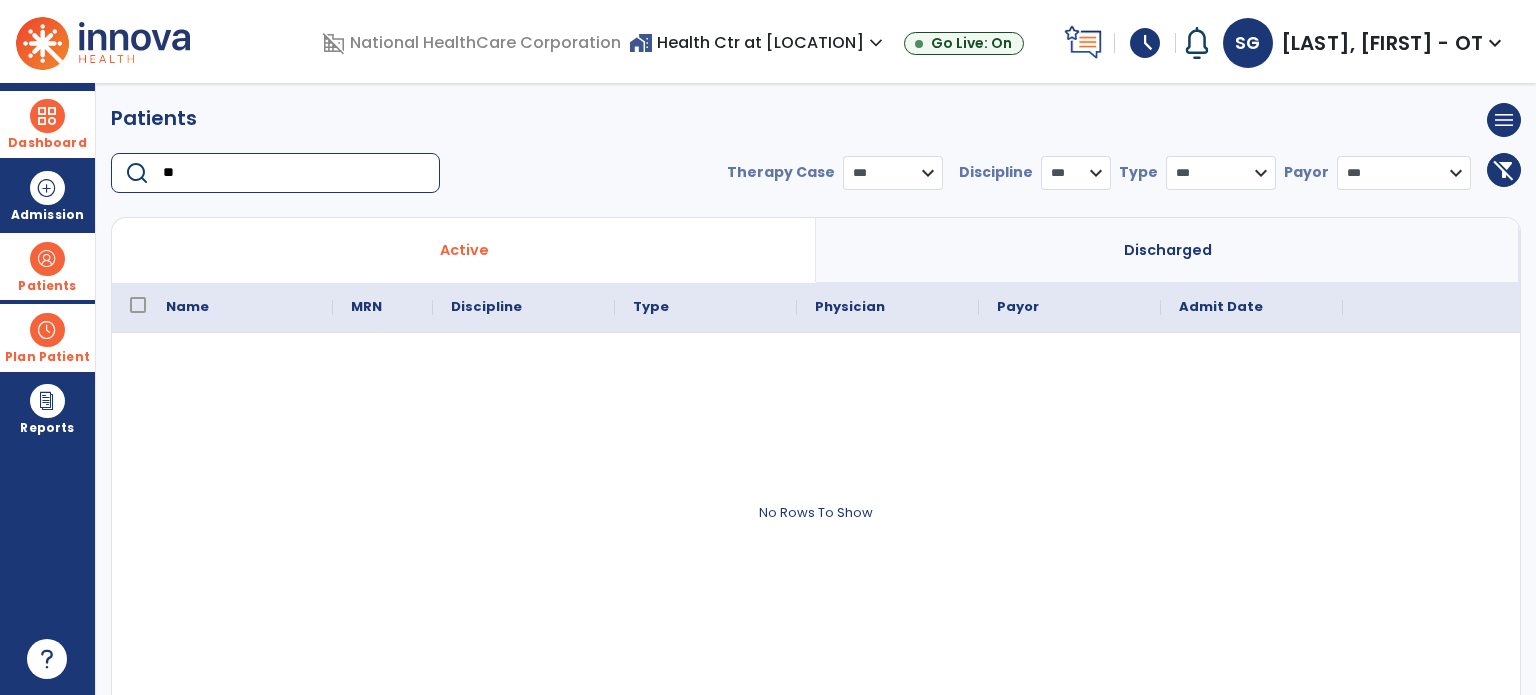 type on "*" 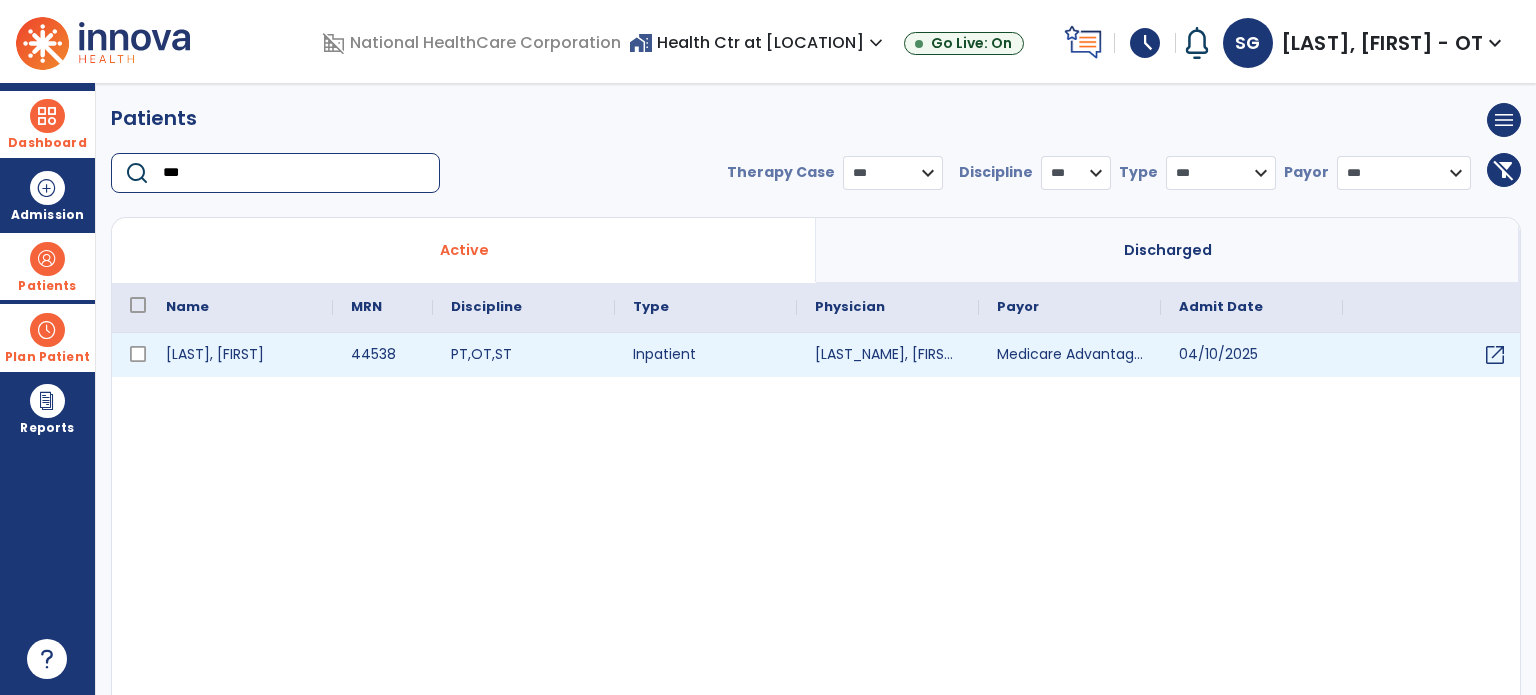 type on "***" 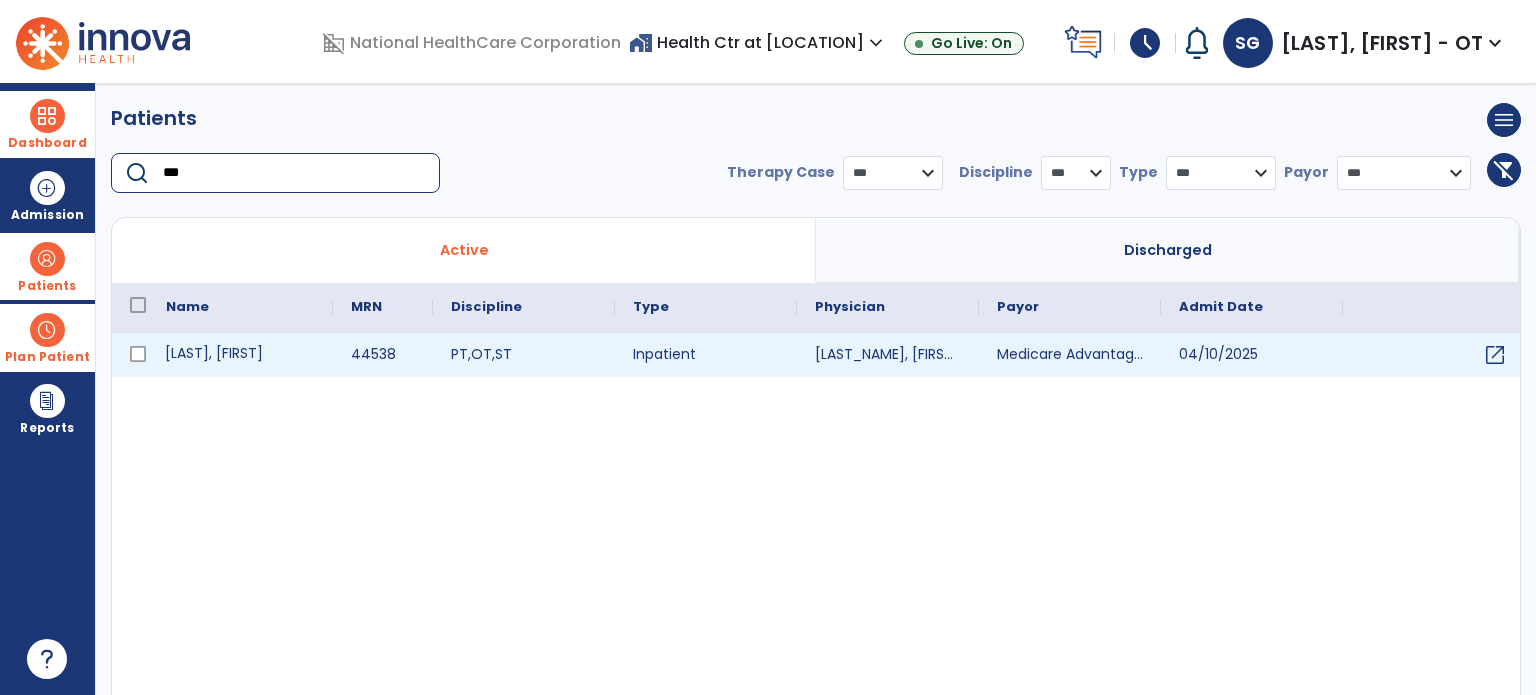 click on "[LAST], [FIRST]" at bounding box center (240, 355) 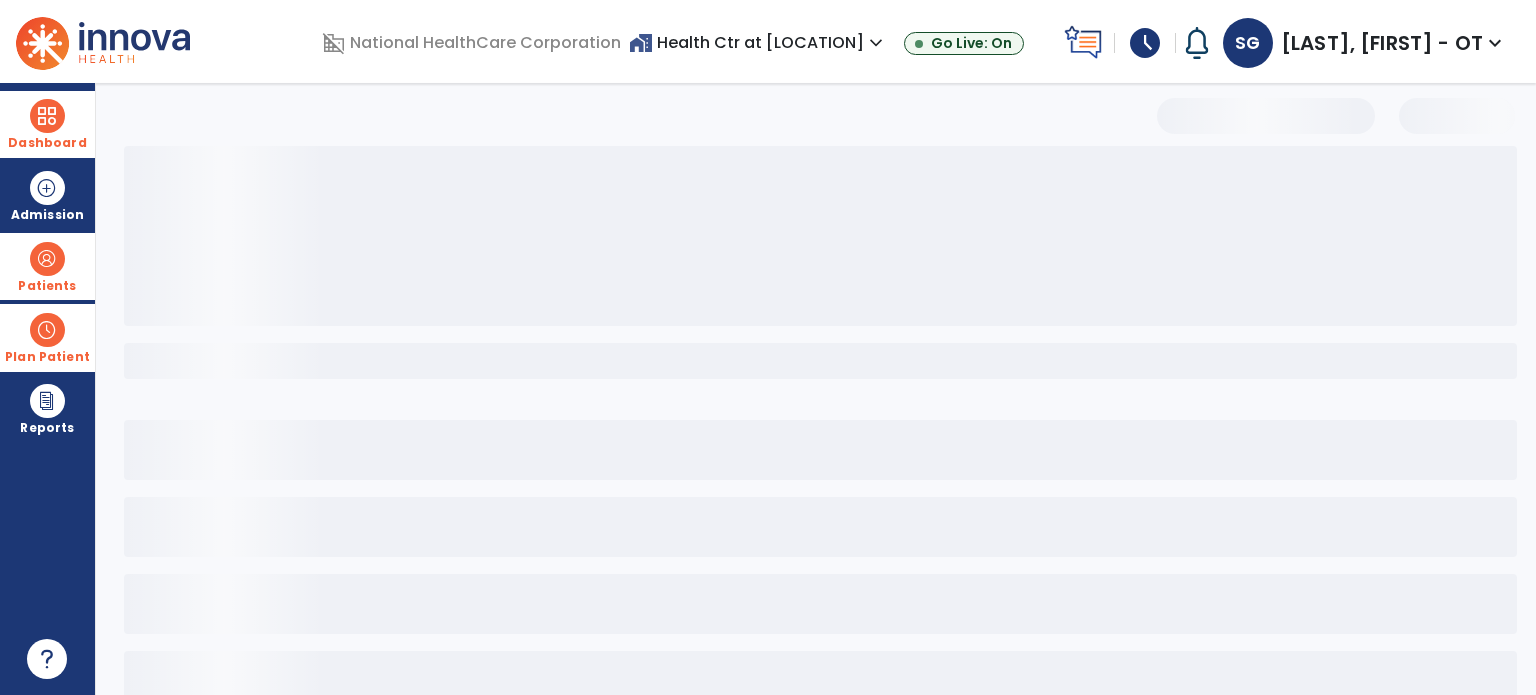click on "schedule" at bounding box center [1145, 43] 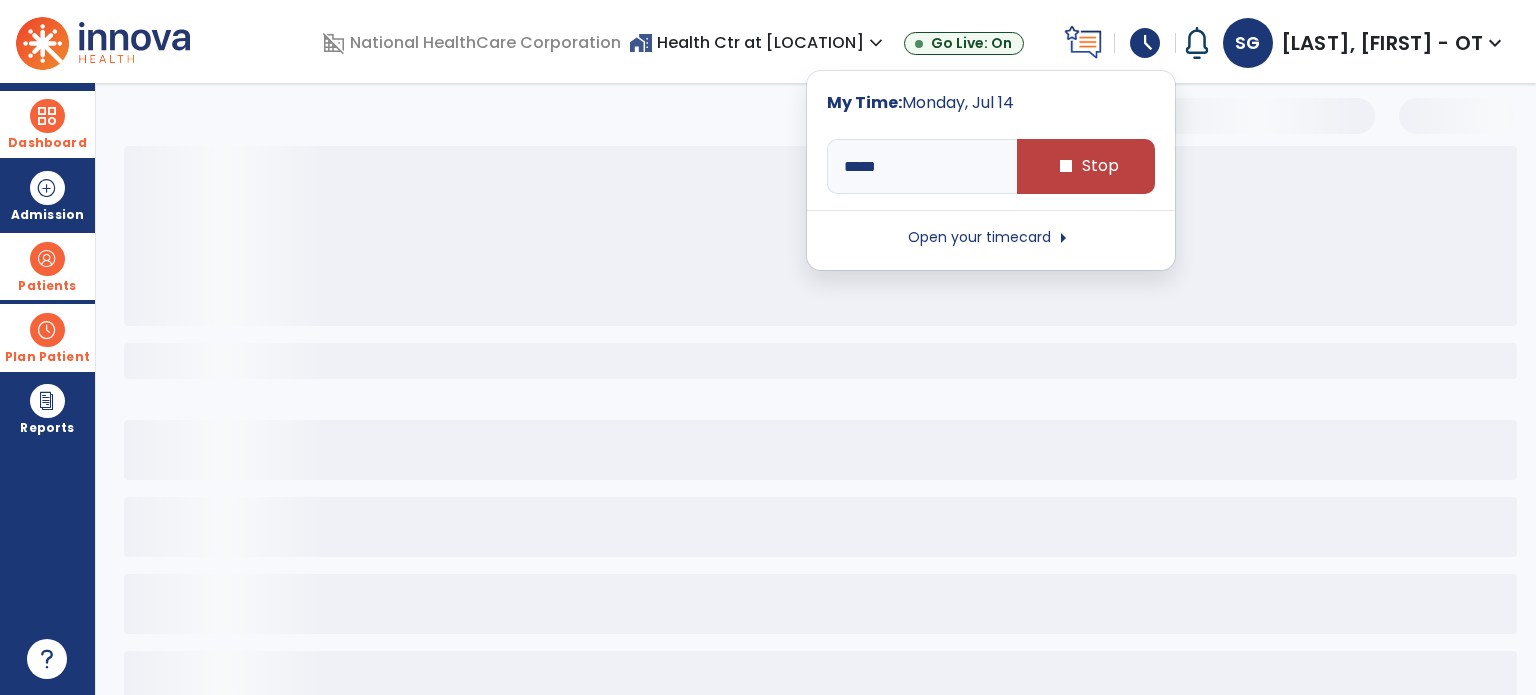 click on "schedule" at bounding box center [1145, 43] 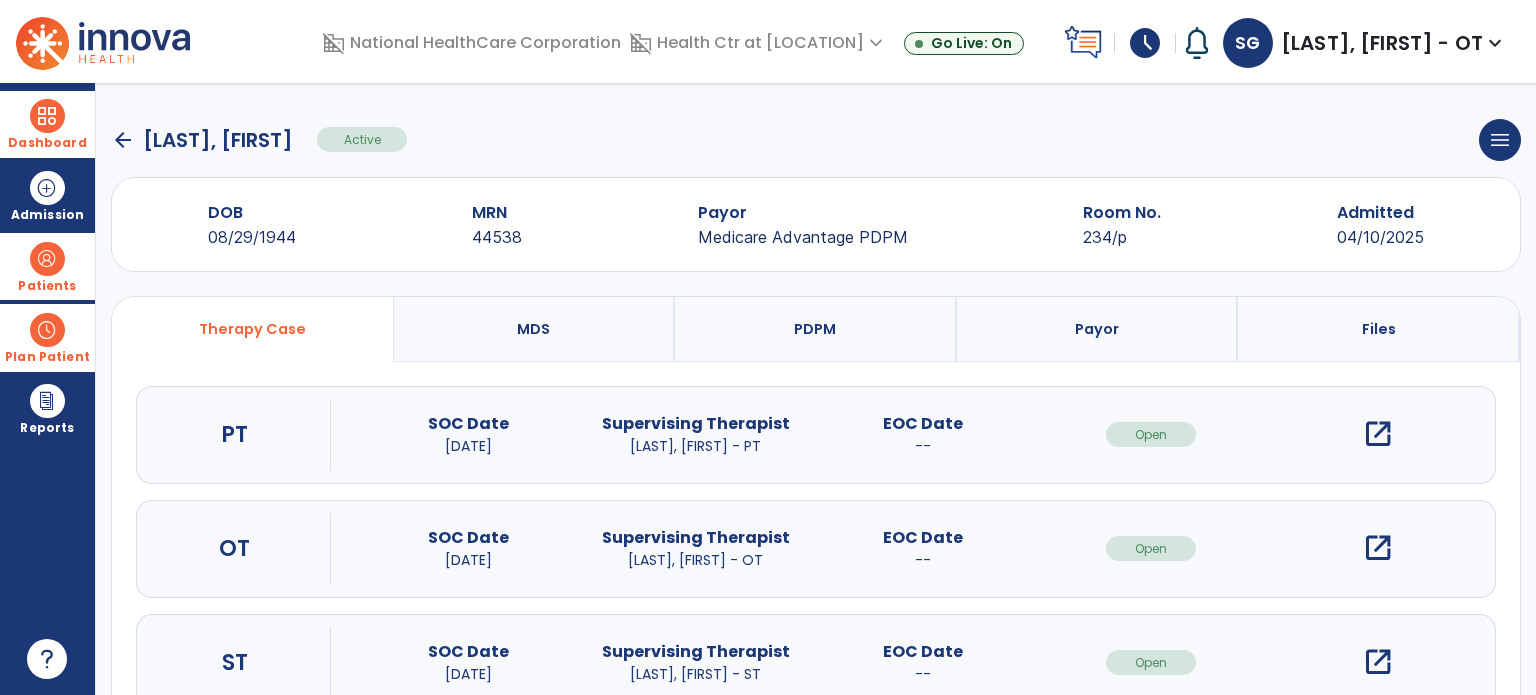scroll, scrollTop: 107, scrollLeft: 0, axis: vertical 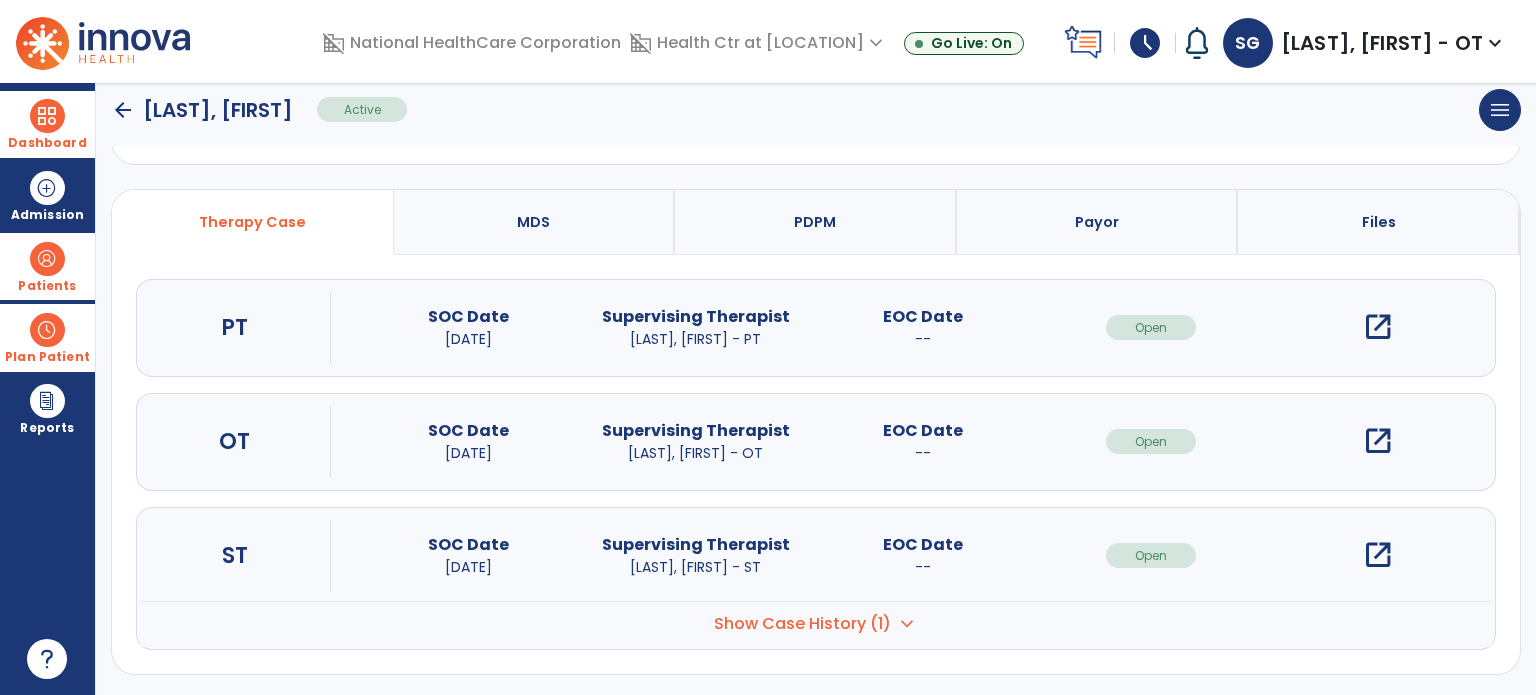 click on "open_in_new" at bounding box center [1378, 327] 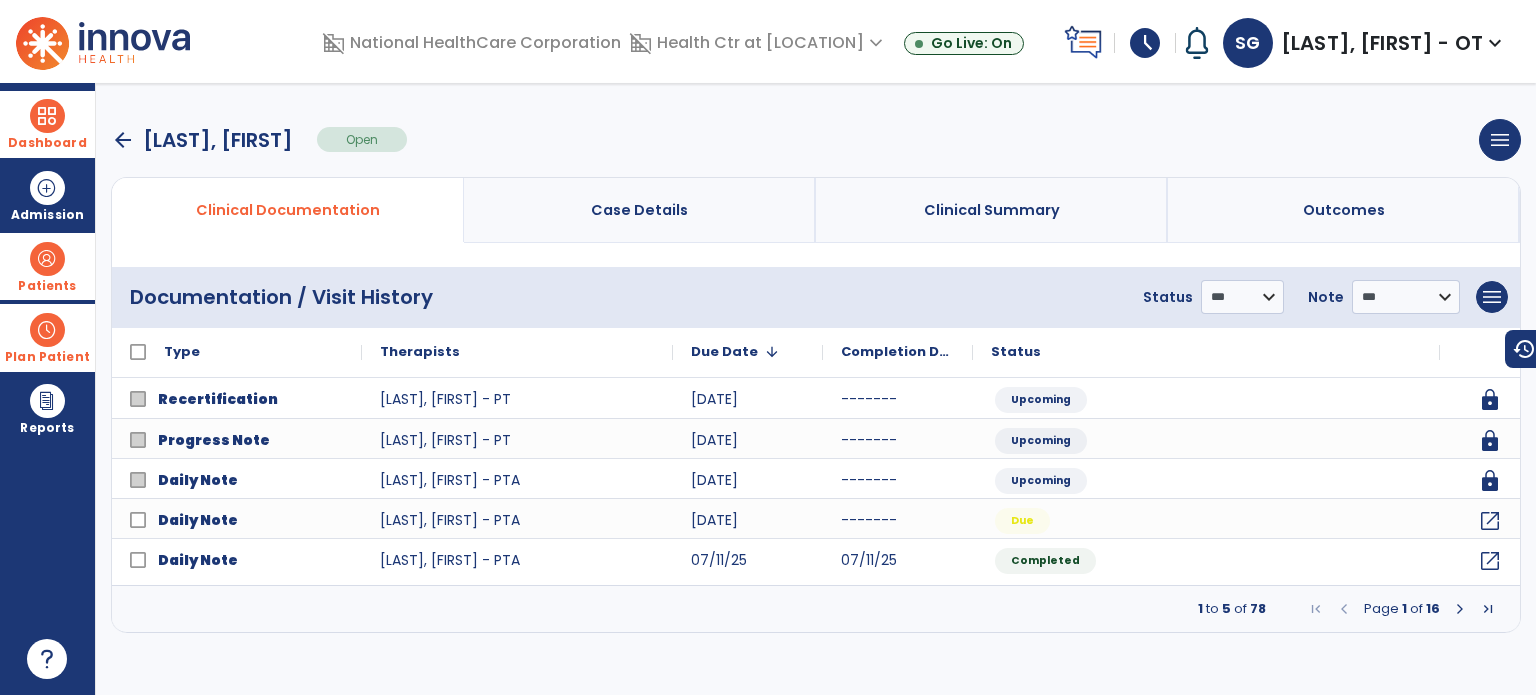 scroll, scrollTop: 0, scrollLeft: 0, axis: both 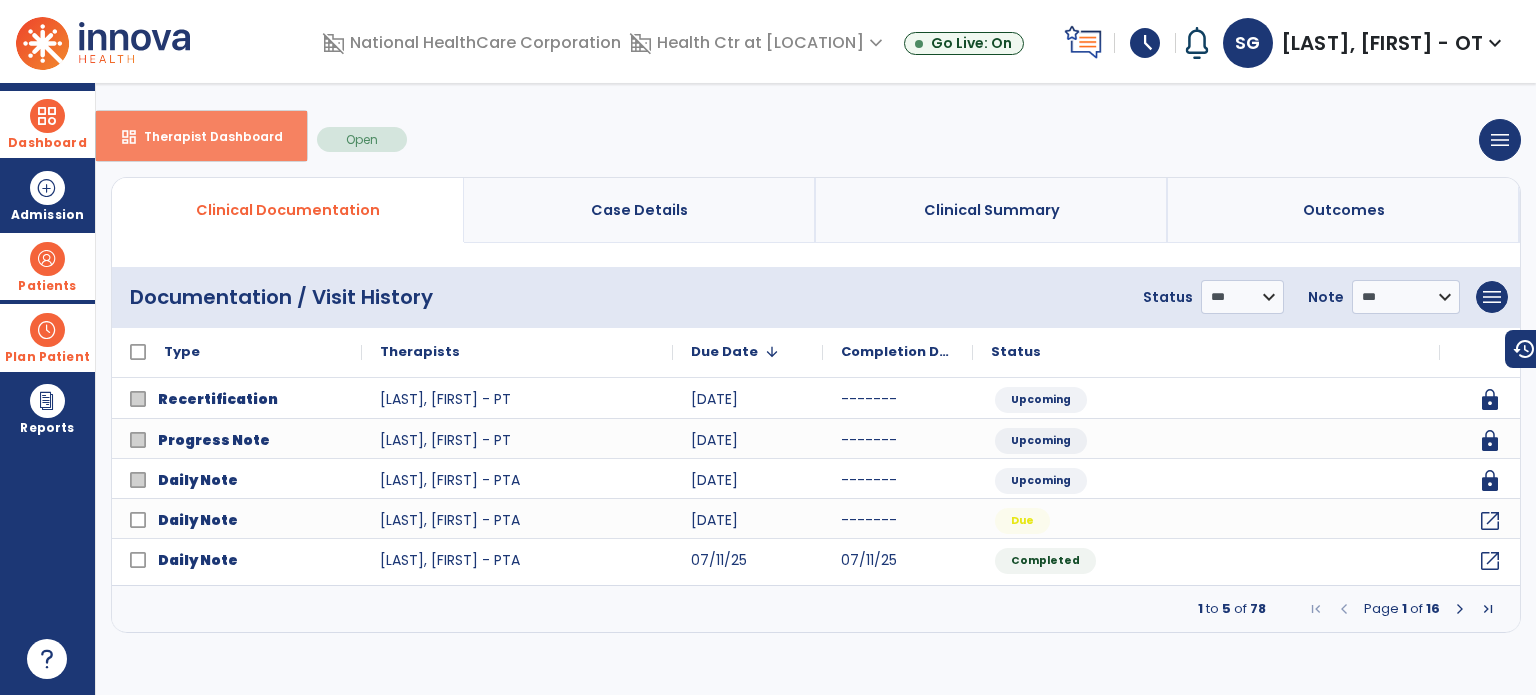 click on "dashboard  Therapist Dashboard" at bounding box center (201, 136) 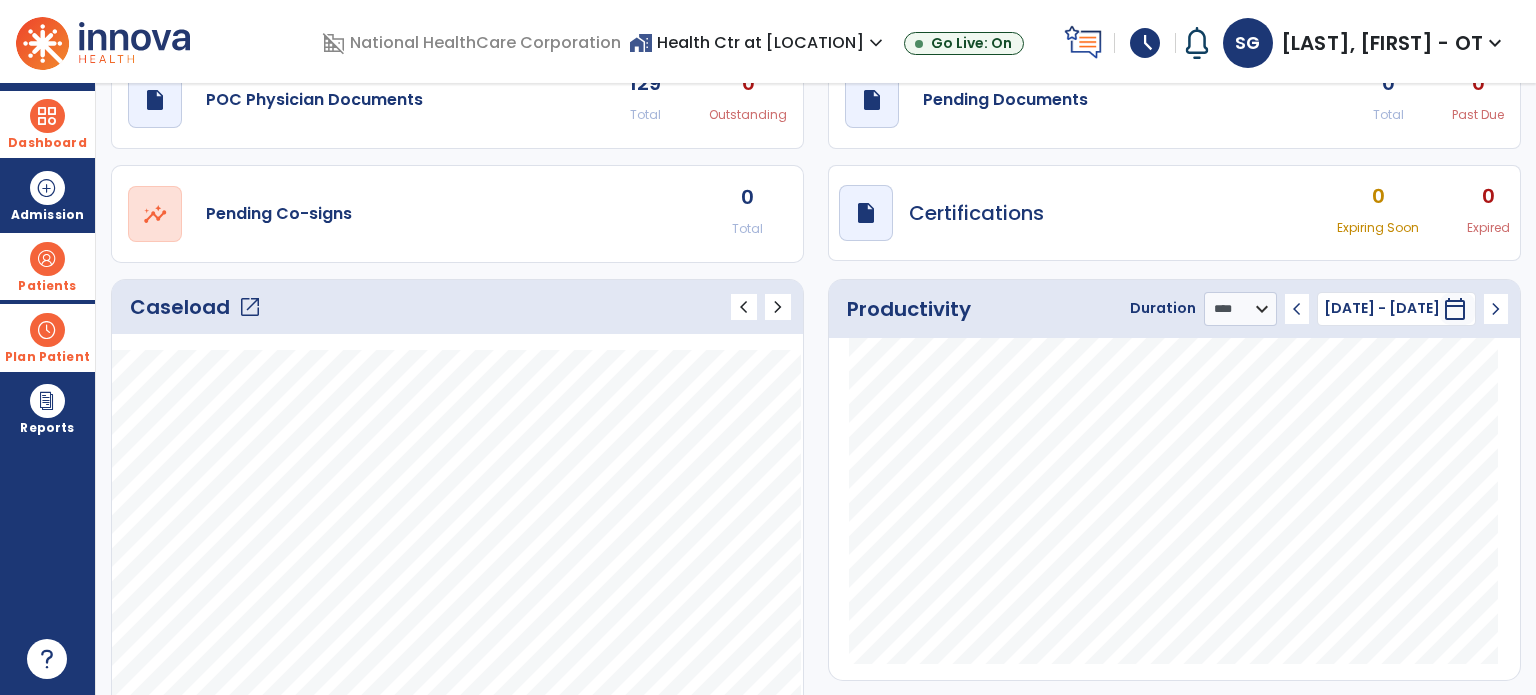 scroll, scrollTop: 0, scrollLeft: 0, axis: both 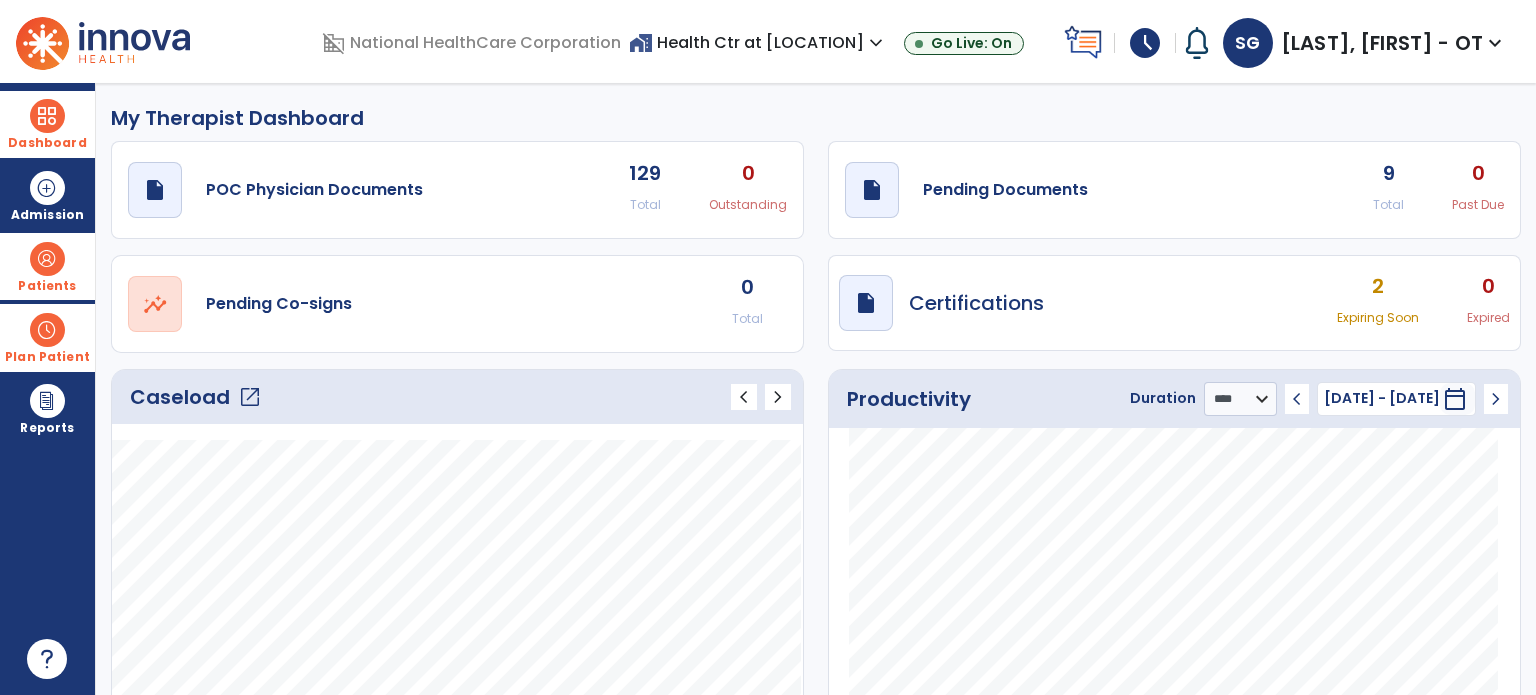 click on "My Therapist Dashboard" 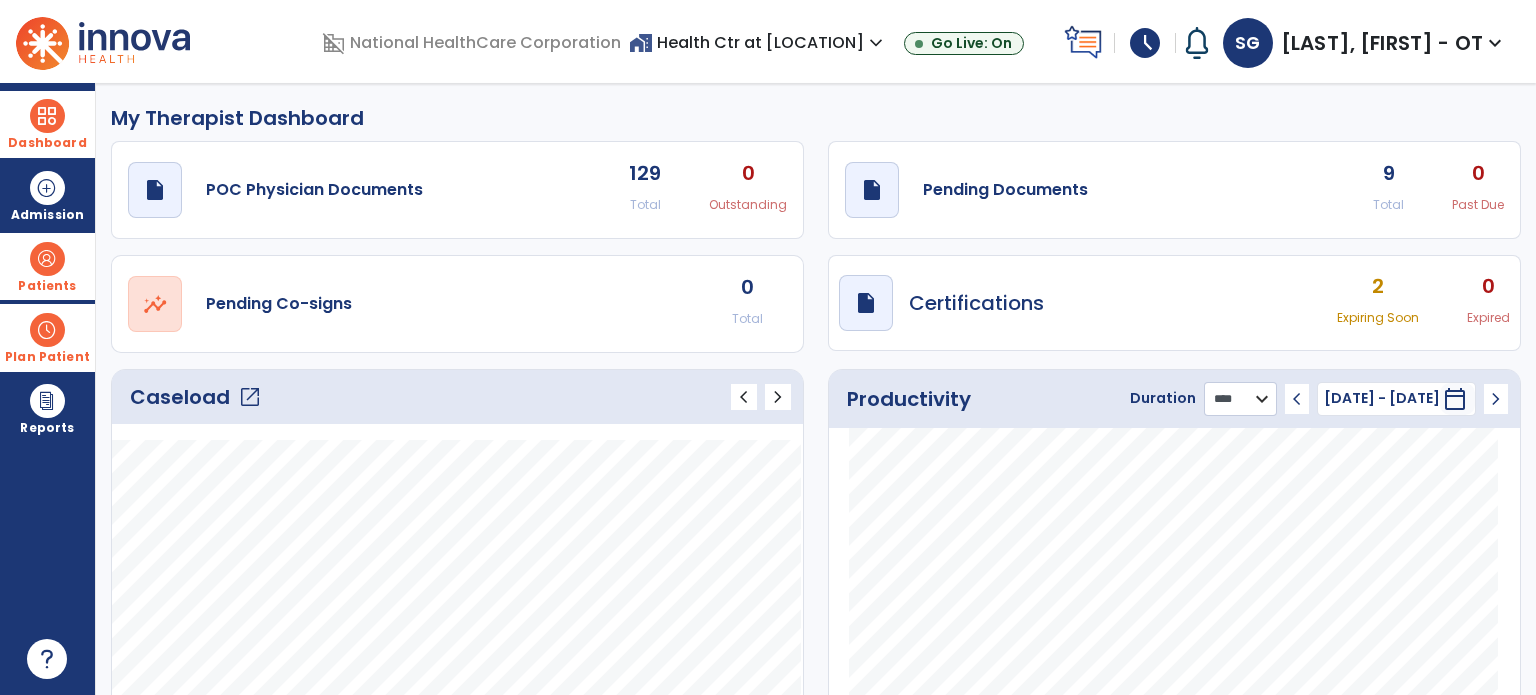 click on "******** **** ***" 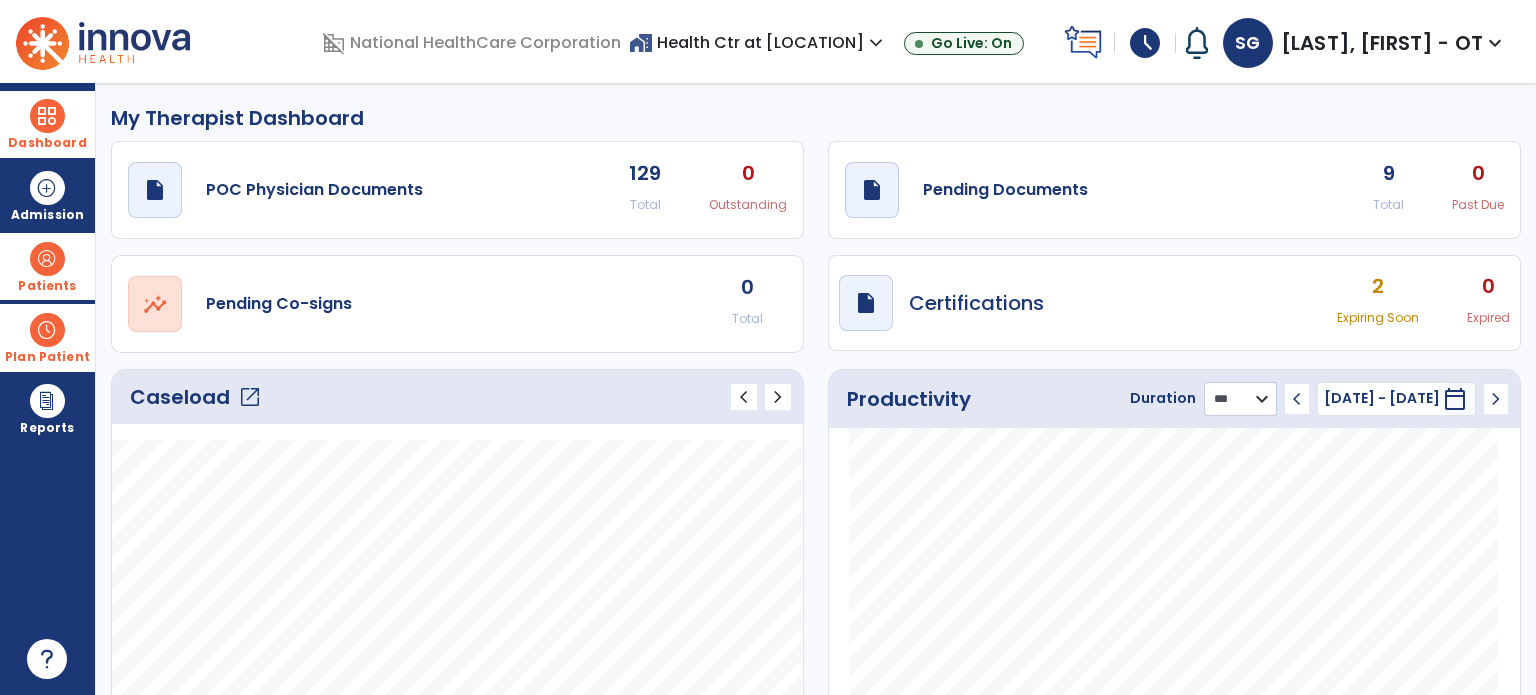 click on "******** **** ***" 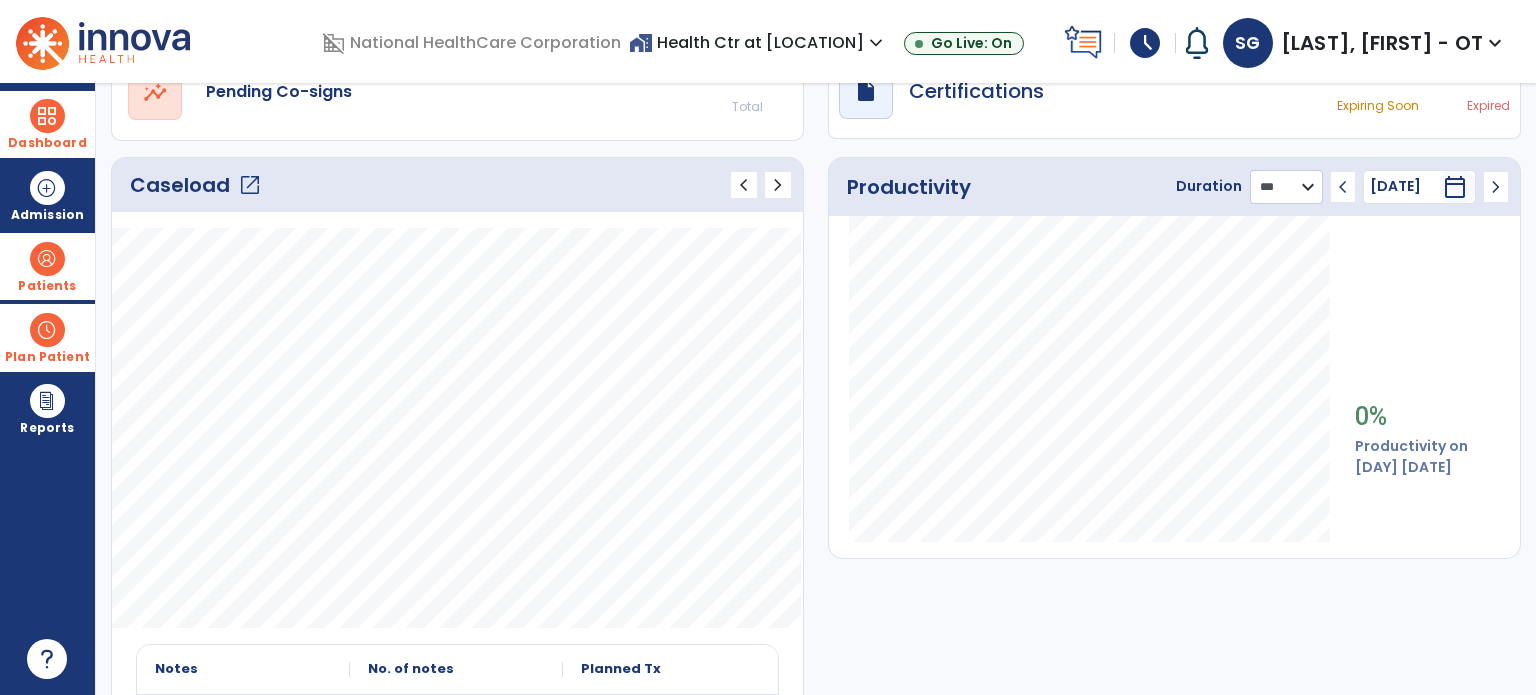 scroll, scrollTop: 214, scrollLeft: 0, axis: vertical 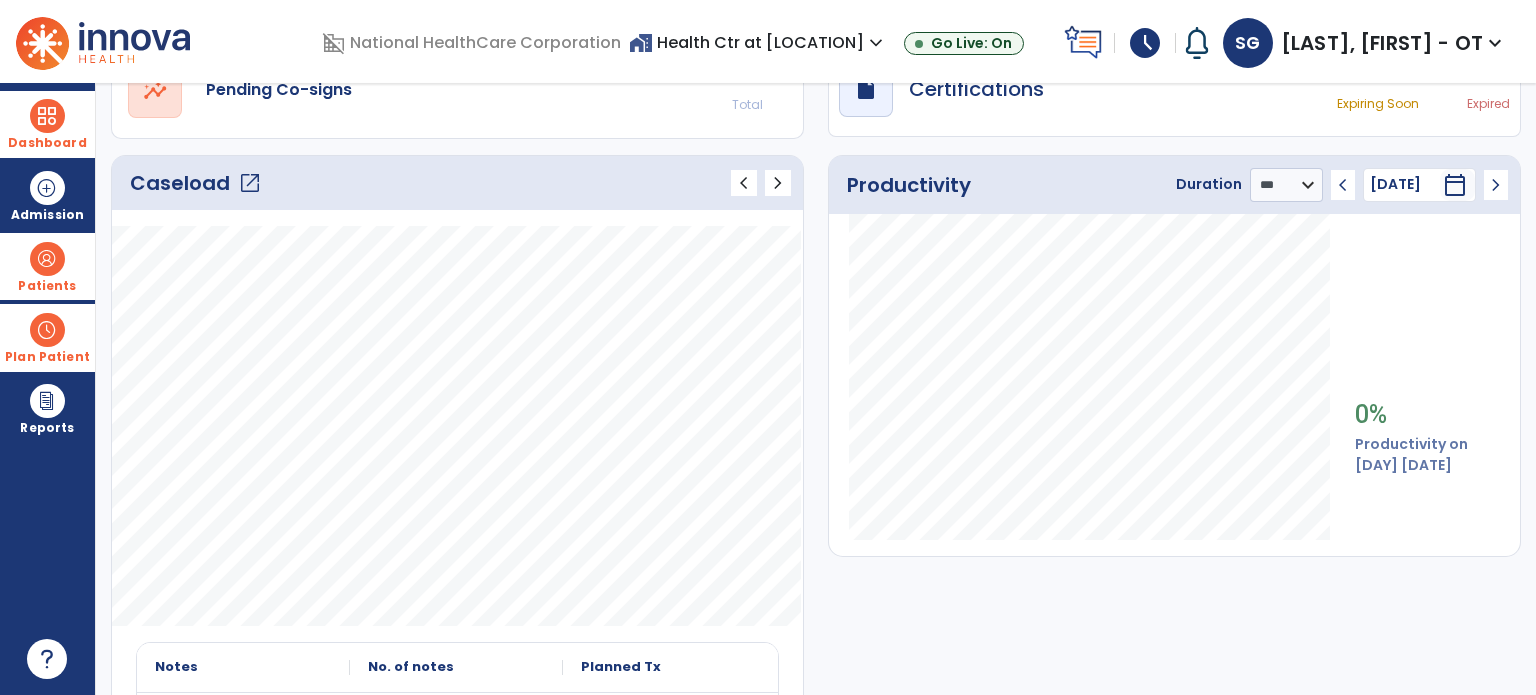 click on "Productivity Duration  ******** **** *** chevron_left 14 Jul 25  *********  calendar_today  chevron_right 0% Productivity on Mon Jul 14" 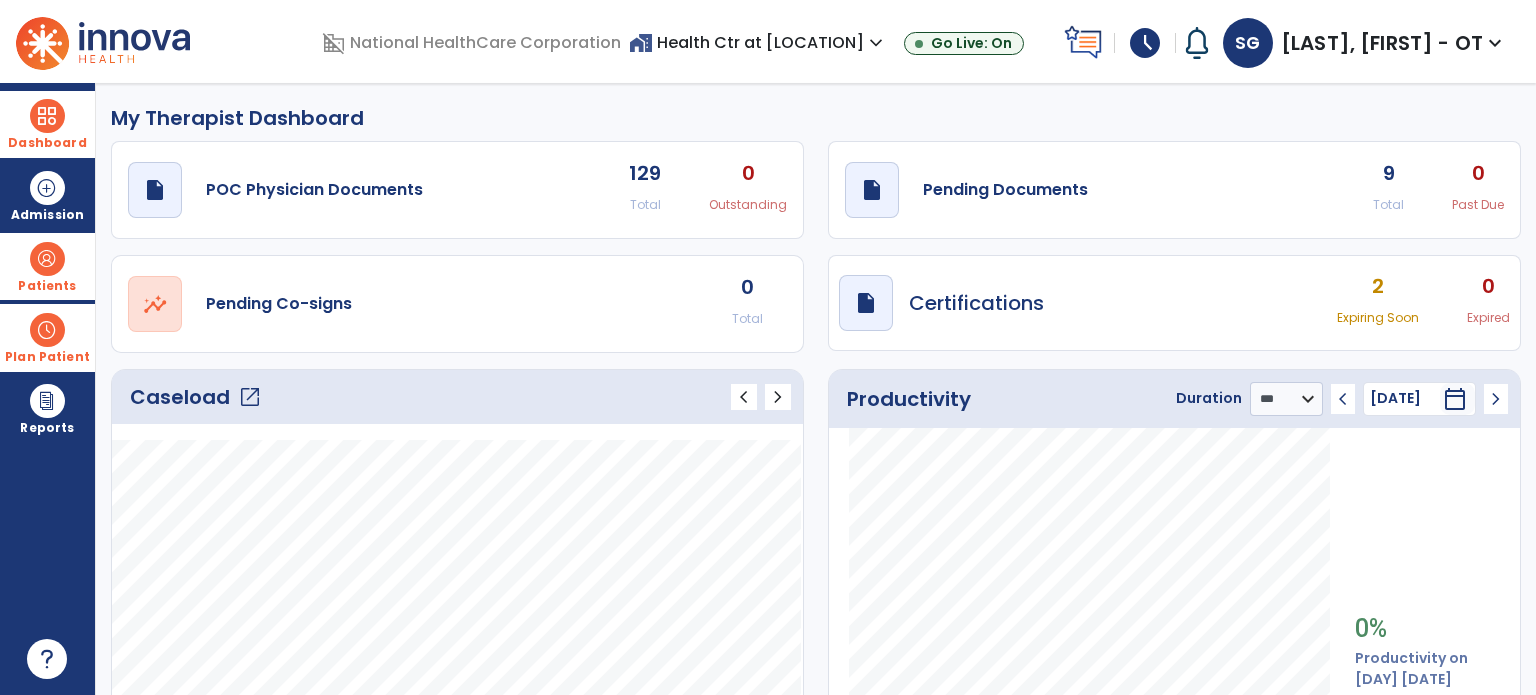 click on "draft   open_in_new  Pending Documents 9 Total 0 Past Due" 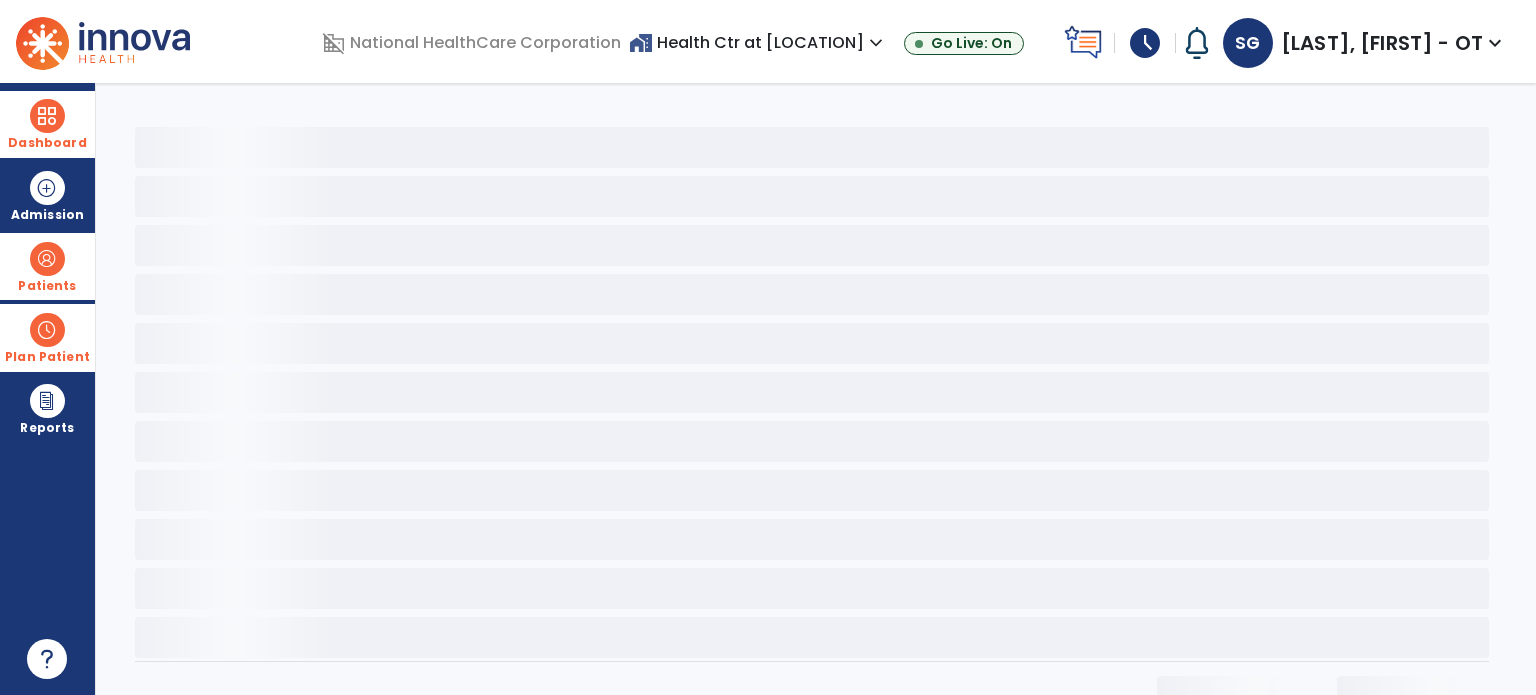 click on "schedule" at bounding box center [1145, 43] 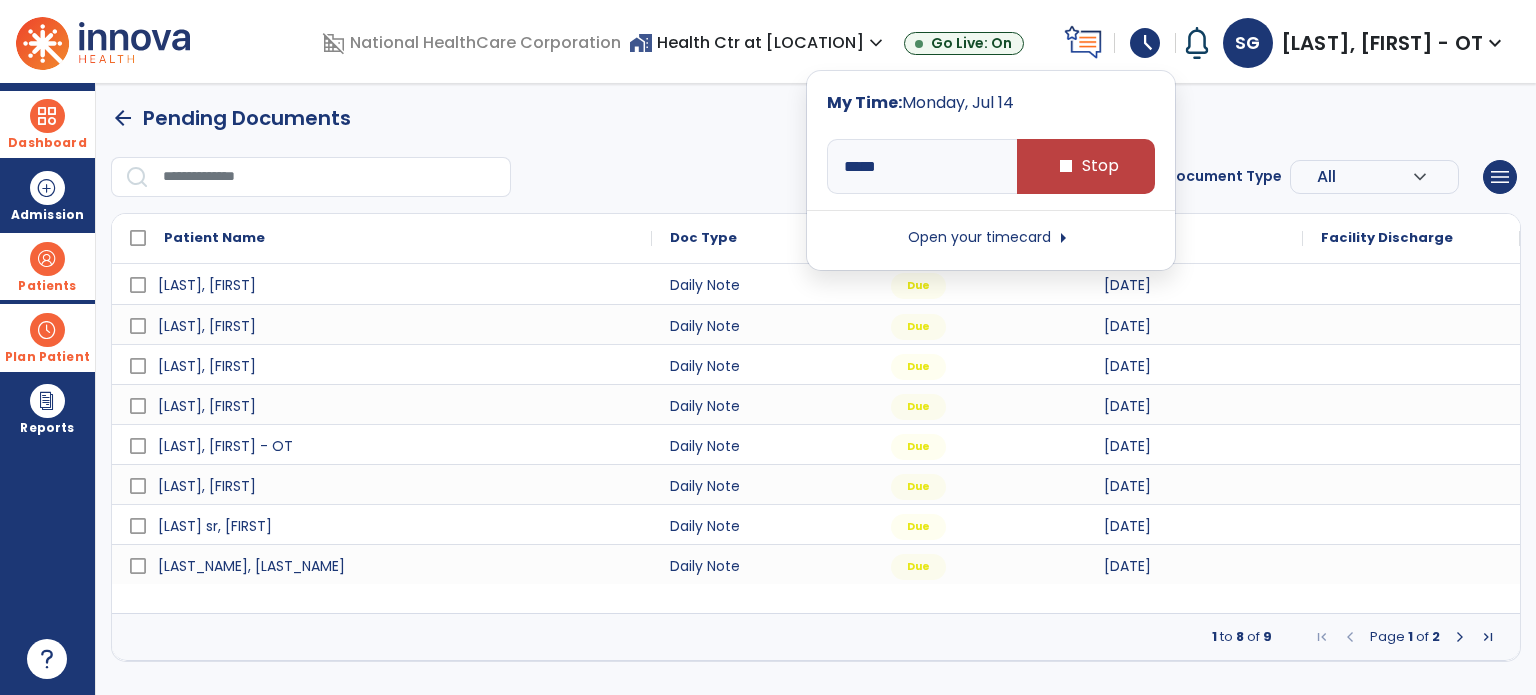 click on "Status All  expand_more  ALL Due Past Due Incomplete Document Type All  expand_more  ALL Daily Note Progress Note Evaluation Discharge Note Recertification  menu   Export List   Print List" at bounding box center [816, 177] 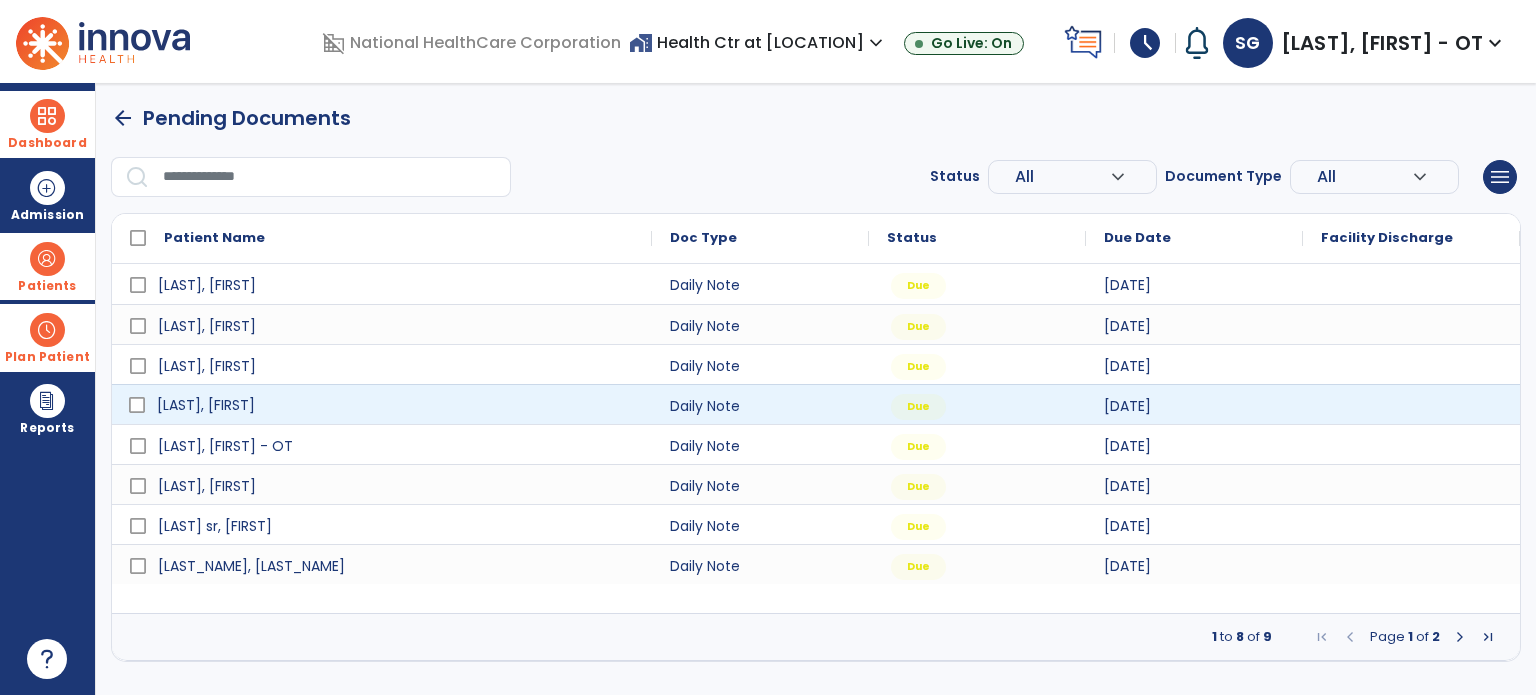 click on "[LAST], [FIRST]" at bounding box center [396, 405] 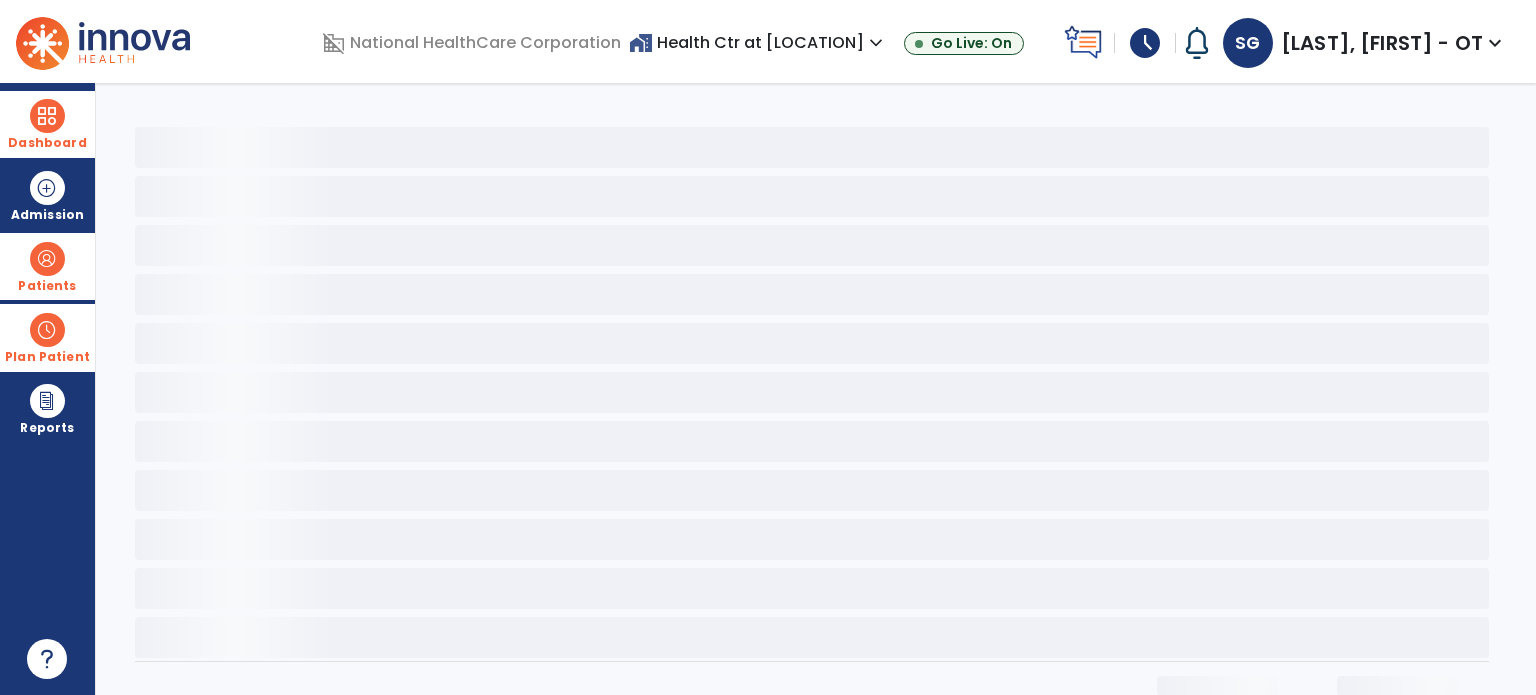 scroll, scrollTop: 0, scrollLeft: 0, axis: both 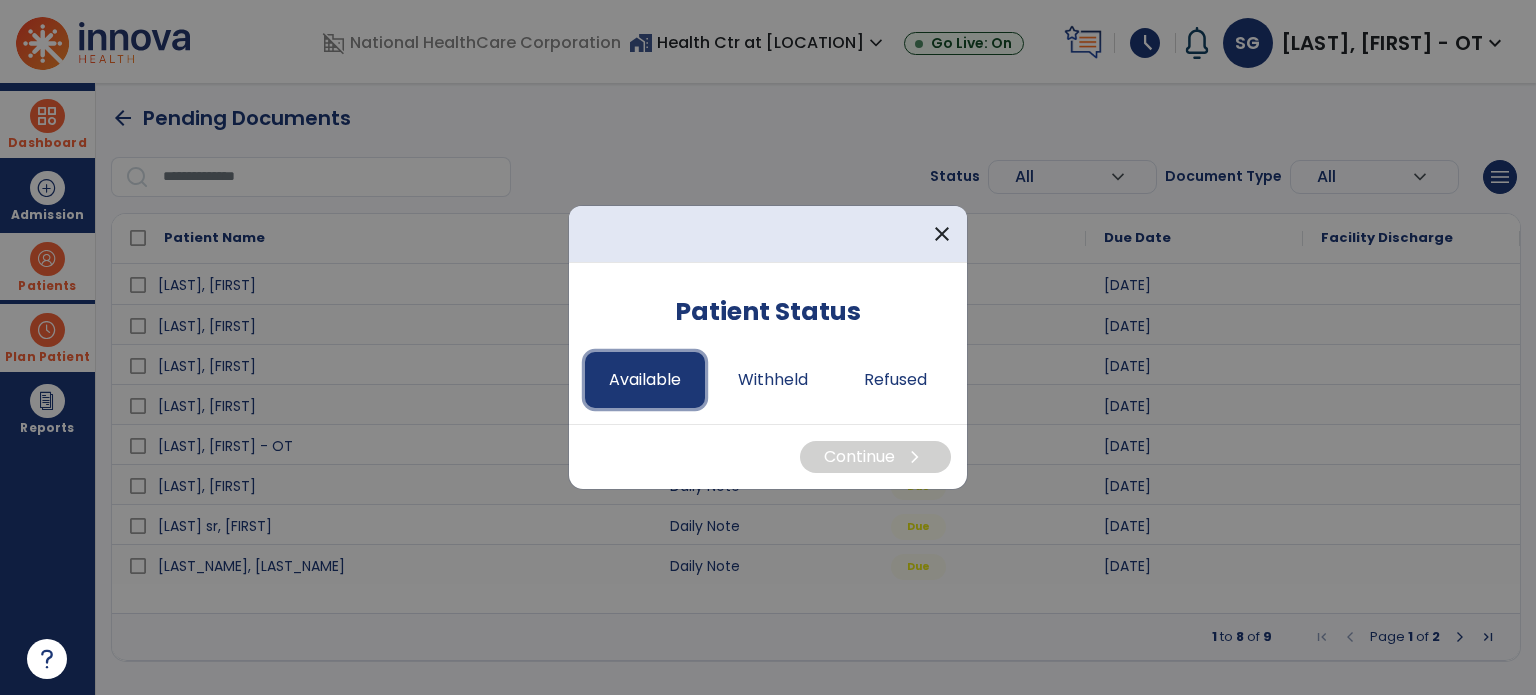 click on "Available" at bounding box center [645, 380] 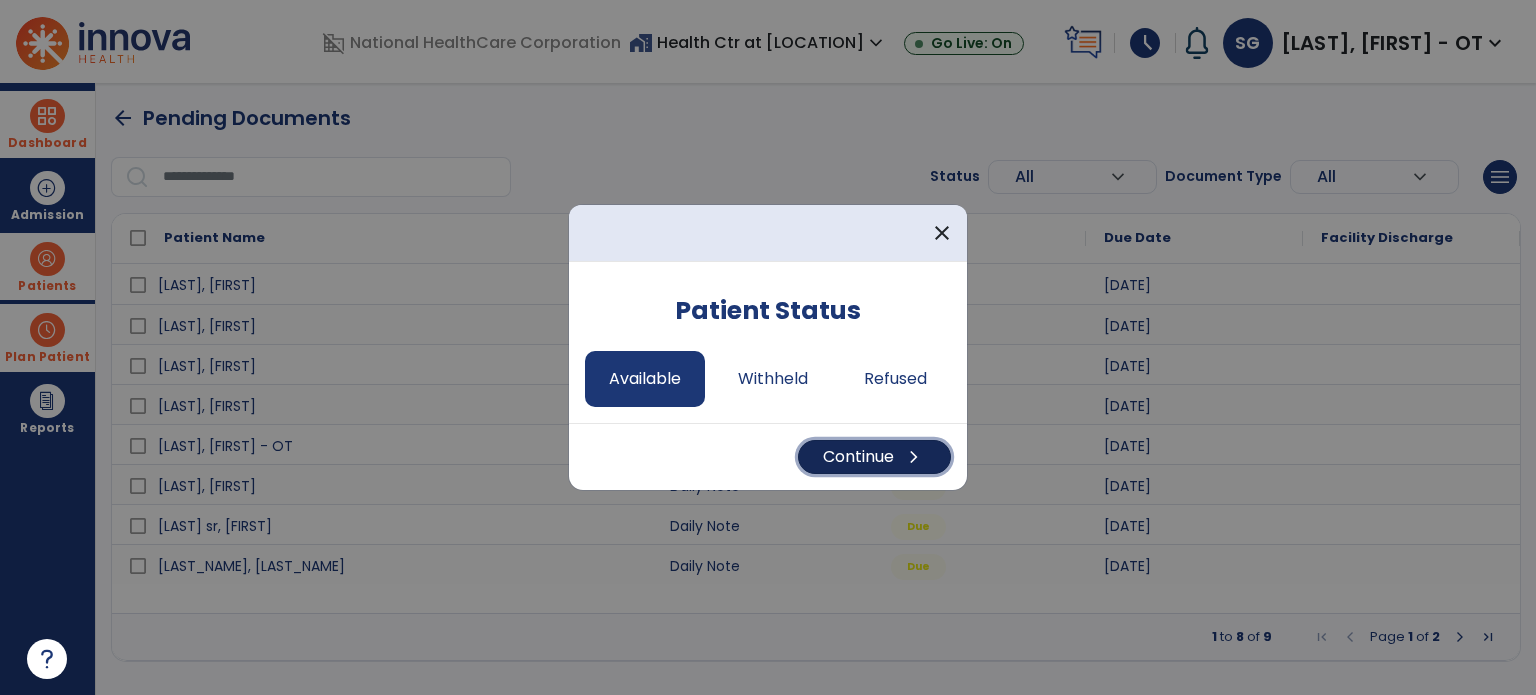 click on "Continue   chevron_right" at bounding box center [874, 457] 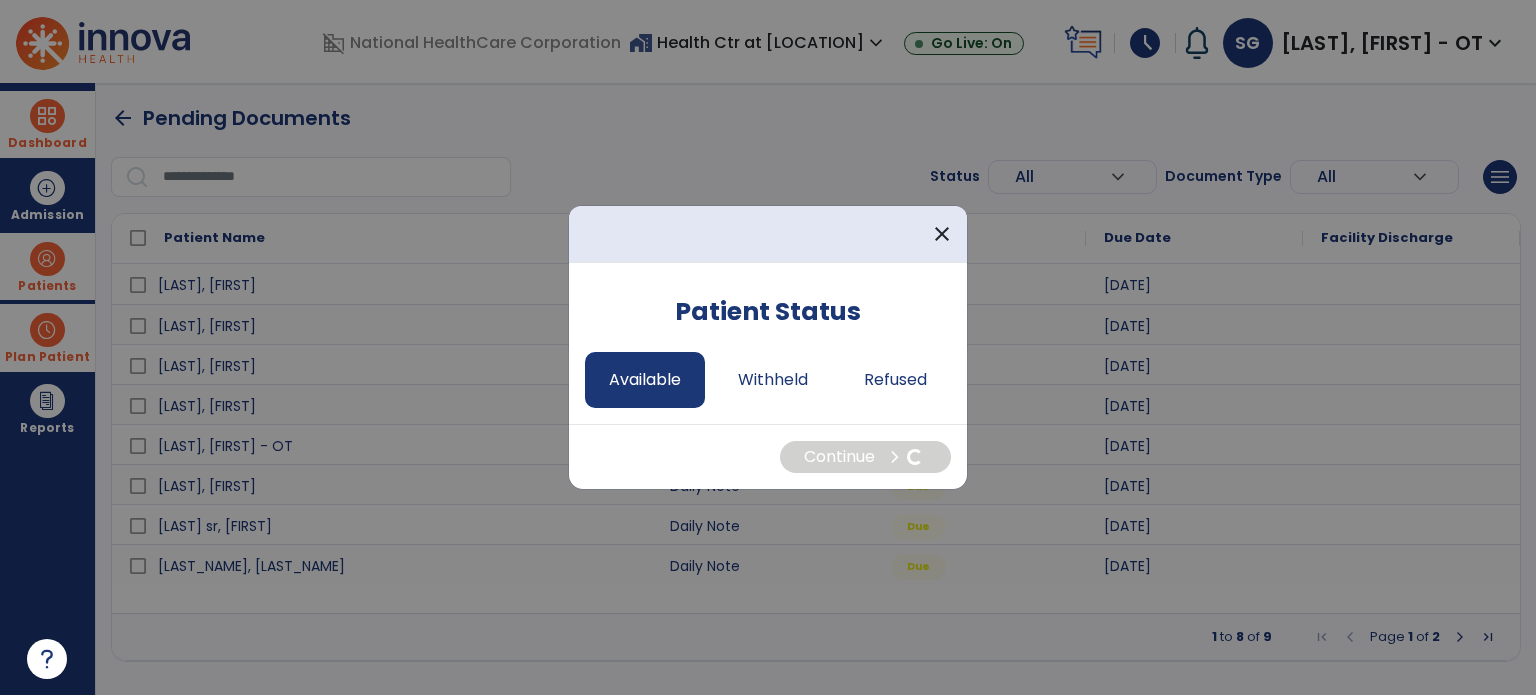 select on "*" 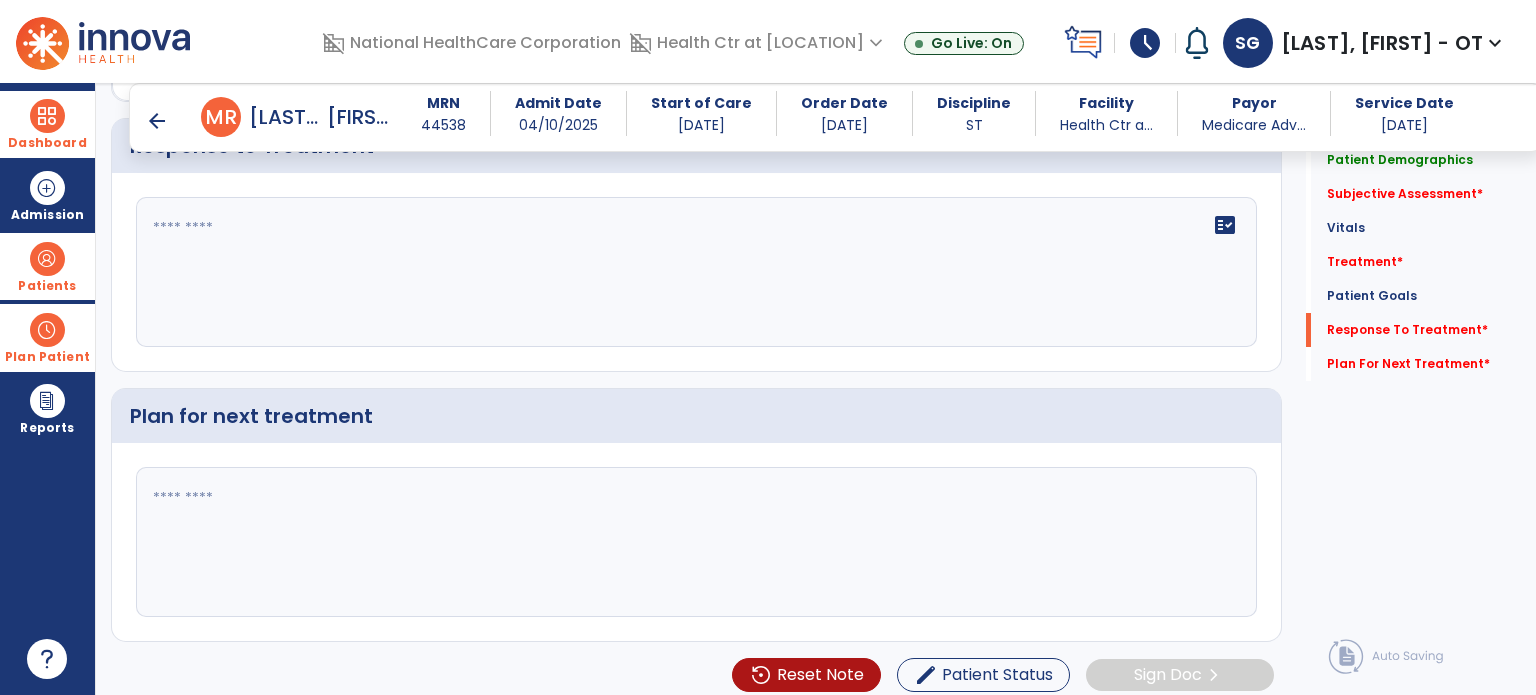 scroll, scrollTop: 2068, scrollLeft: 0, axis: vertical 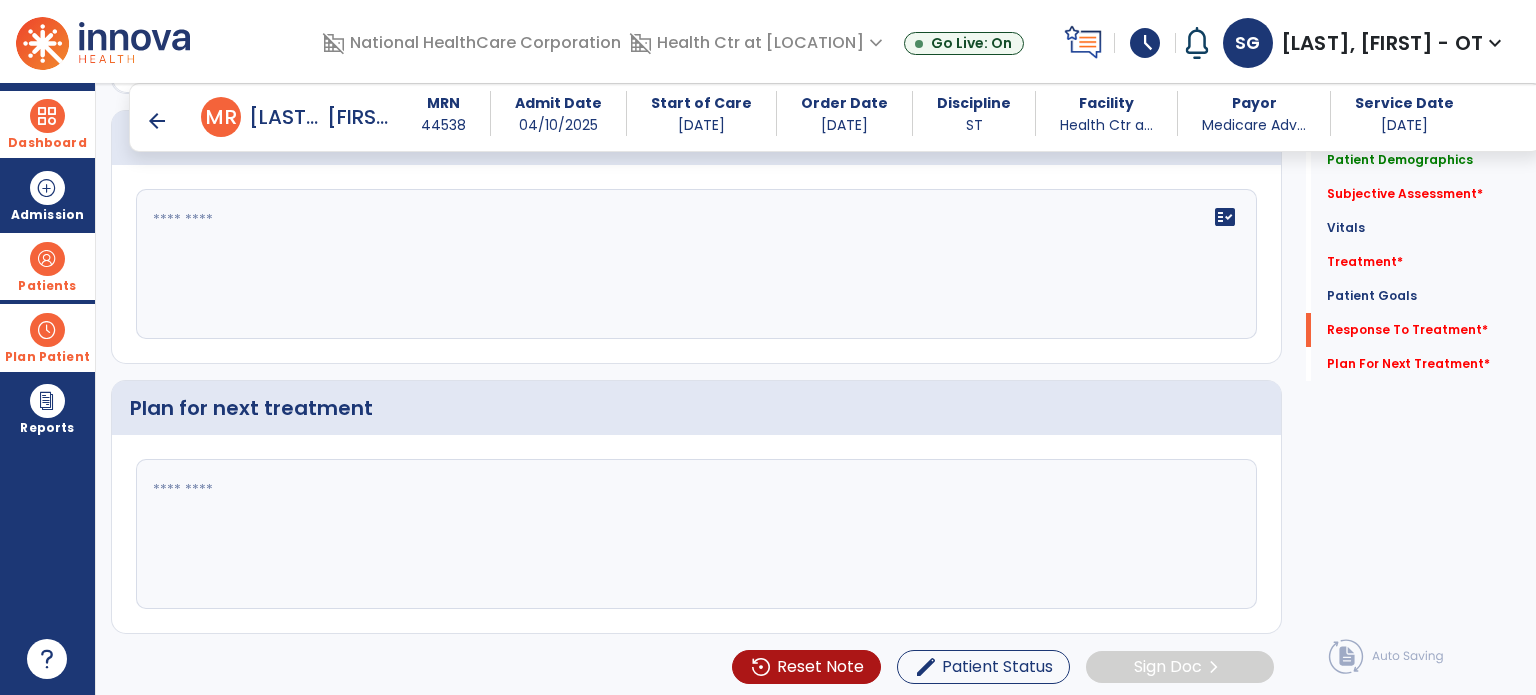 click 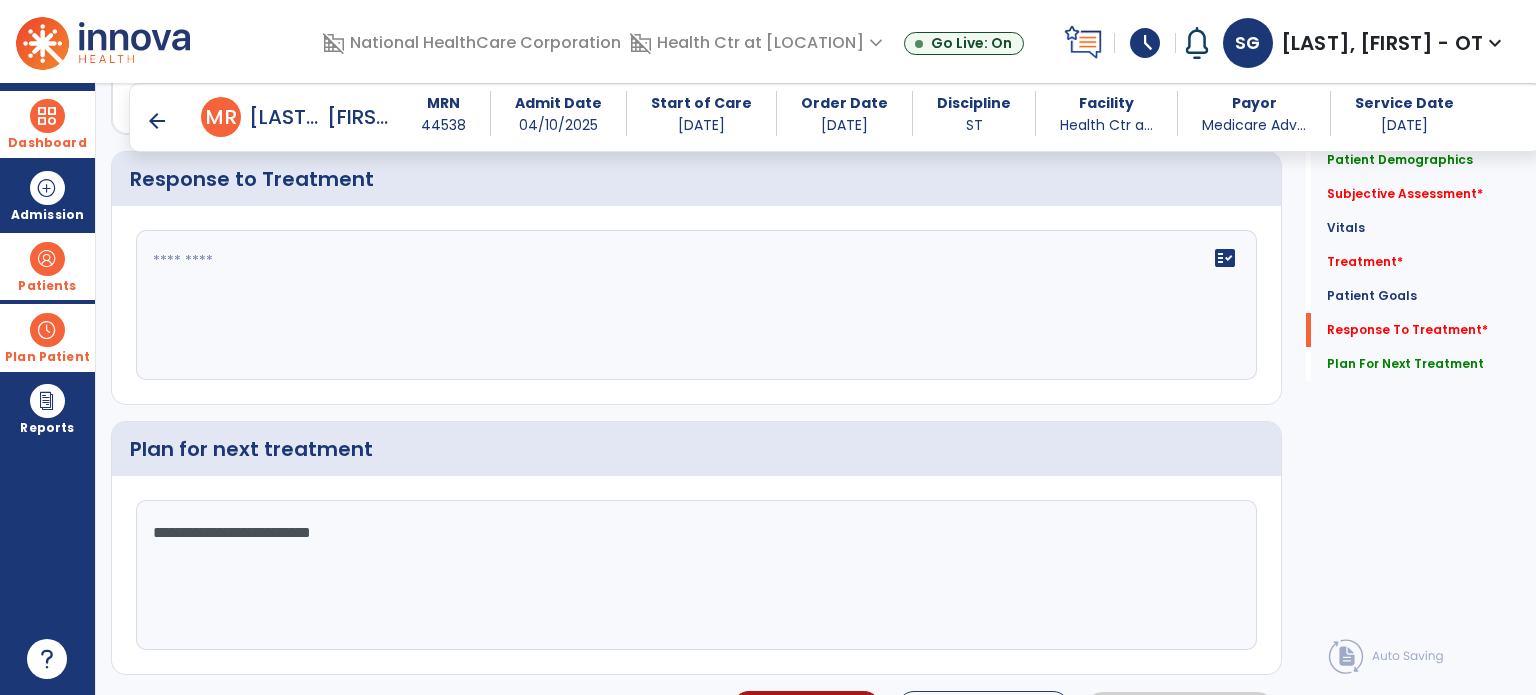 scroll, scrollTop: 2024, scrollLeft: 0, axis: vertical 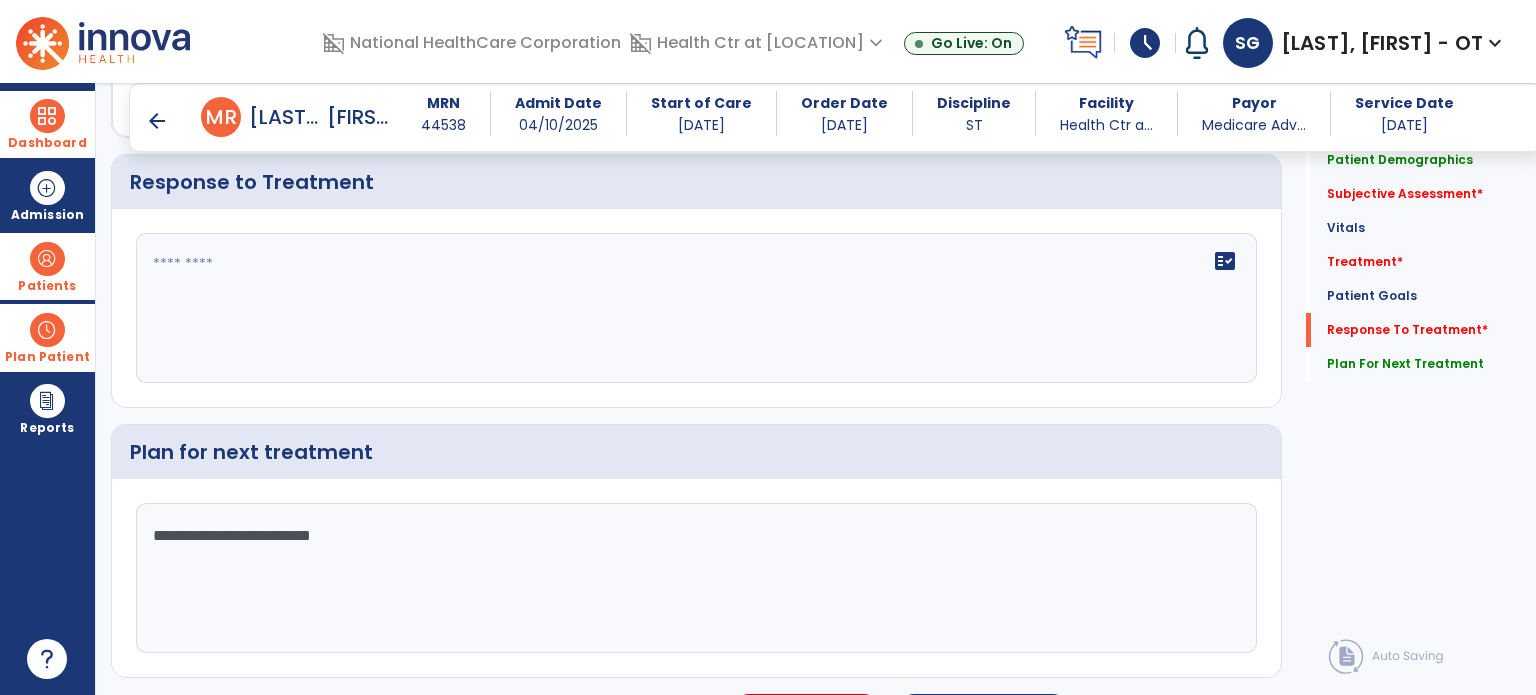 type on "**********" 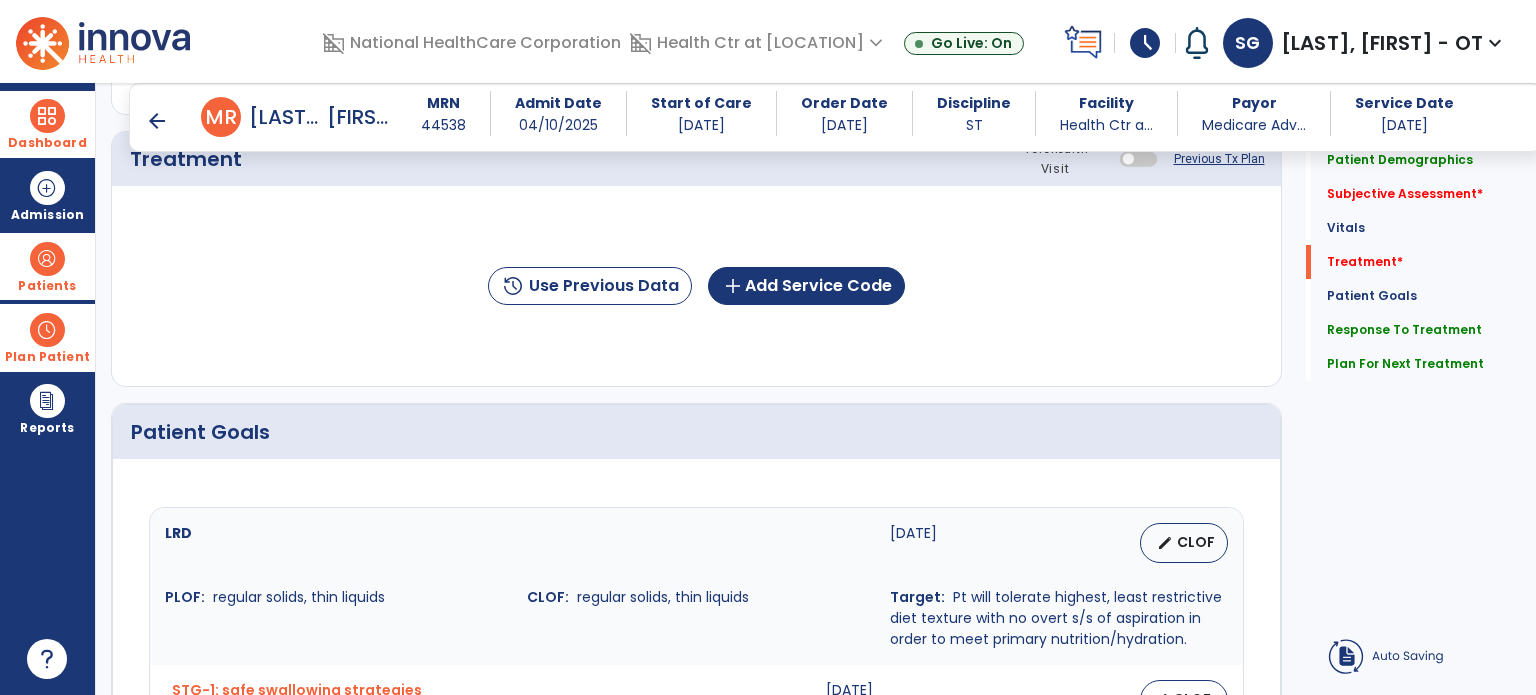 scroll, scrollTop: 1144, scrollLeft: 0, axis: vertical 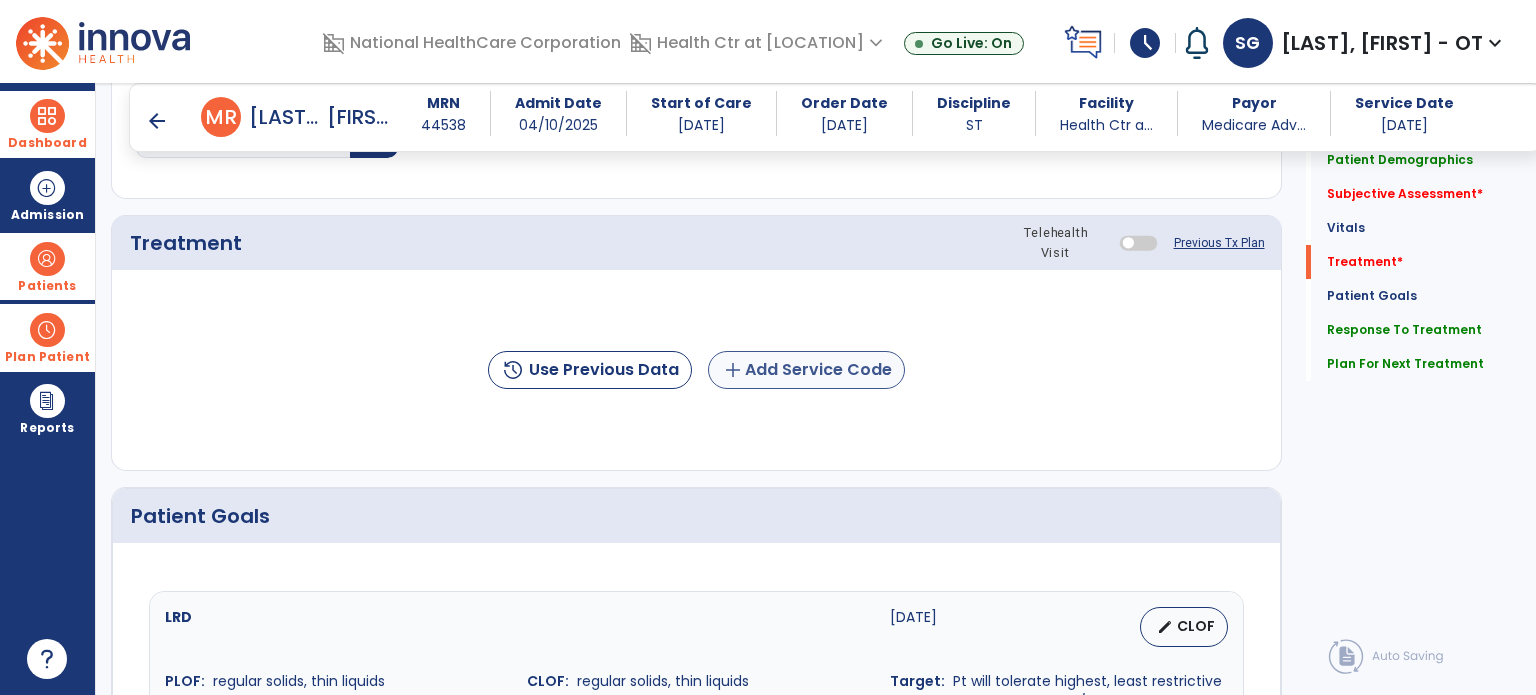 type on "**********" 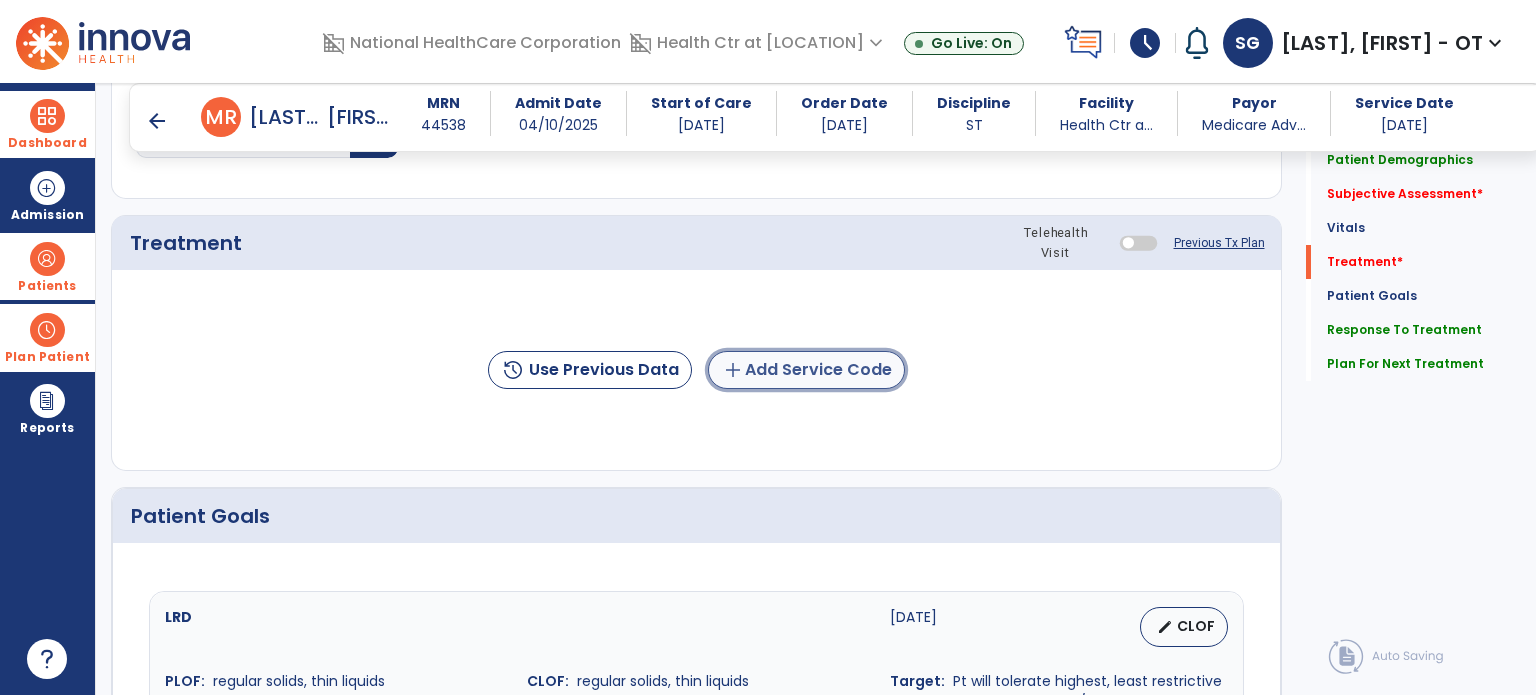 click on "add  Add Service Code" 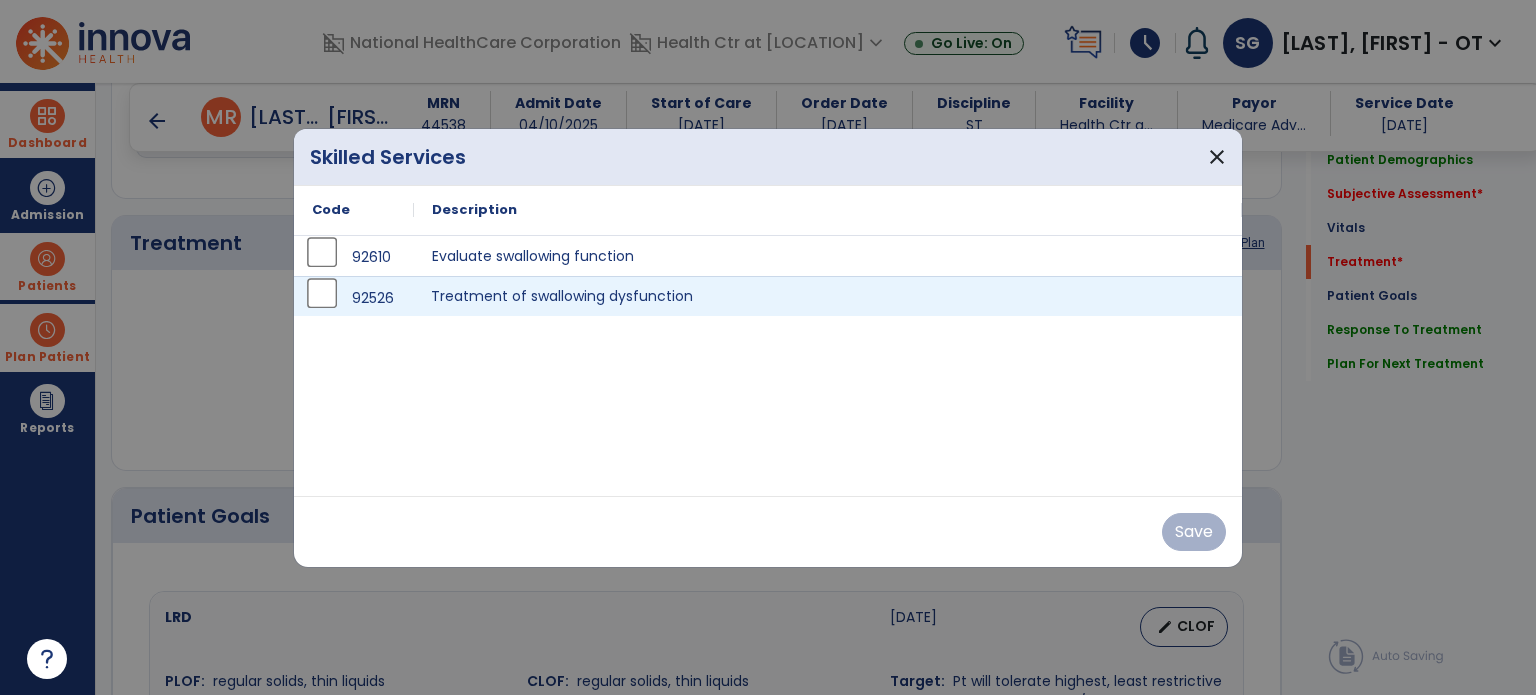 click on "Treatment of swallowing dysfunction" at bounding box center [828, 296] 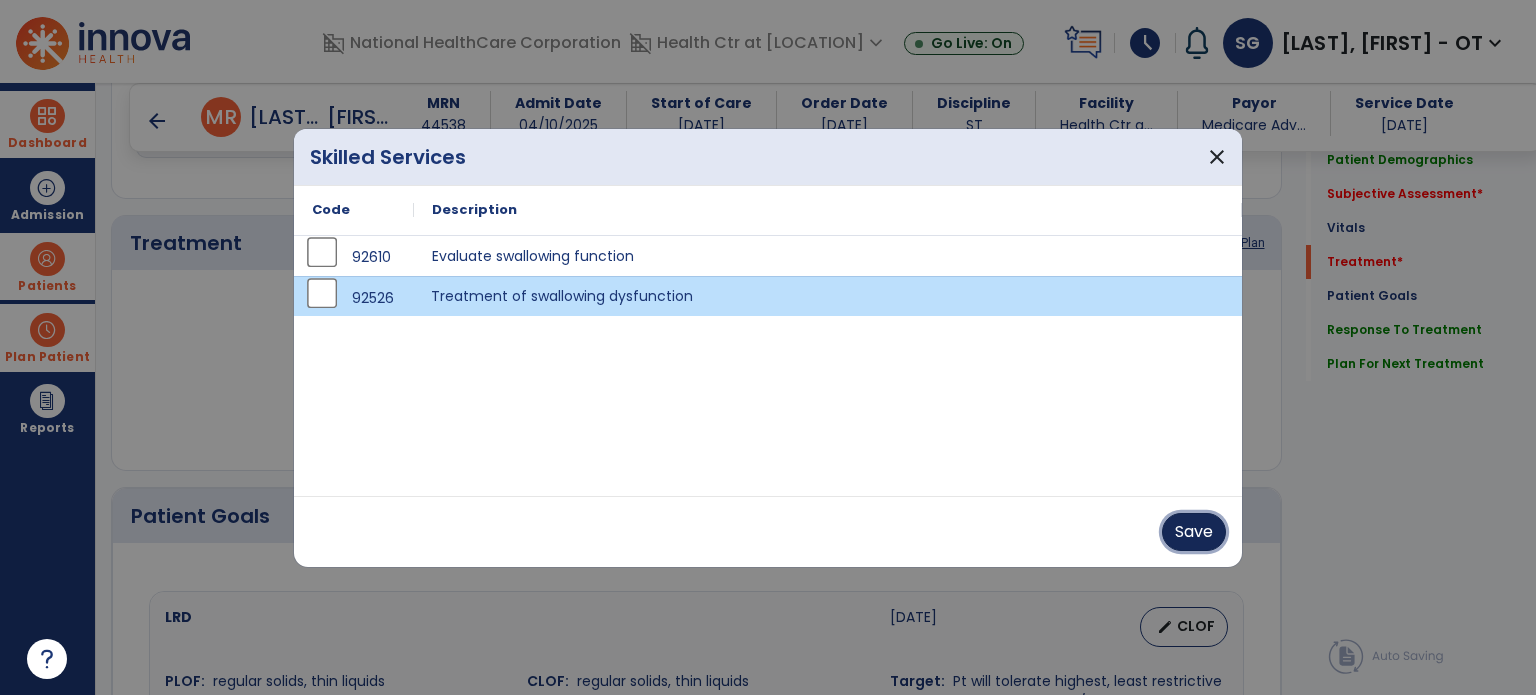 click on "Save" at bounding box center [1194, 532] 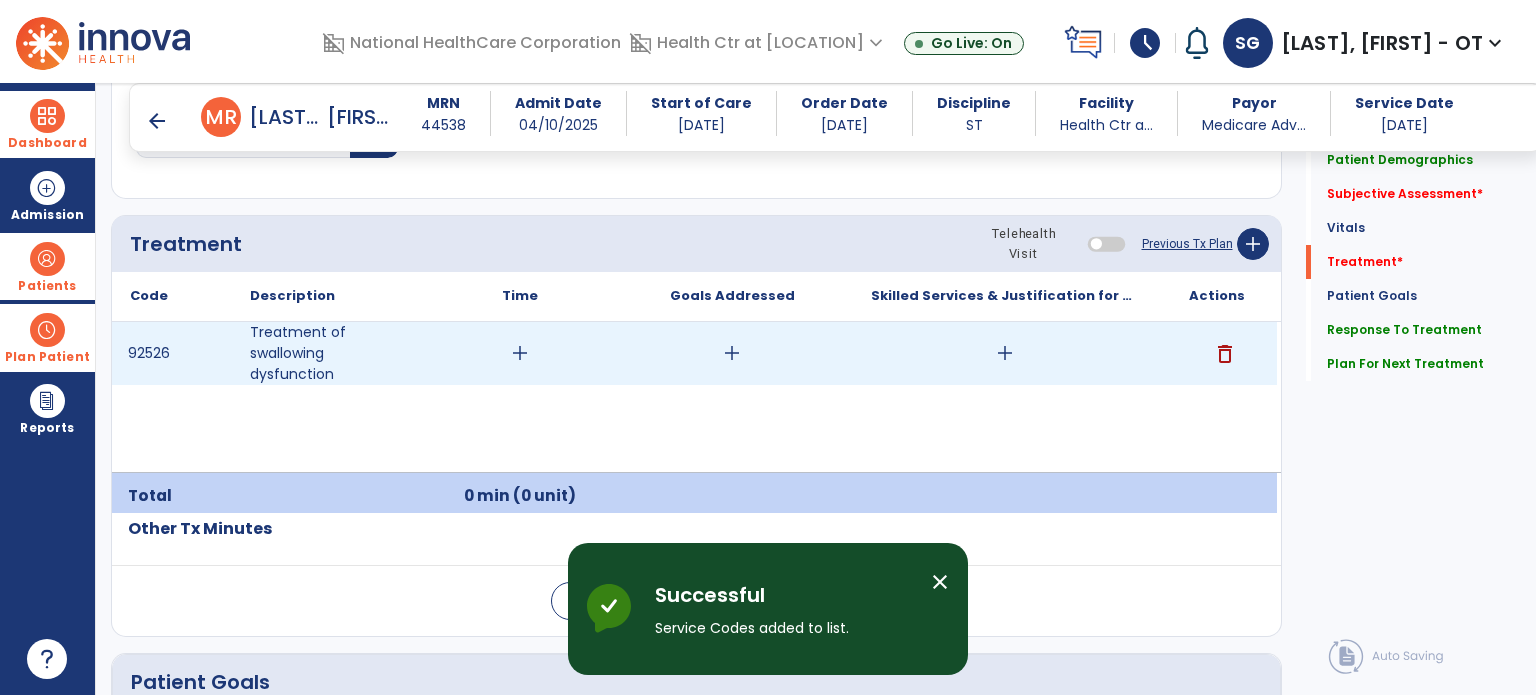 click on "add" at bounding box center [520, 353] 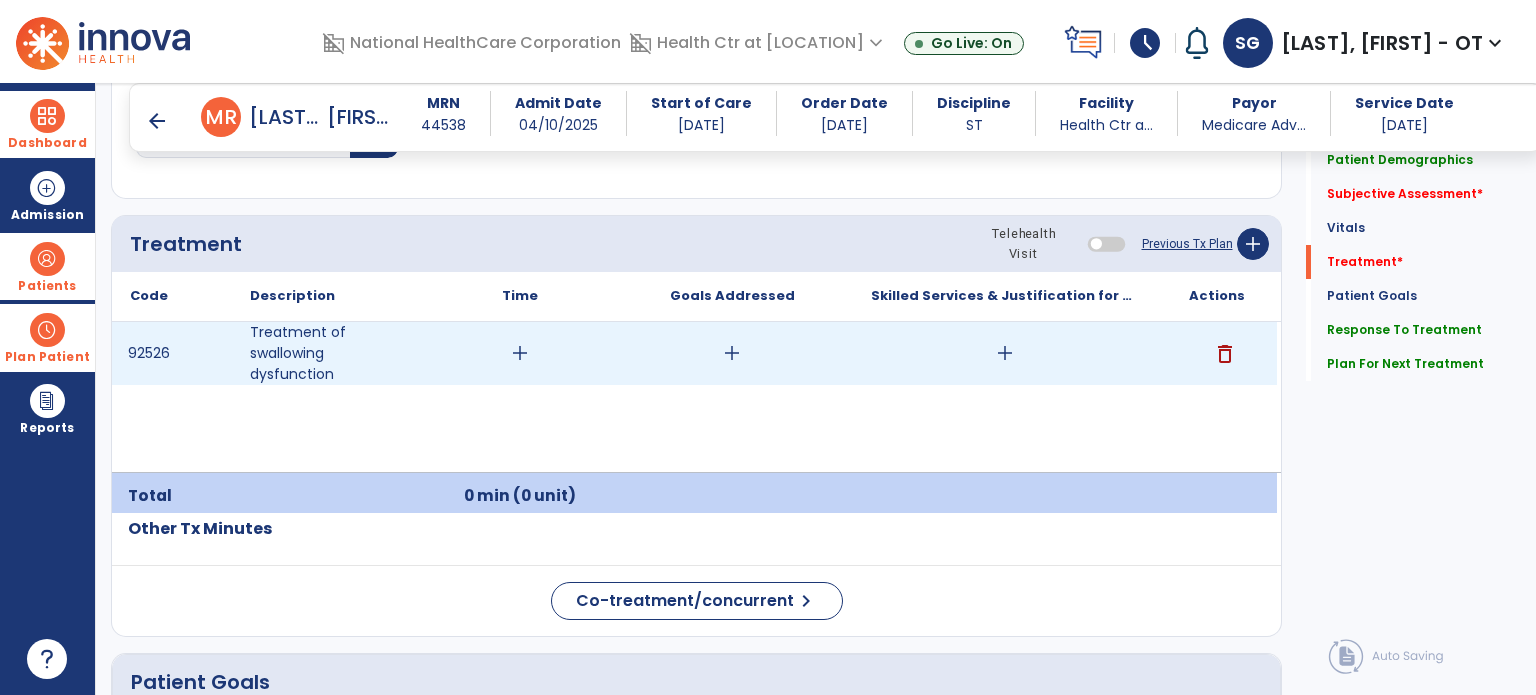 click on "add" at bounding box center (520, 353) 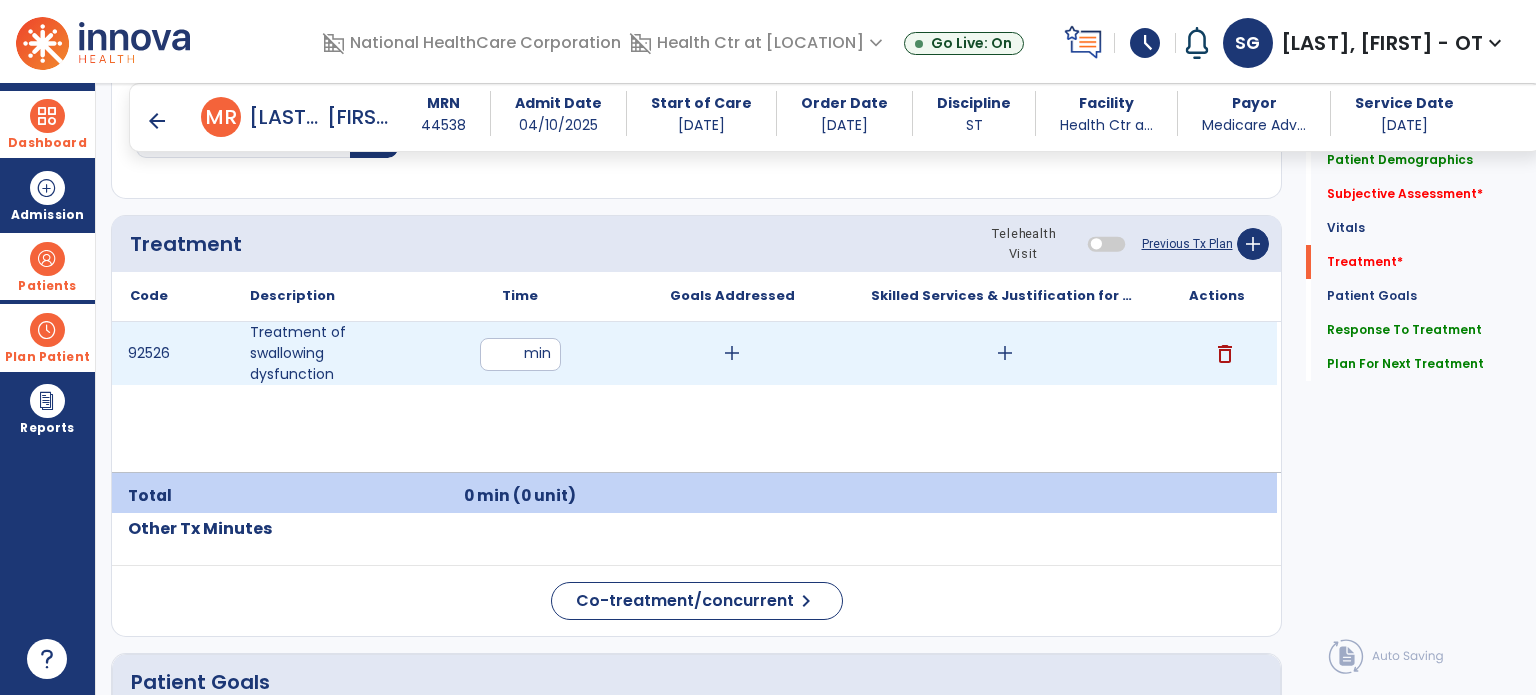 type on "**" 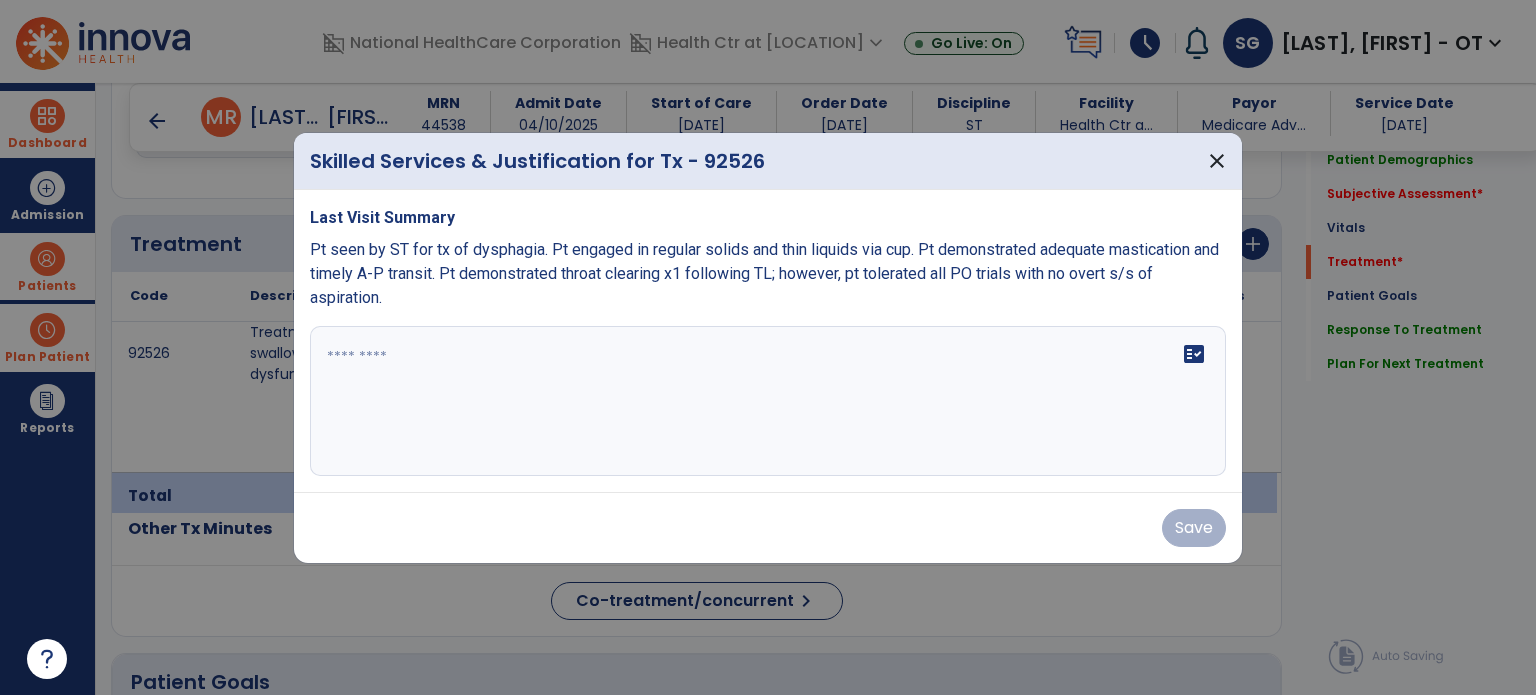 click on "Pt seen by ST for tx of dysphagia. Pt engaged in regular solids and thin liquids via cup. Pt demonstrated adequate mastication and timely A-P transit. Pt demonstrated throat clearing x1 following TL; however, pt tolerated all PO trials with no overt s/s of aspiration." at bounding box center (764, 273) 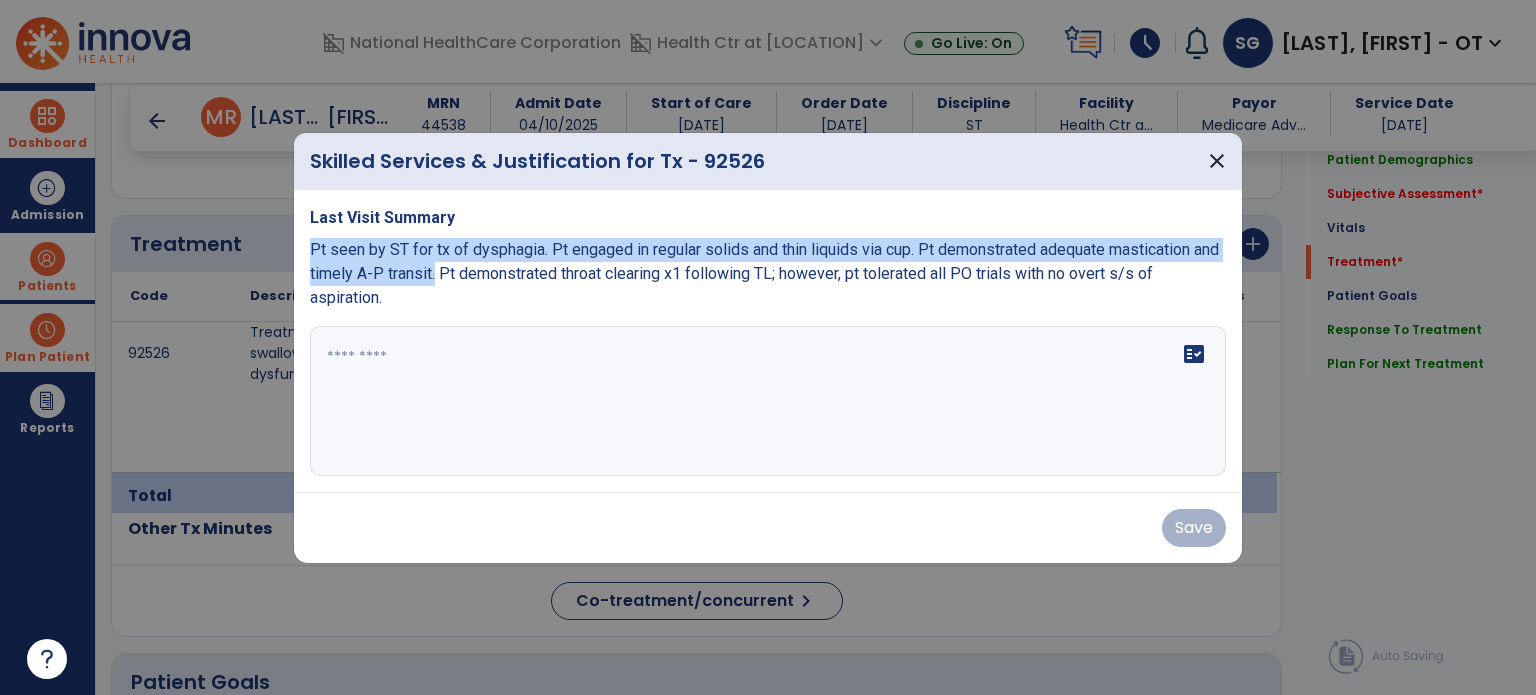 drag, startPoint x: 465, startPoint y: 277, endPoint x: 308, endPoint y: 238, distance: 161.77144 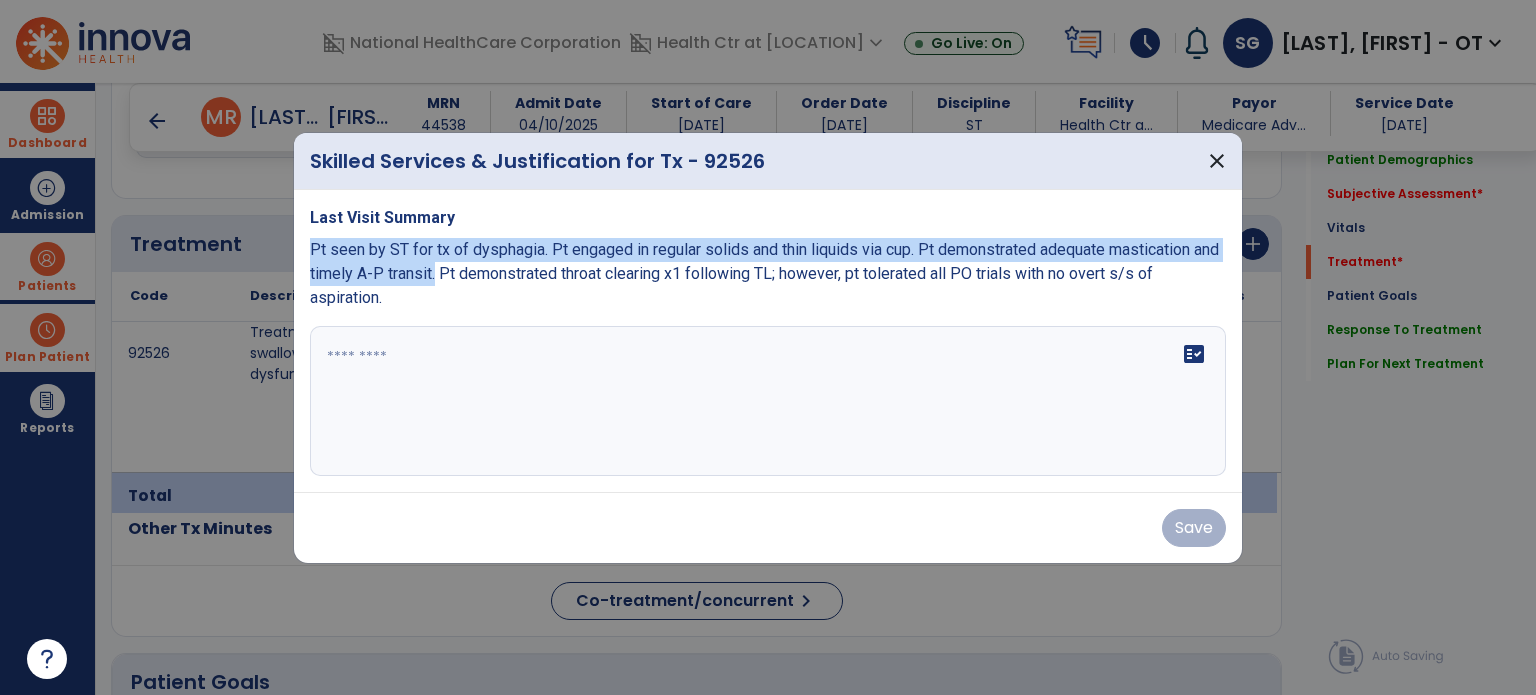 click on "Last Visit Summary Pt seen by ST for tx of dysphagia. Pt engaged in regular solids and thin liquids via cup. Pt demonstrated adequate mastication and timely A-P transit. Pt demonstrated throat clearing x1 following TL; however, pt tolerated all PO trials with no overt s/s of aspiration.    fact_check" at bounding box center [768, 341] 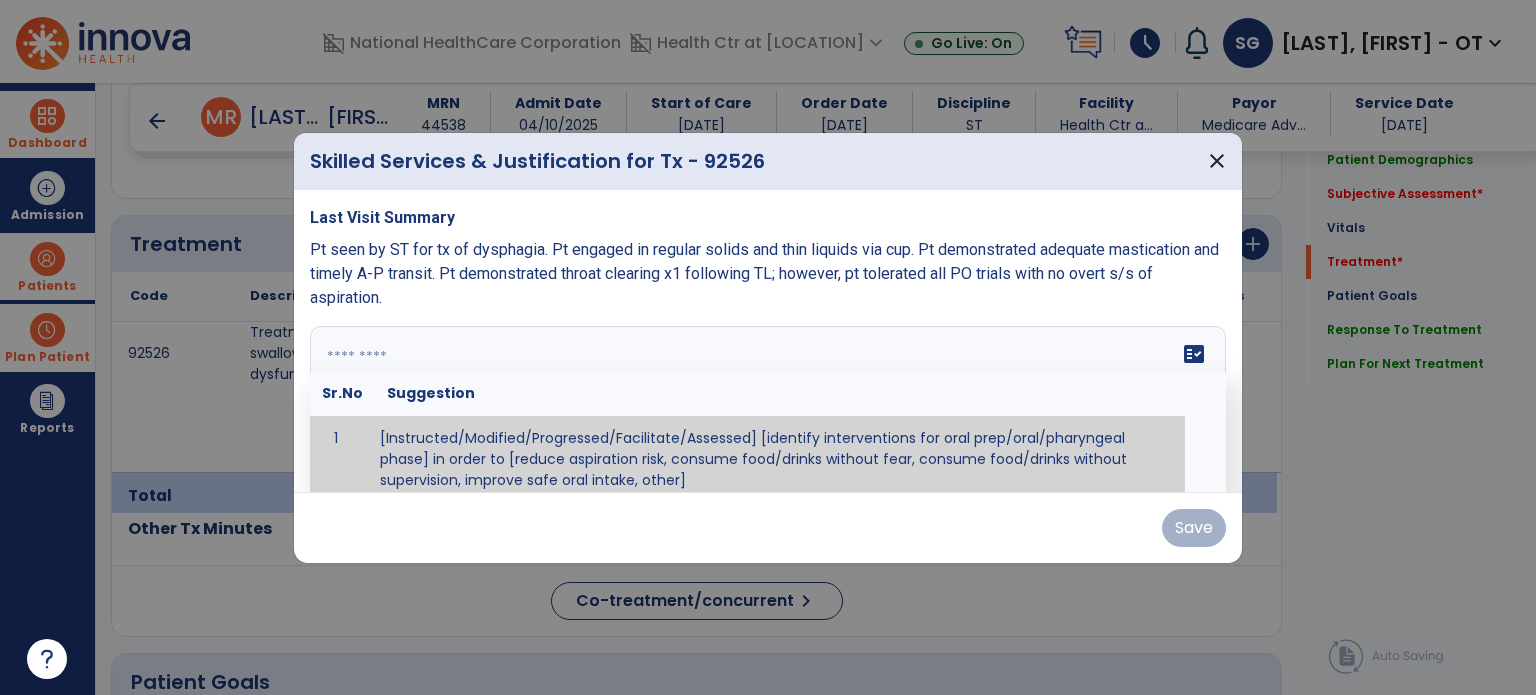 paste on "**********" 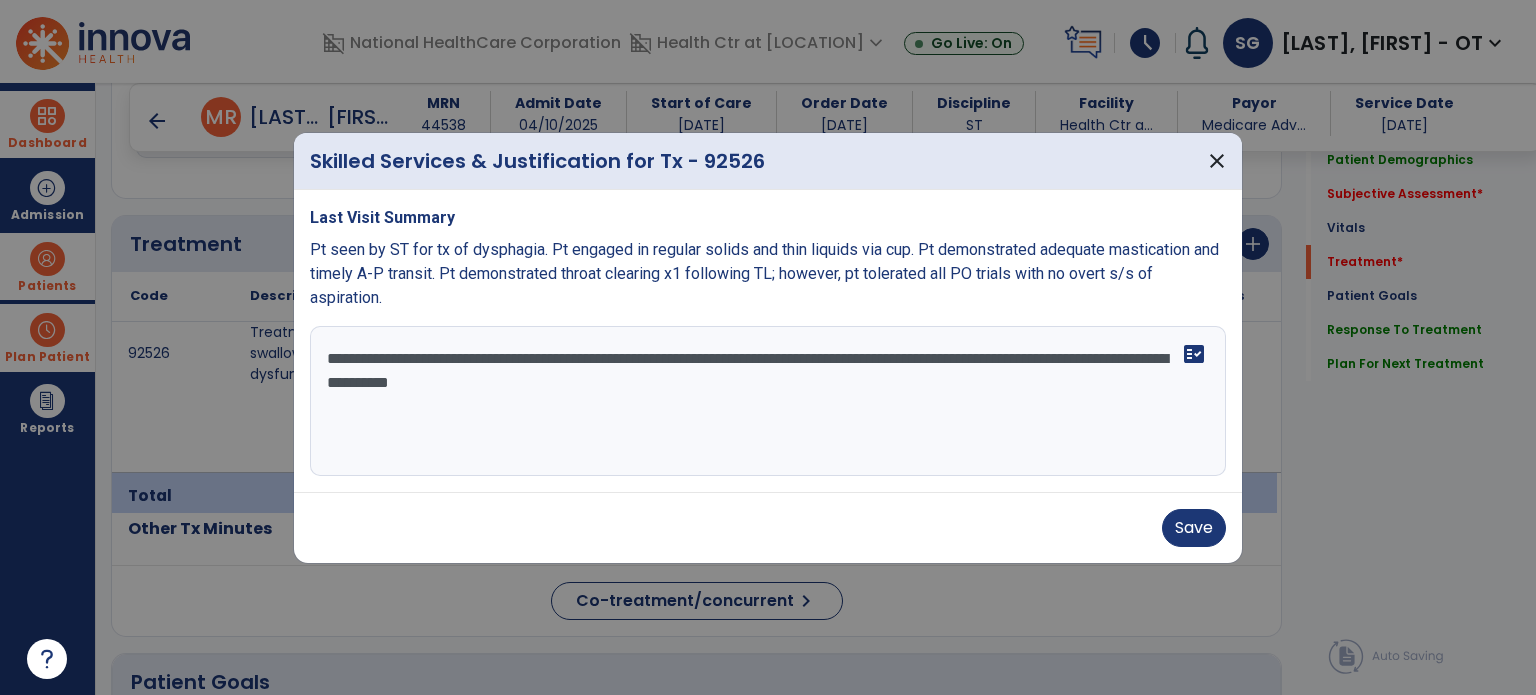 click on "fact_check" at bounding box center [1194, 354] 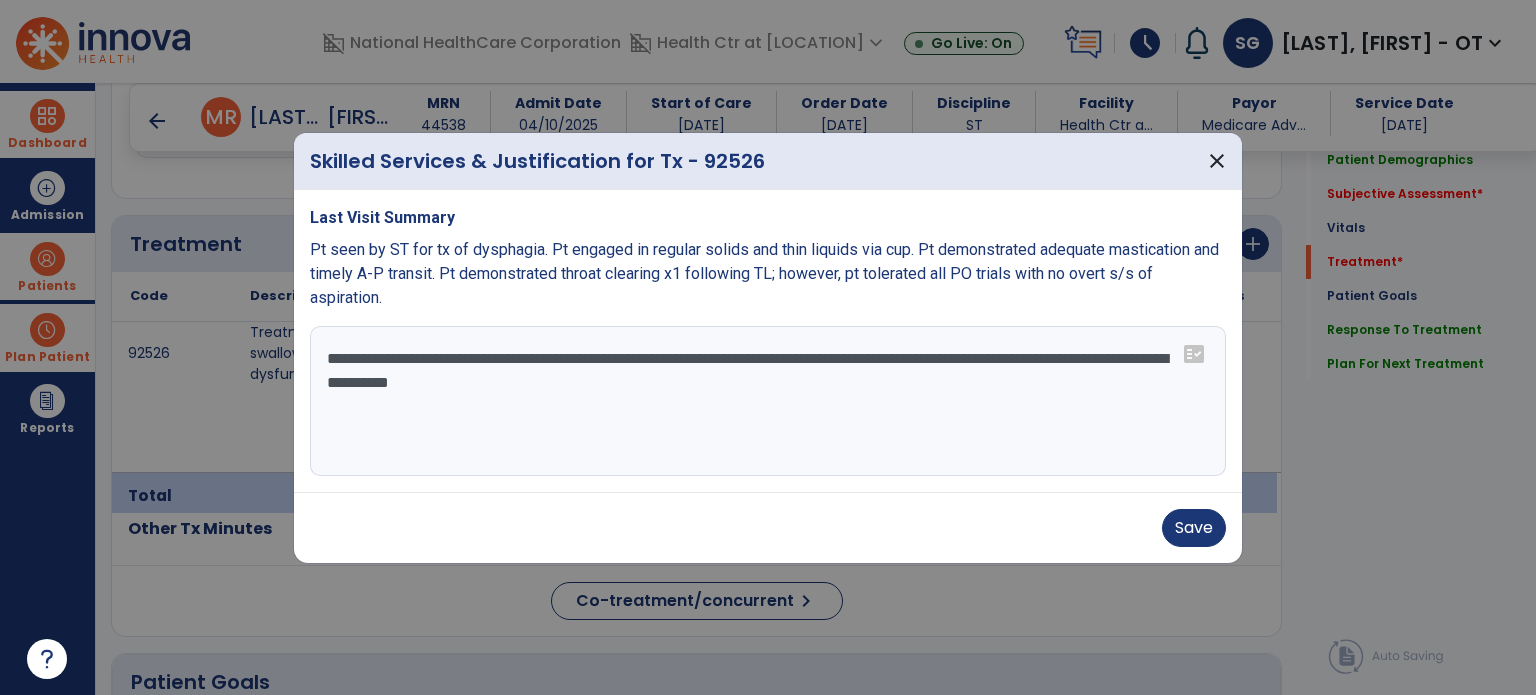 click on "**********" at bounding box center (768, 401) 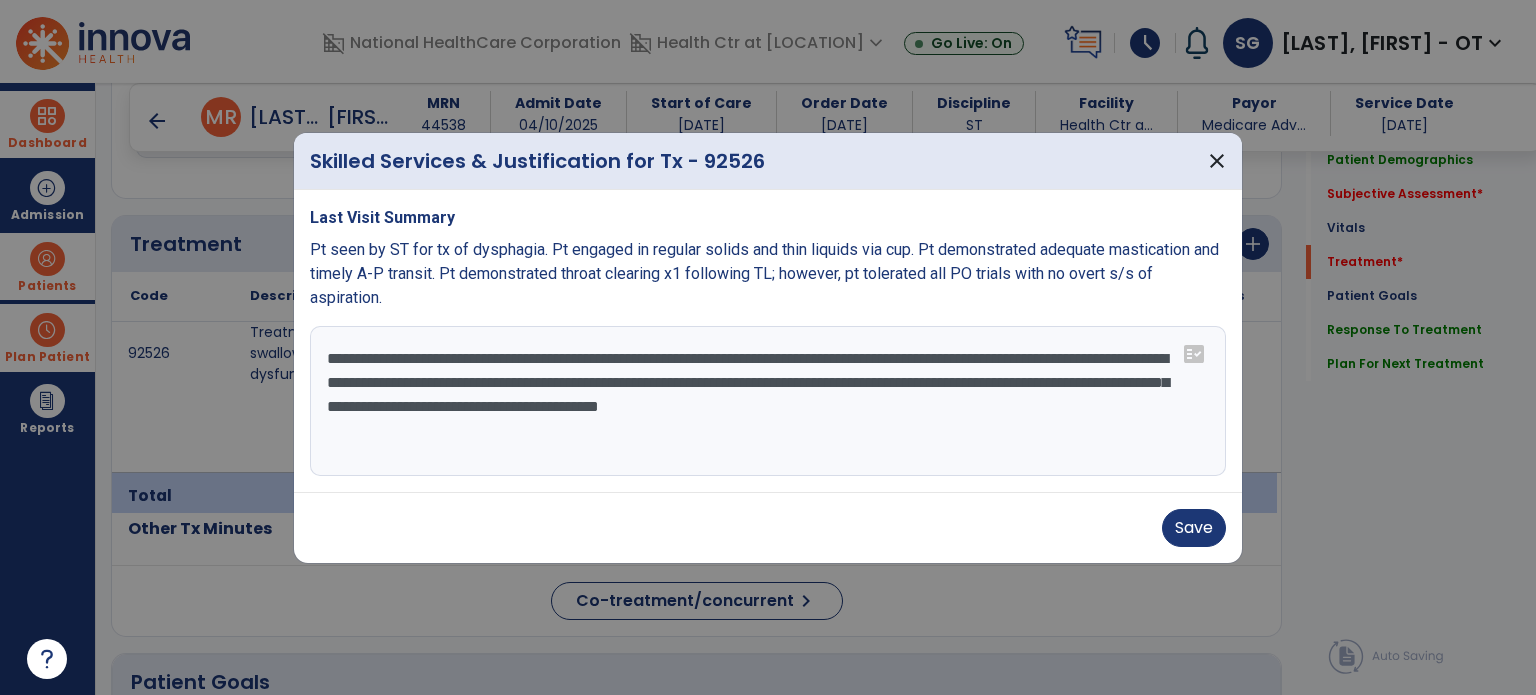 click on "**********" at bounding box center (768, 401) 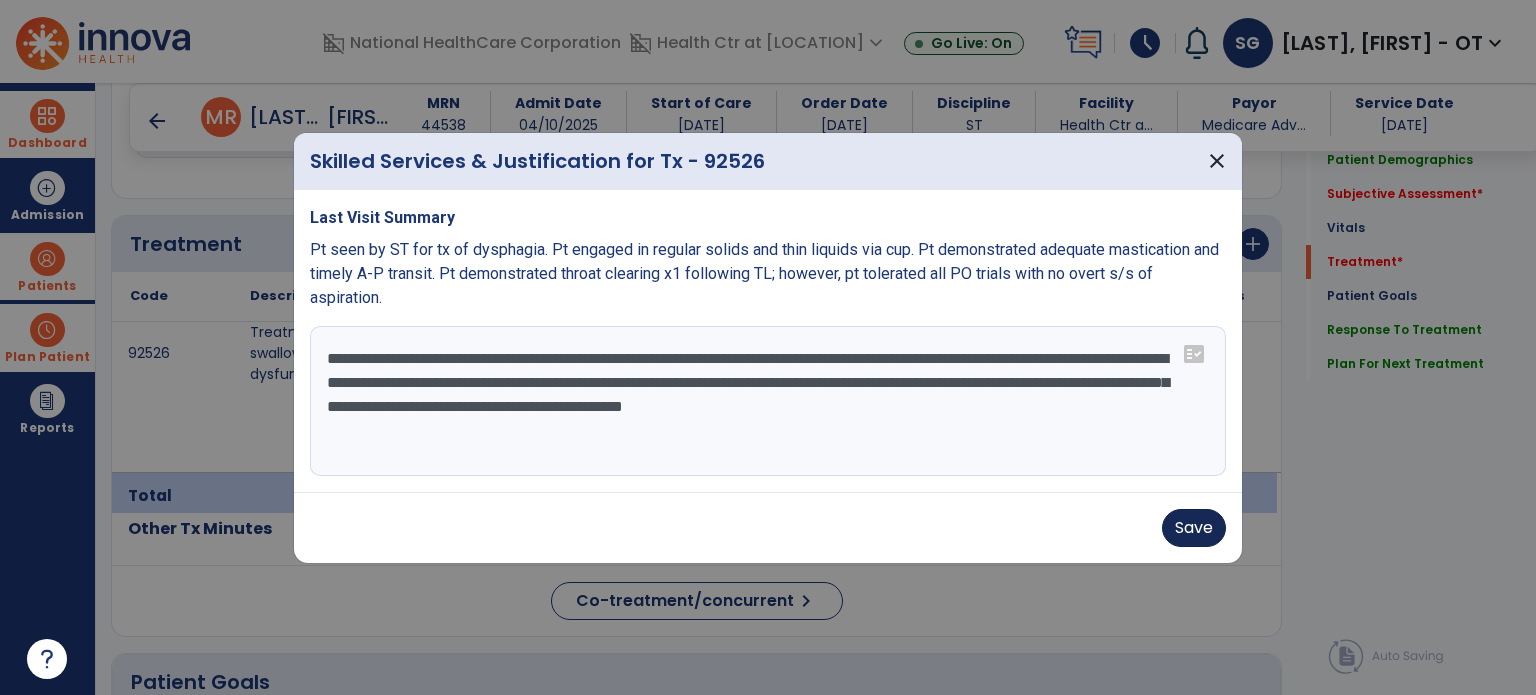 type on "**********" 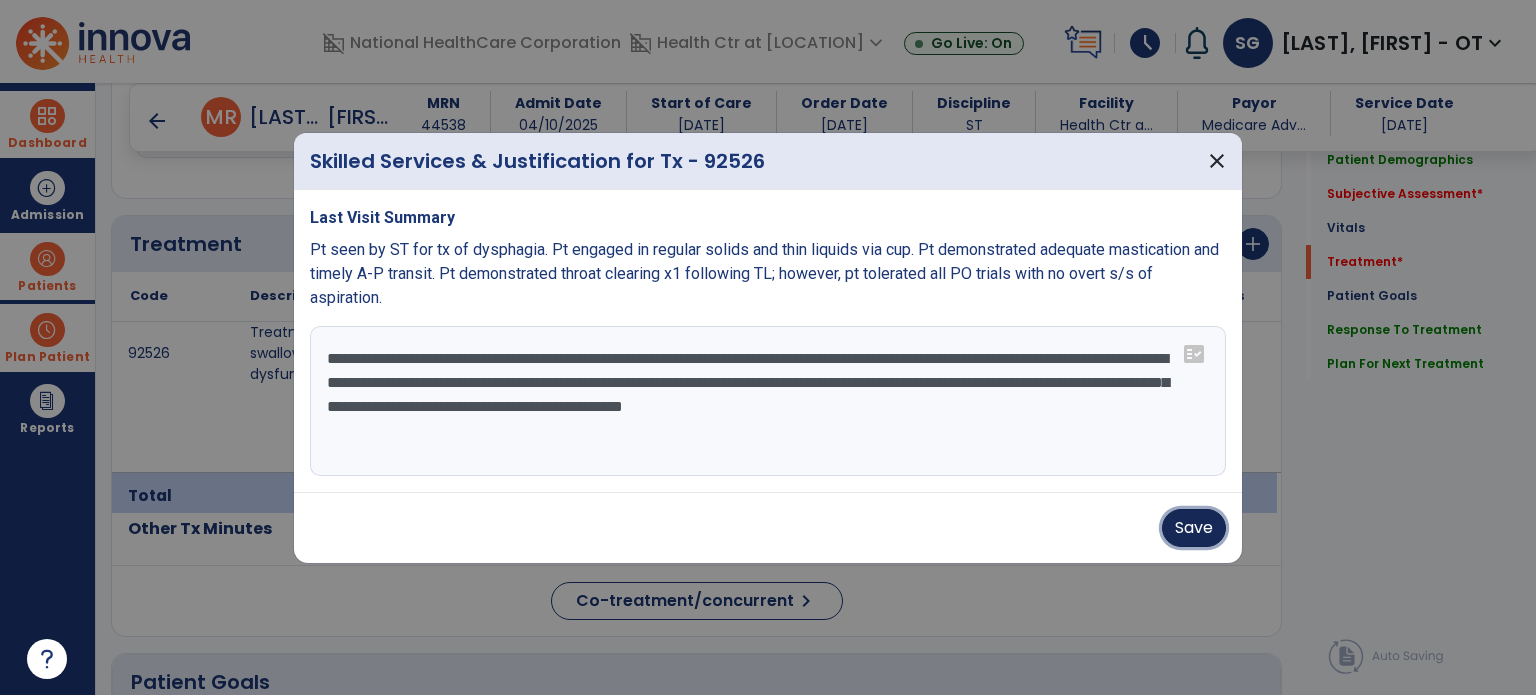 click on "Save" at bounding box center [1194, 528] 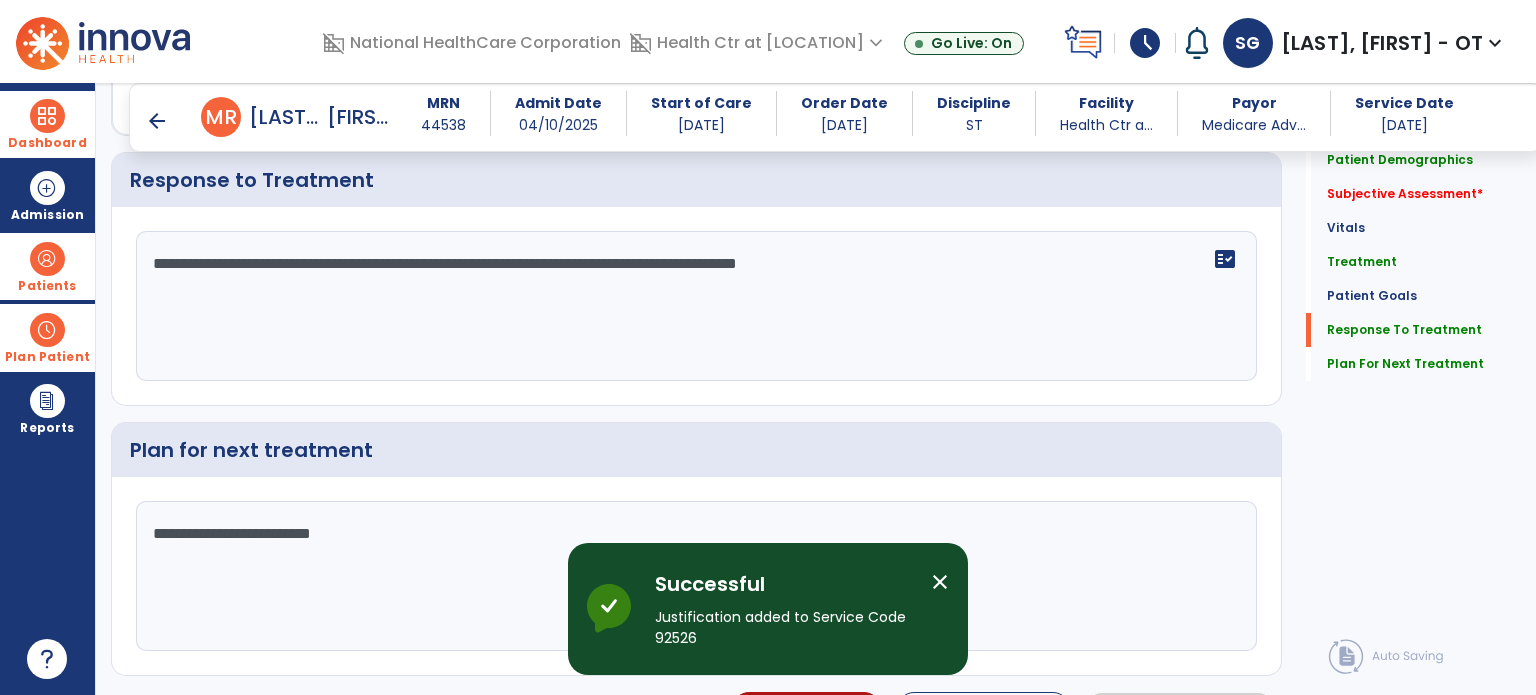 scroll, scrollTop: 2233, scrollLeft: 0, axis: vertical 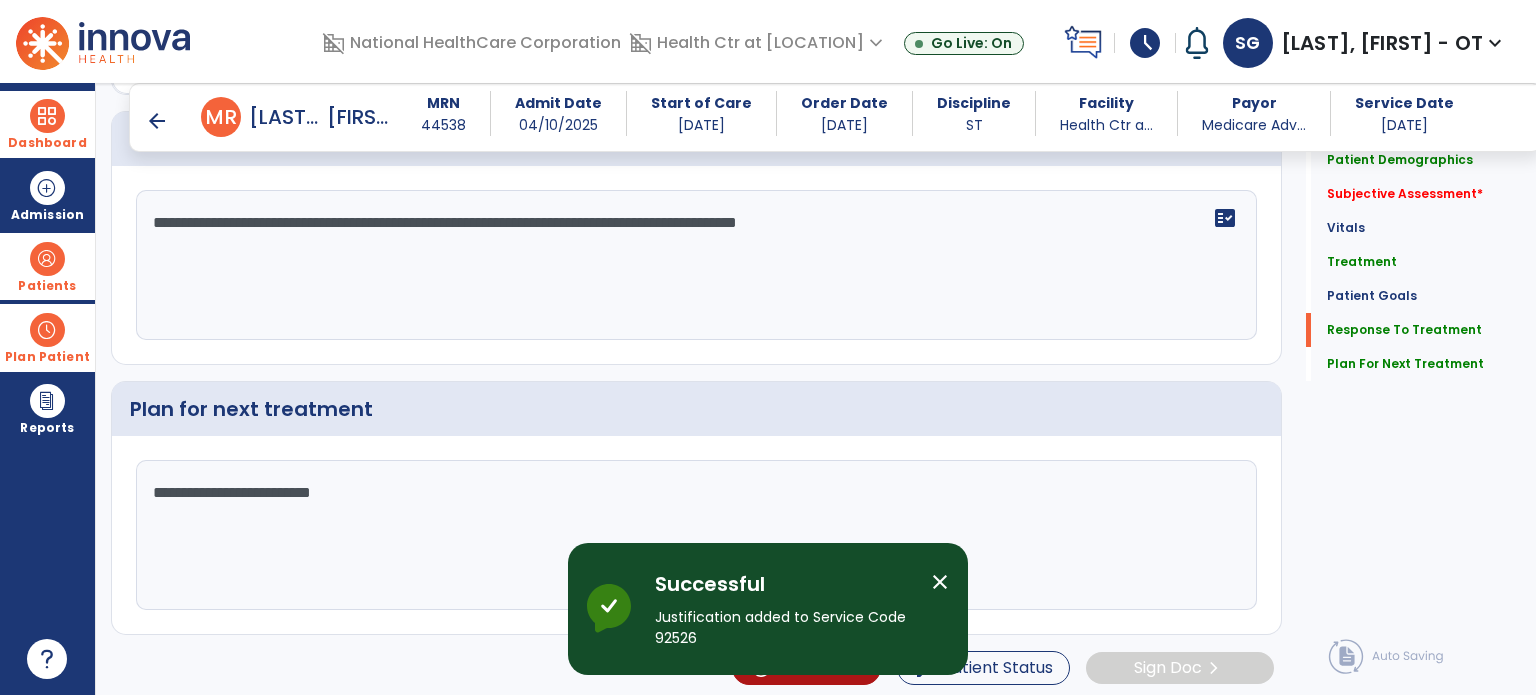 click on "**********" 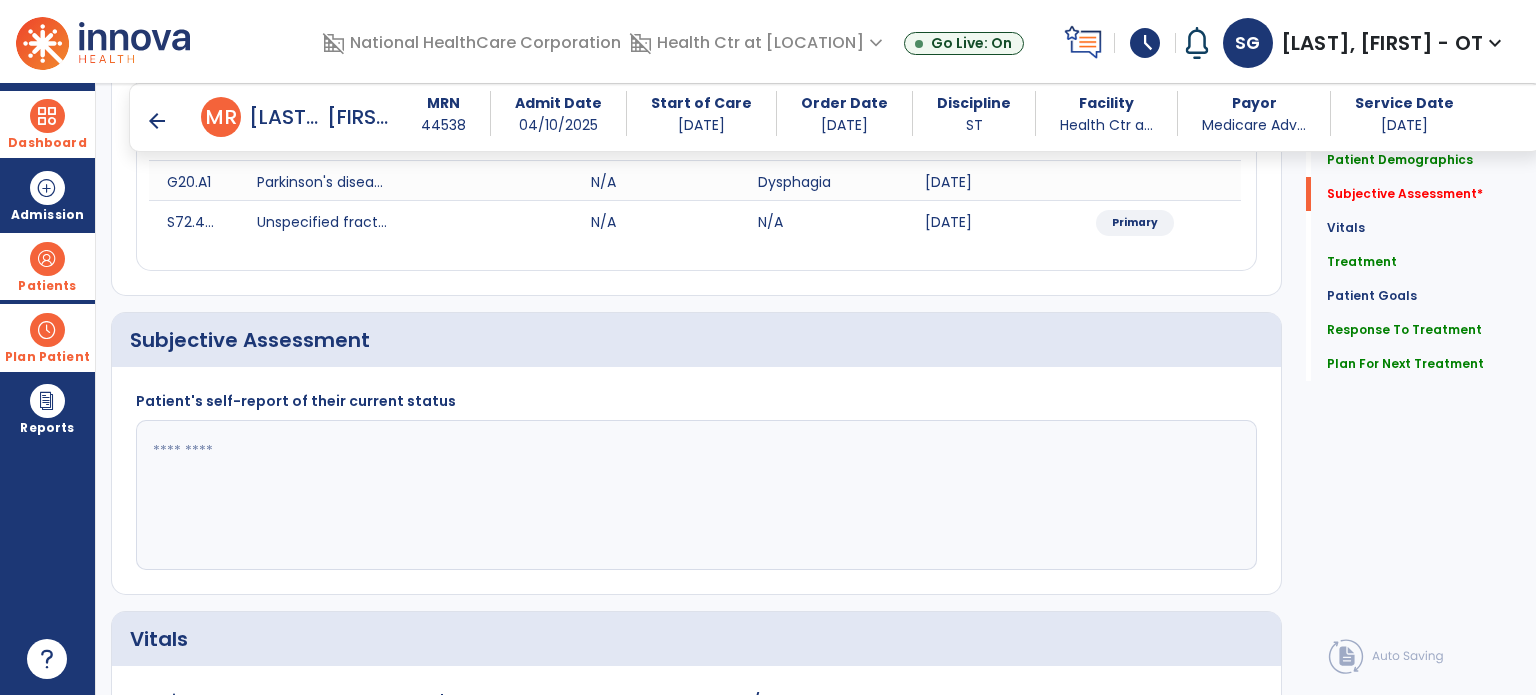 scroll, scrollTop: 324, scrollLeft: 0, axis: vertical 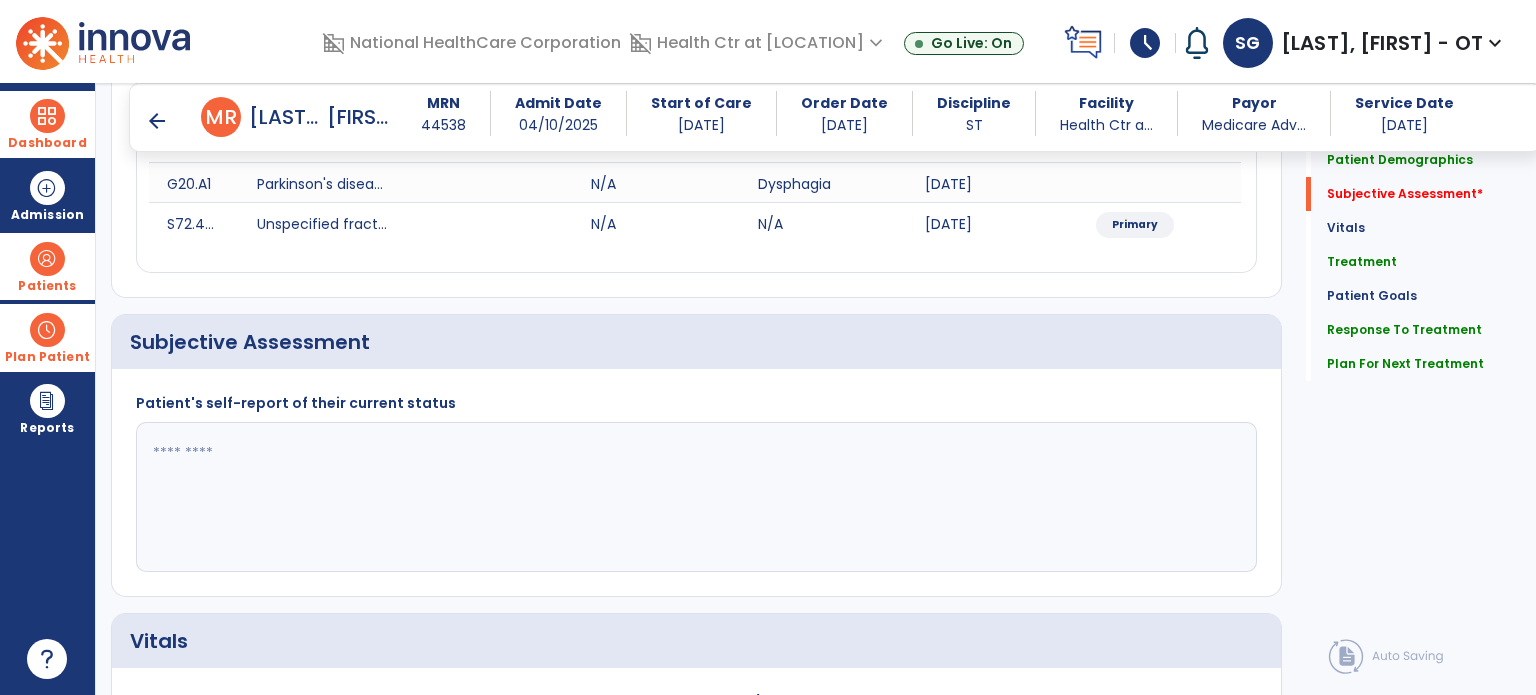 click 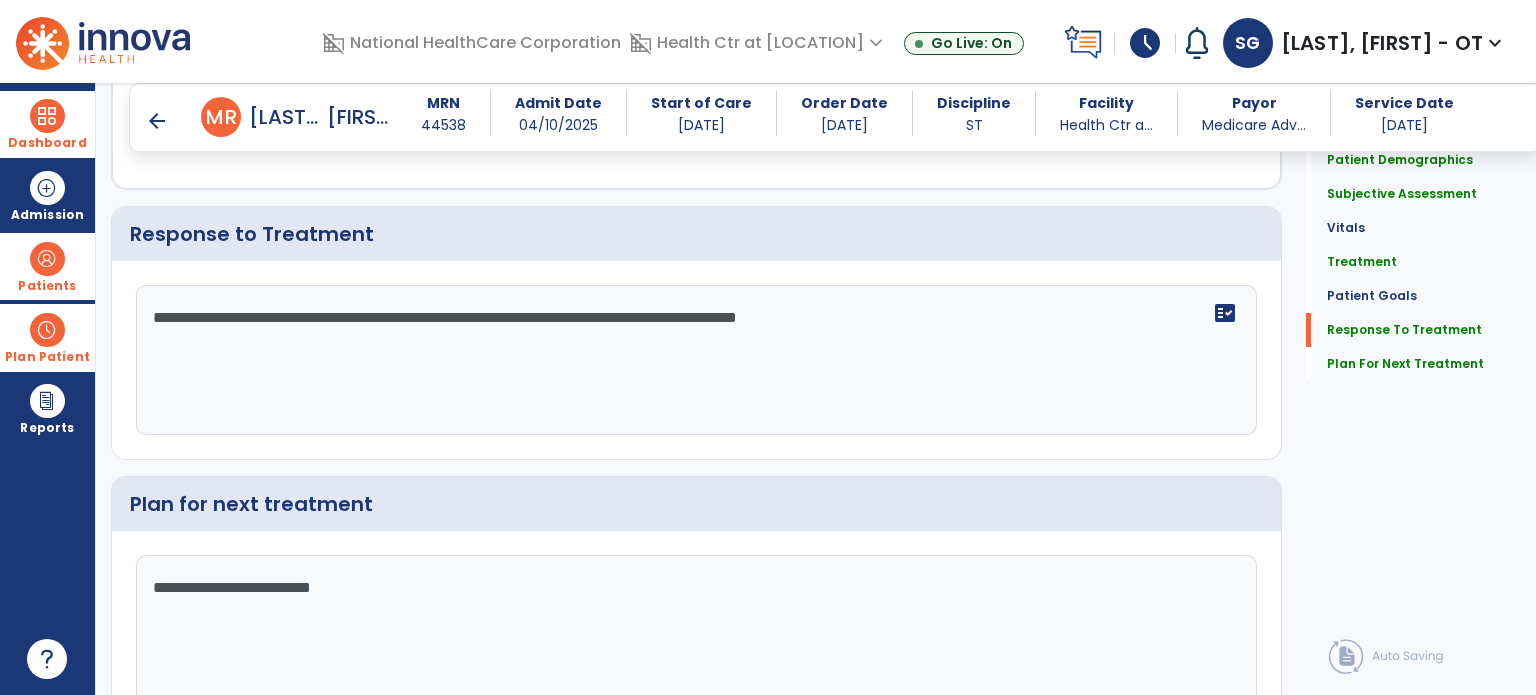 scroll, scrollTop: 2233, scrollLeft: 0, axis: vertical 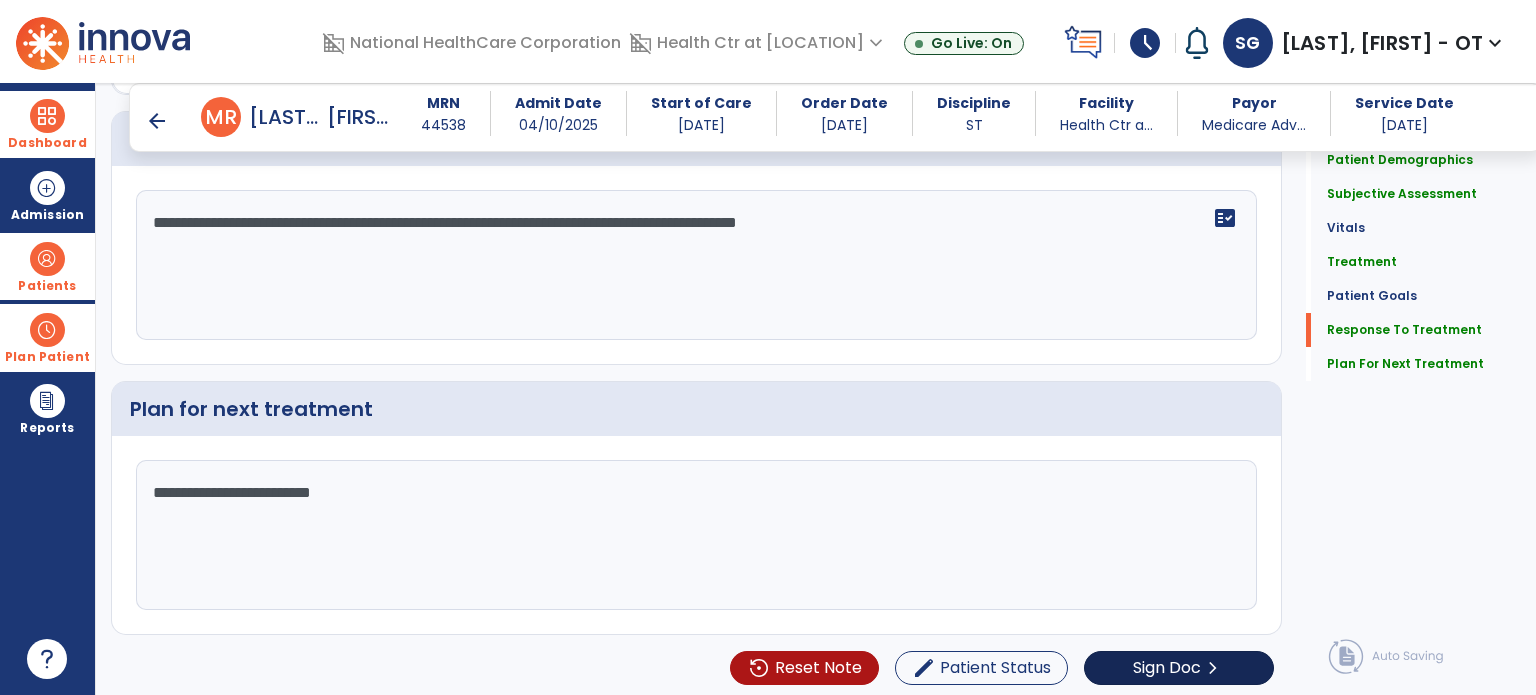 type on "**********" 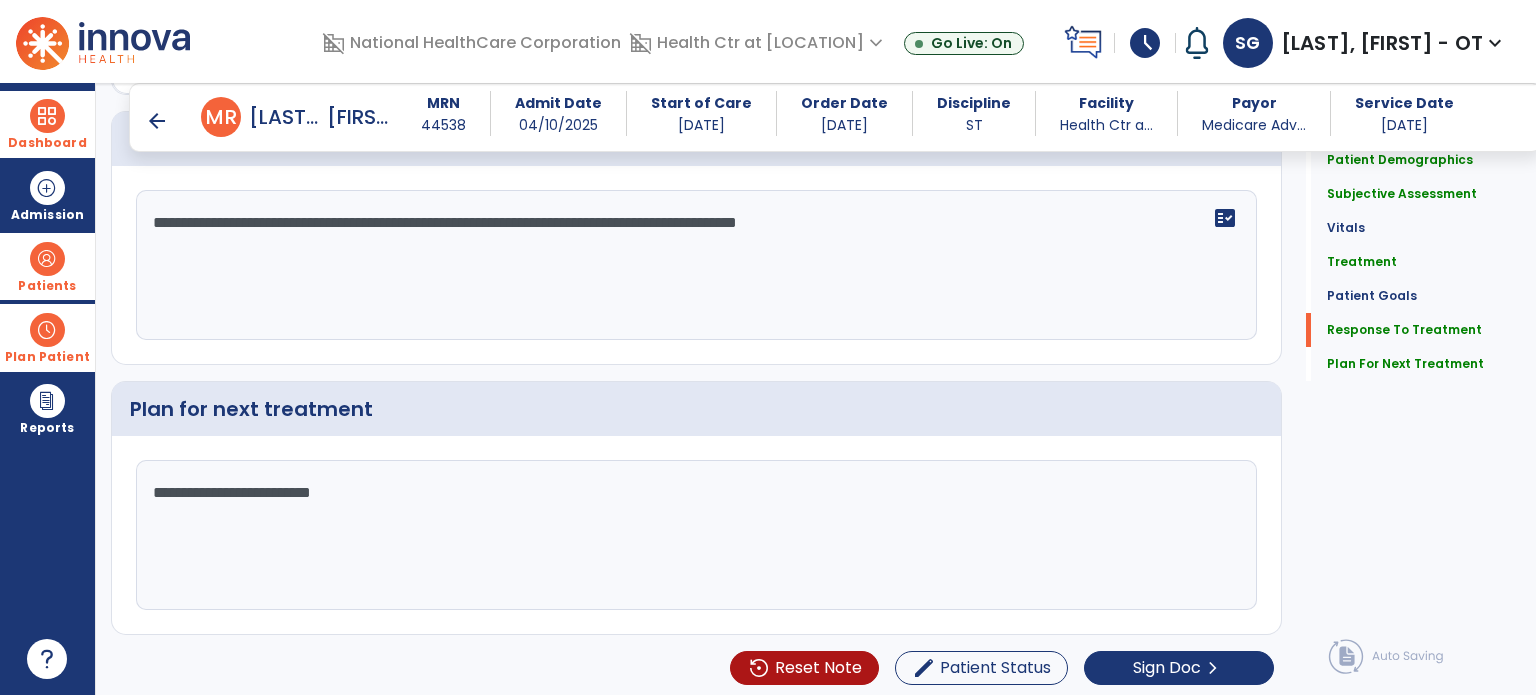 click on "Patient Demographics  Medical Diagnosis   Treatment Diagnosis   Precautions   Contraindications
Code
Description
Pdpm Clinical Category
F02.82" 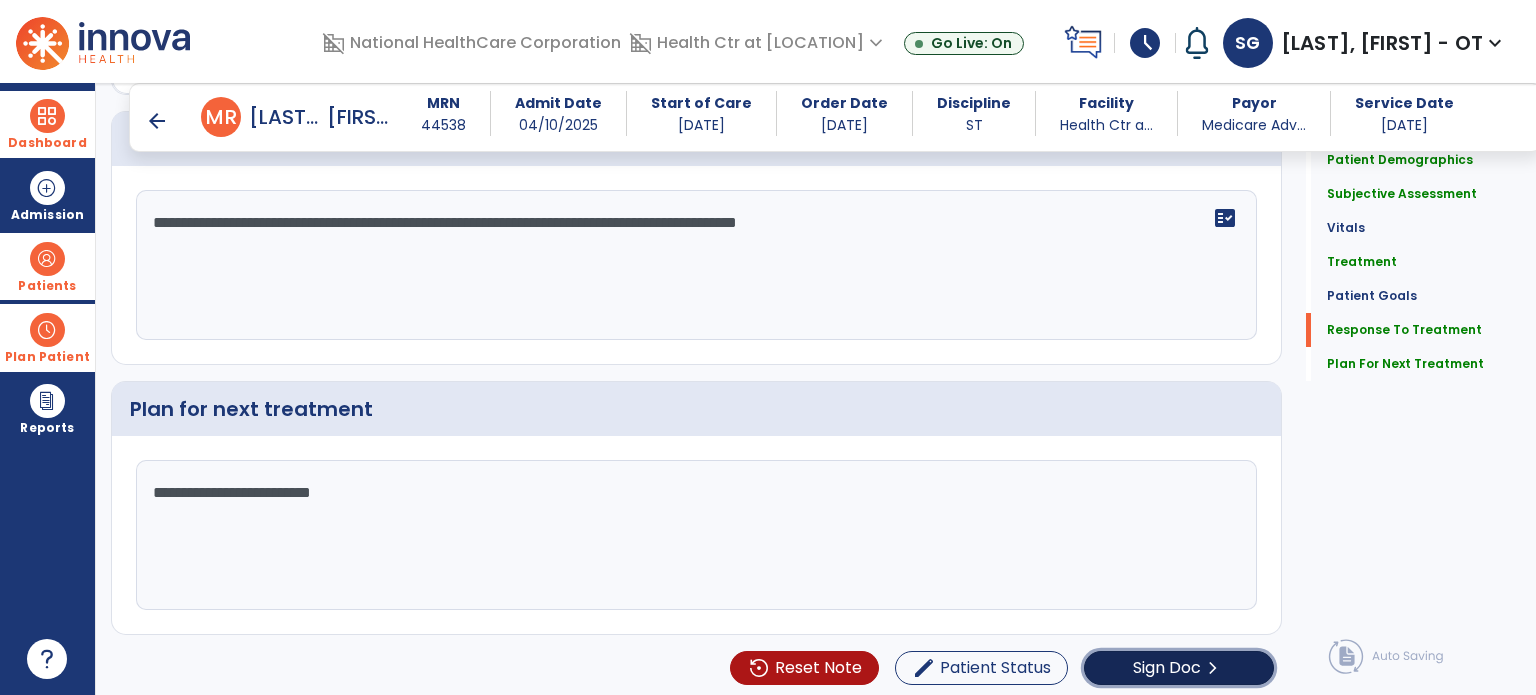 click on "Sign Doc  chevron_right" 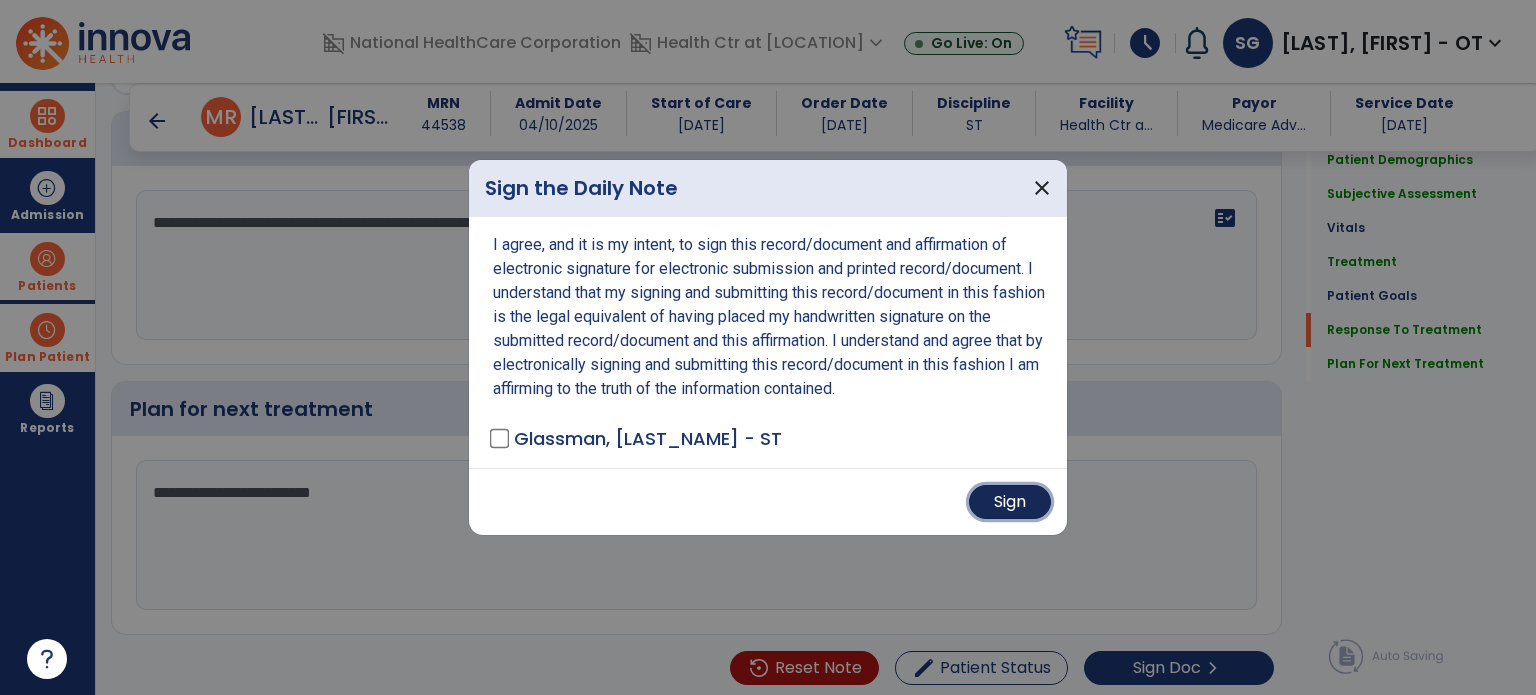 click on "Sign" at bounding box center (1010, 502) 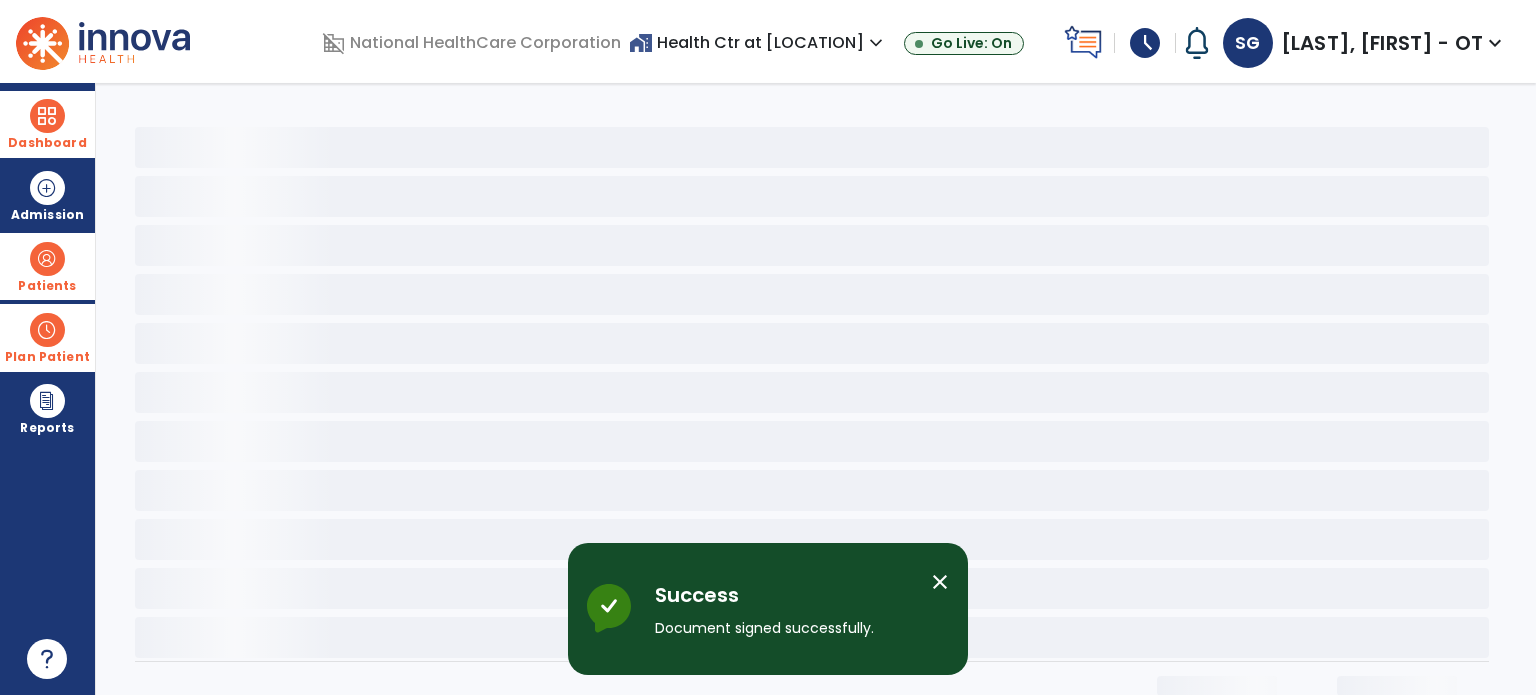 scroll, scrollTop: 0, scrollLeft: 0, axis: both 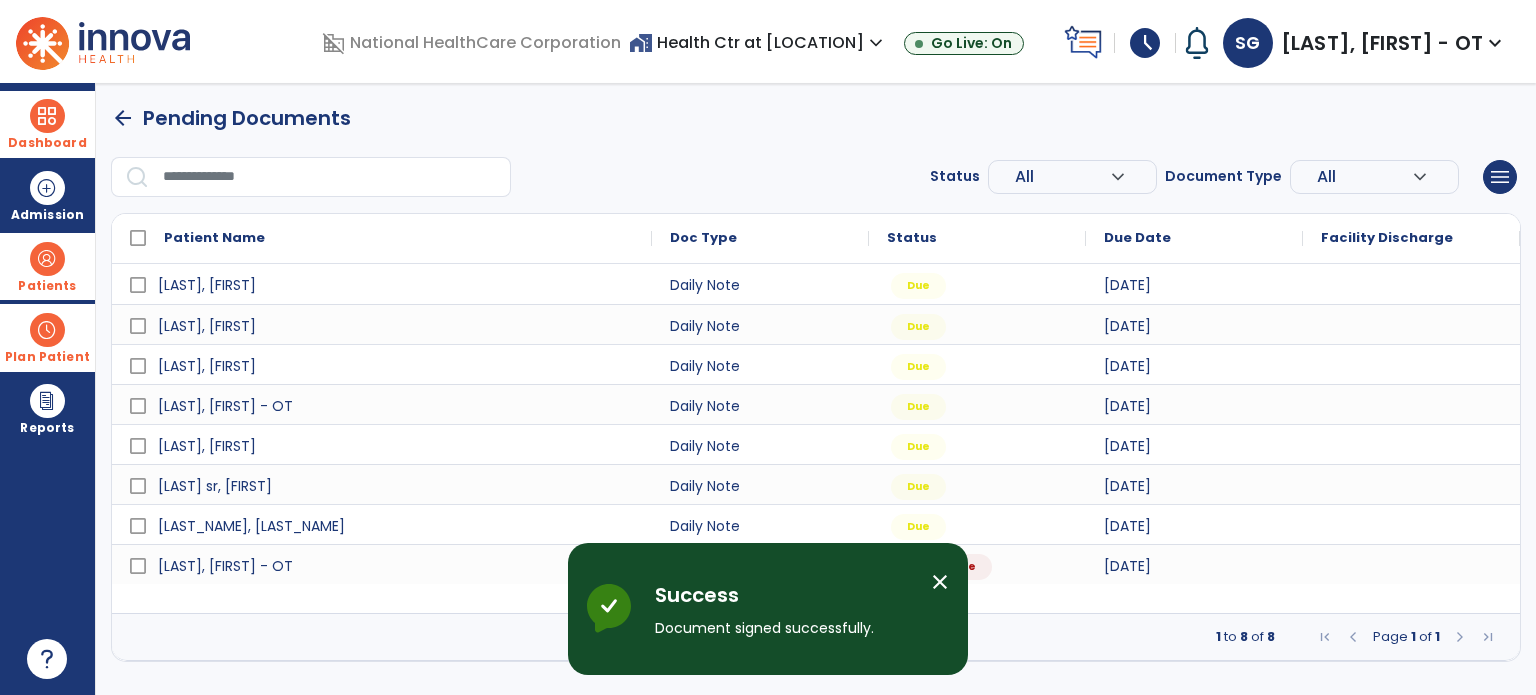 click on "Dashboard" at bounding box center [47, 124] 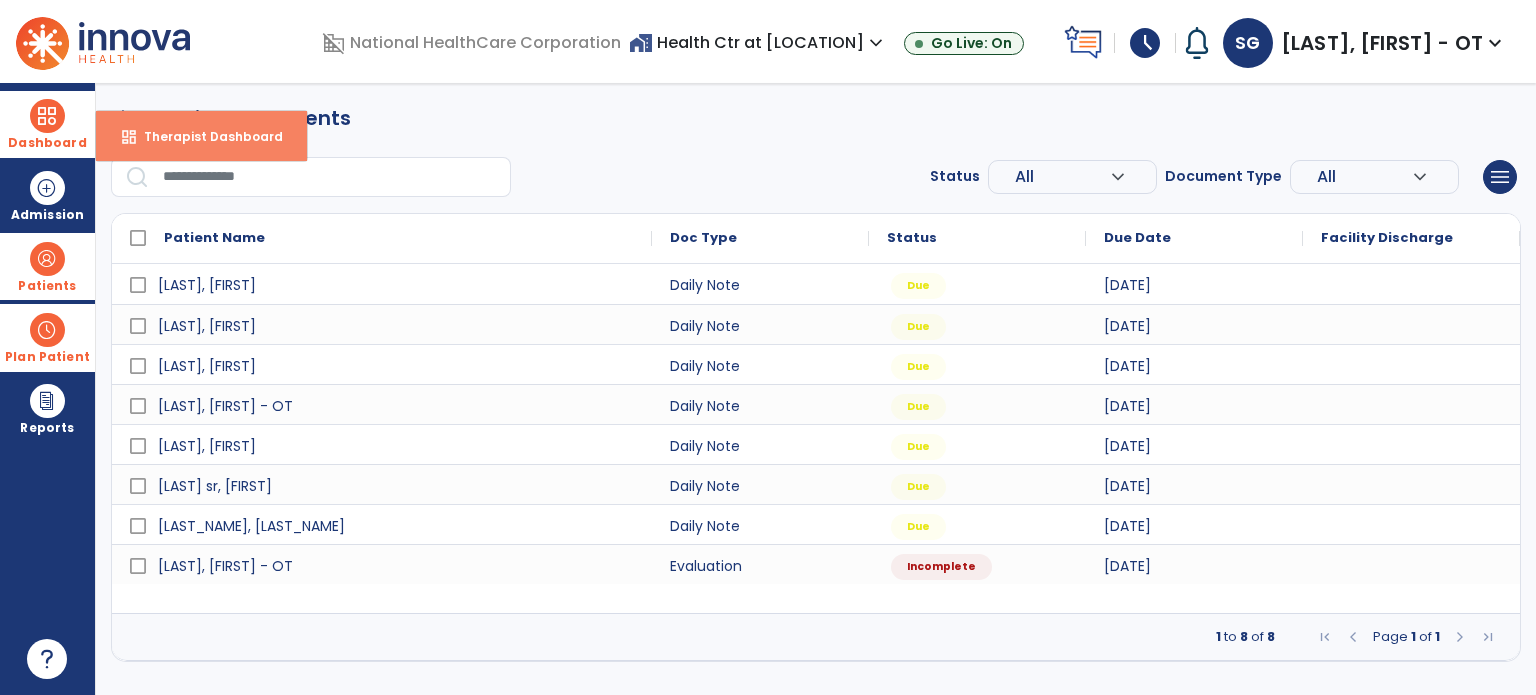 click on "Therapist Dashboard" at bounding box center [205, 136] 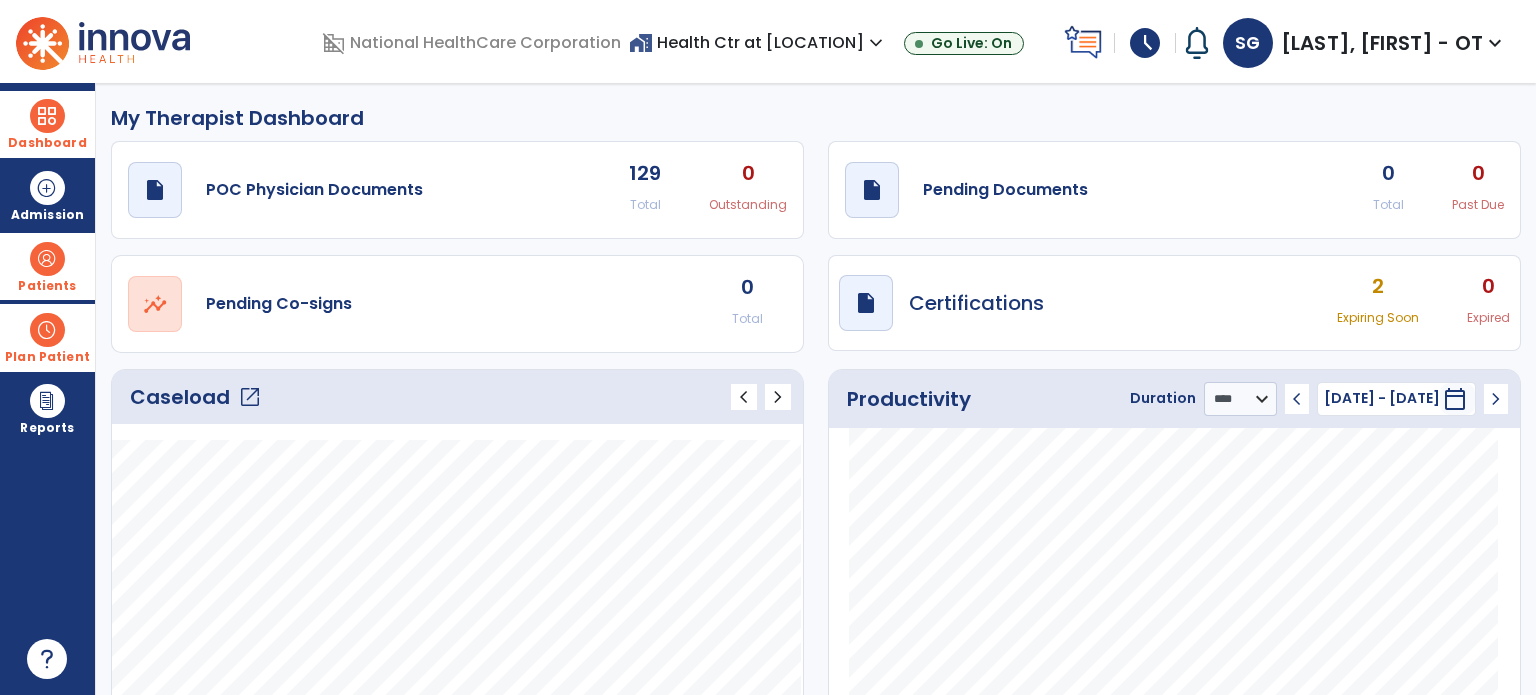 click on "My Therapist Dashboard   draft   open_in_new  POC Physician Documents 129 Total 0 Outstanding  draft   open_in_new  Pending Documents 0 Total 0 Past Due  open_in_new  Pending Co-signs 0 Total  draft   open_in_new  Certifications 2 Expiring Soon 0 Expired  Caseload   open_in_new   chevron_left   chevron_right
Notes
No. of notes" 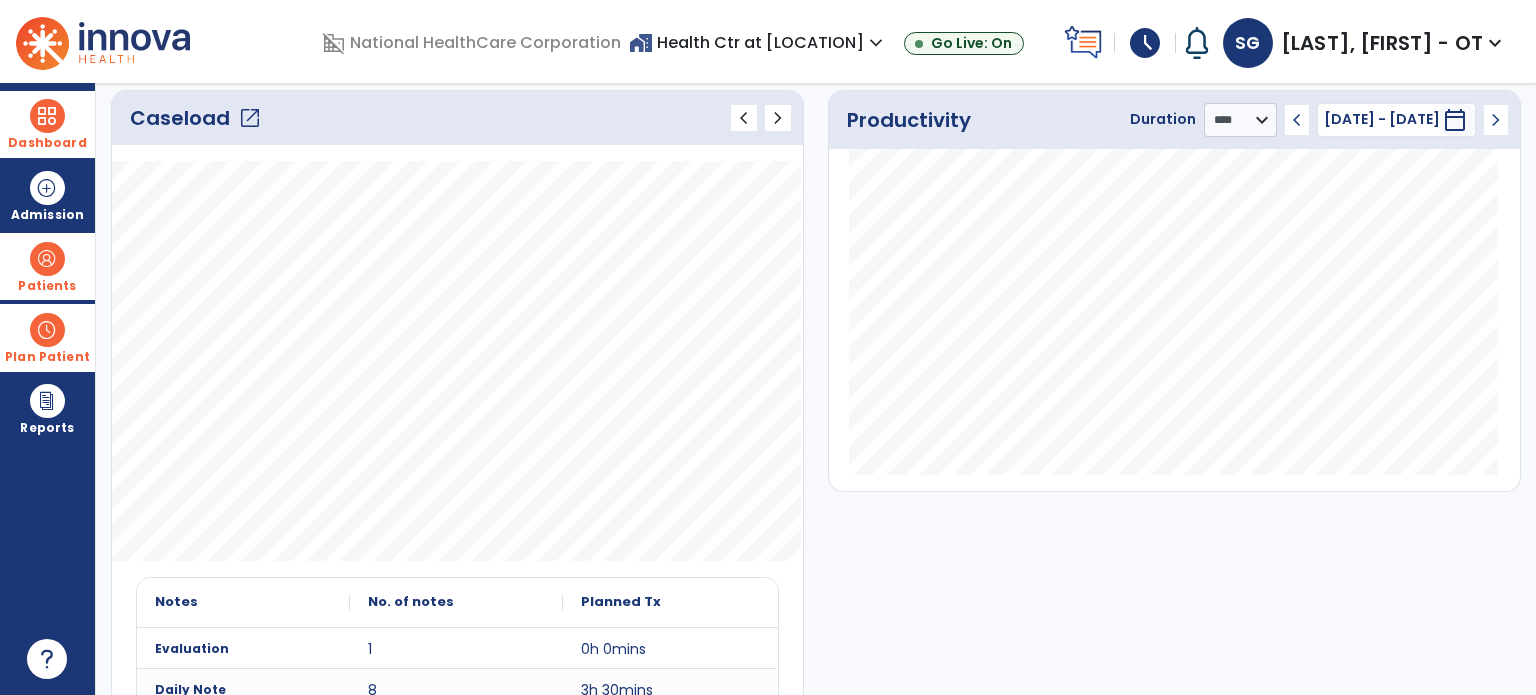 scroll, scrollTop: 0, scrollLeft: 0, axis: both 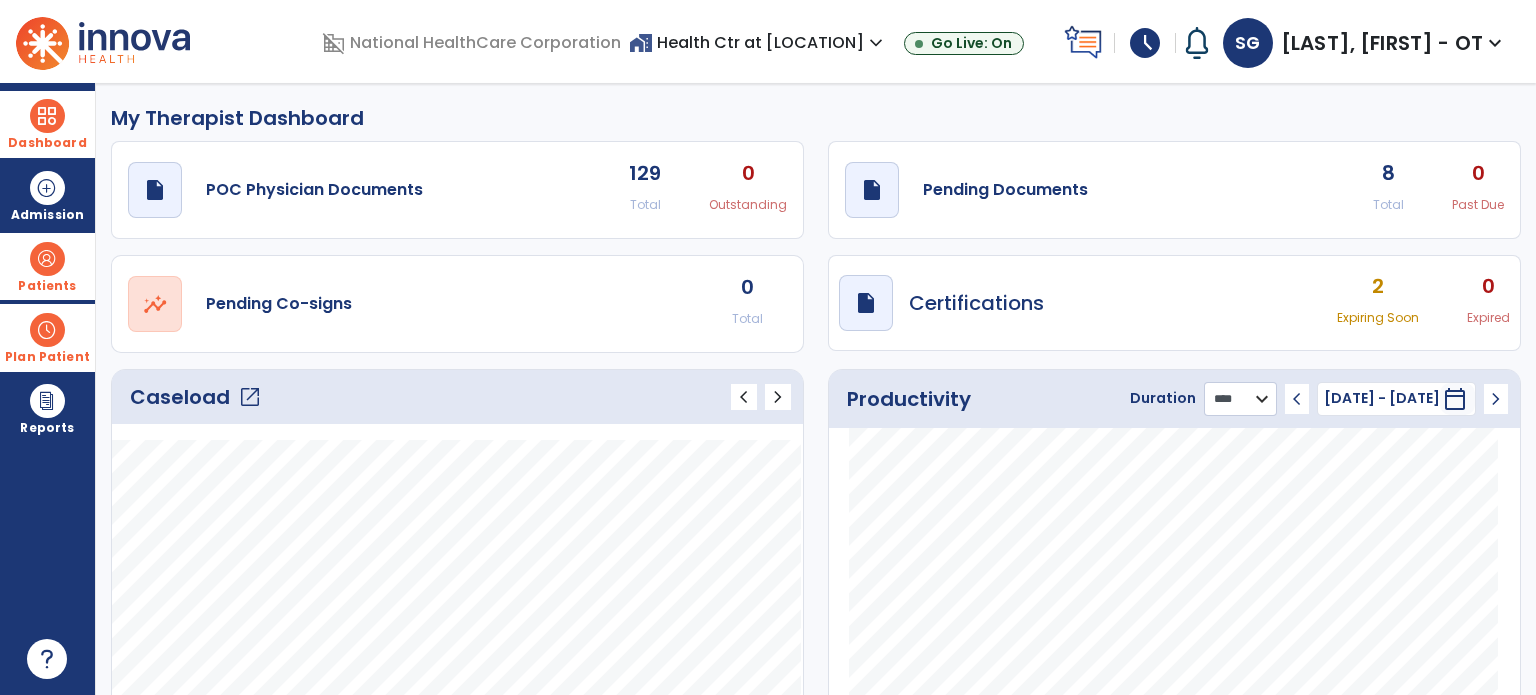 click on "******** **** ***" 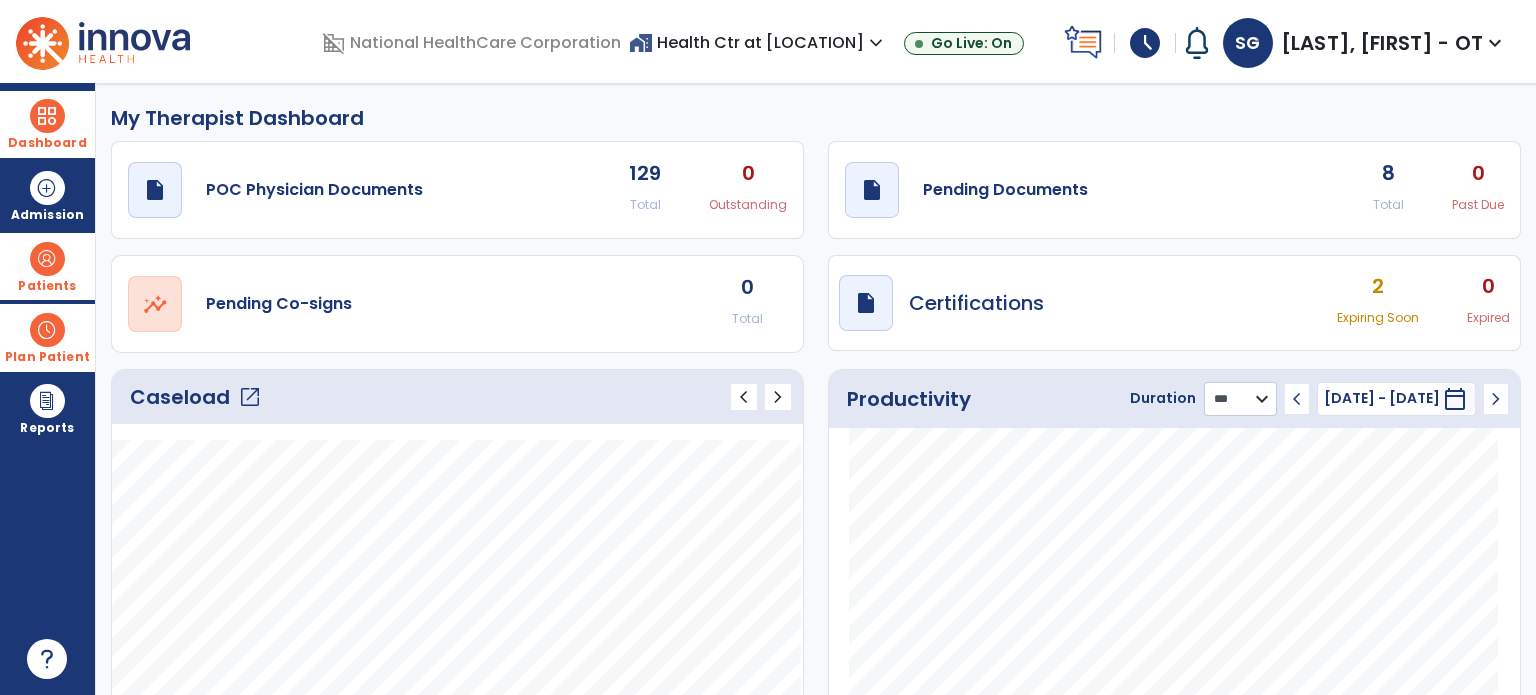 click on "******** **** ***" 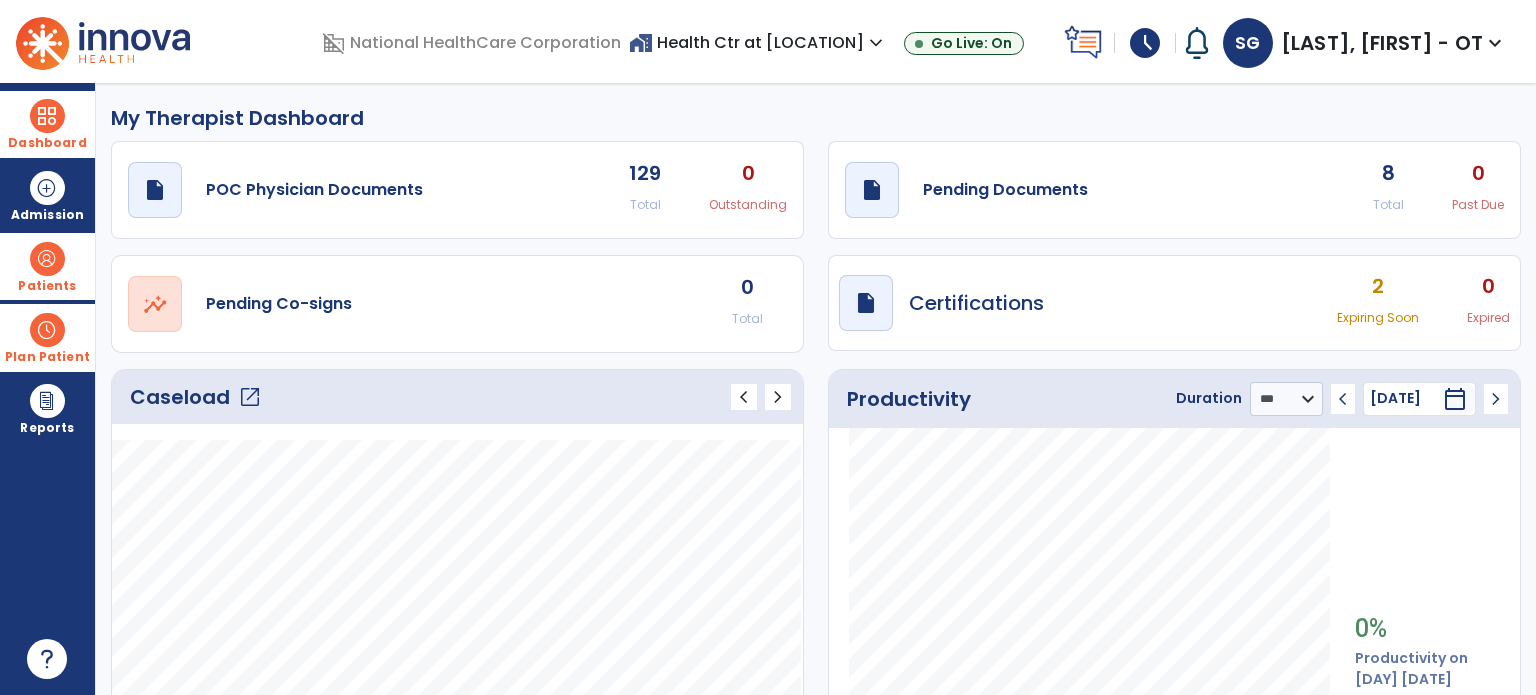 click on "Caseload   open_in_new   chevron_left   chevron_right
Notes
No. of notes
Planned Tx
1" 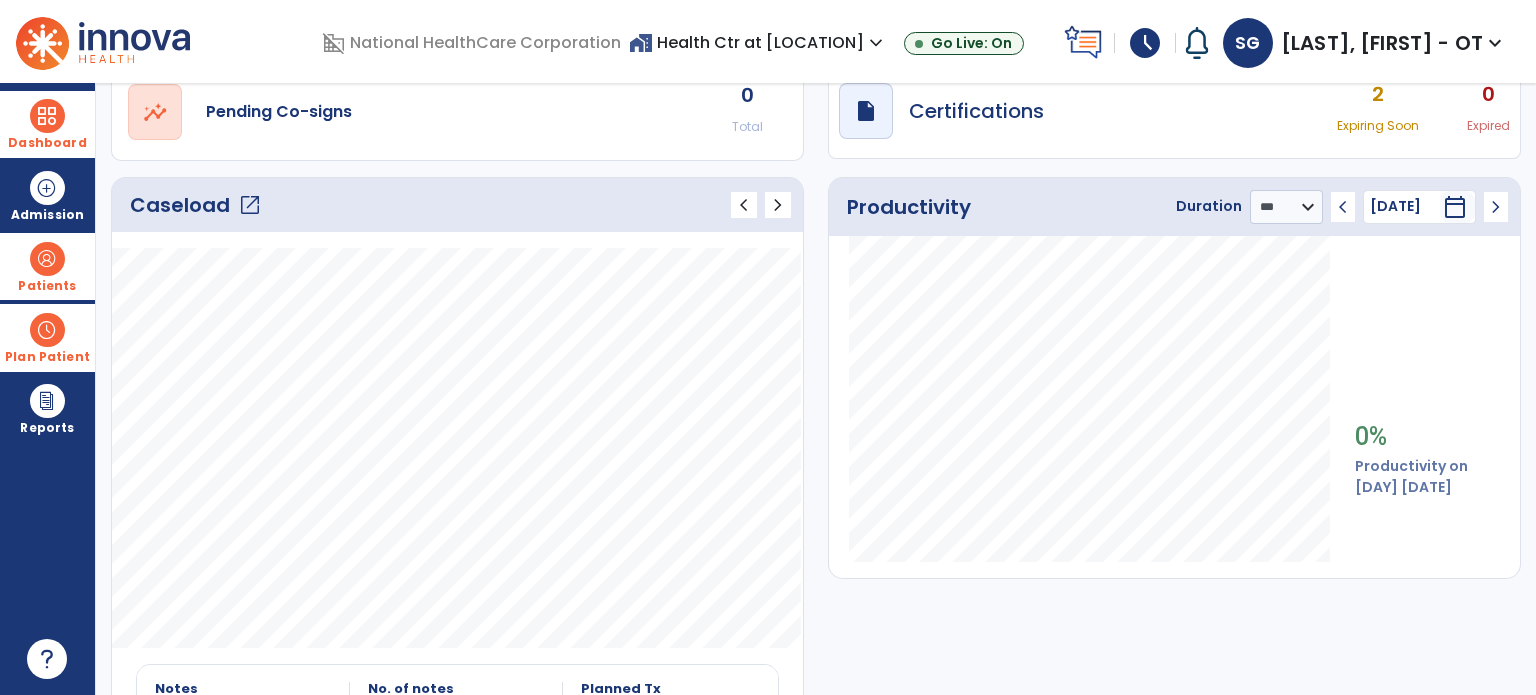 scroll, scrollTop: 0, scrollLeft: 0, axis: both 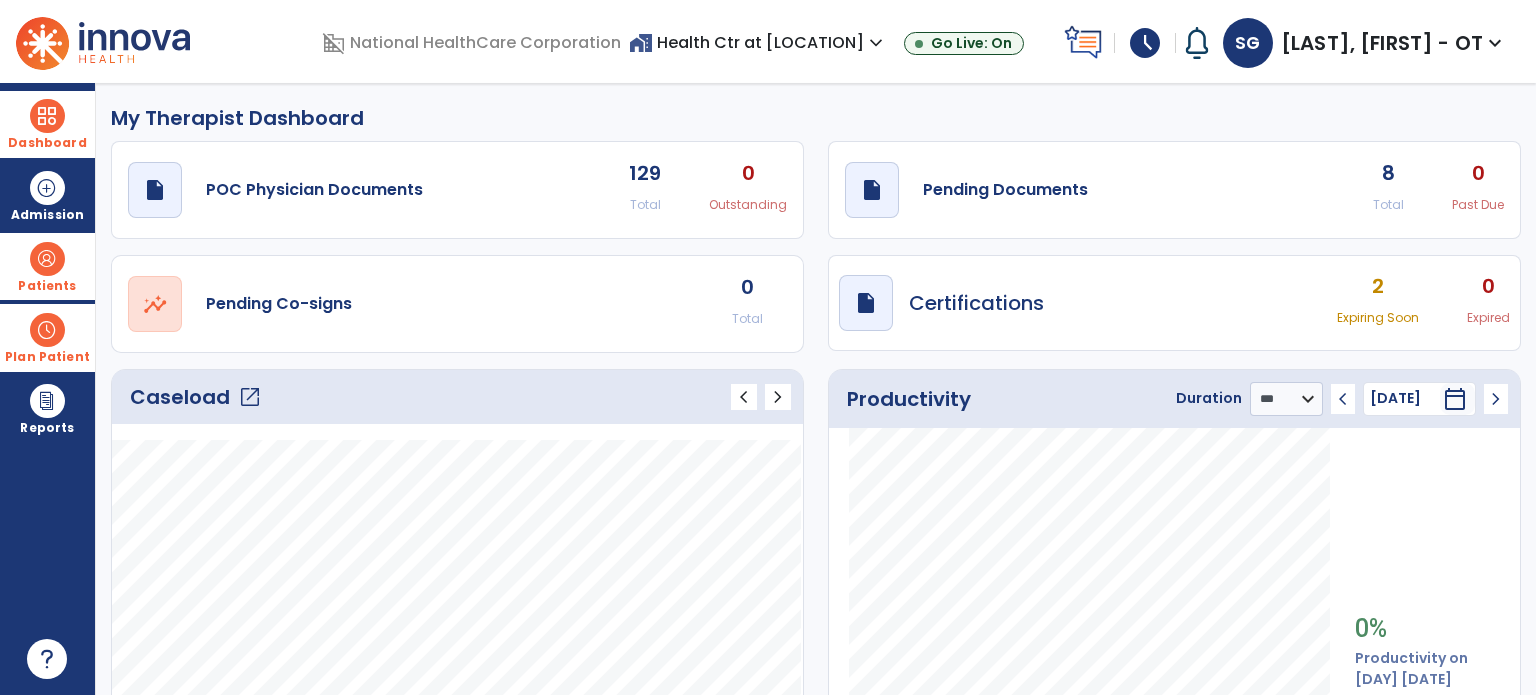 click on "My Therapist Dashboard   draft   open_in_new  POC Physician Documents 129 Total 0 Outstanding  draft   open_in_new  Pending Documents 8 Total 0 Past Due  open_in_new  Pending Co-signs 0 Total  draft   open_in_new  Certifications 2 Expiring Soon 0 Expired  Caseload   open_in_new   chevron_left   chevron_right
Notes
No. of notes" 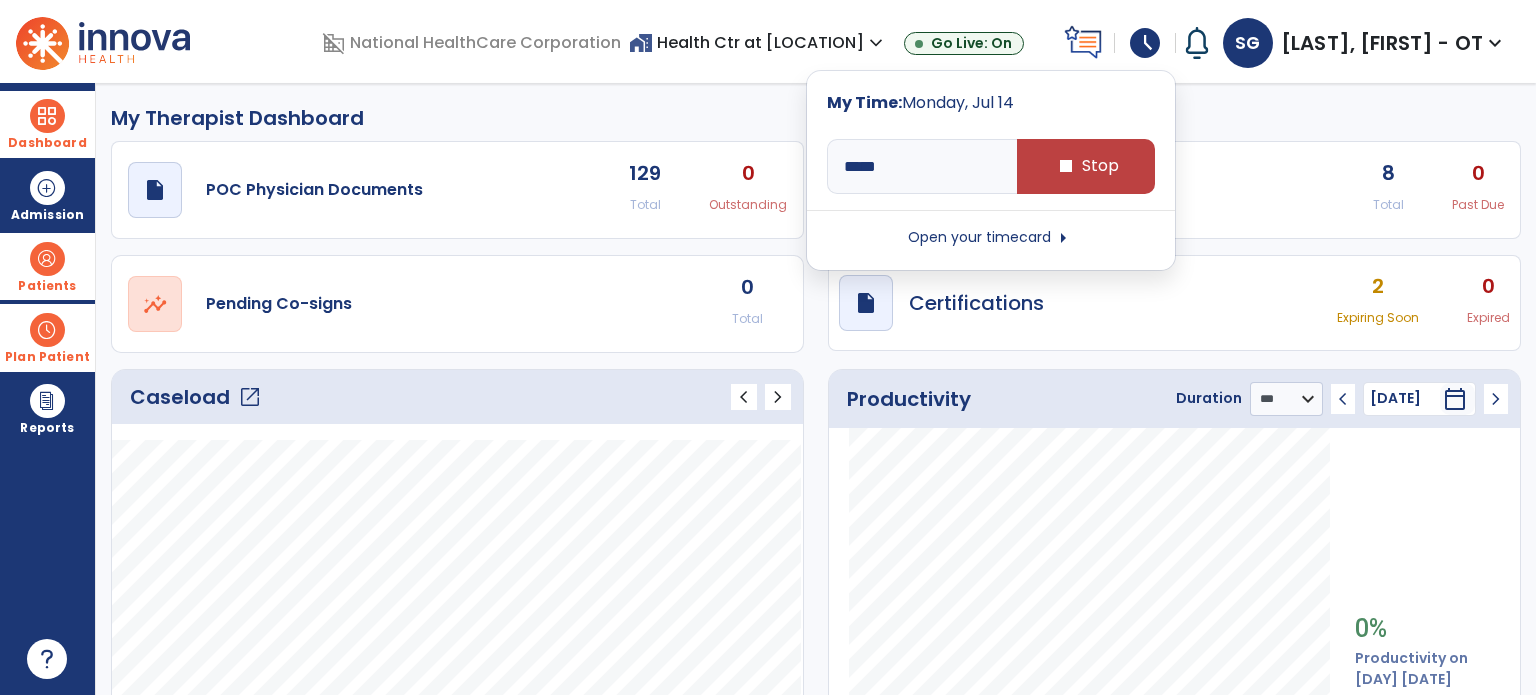 click on "schedule" at bounding box center (1145, 43) 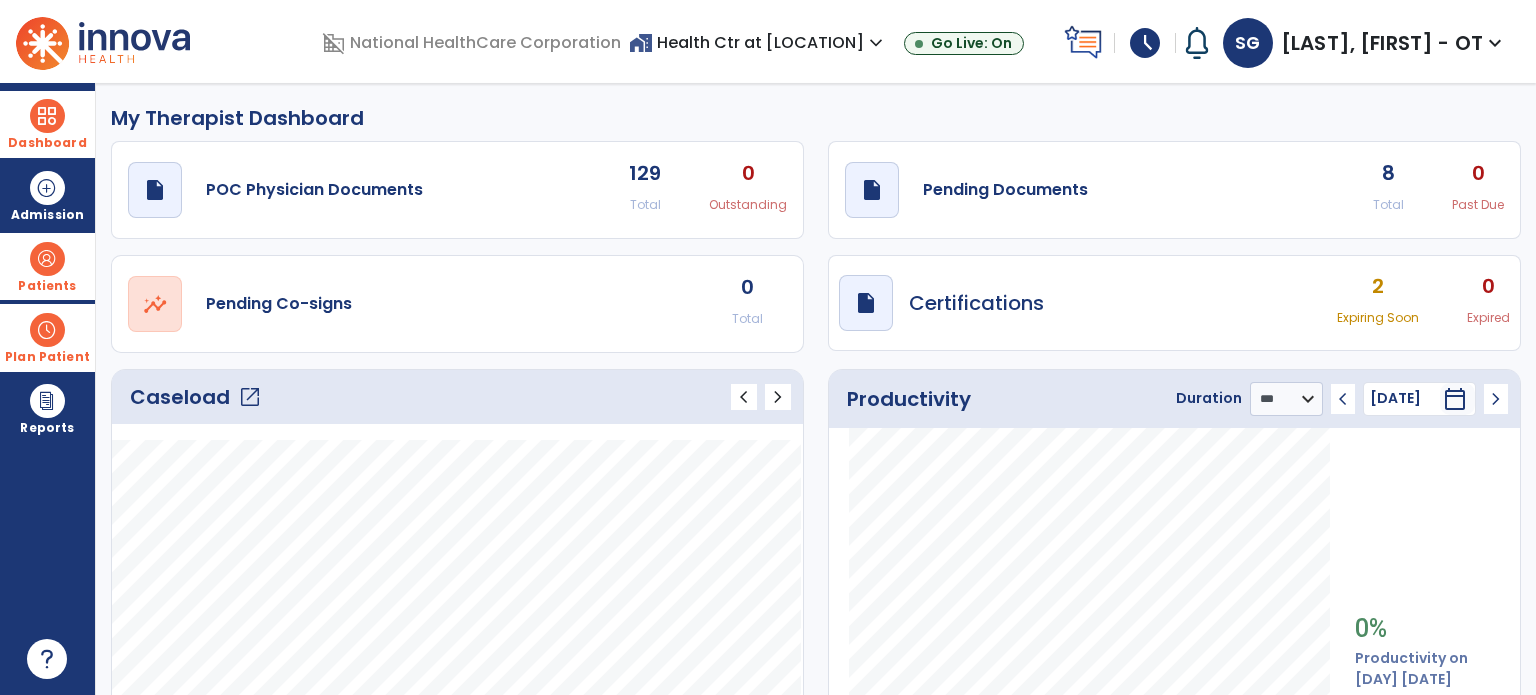 click on "My Therapist Dashboard" 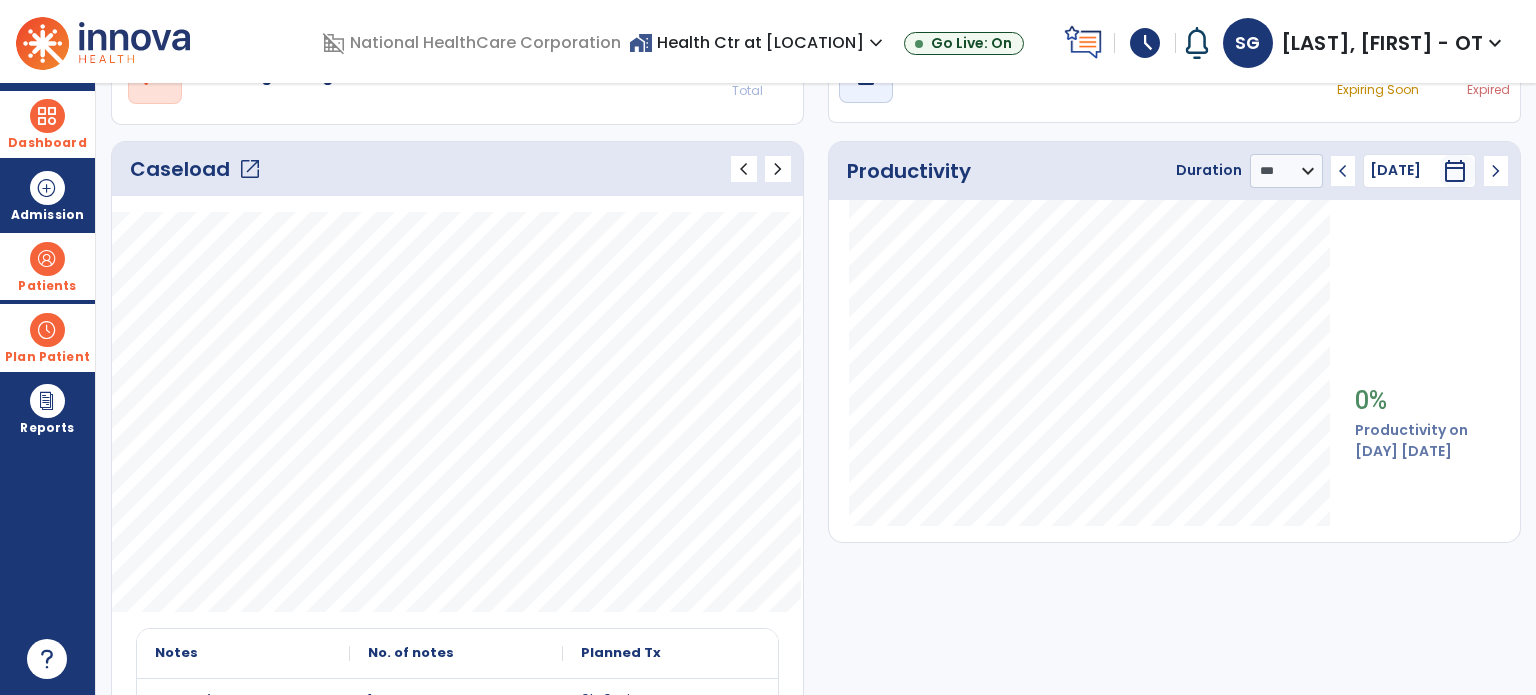 scroll, scrollTop: 0, scrollLeft: 0, axis: both 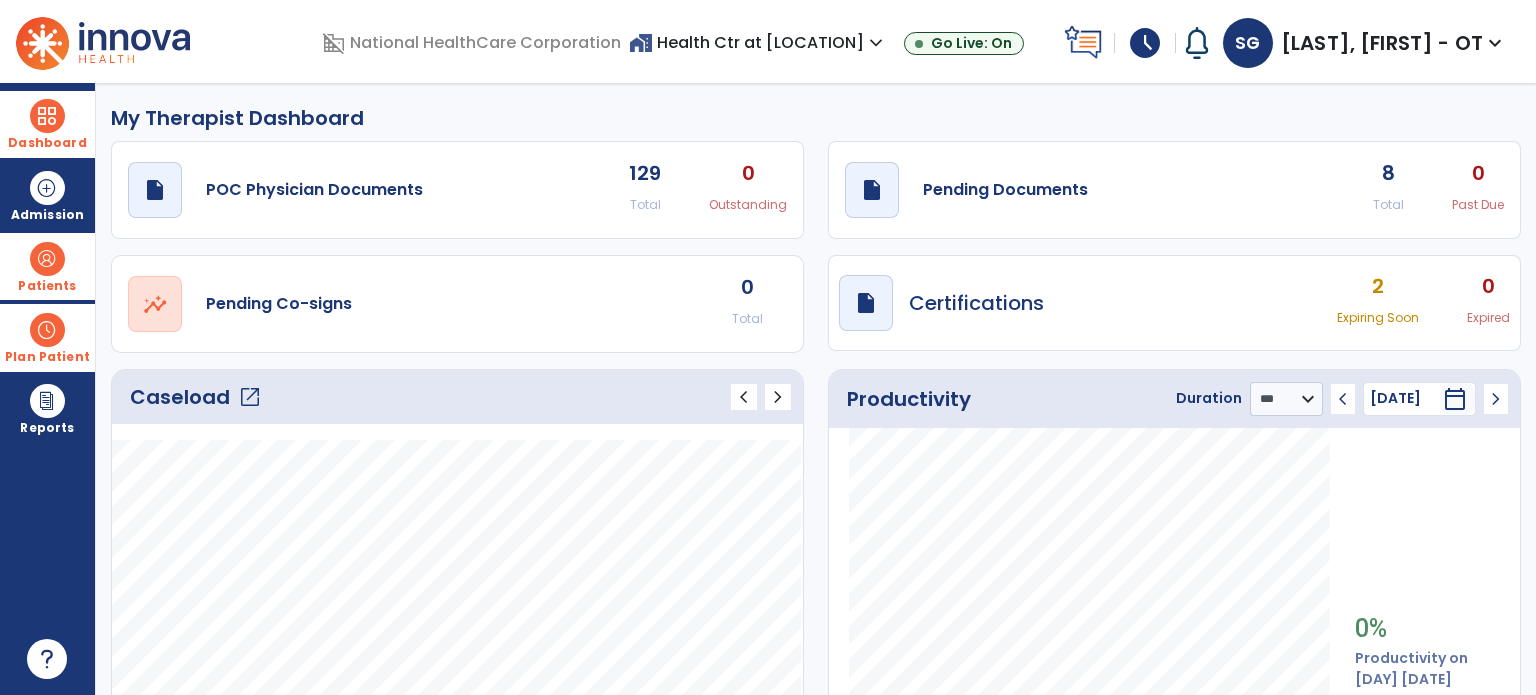 click on "My Therapist Dashboard" 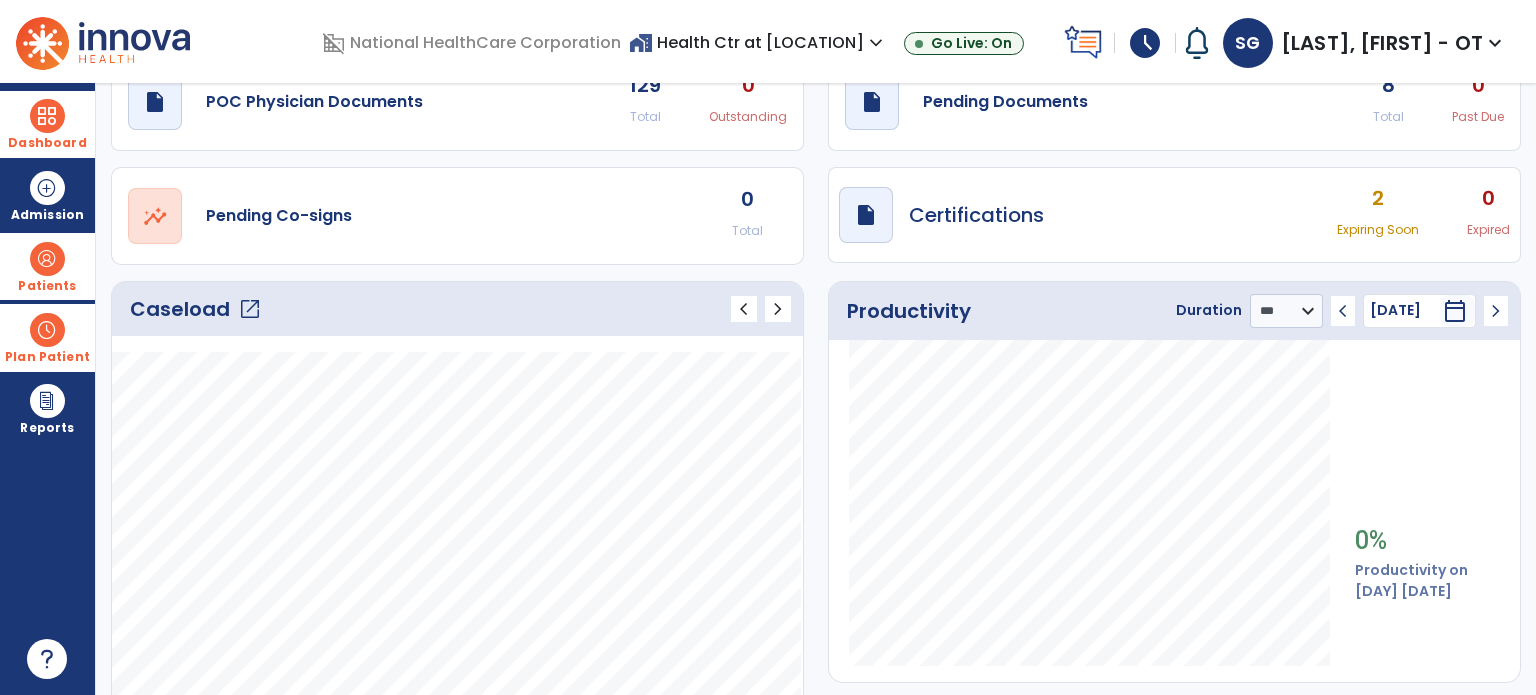 scroll, scrollTop: 0, scrollLeft: 0, axis: both 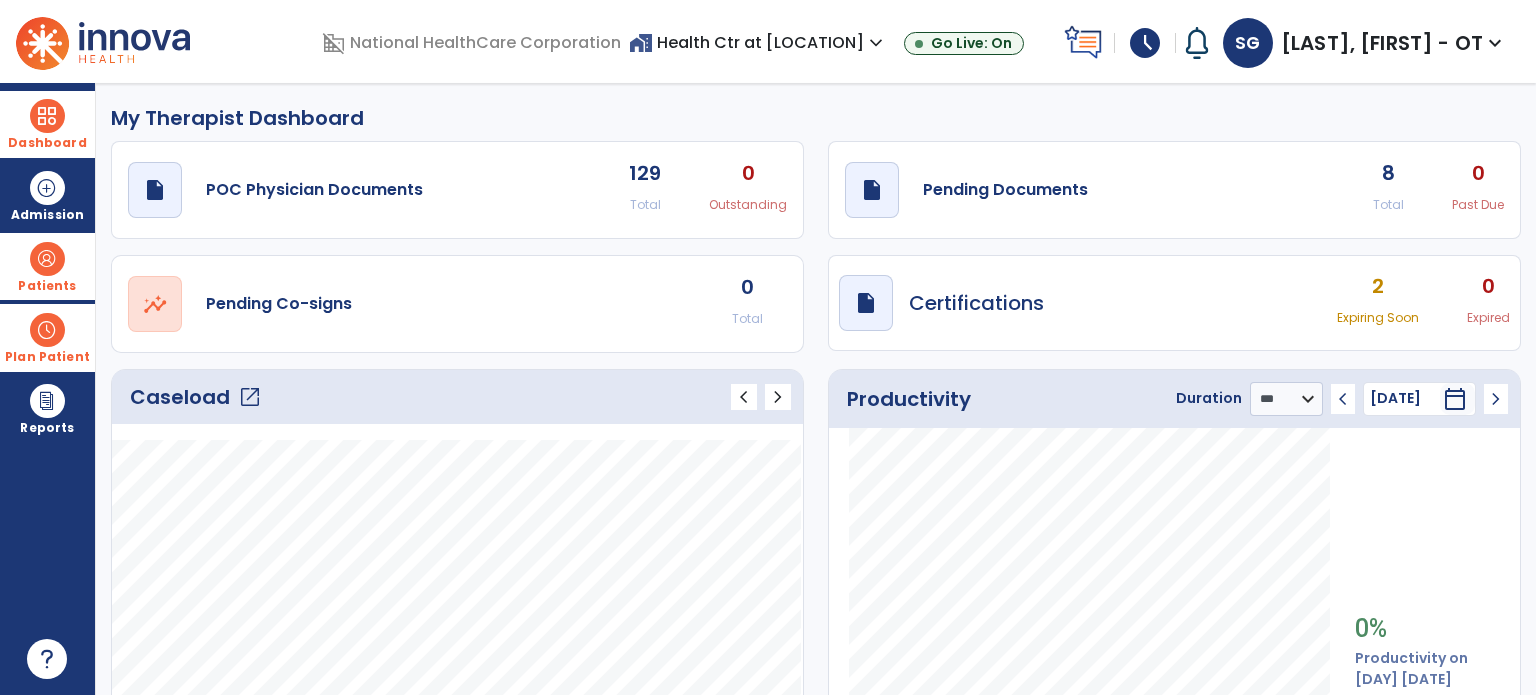 click on "My Therapist Dashboard" 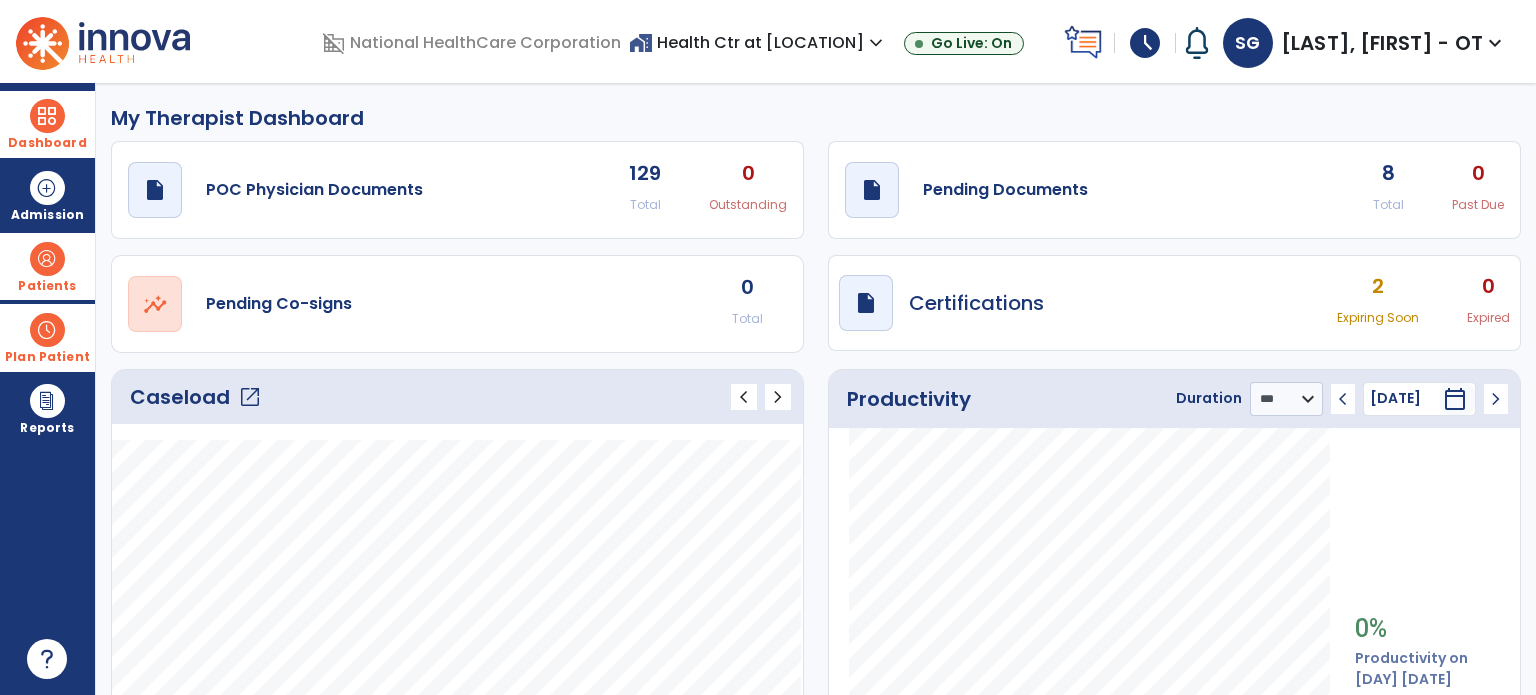 click on "My Therapist Dashboard" 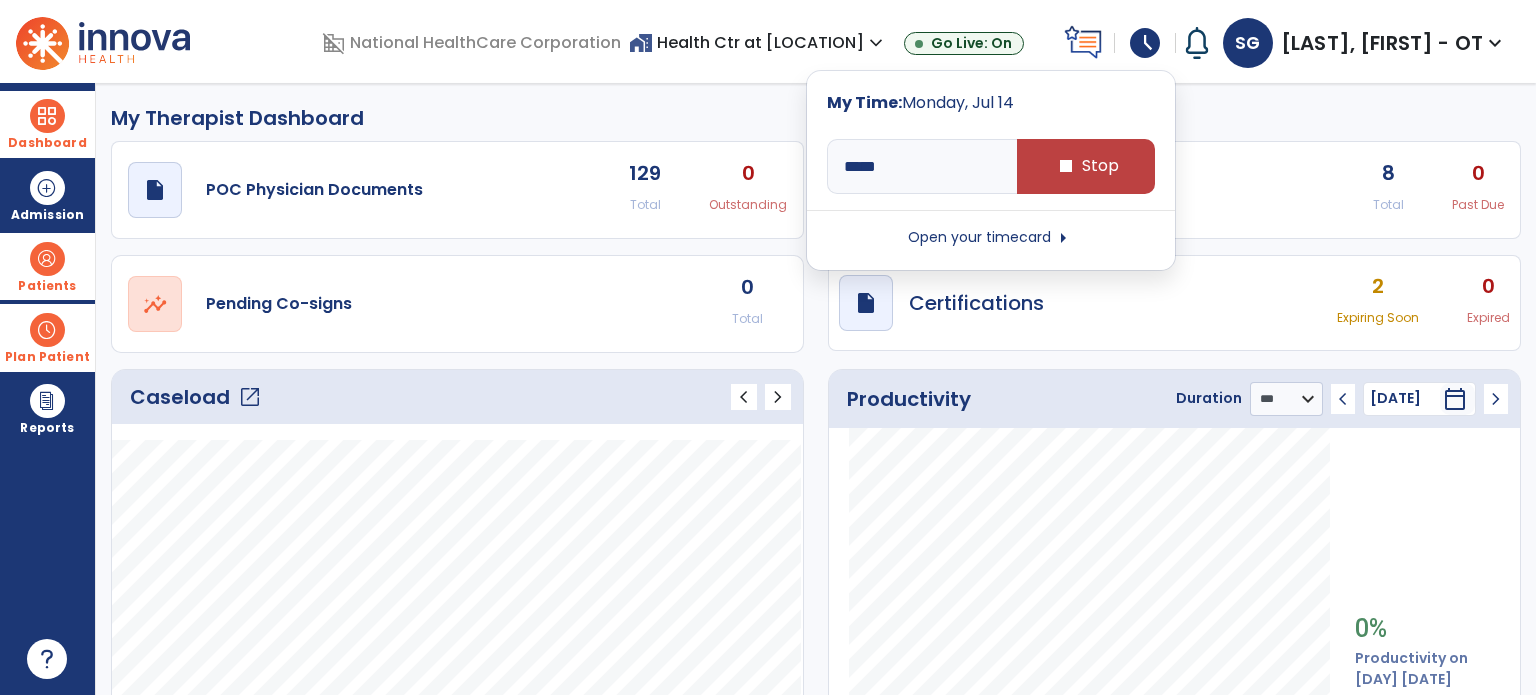click on "schedule" at bounding box center [1145, 43] 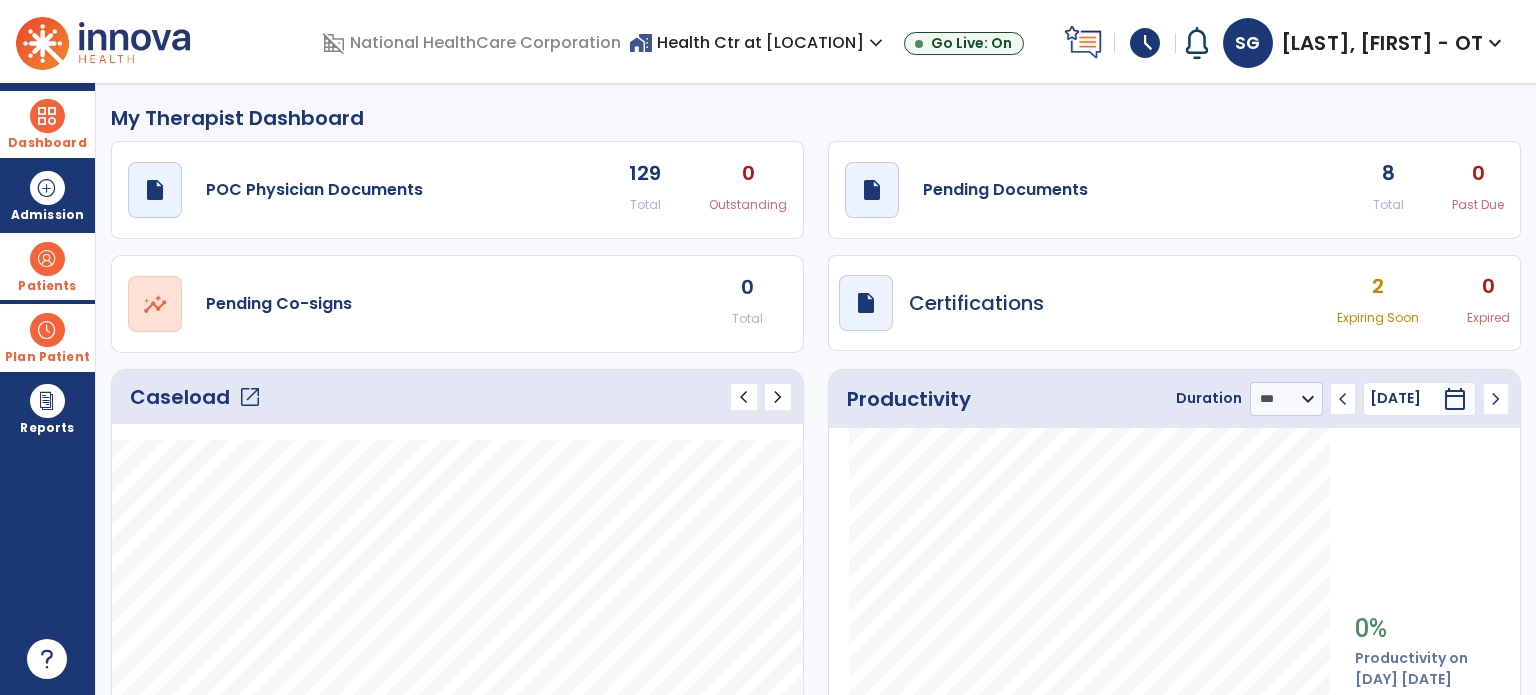click on "My Therapist Dashboard" 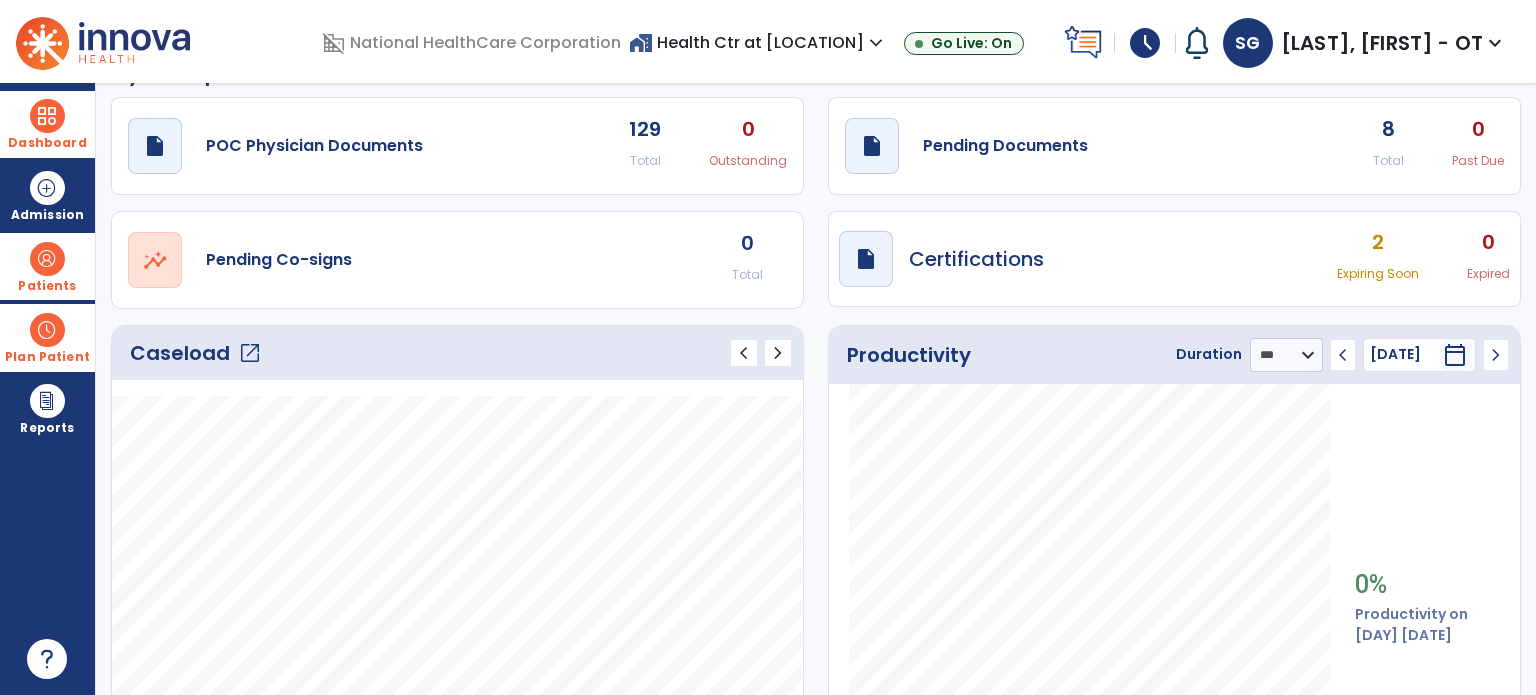 scroll, scrollTop: 0, scrollLeft: 0, axis: both 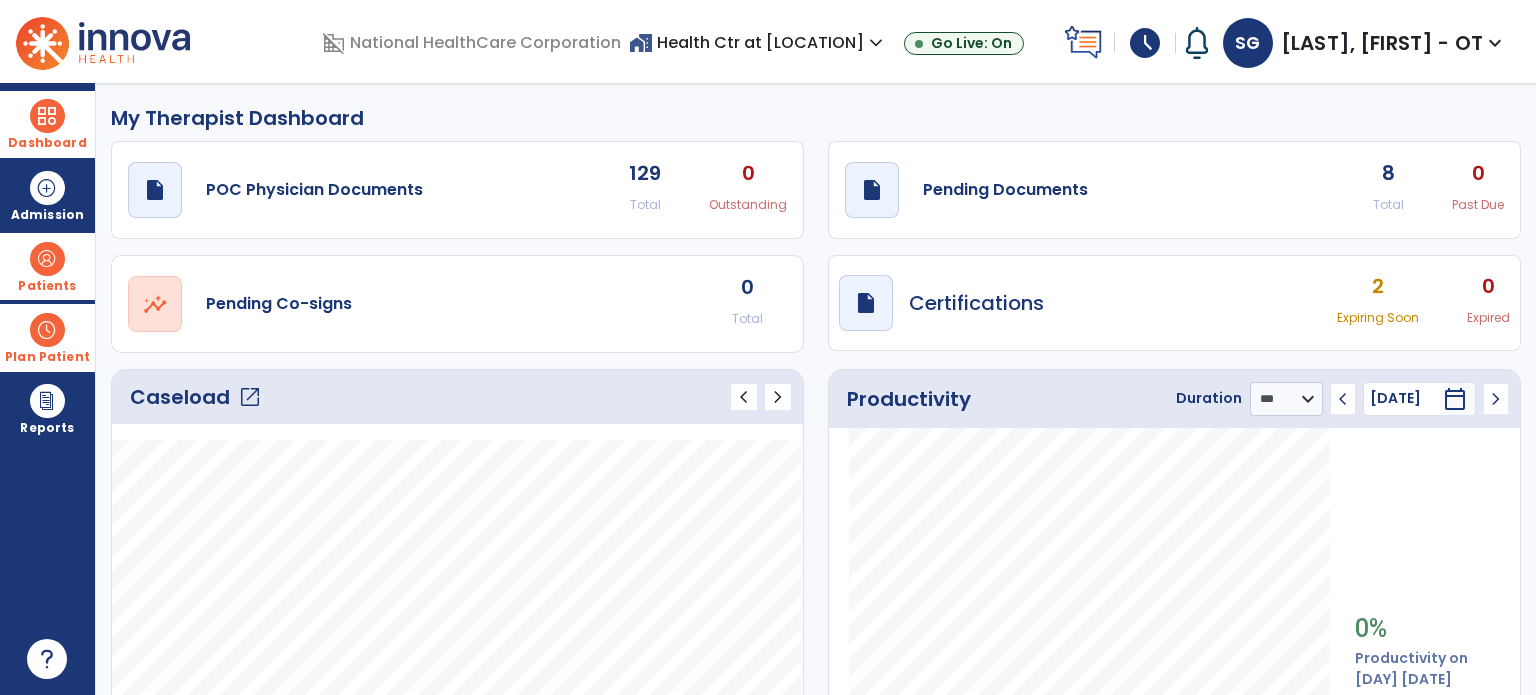 click on "My Therapist Dashboard" 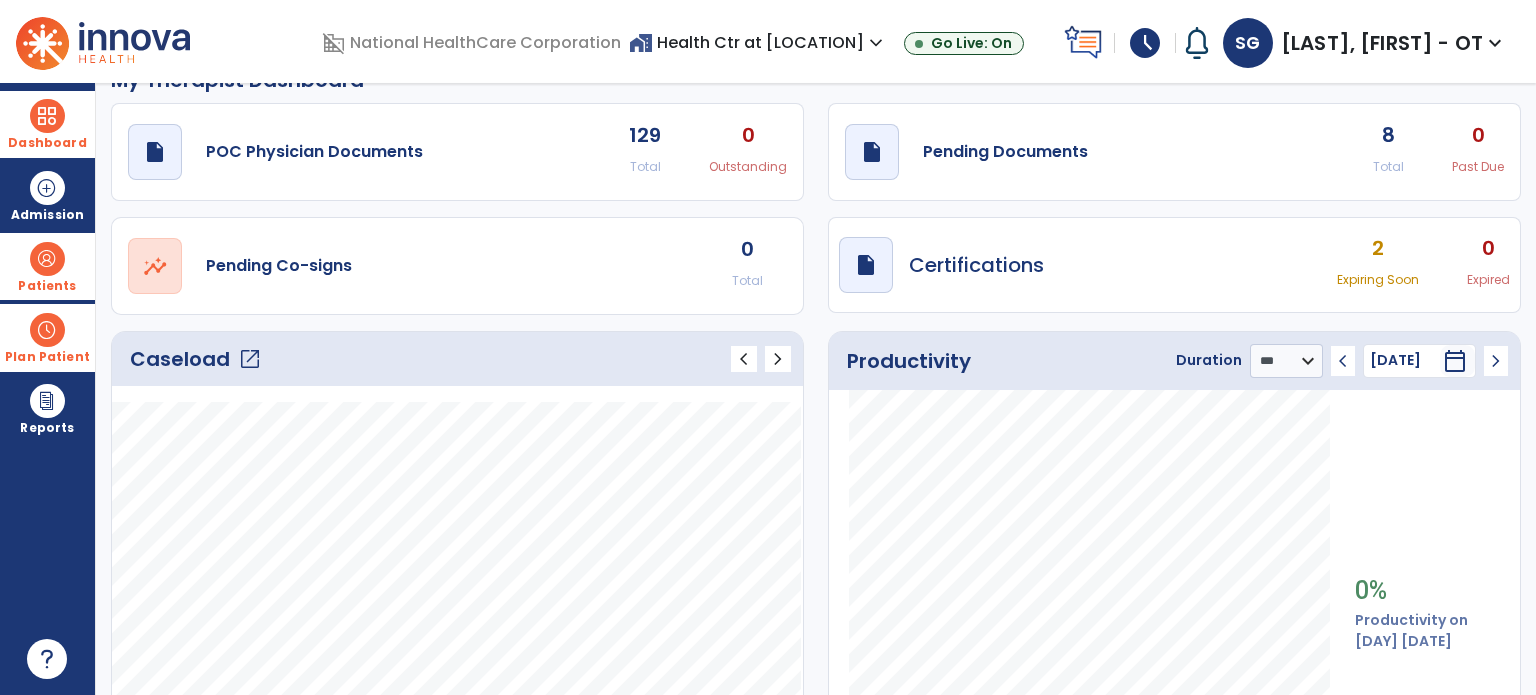 scroll, scrollTop: 40, scrollLeft: 0, axis: vertical 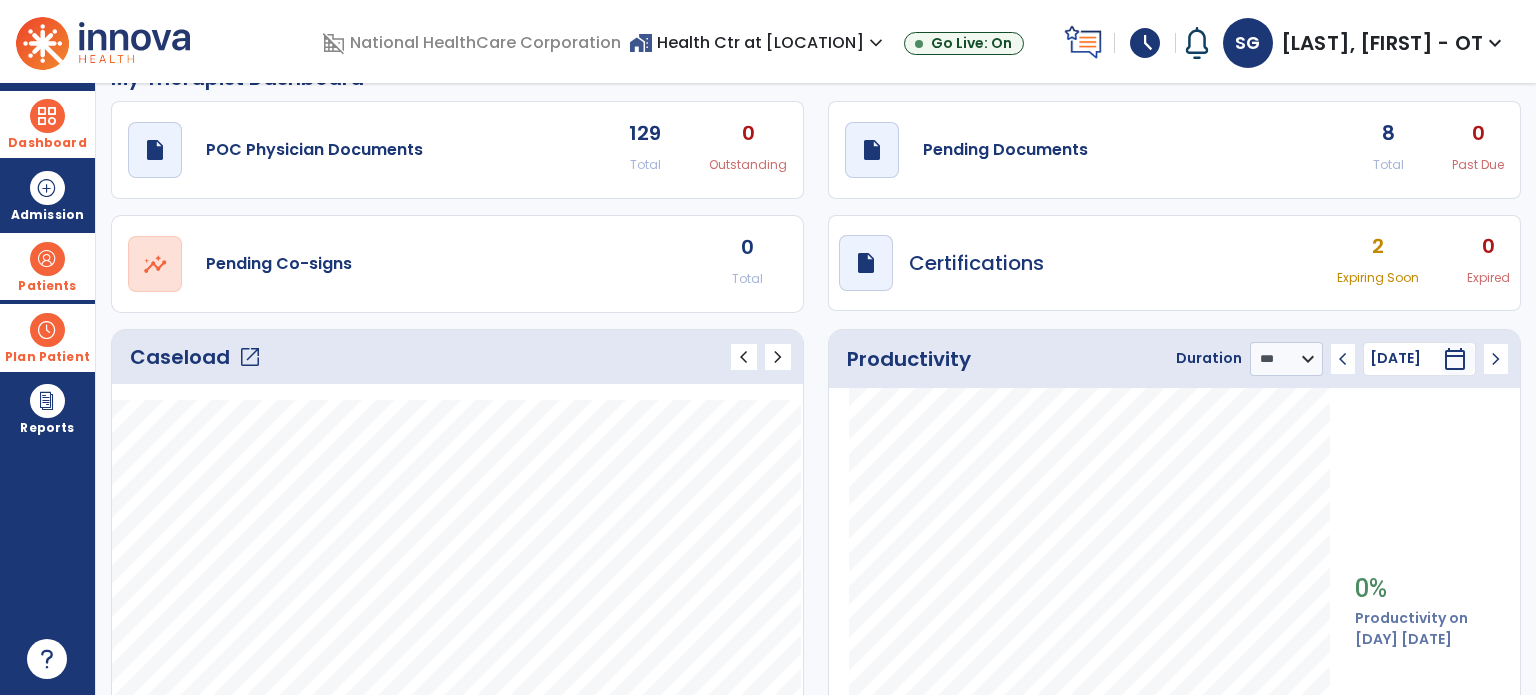 click on "draft   open_in_new  Pending Documents 8 Total 0 Past Due" 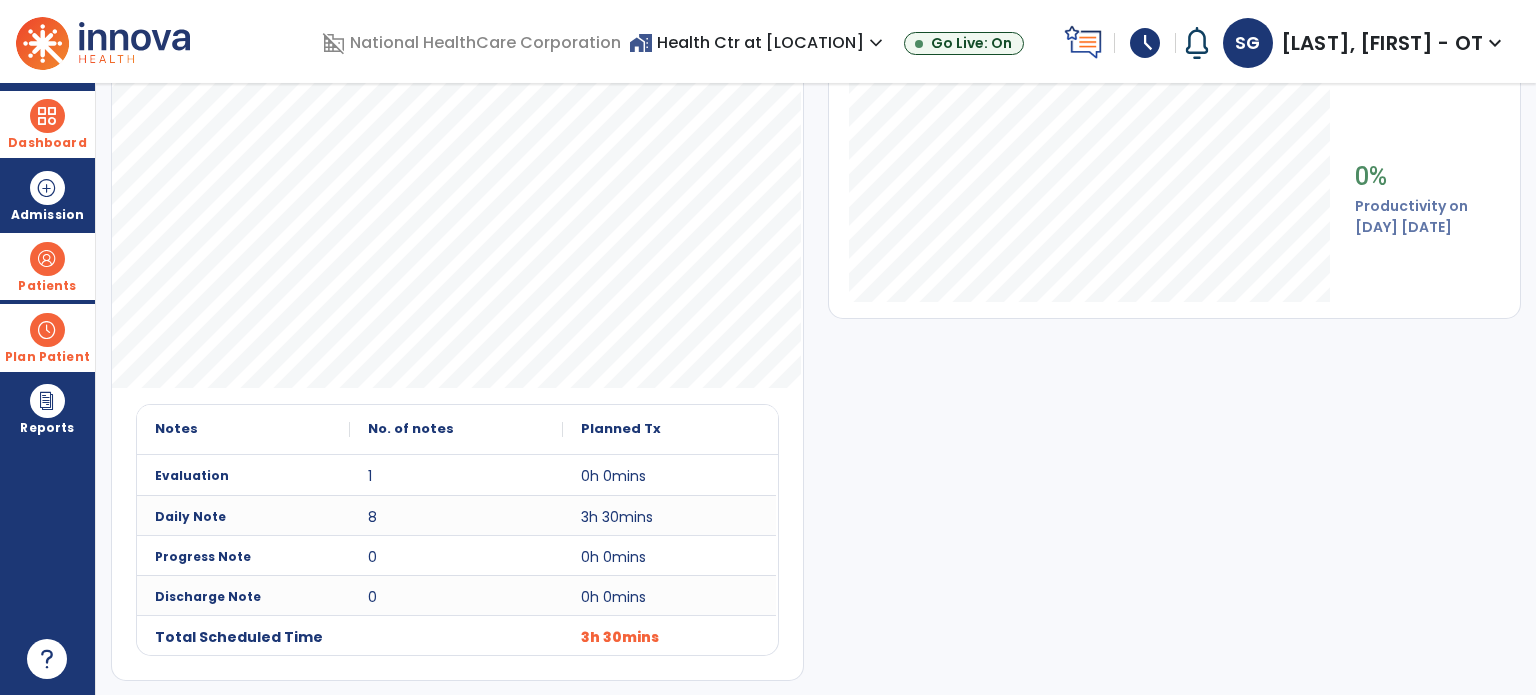 scroll, scrollTop: 0, scrollLeft: 0, axis: both 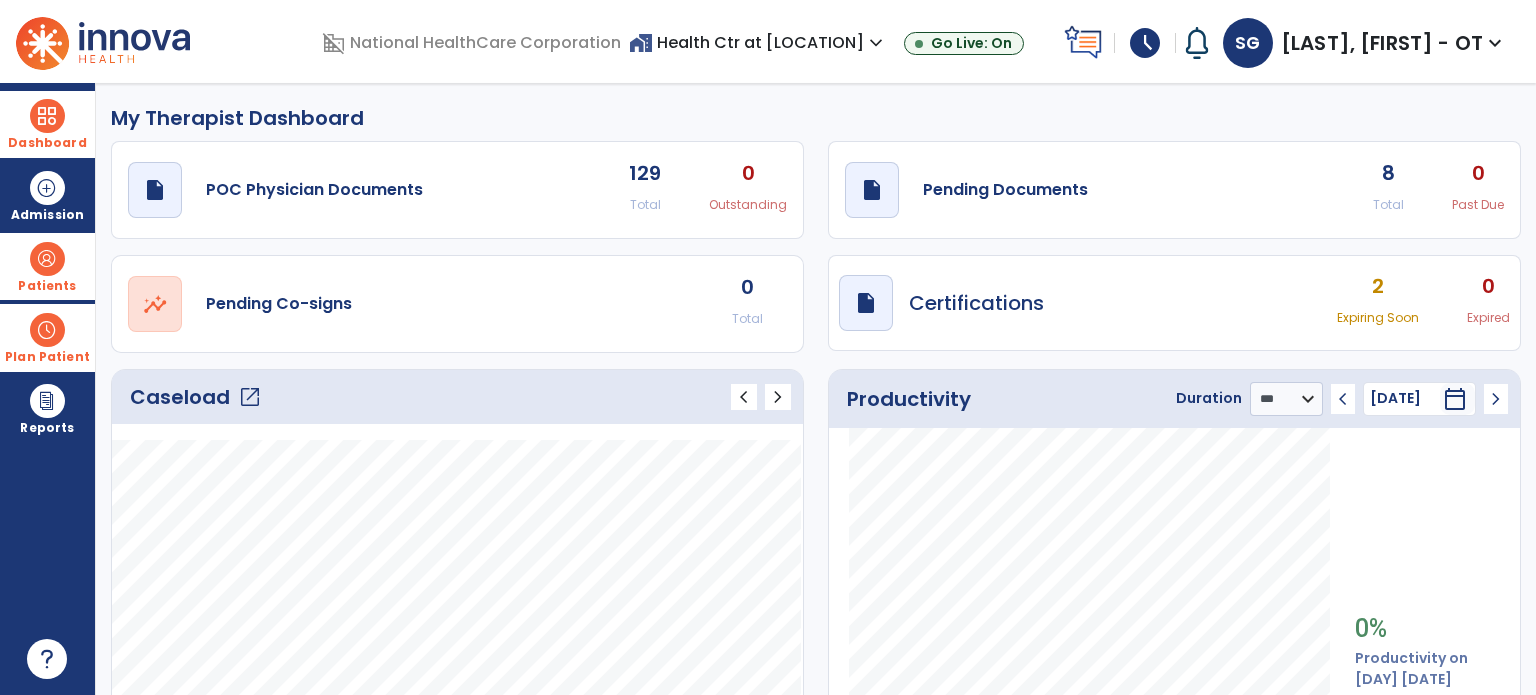 click on "draft   open_in_new  POC Physician Documents 129 Total 0 Outstanding" 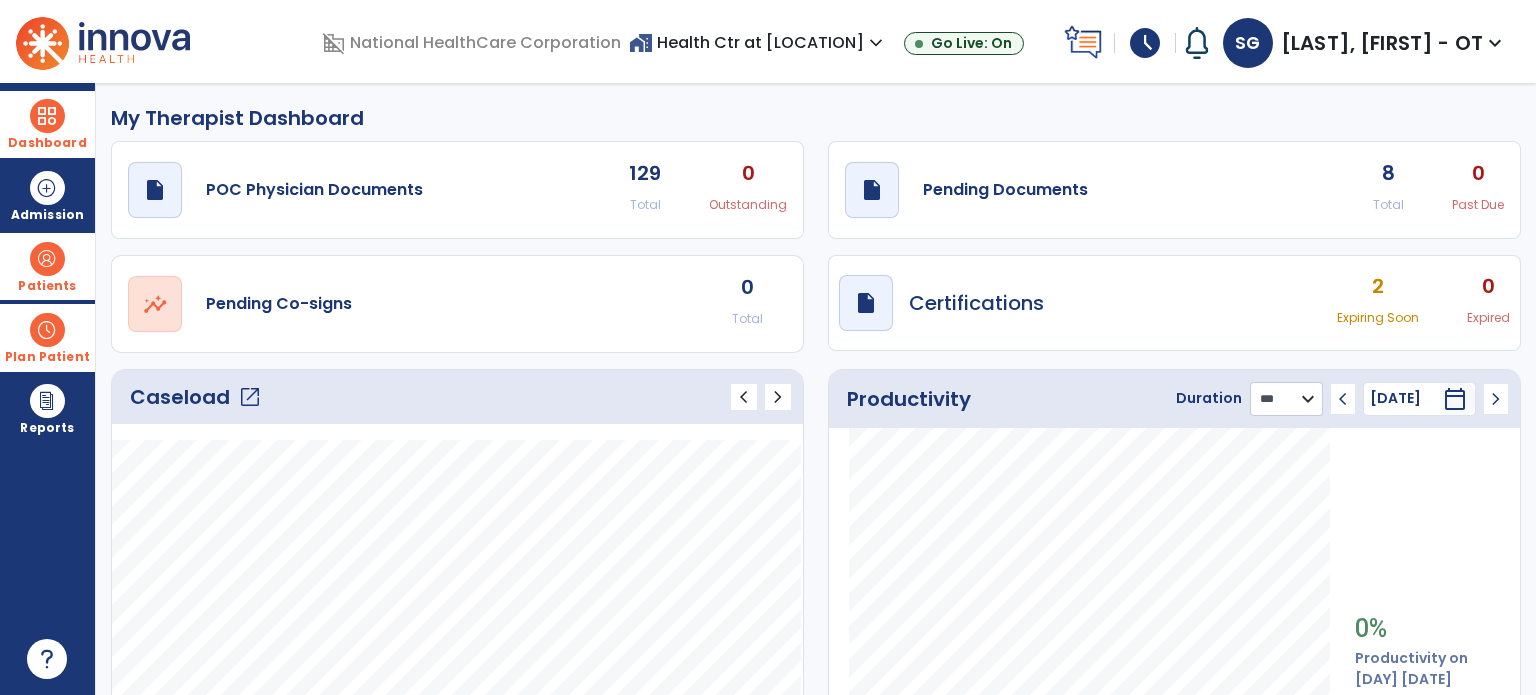 click on "******** **** ***" 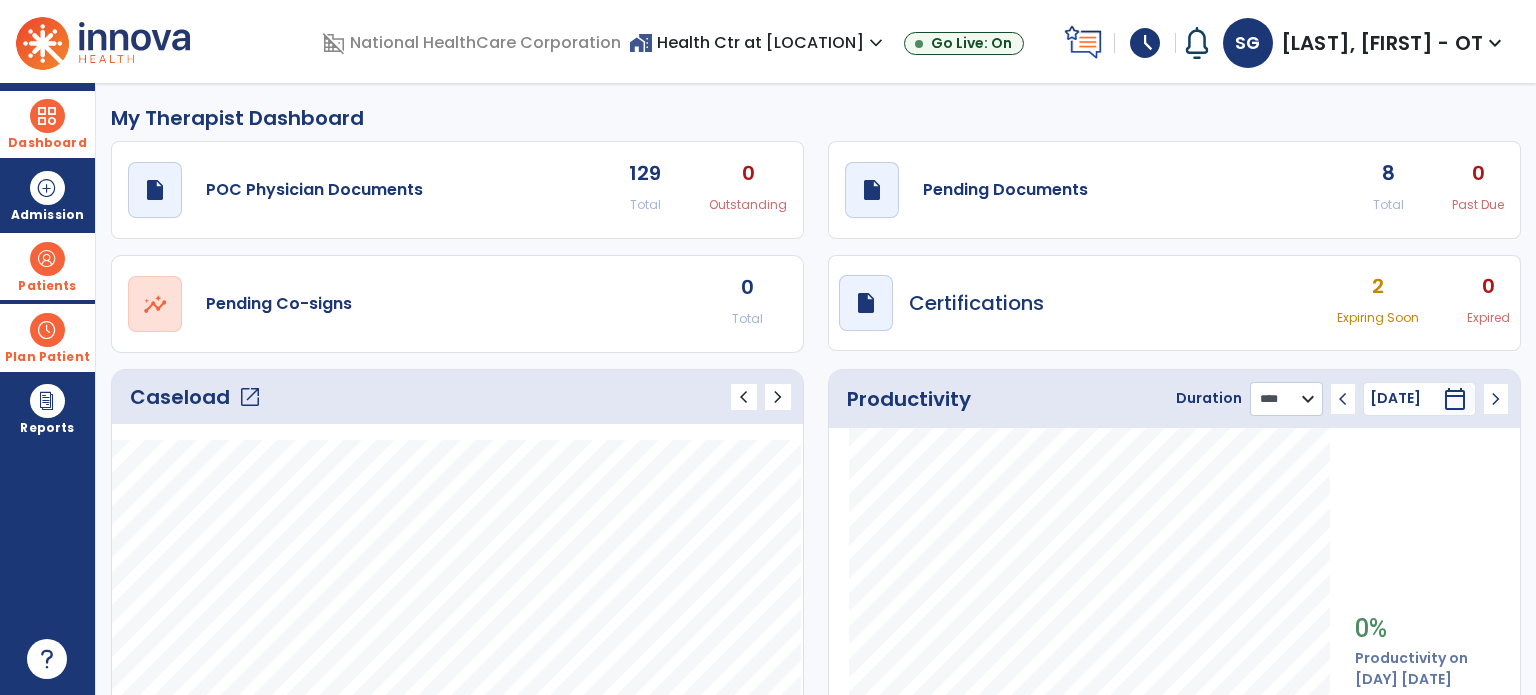 click on "******** **** ***" 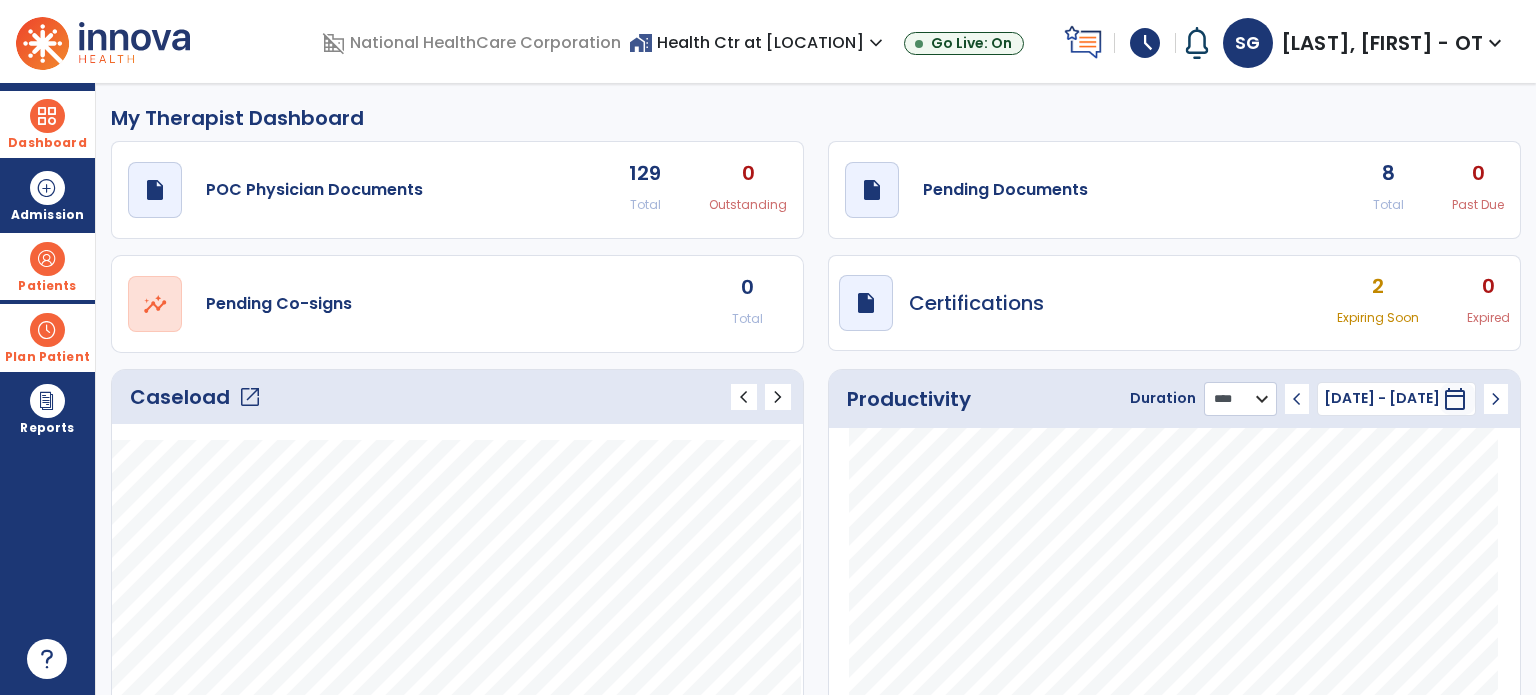 click on "******** **** ***" 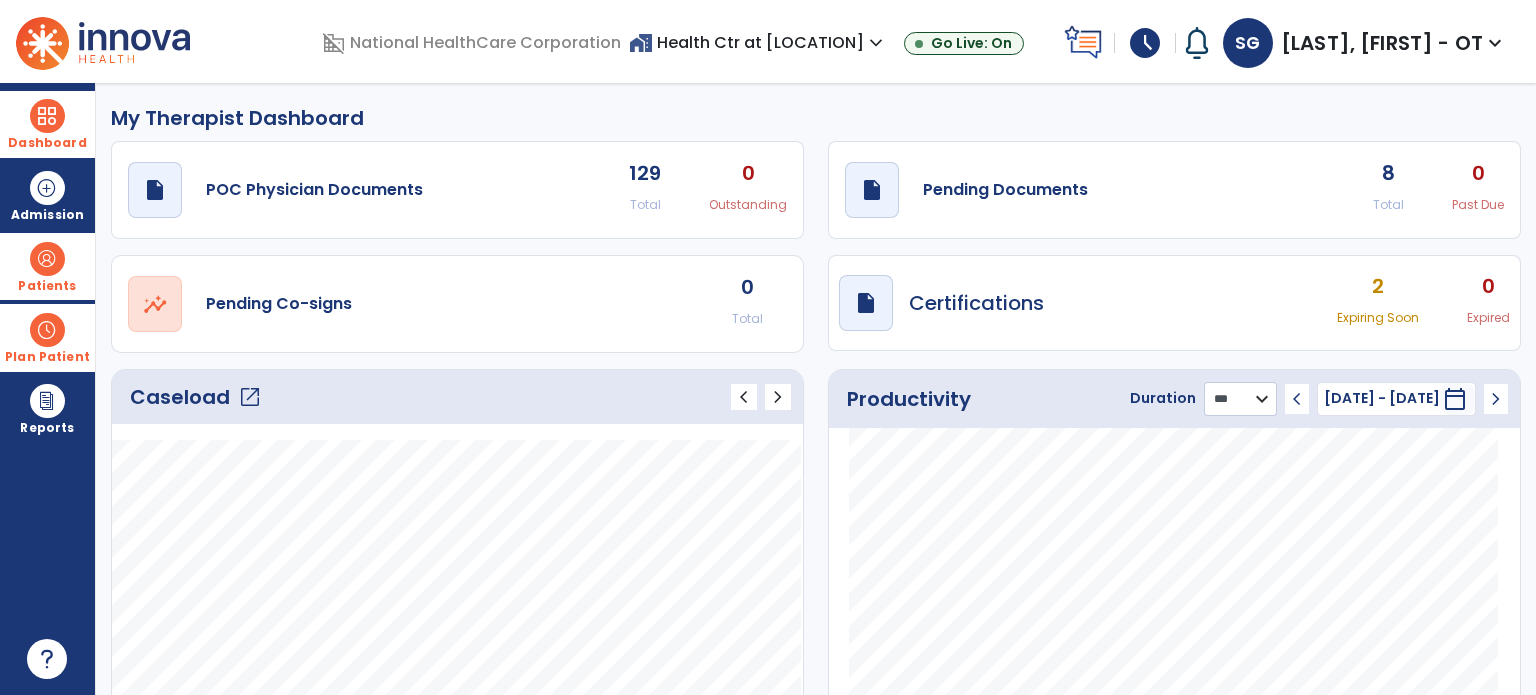 click on "******** **** ***" 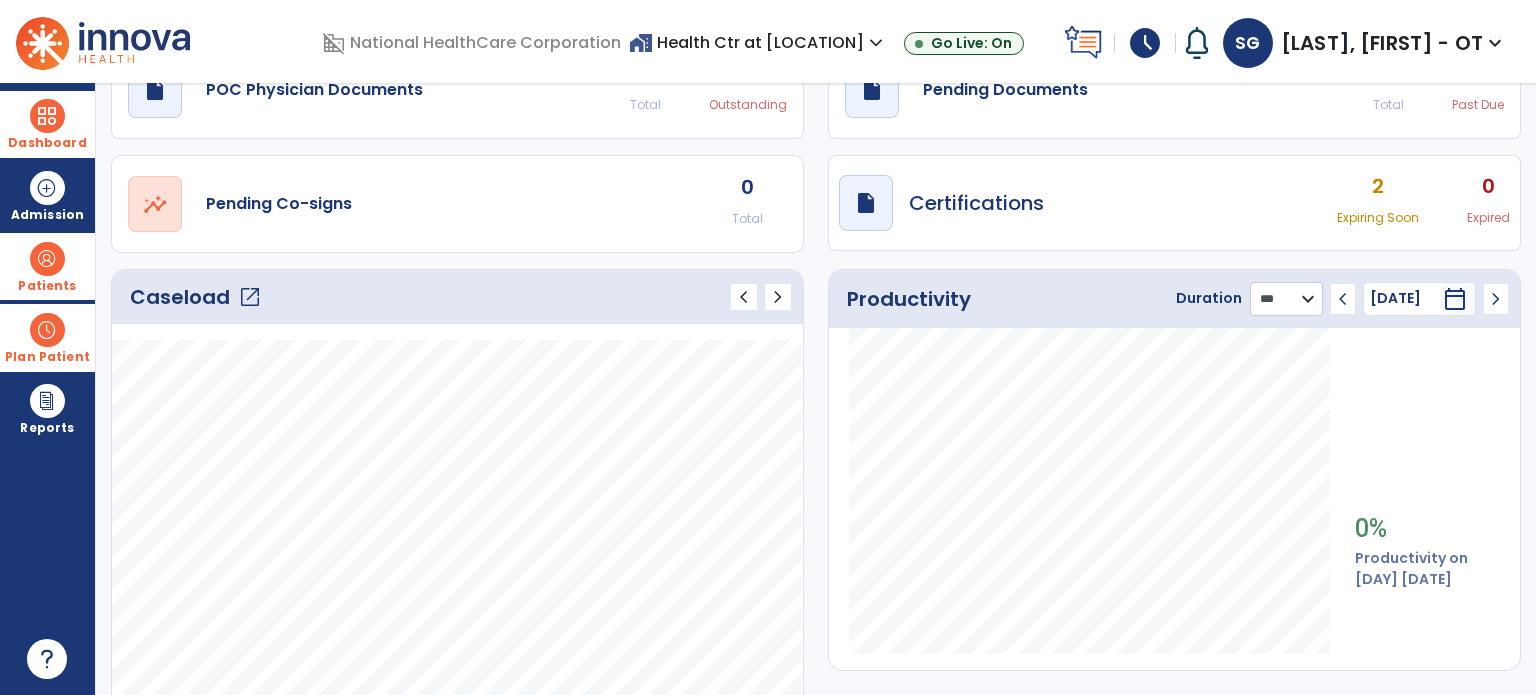 scroll, scrollTop: 0, scrollLeft: 0, axis: both 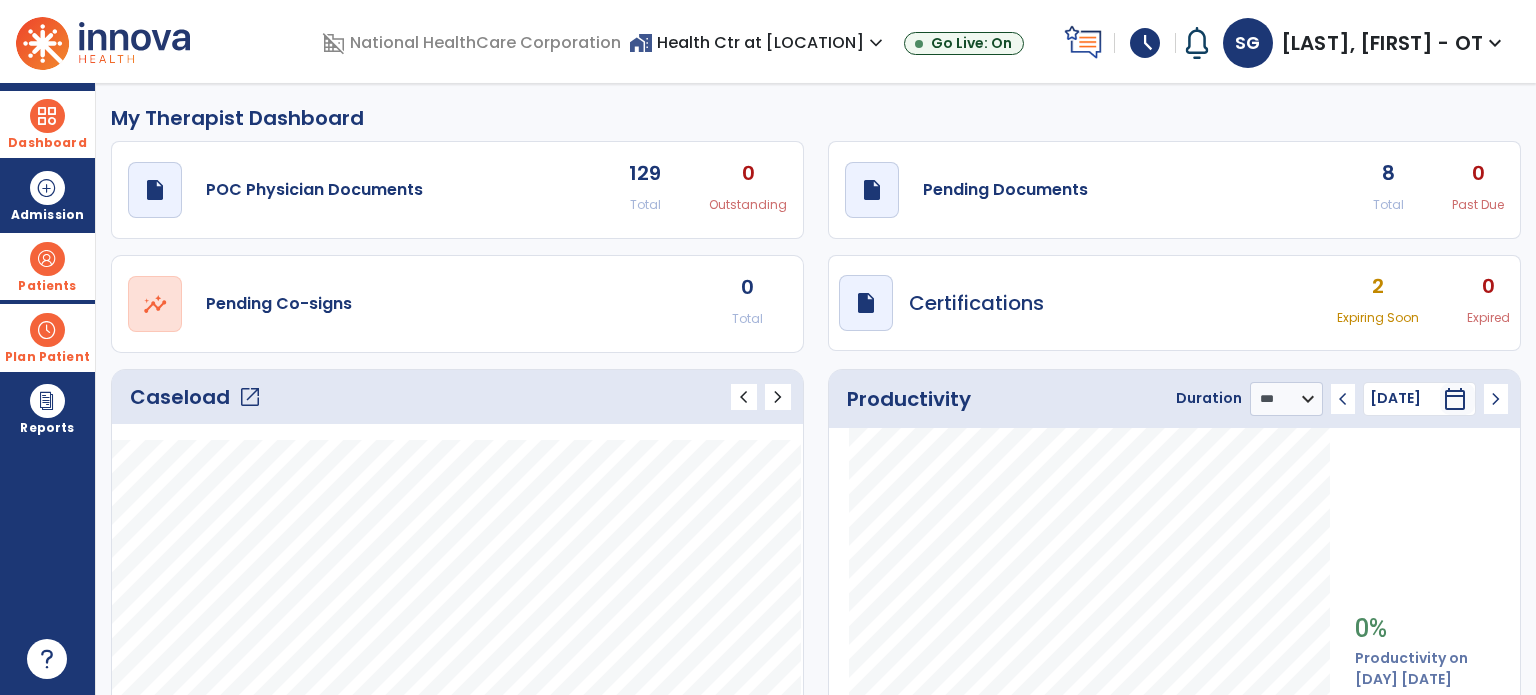 click on "open_in_new  Pending Co-signs 0 Total" 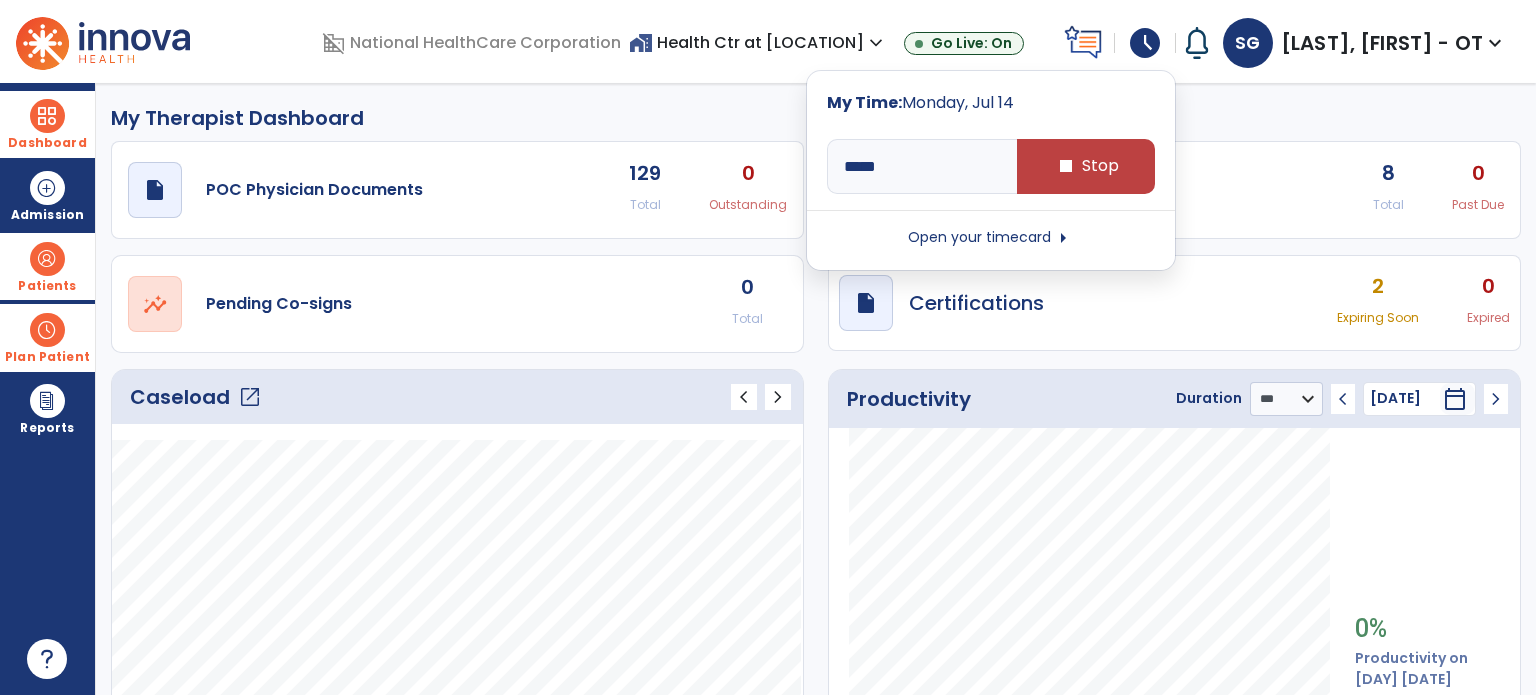 click on "schedule" at bounding box center [1145, 43] 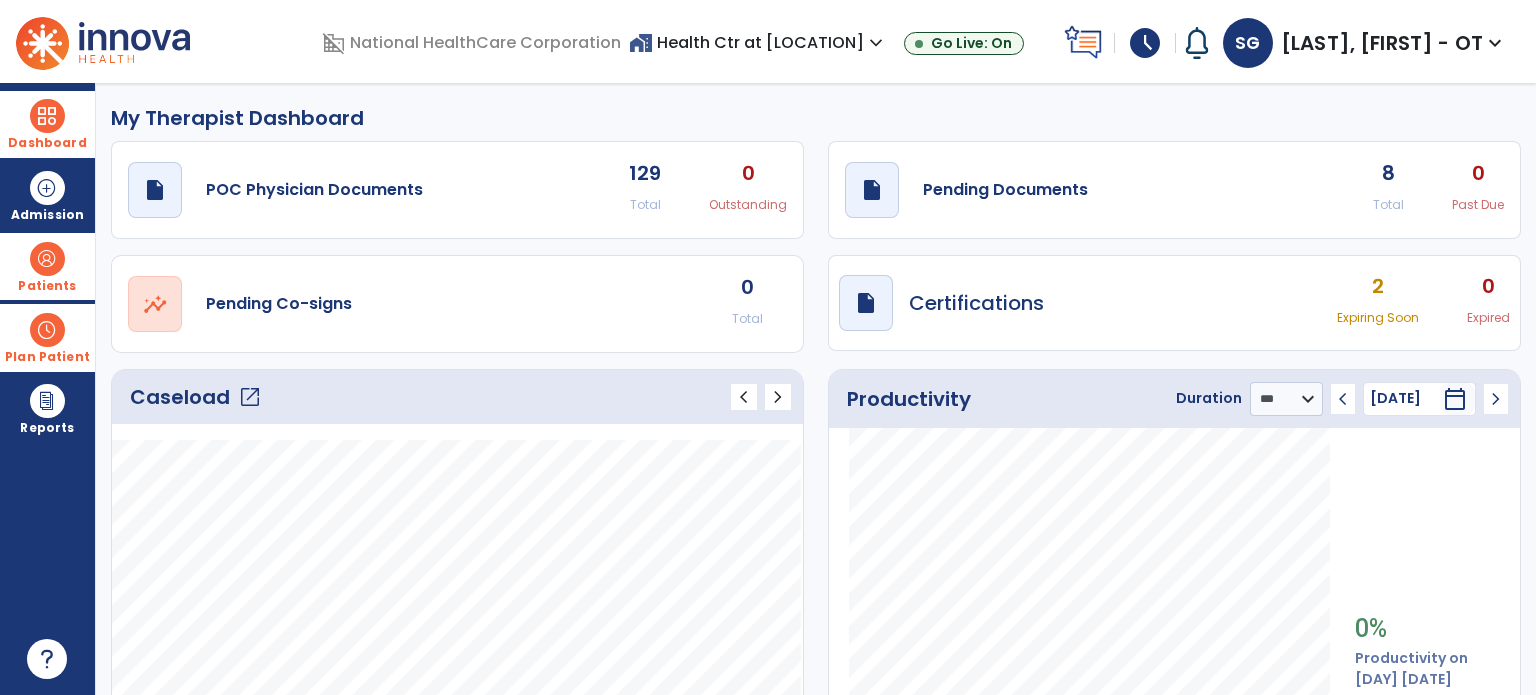click on "draft   open_in_new  Pending Documents 8 Total 0 Past Due" 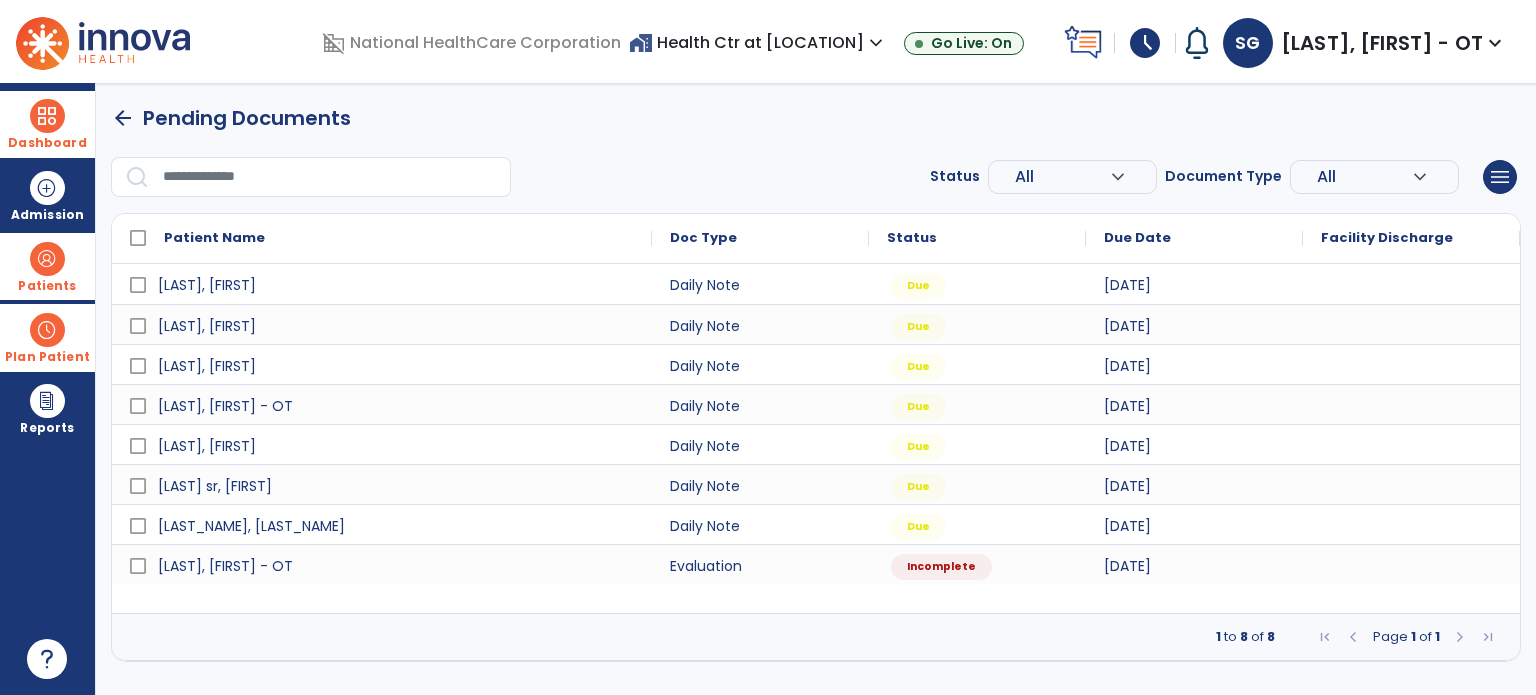 click on "arrow_back" at bounding box center [123, 118] 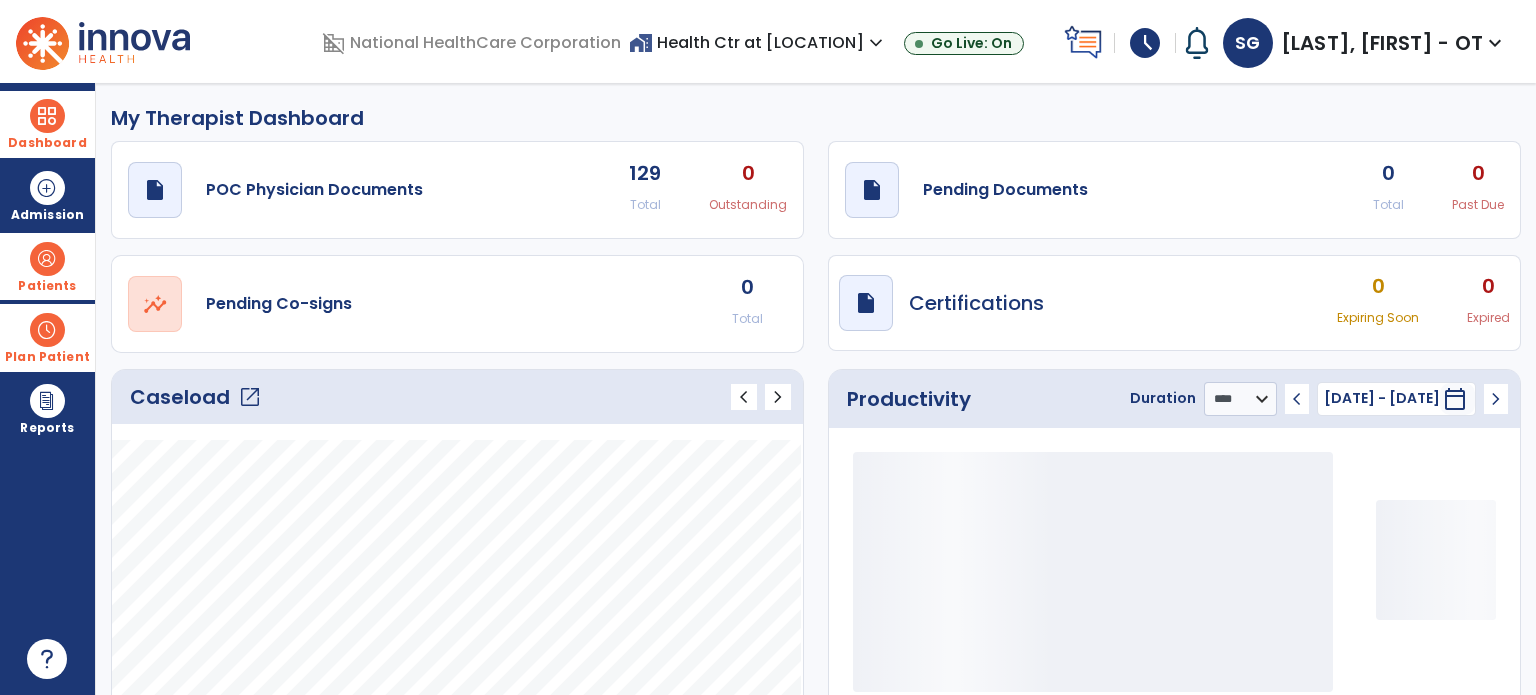 click on "Dashboard" at bounding box center (47, 124) 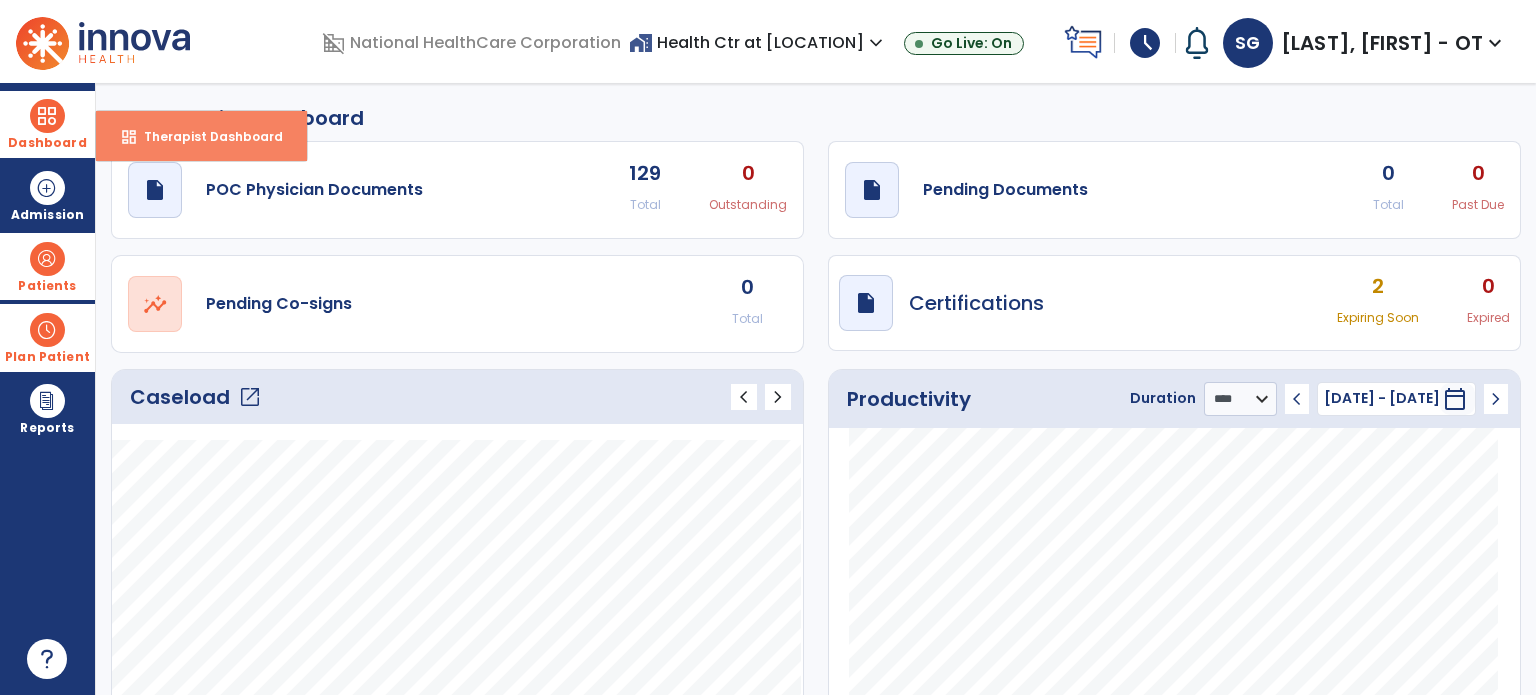 click on "dashboard  Therapist Dashboard" at bounding box center [201, 136] 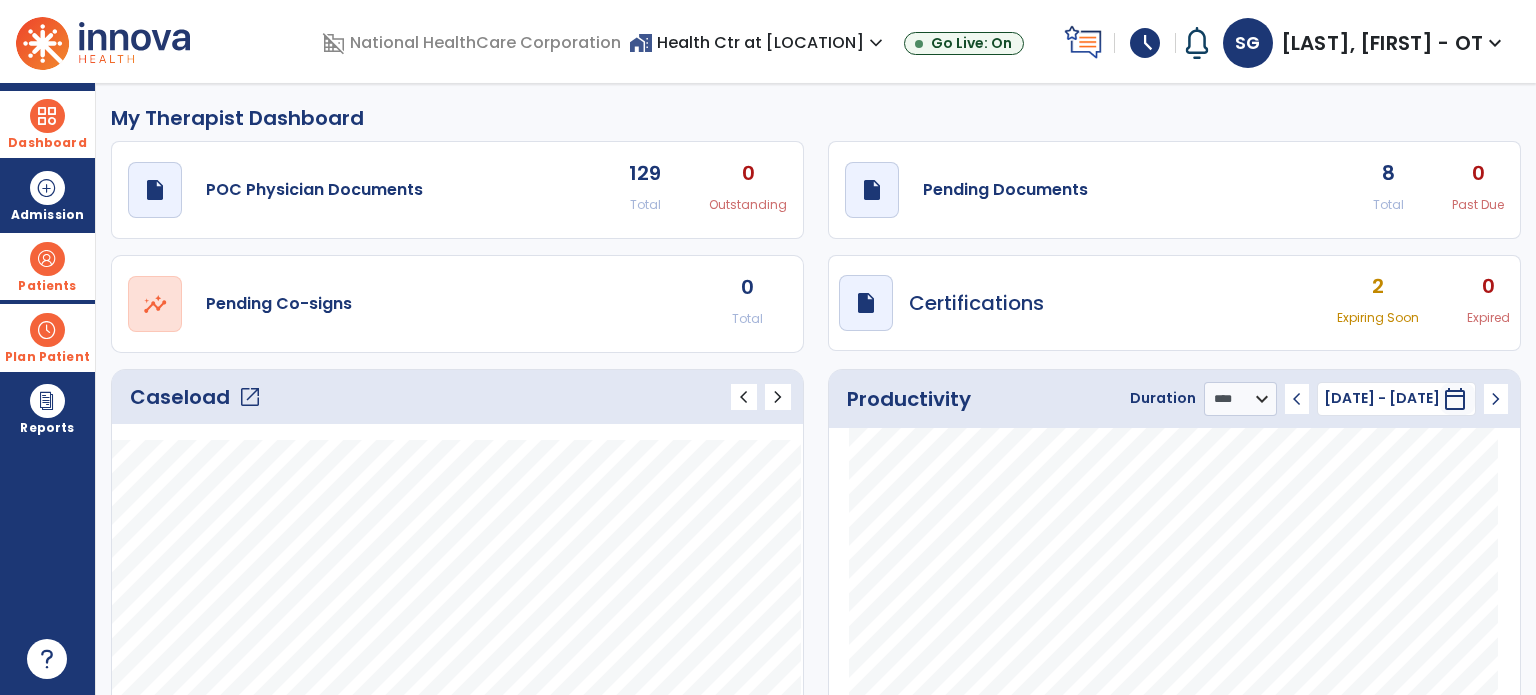 click on "My Therapist Dashboard" 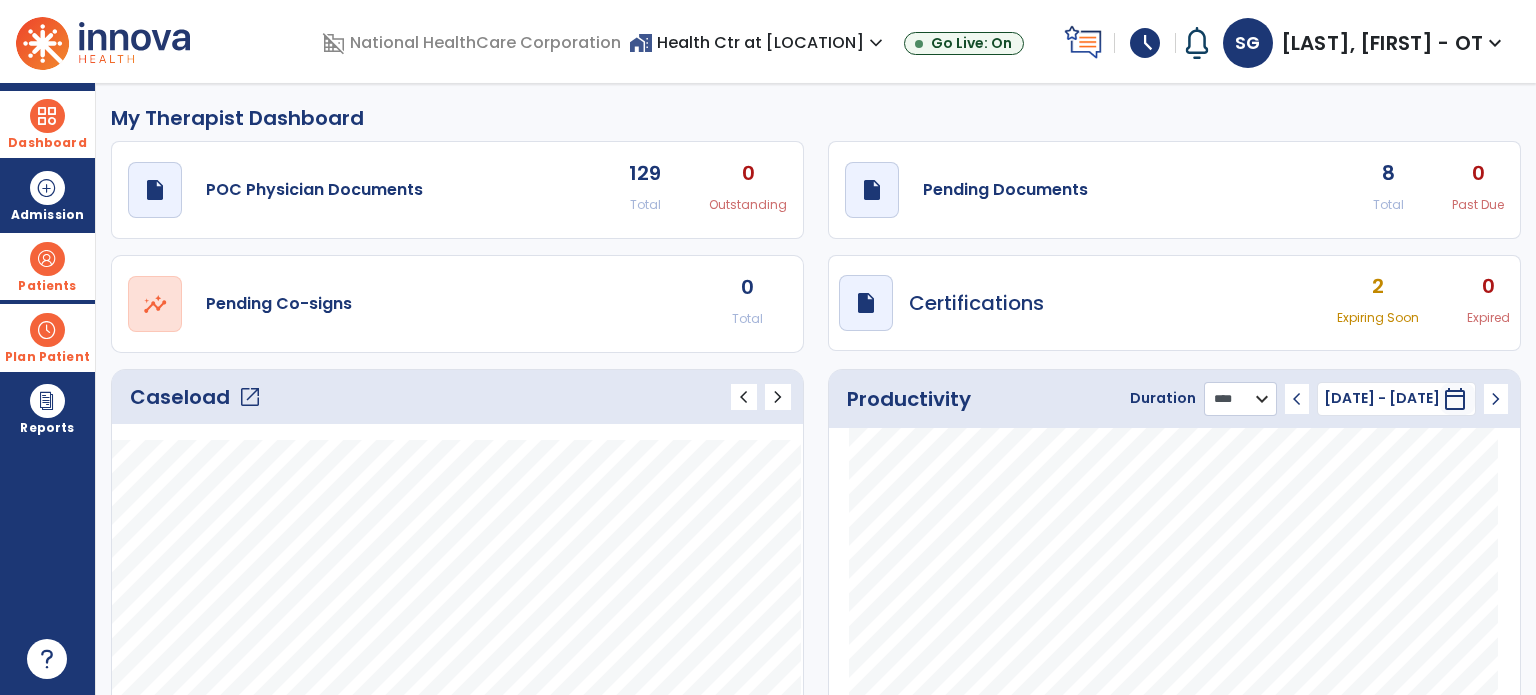 click on "******** **** ***" 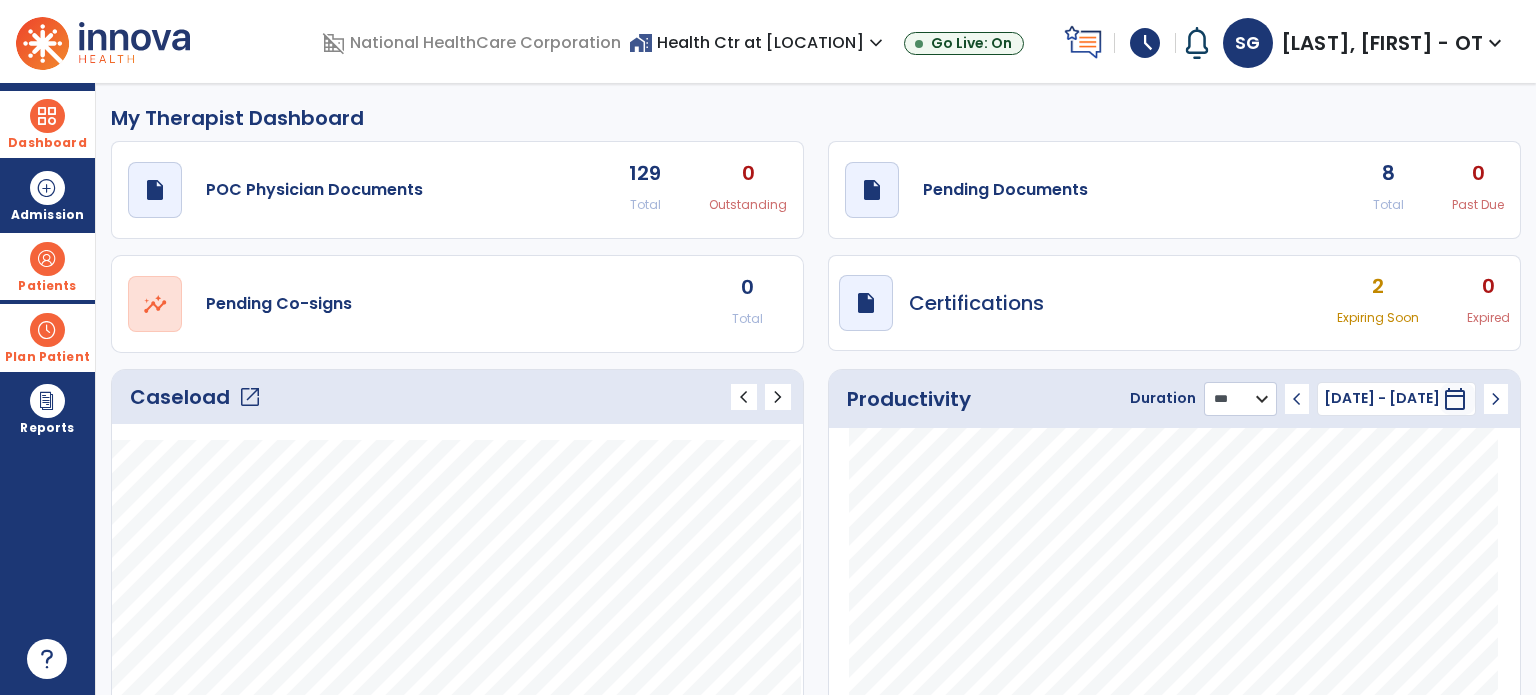 click on "******** **** ***" 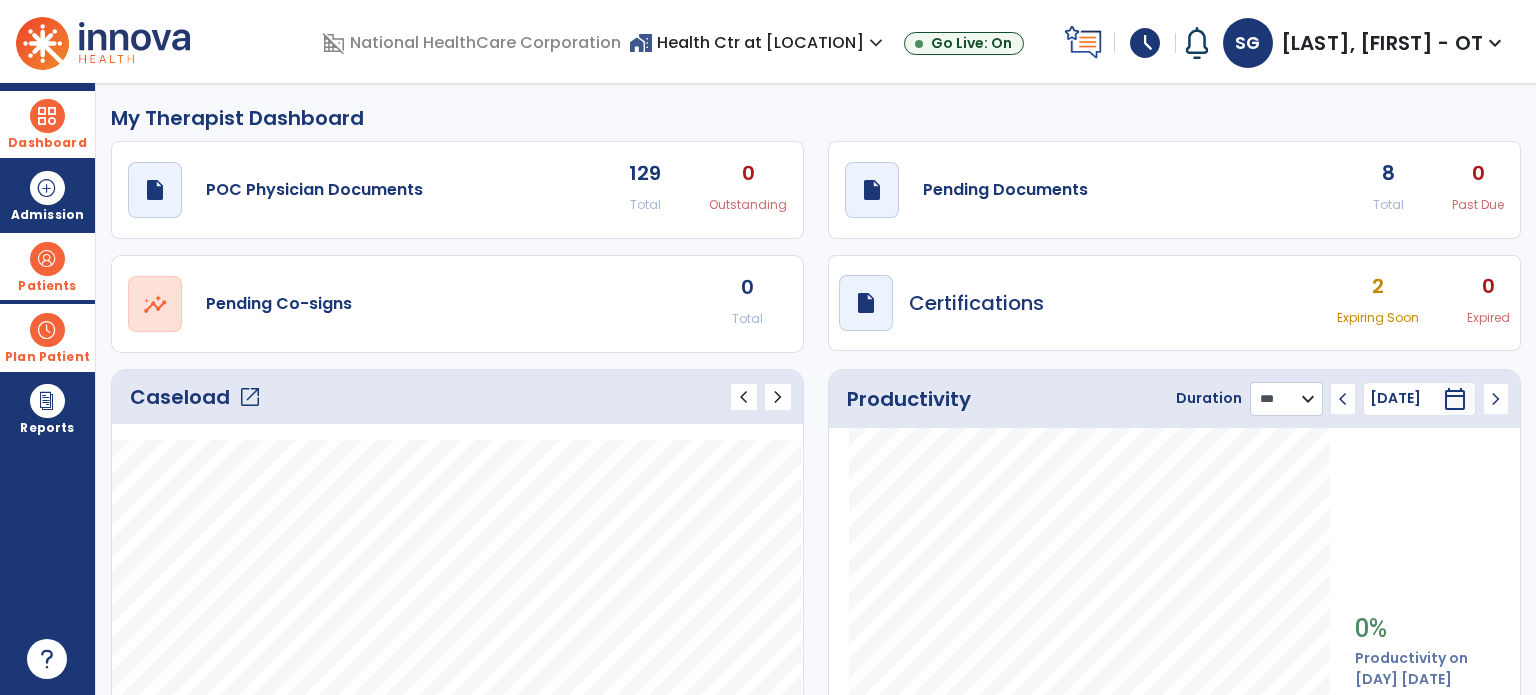 scroll, scrollTop: 124, scrollLeft: 0, axis: vertical 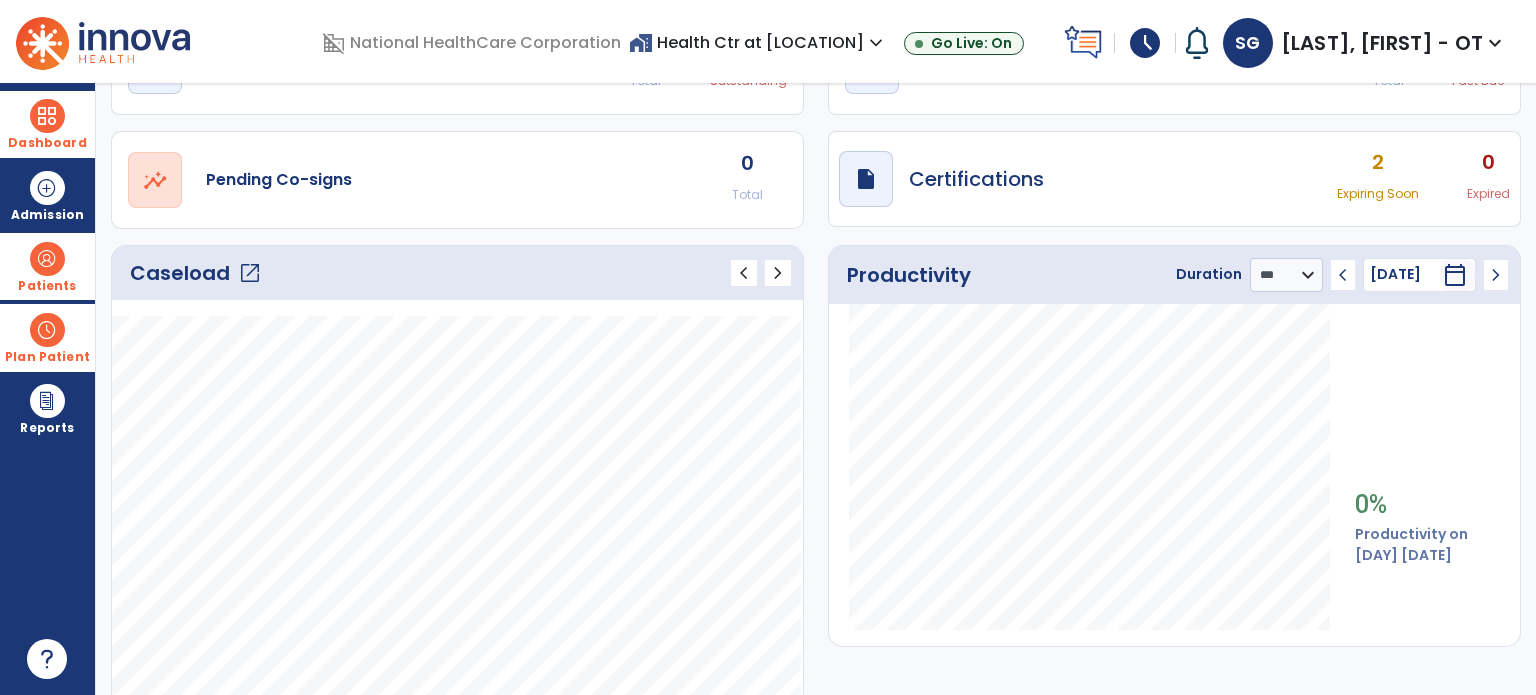 click on "Caseload   open_in_new   chevron_left   chevron_right
Notes
No. of notes
Planned Tx
1" 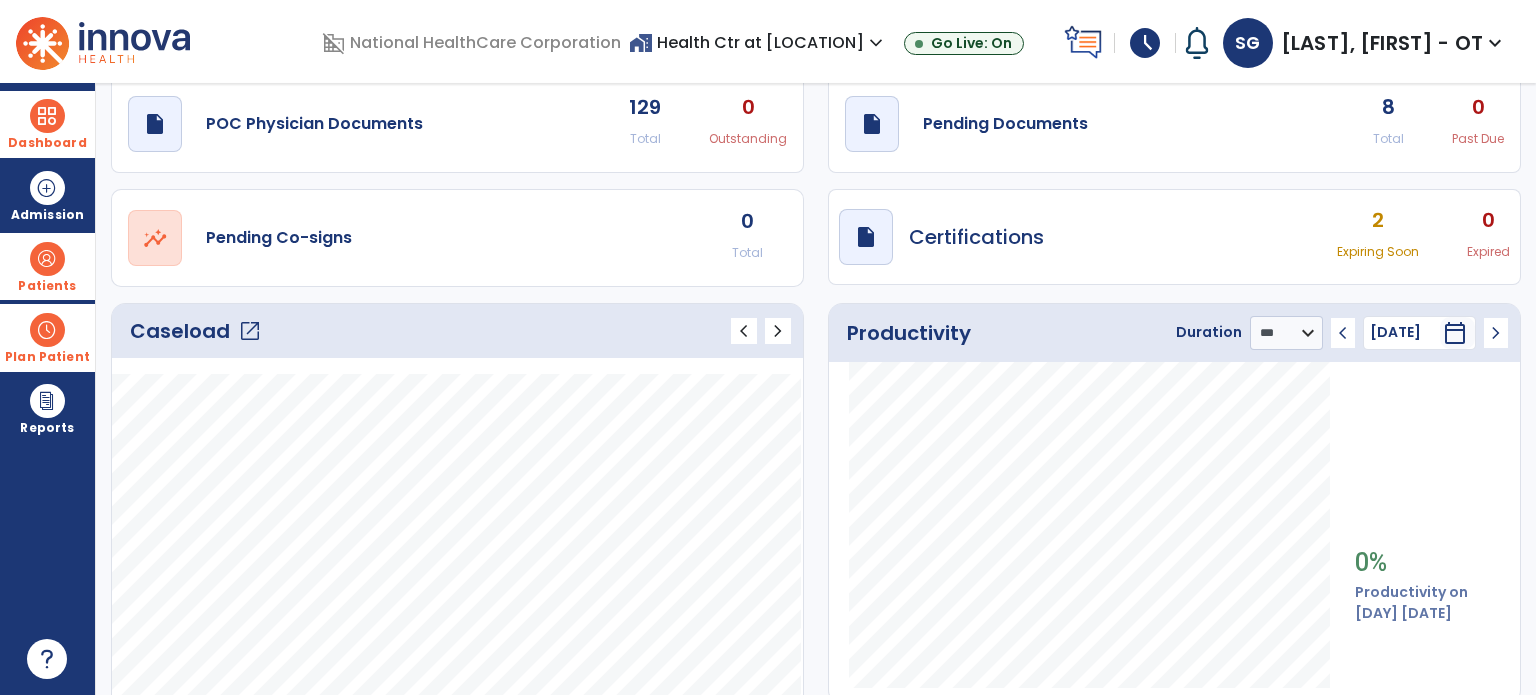scroll, scrollTop: 0, scrollLeft: 0, axis: both 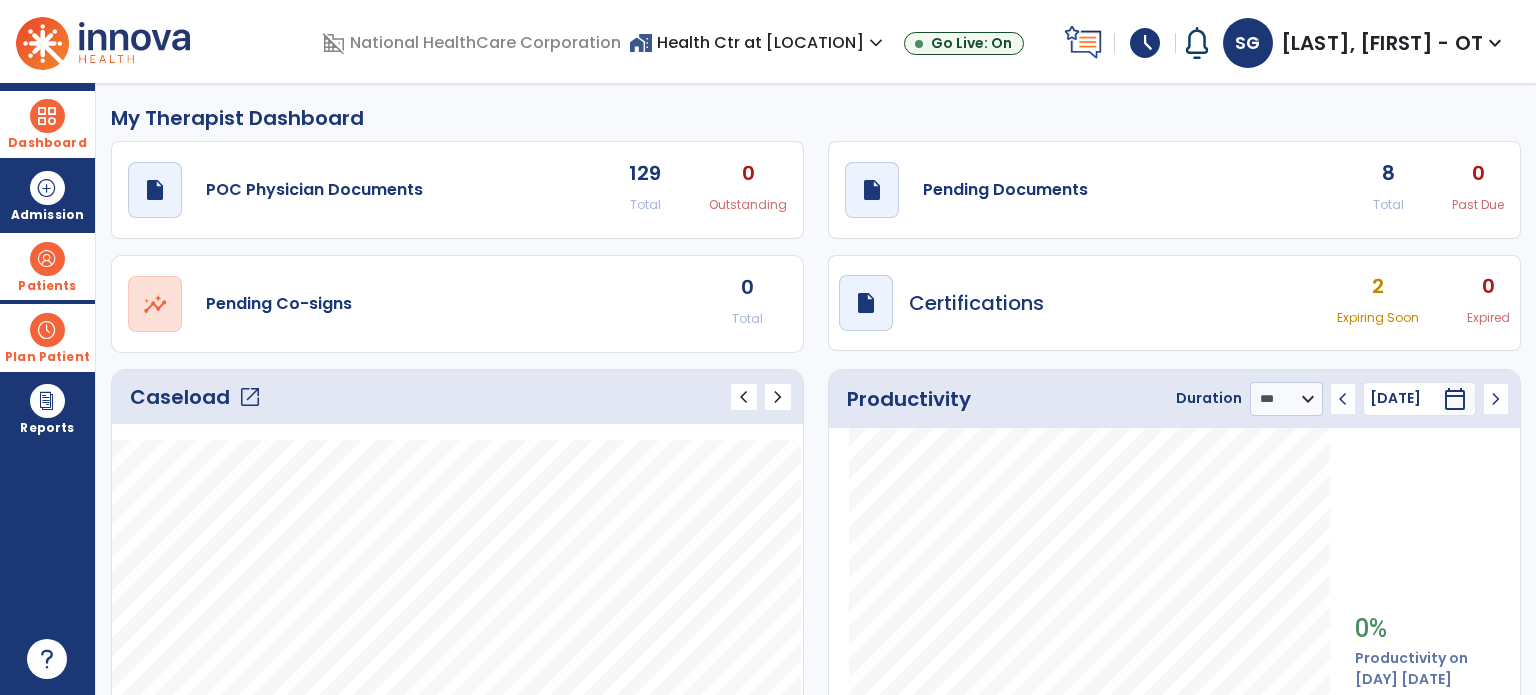 click on "schedule" at bounding box center [1145, 43] 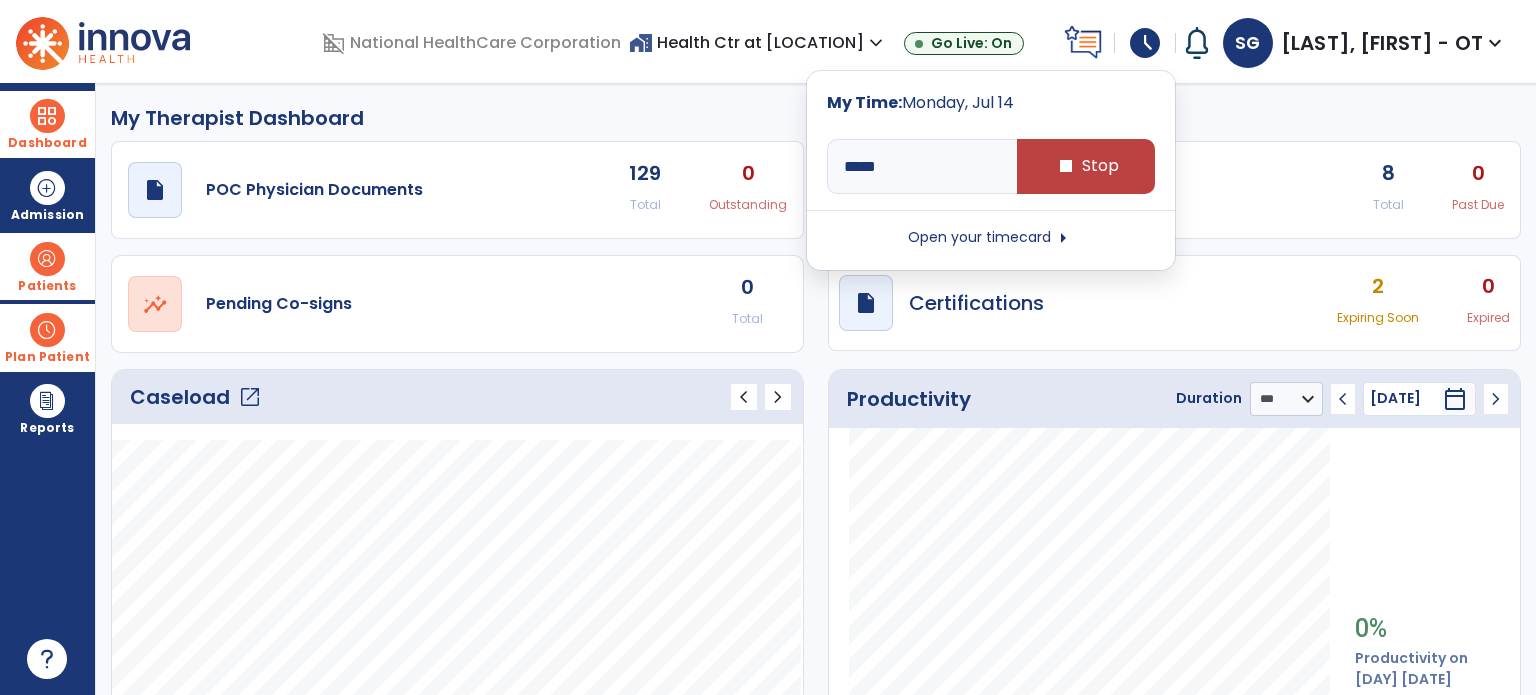 click on "schedule" at bounding box center [1145, 43] 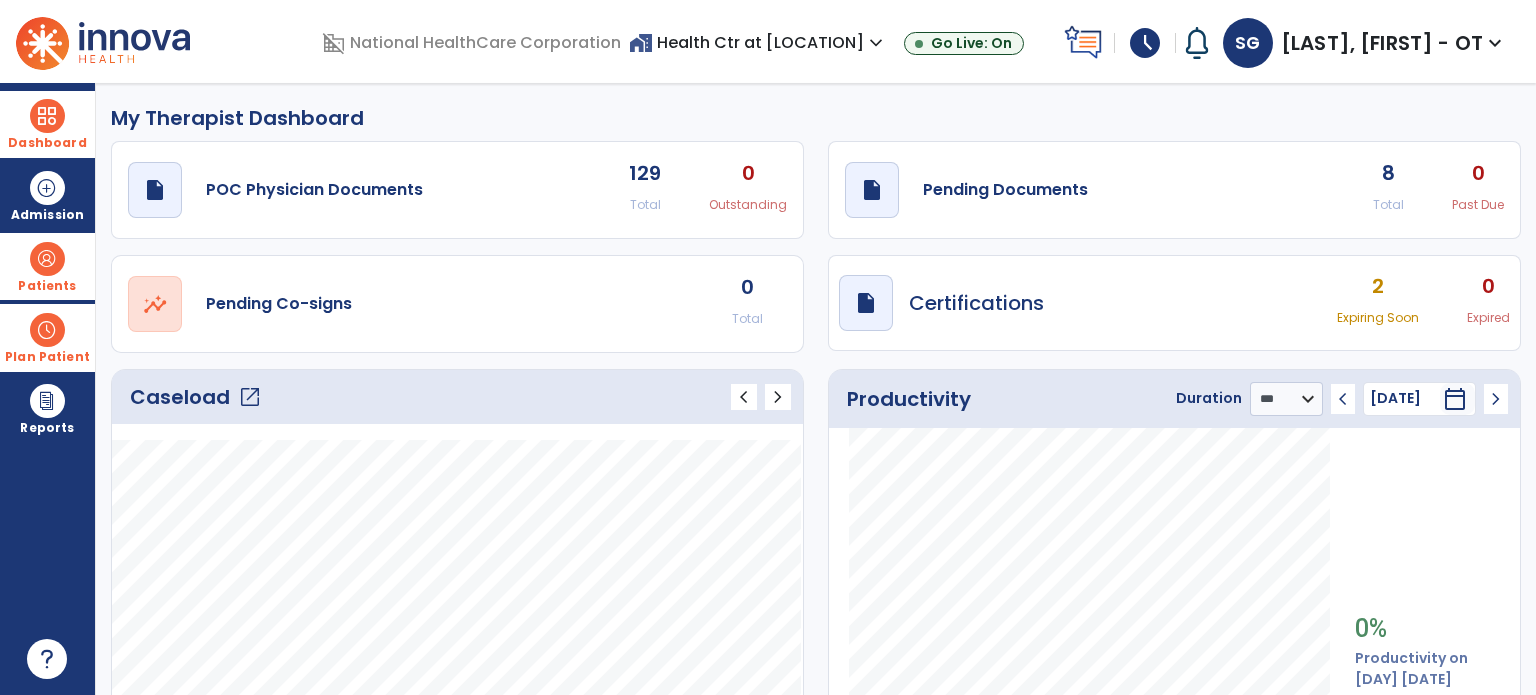 click on "draft   open_in_new  Pending Documents 8 Total 0 Past Due" 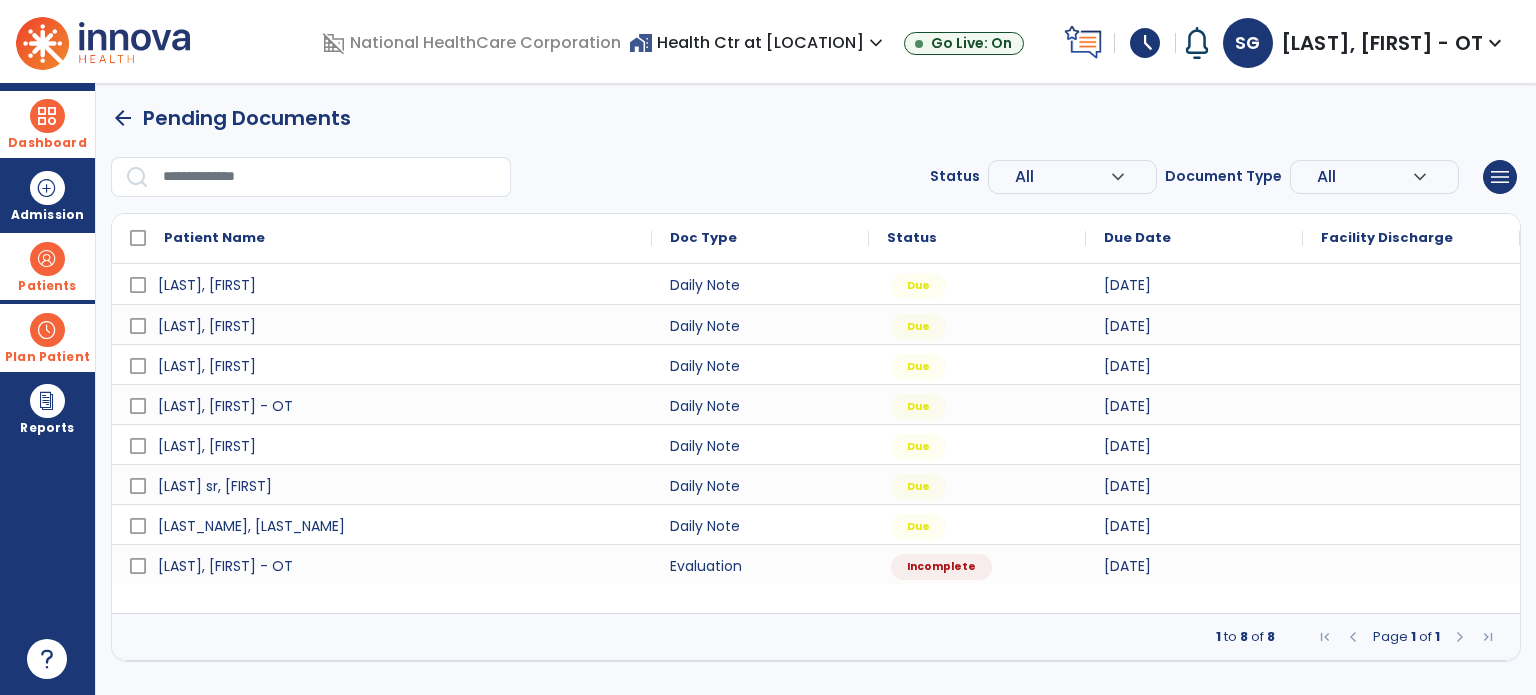 click on "arrow_back" at bounding box center [123, 118] 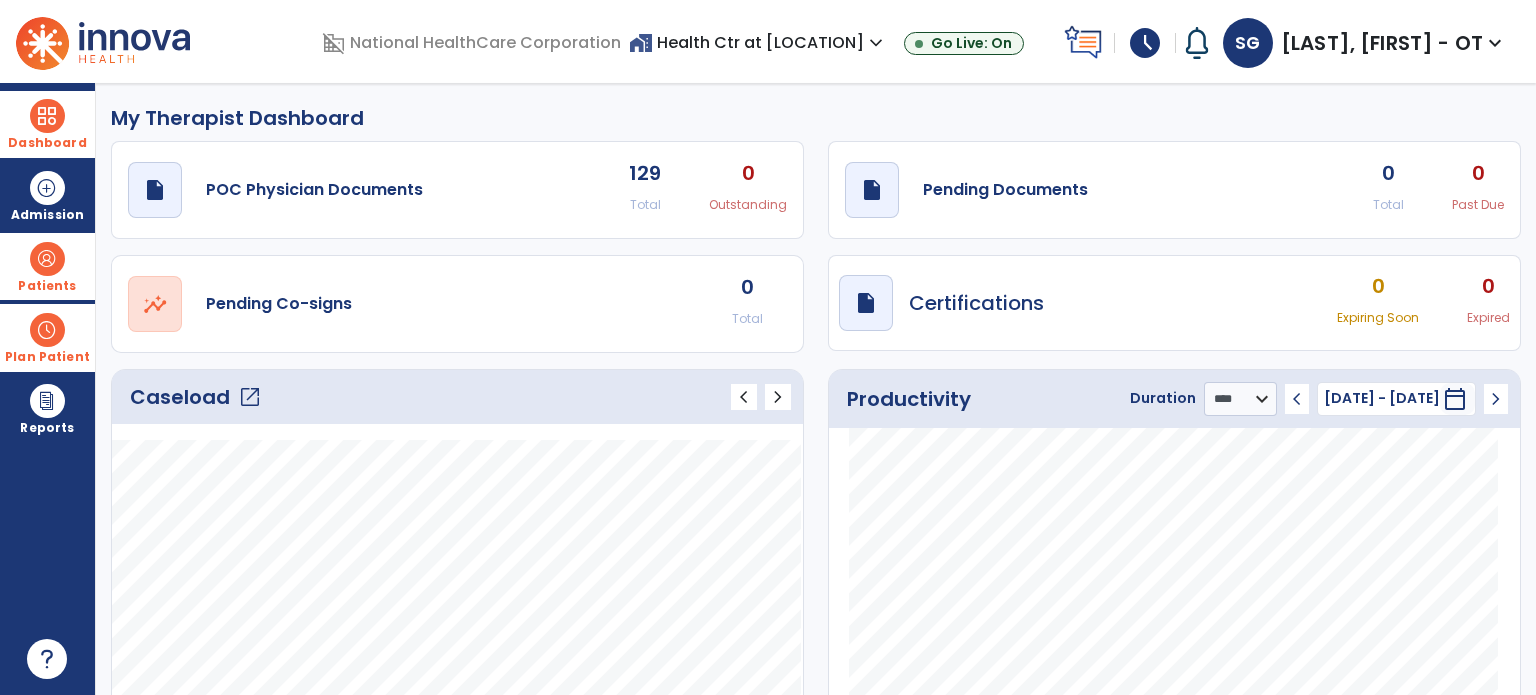 click on "draft   open_in_new  POC Physician Documents 129 Total 0 Outstanding" 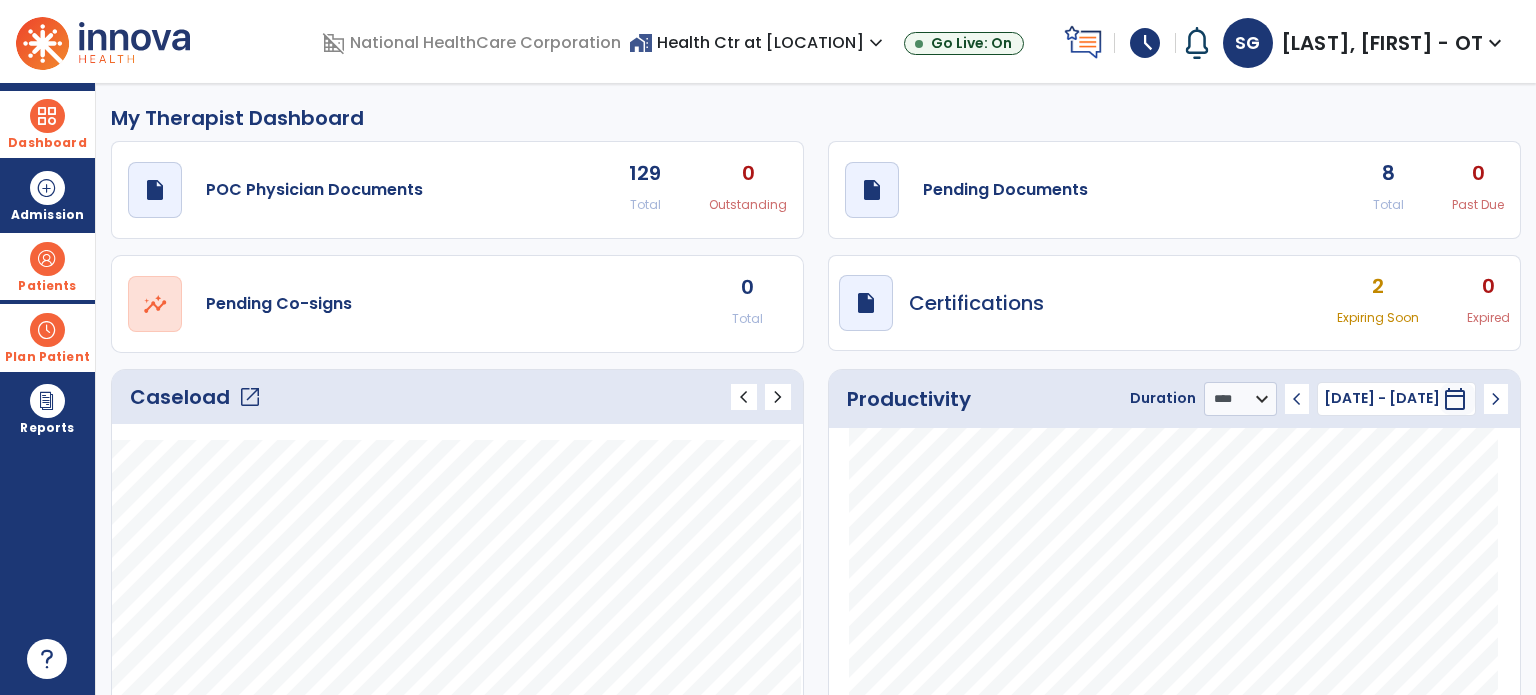 click on "My Therapist Dashboard" 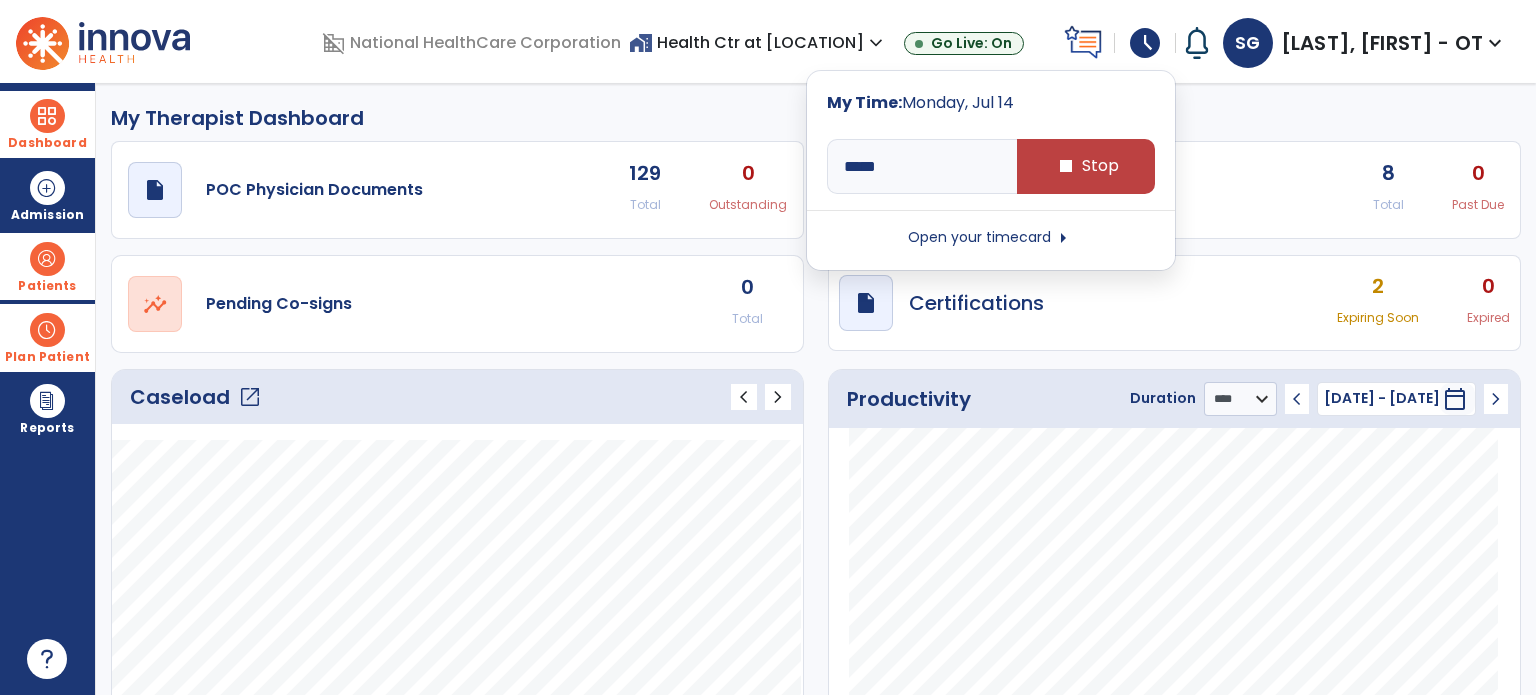 click on "schedule" at bounding box center [1145, 43] 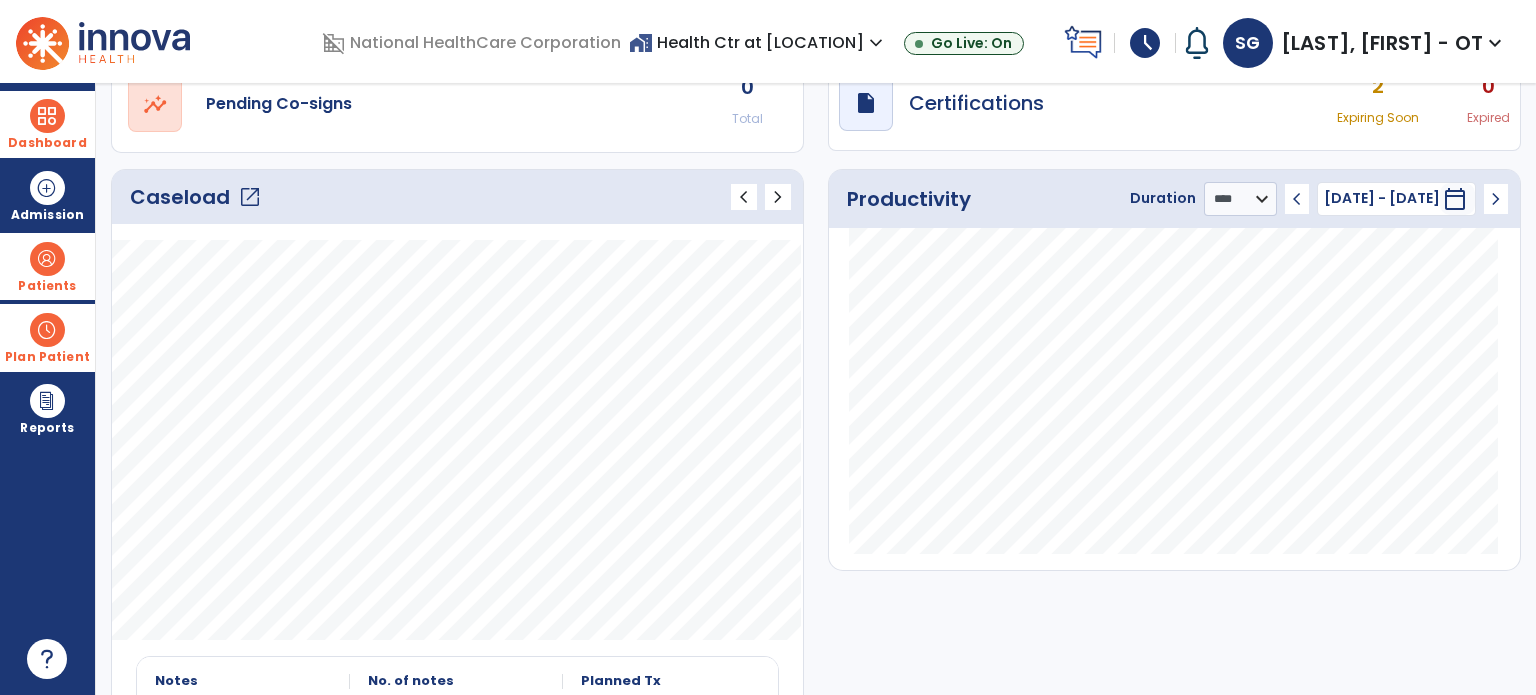 scroll, scrollTop: 0, scrollLeft: 0, axis: both 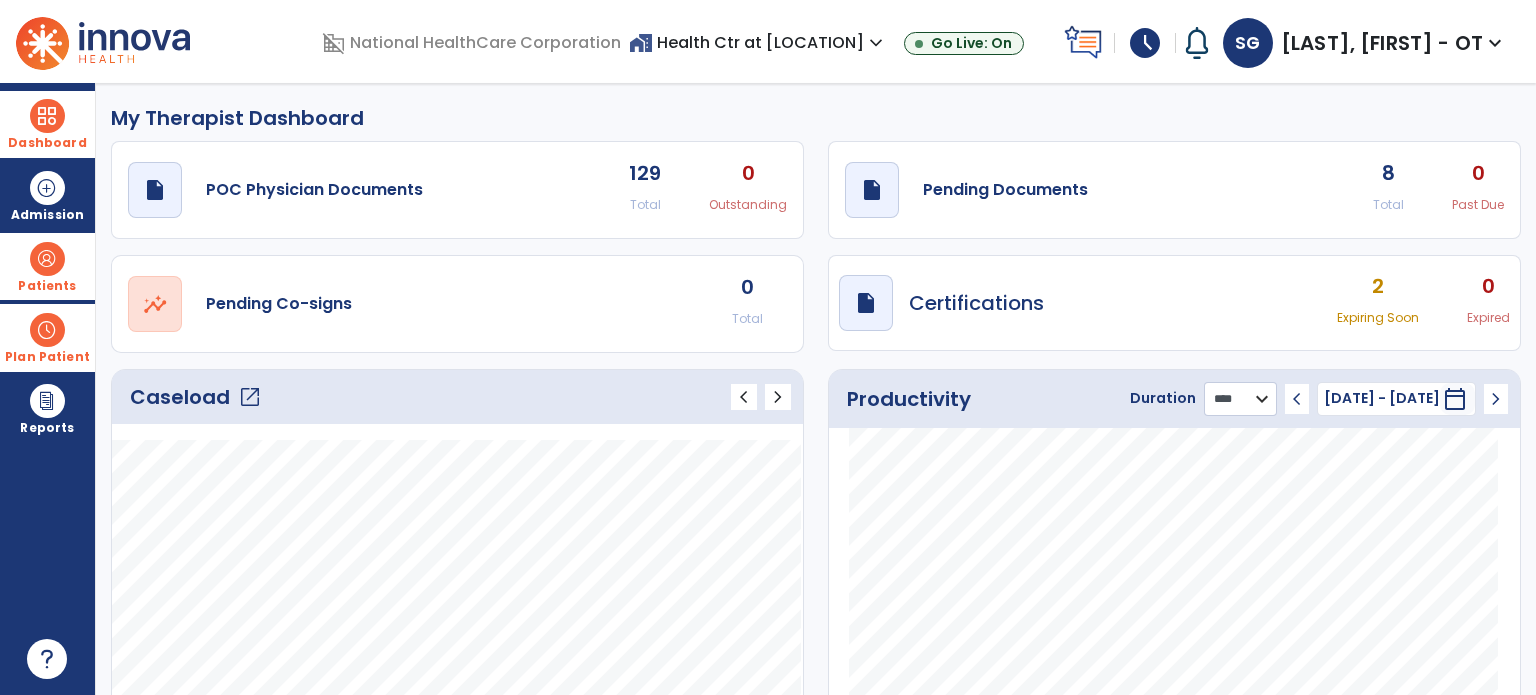 click on "******** **** ***" 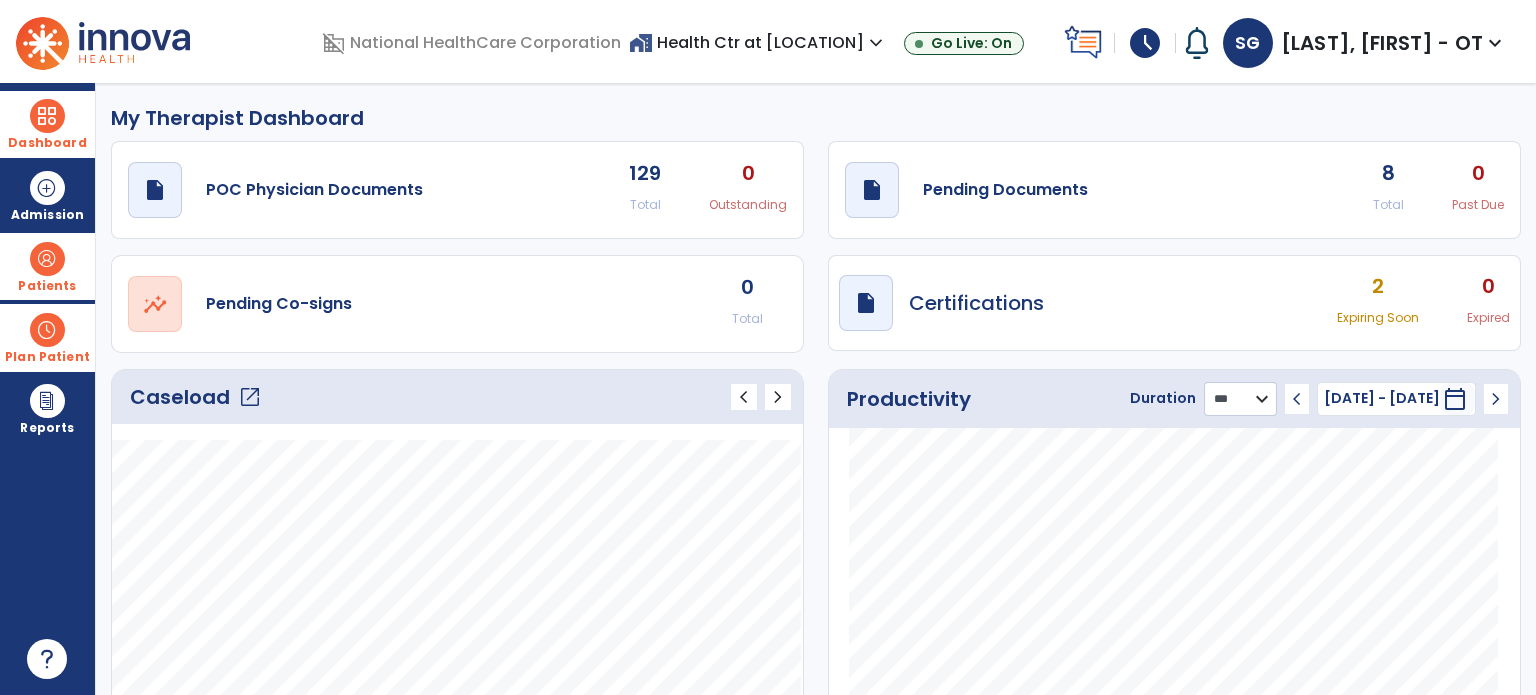 click on "******** **** ***" 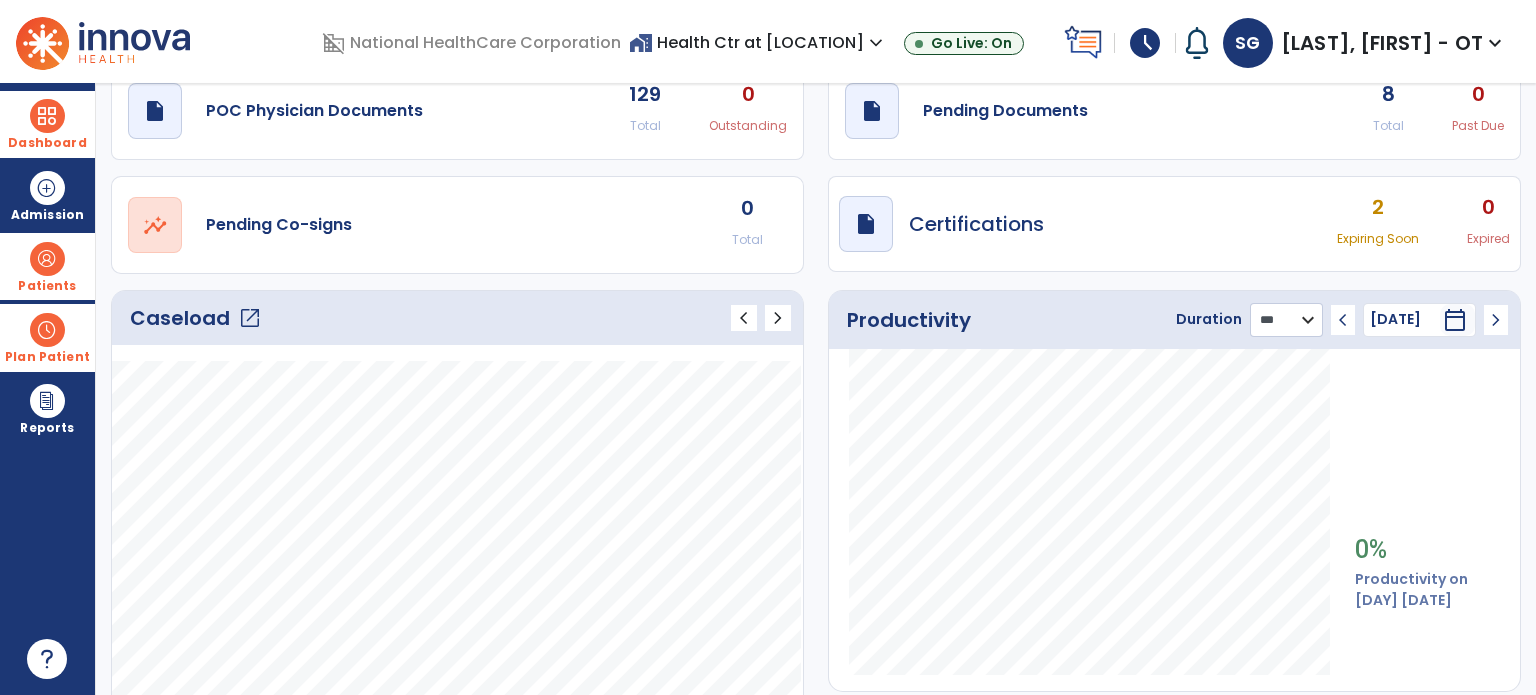 scroll, scrollTop: 0, scrollLeft: 0, axis: both 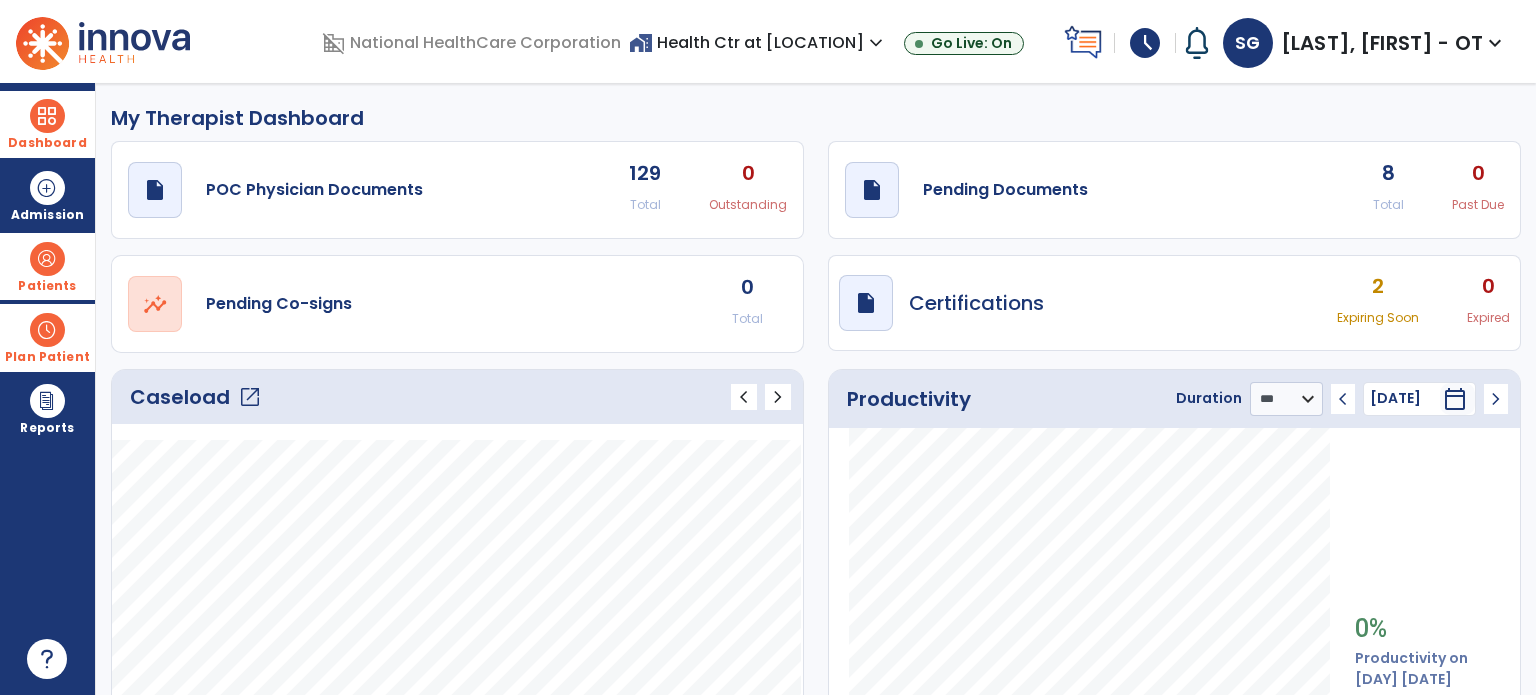 click on "Patients" at bounding box center (47, 266) 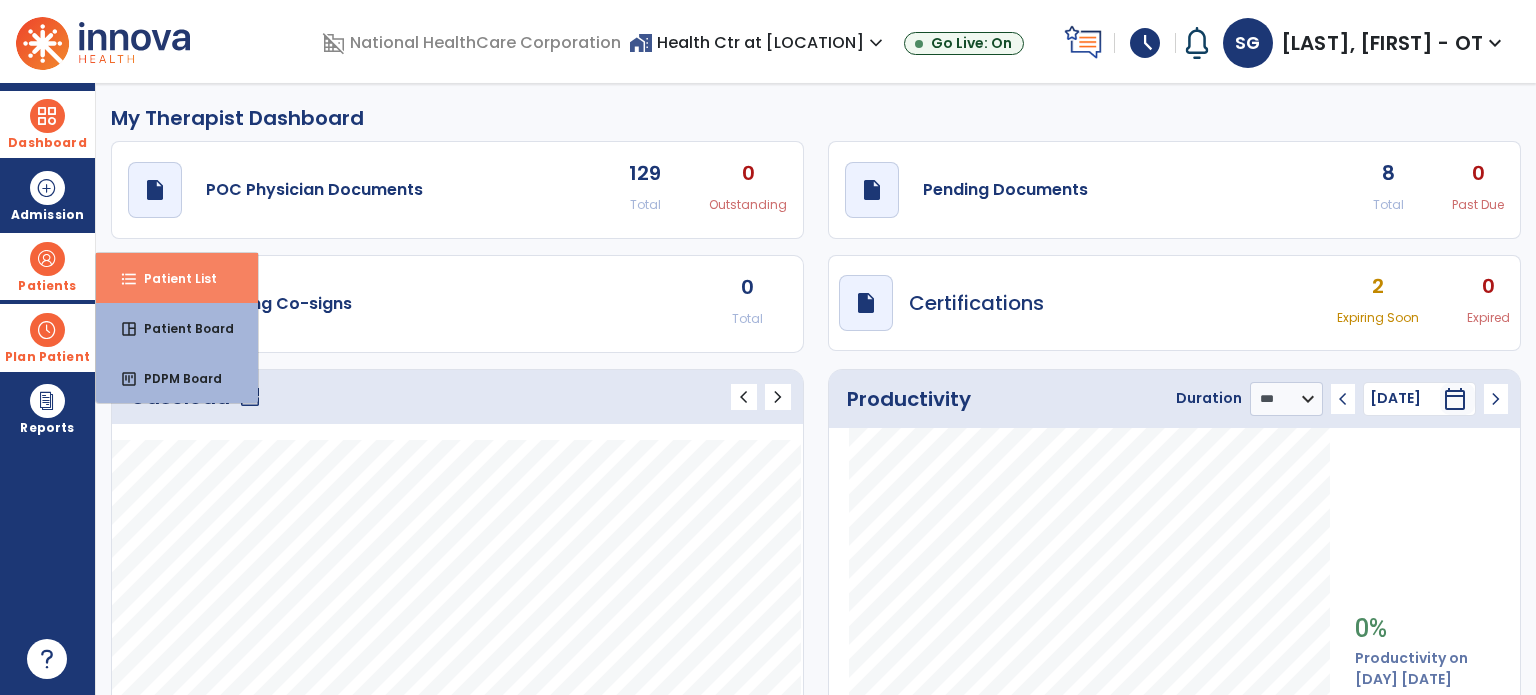 click on "Patient List" at bounding box center [172, 278] 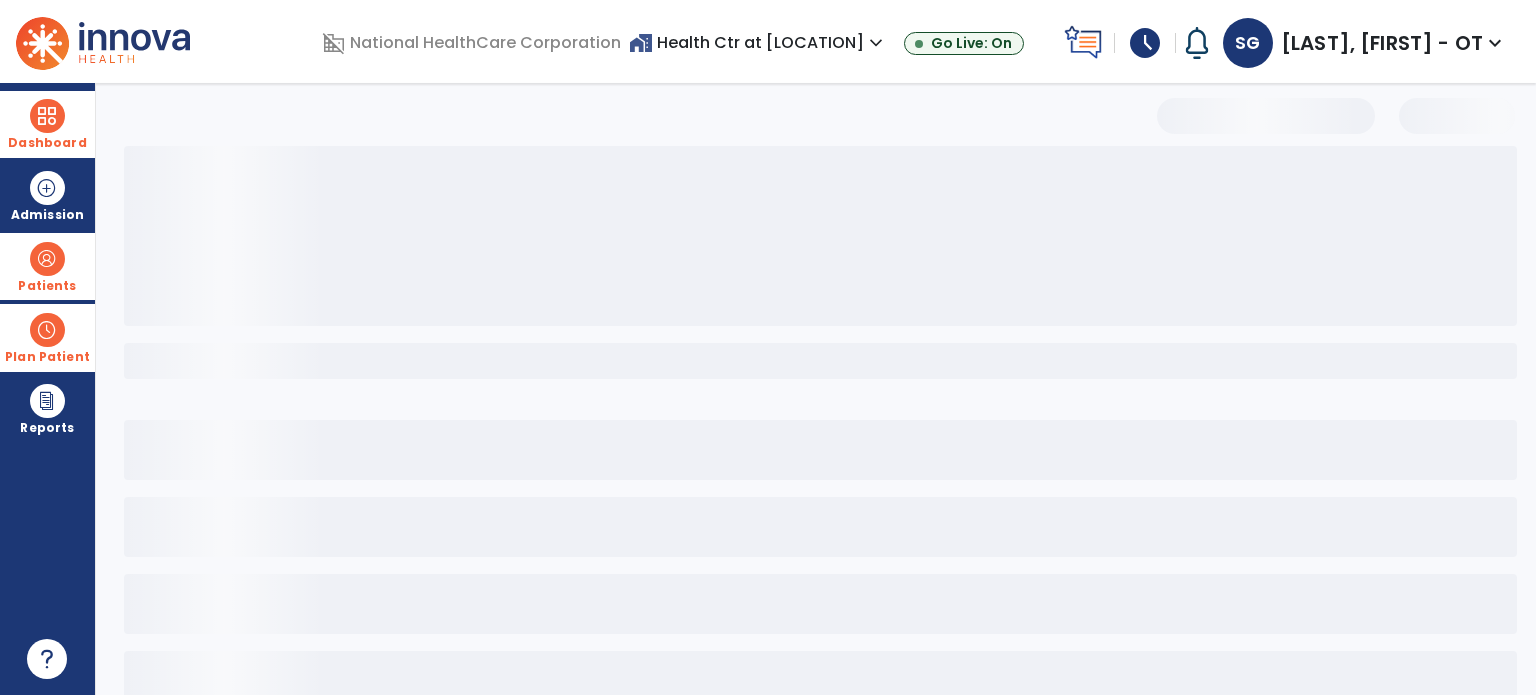 select on "***" 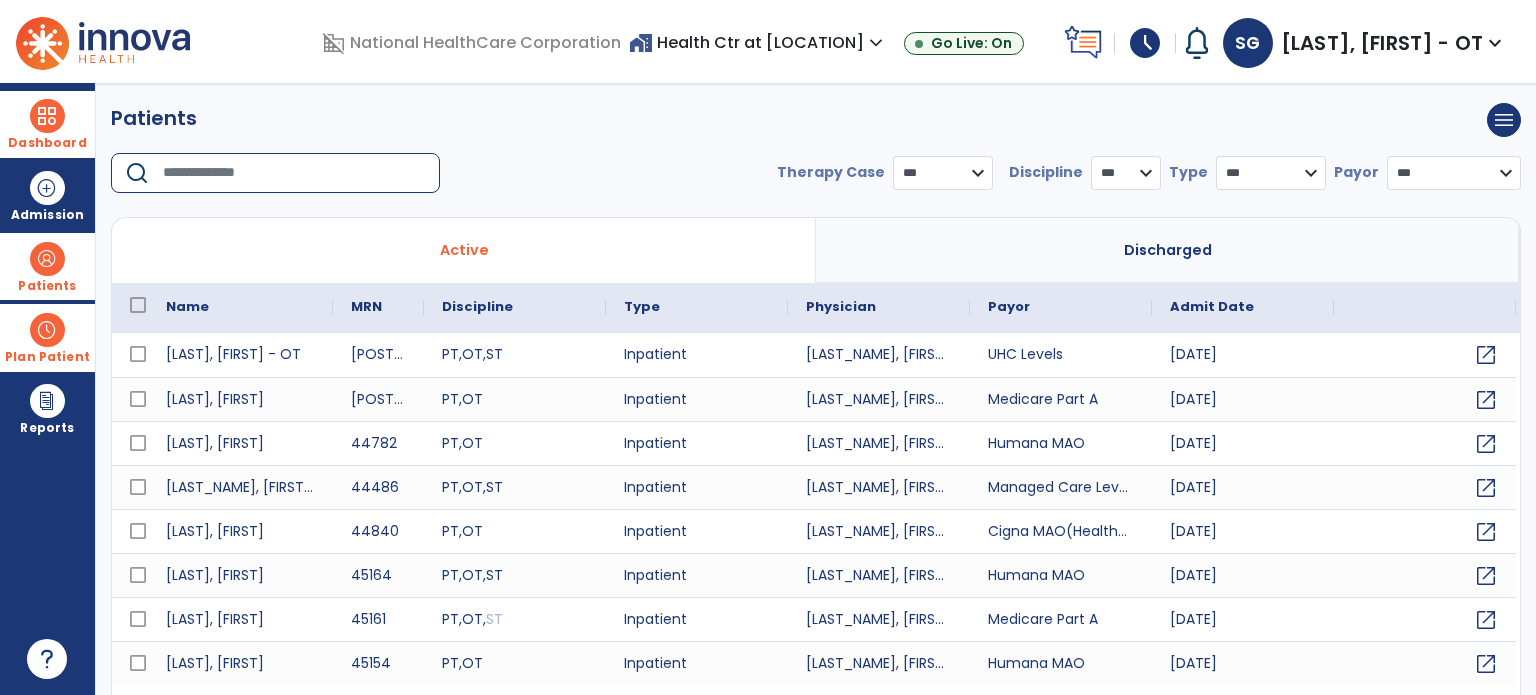 click at bounding box center (294, 173) 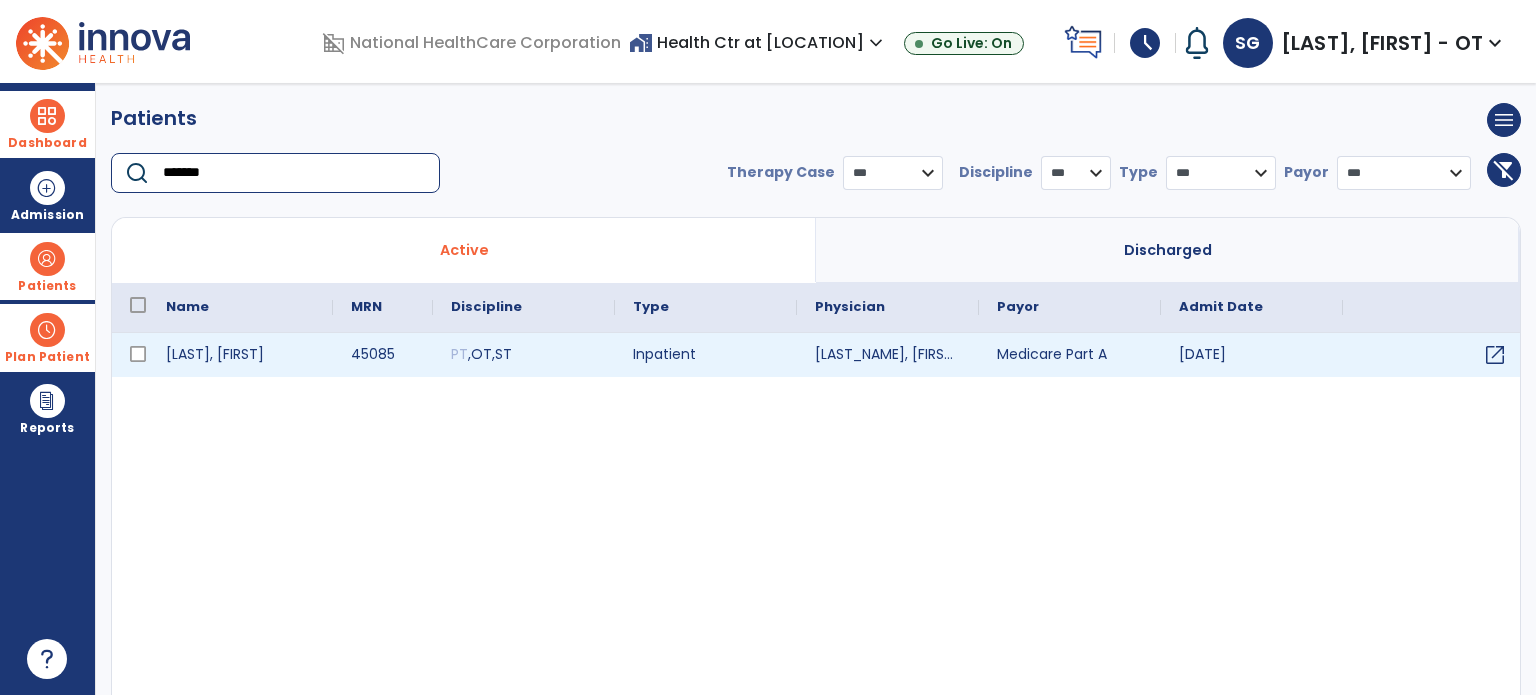 type on "*******" 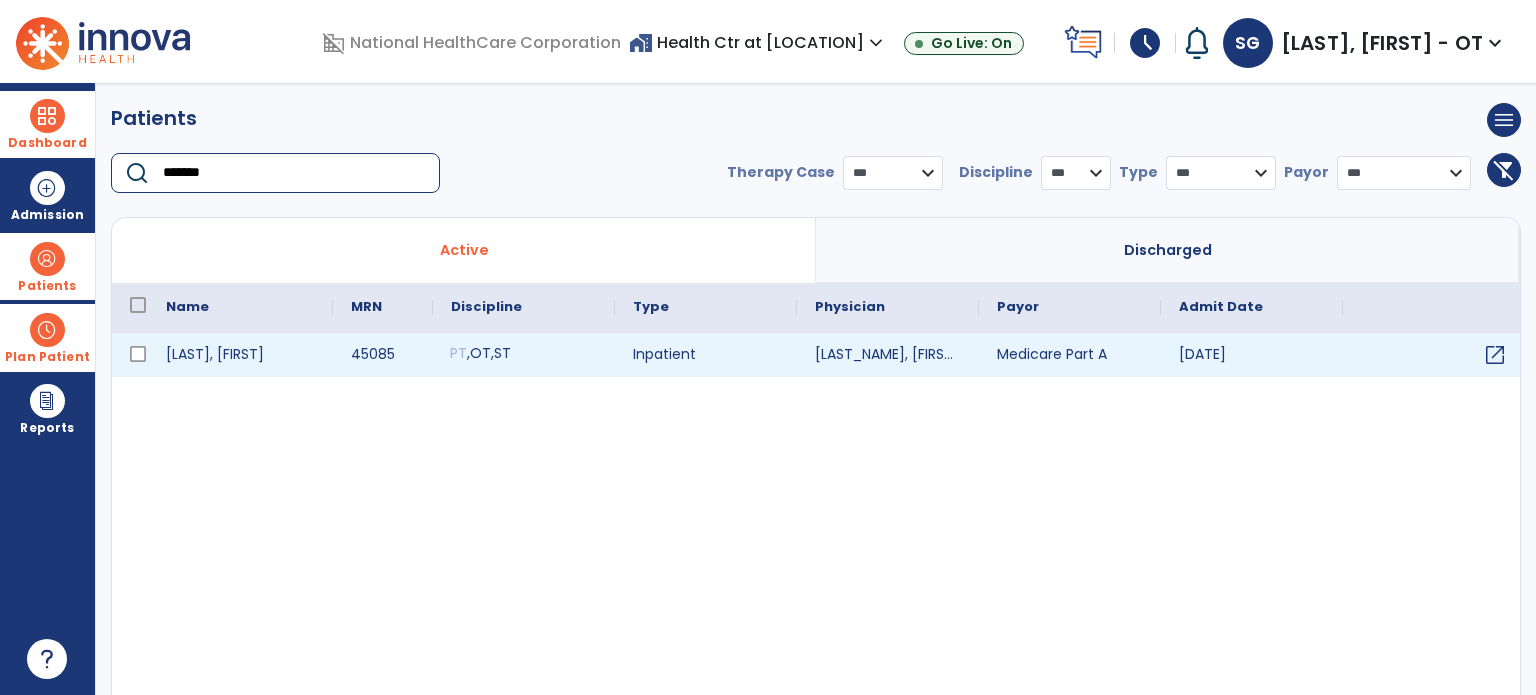 click on "PT , OT , ST" at bounding box center [524, 355] 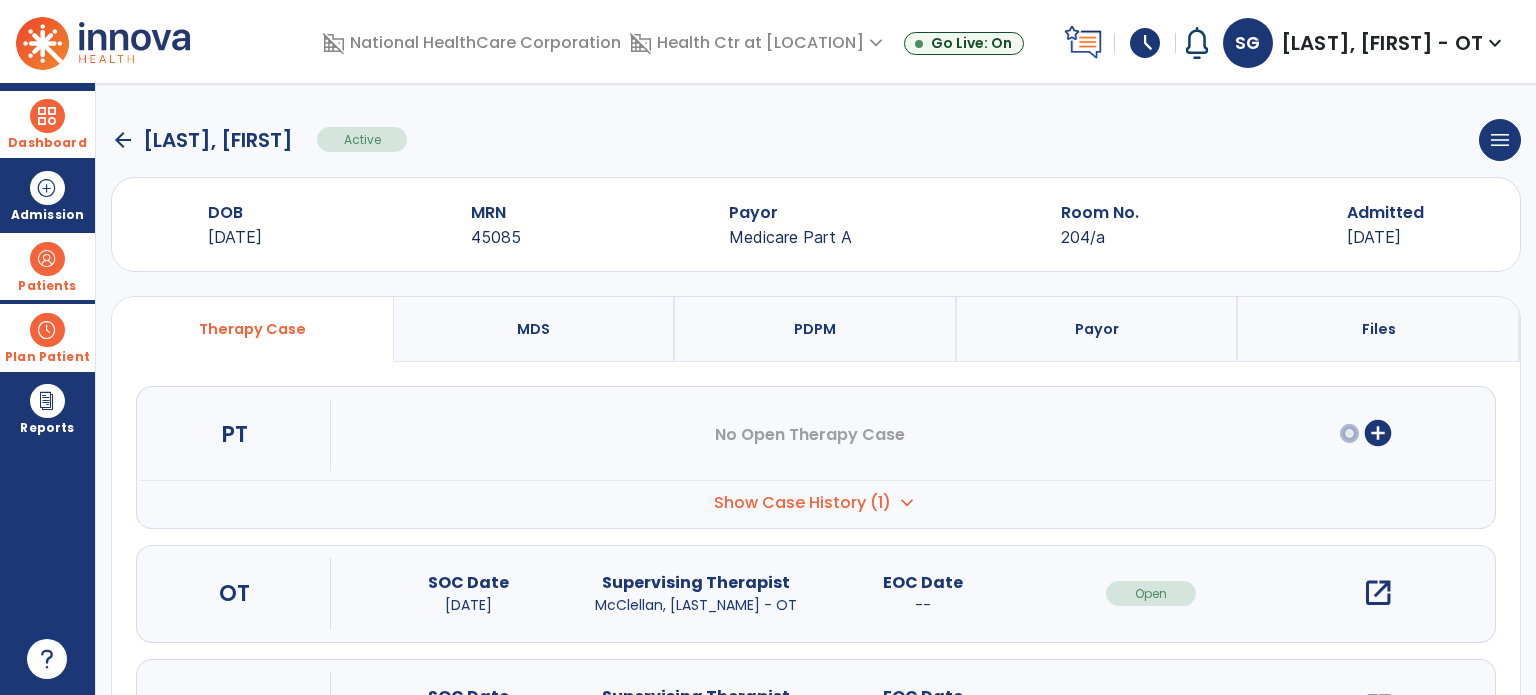 scroll, scrollTop: 107, scrollLeft: 0, axis: vertical 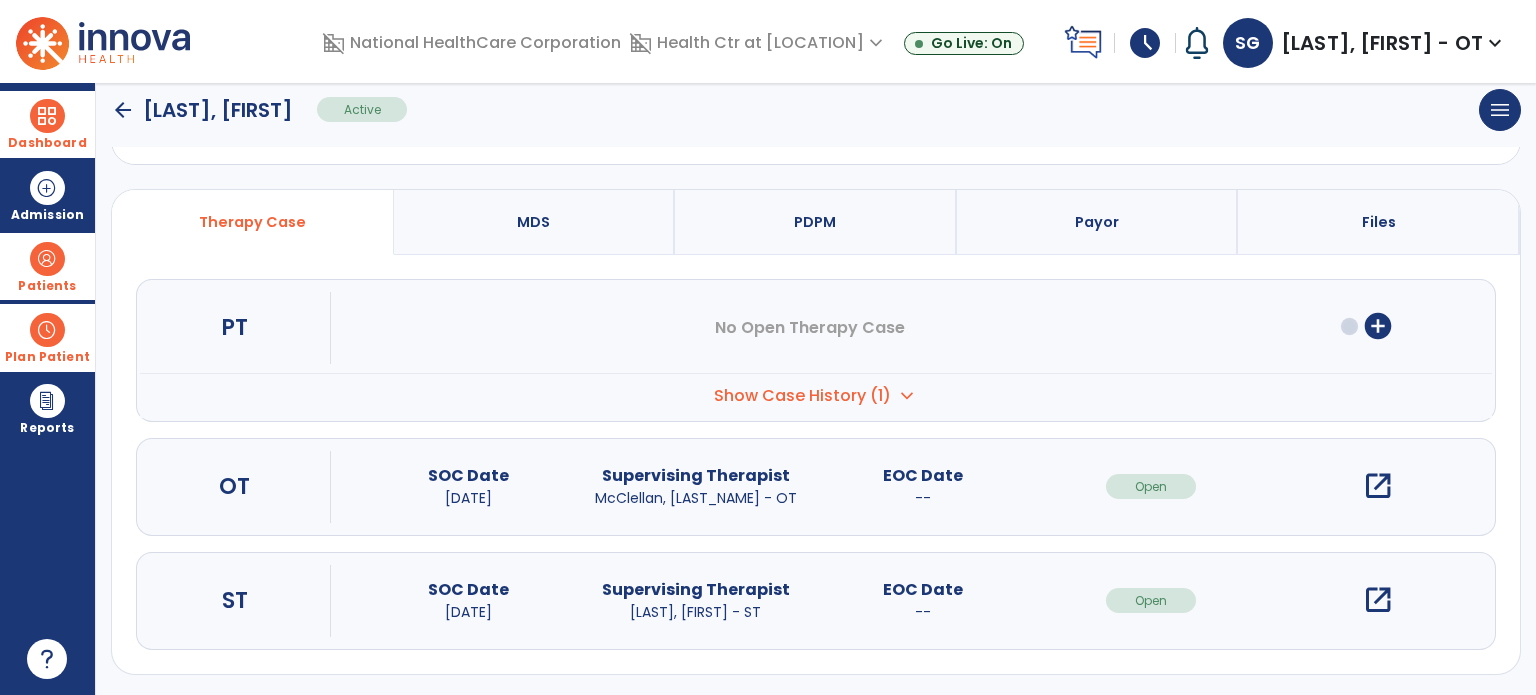 click on "open_in_new" at bounding box center [1378, 600] 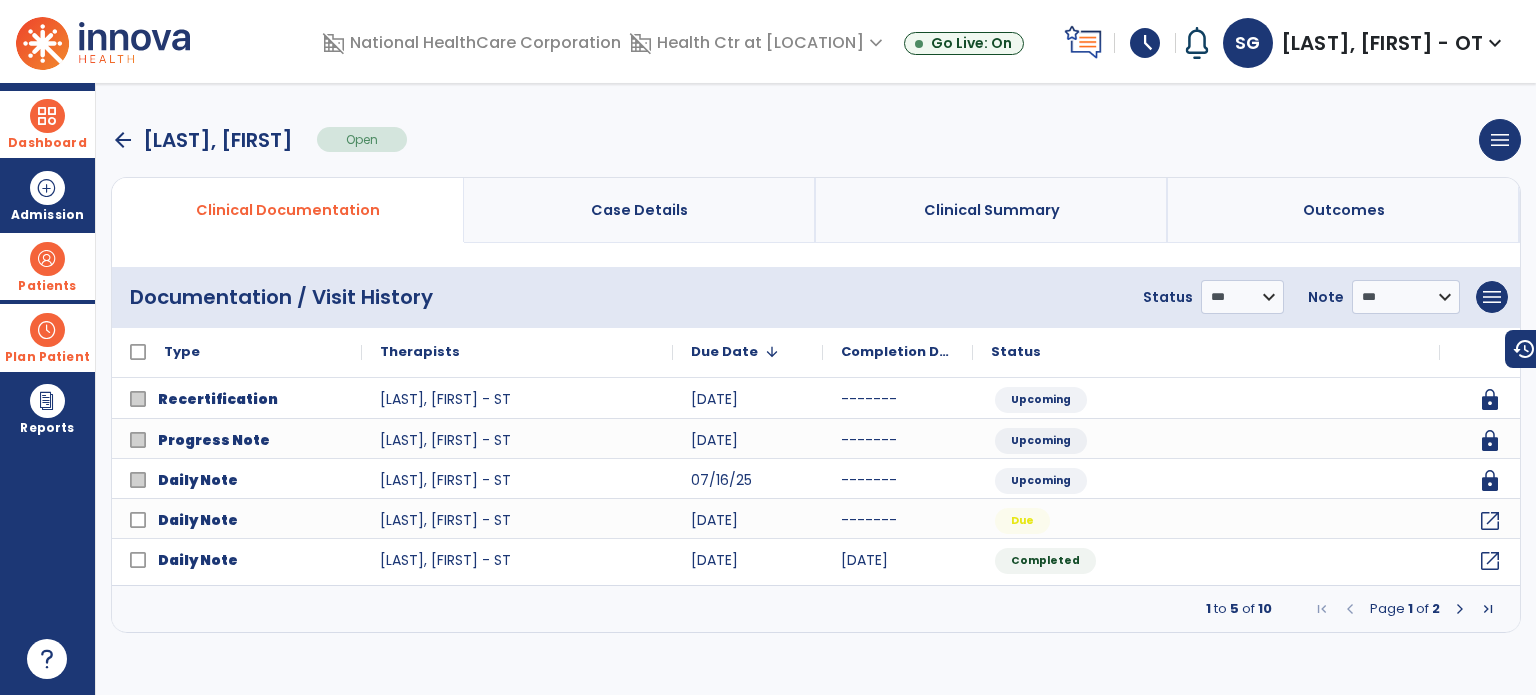 scroll, scrollTop: 0, scrollLeft: 0, axis: both 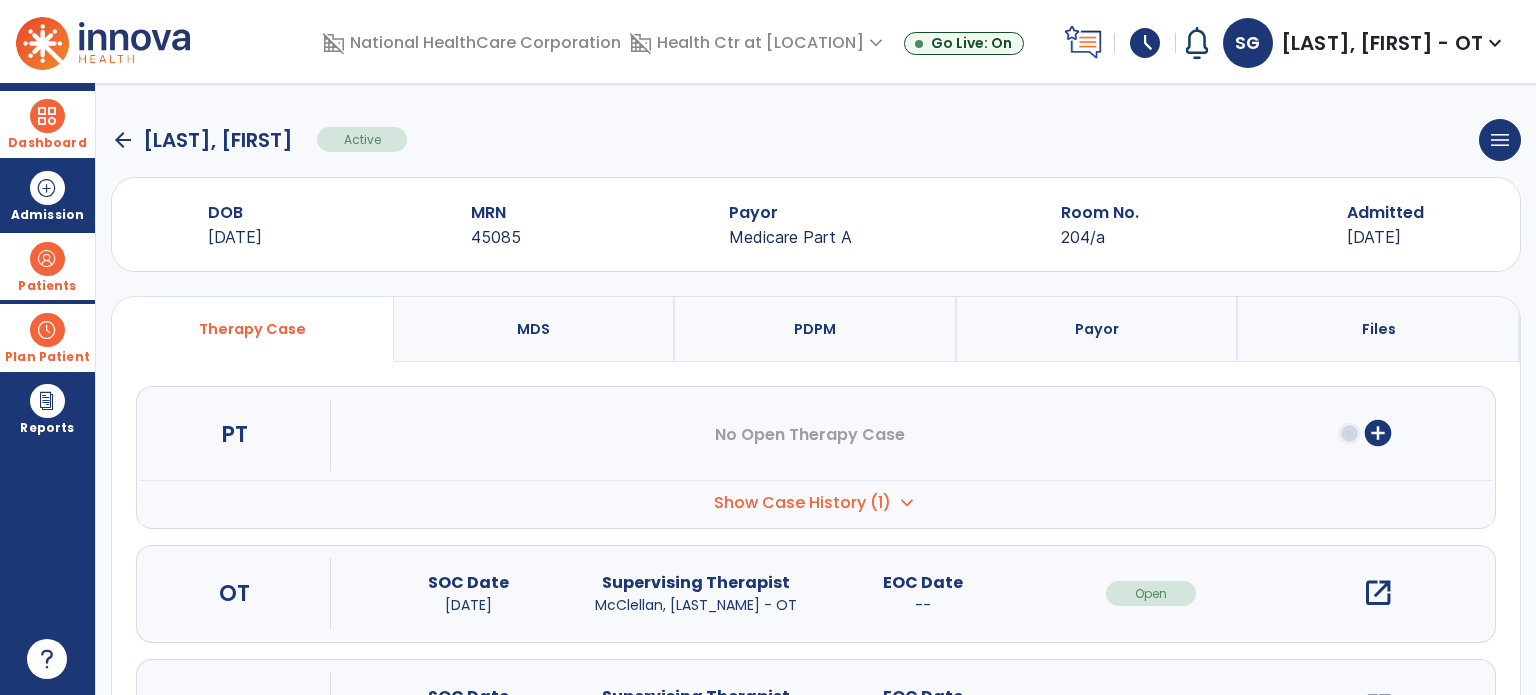 click on "Show Case History (1)     expand_more" at bounding box center (816, 502) 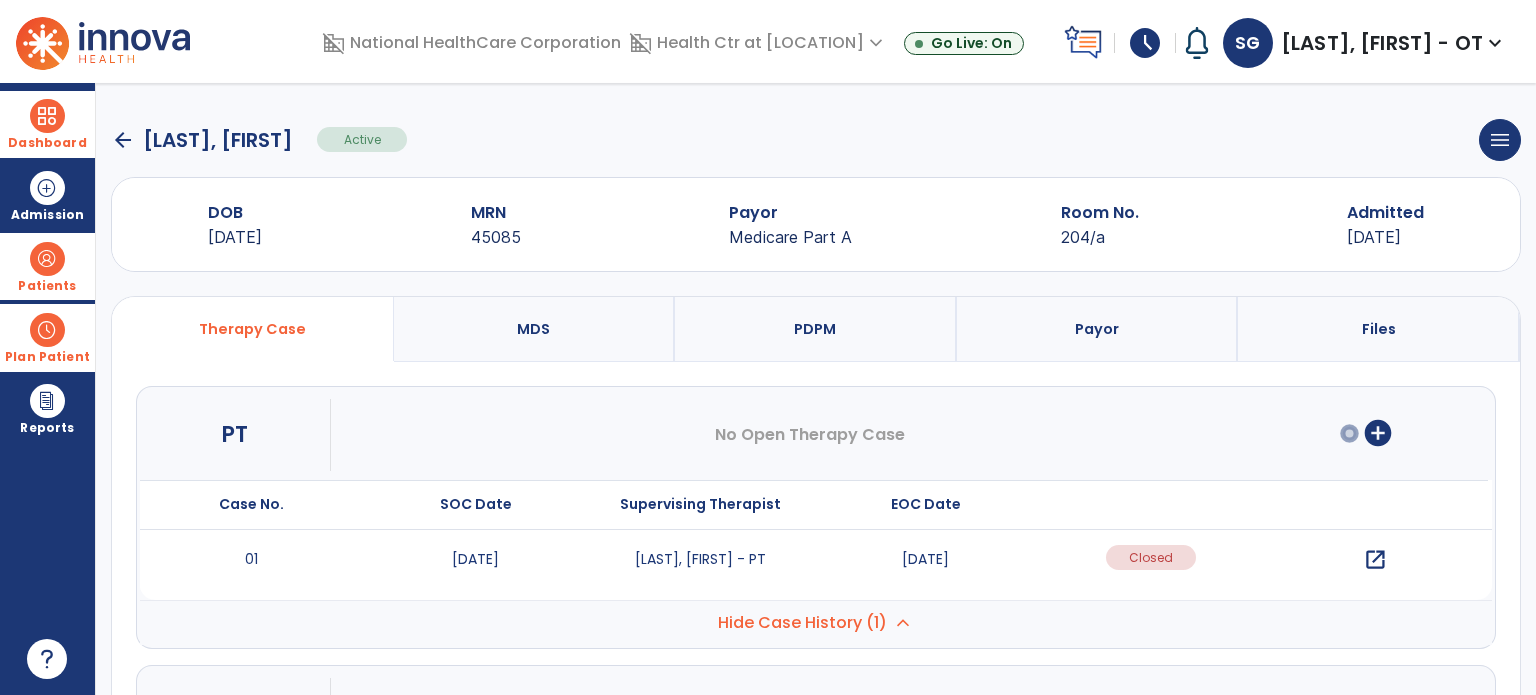 click on "open_in_new" at bounding box center [1375, 560] 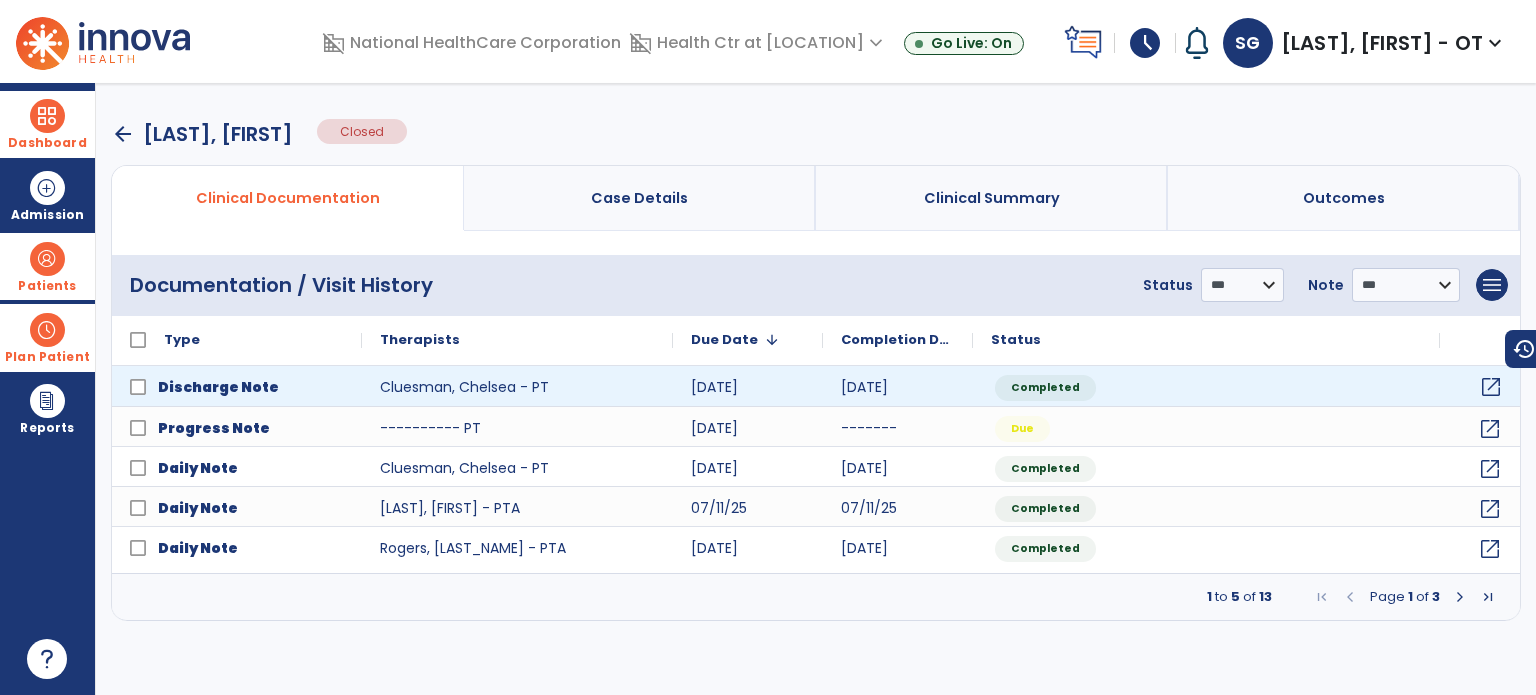 click on "open_in_new" 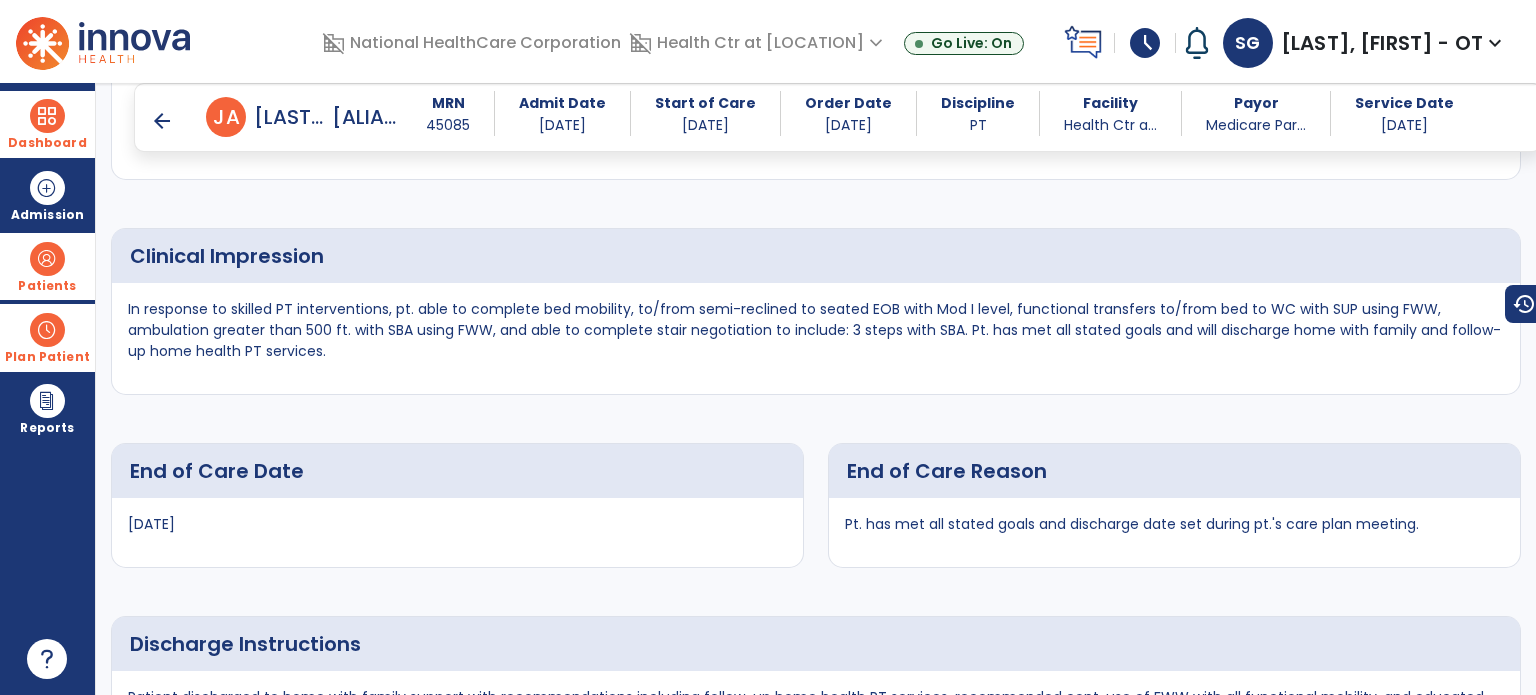 scroll, scrollTop: 2532, scrollLeft: 0, axis: vertical 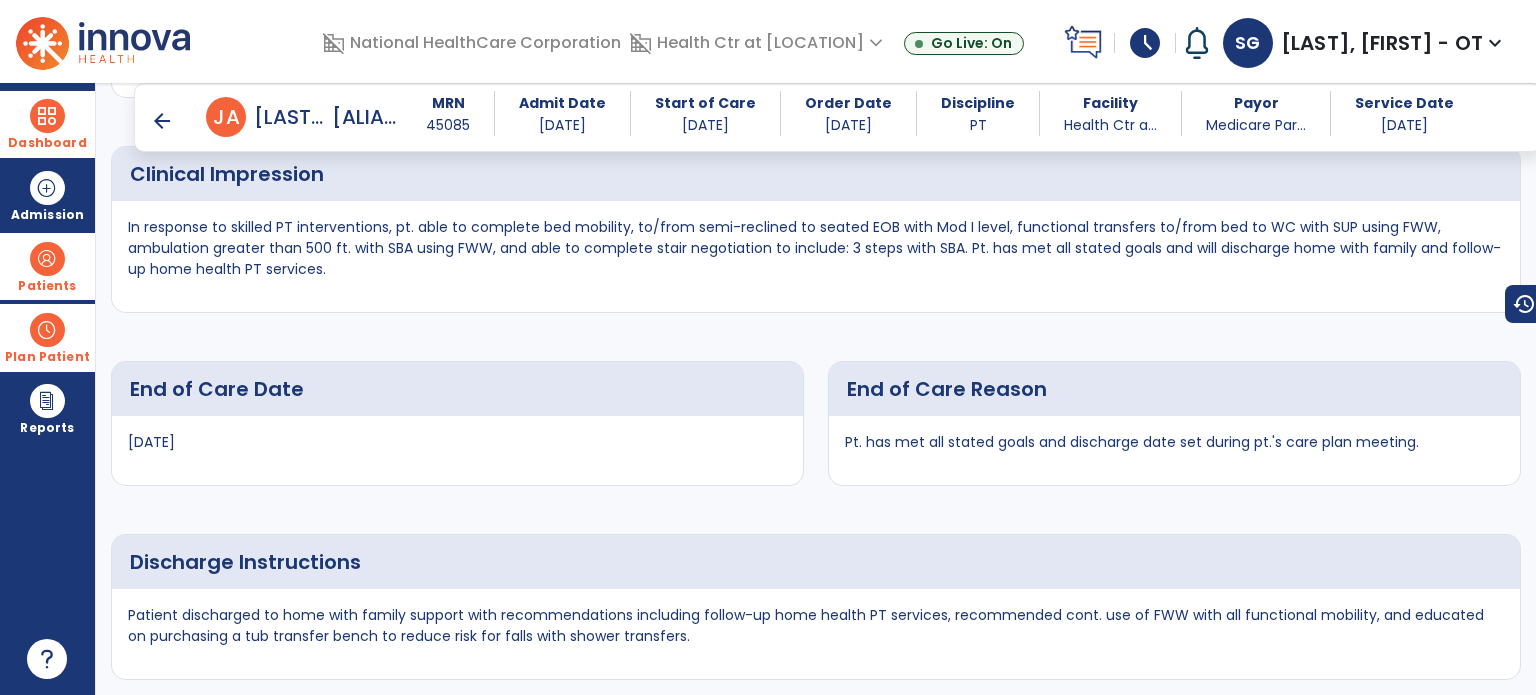 click on "[DATE]" at bounding box center [457, 450] 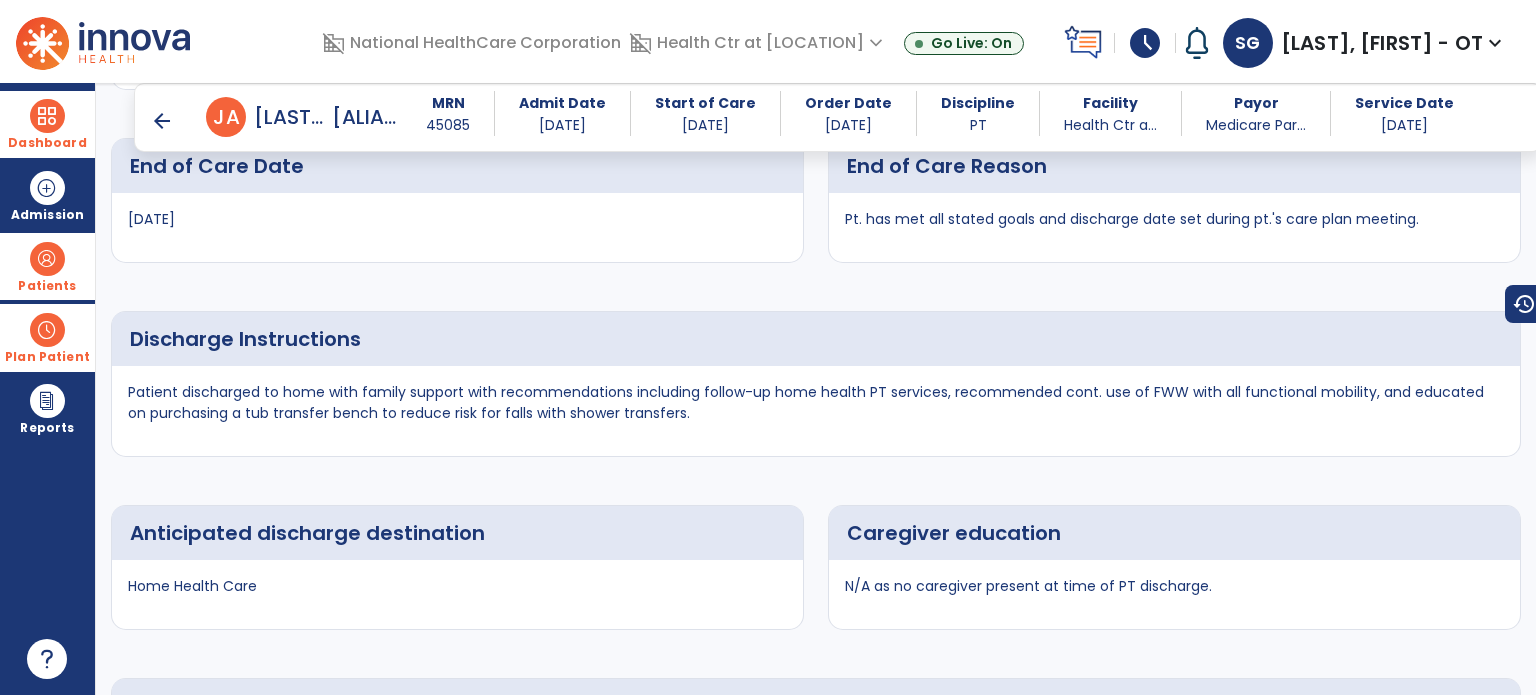 scroll, scrollTop: 2824, scrollLeft: 0, axis: vertical 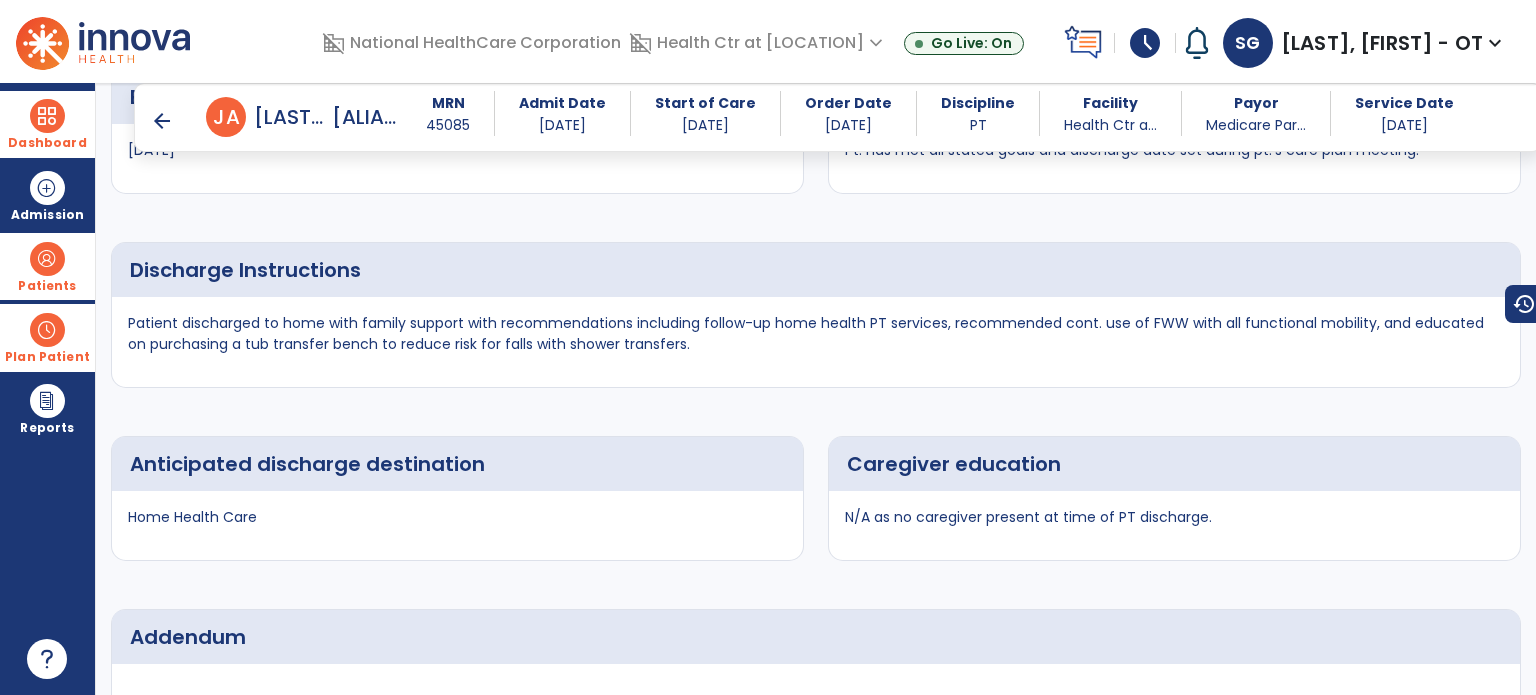 click on "Caregiver education" at bounding box center [954, 464] 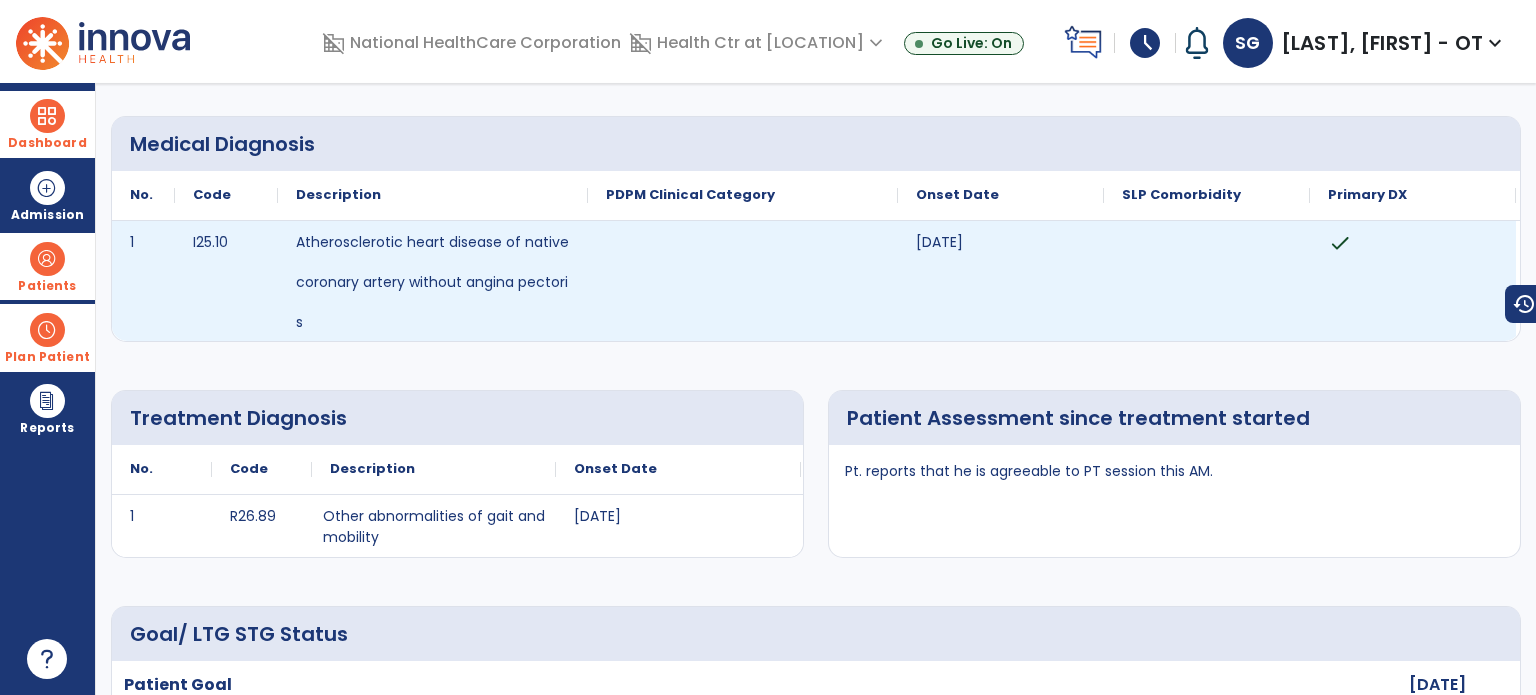 scroll, scrollTop: 0, scrollLeft: 0, axis: both 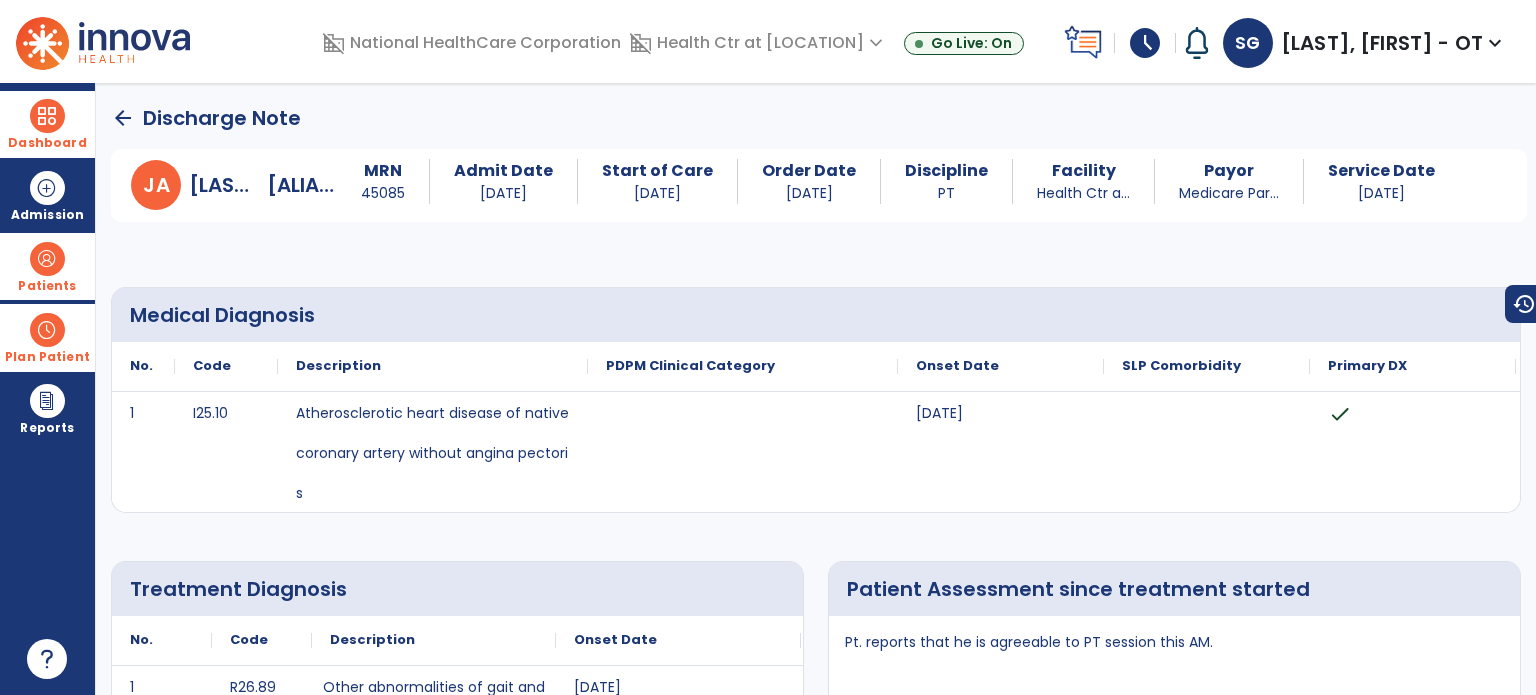 click on "Dashboard" at bounding box center (47, 124) 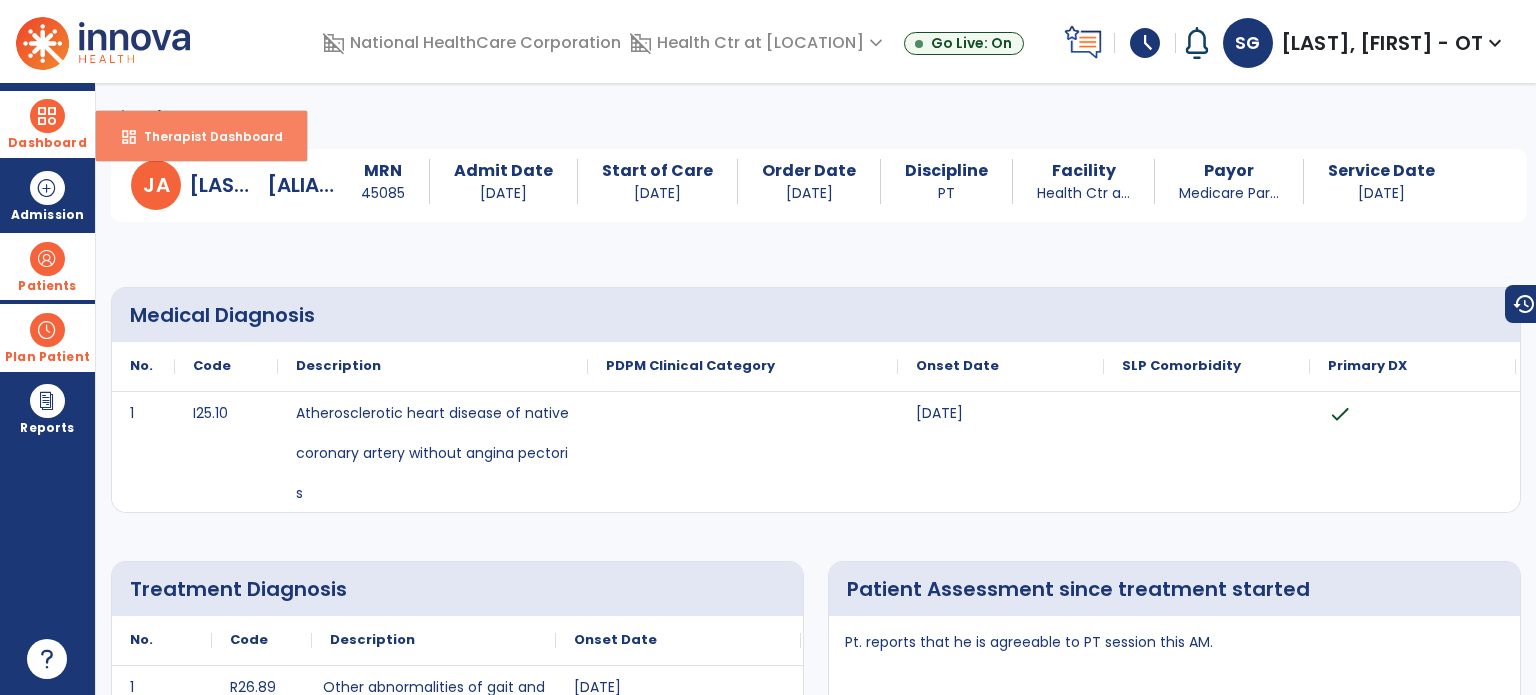 click on "dashboard  Therapist Dashboard" at bounding box center (201, 136) 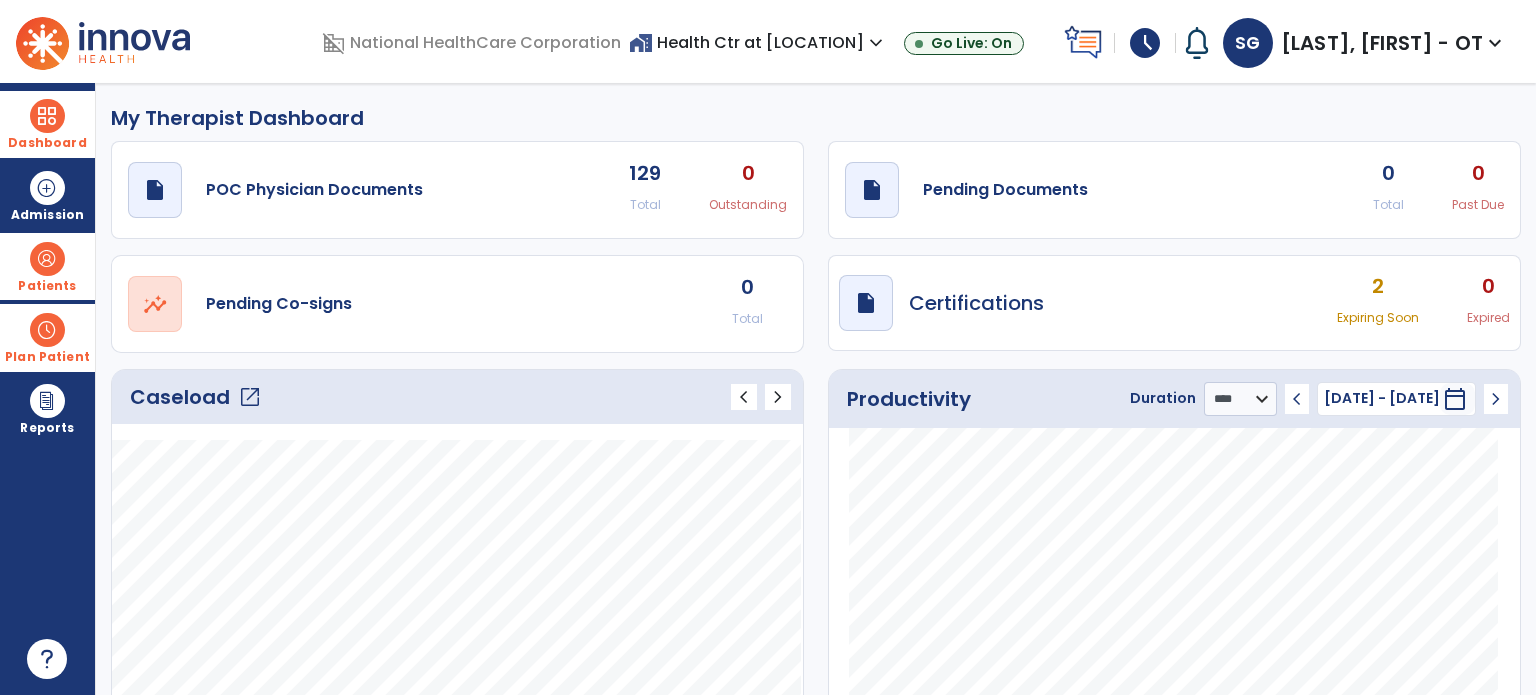 click on "draft   open_in_new  Pending Documents 0 Total 0 Past Due" 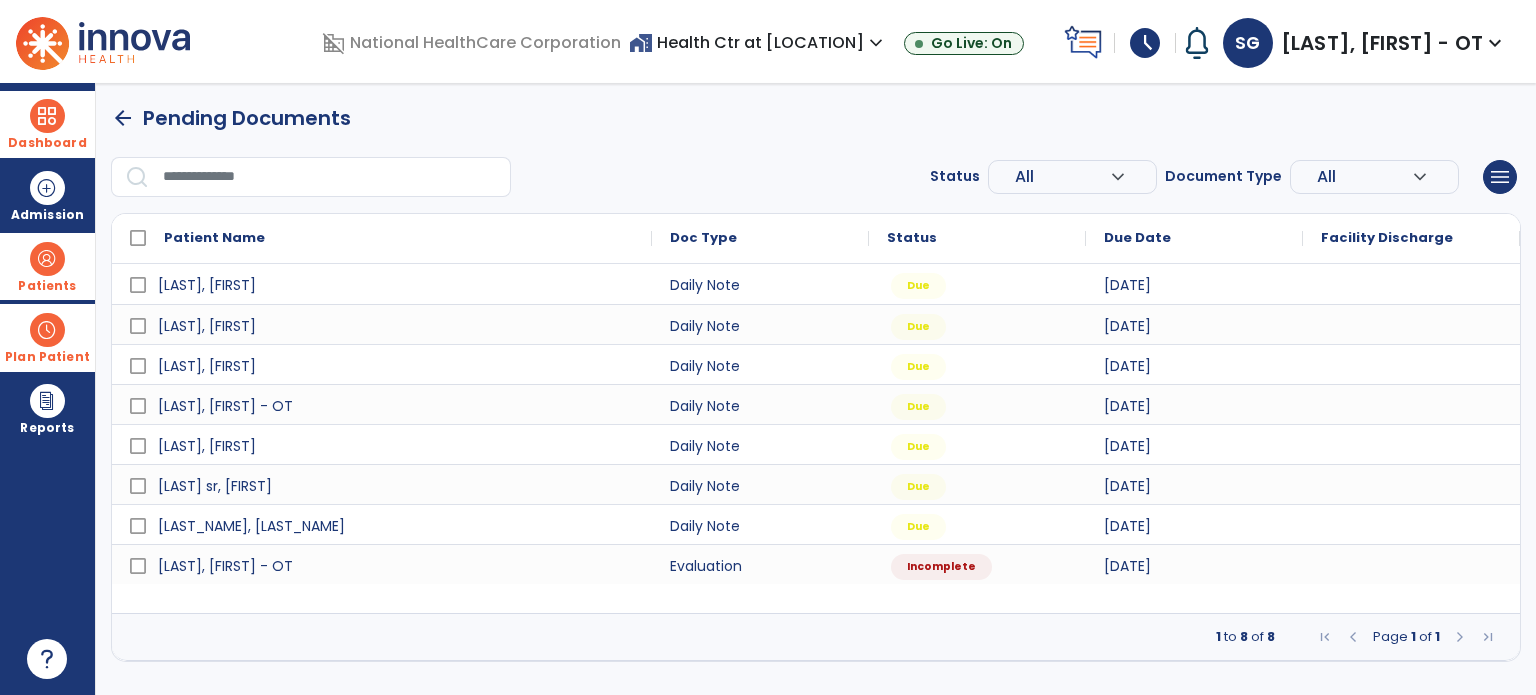 click on "Dashboard" at bounding box center [47, 124] 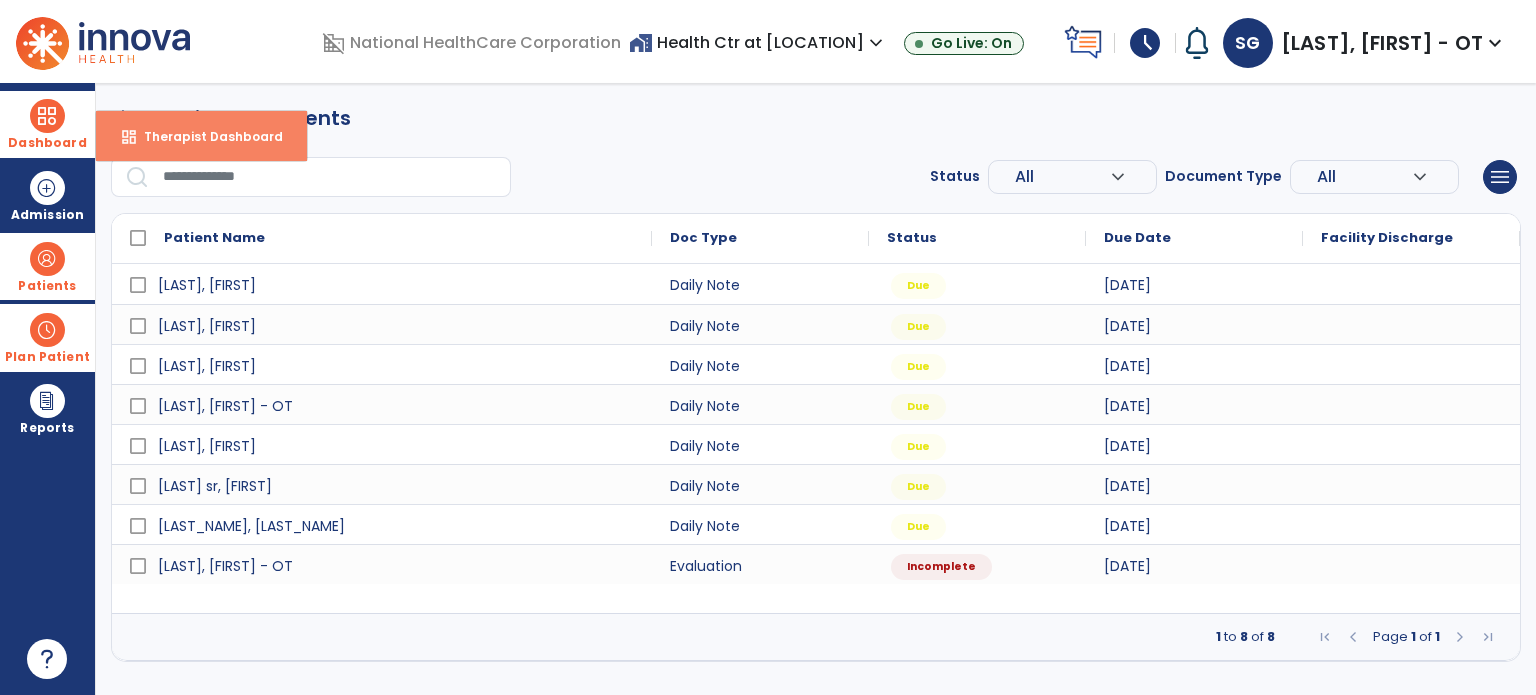 click on "dashboard  Therapist Dashboard" at bounding box center [201, 136] 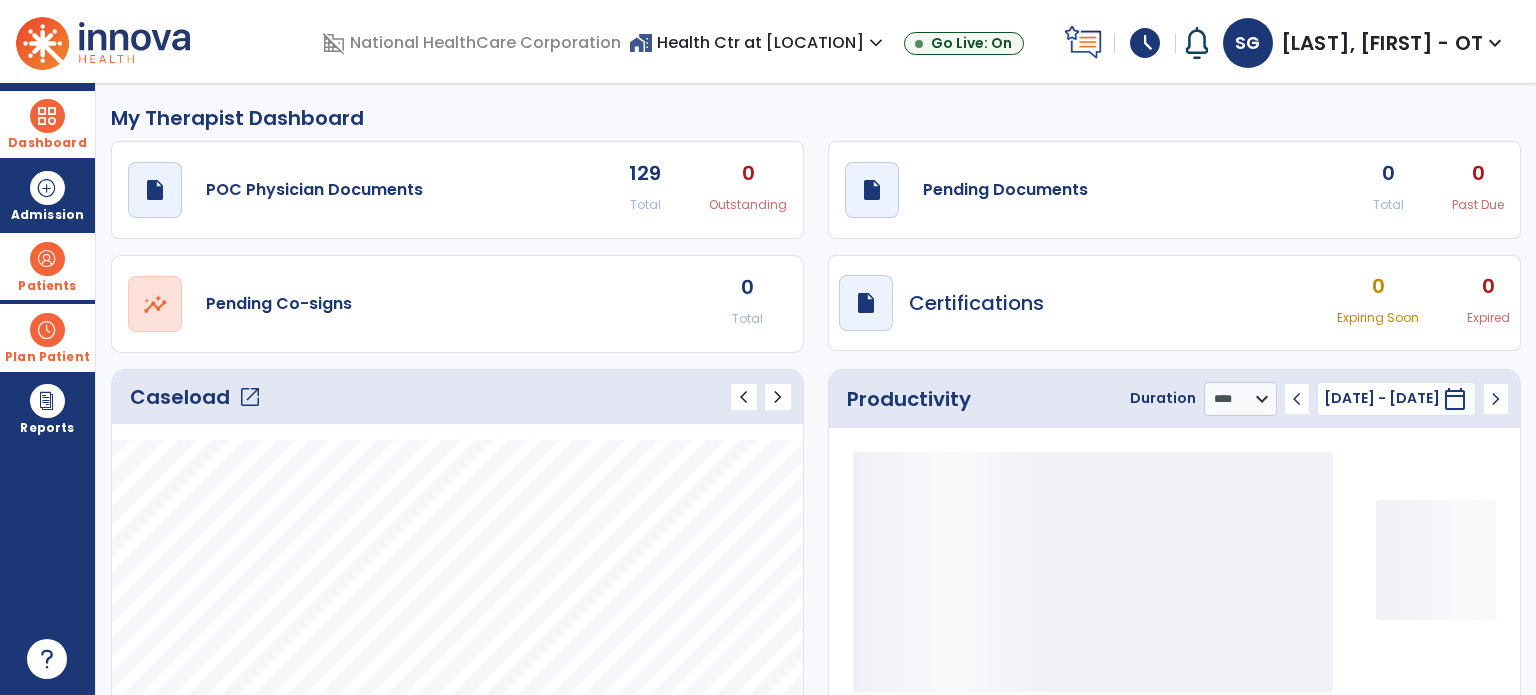 click at bounding box center [47, 259] 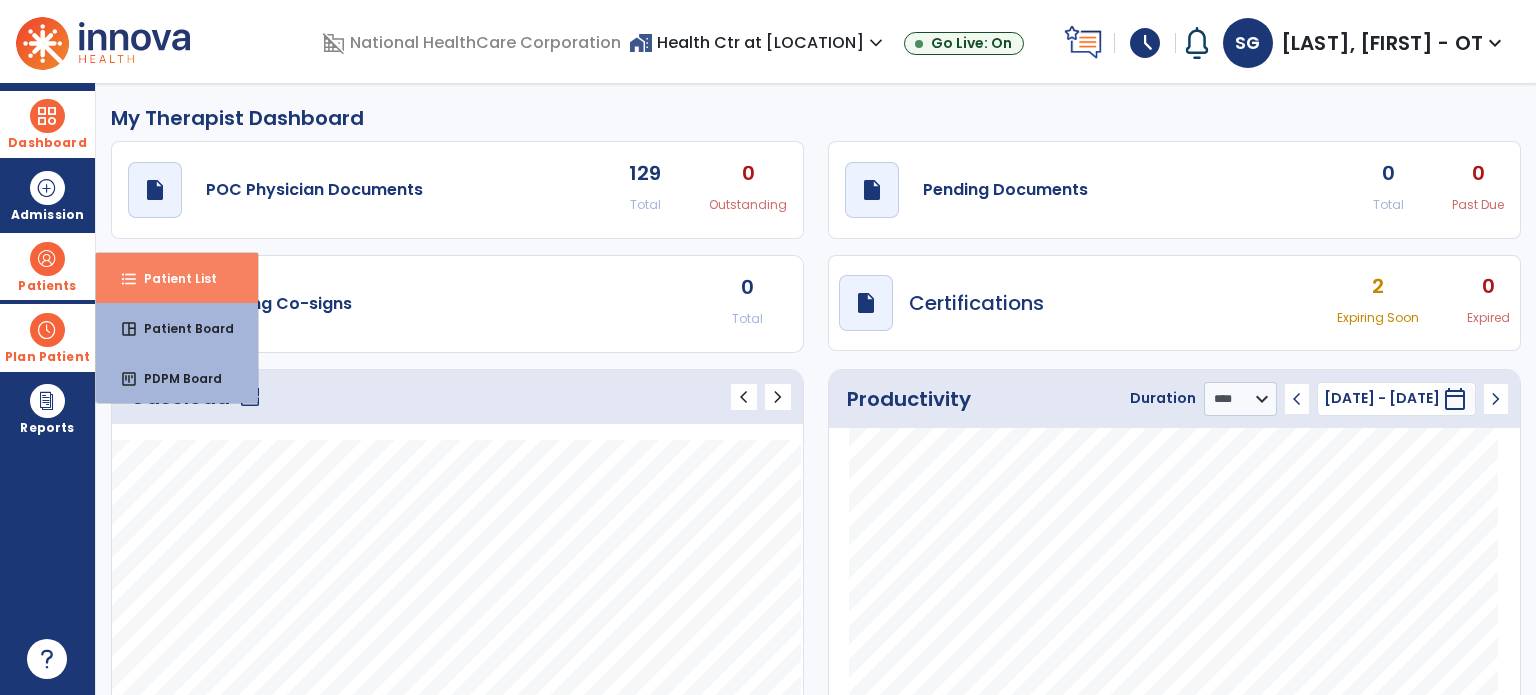 click on "format_list_bulleted  Patient List" at bounding box center (177, 278) 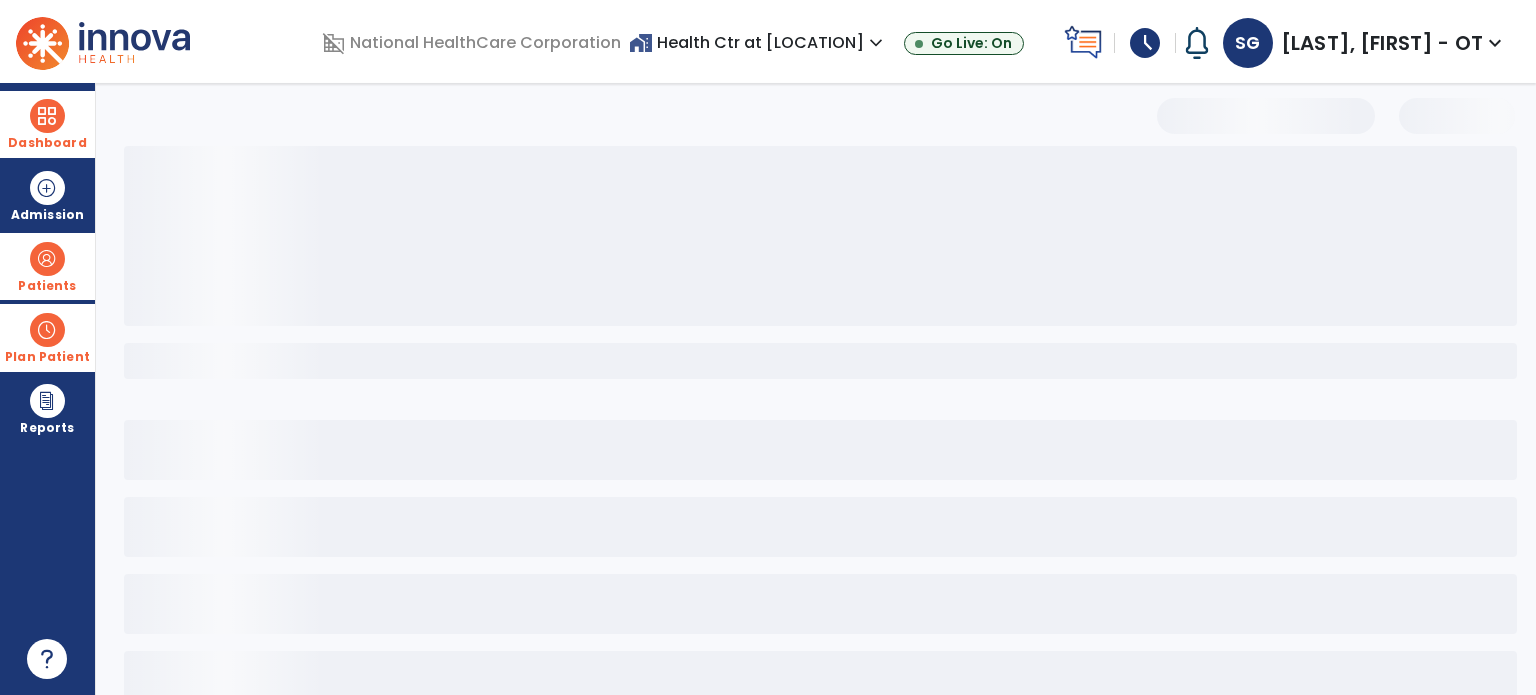select on "***" 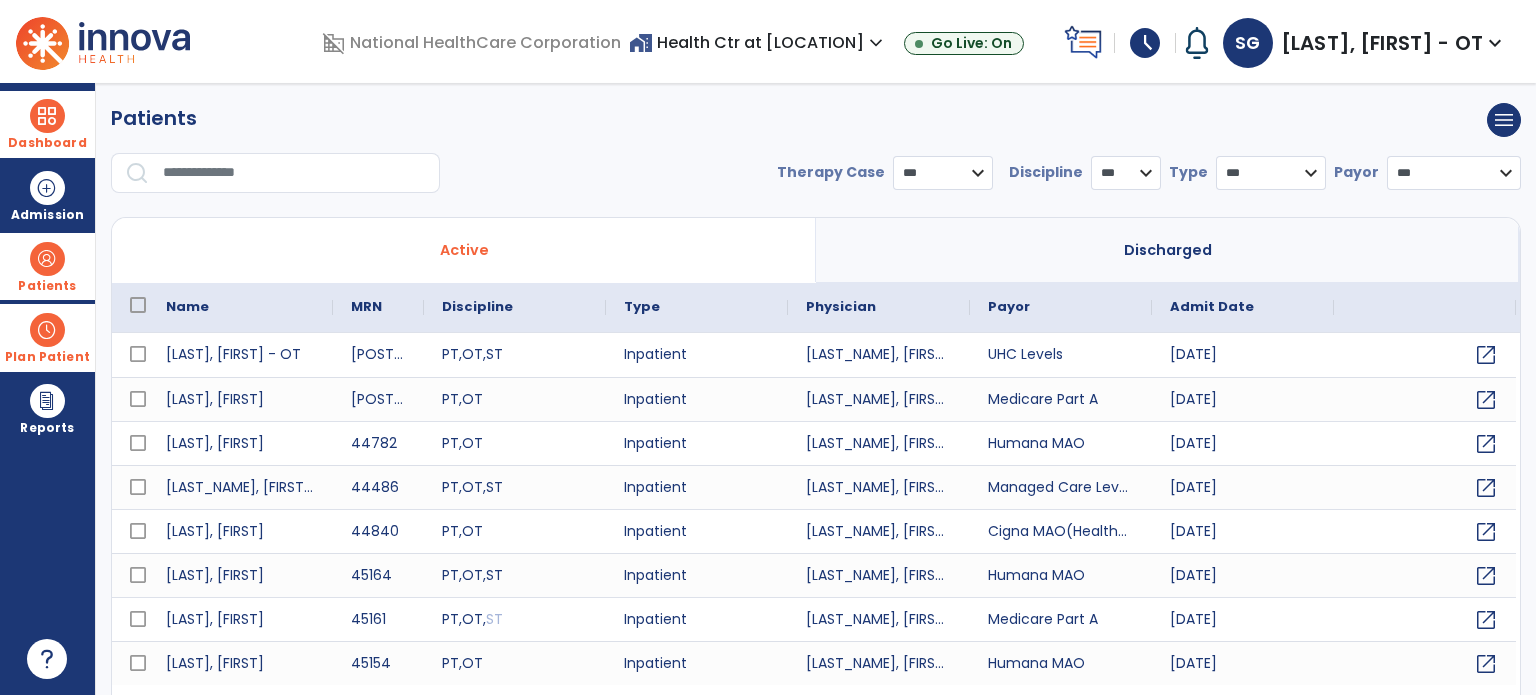 click at bounding box center (294, 173) 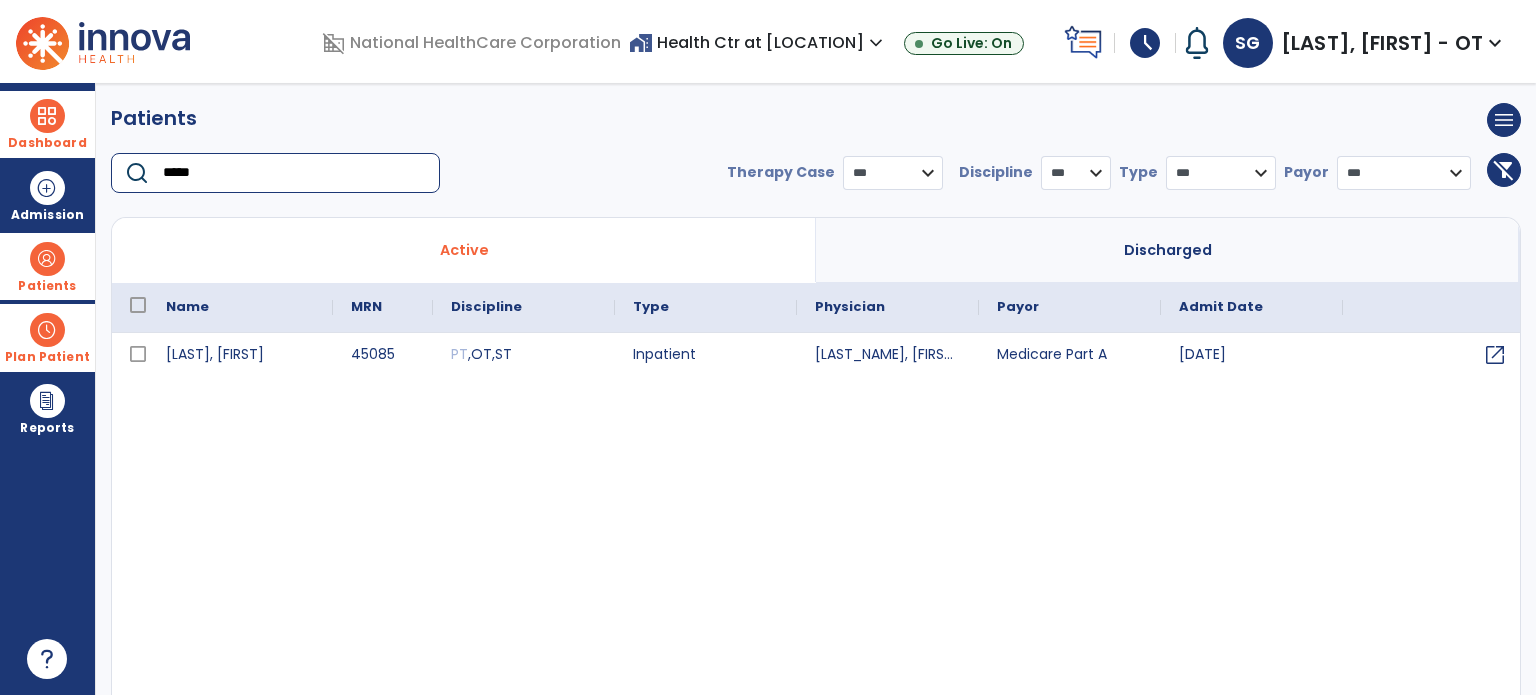 type on "*****" 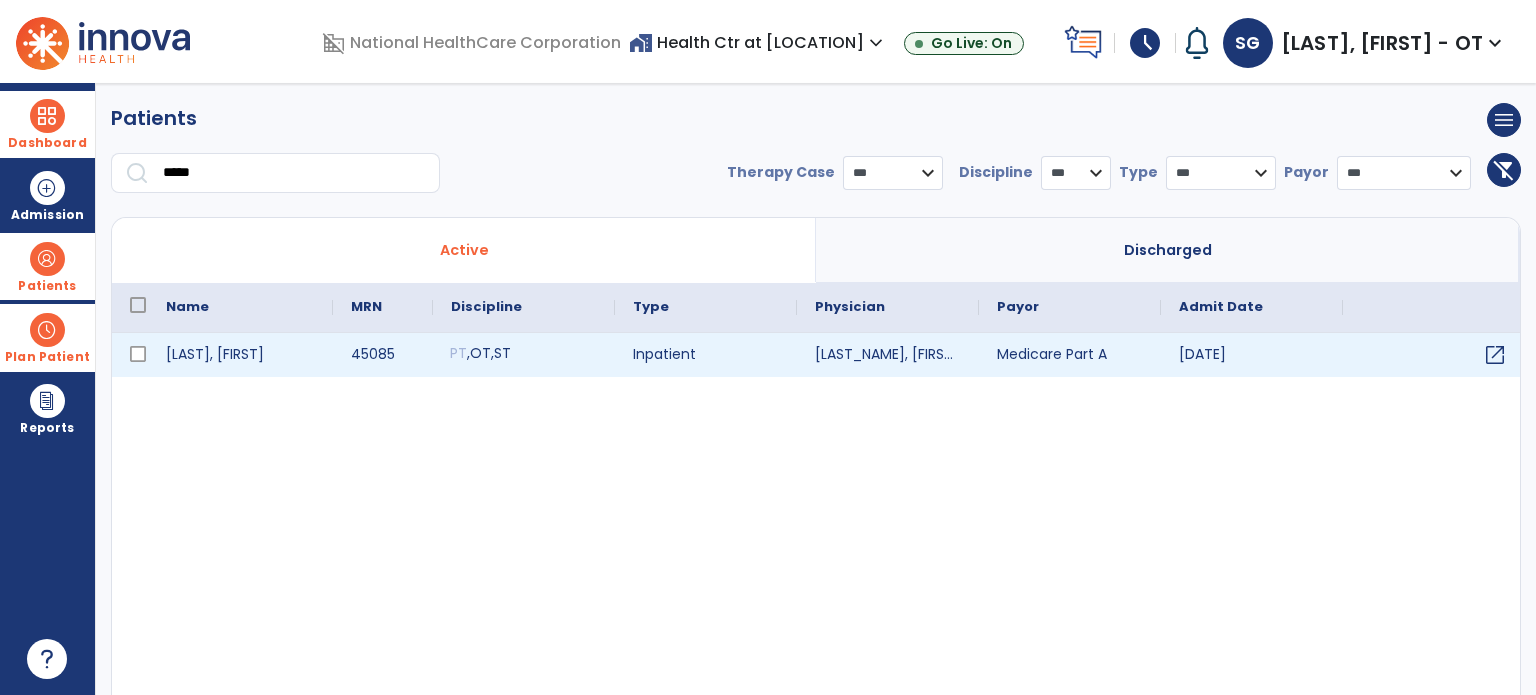click on "PT , OT , ST" at bounding box center (524, 355) 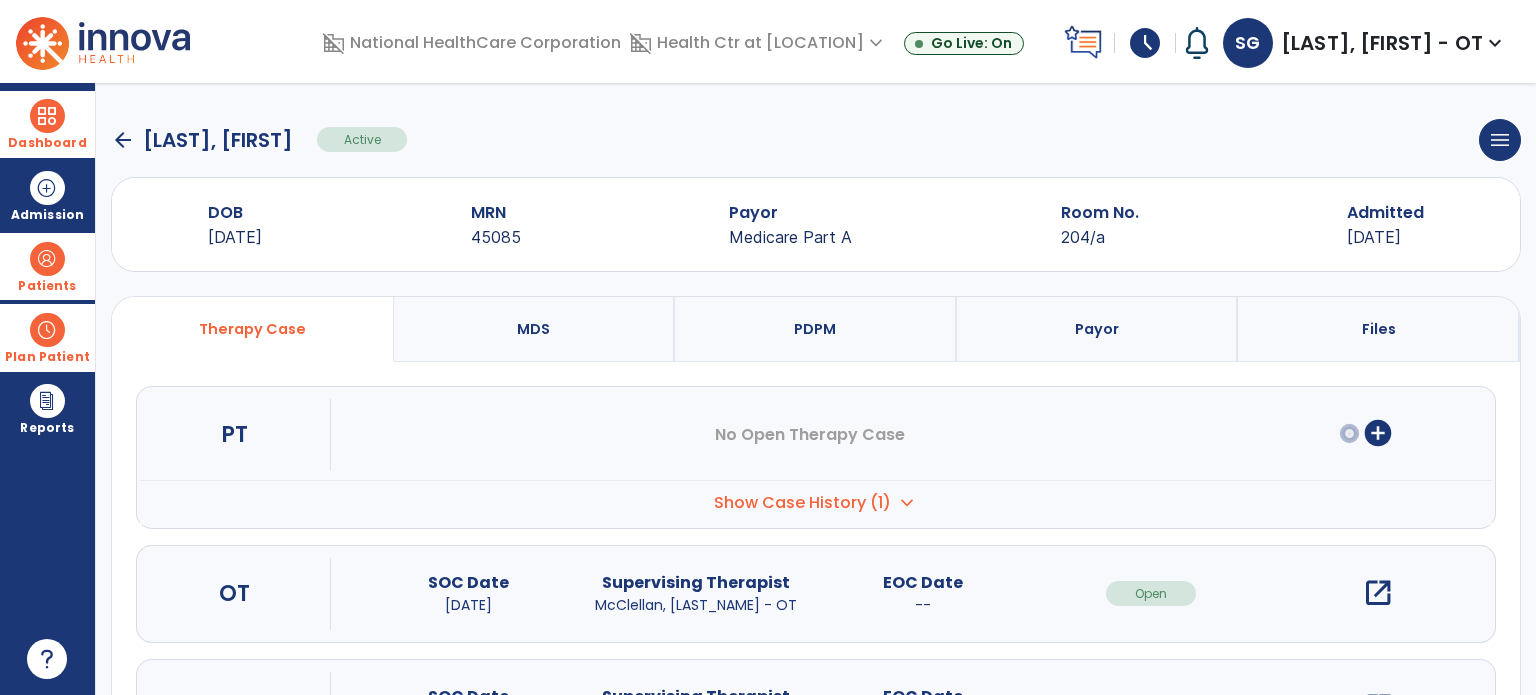 scroll, scrollTop: 107, scrollLeft: 0, axis: vertical 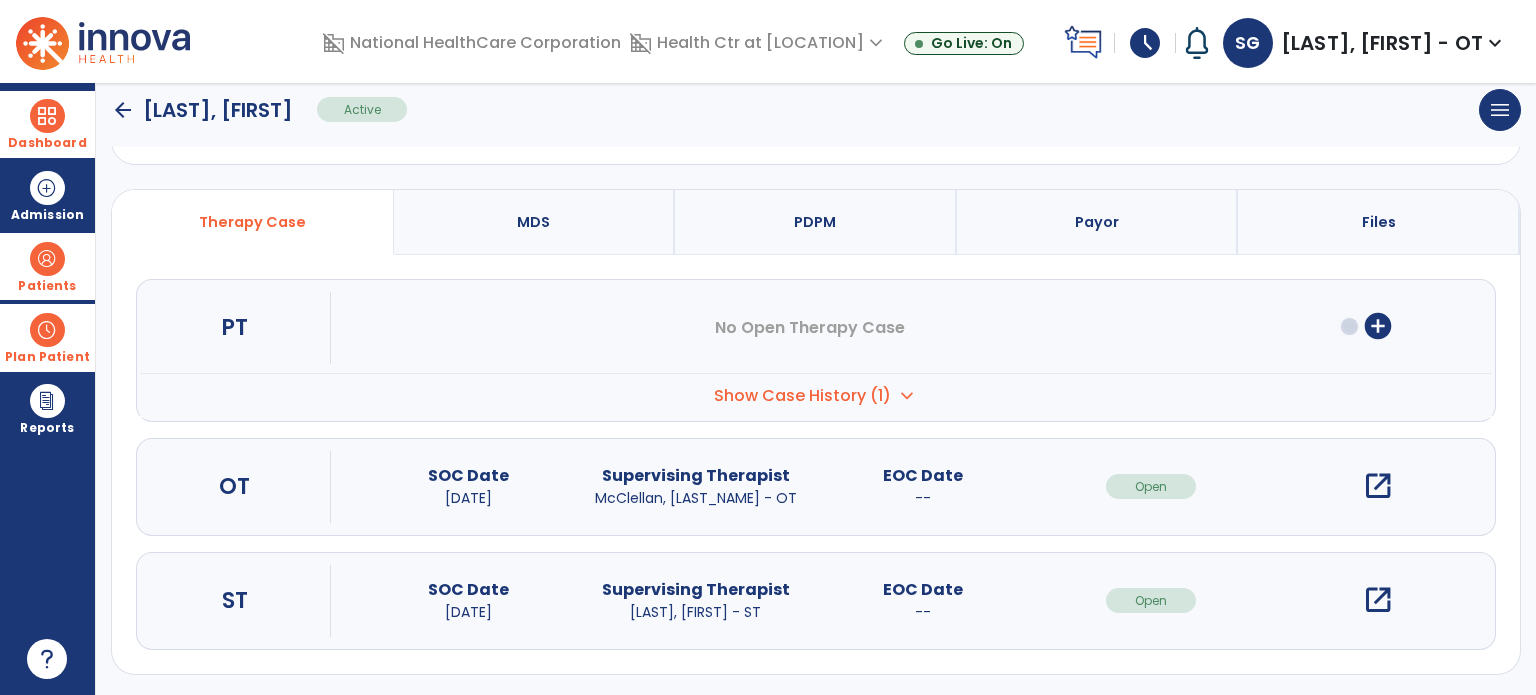 click on "open_in_new" at bounding box center (1378, 600) 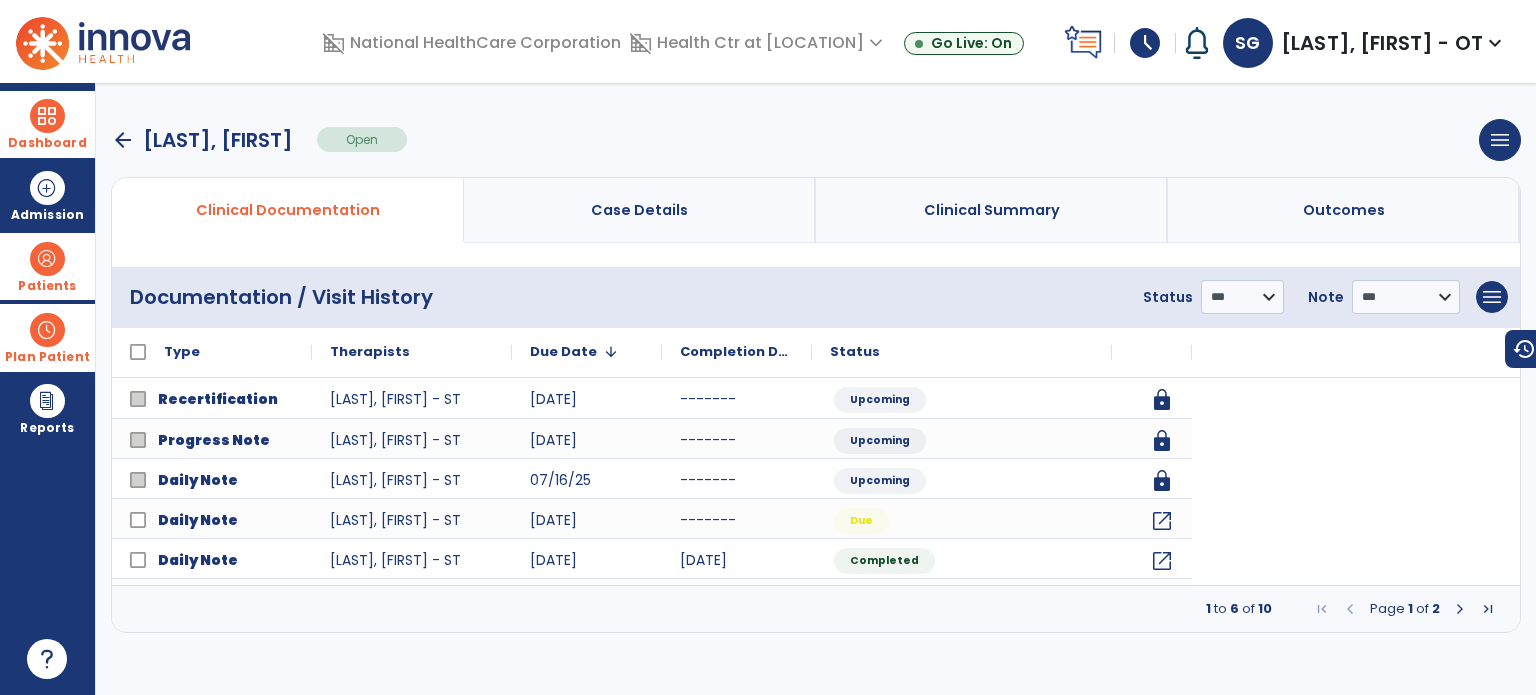 scroll, scrollTop: 0, scrollLeft: 0, axis: both 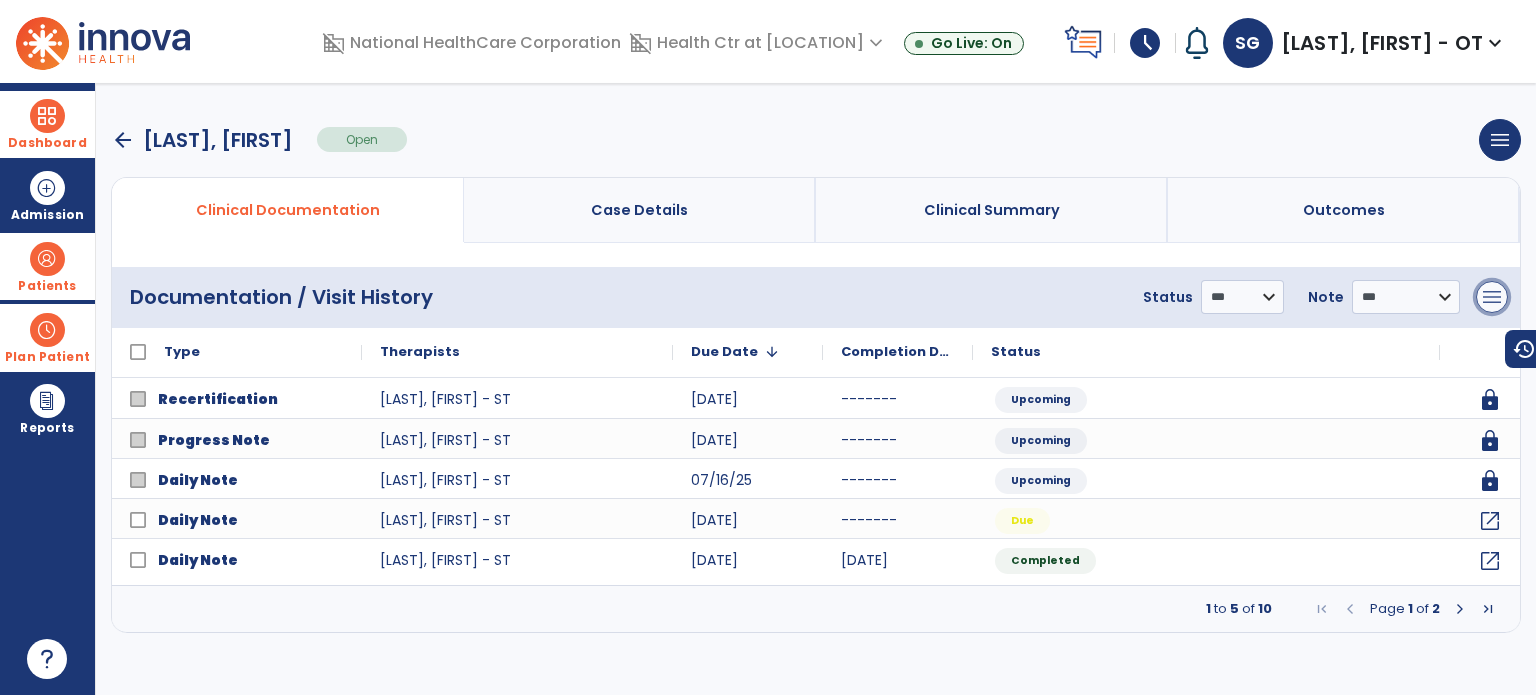 click on "menu" at bounding box center [1492, 297] 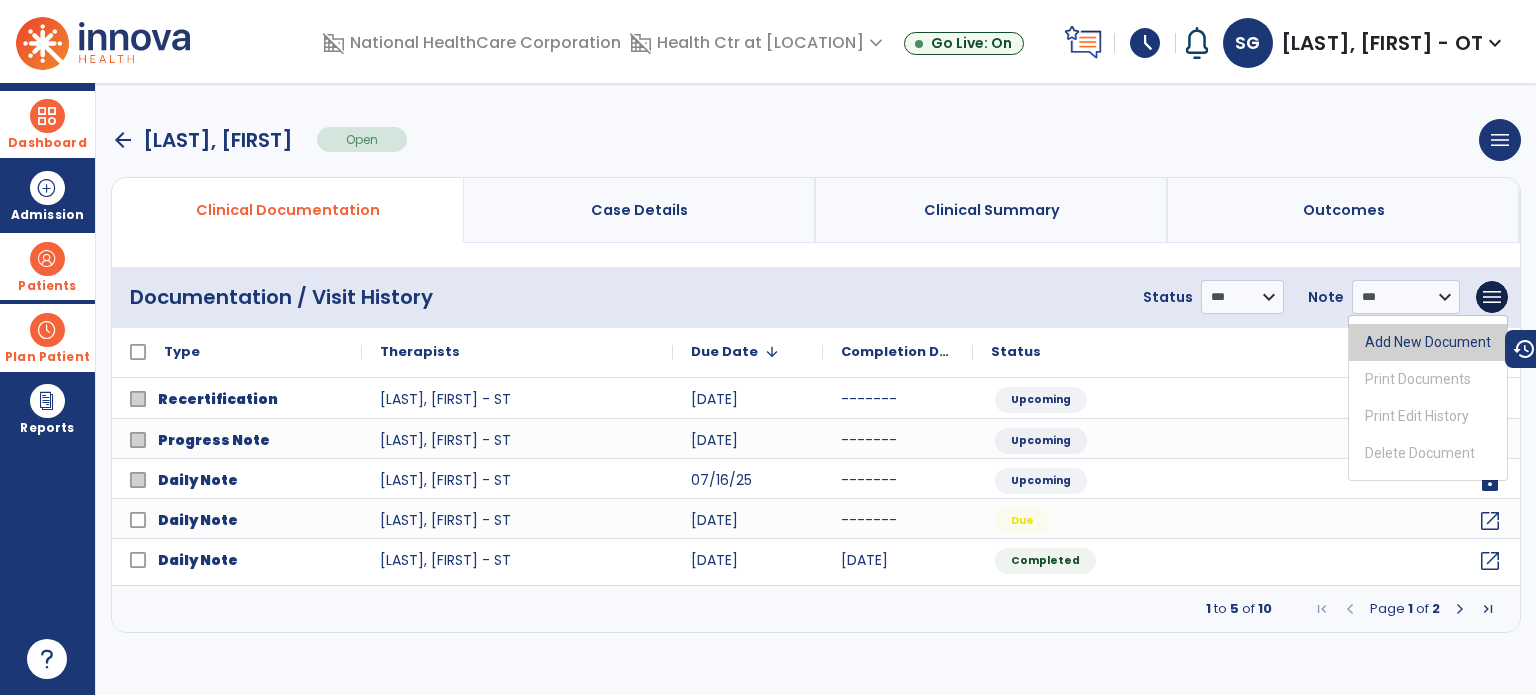 click on "Add New Document" at bounding box center (1428, 342) 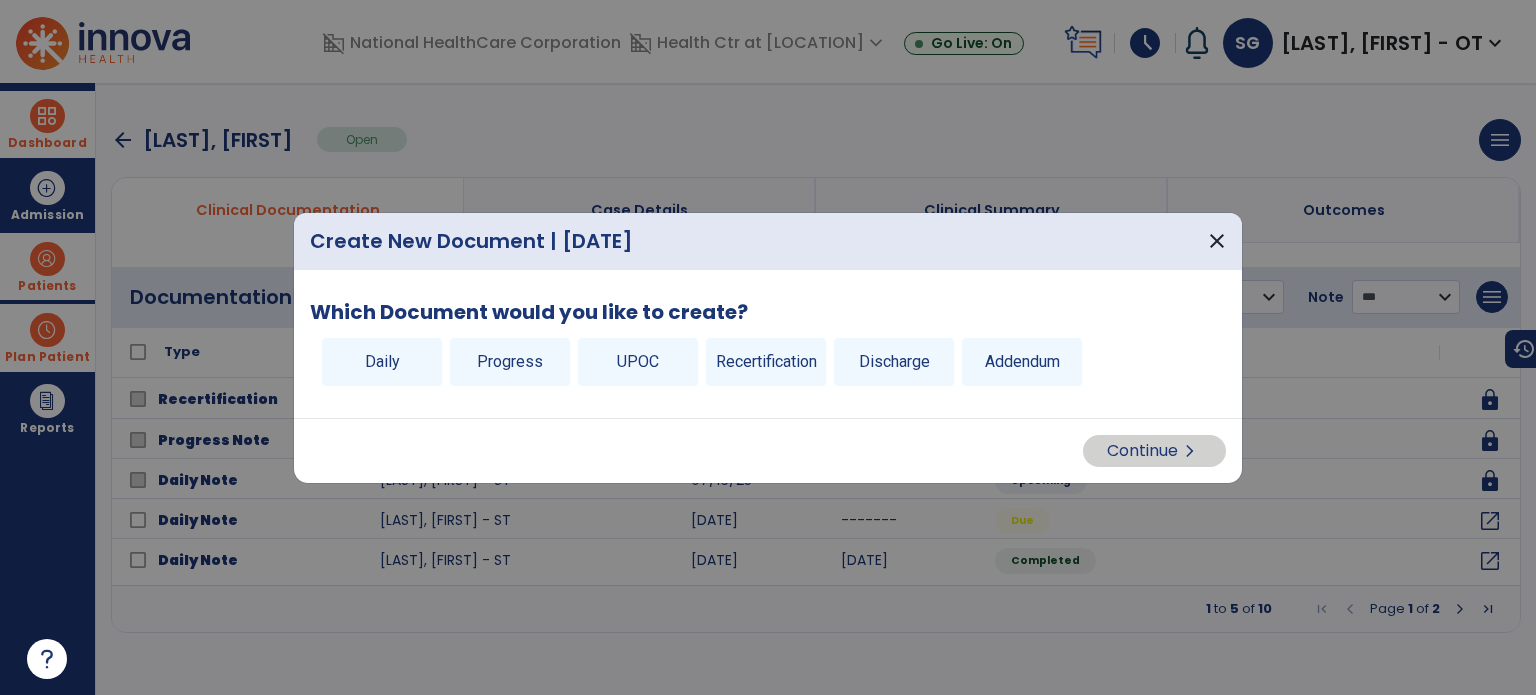 drag, startPoint x: 939, startPoint y: 363, endPoint x: 908, endPoint y: 363, distance: 31 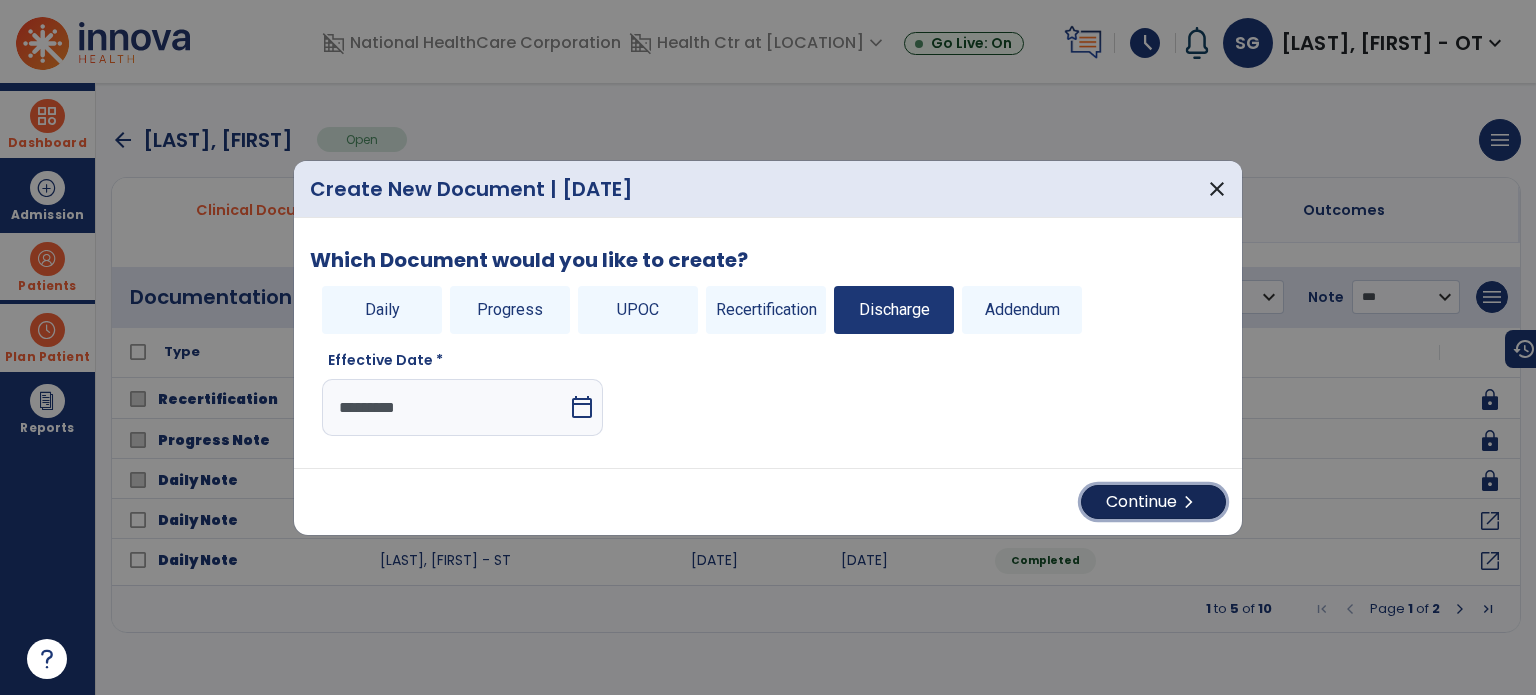 click on "Continue   chevron_right" at bounding box center [1153, 502] 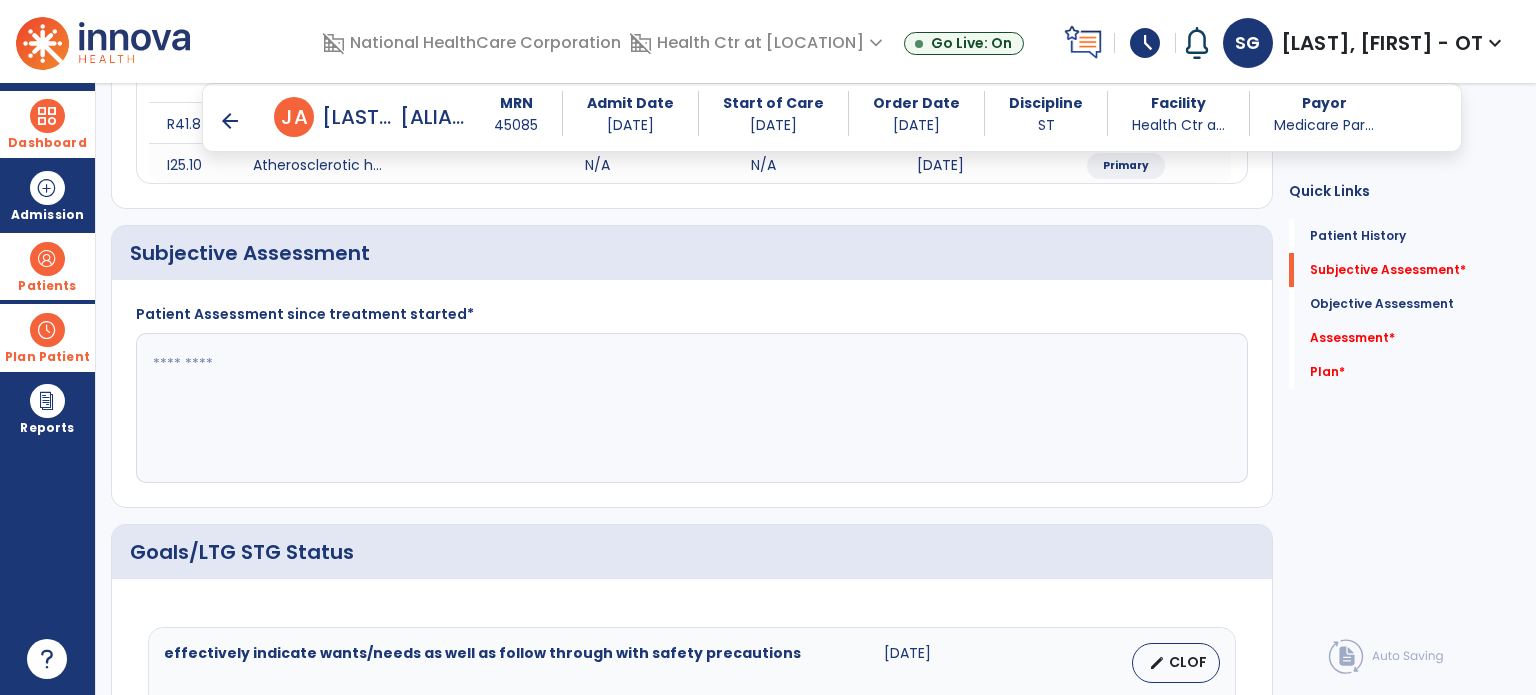 scroll, scrollTop: 370, scrollLeft: 0, axis: vertical 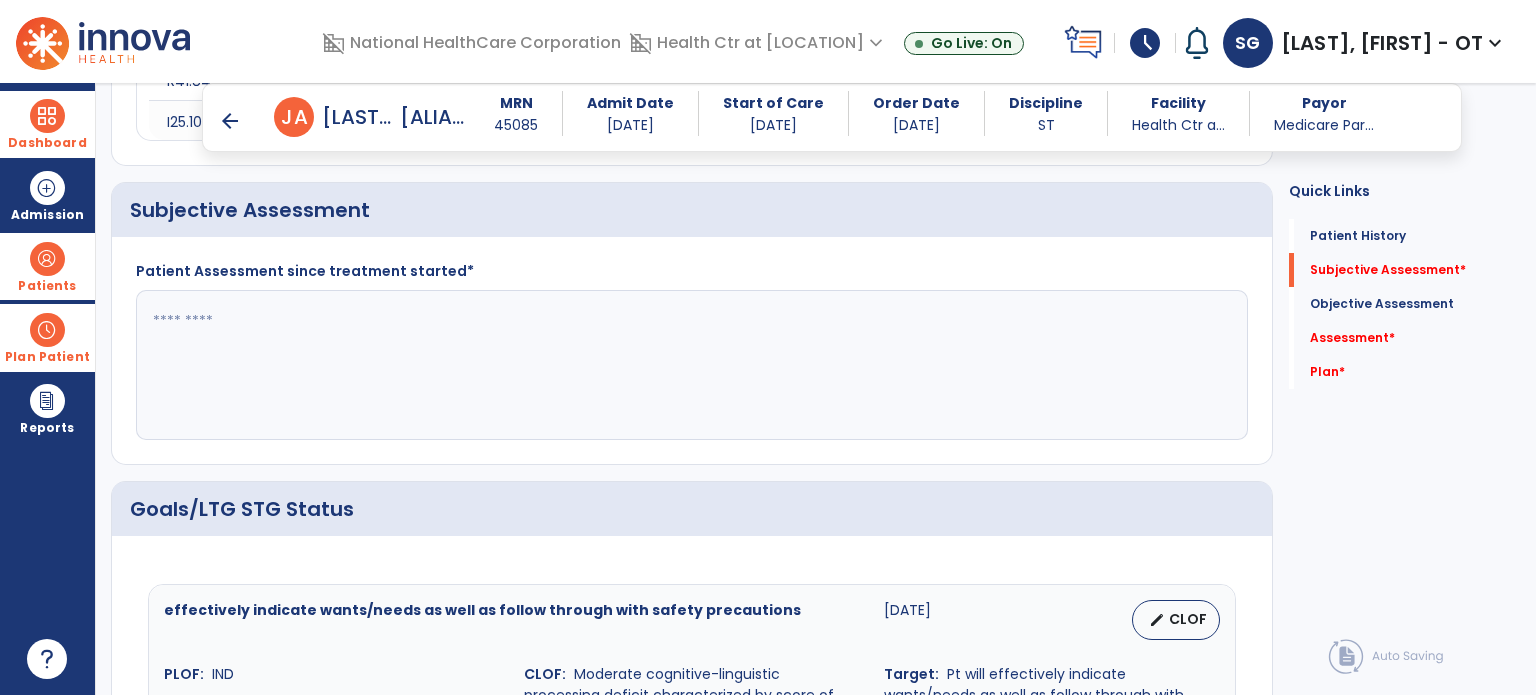 click 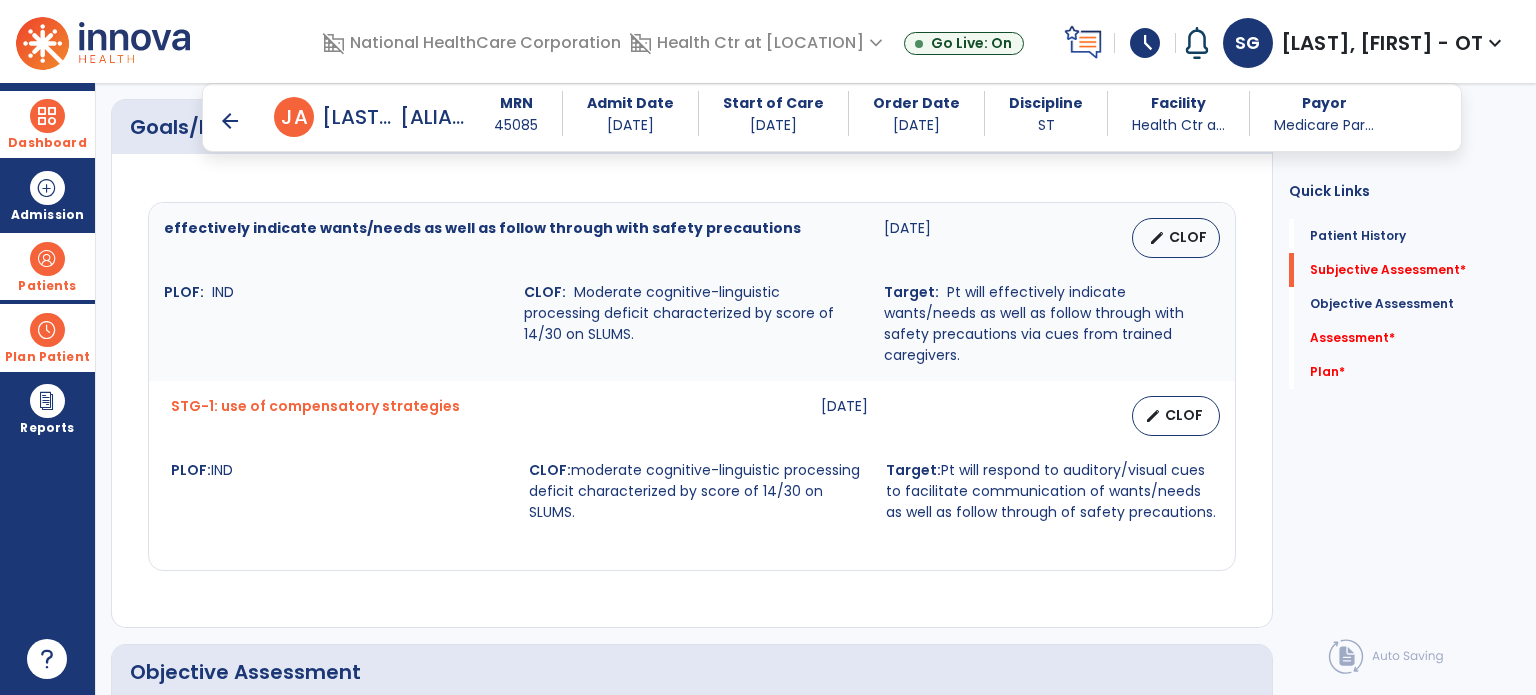 scroll, scrollTop: 752, scrollLeft: 0, axis: vertical 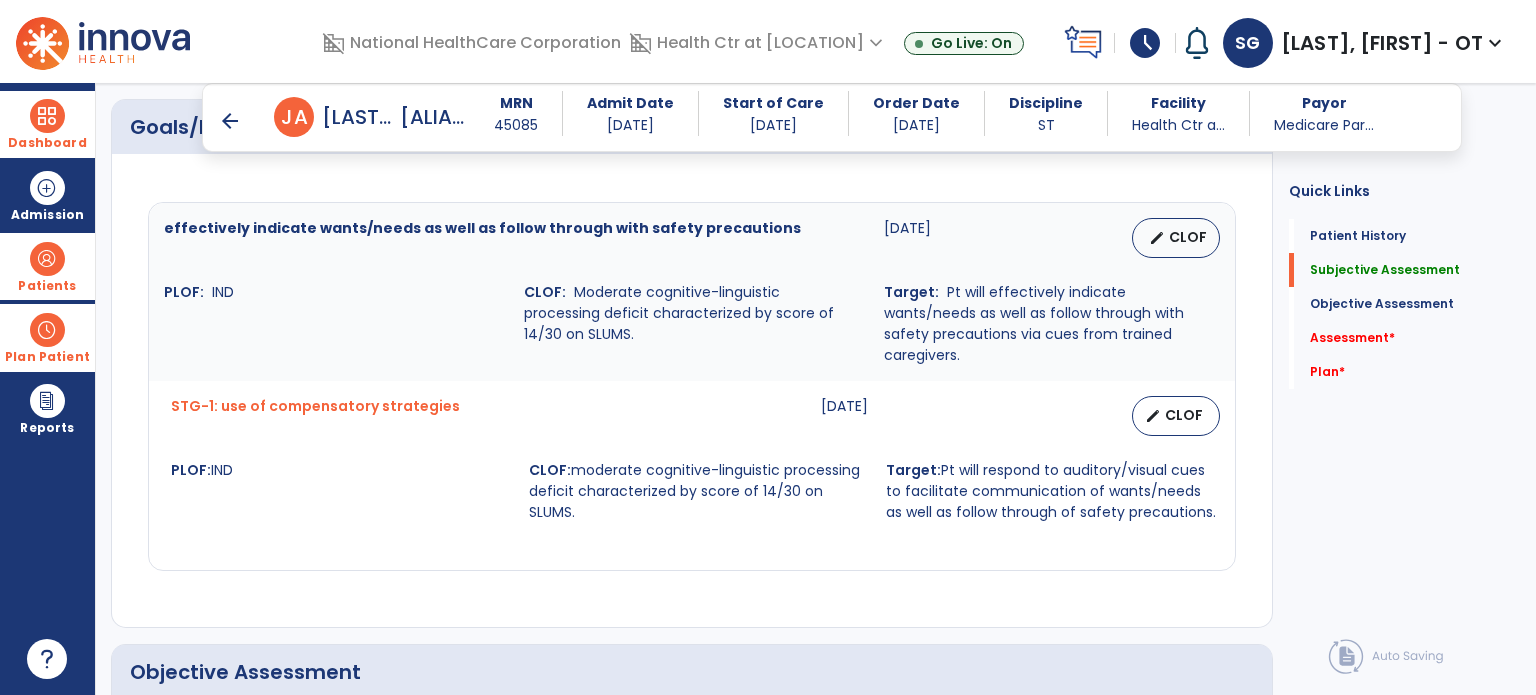 type on "**********" 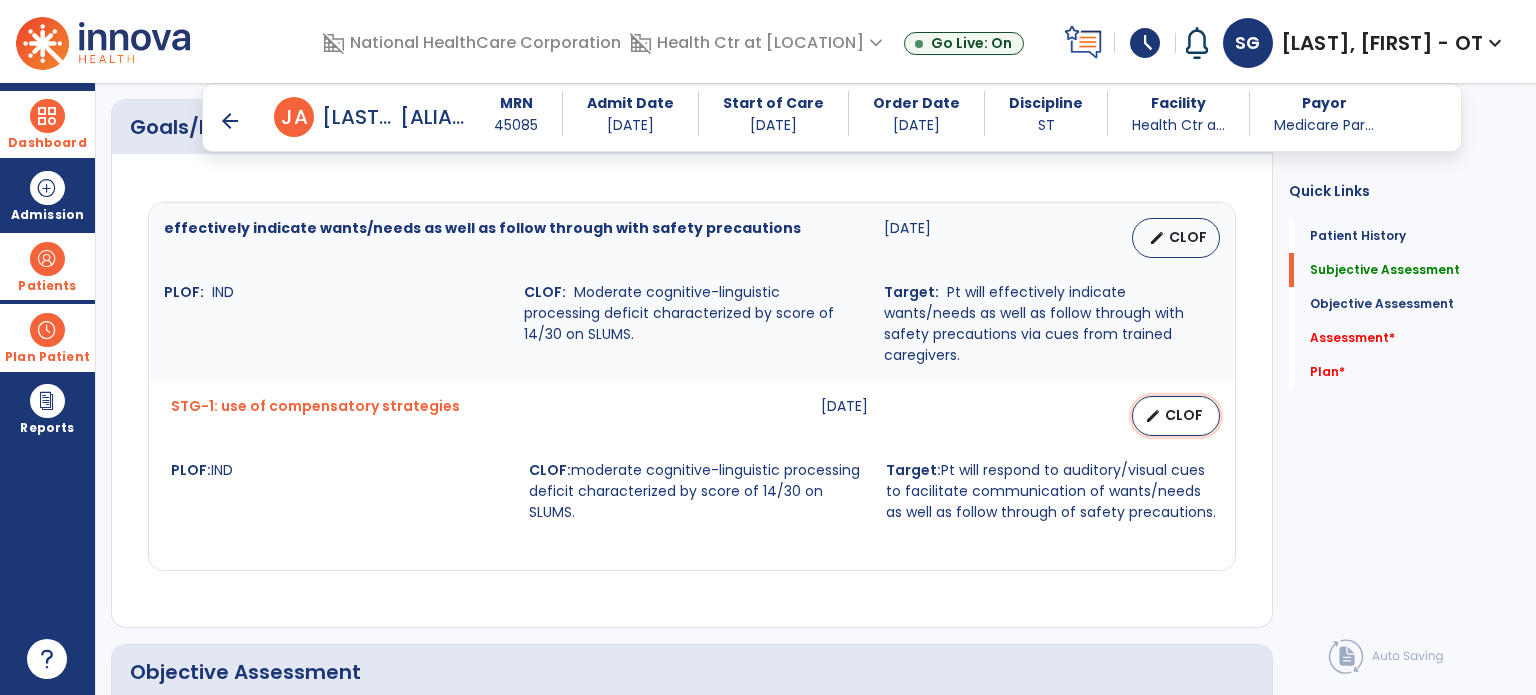 click on "CLOF" at bounding box center [1184, 415] 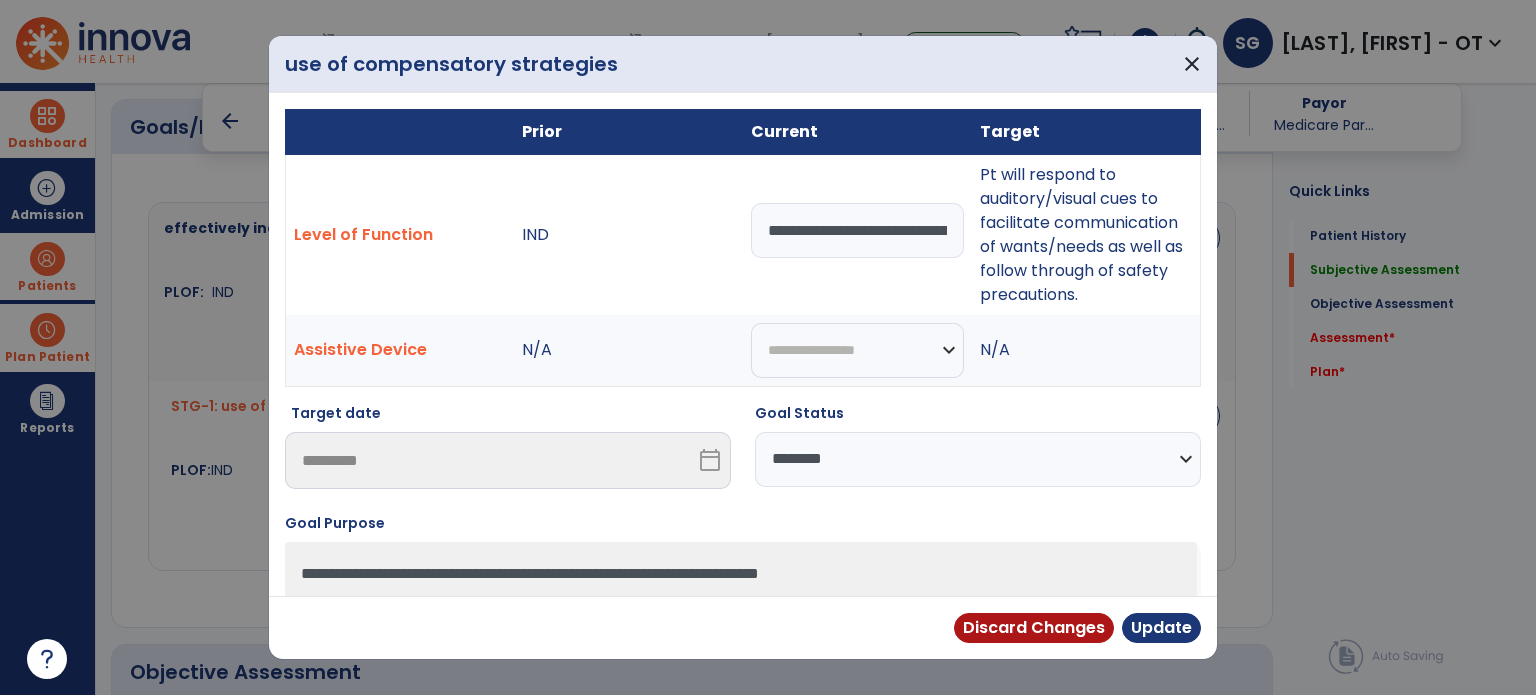 click on "**********" at bounding box center (857, 230) 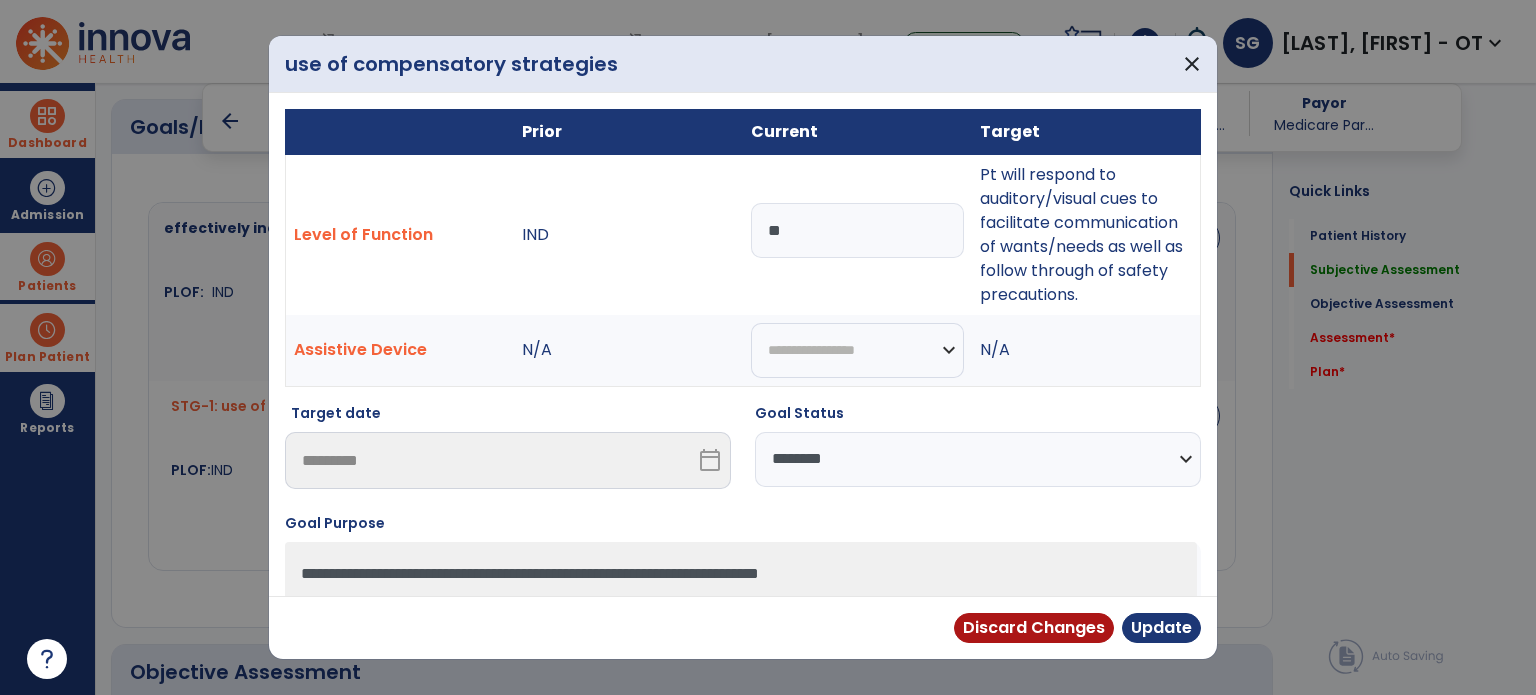 type on "*" 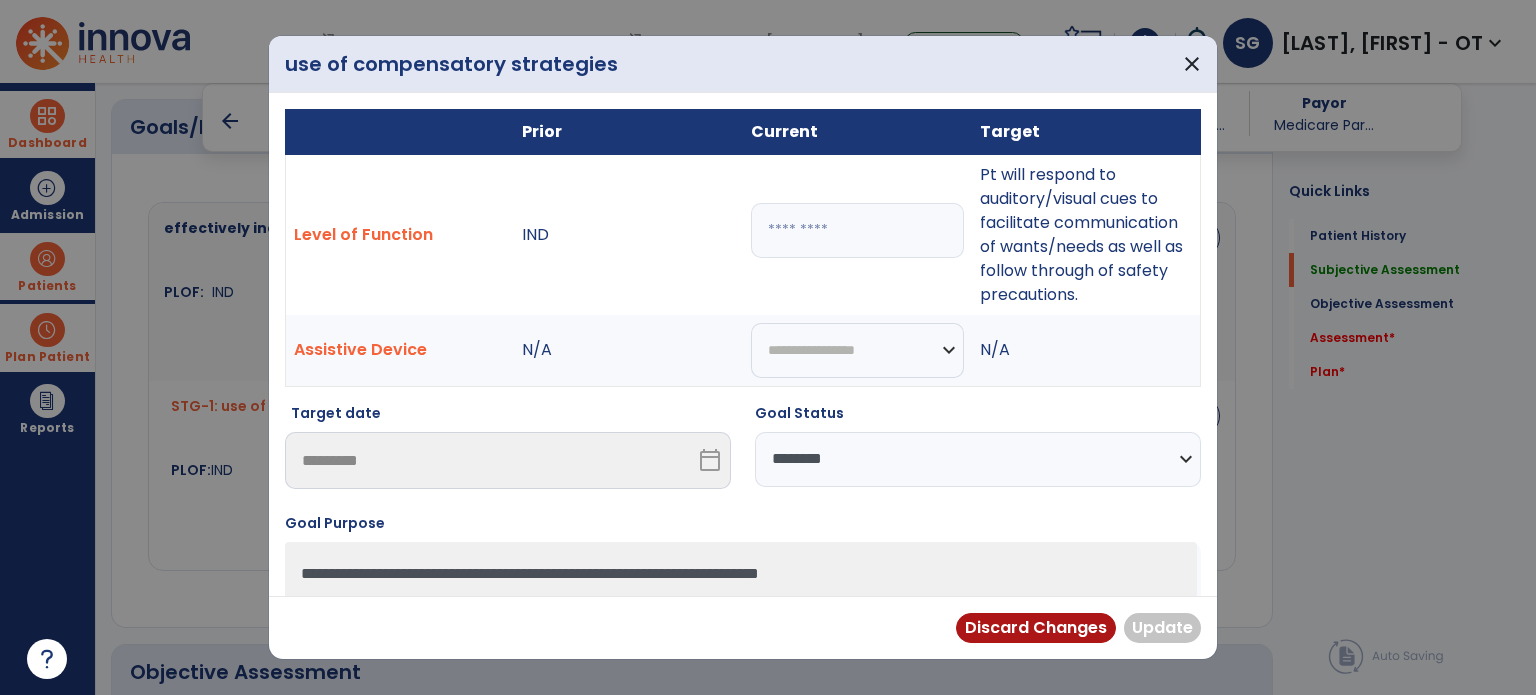 type 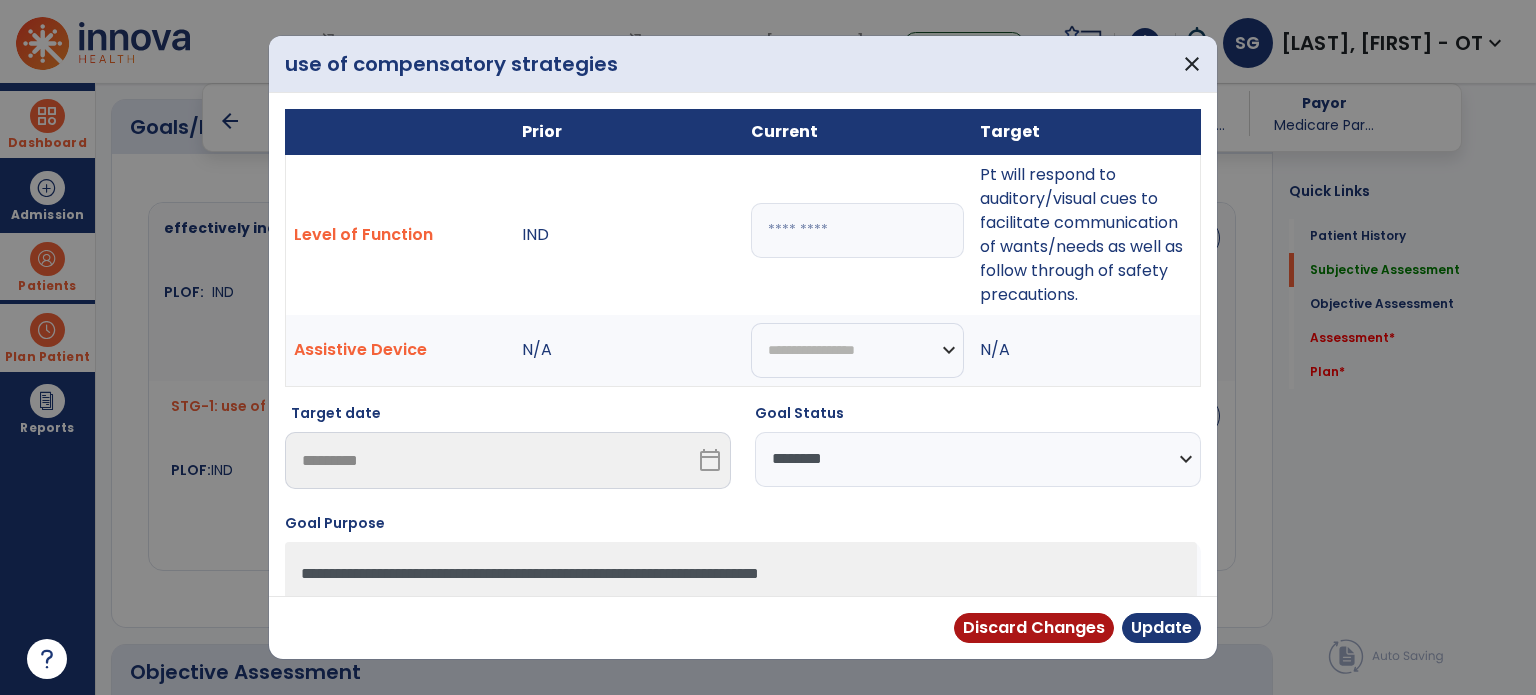 click at bounding box center (857, 230) 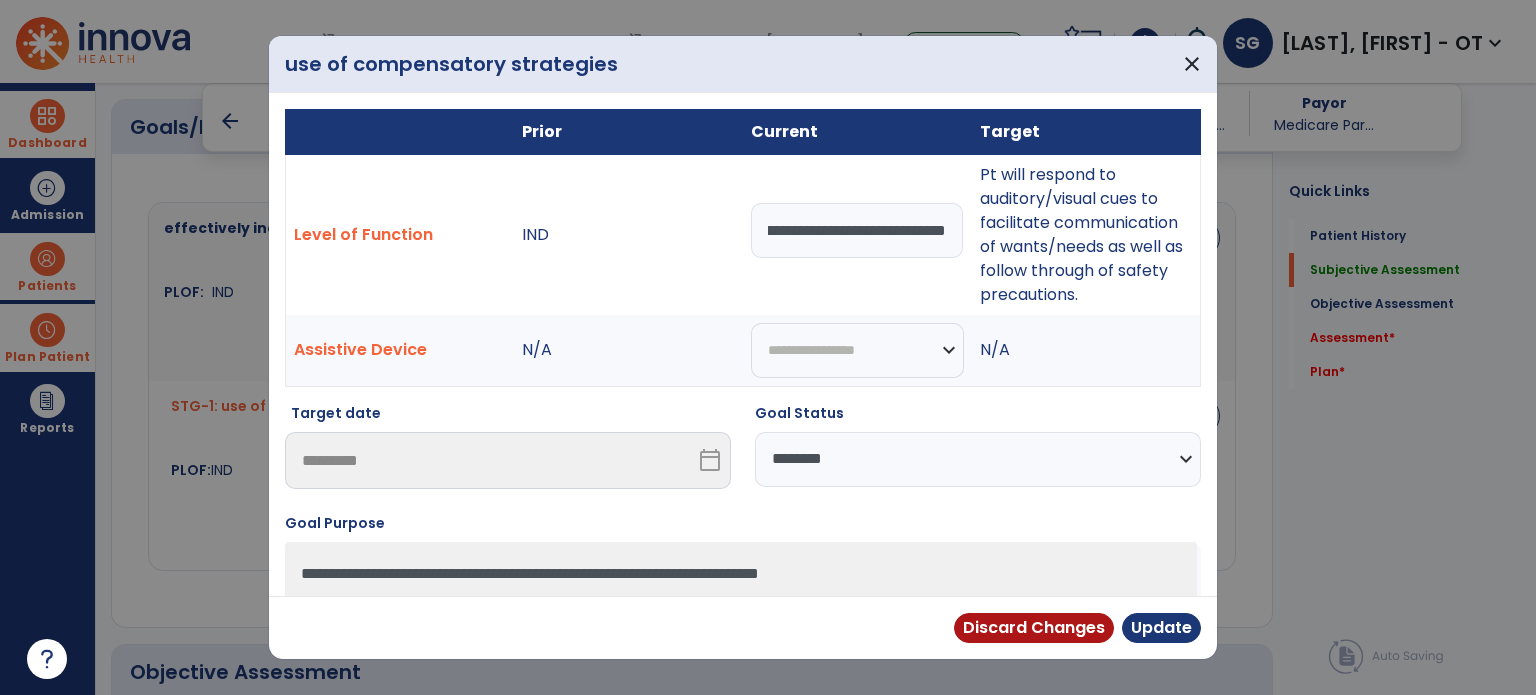 scroll, scrollTop: 0, scrollLeft: 309, axis: horizontal 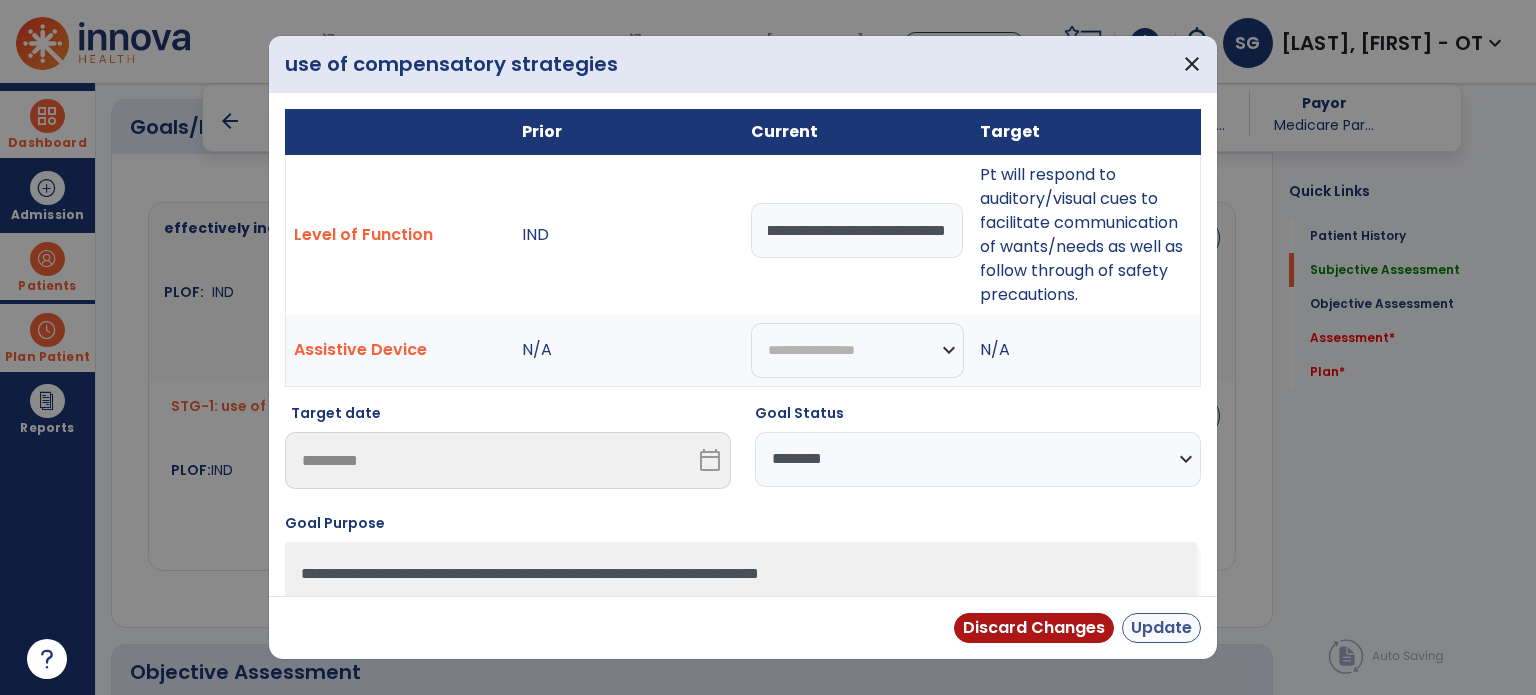 type on "**********" 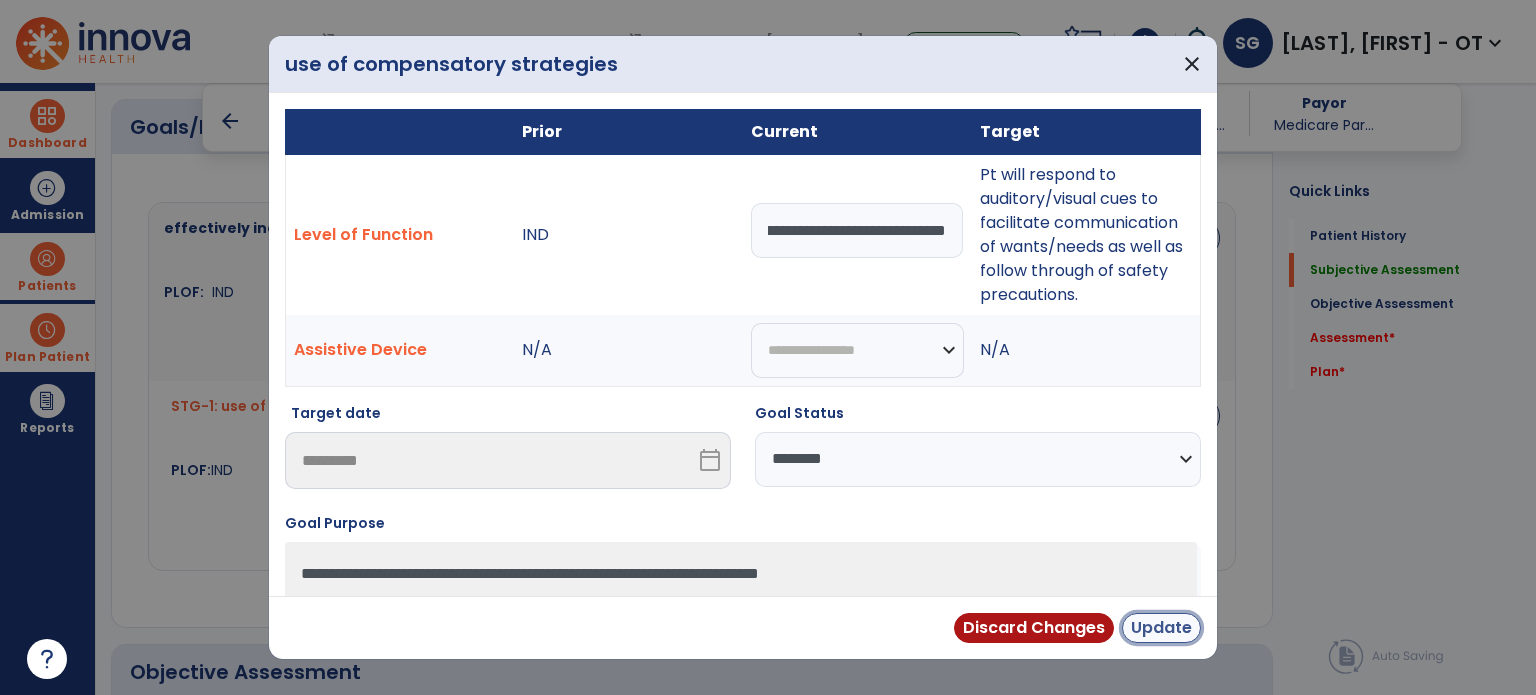 click on "Update" at bounding box center [1161, 628] 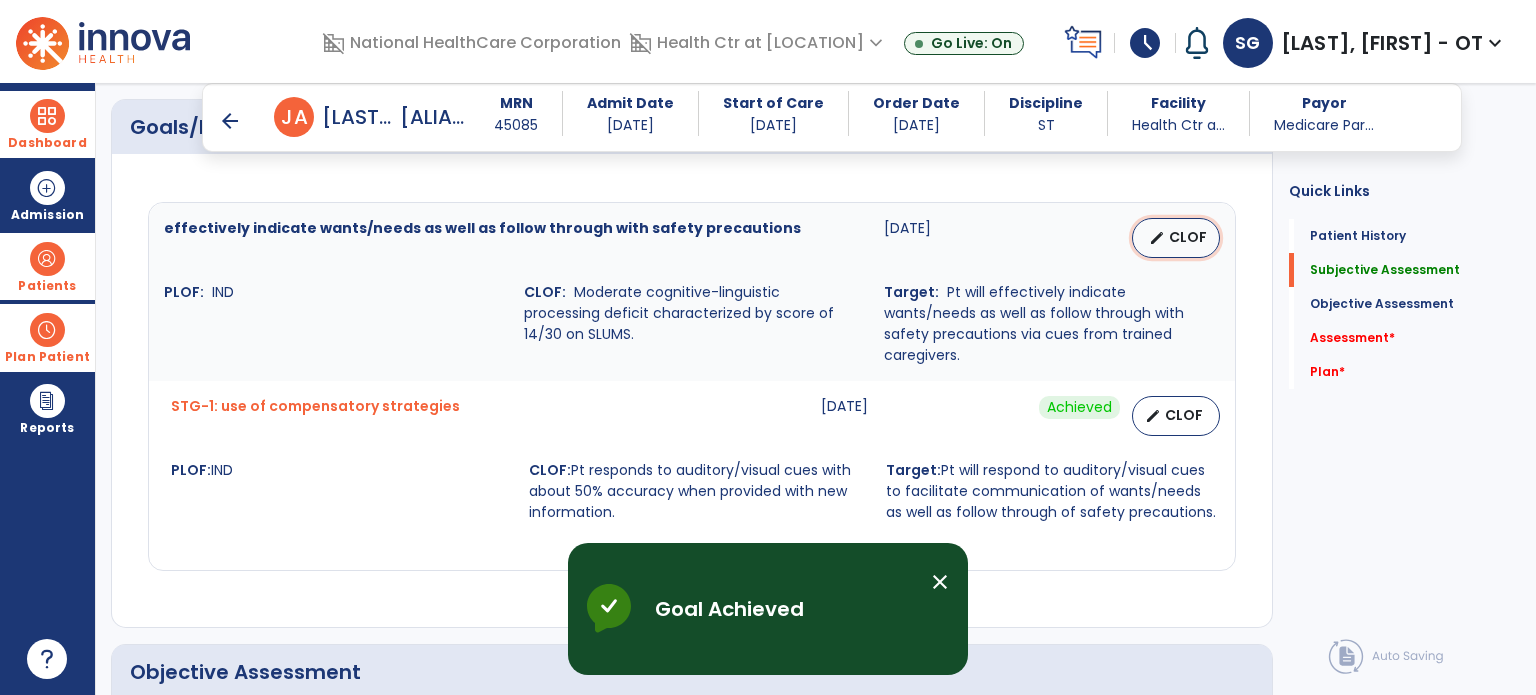click on "CLOF" at bounding box center [1188, 237] 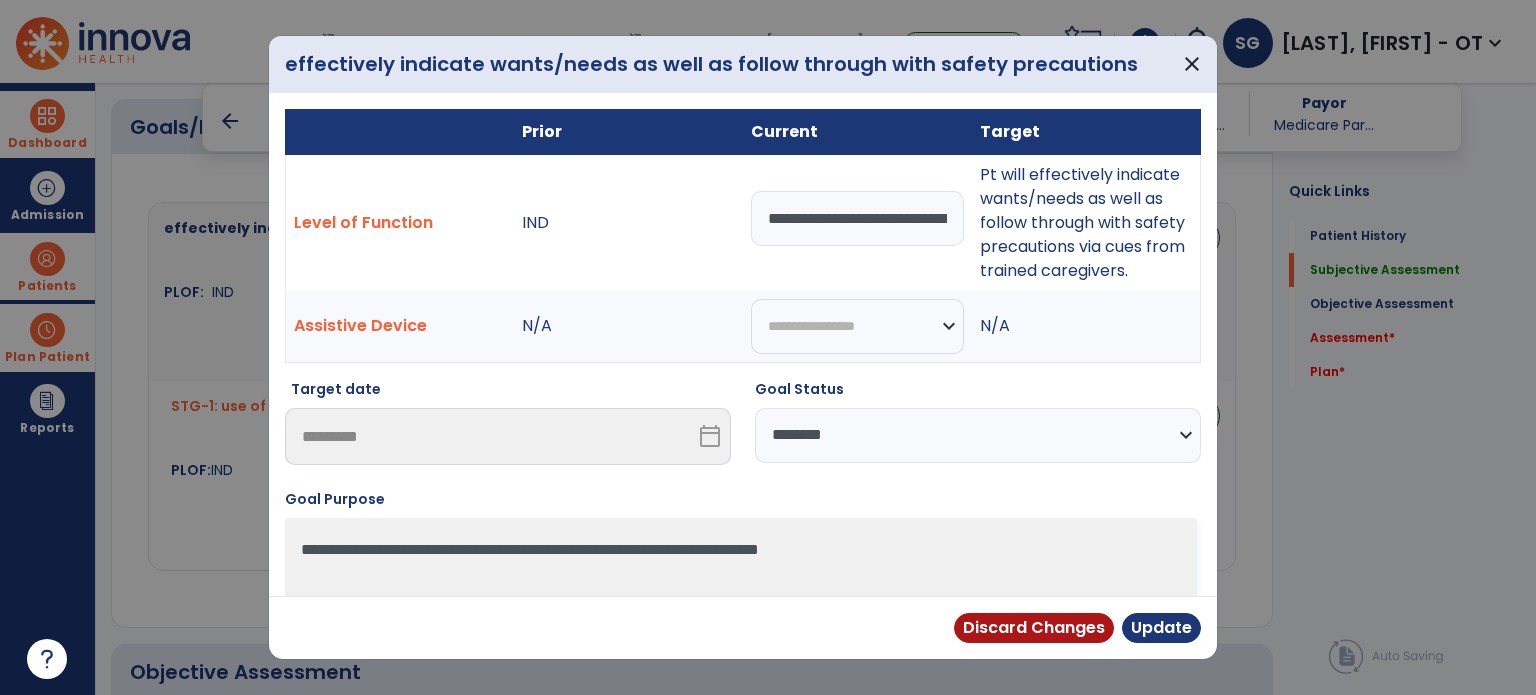 click on "**********" at bounding box center (857, 218) 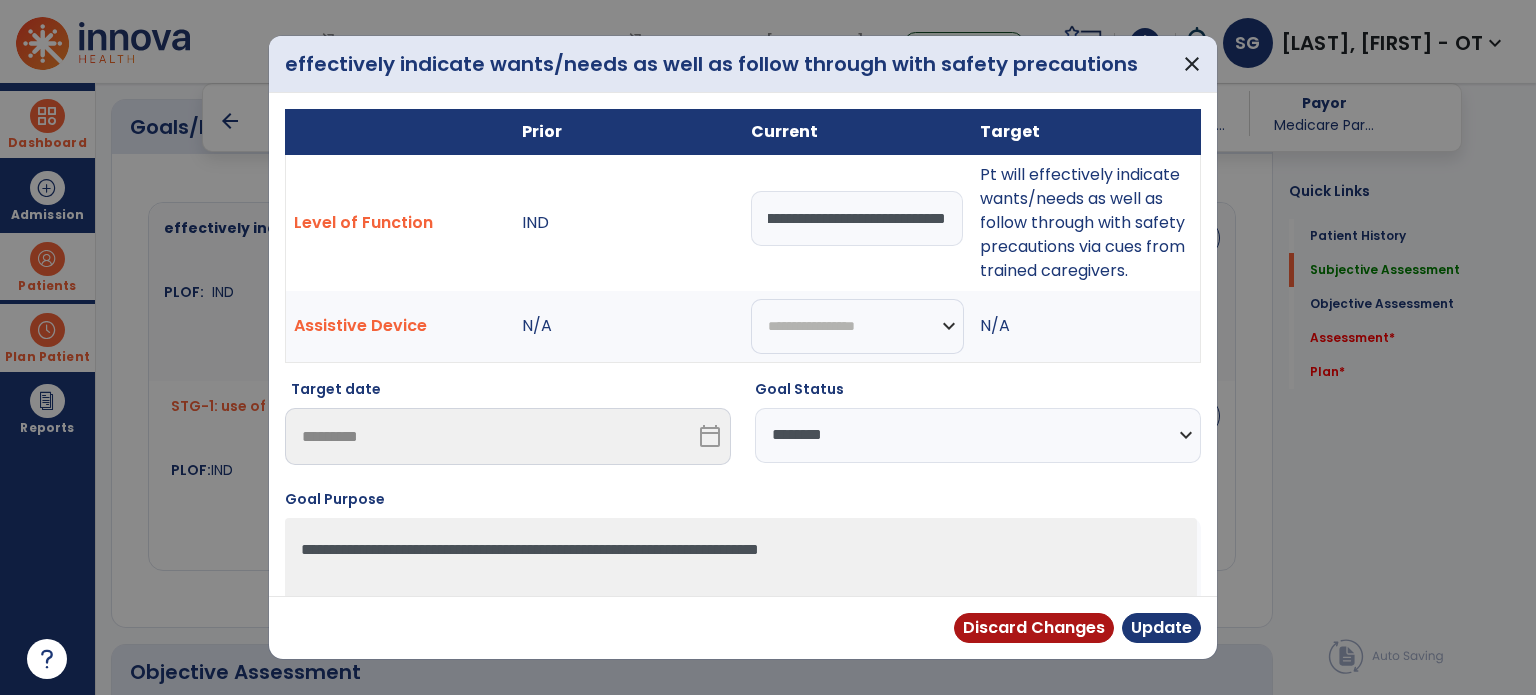 scroll, scrollTop: 0, scrollLeft: 1103, axis: horizontal 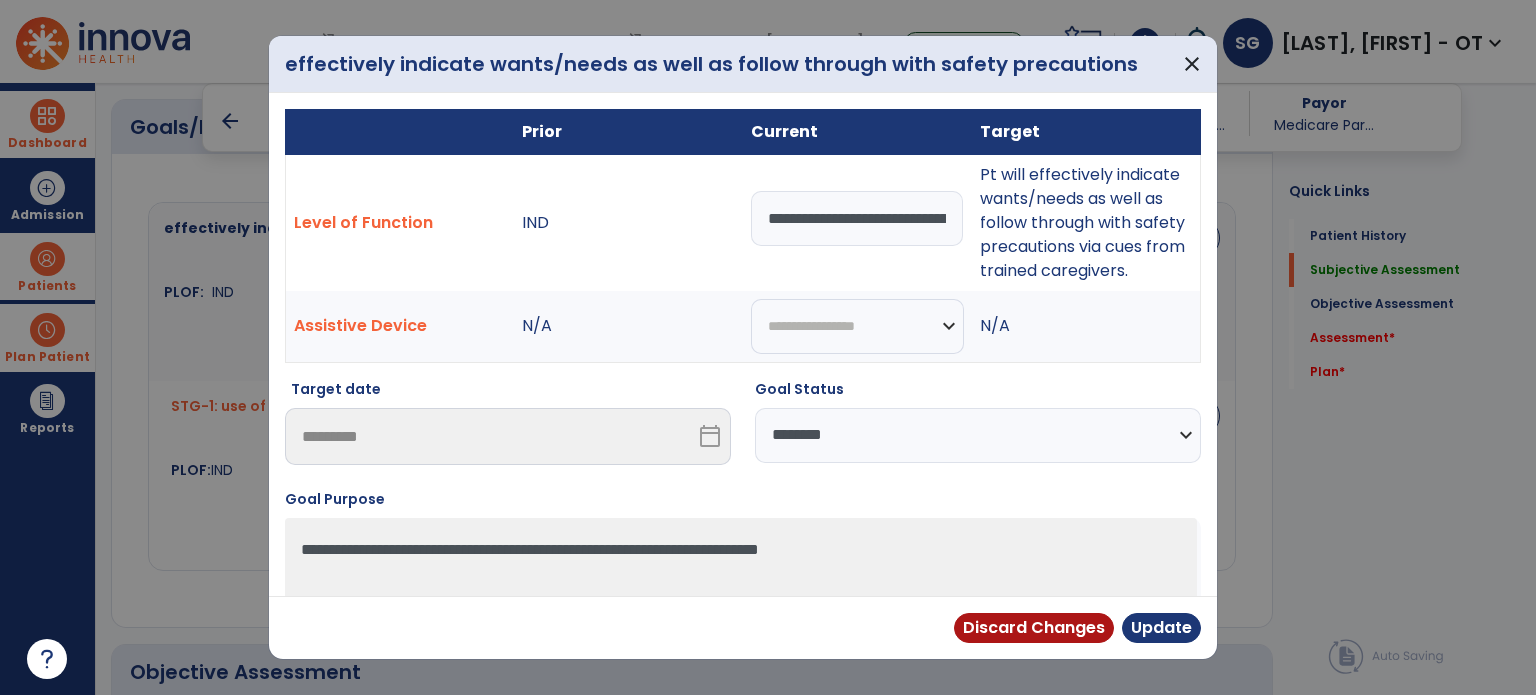select on "********" 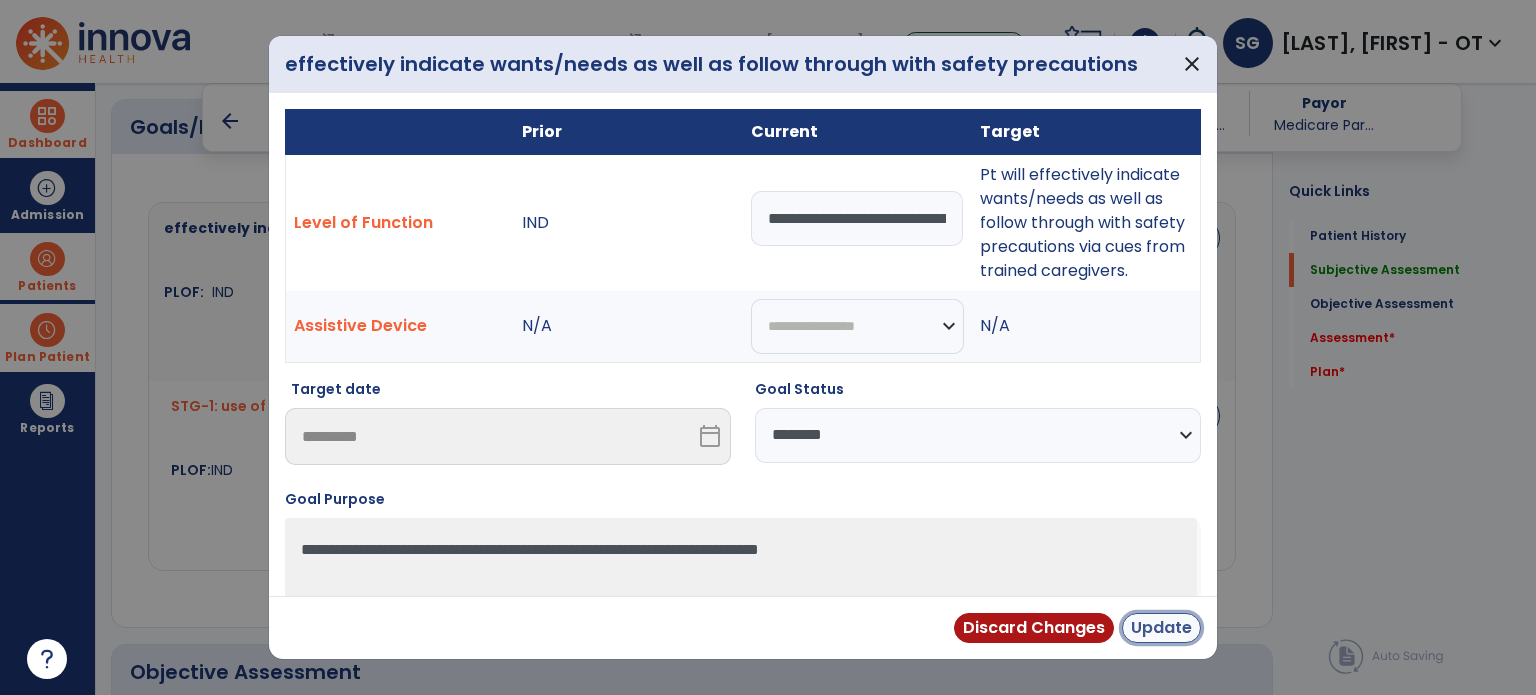 click on "Update" at bounding box center (1161, 628) 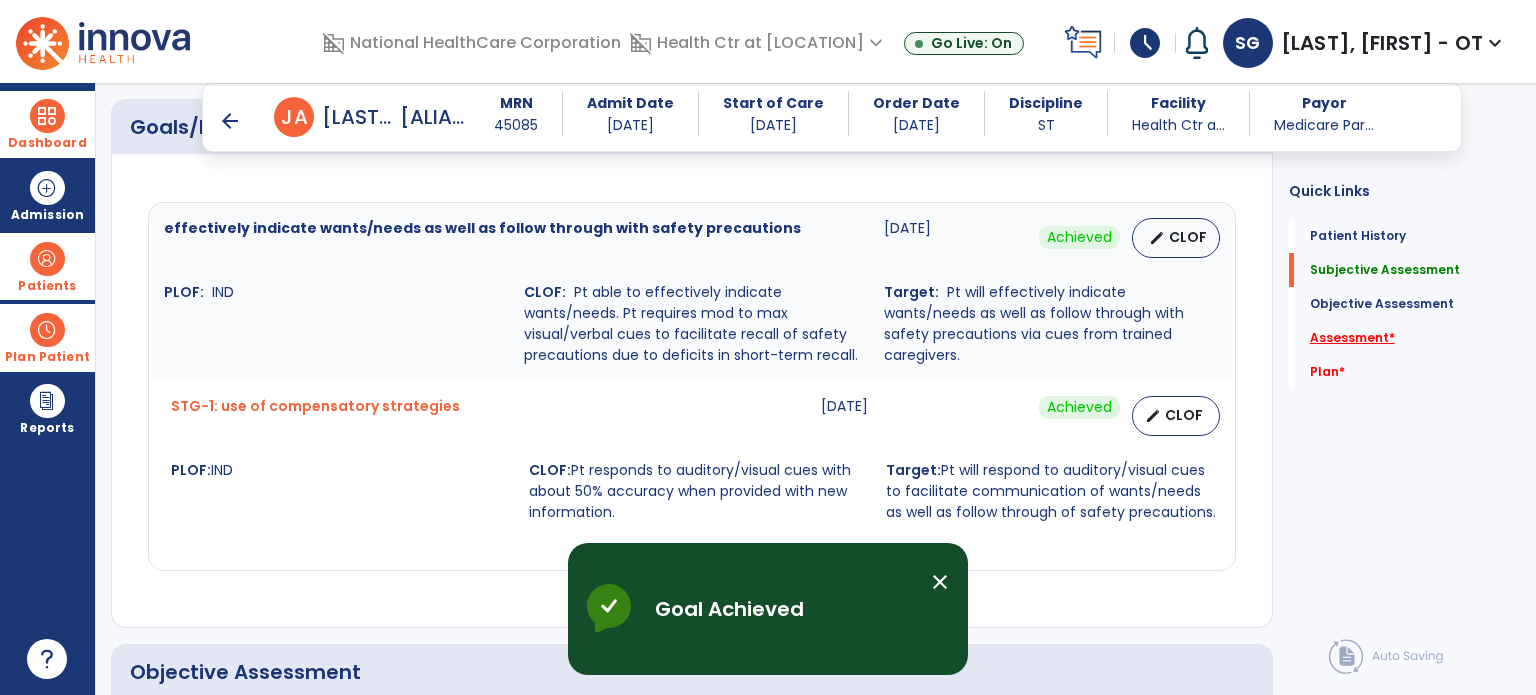 click on "Assessment   *" 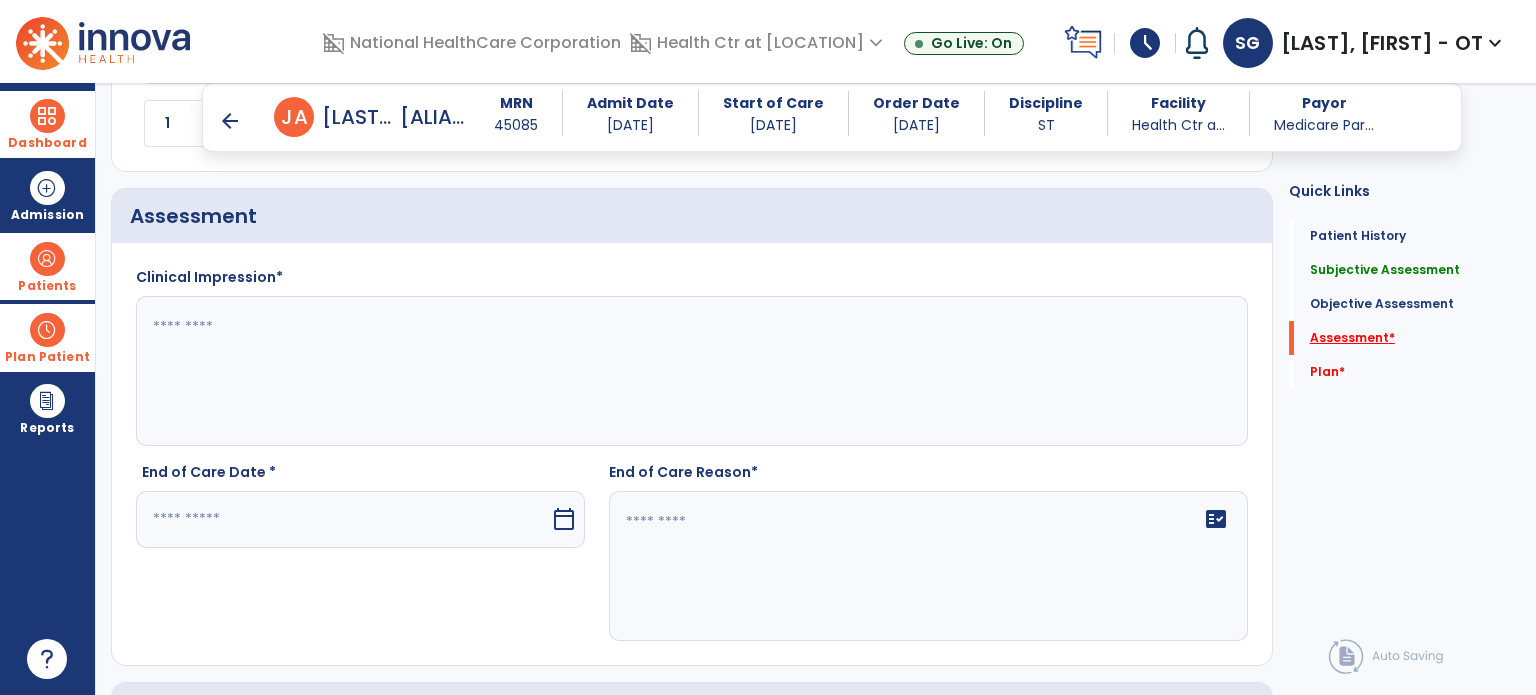 scroll, scrollTop: 1498, scrollLeft: 0, axis: vertical 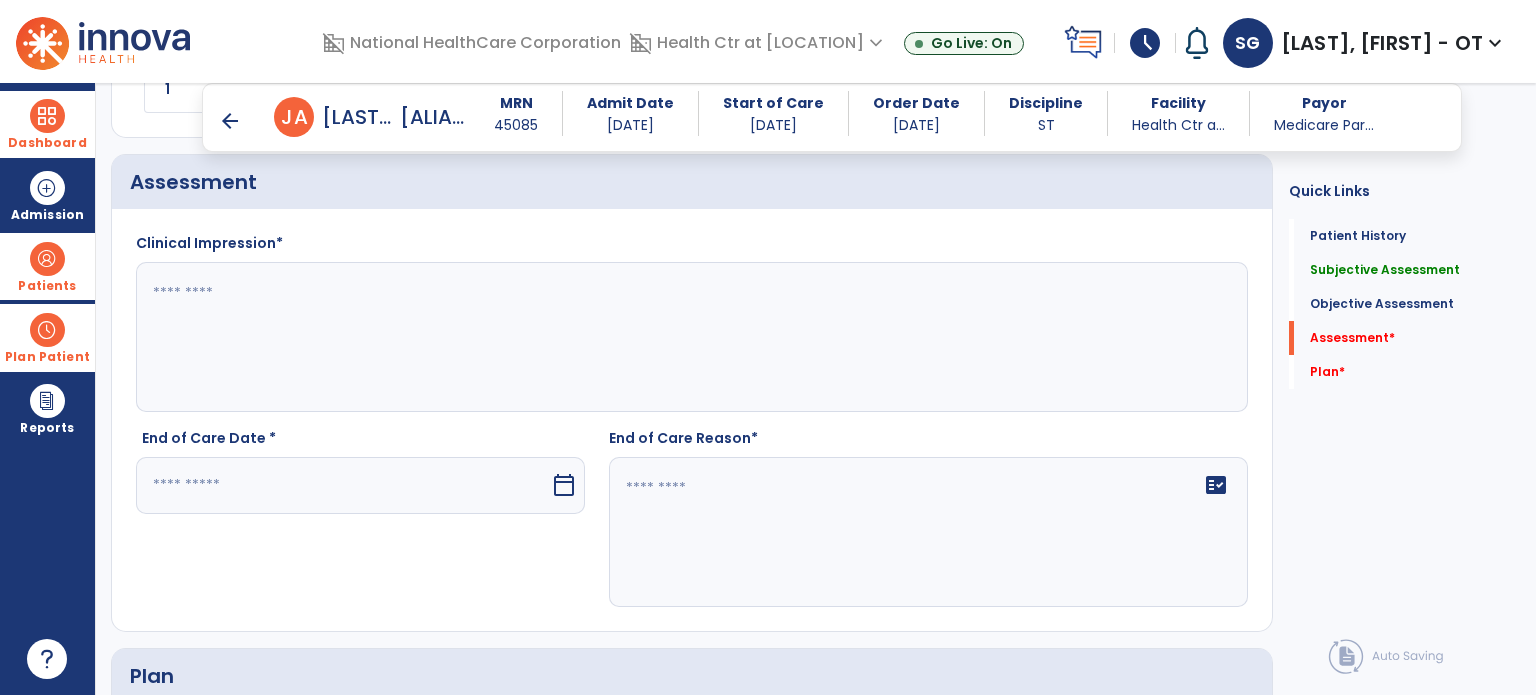 click 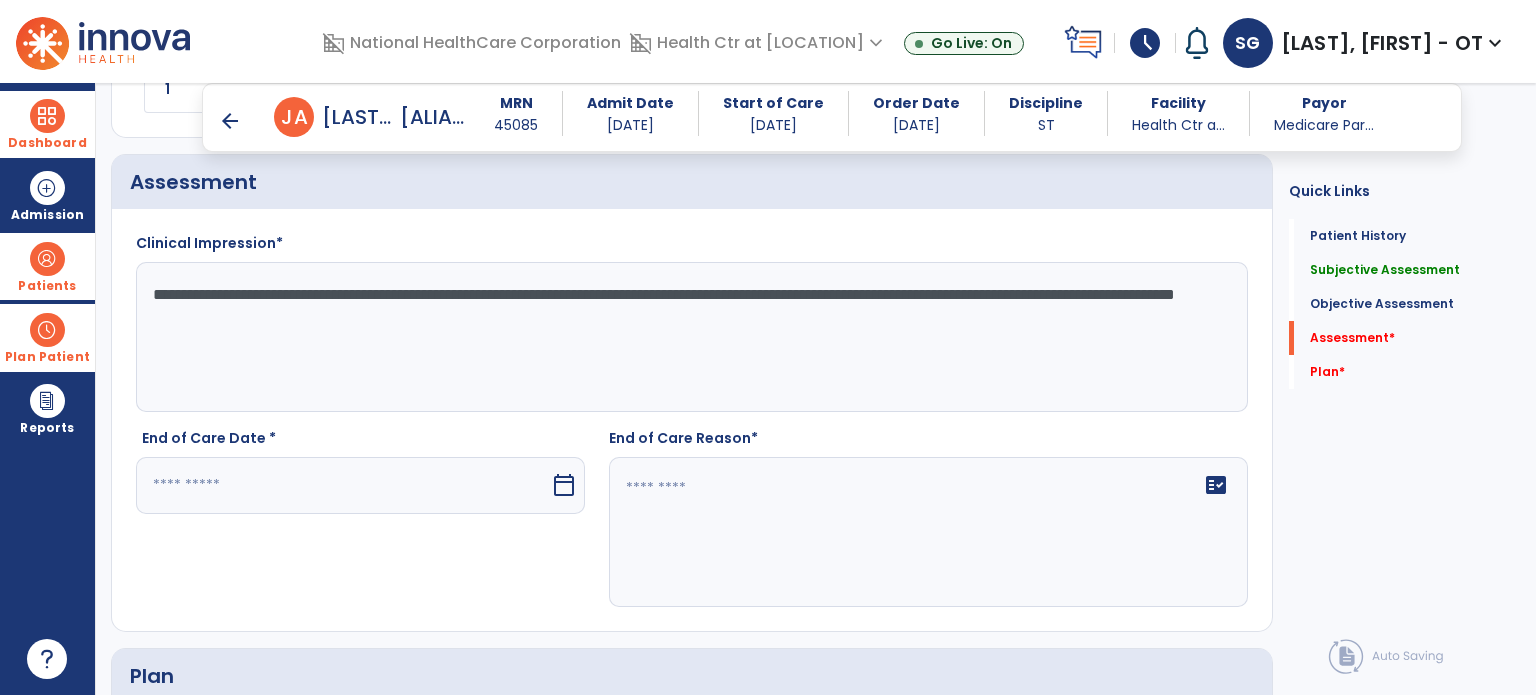 type on "**********" 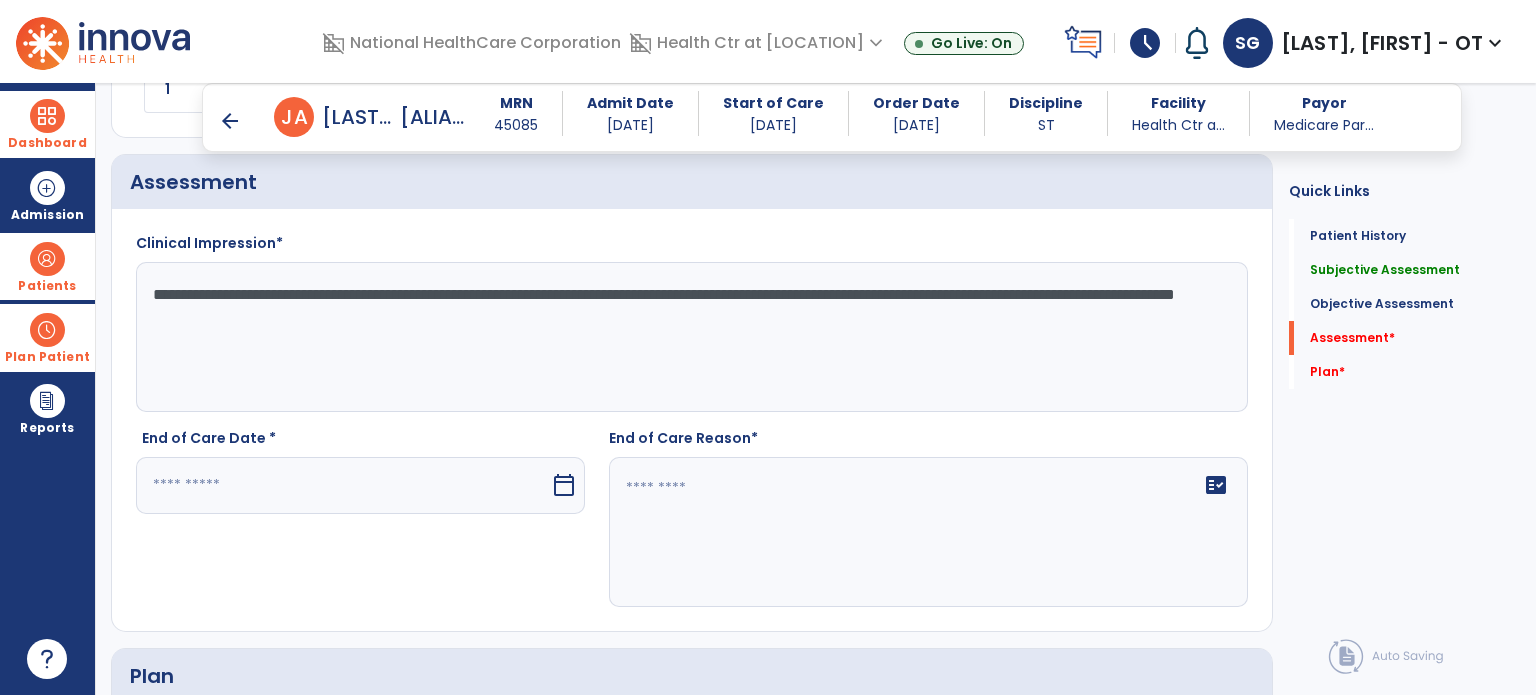 click at bounding box center (343, 485) 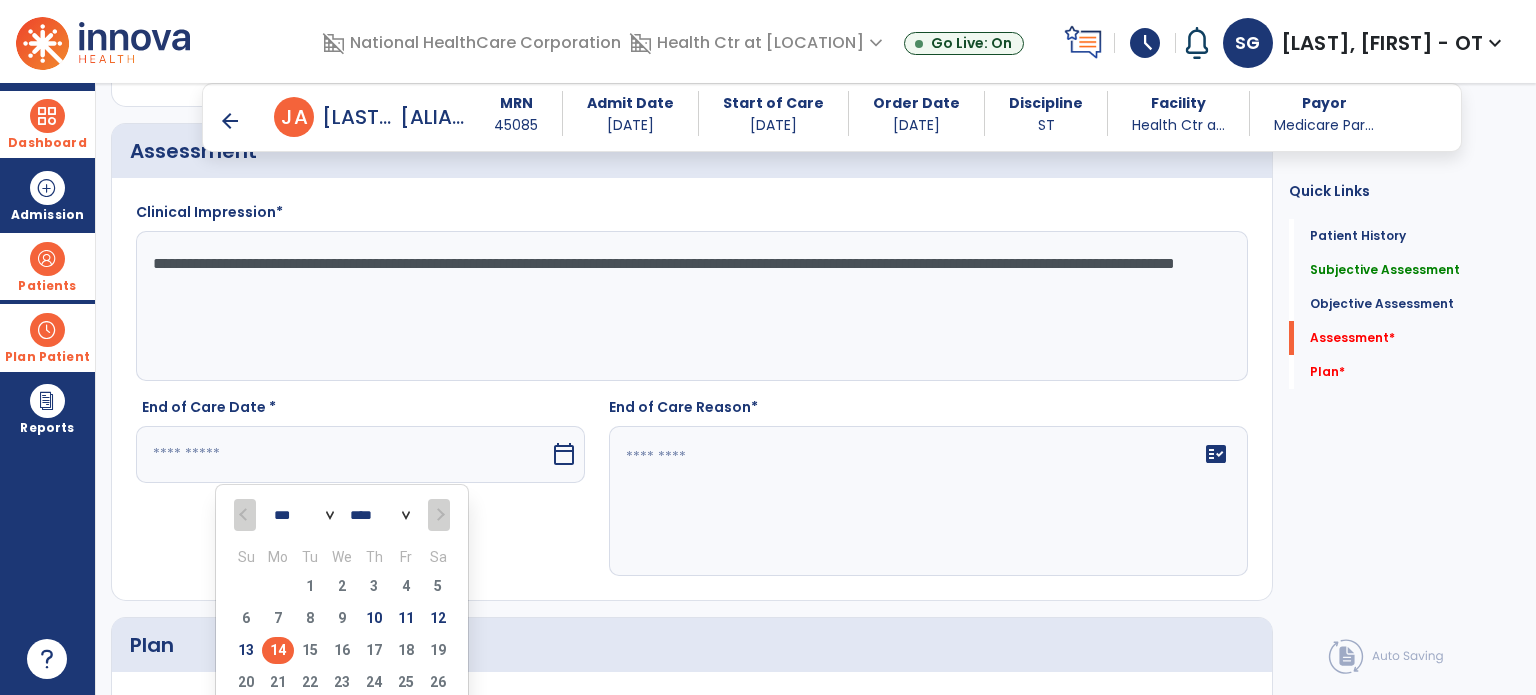 scroll, scrollTop: 1530, scrollLeft: 0, axis: vertical 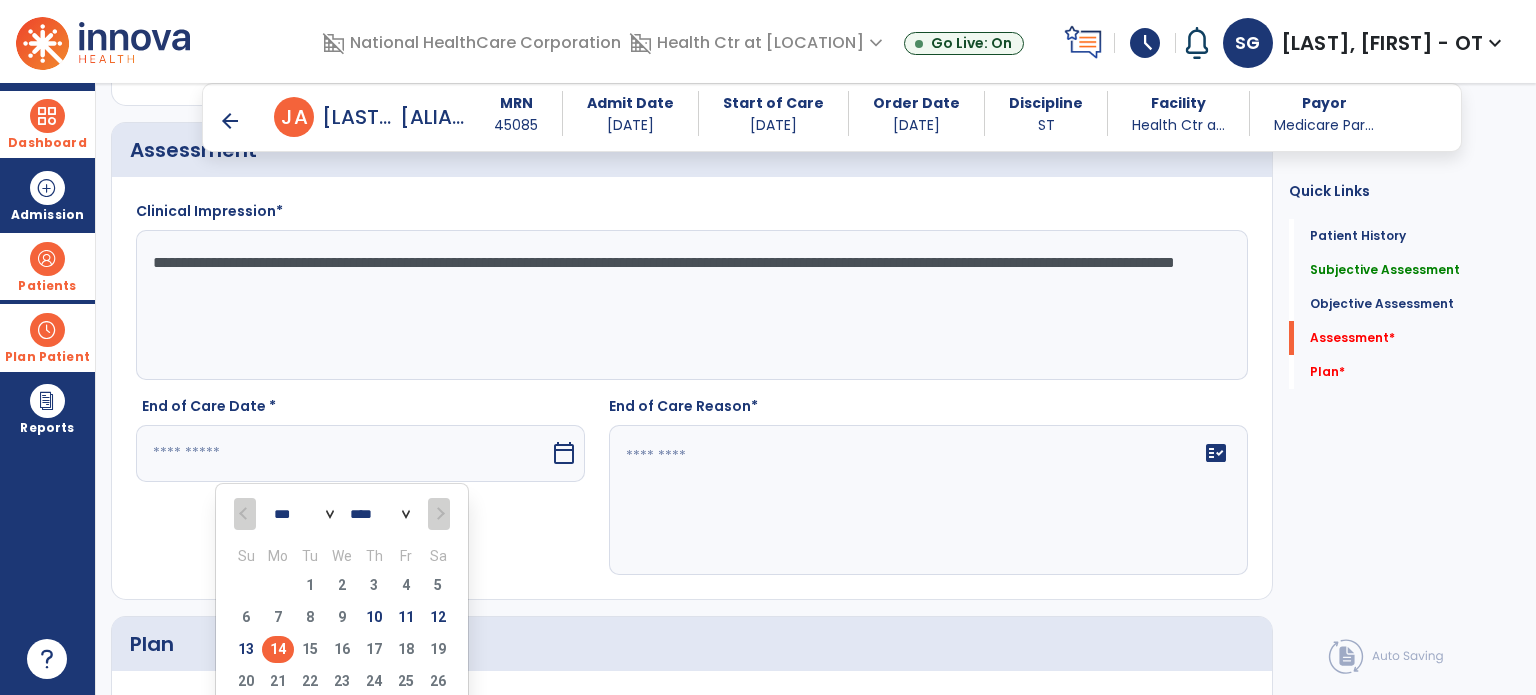 click on "14" at bounding box center [278, 649] 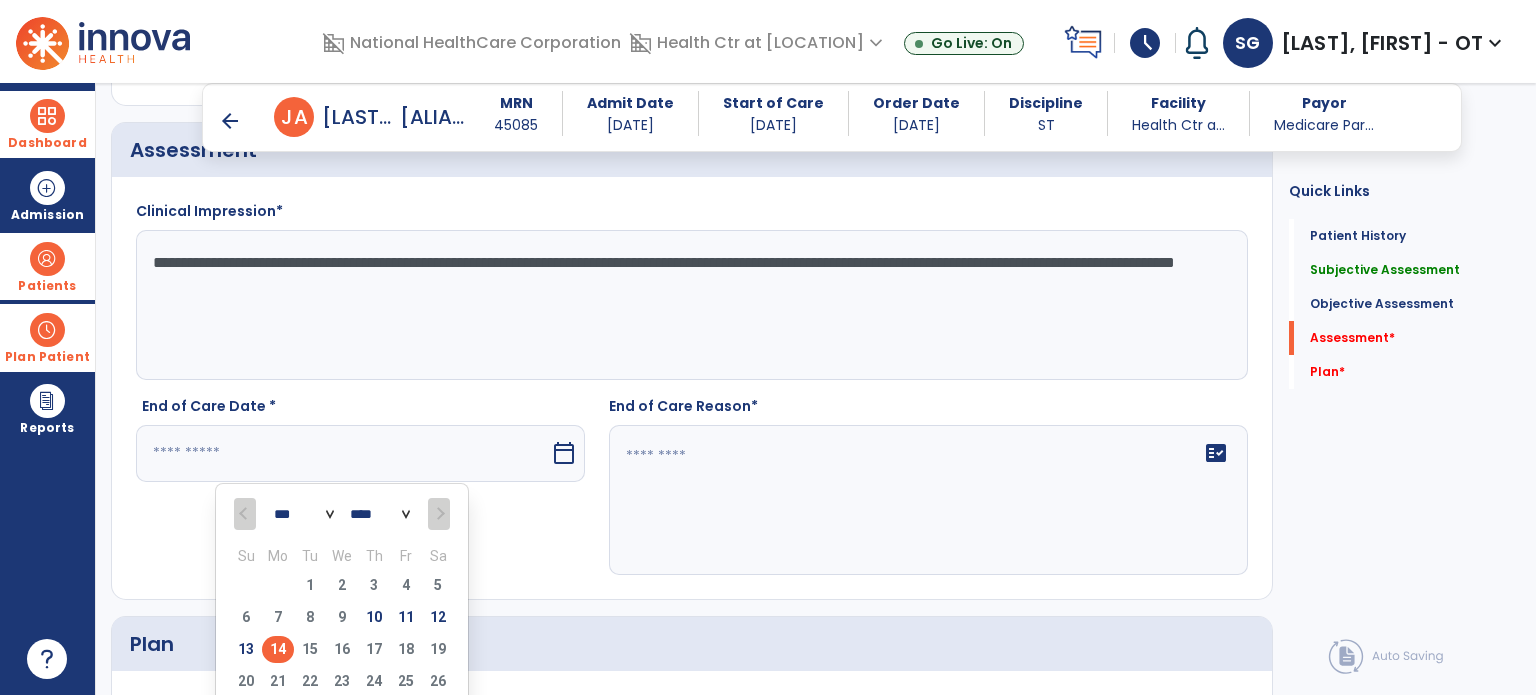 type on "*********" 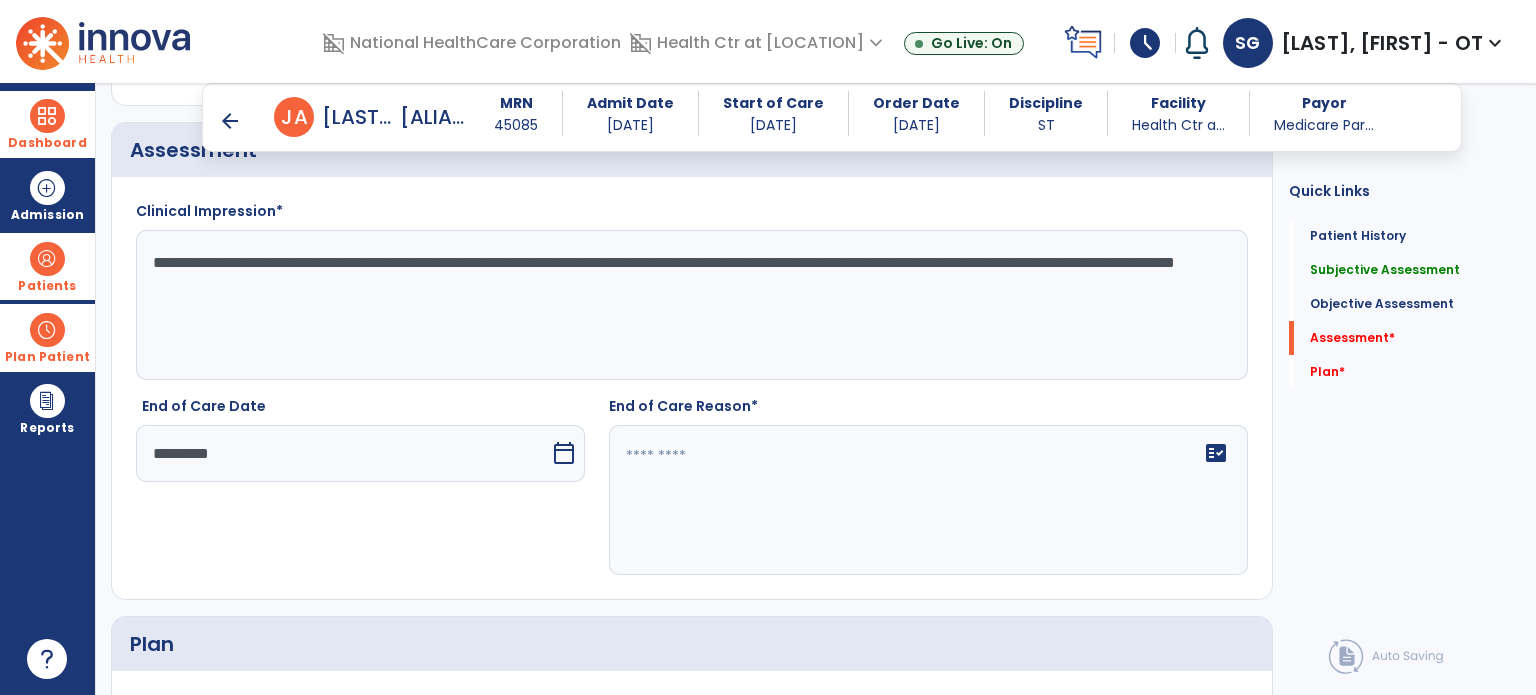 click 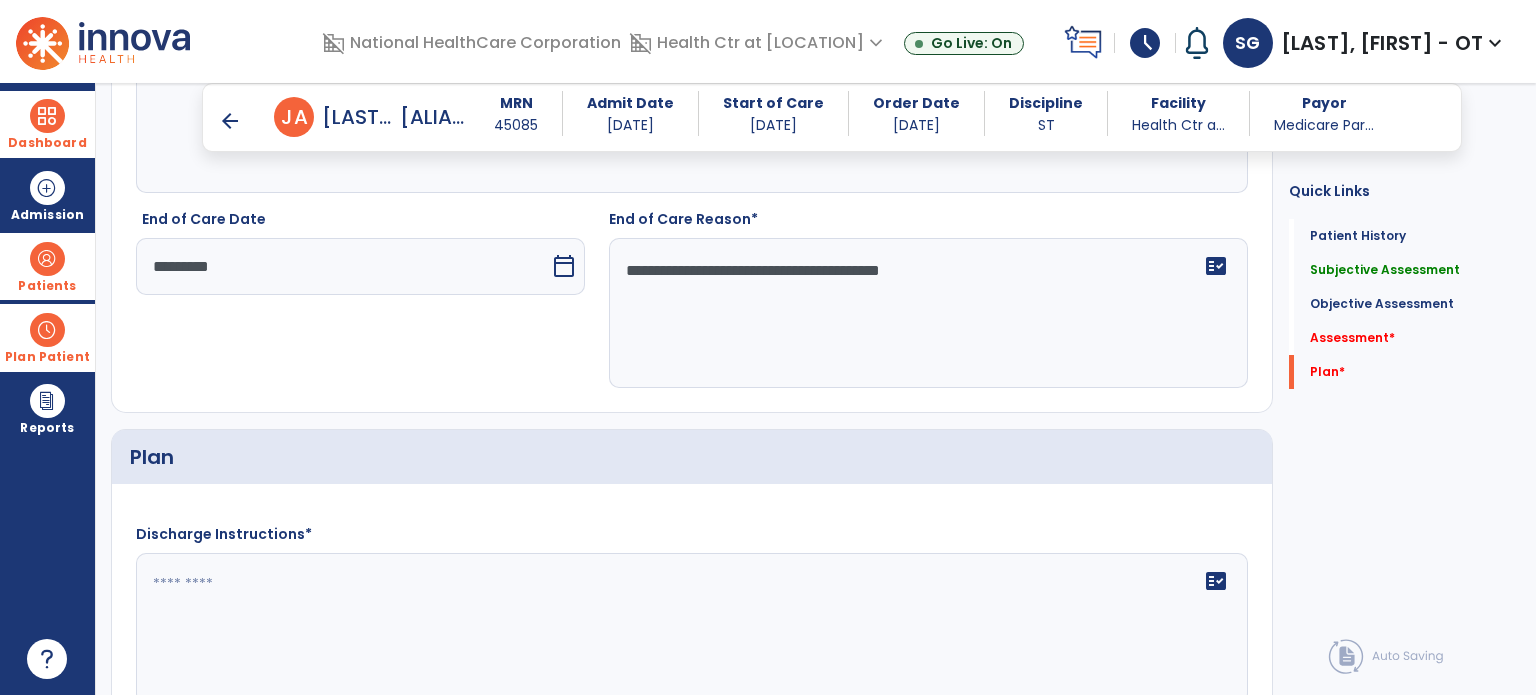scroll, scrollTop: 1969, scrollLeft: 0, axis: vertical 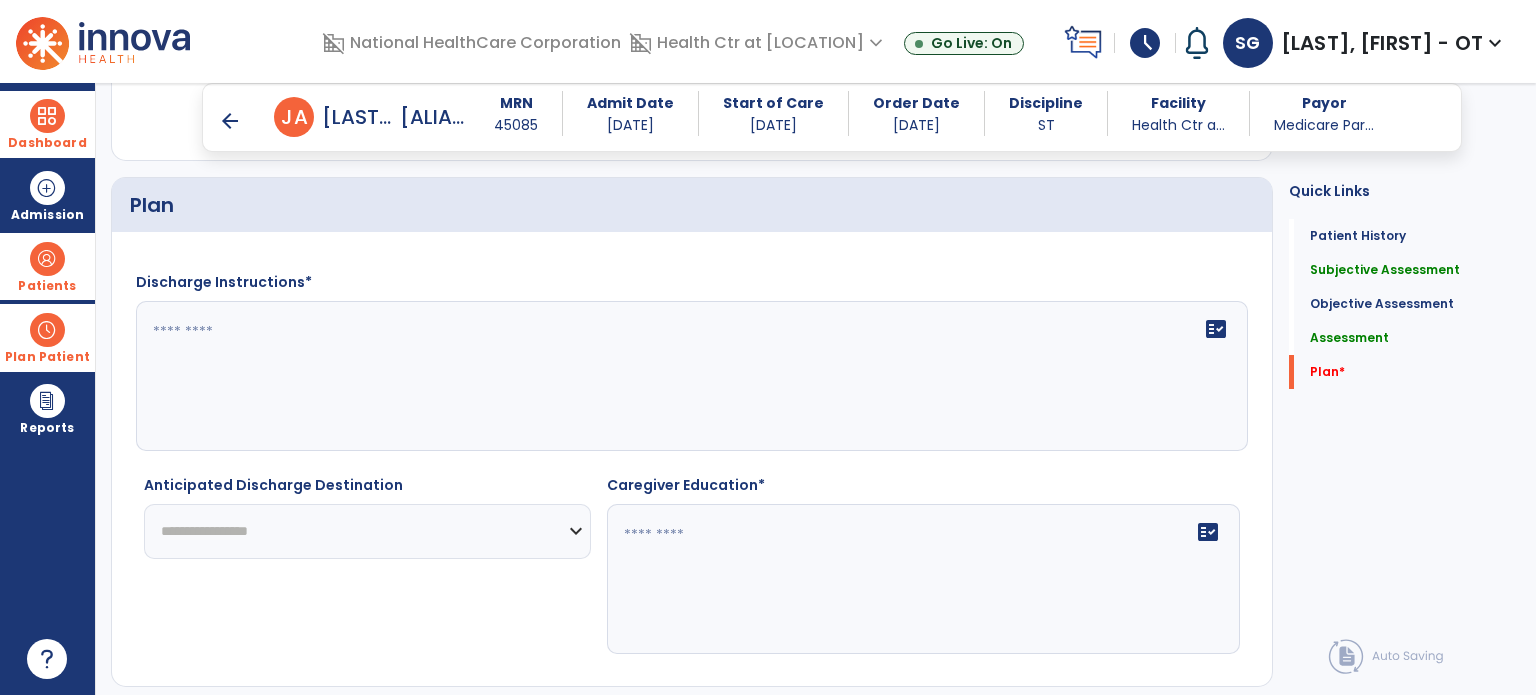 type on "**********" 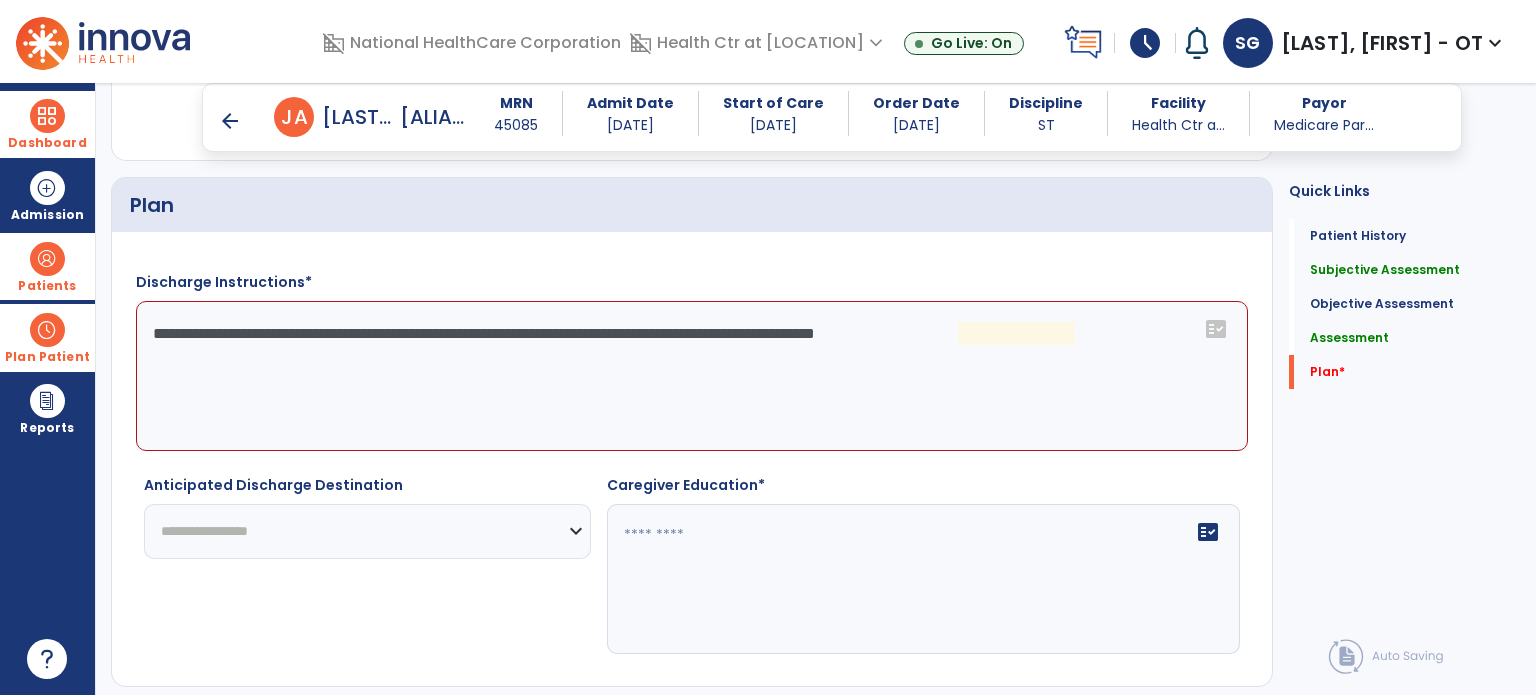 click on "**********" 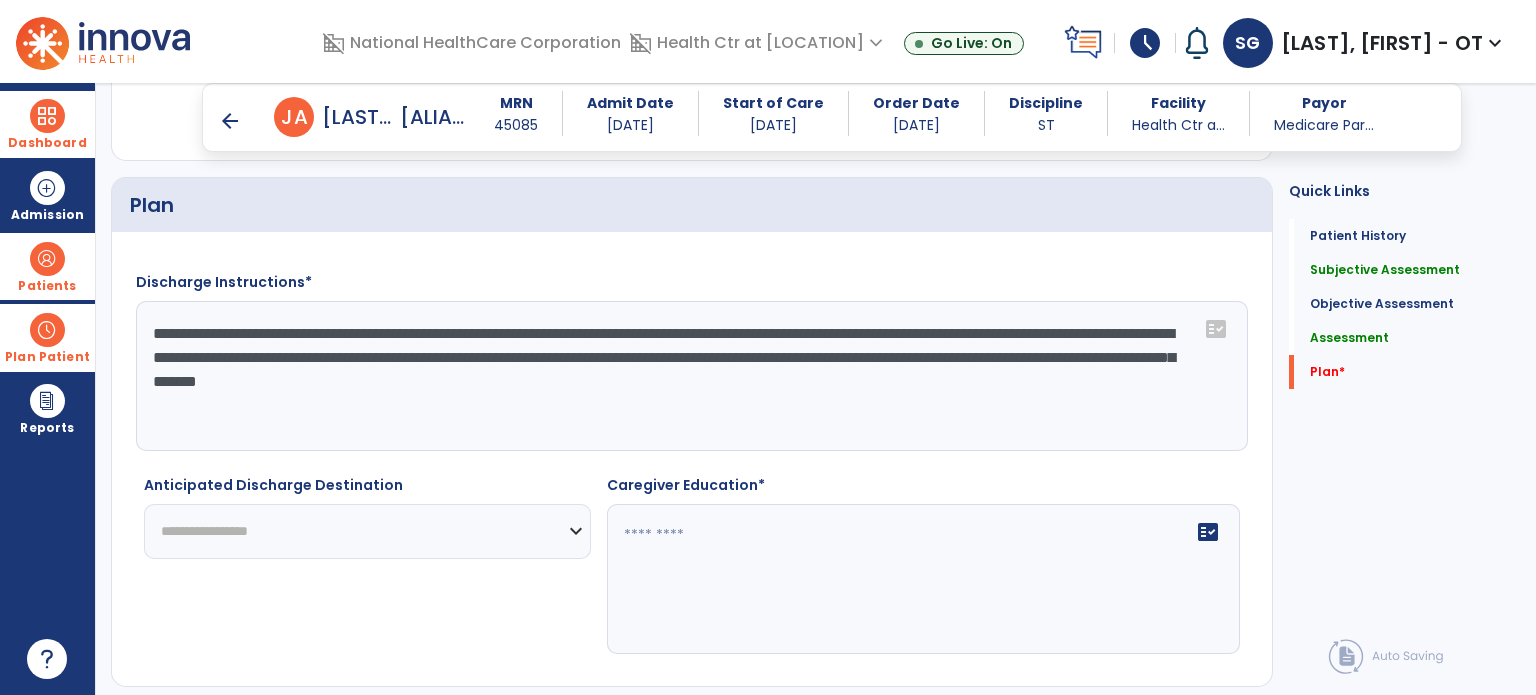 type on "**********" 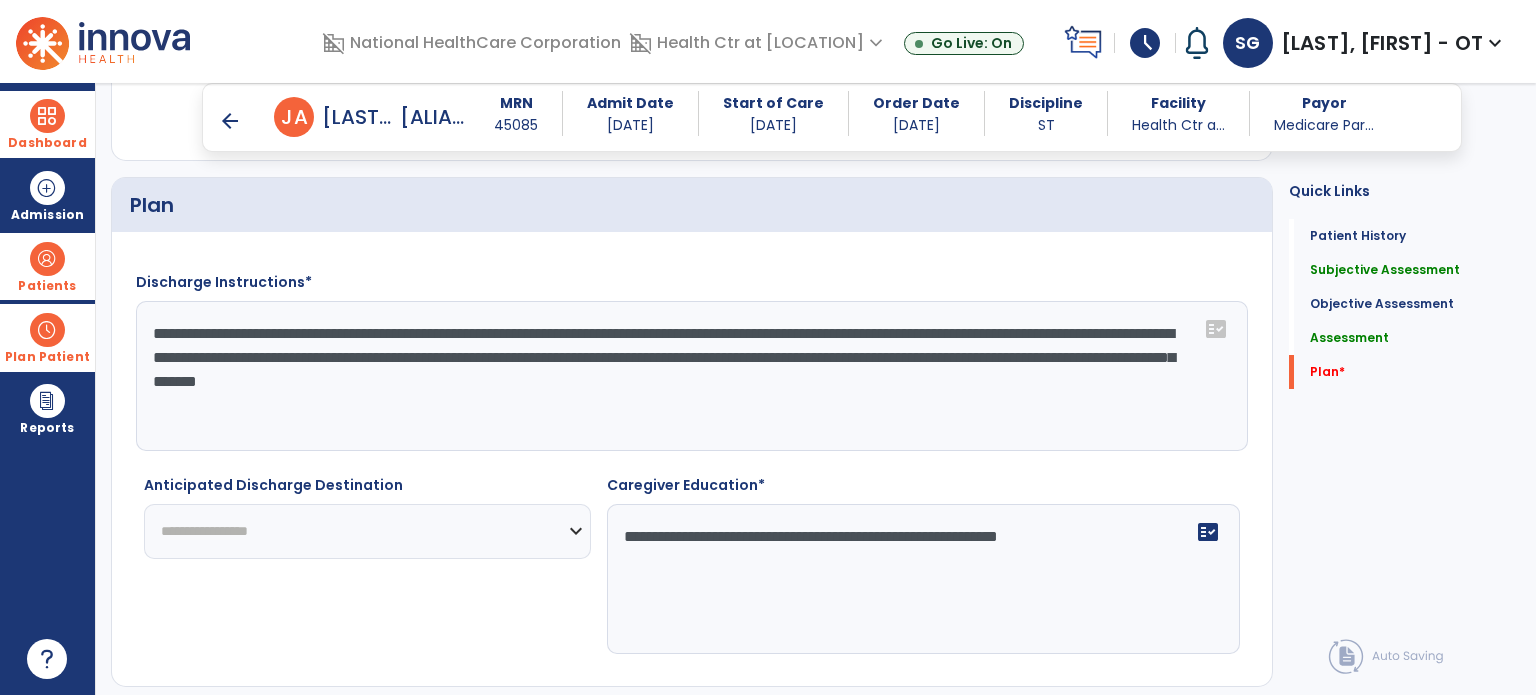 type on "**********" 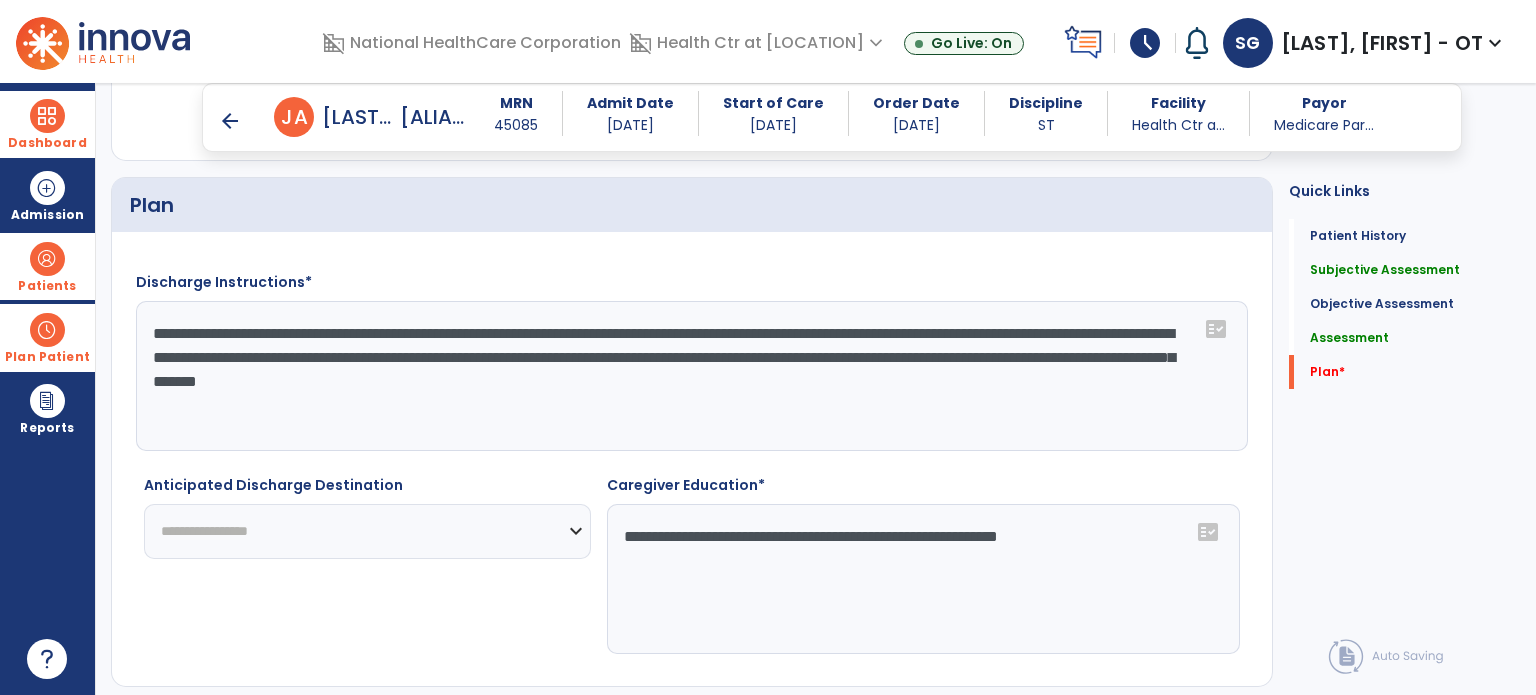 select on "****" 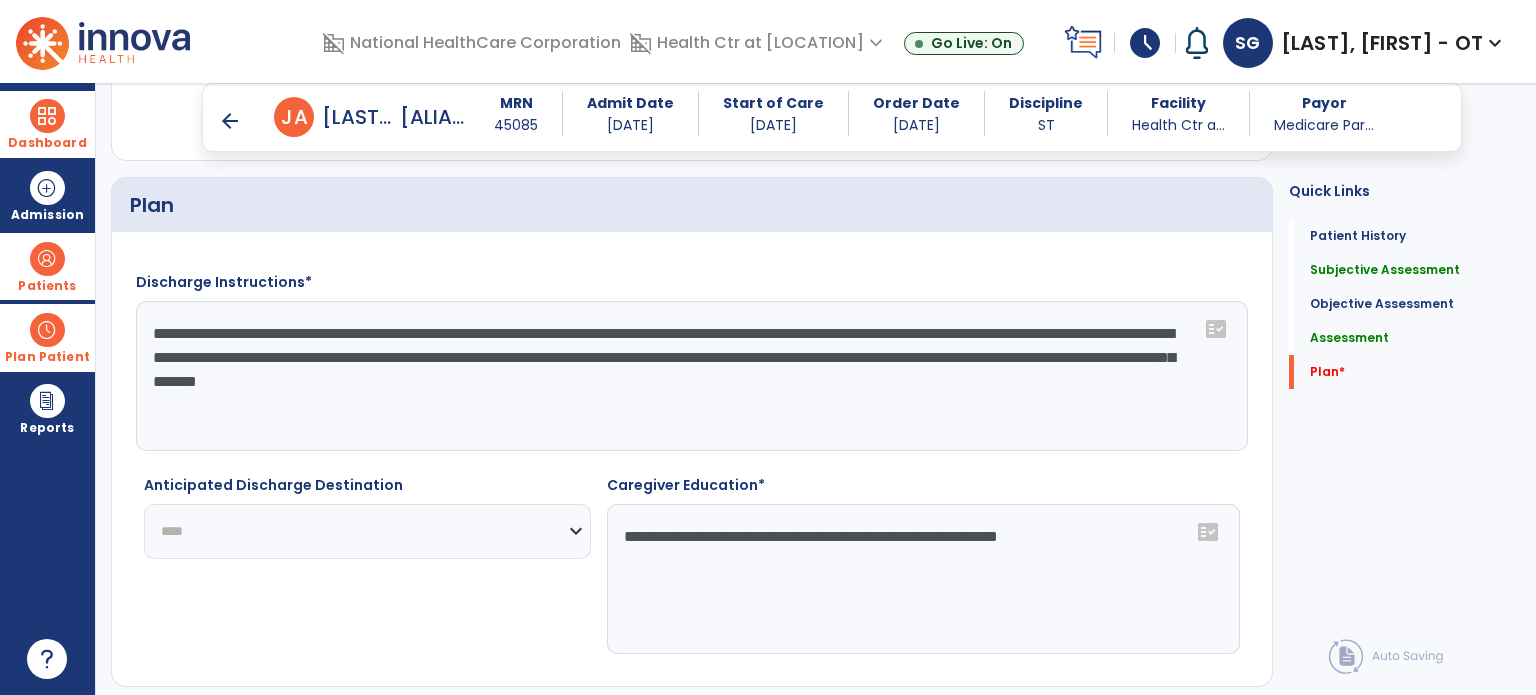 click on "**********" 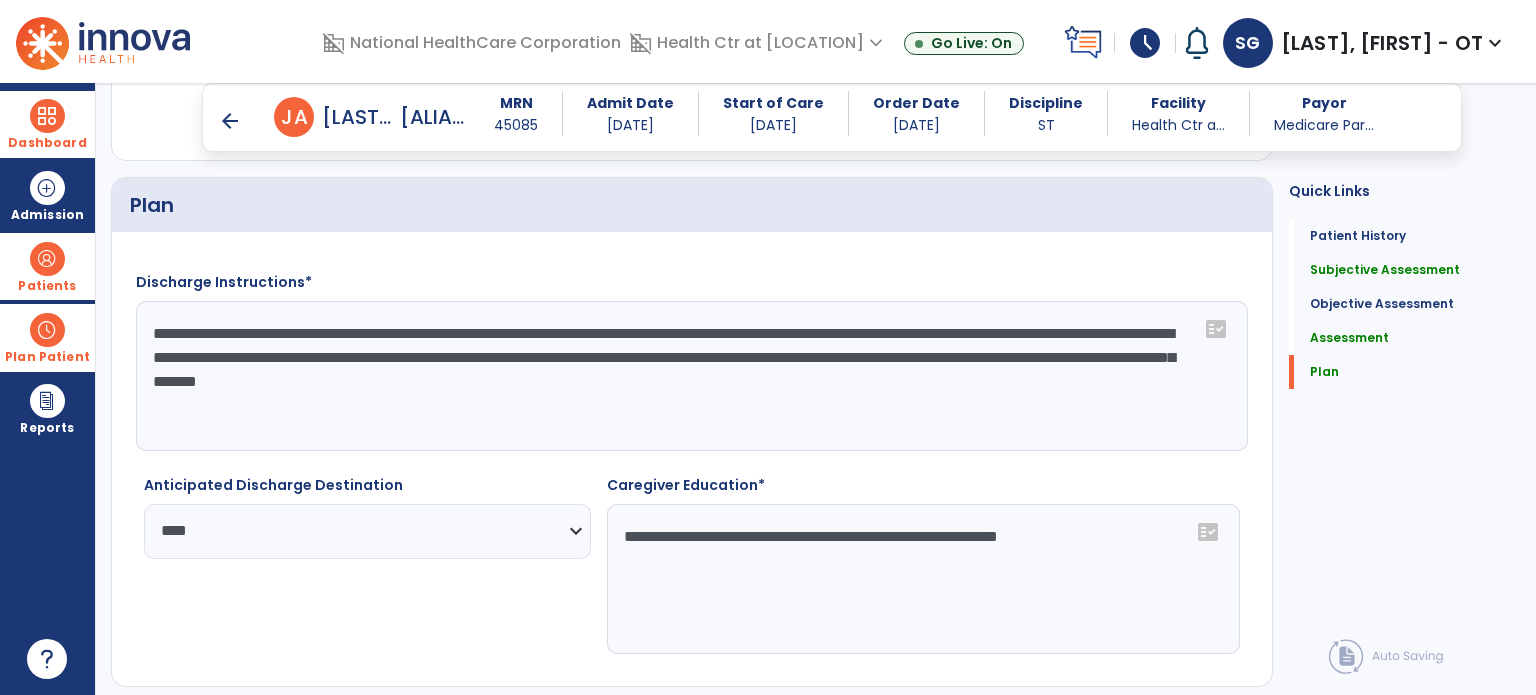 scroll, scrollTop: 2028, scrollLeft: 0, axis: vertical 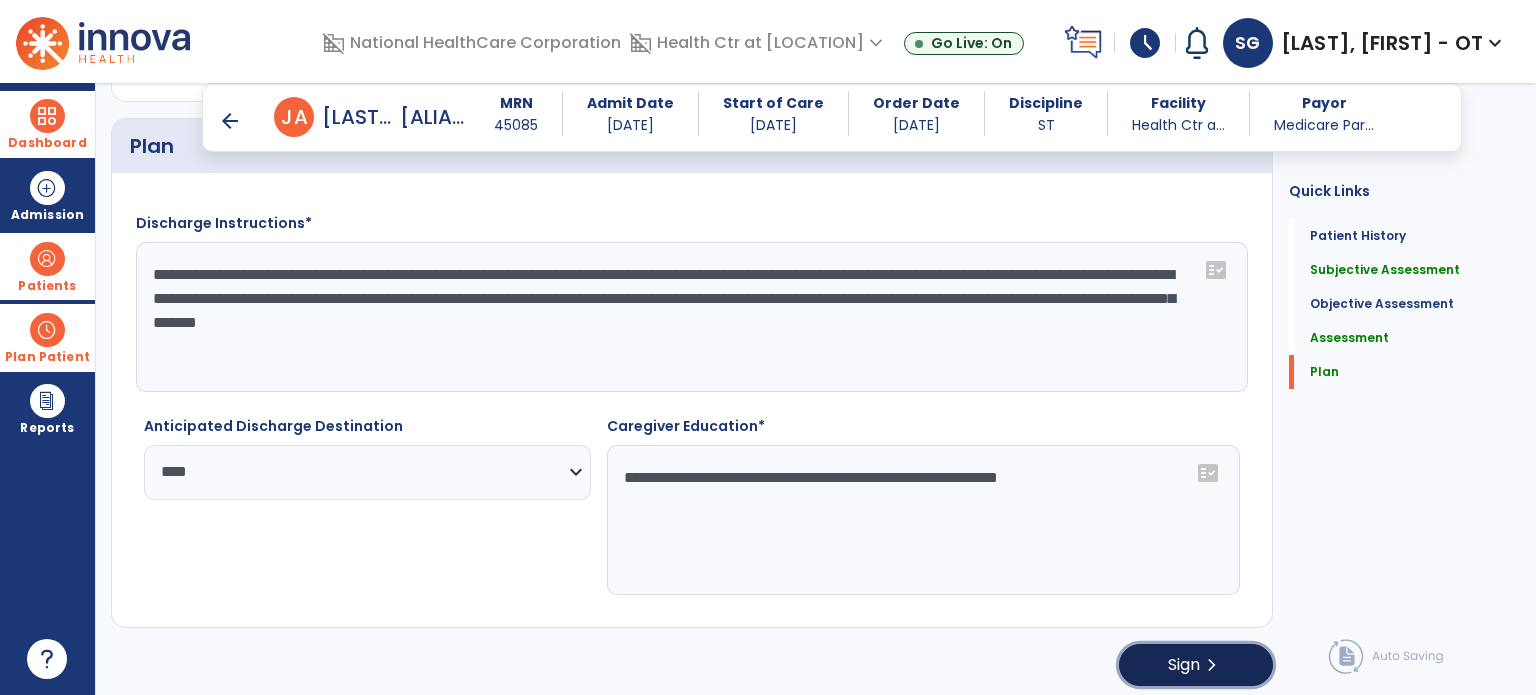 click on "Sign" 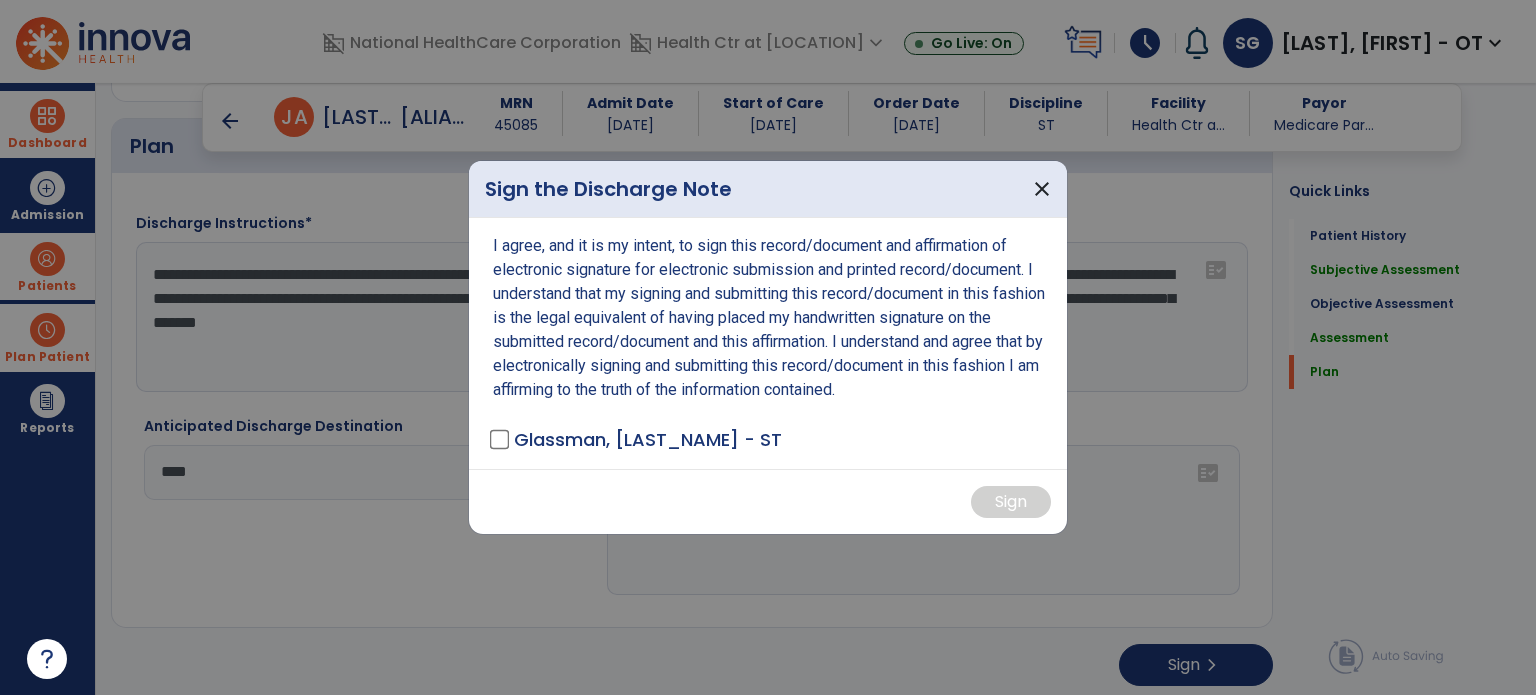 click on "I agree, and it is my intent, to sign this record/document and affirmation of electronic signature for electronic submission and printed record/document. I understand that my signing and submitting this record/document in this fashion is the legal equivalent of having placed my handwritten signature on the submitted record/document and this affirmation. I understand and agree that by electronically signing and submitting this record/document in this fashion I am affirming to the truth of the information contained. [LAST_NAME], [FIRST_NAME]  - ST" at bounding box center [768, 343] 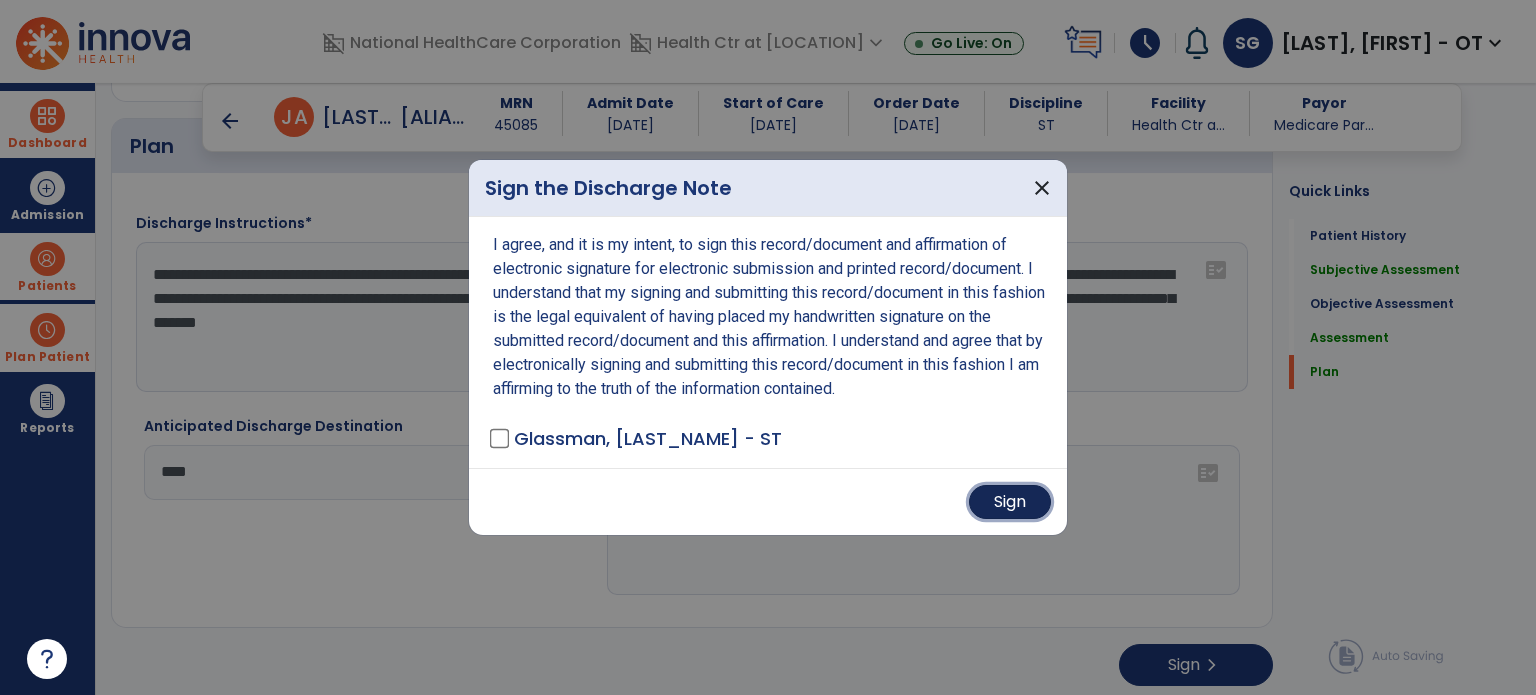 click on "Sign" at bounding box center [1010, 502] 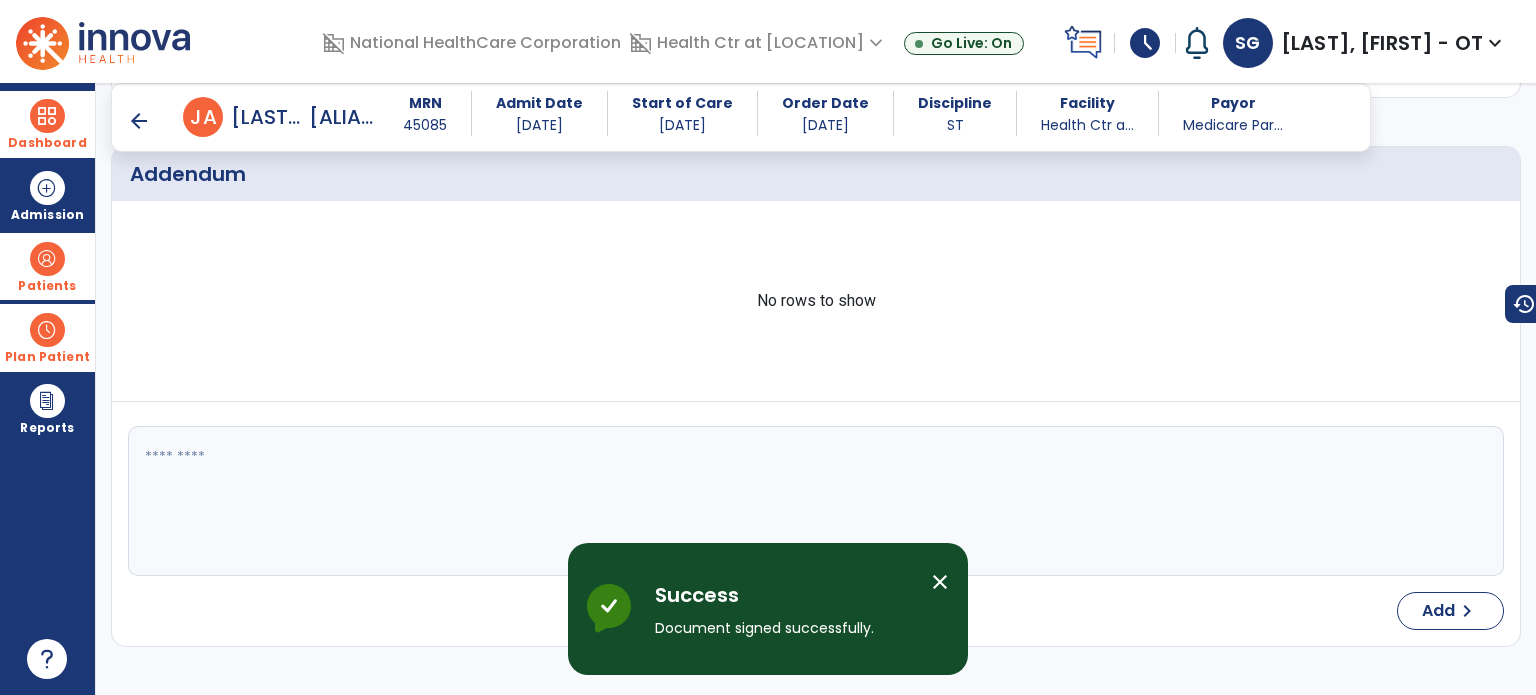 scroll, scrollTop: 0, scrollLeft: 0, axis: both 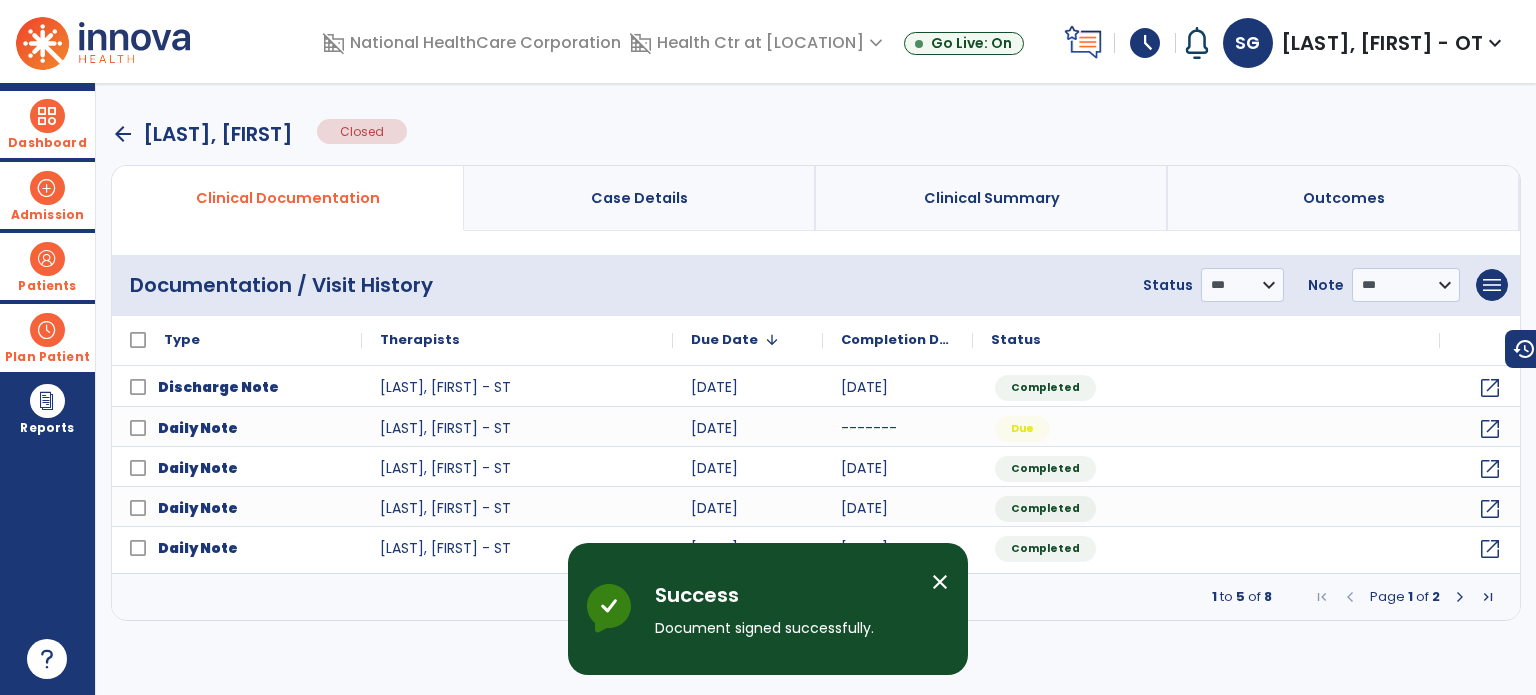 click on "Admission" at bounding box center (47, 195) 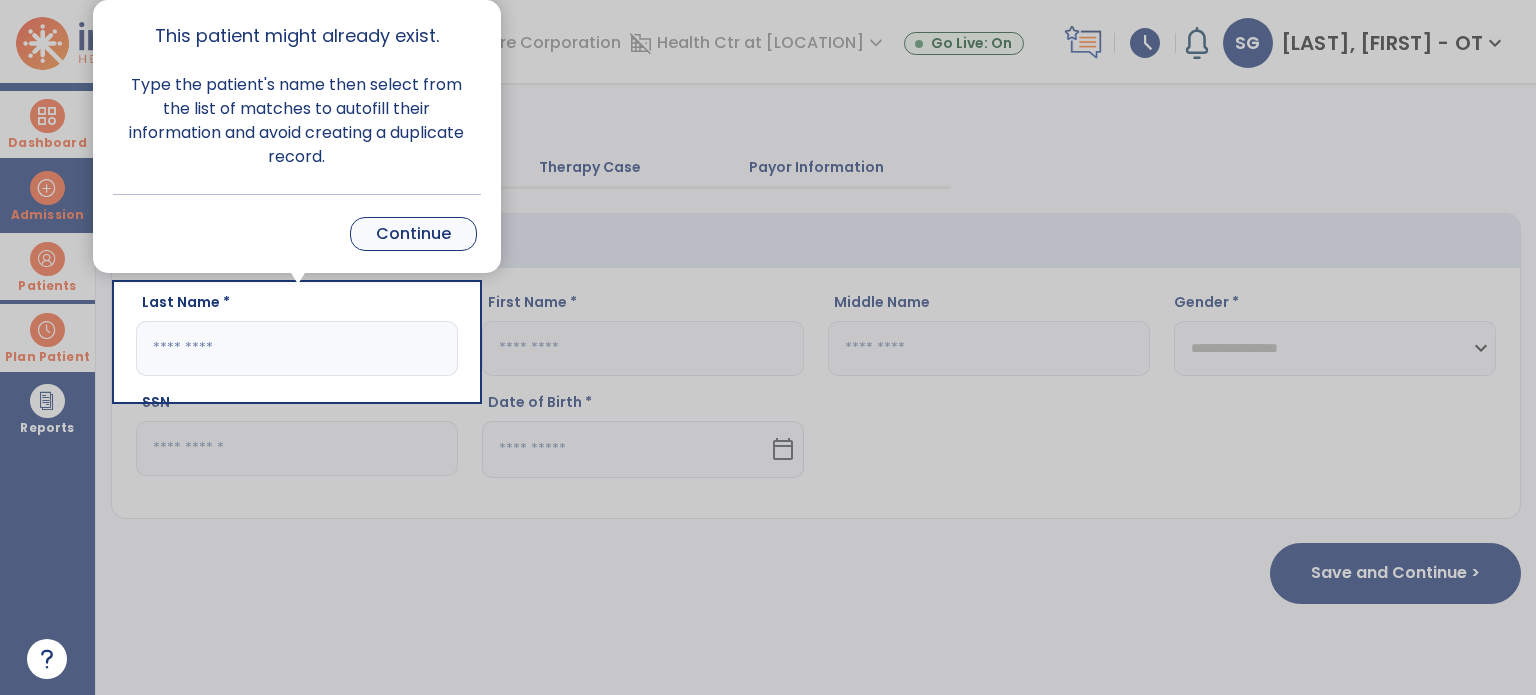 click on "Continue" at bounding box center [413, 234] 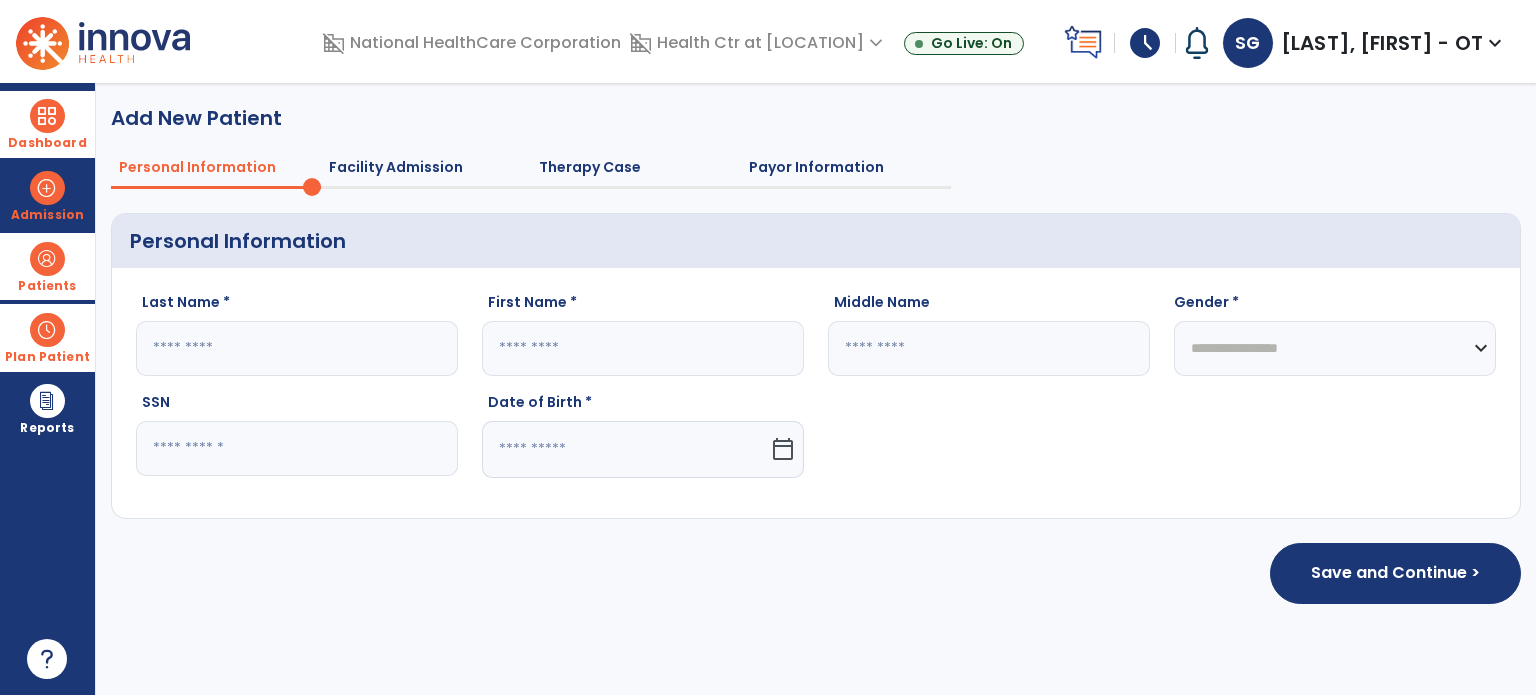 click on "Dashboard" at bounding box center [47, 143] 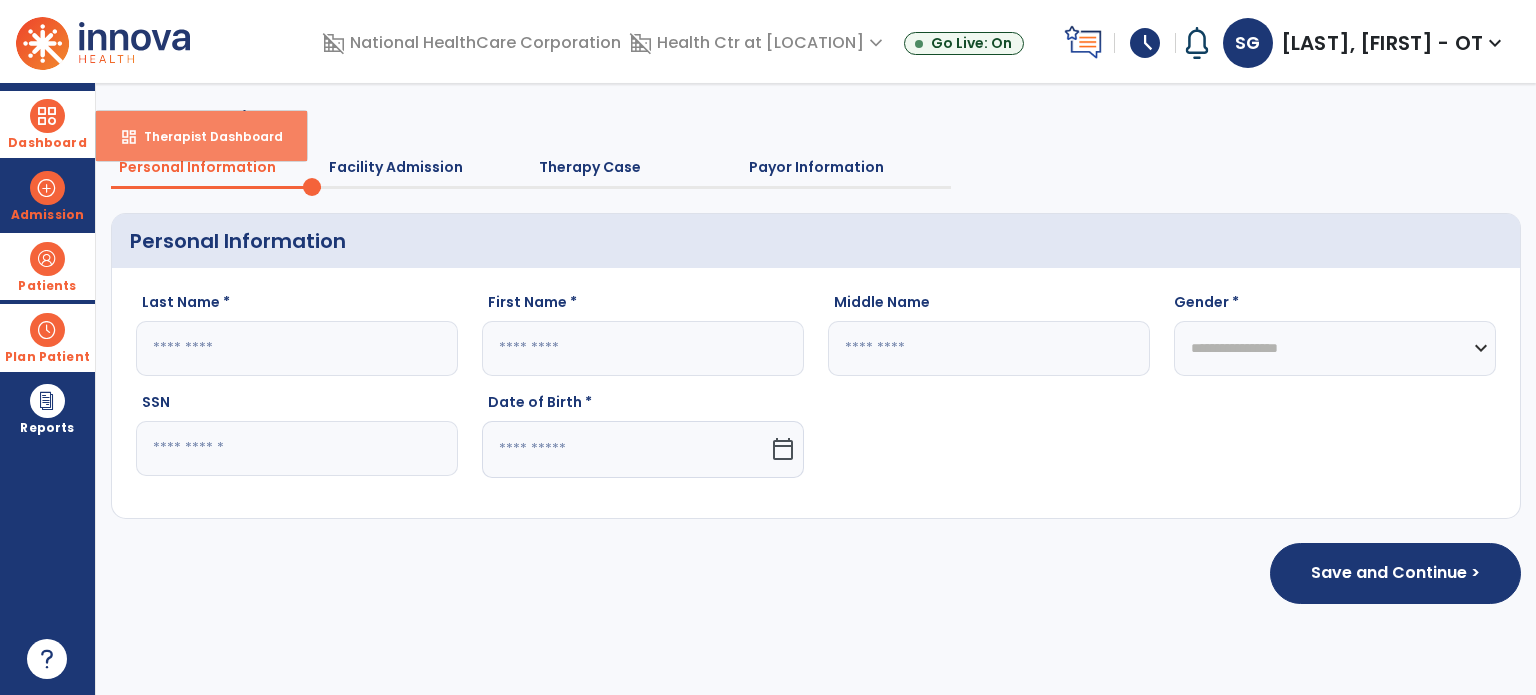 click on "dashboard  Therapist Dashboard" at bounding box center (201, 136) 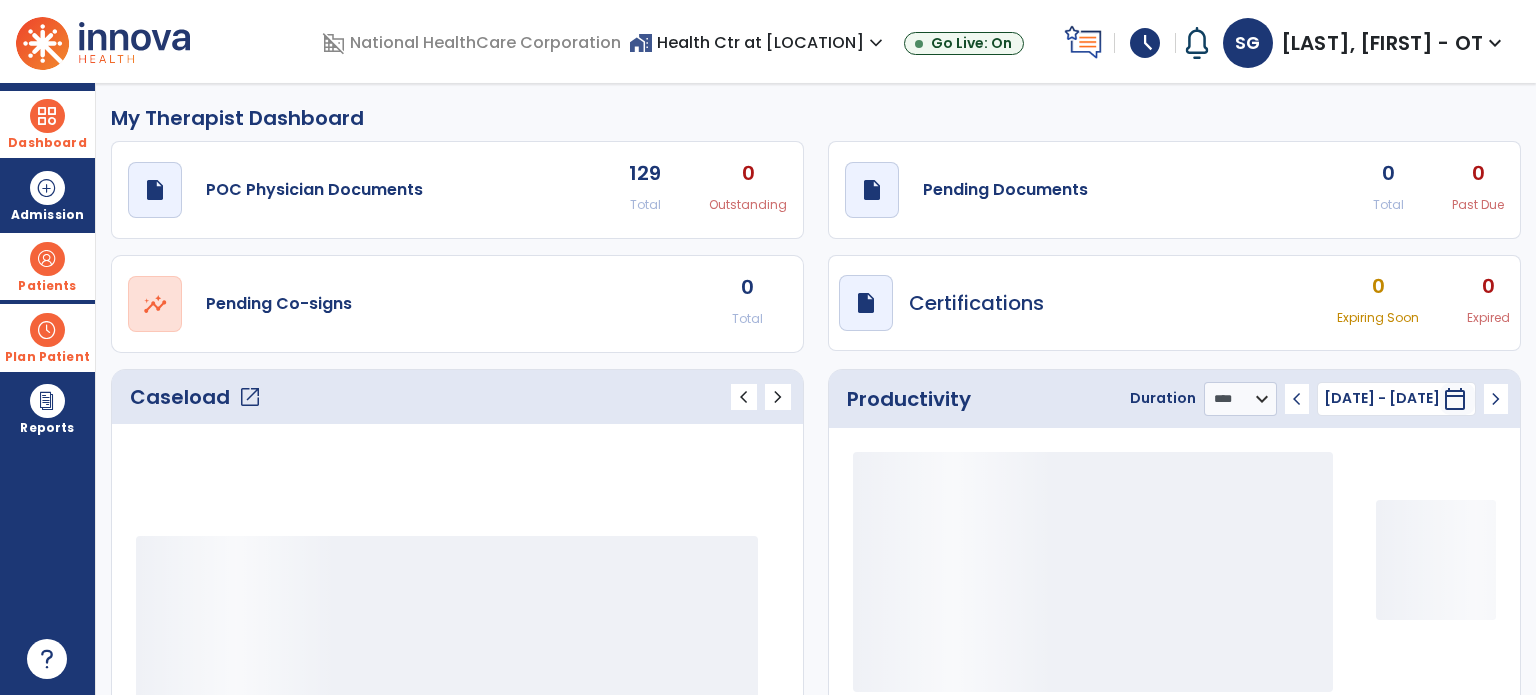 click on "draft   open_in_new  POC Physician Documents 129 Total 0 Outstanding  draft   open_in_new  Pending Documents 0 Total 0 Past Due  open_in_new  Pending Co-signs 0 Total  draft   open_in_new  Certifications 0 Expiring Soon 0 Expired" 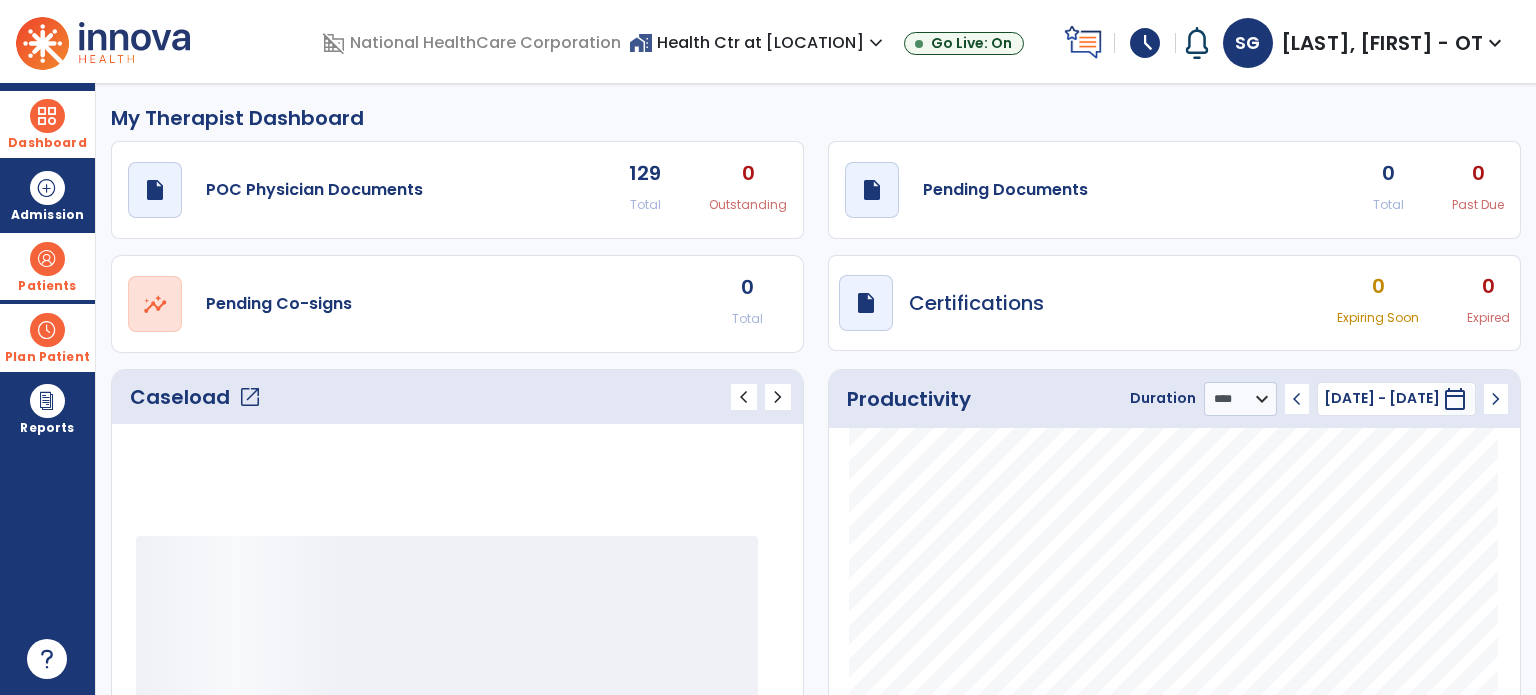 click on "draft   open_in_new  Pending Documents 0 Total 0 Past Due" 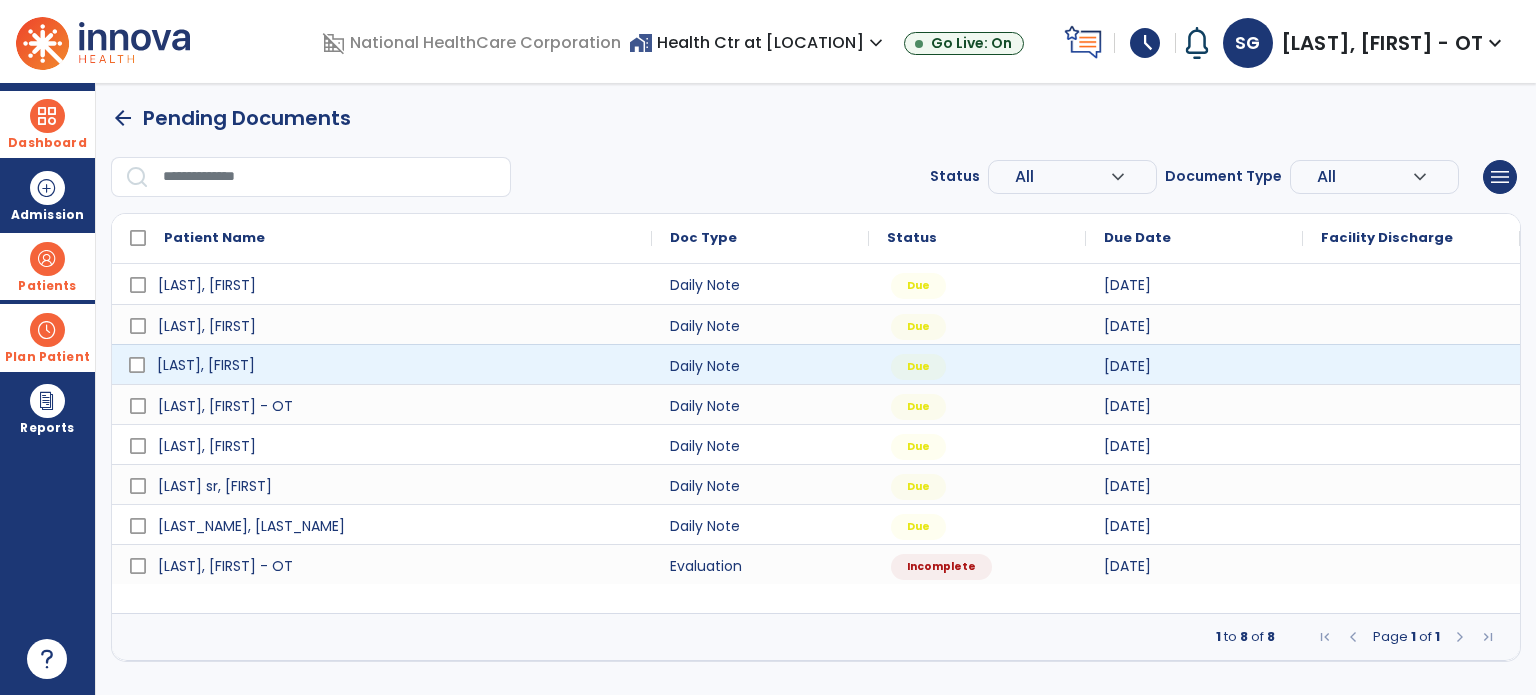 click on "[LAST], [FIRST]" at bounding box center [396, 365] 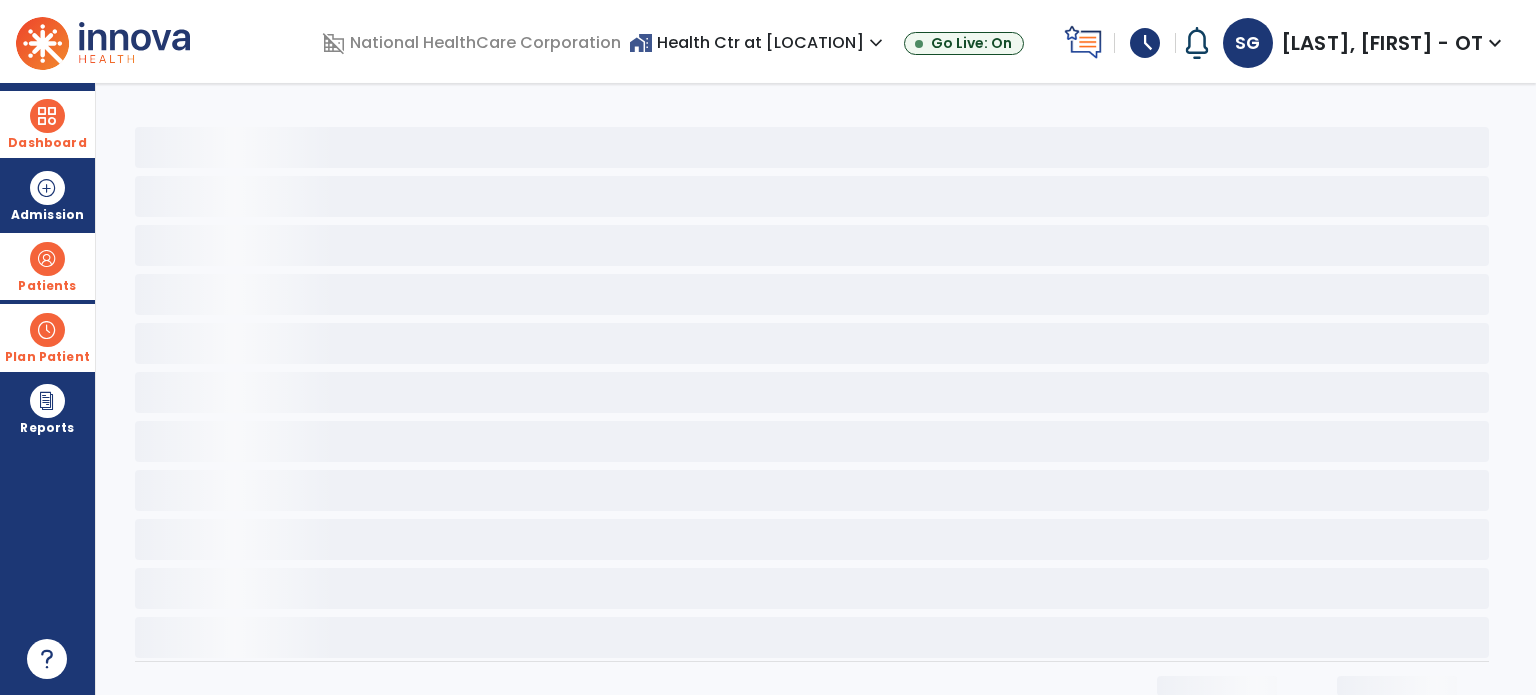 click on "schedule" at bounding box center (1145, 43) 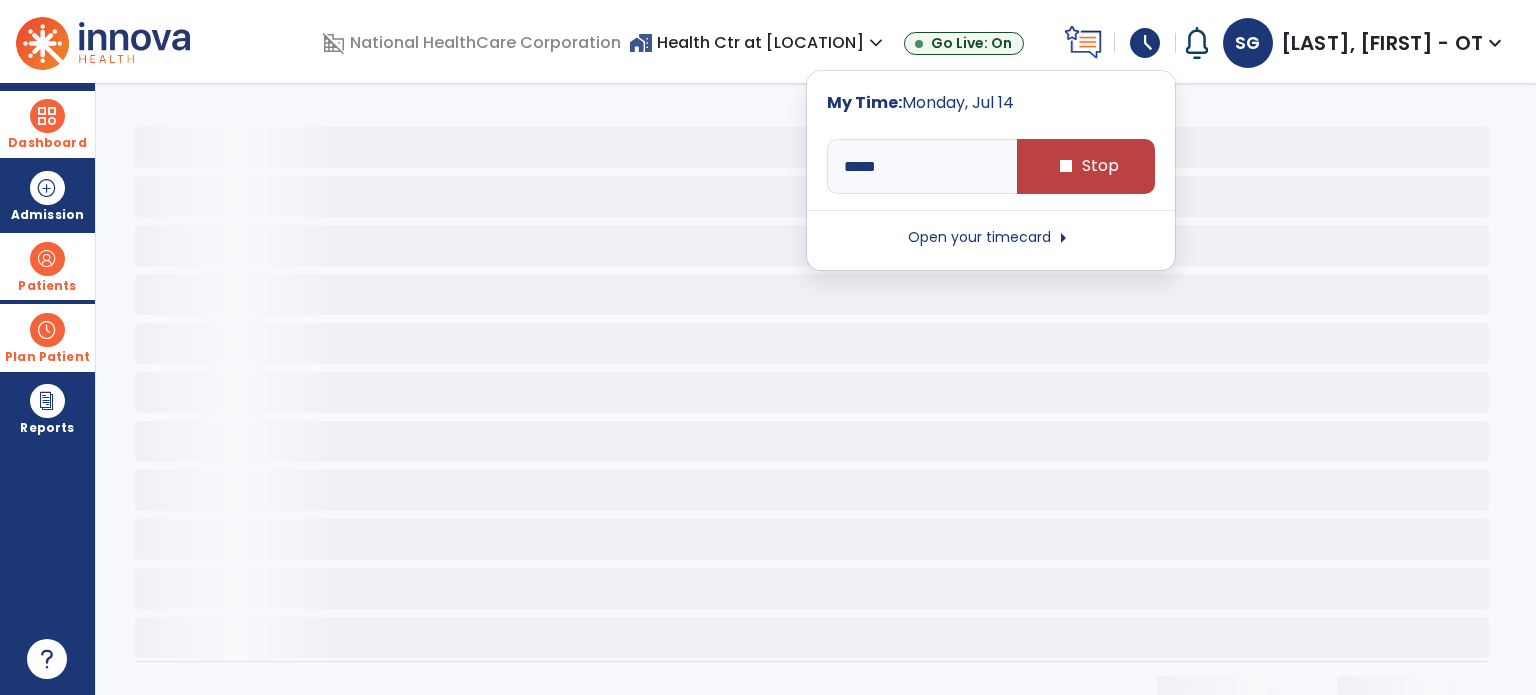 click on "schedule" at bounding box center [1145, 43] 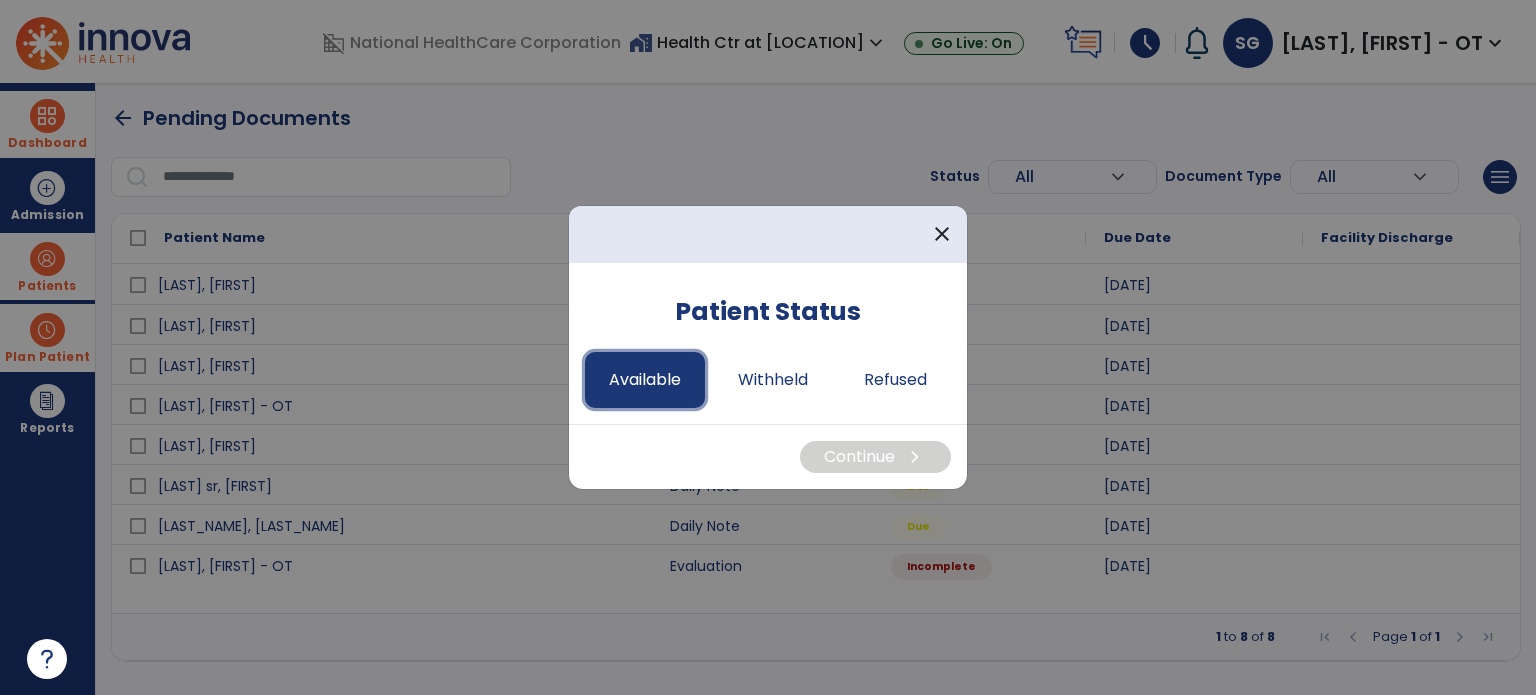 click on "Available" at bounding box center (645, 380) 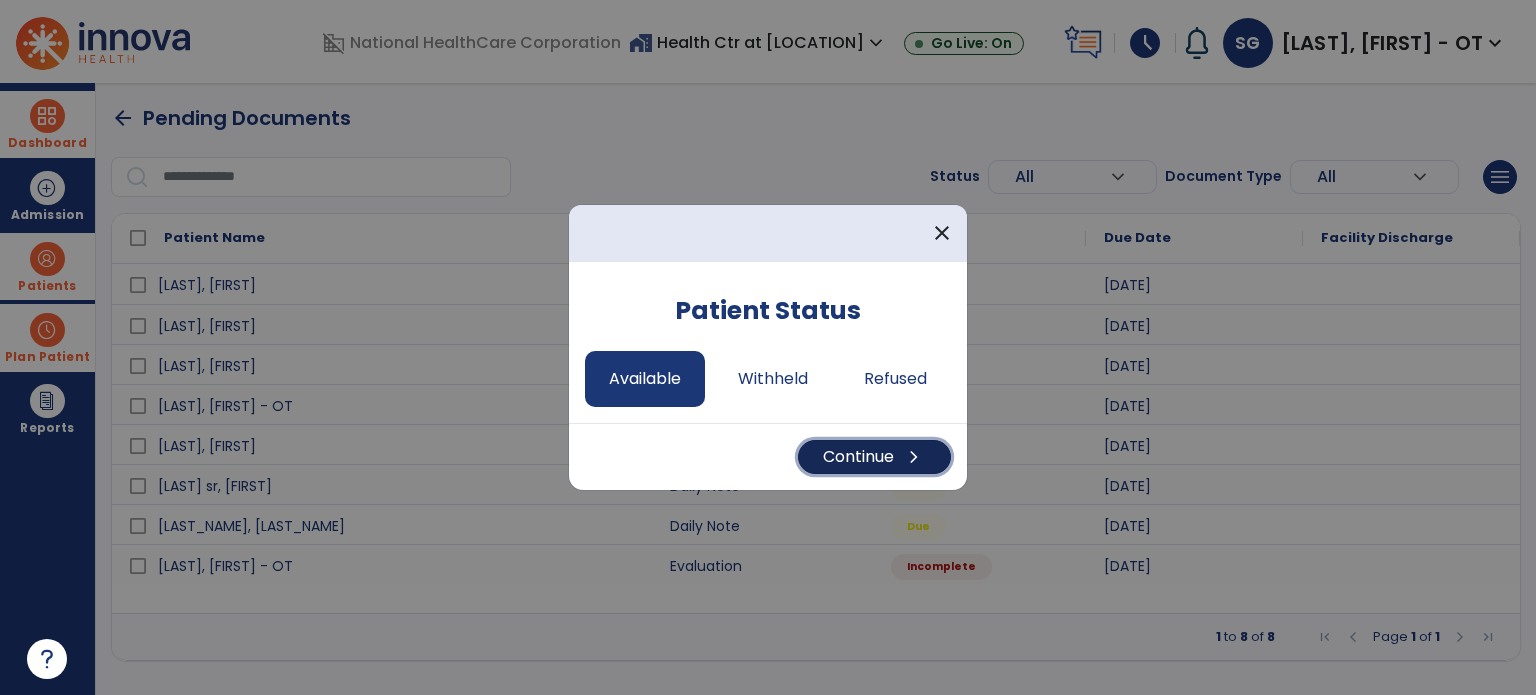 click on "Continue   chevron_right" at bounding box center (874, 457) 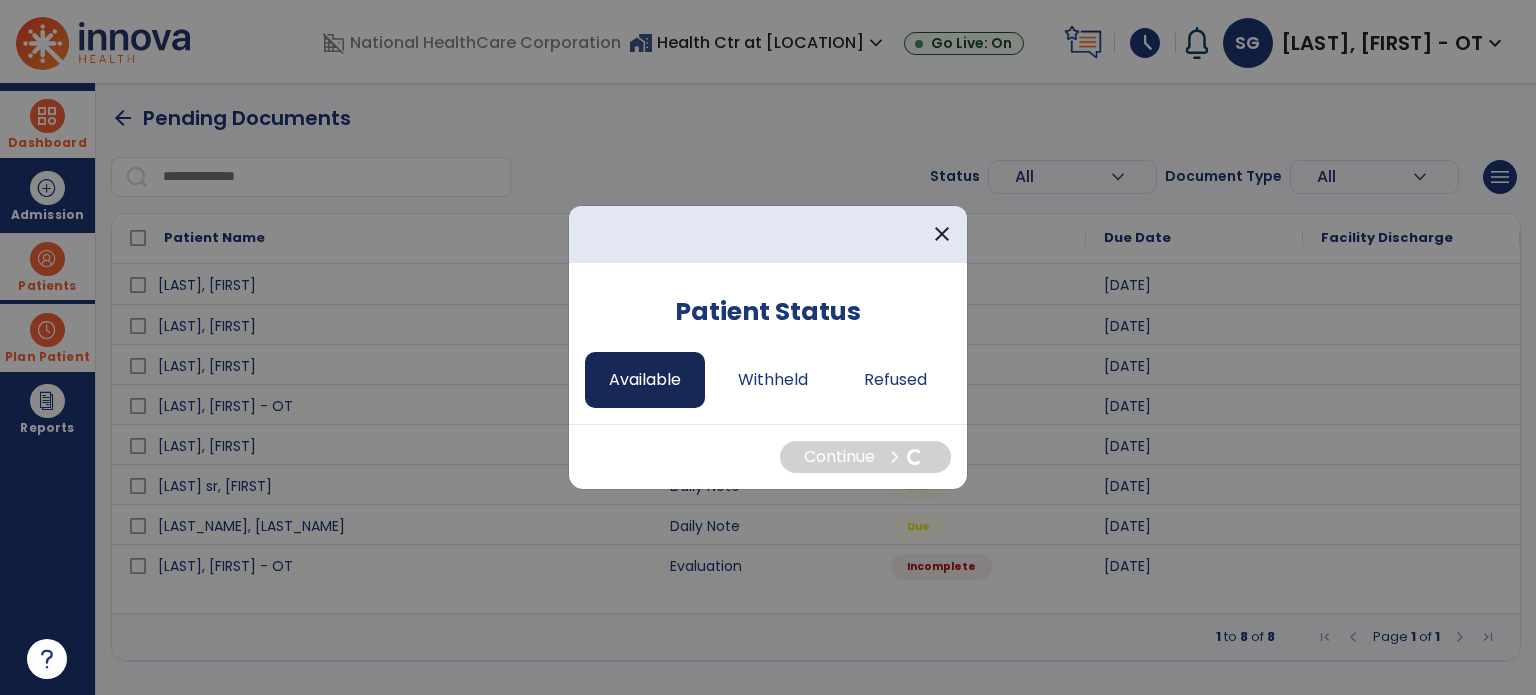 select on "*" 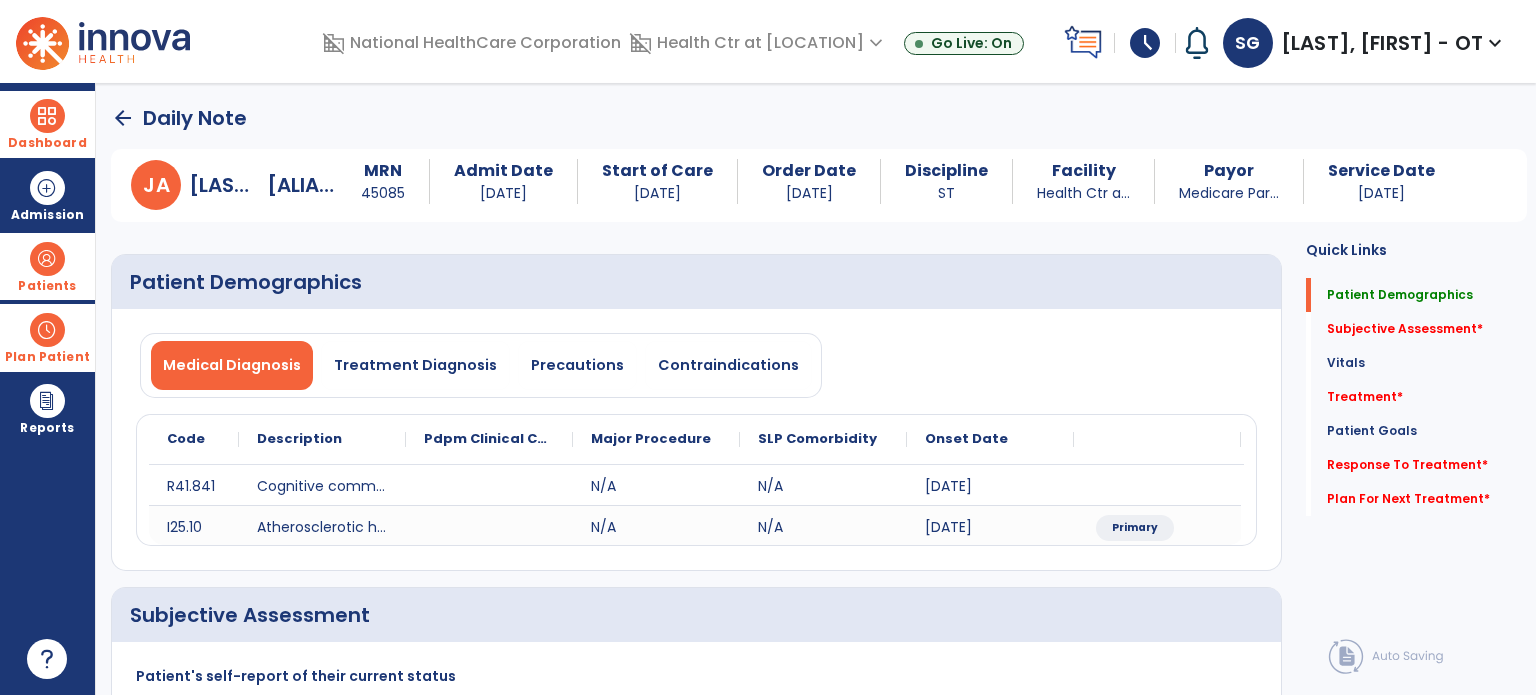 scroll, scrollTop: 424, scrollLeft: 0, axis: vertical 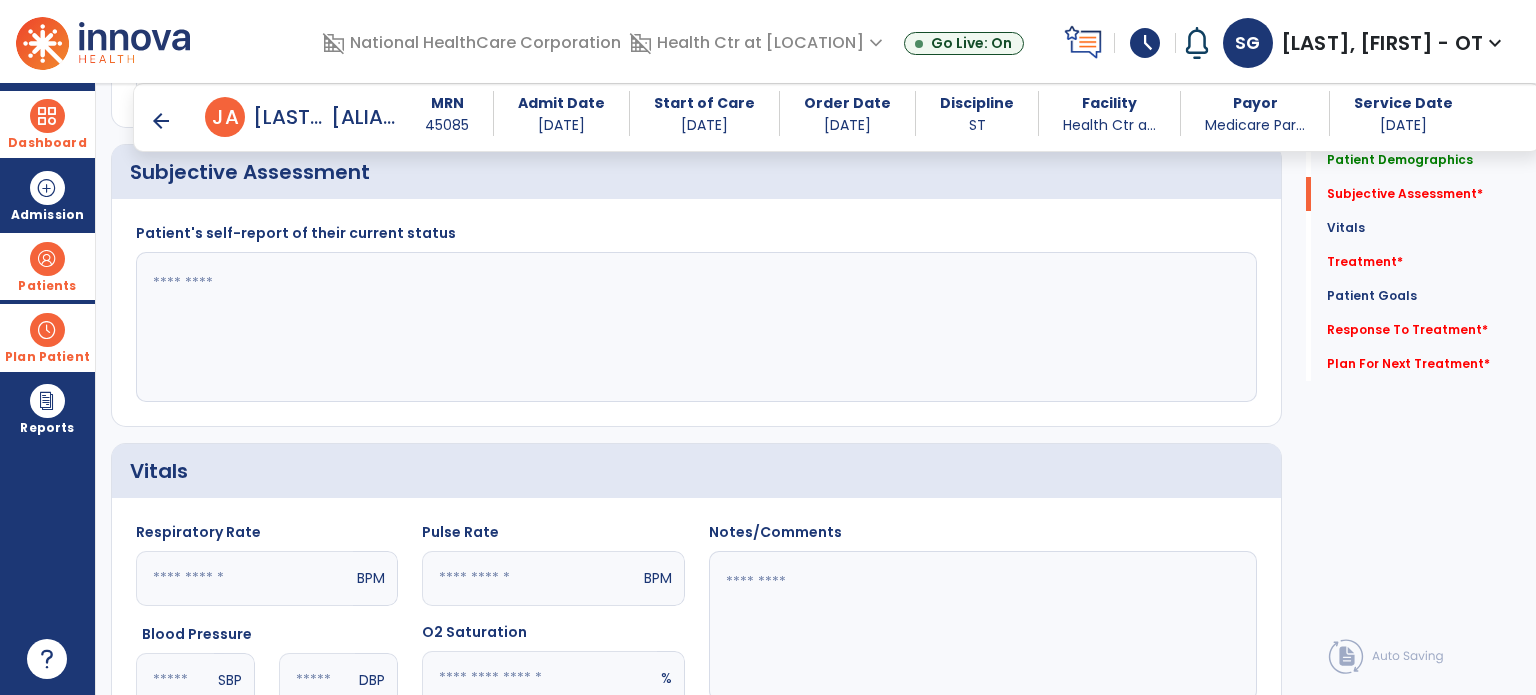 click 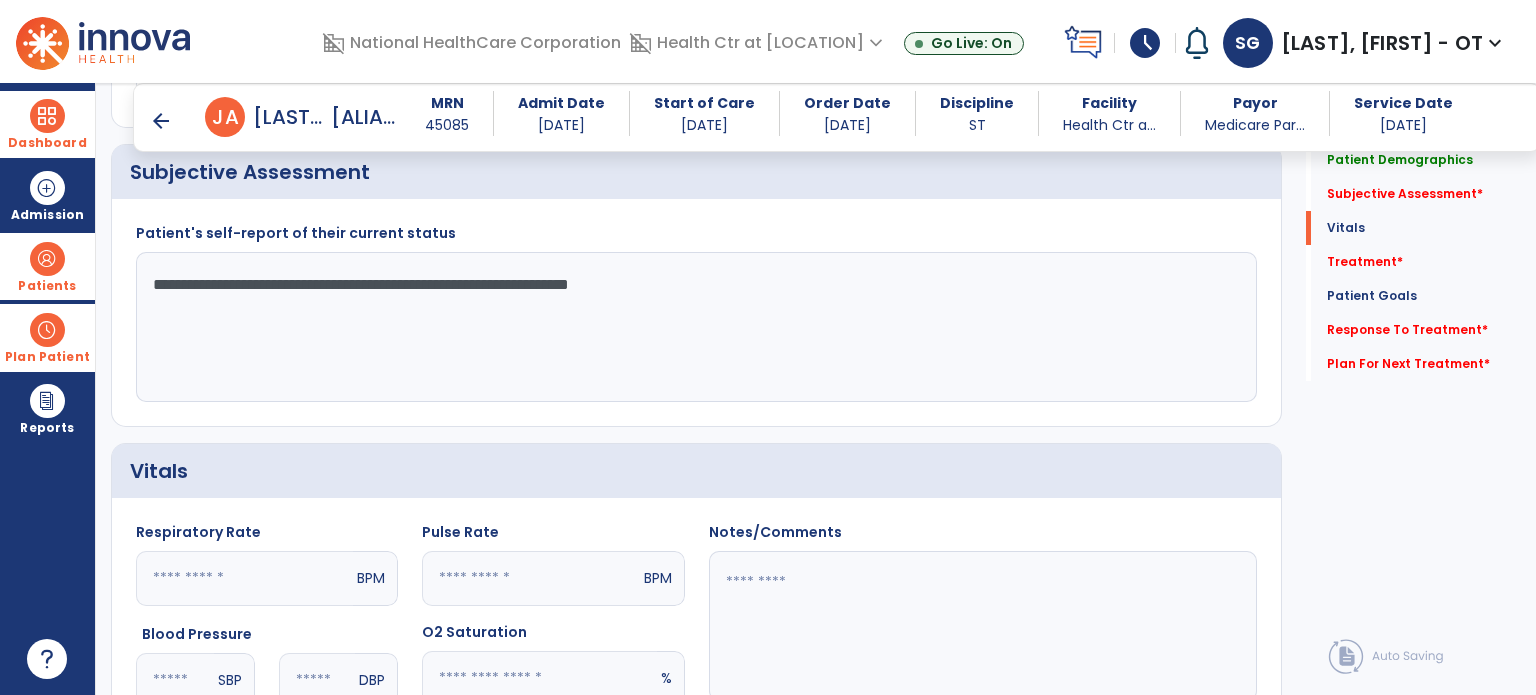 scroll, scrollTop: 1094, scrollLeft: 0, axis: vertical 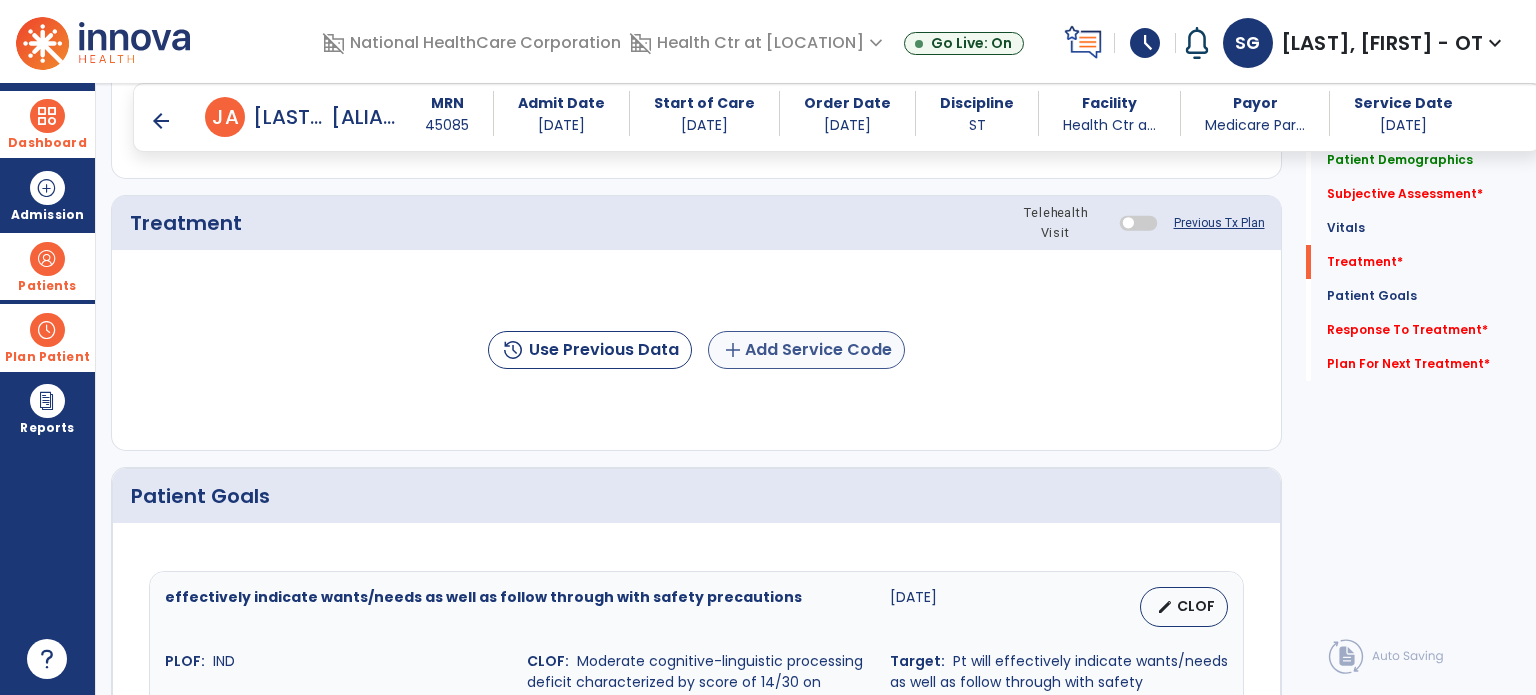 type on "**********" 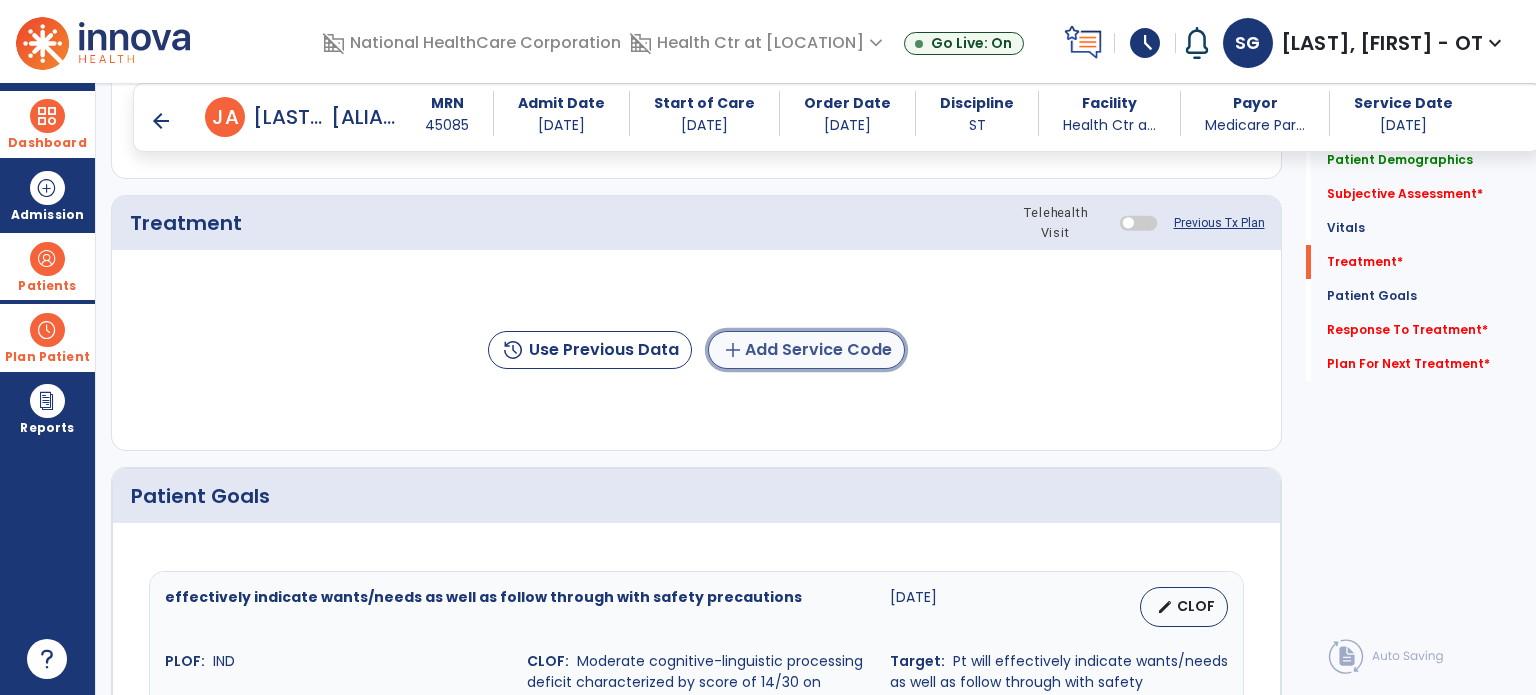 click on "add" 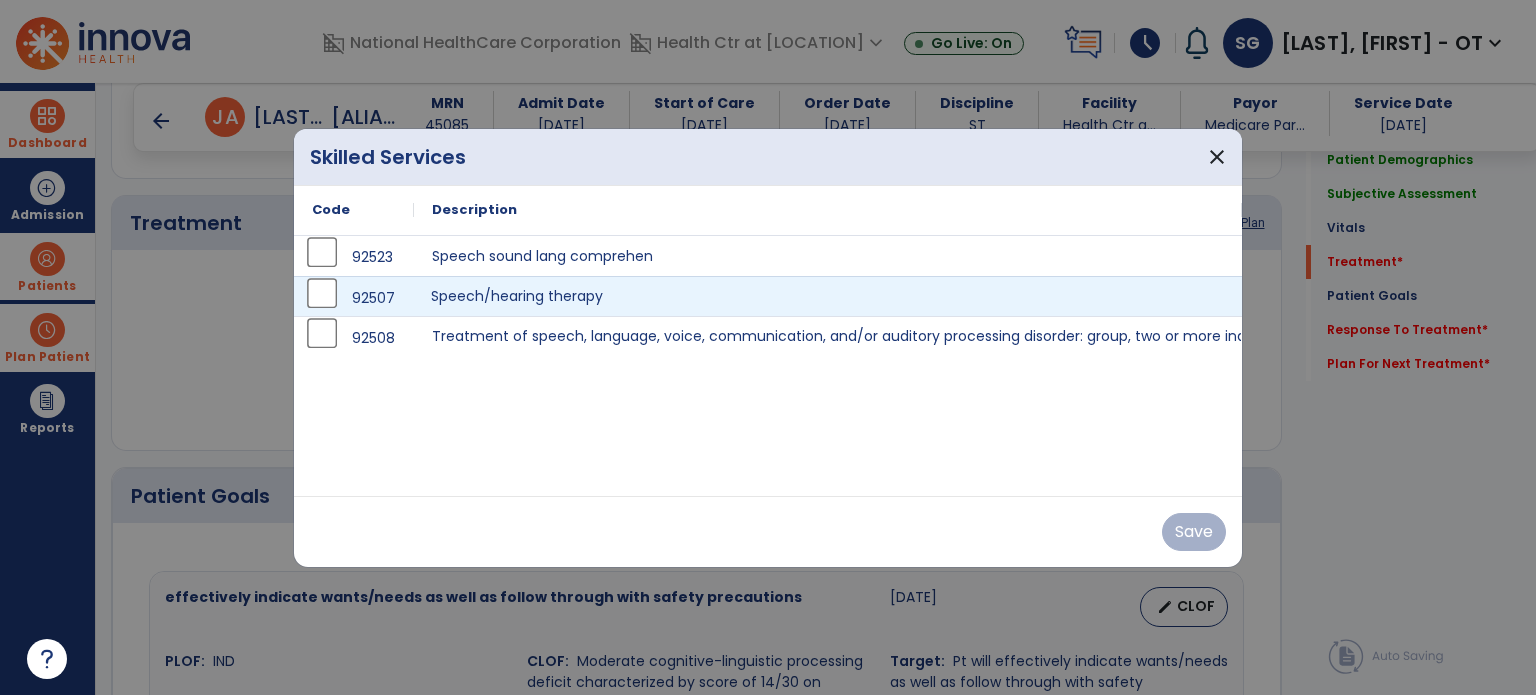 click on "Speech/hearing therapy" at bounding box center (828, 296) 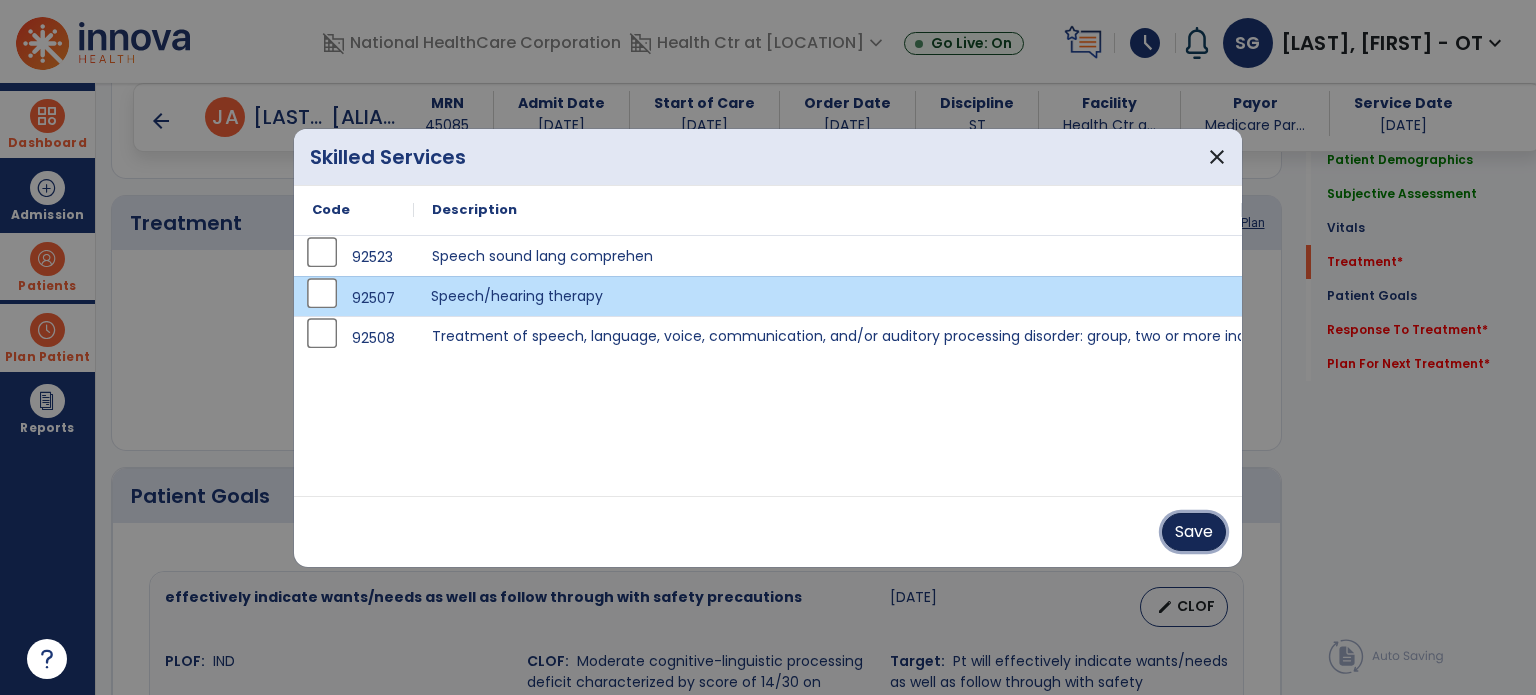 click on "Save" at bounding box center [1194, 532] 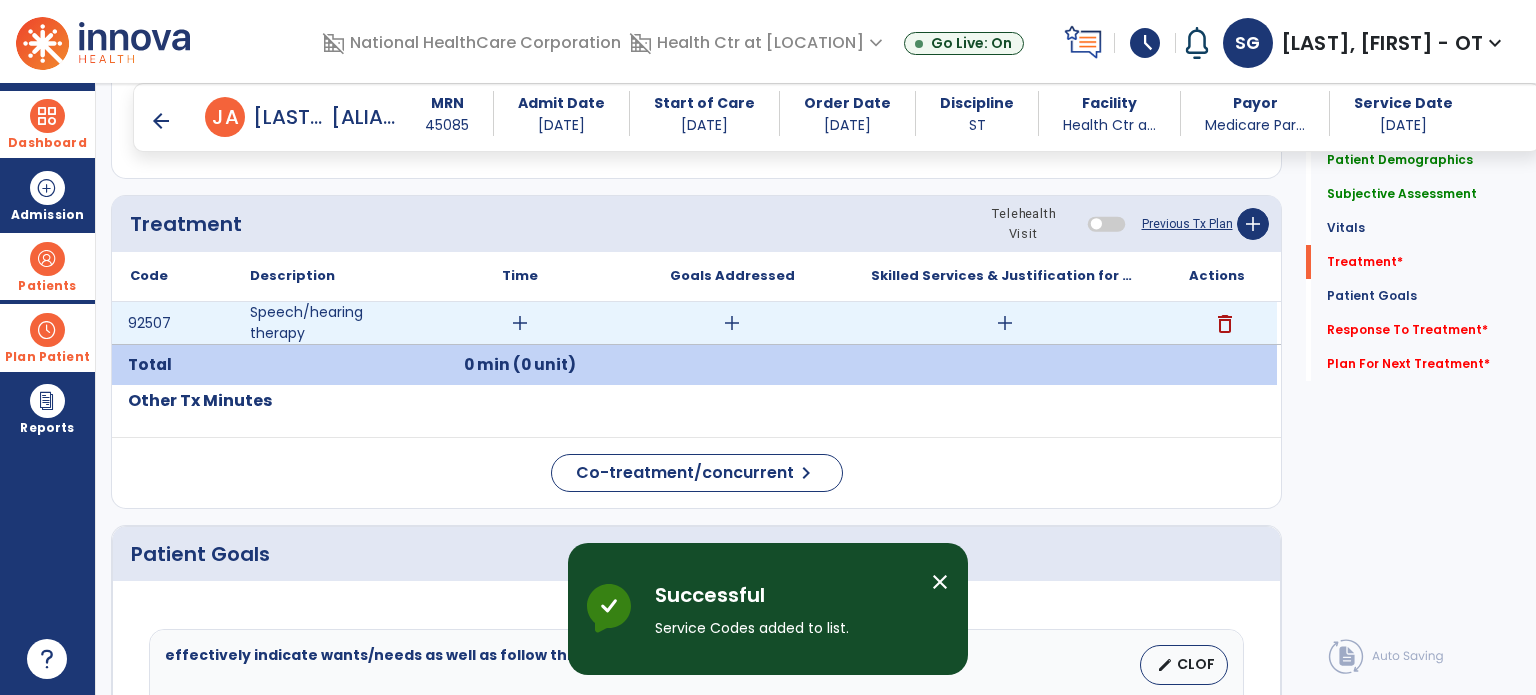 click on "add" at bounding box center (520, 323) 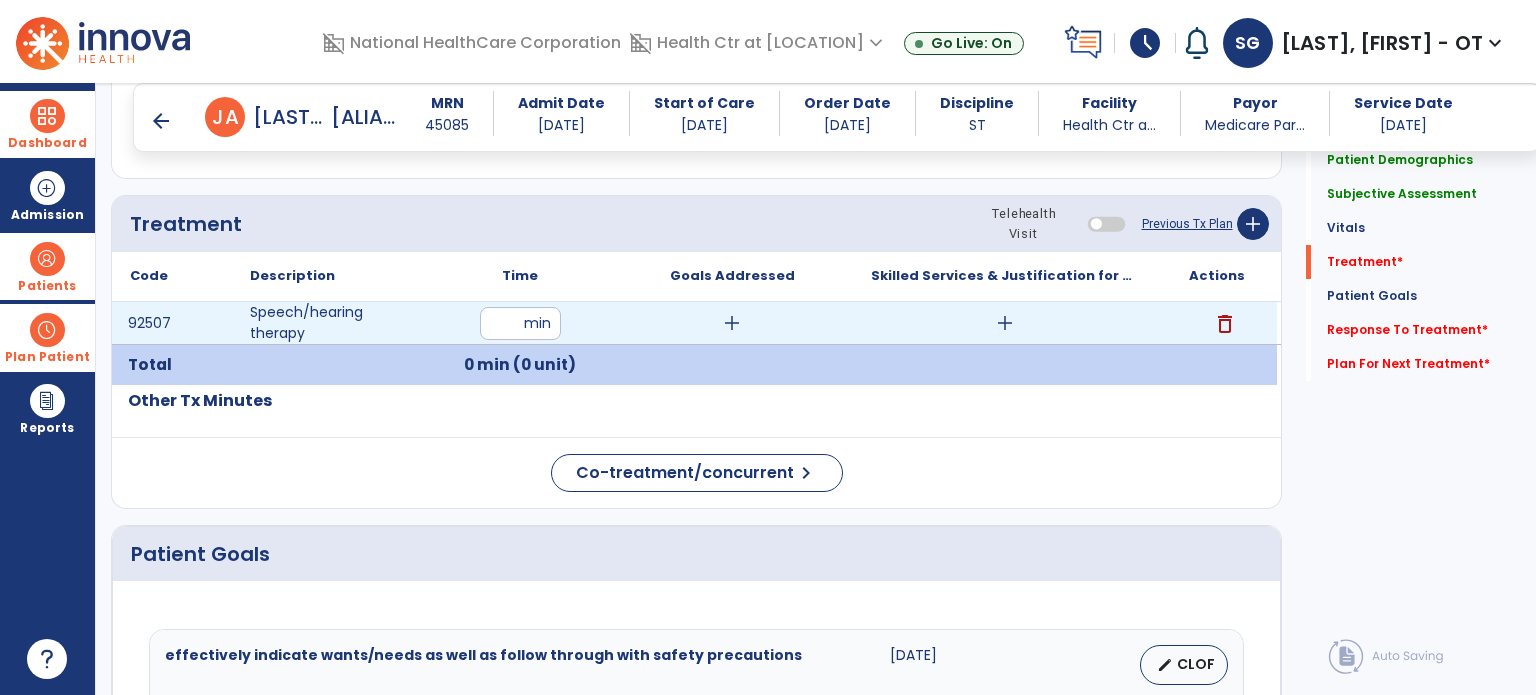 type on "**" 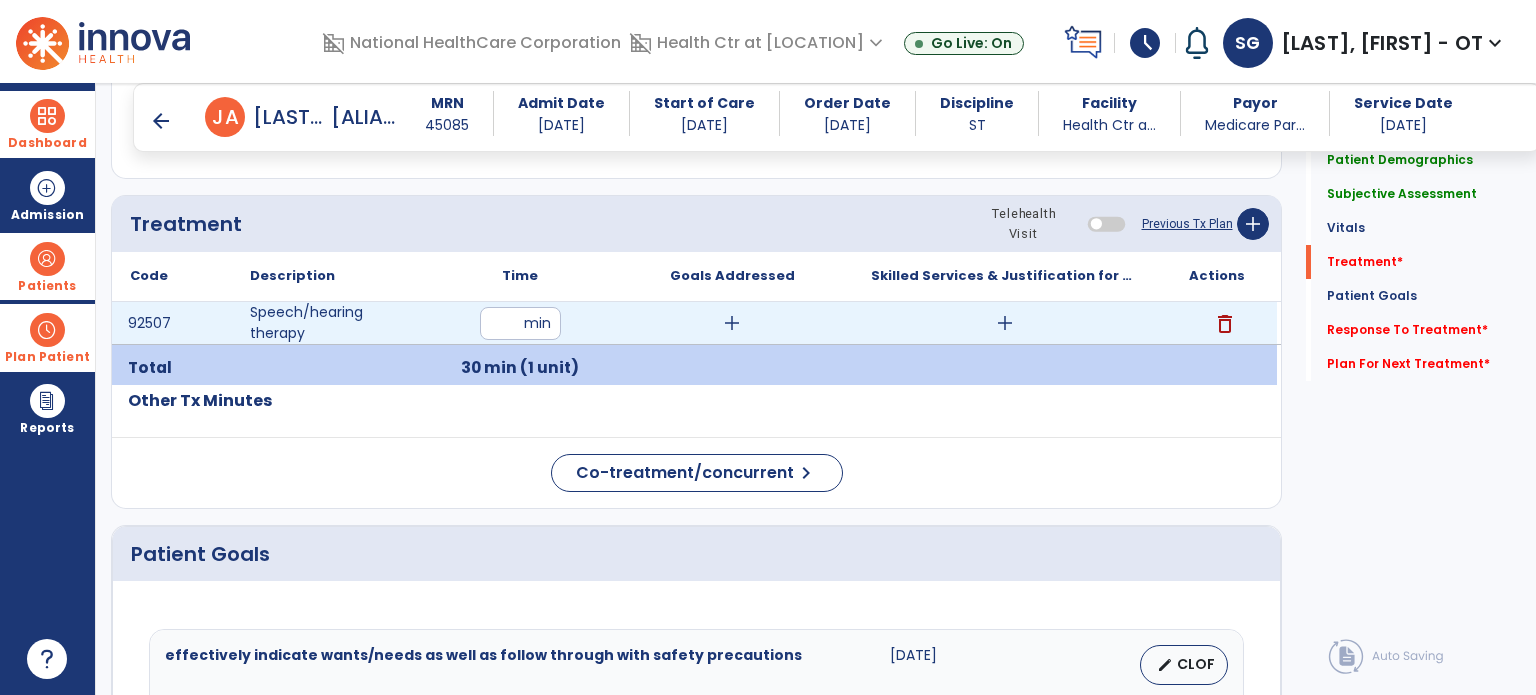 click on "add" at bounding box center [1005, 323] 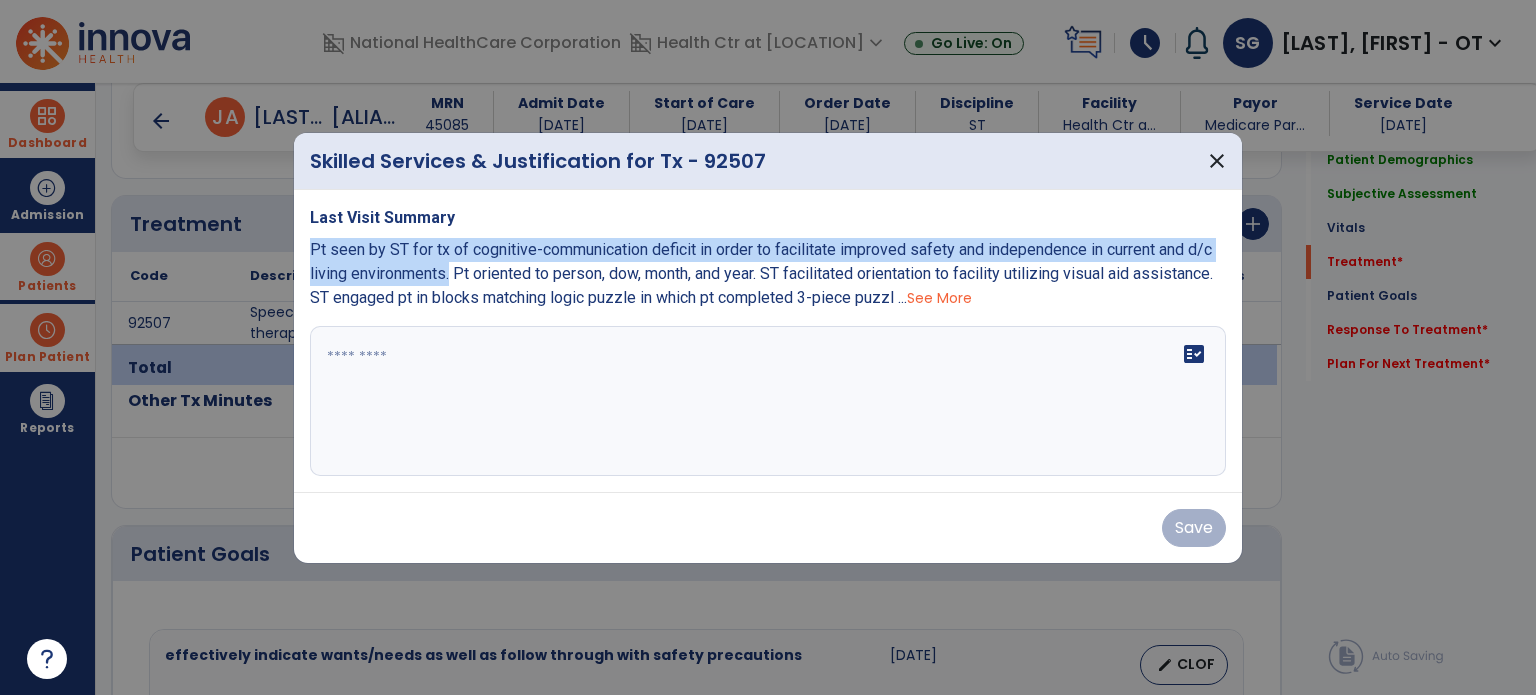 drag, startPoint x: 452, startPoint y: 271, endPoint x: 307, endPoint y: 241, distance: 148.07092 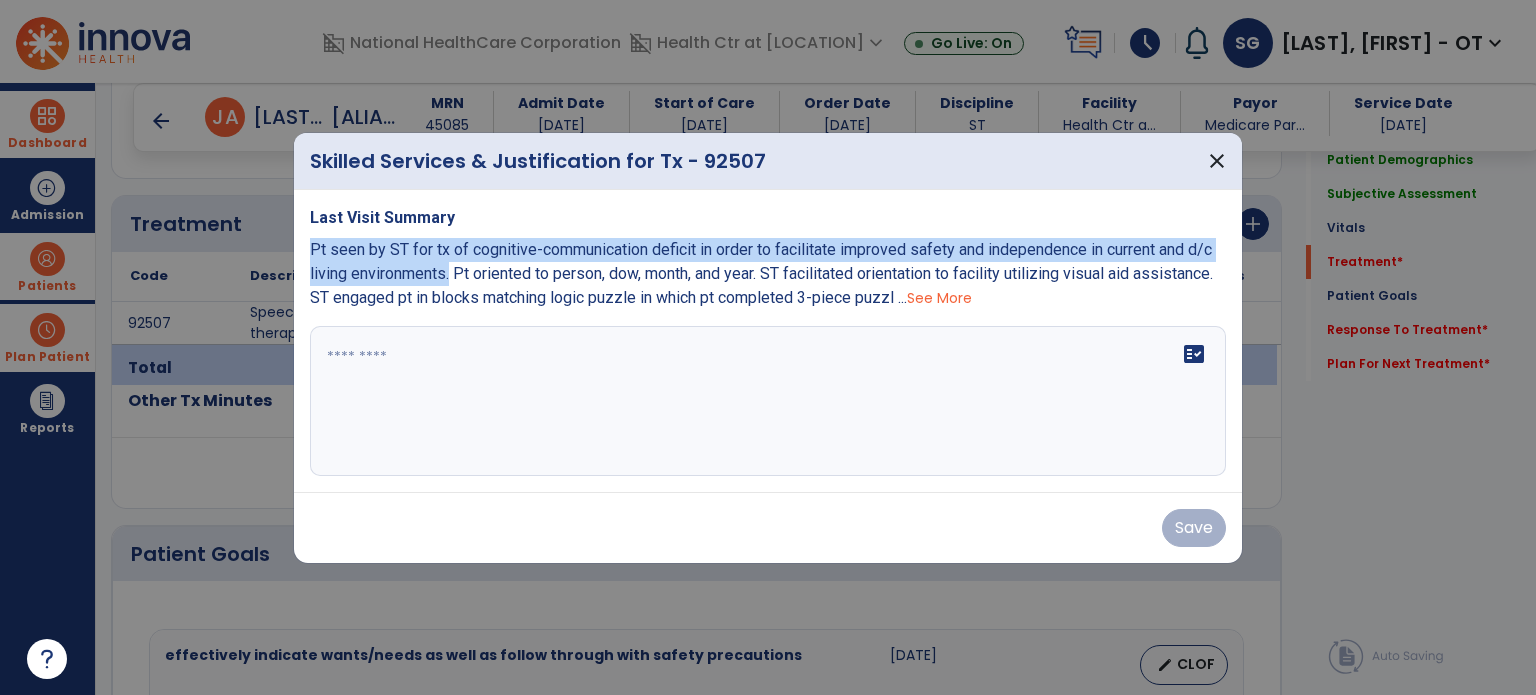 click on "Last Visit Summary Pt seen by ST for tx of cognitive-communication deficit in order to facilitate improved safety and independence in current and d/c living environments. Pt oriented to person, dow, month, and year. ST facilitated orientation to facility utilizing visual aid assistance. ST engaged pt in blocks matching logic puzzle in which pt completed 3-piece puzzl ...  See More   fact_check" at bounding box center [768, 341] 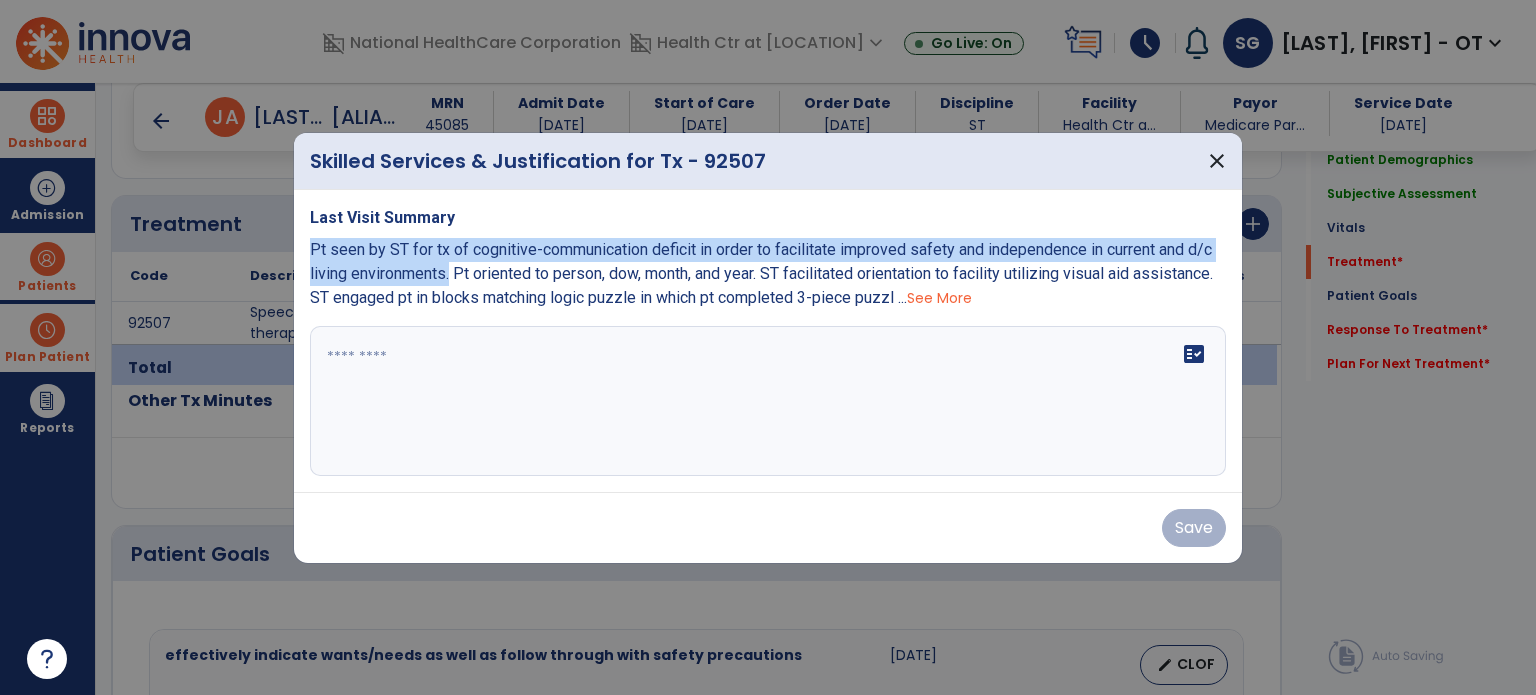 copy on "Pt seen by ST for tx of cognitive-communication deficit in order to facilitate improved safety and independence in current and d/c living environments." 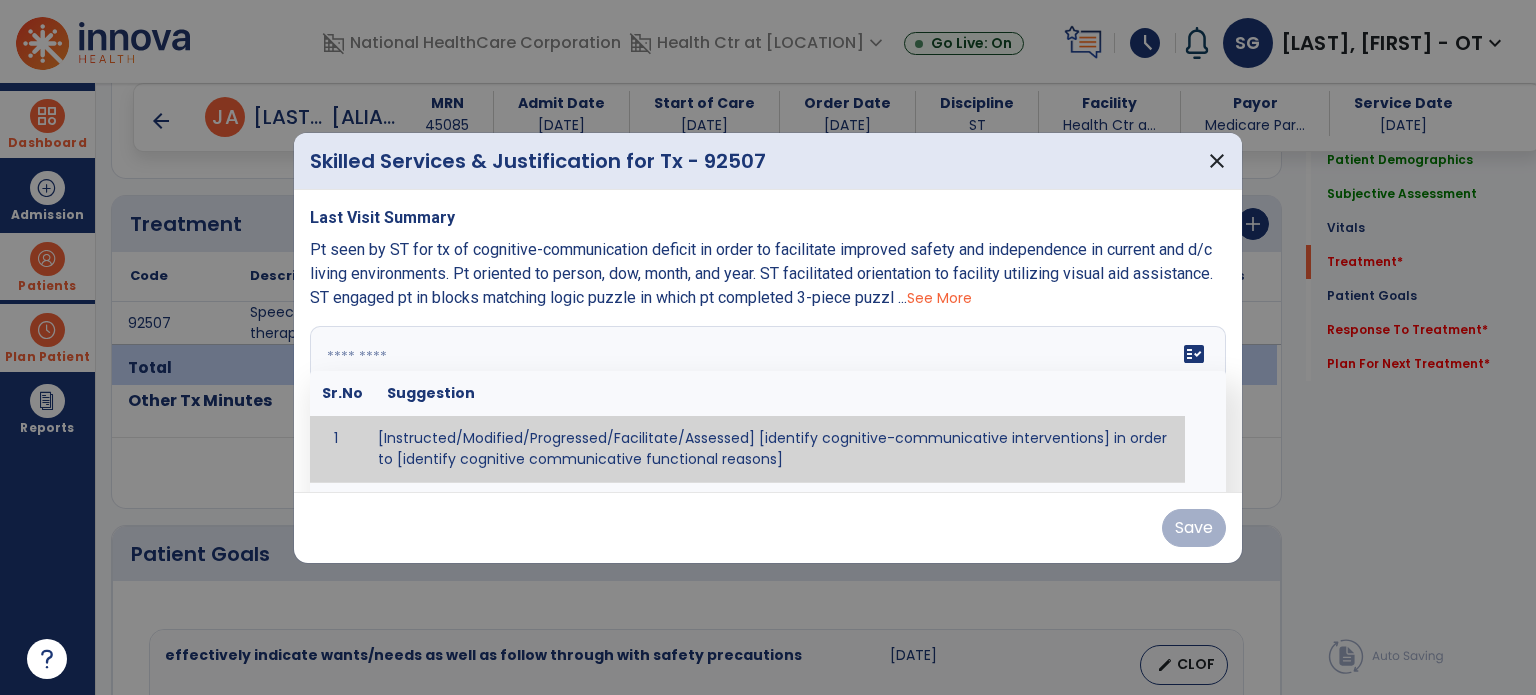 paste on "**********" 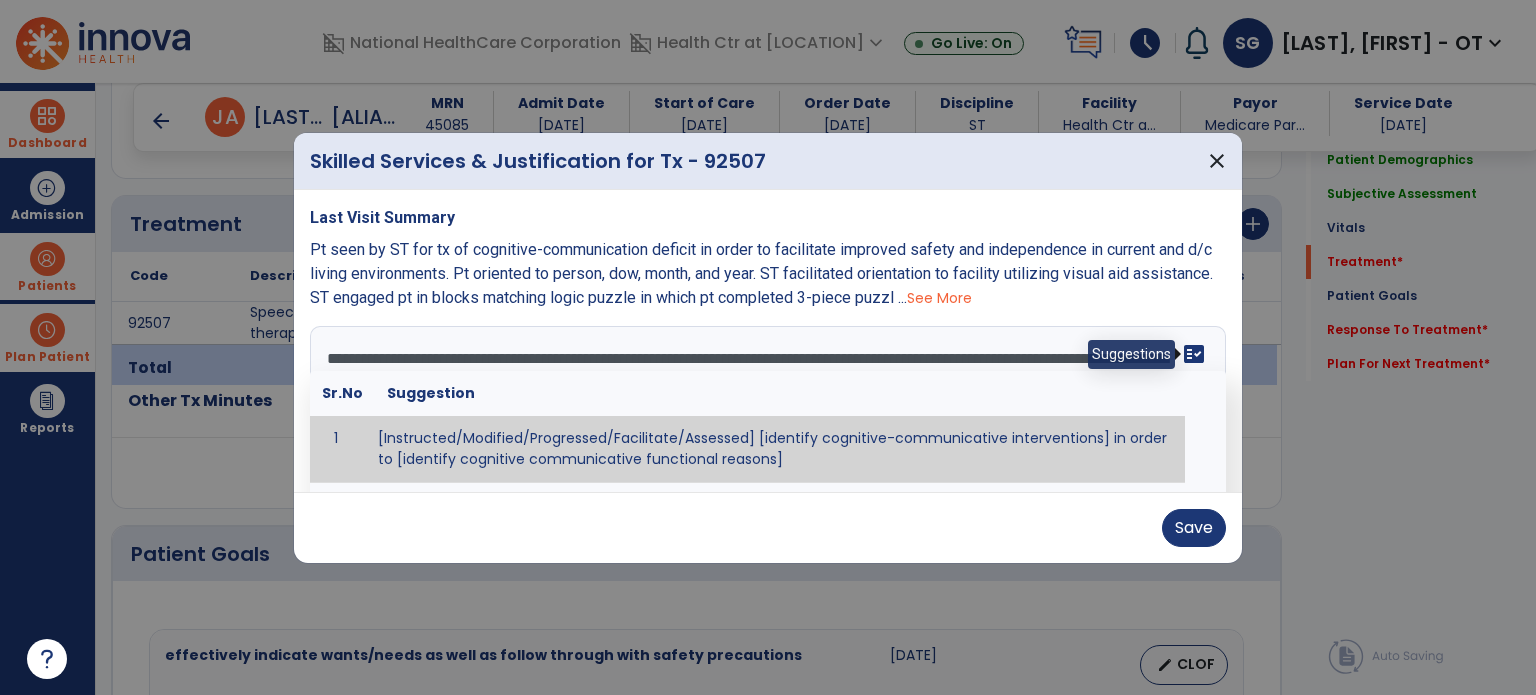 click on "fact_check" at bounding box center (1194, 354) 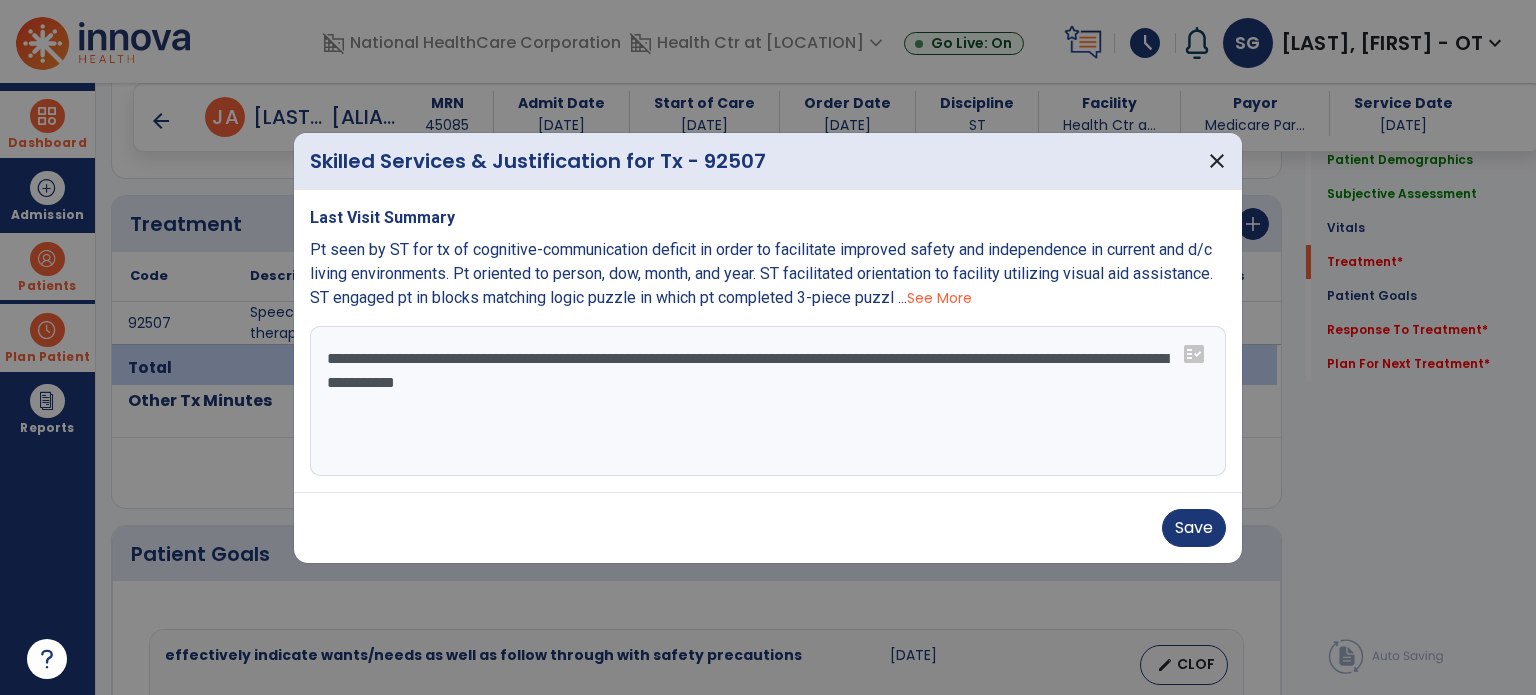 click on "**********" at bounding box center [768, 401] 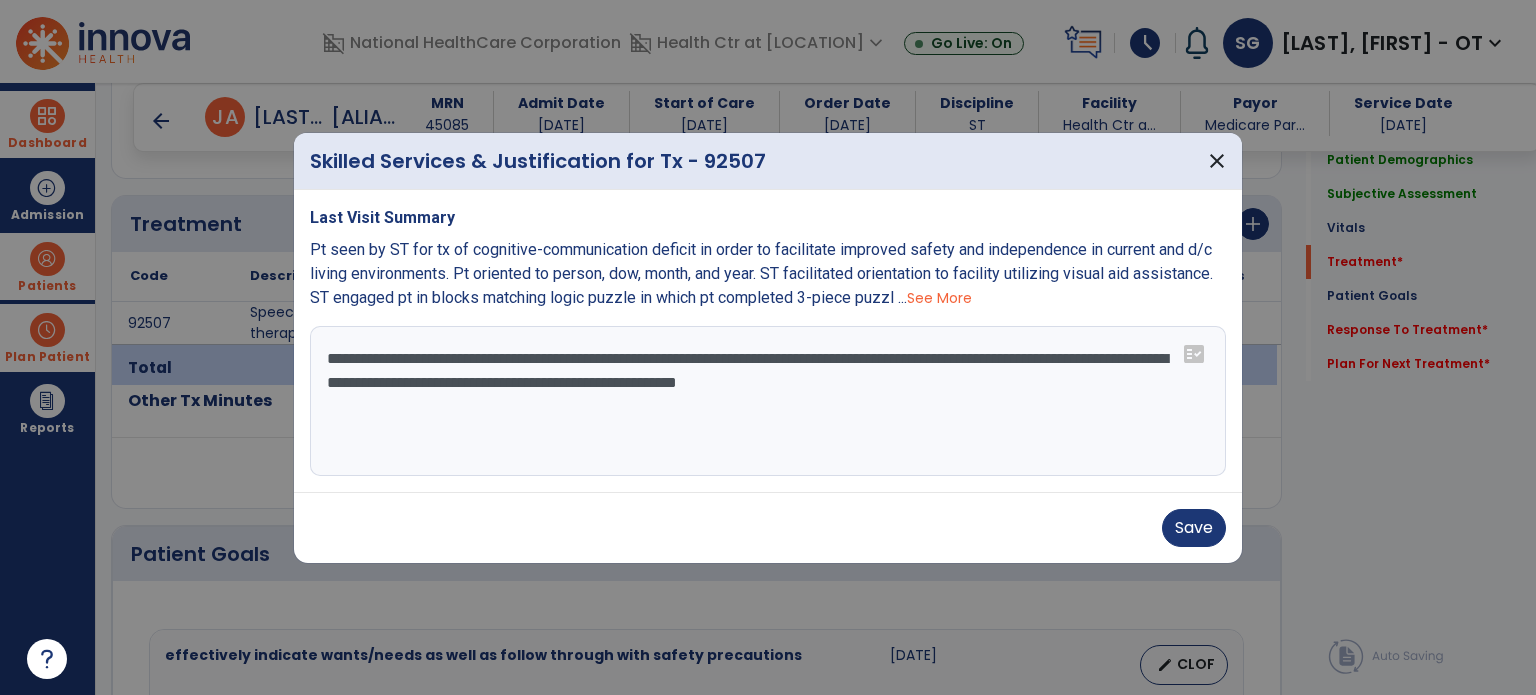 click on "See More" at bounding box center [939, 298] 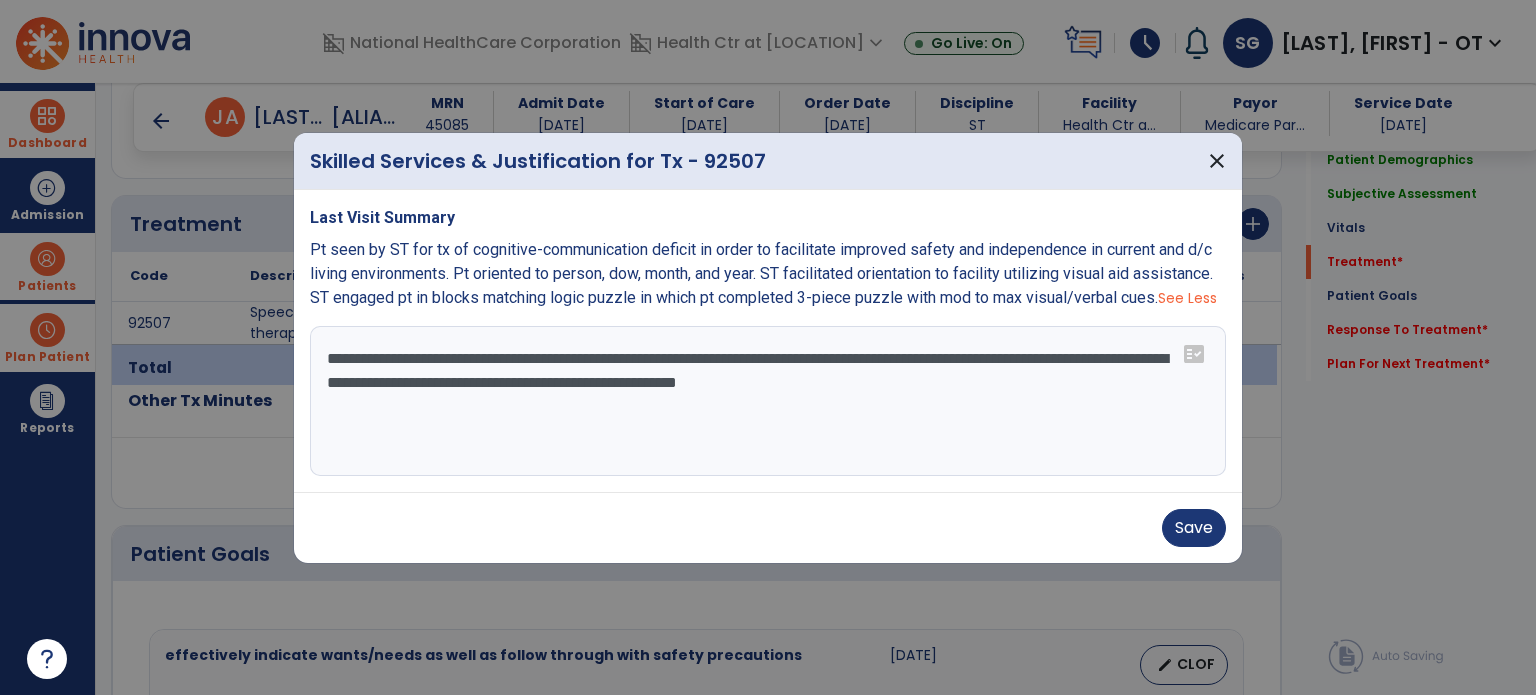 click on "**********" at bounding box center (768, 401) 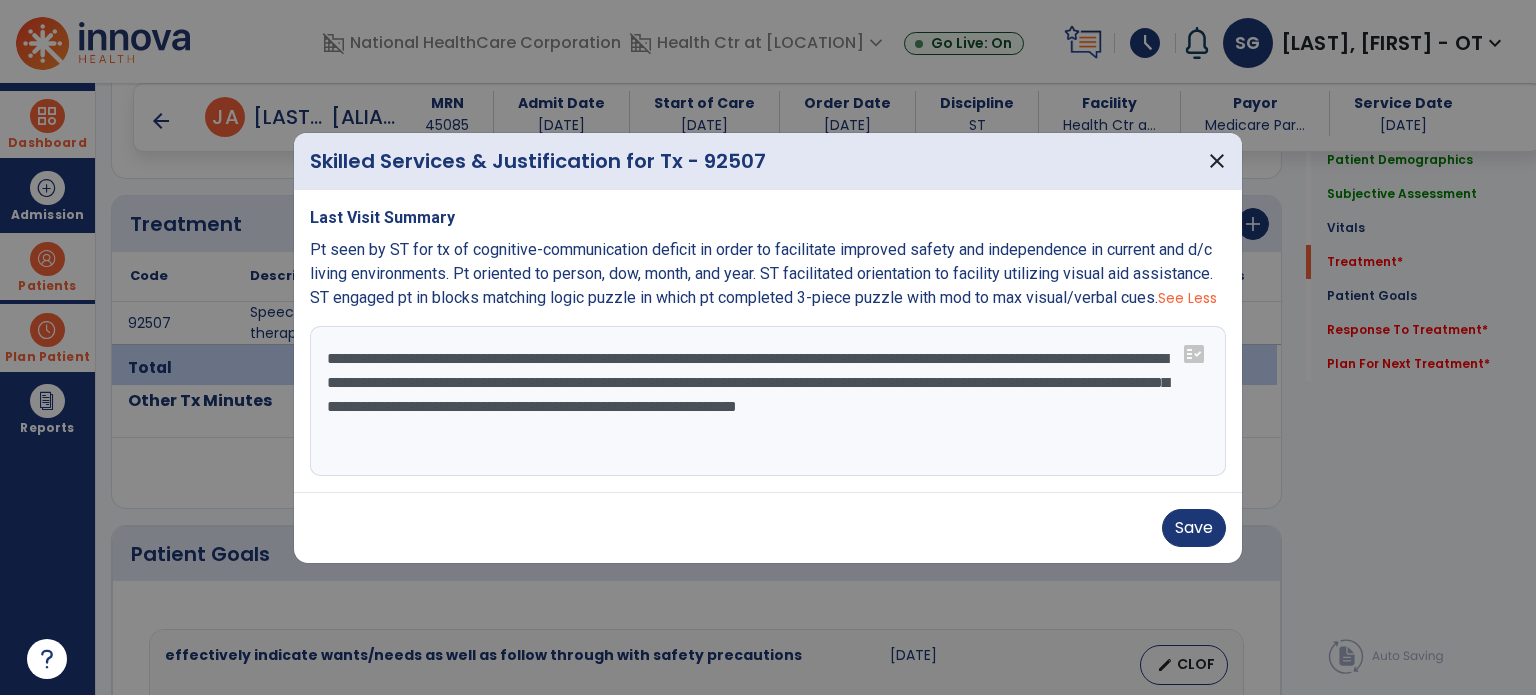 drag, startPoint x: 414, startPoint y: 431, endPoint x: 763, endPoint y: 372, distance: 353.95197 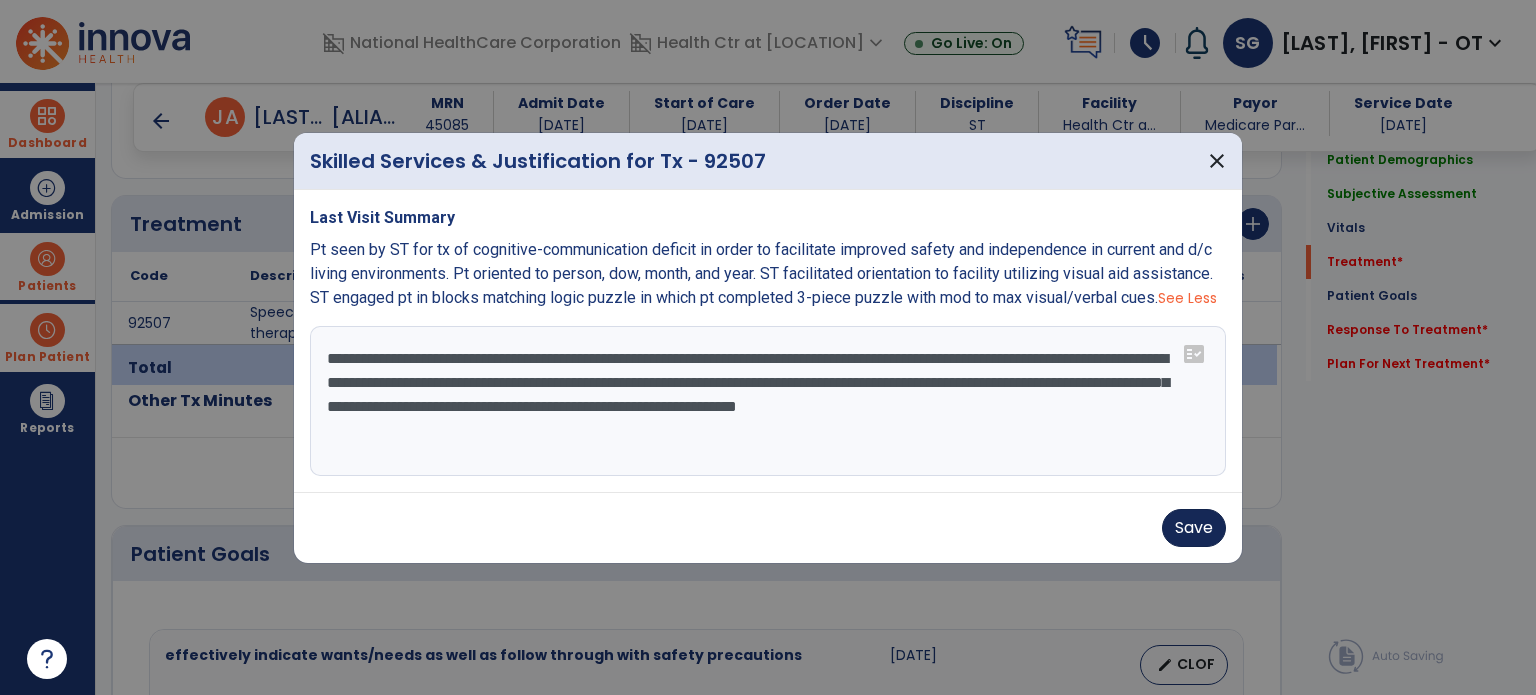 type on "**********" 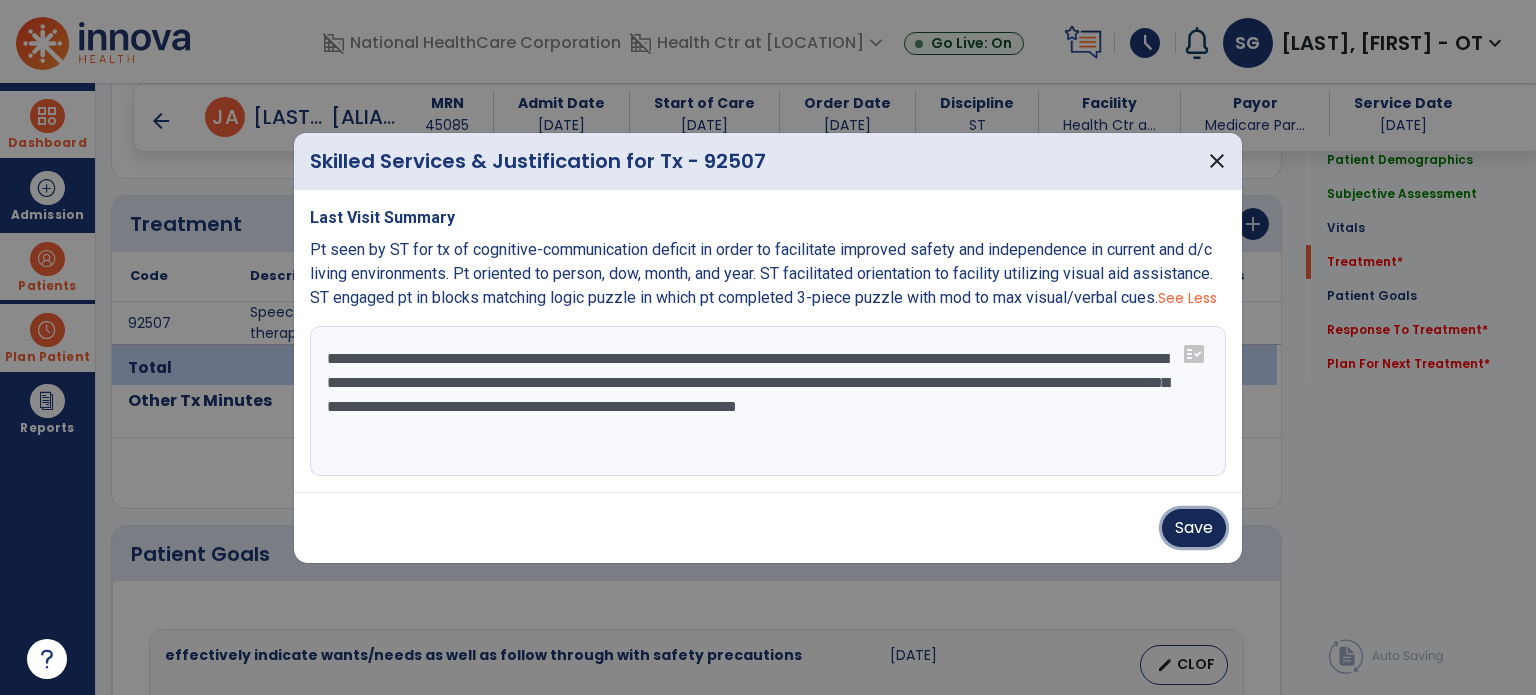 click on "Save" at bounding box center (1194, 528) 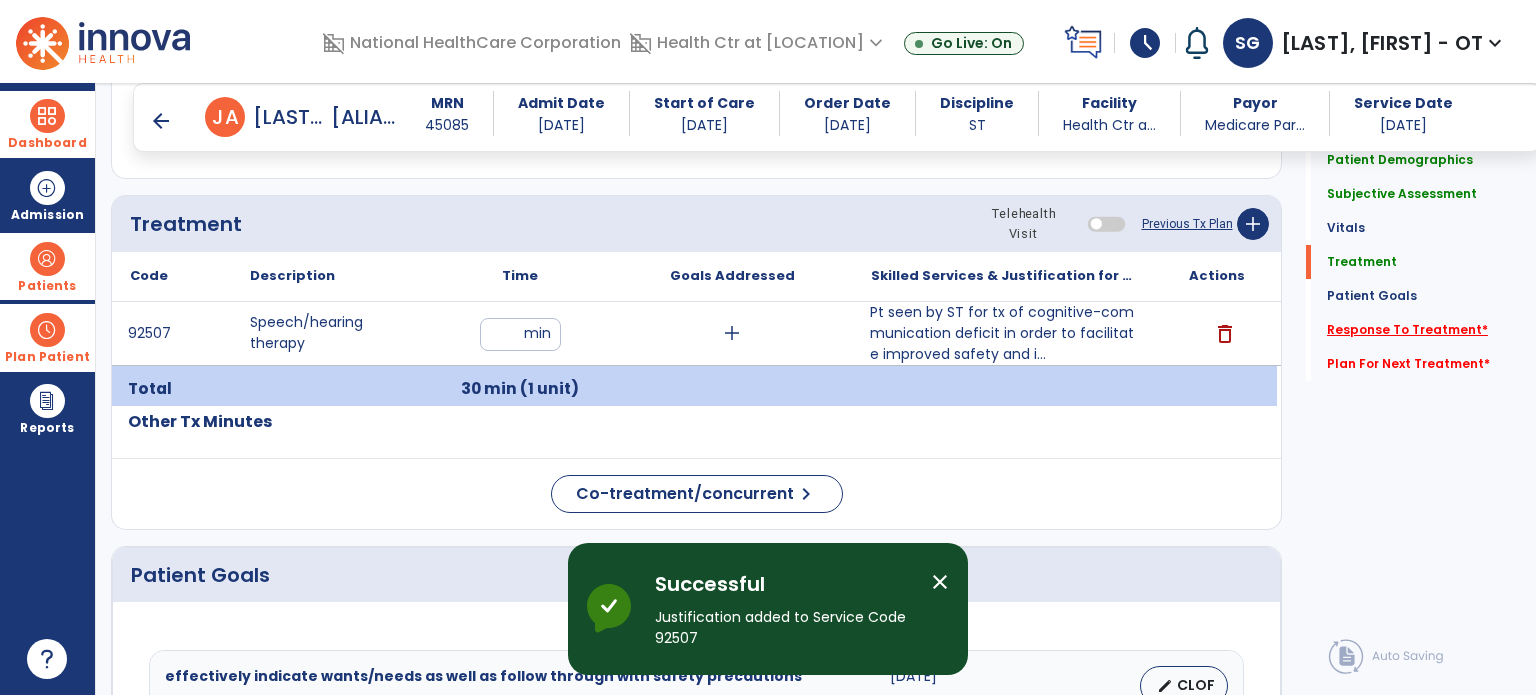 click on "Response To Treatment   *" 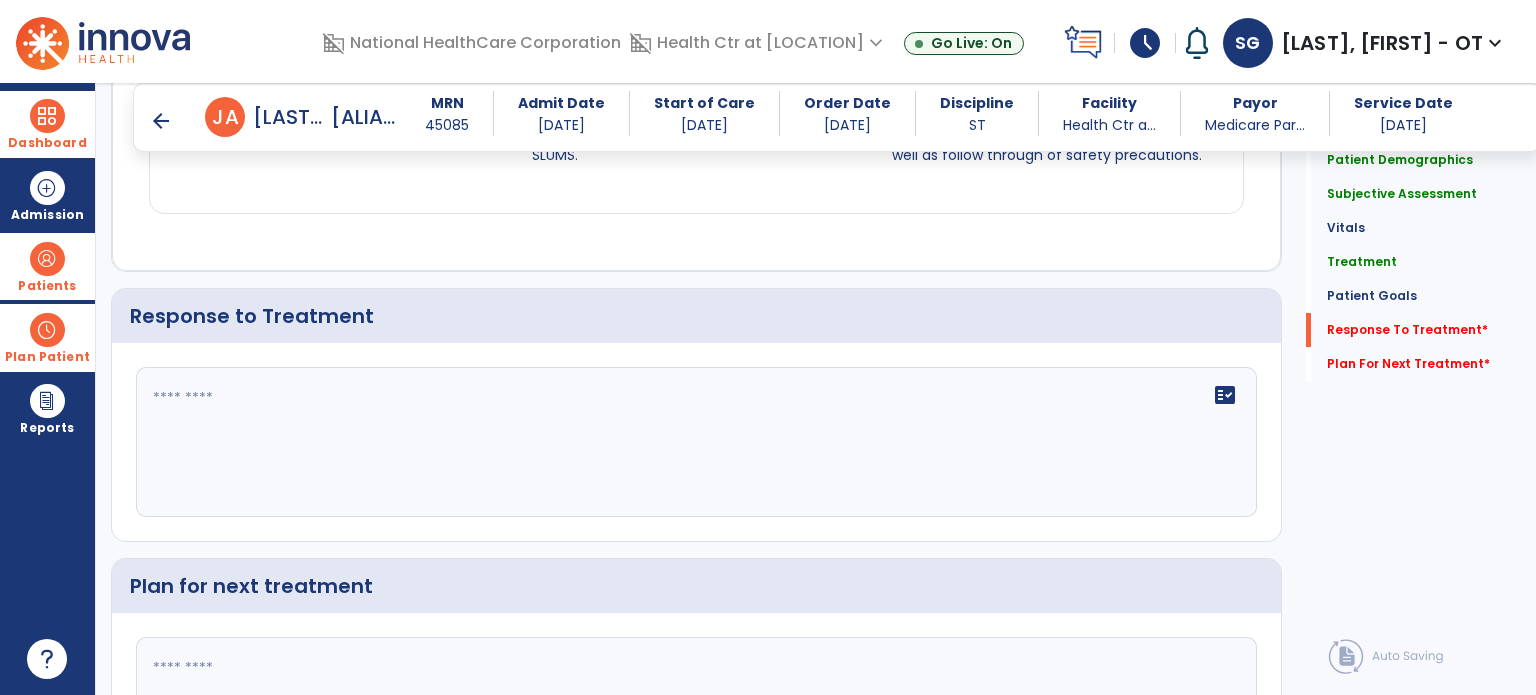 scroll, scrollTop: 1900, scrollLeft: 0, axis: vertical 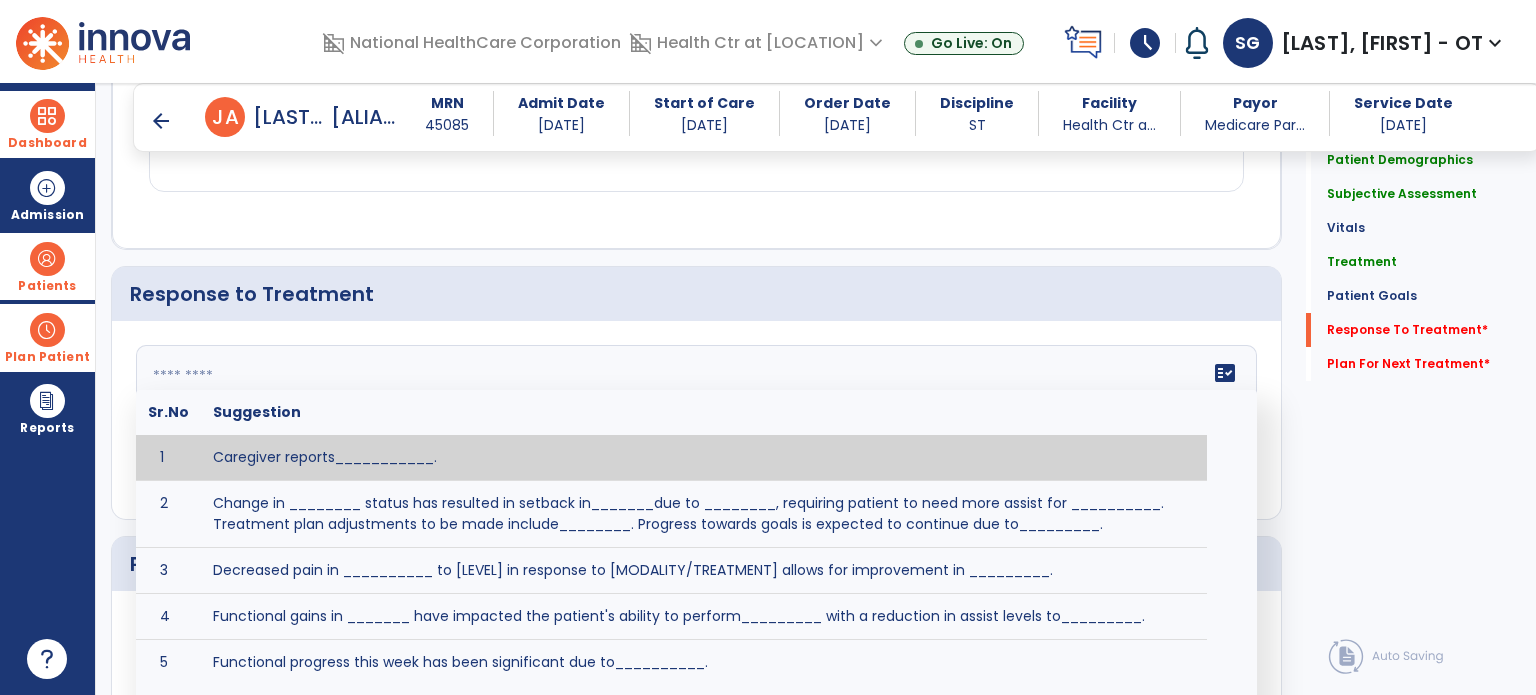 drag, startPoint x: 561, startPoint y: 399, endPoint x: 416, endPoint y: 350, distance: 153.05554 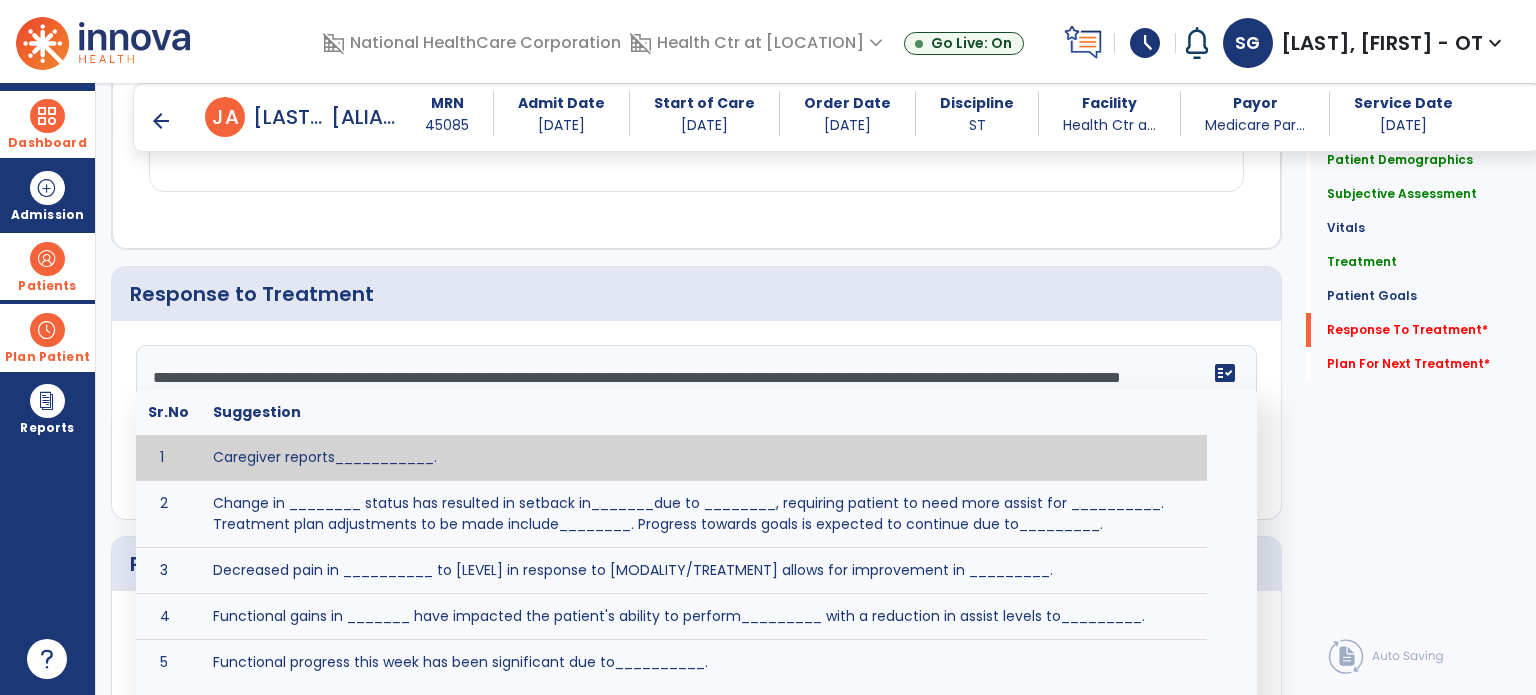 scroll, scrollTop: 2055, scrollLeft: 0, axis: vertical 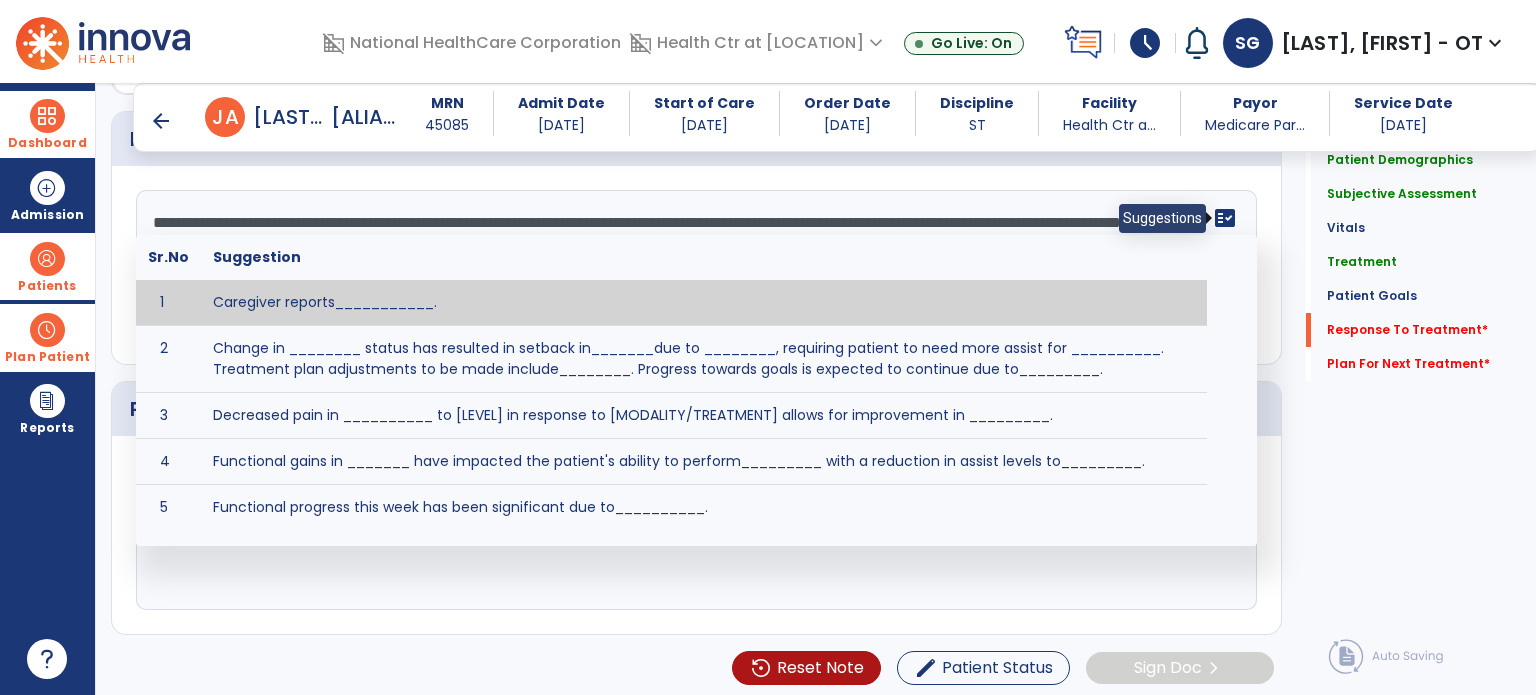 click on "fact_check" 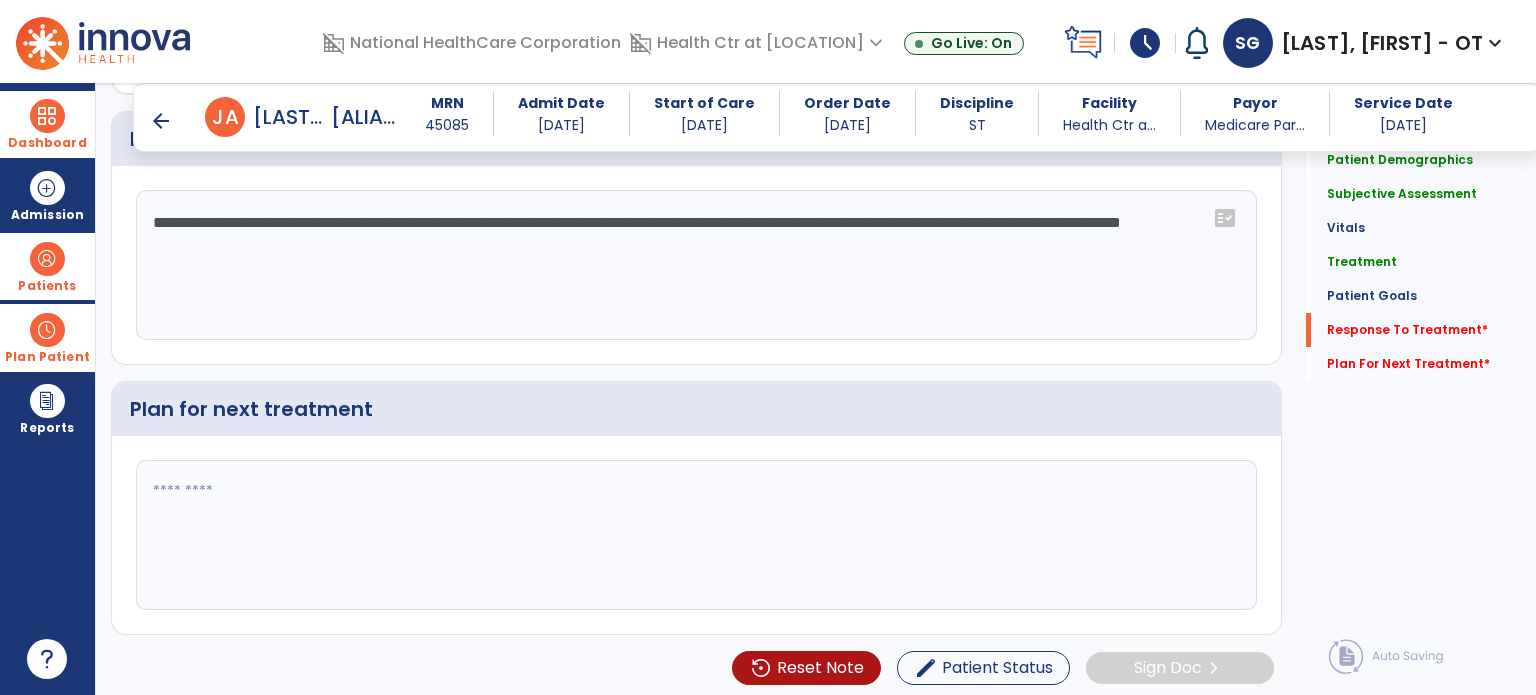 click on "**********" 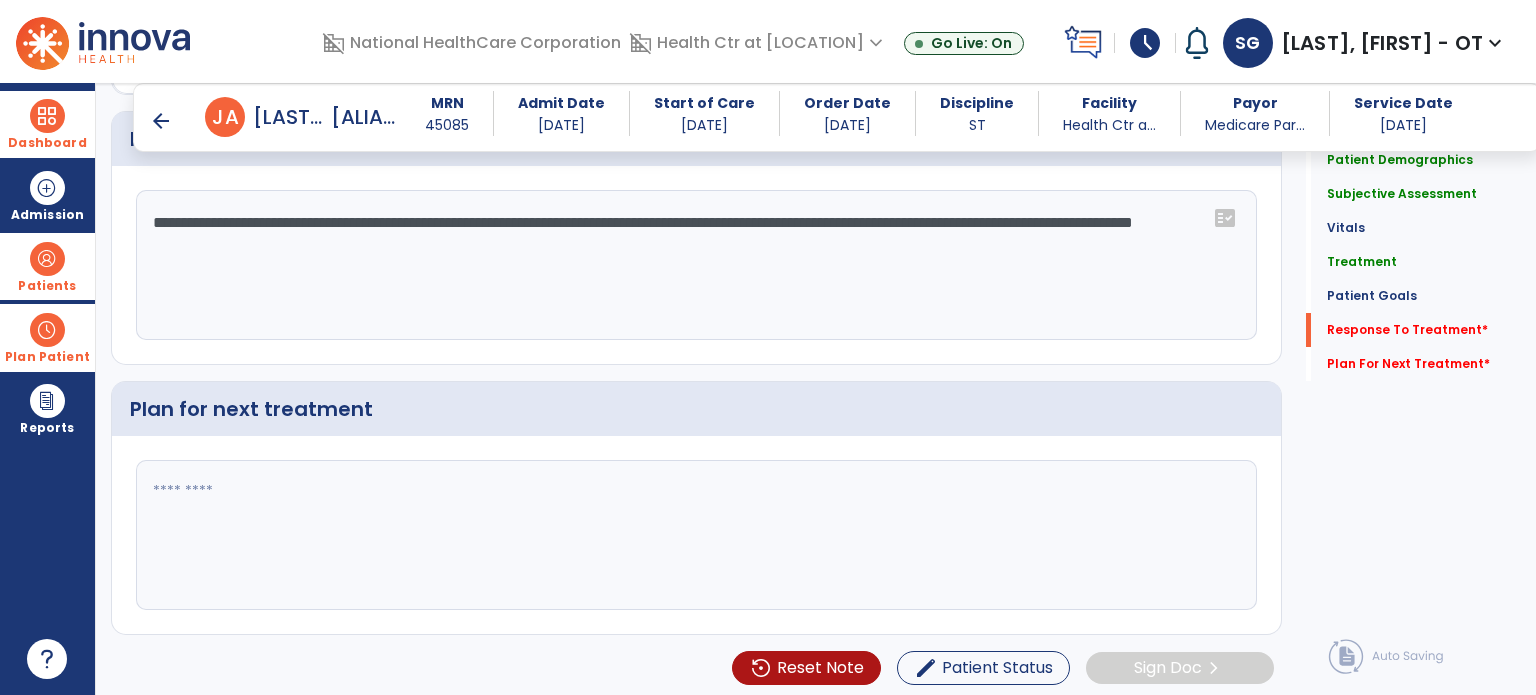 type on "**********" 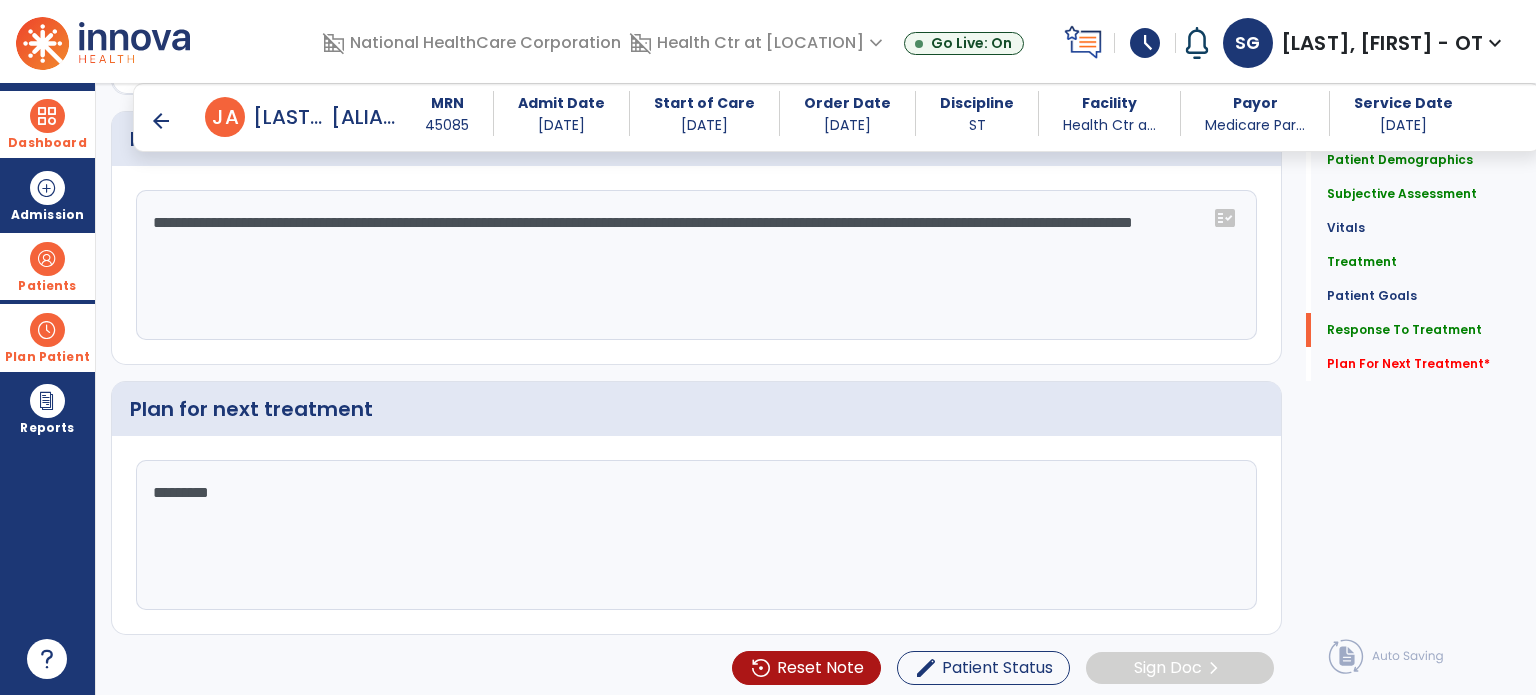 scroll, scrollTop: 2055, scrollLeft: 0, axis: vertical 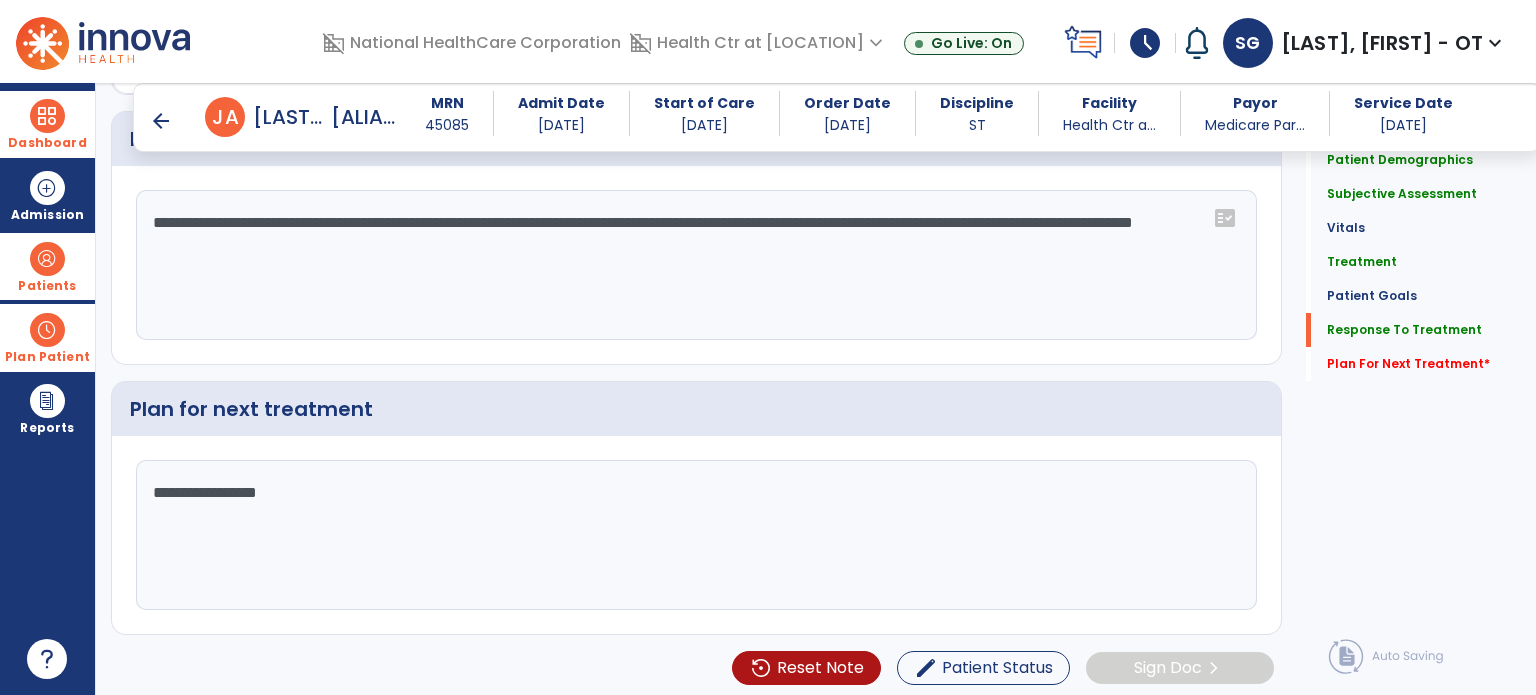 type on "**********" 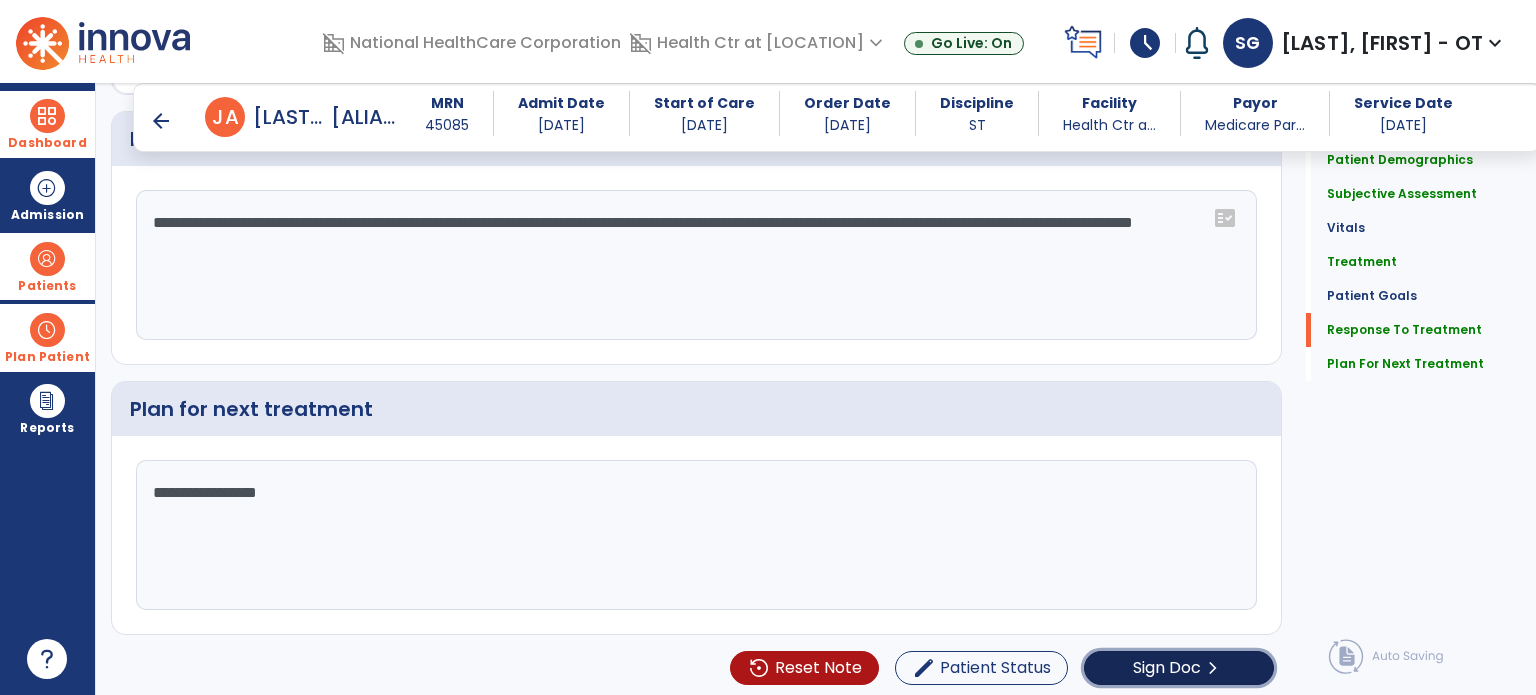 scroll, scrollTop: 2055, scrollLeft: 0, axis: vertical 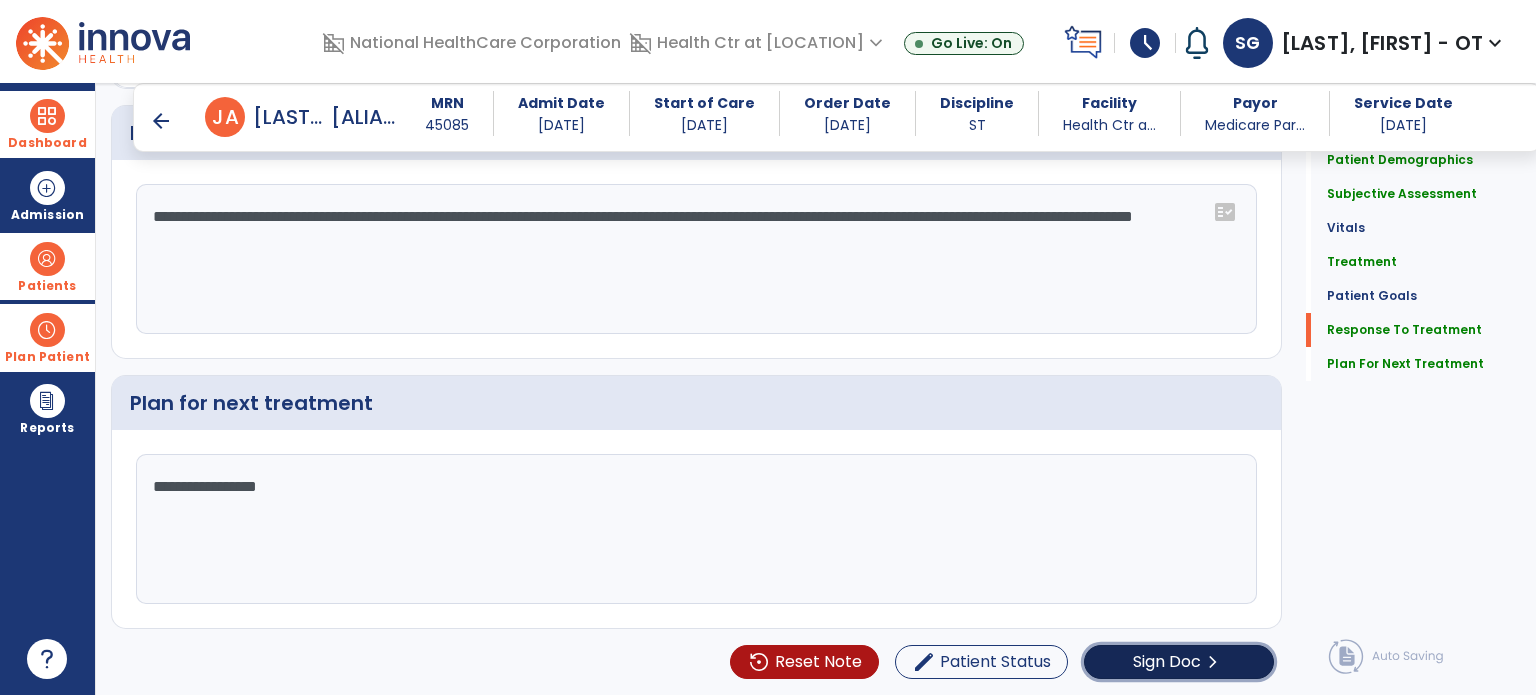 click on "Sign Doc  chevron_right" 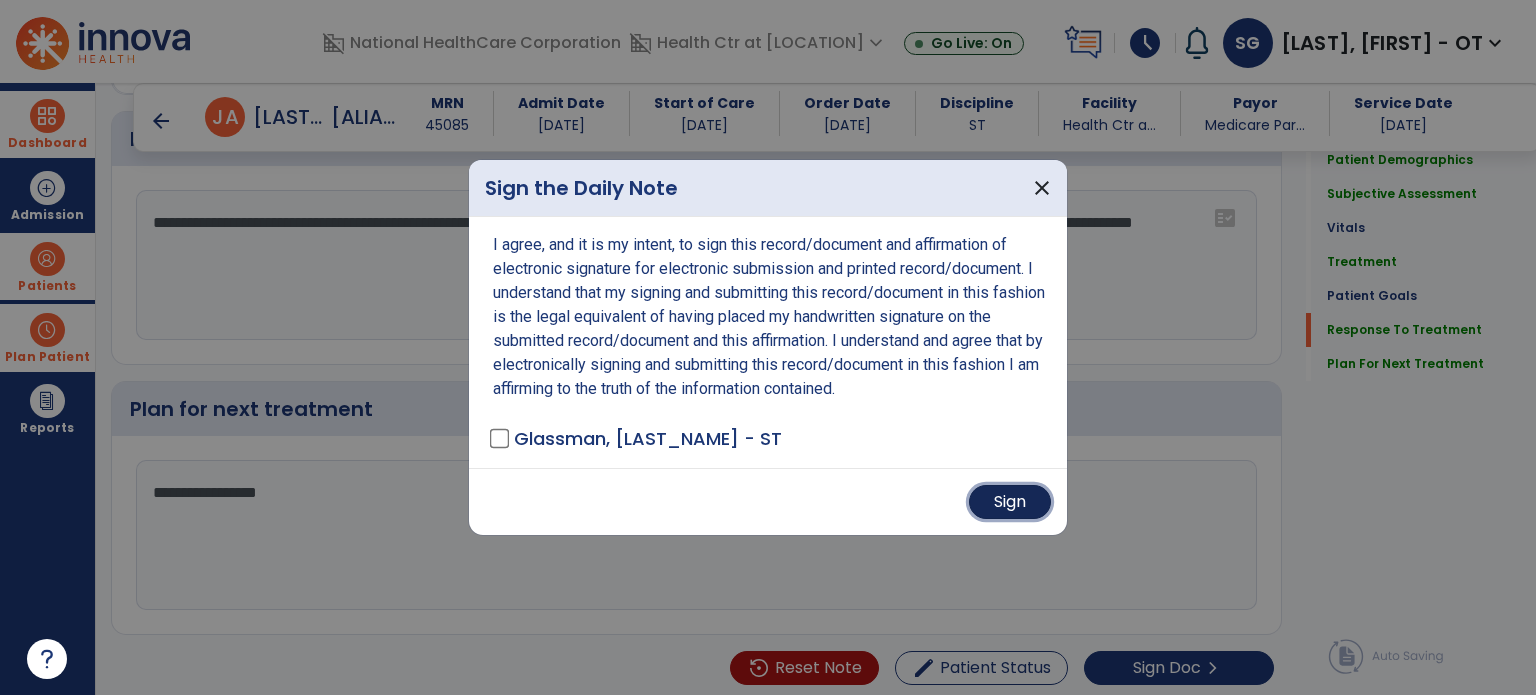 click on "Sign" at bounding box center [1010, 502] 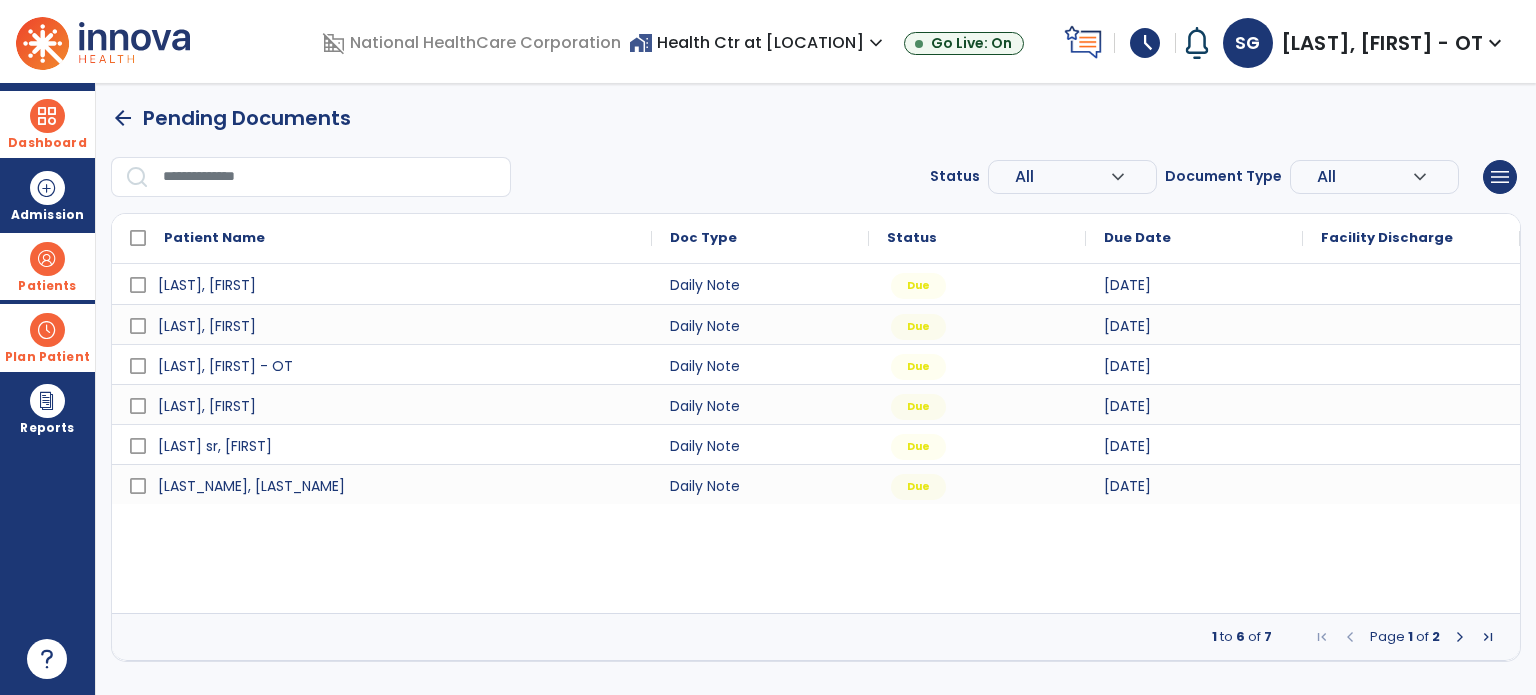 scroll, scrollTop: 0, scrollLeft: 0, axis: both 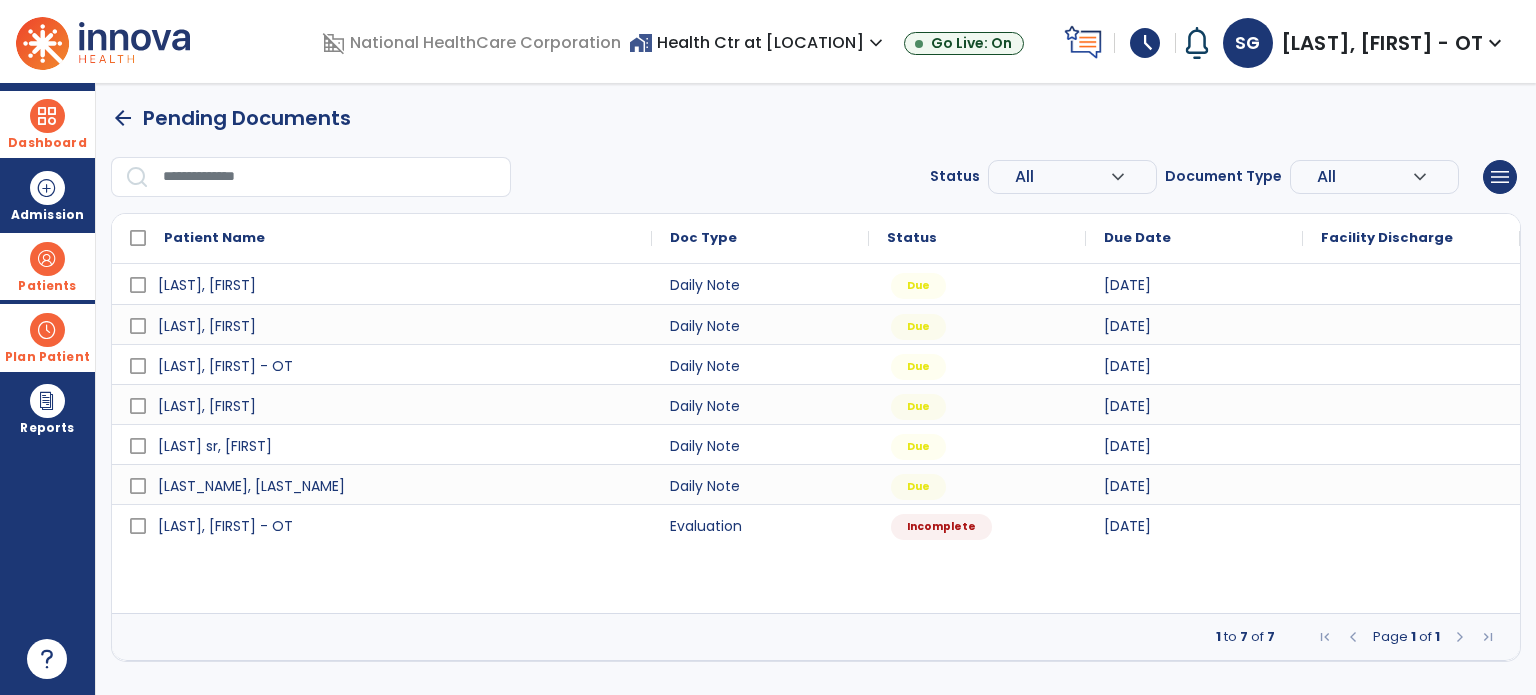 click on "Dashboard" at bounding box center (47, 124) 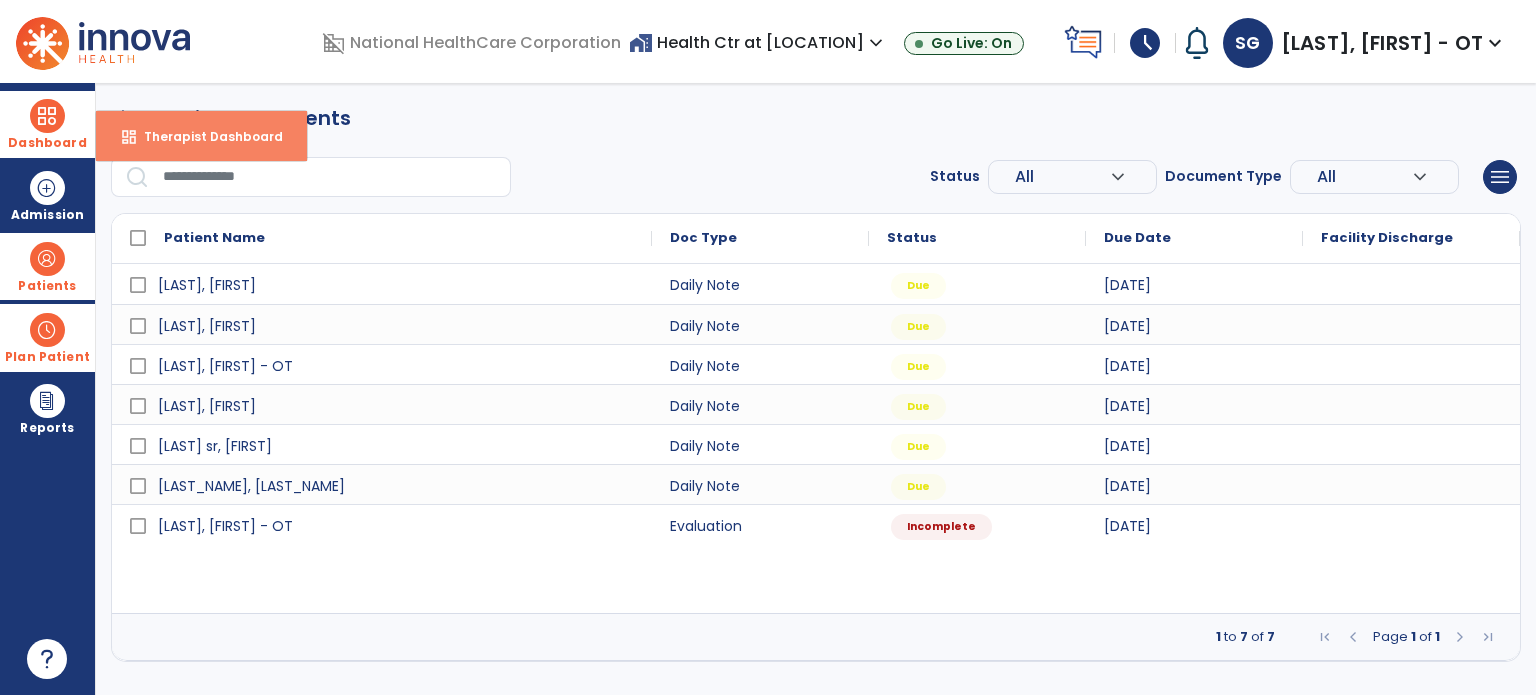 click on "dashboard  Therapist Dashboard" at bounding box center (201, 136) 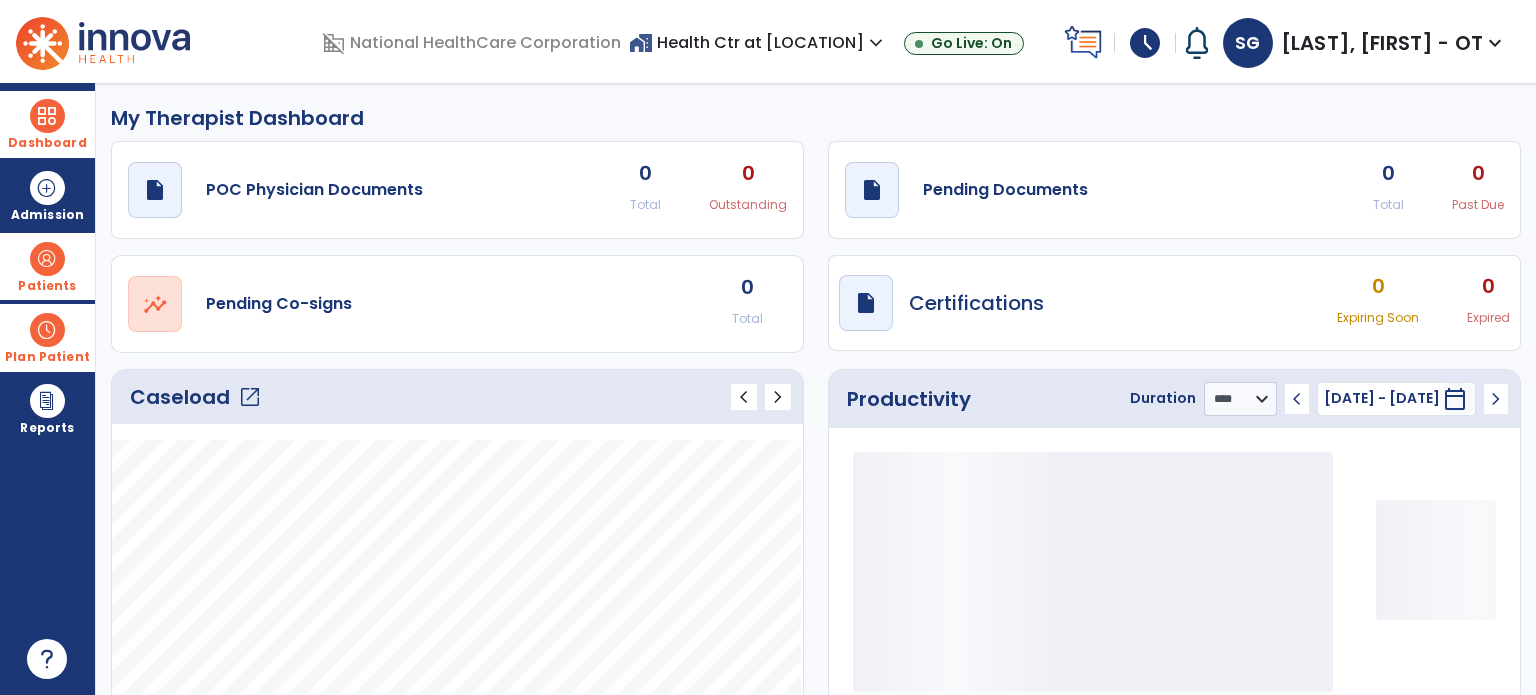 click at bounding box center (47, 330) 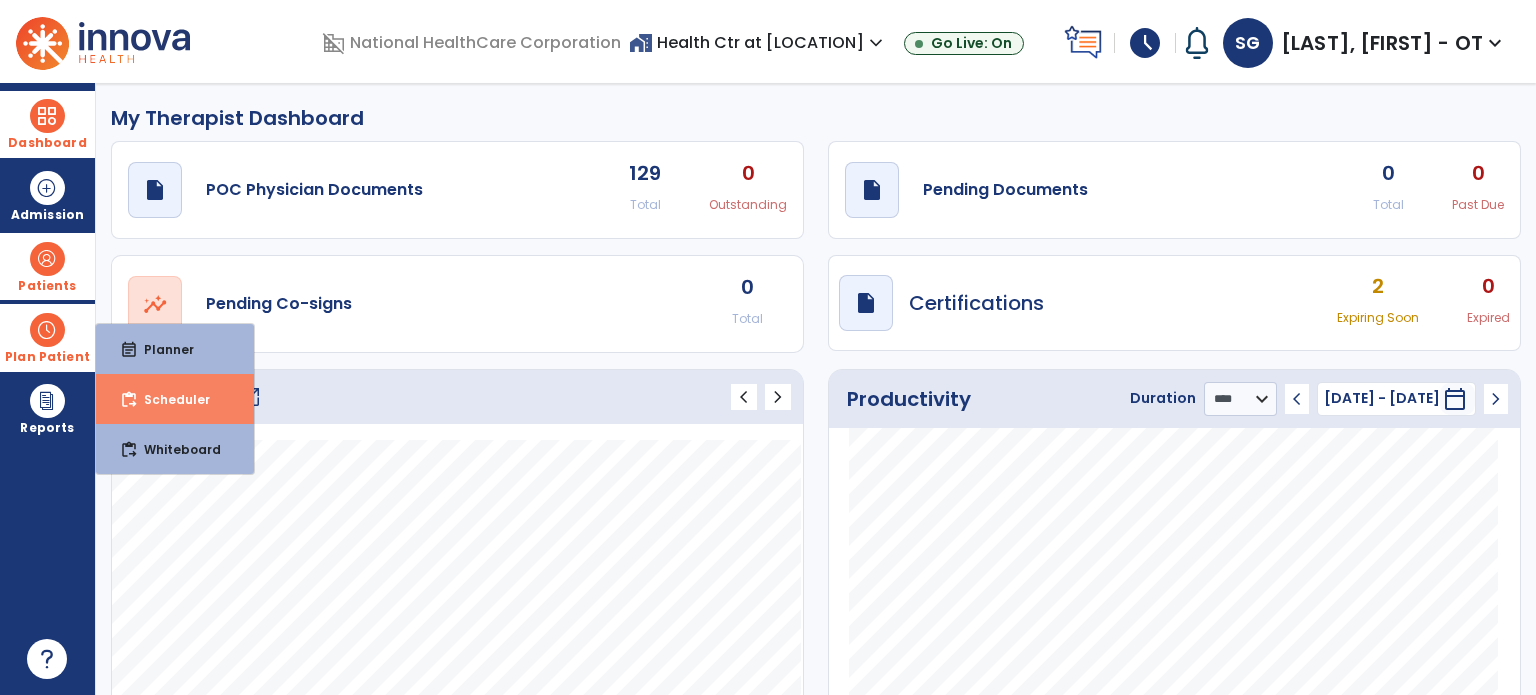 click on "Scheduler" at bounding box center (169, 399) 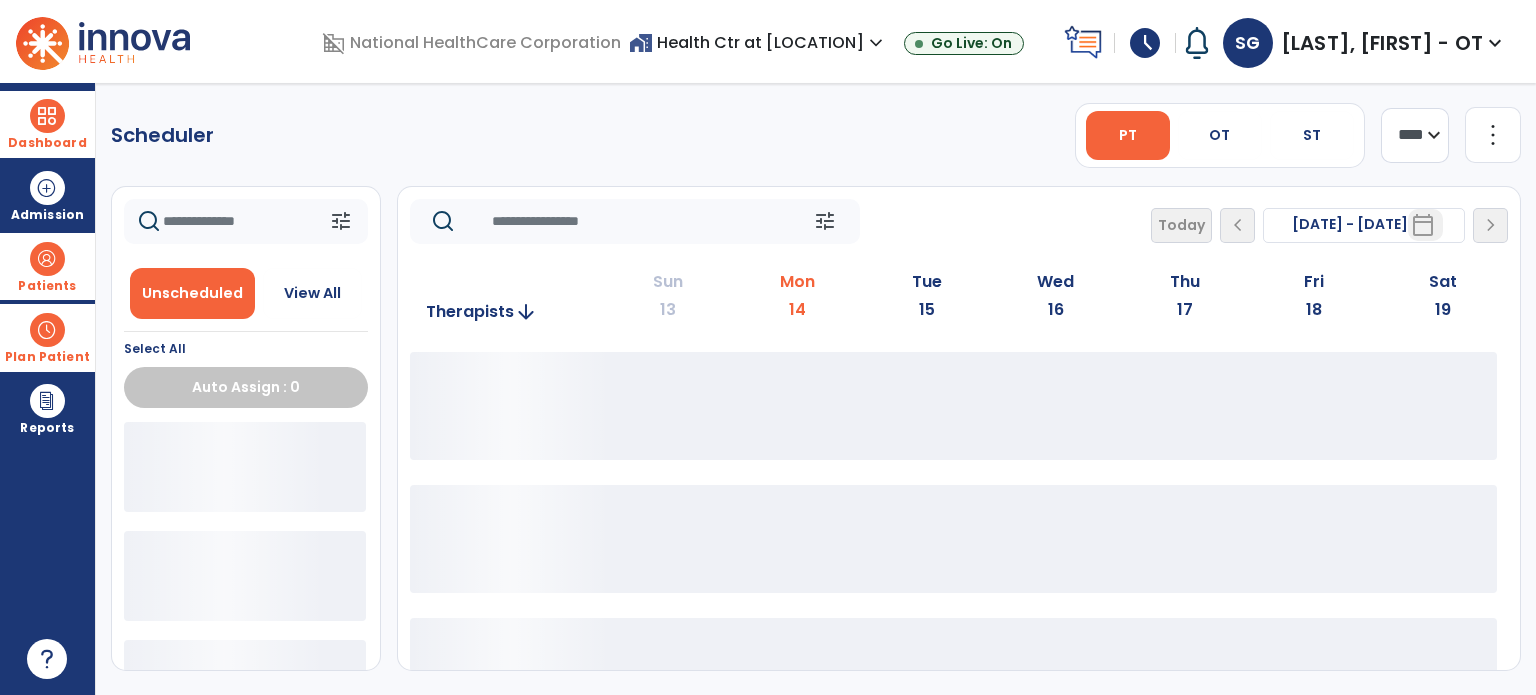 click on "Dashboard" at bounding box center (47, 124) 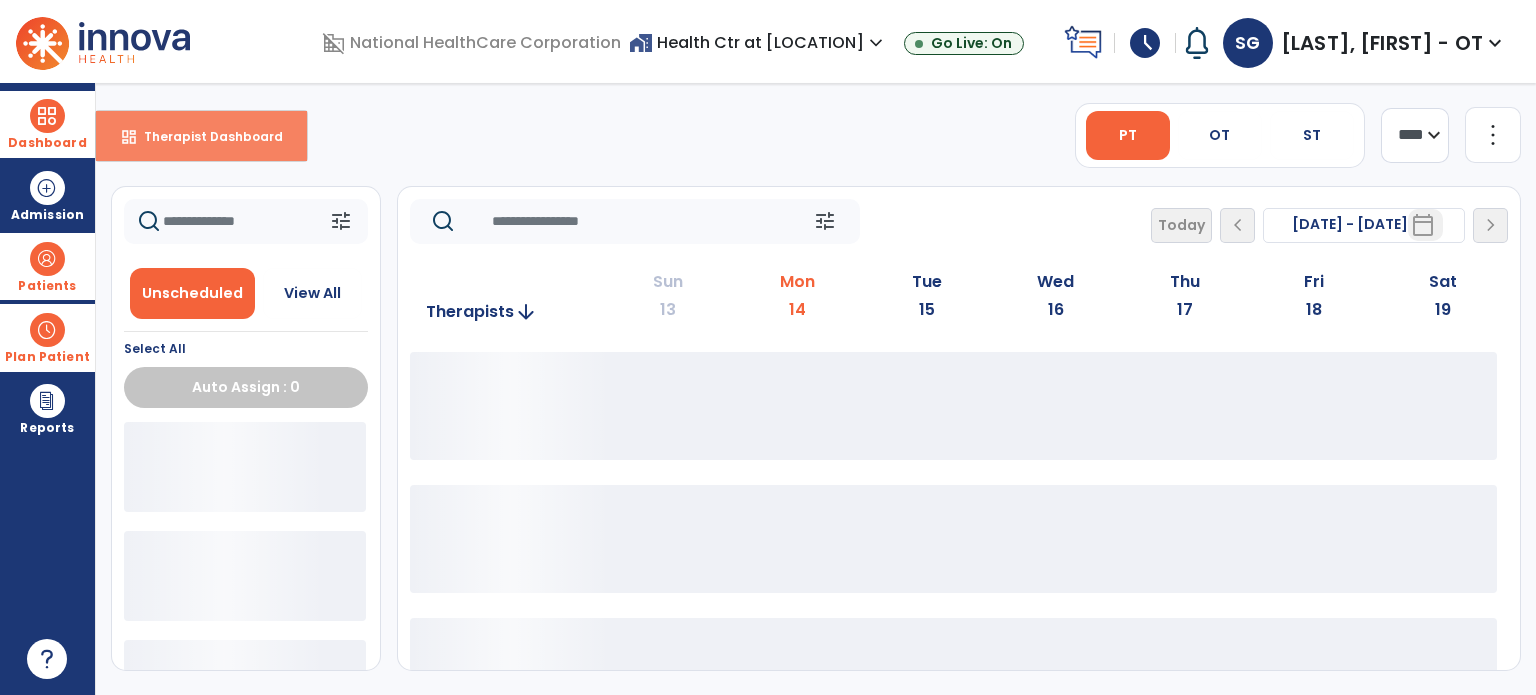 click on "Therapist Dashboard" at bounding box center [205, 136] 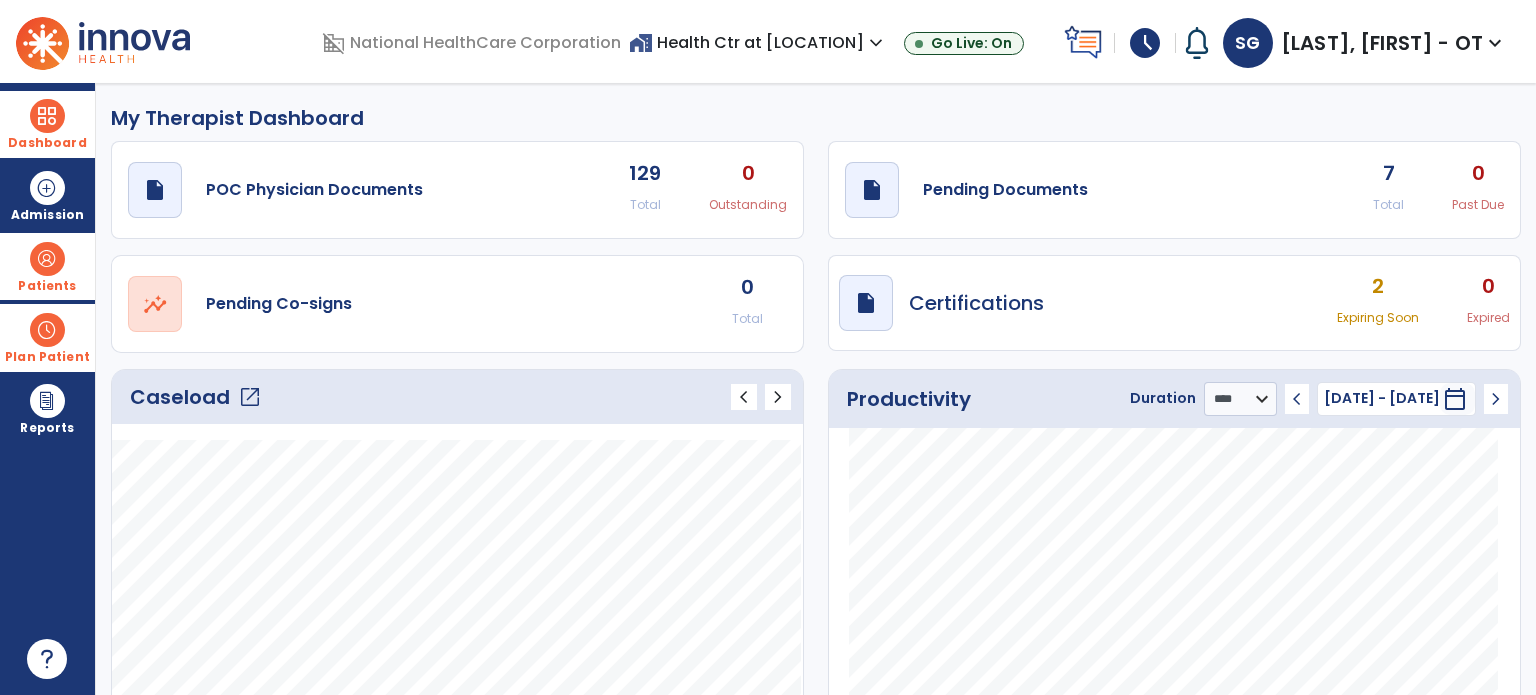 click on "schedule" at bounding box center [1145, 43] 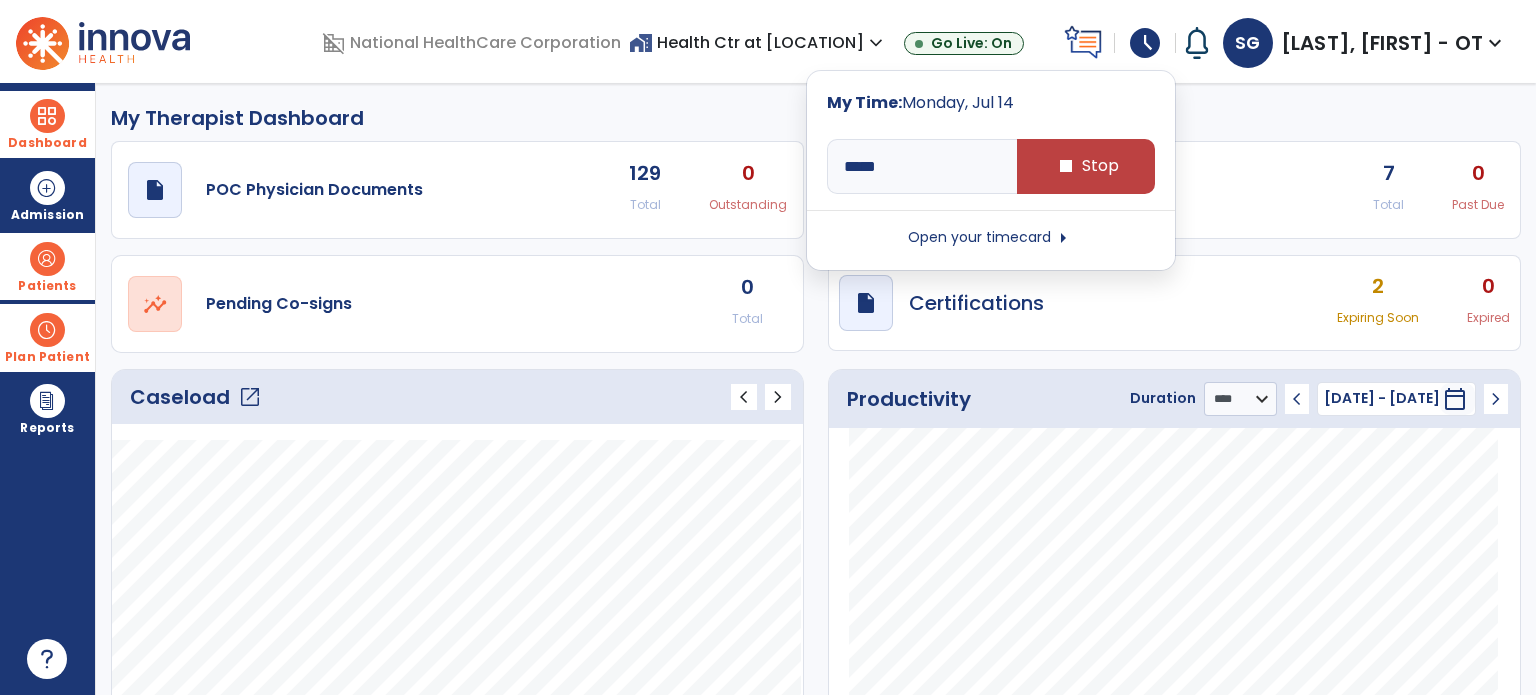 click on "schedule" at bounding box center (1145, 43) 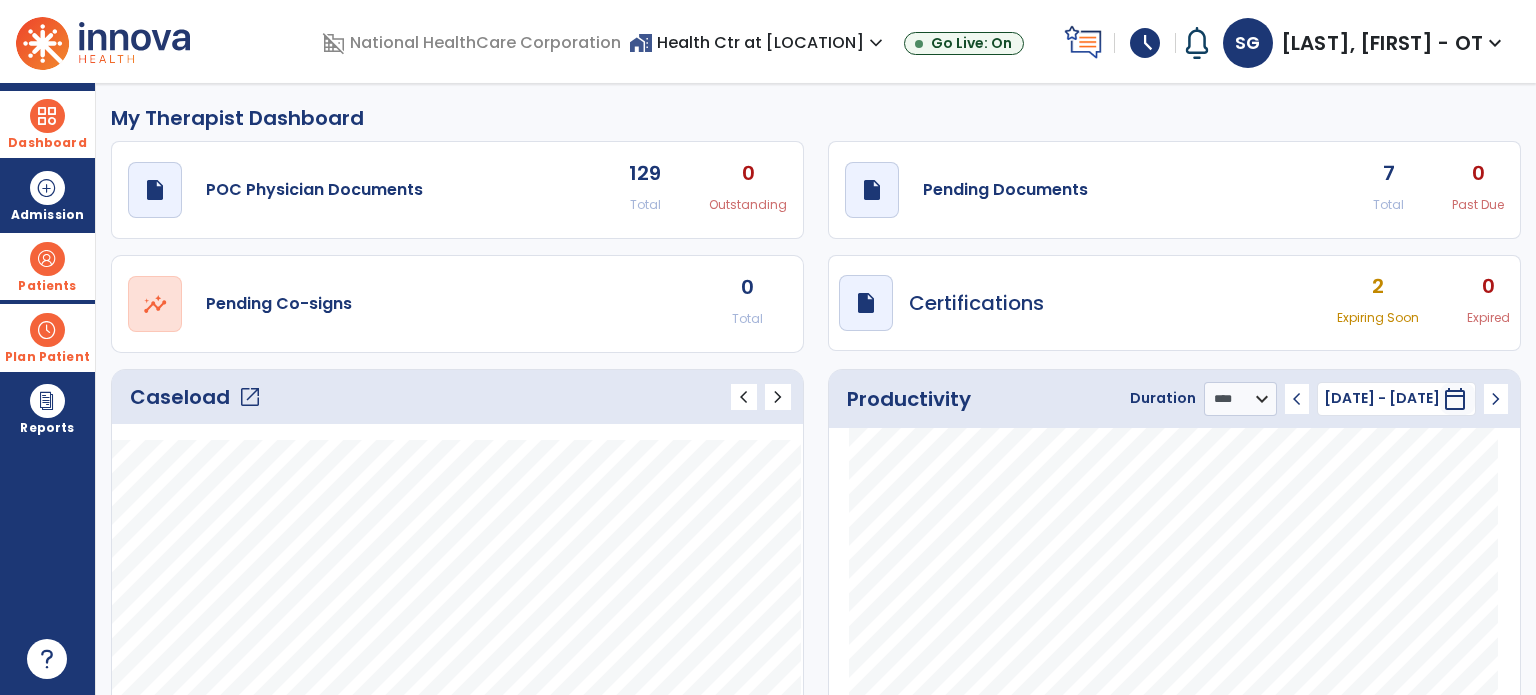 scroll, scrollTop: 140, scrollLeft: 0, axis: vertical 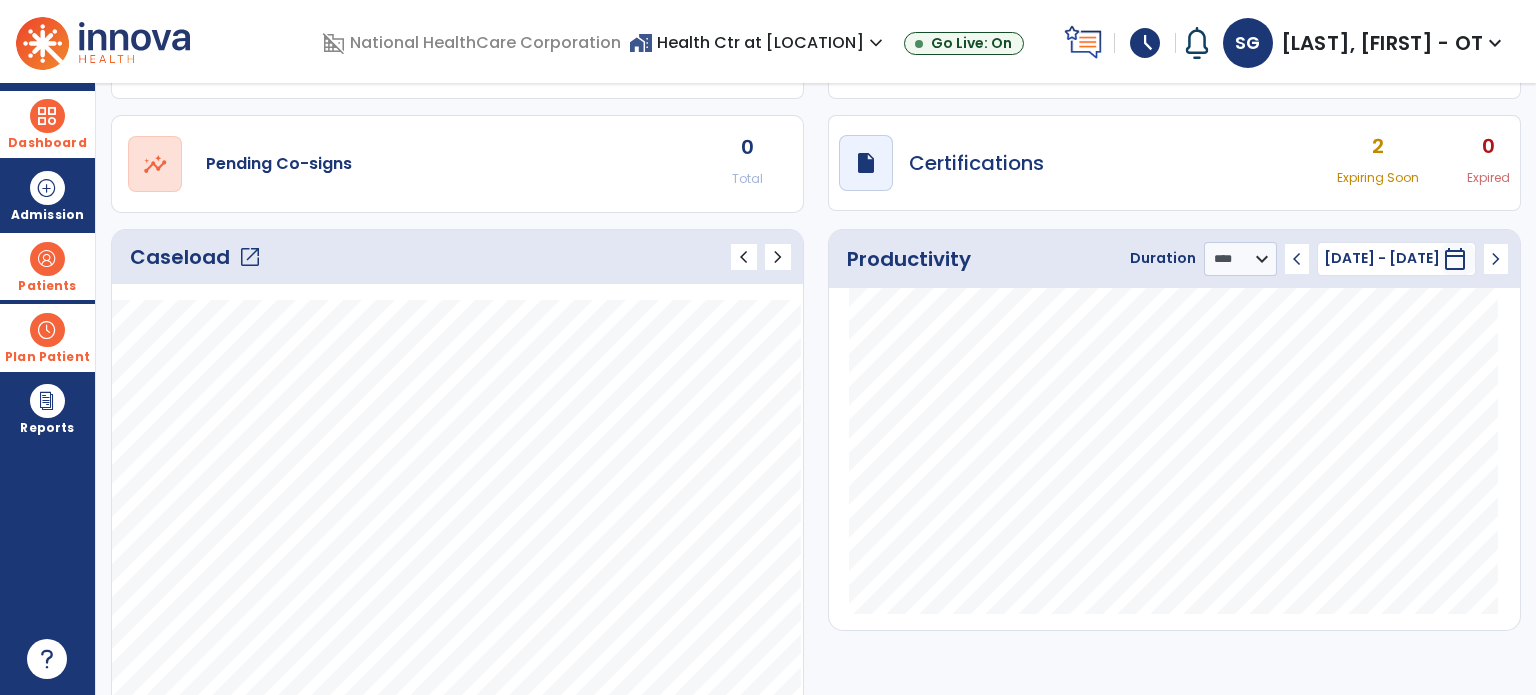 click on "open_in_new" 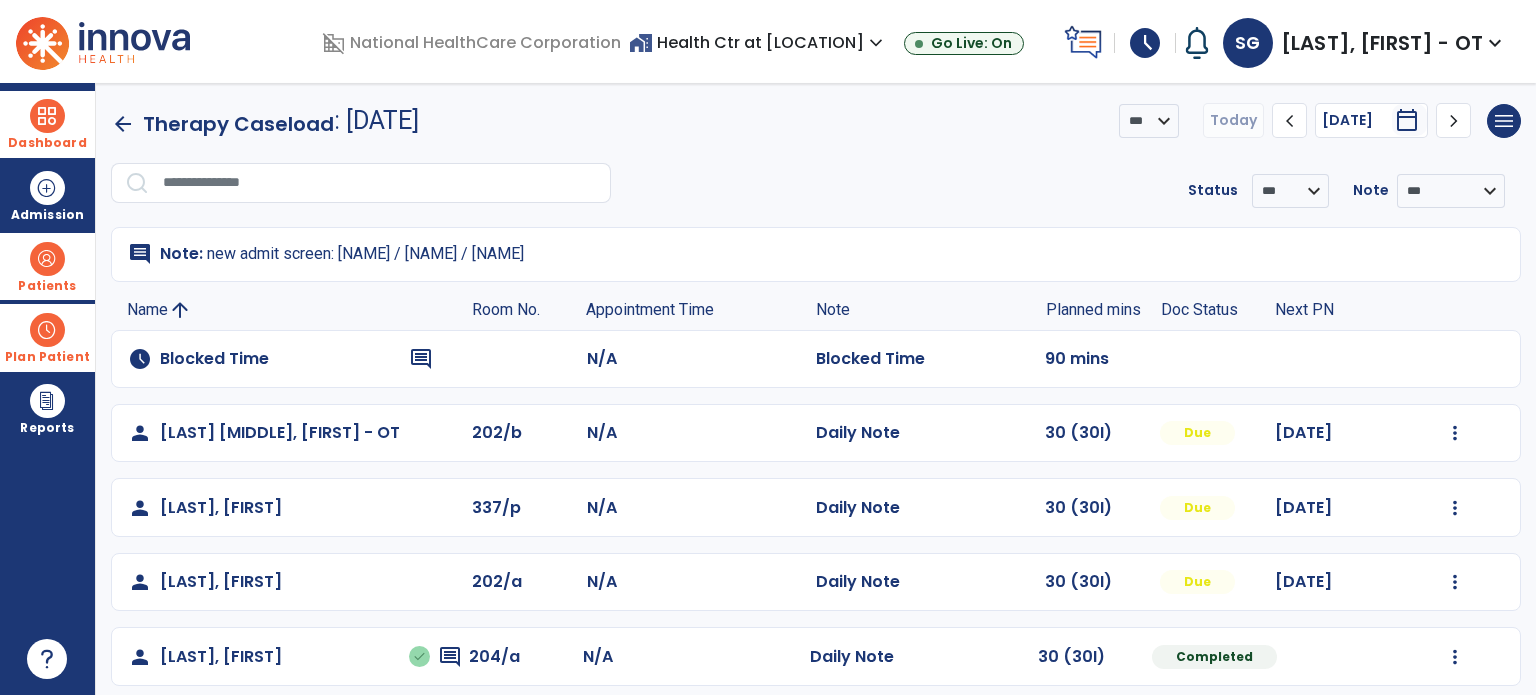 click on "chevron_right" 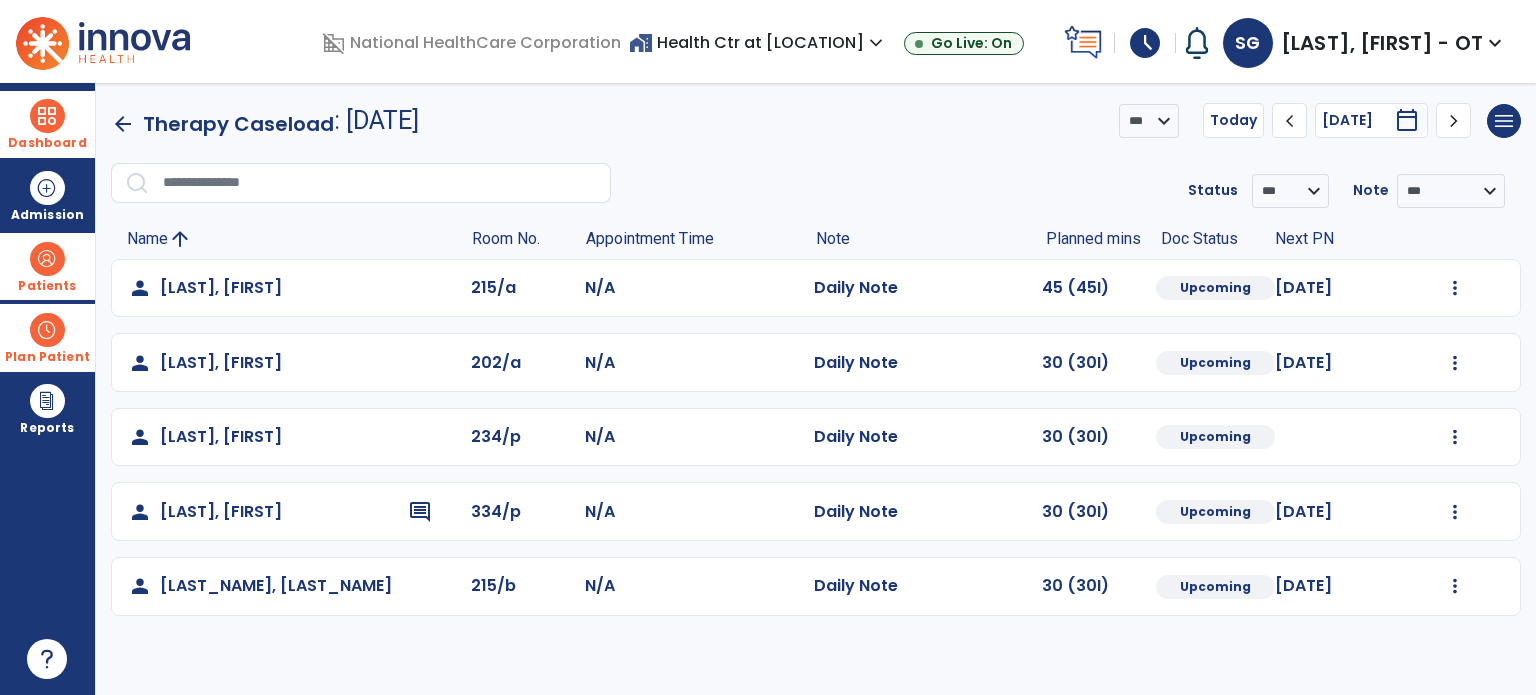 click at bounding box center [47, 116] 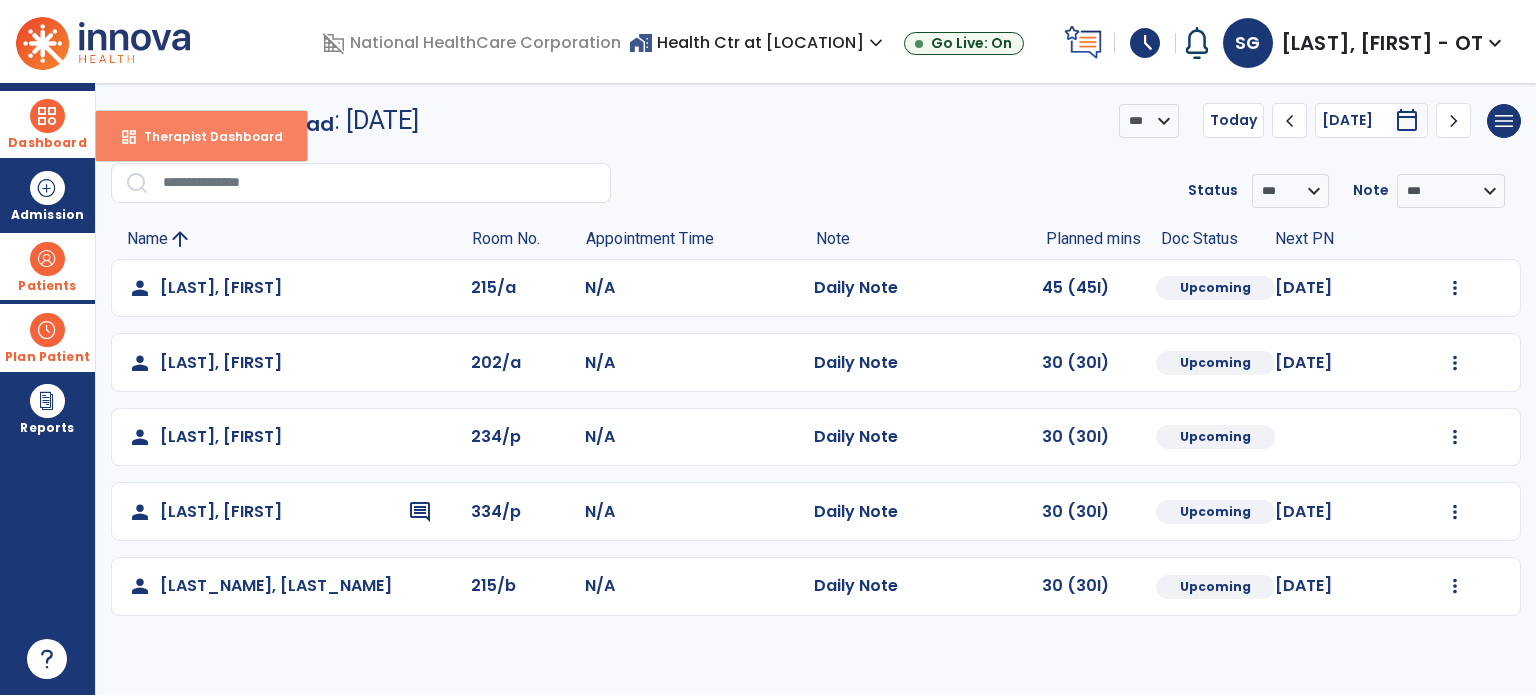 click on "dashboard" at bounding box center [129, 137] 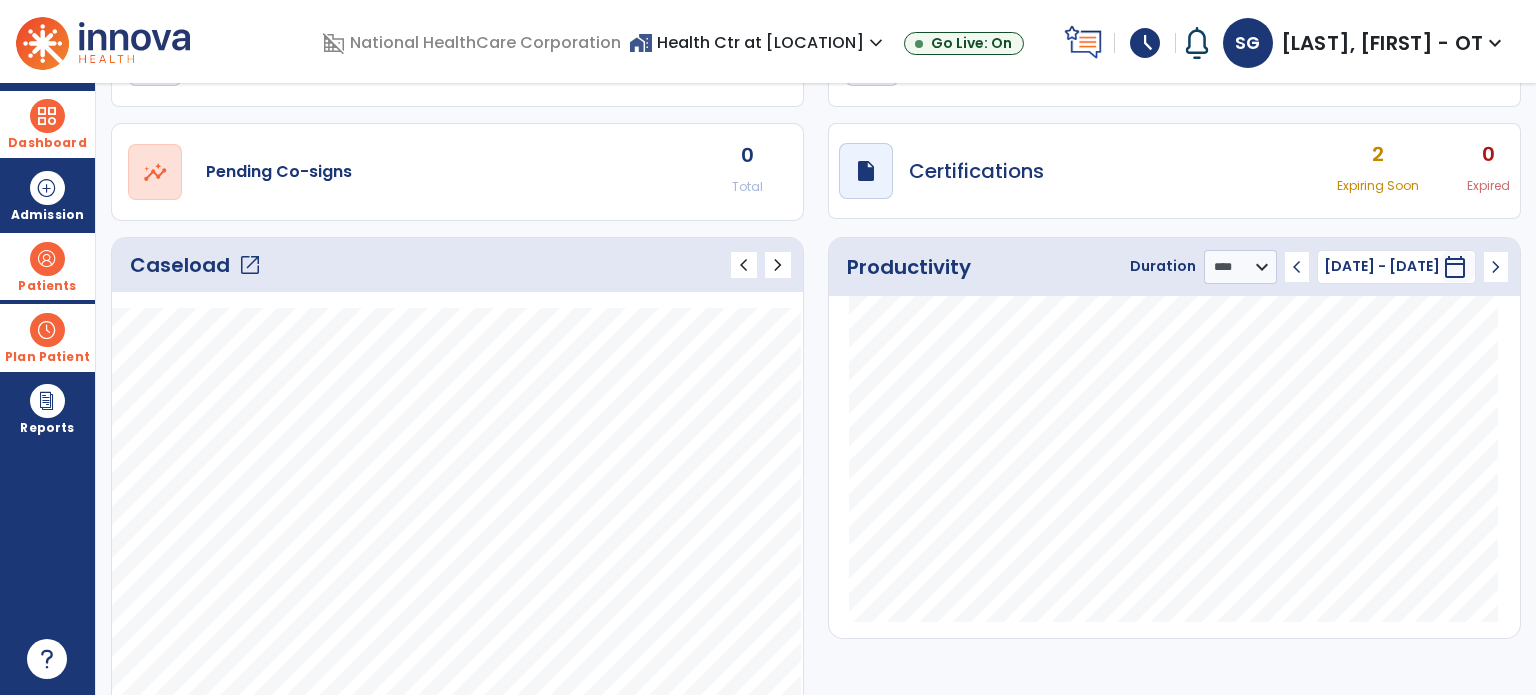 scroll, scrollTop: 0, scrollLeft: 0, axis: both 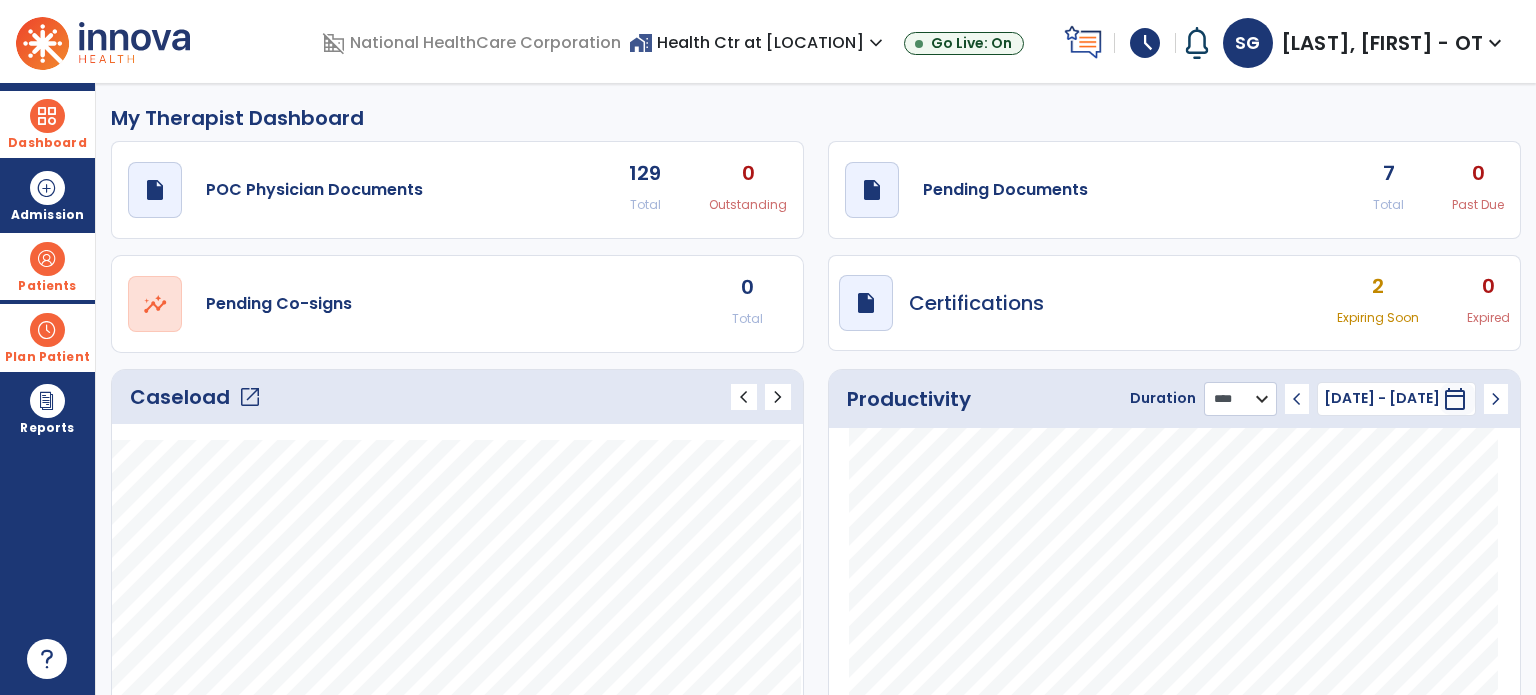 click on "******** **** ***" 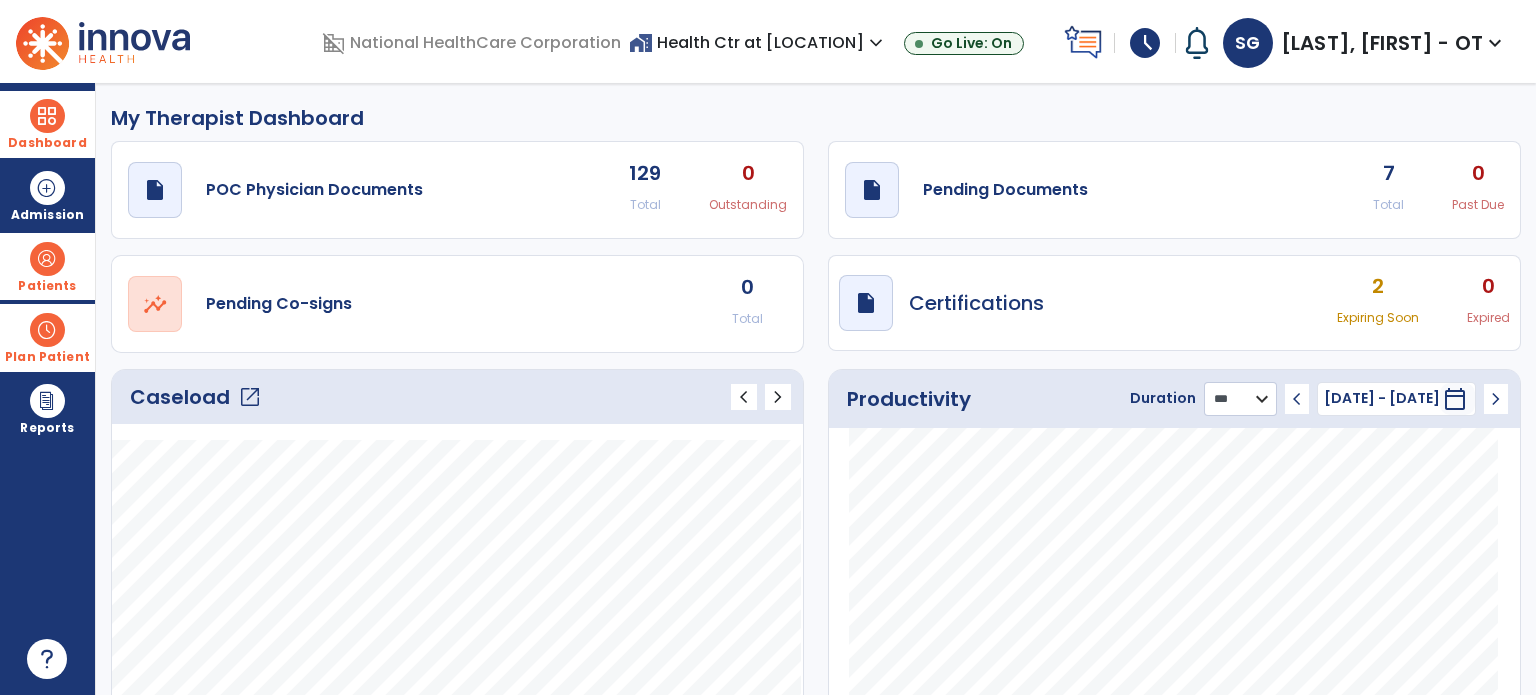 click on "******** **** ***" 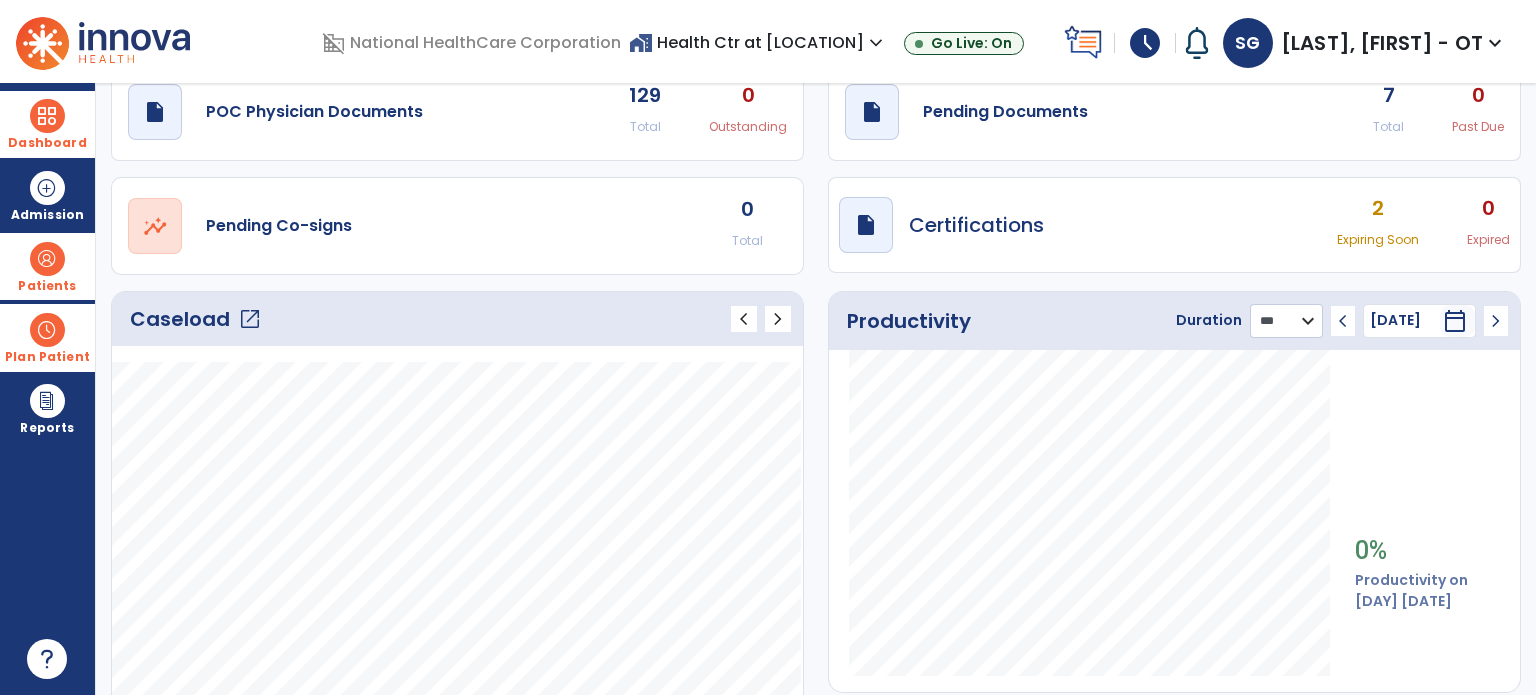 scroll, scrollTop: 0, scrollLeft: 0, axis: both 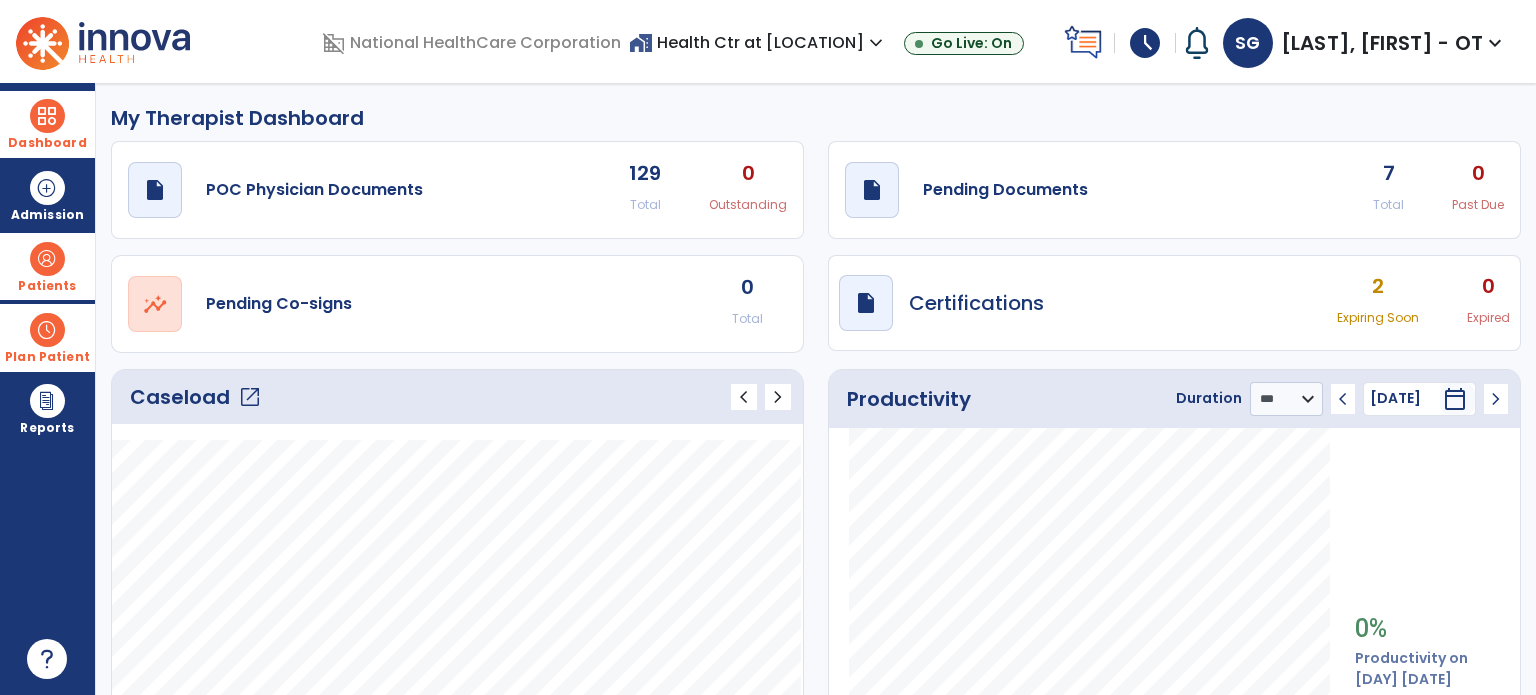 click on "draft   open_in_new  POC Physician Documents 129 Total 0 Outstanding" 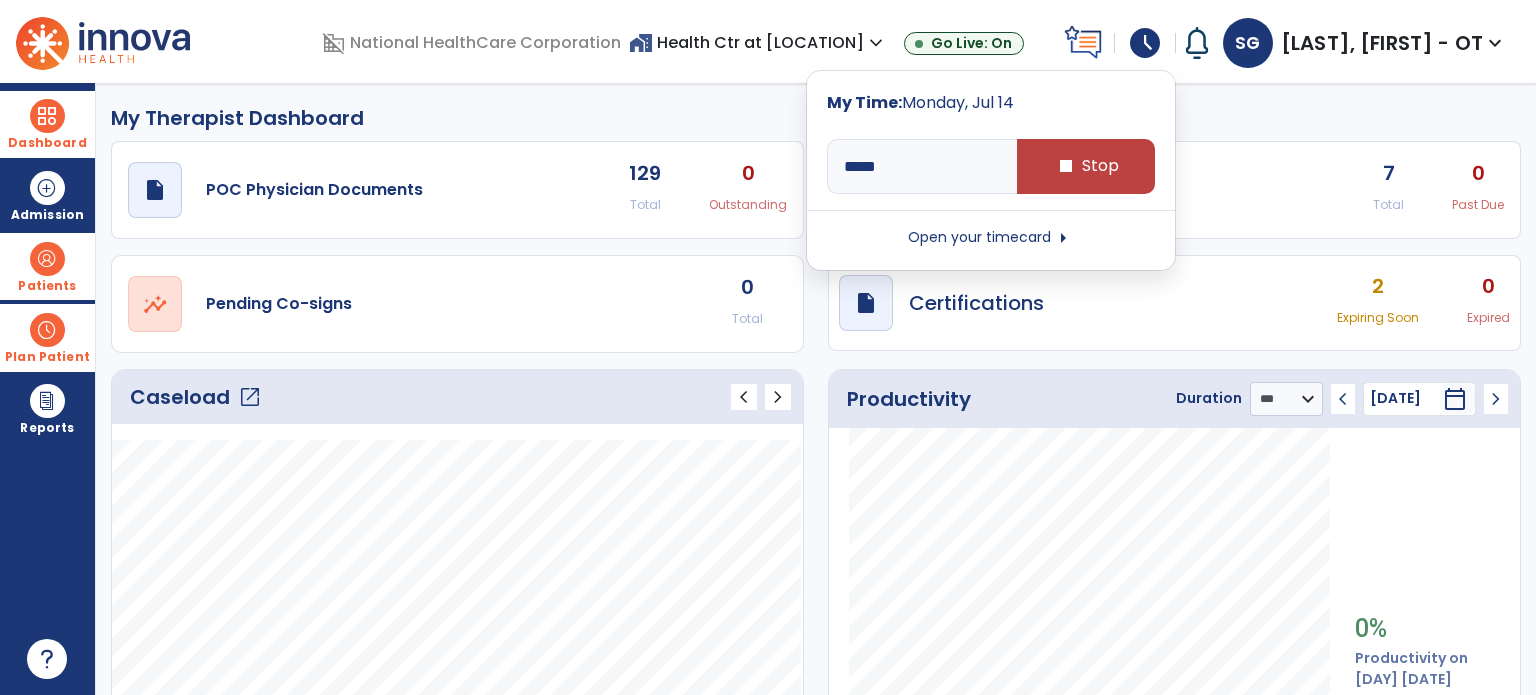 click on "schedule" at bounding box center (1145, 43) 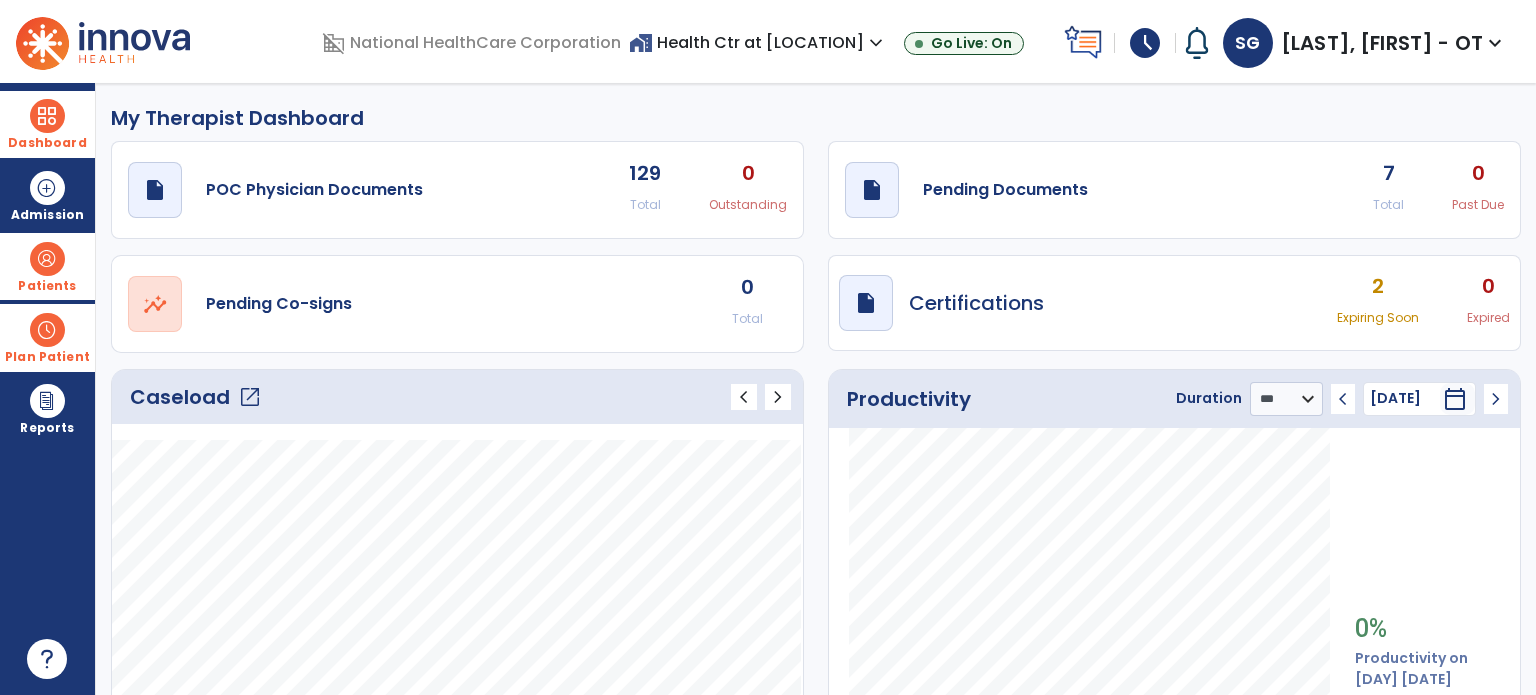 click on "My Therapist Dashboard" 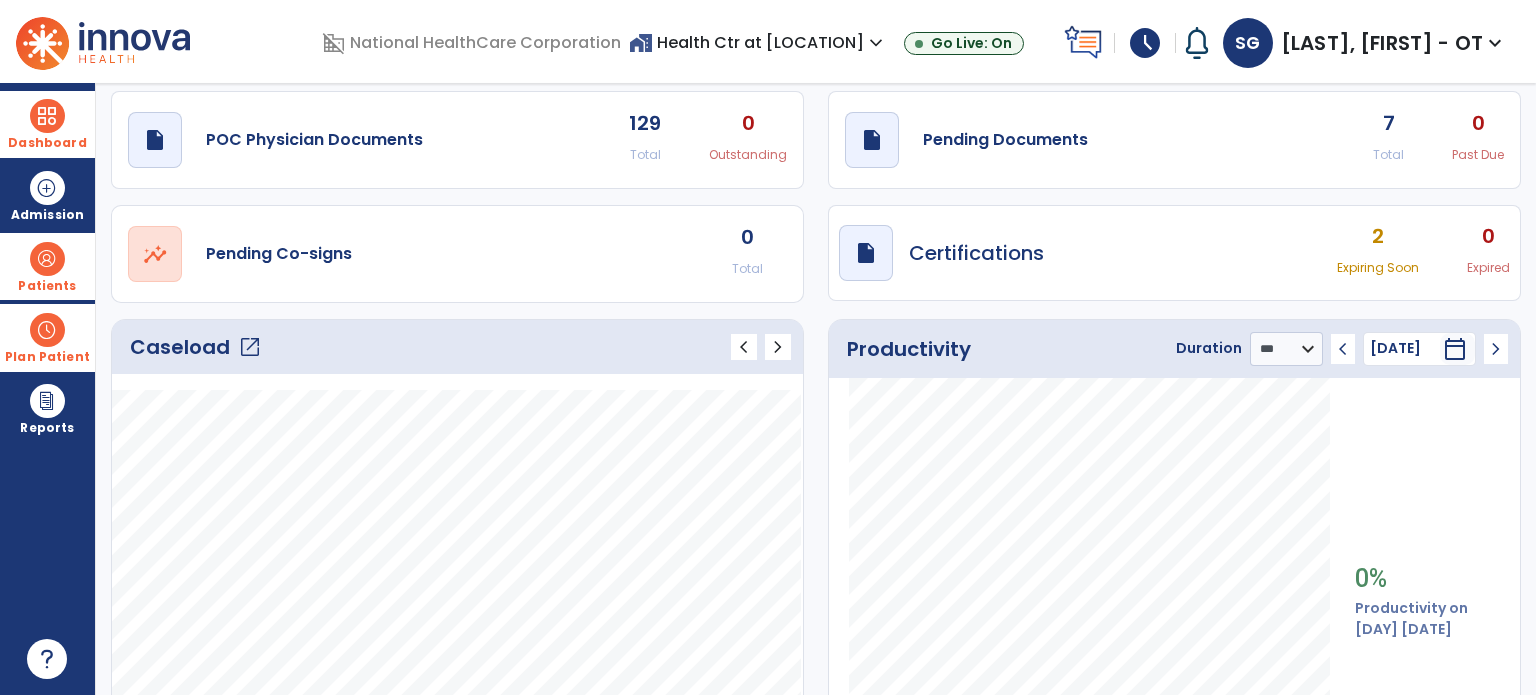scroll, scrollTop: 0, scrollLeft: 0, axis: both 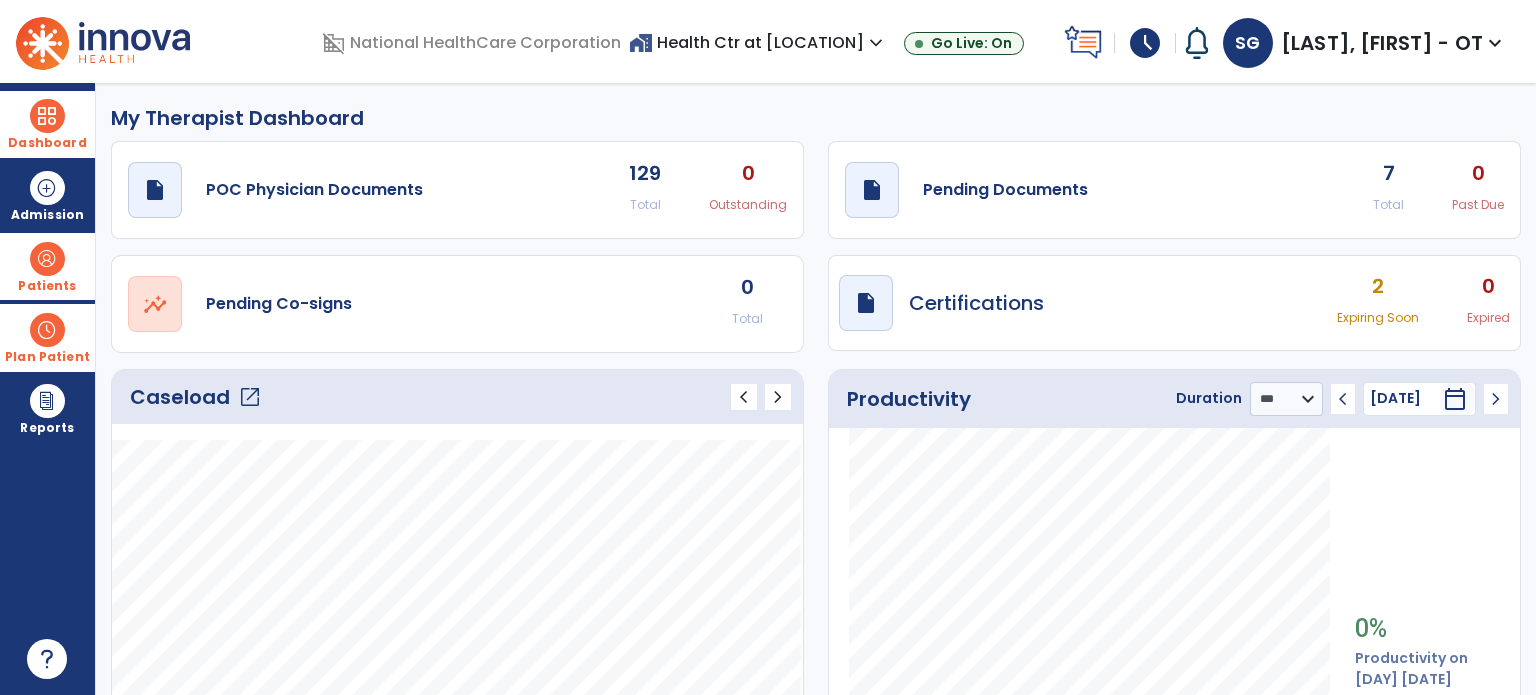 click on "schedule" at bounding box center [1145, 43] 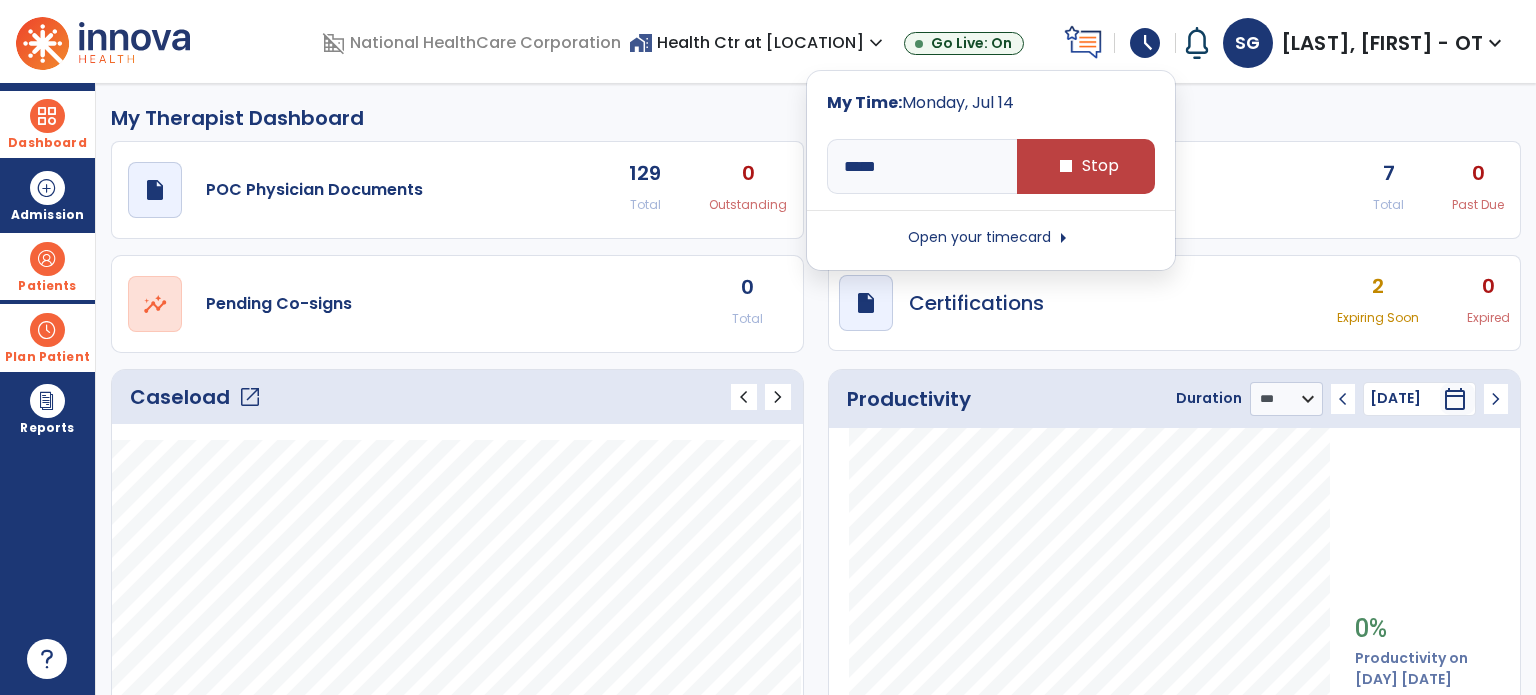 click on "schedule" at bounding box center (1145, 43) 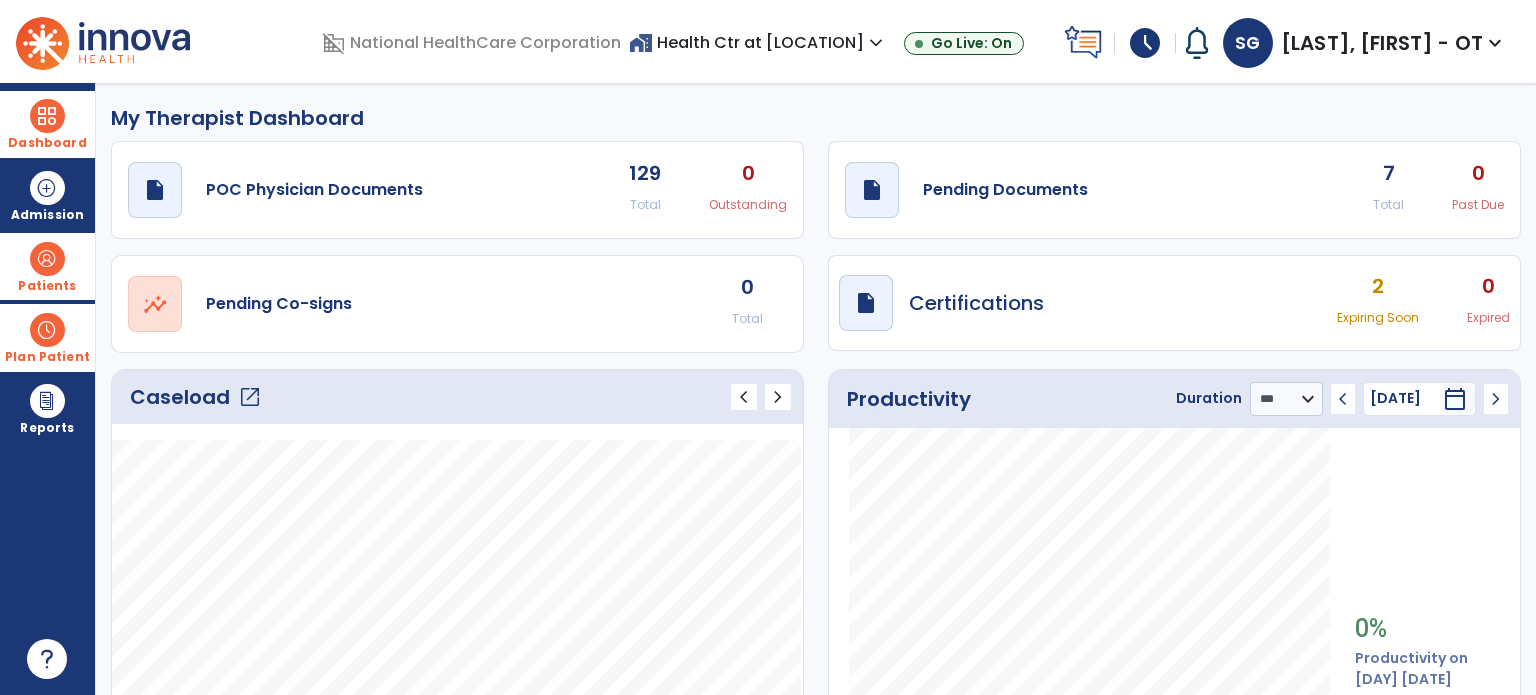 click on "My Therapist Dashboard" 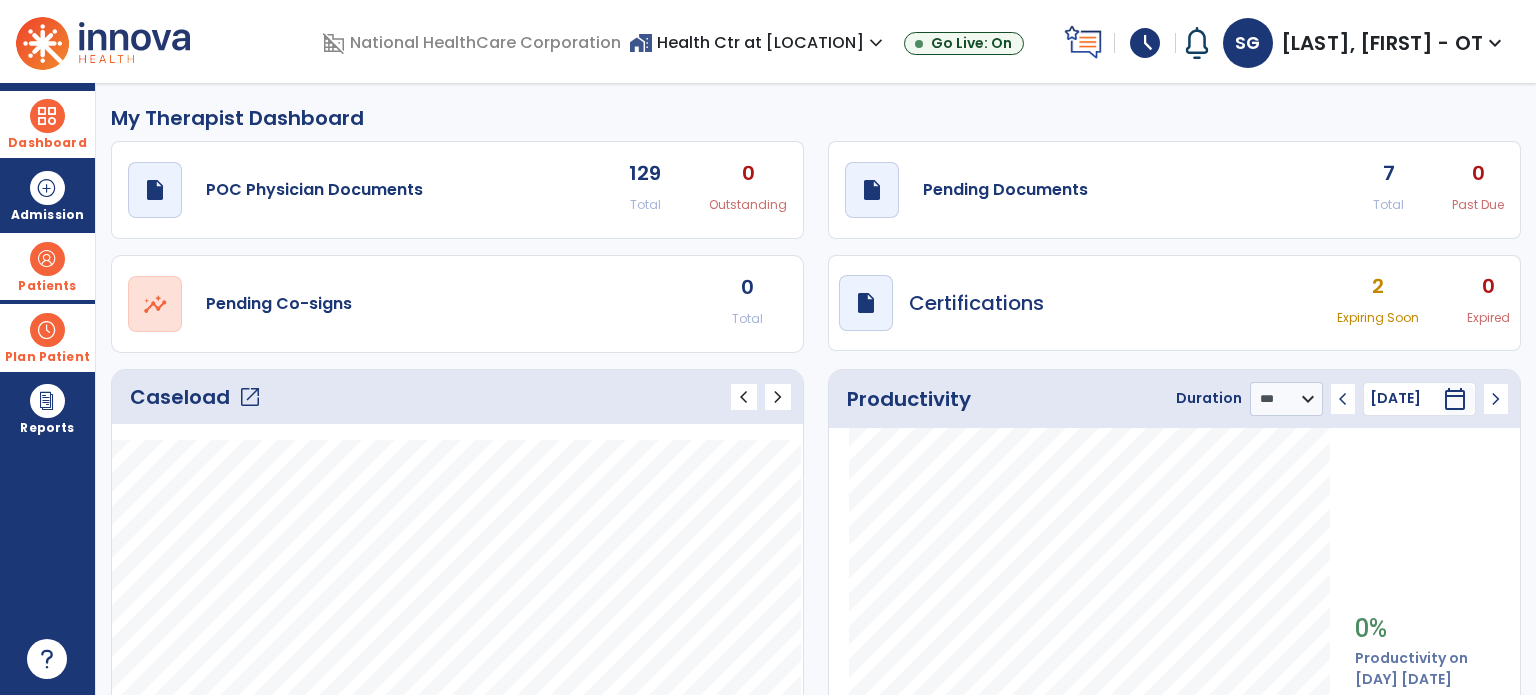 drag, startPoint x: 808, startPoint y: 104, endPoint x: 787, endPoint y: 103, distance: 21.023796 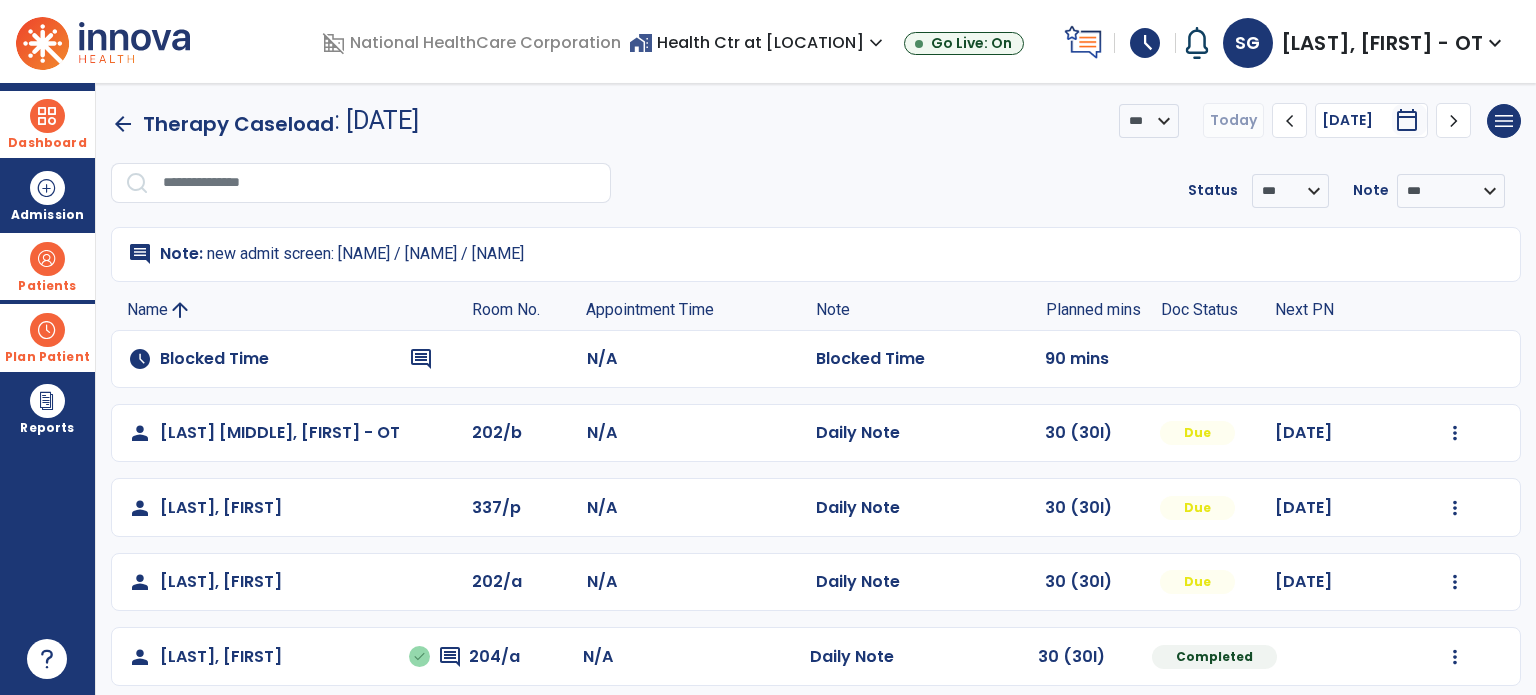 scroll, scrollTop: 0, scrollLeft: 0, axis: both 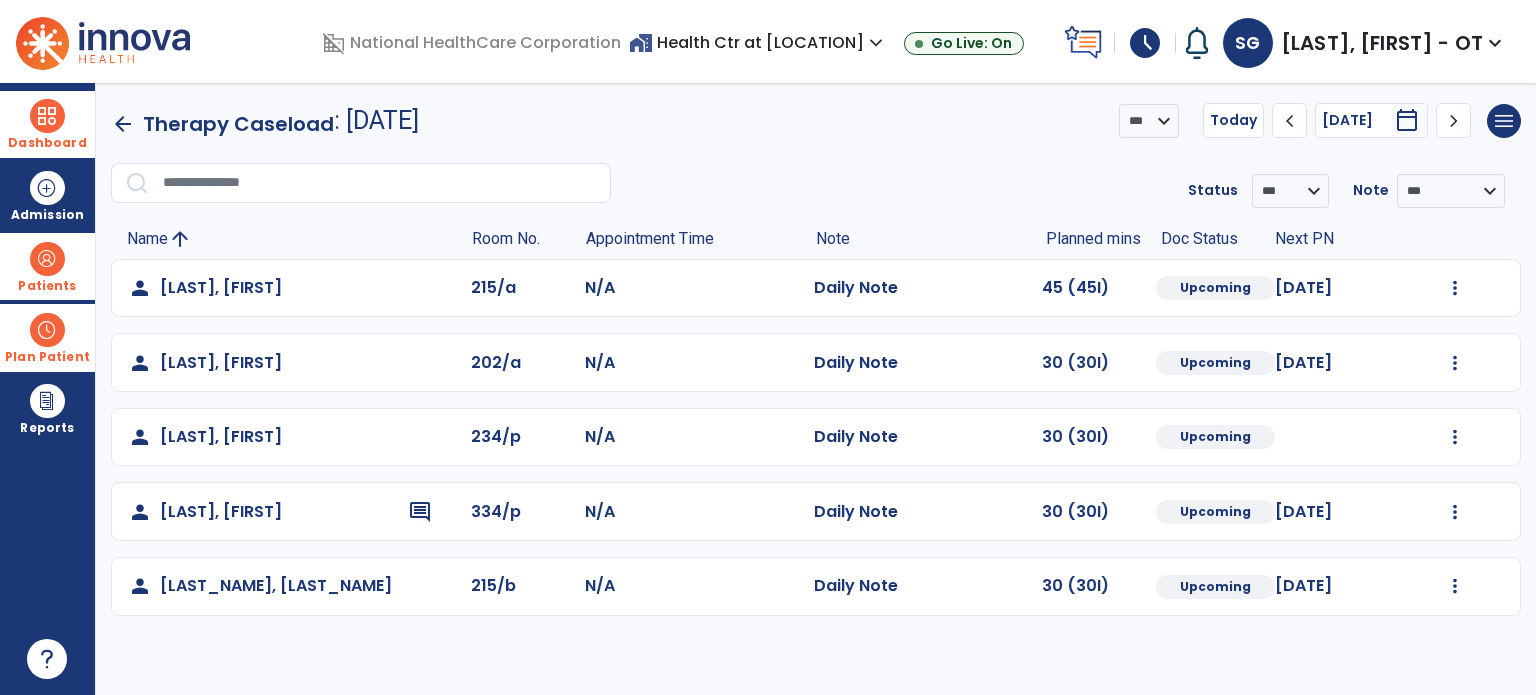 click on "chevron_right" 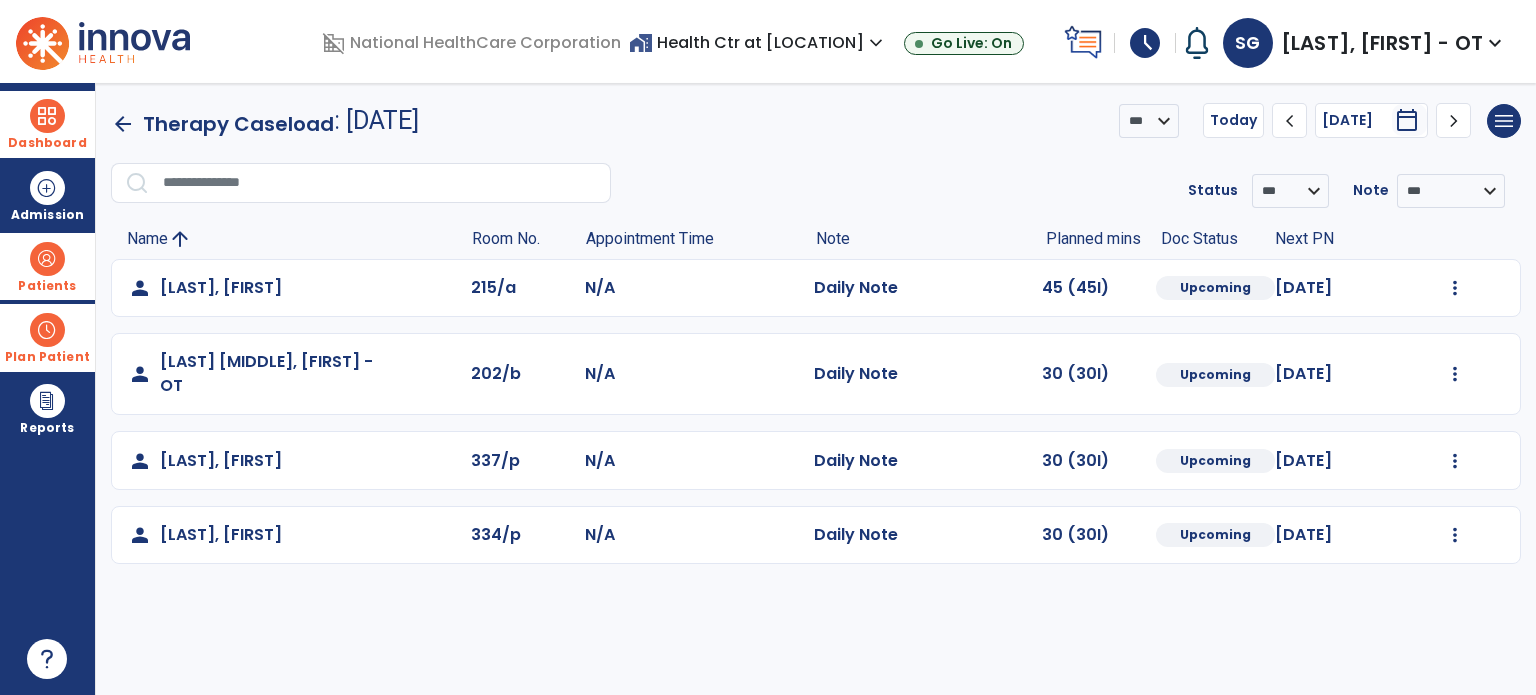 click on "chevron_right" 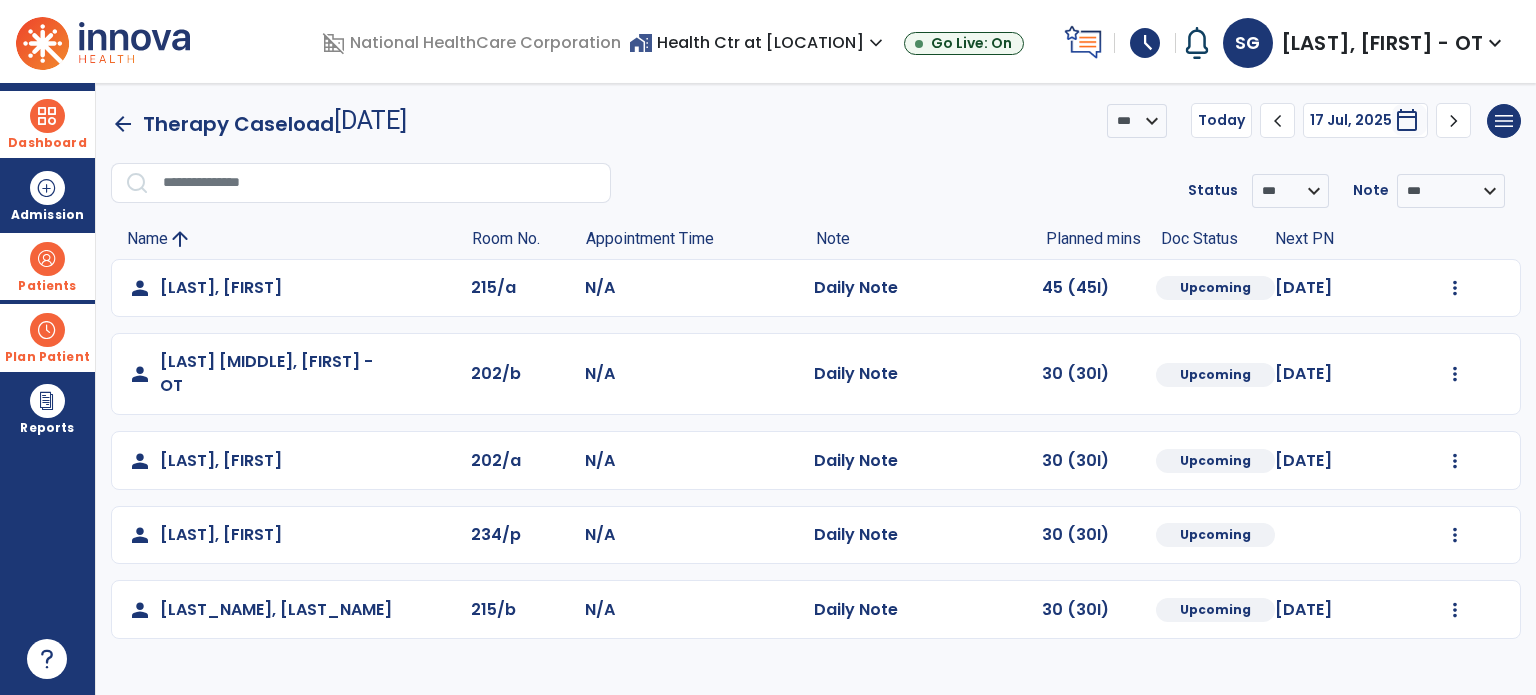 click on "chevron_right" 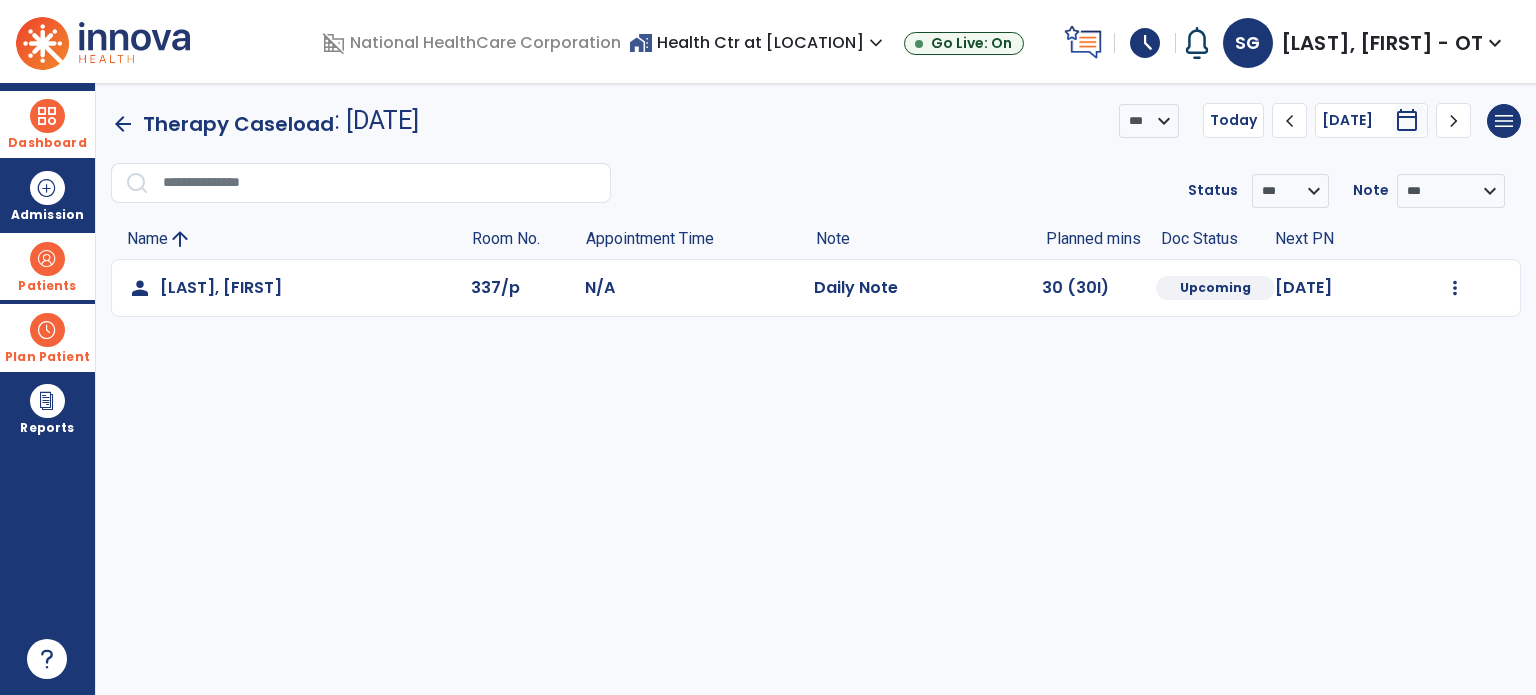 click on "chevron_left" 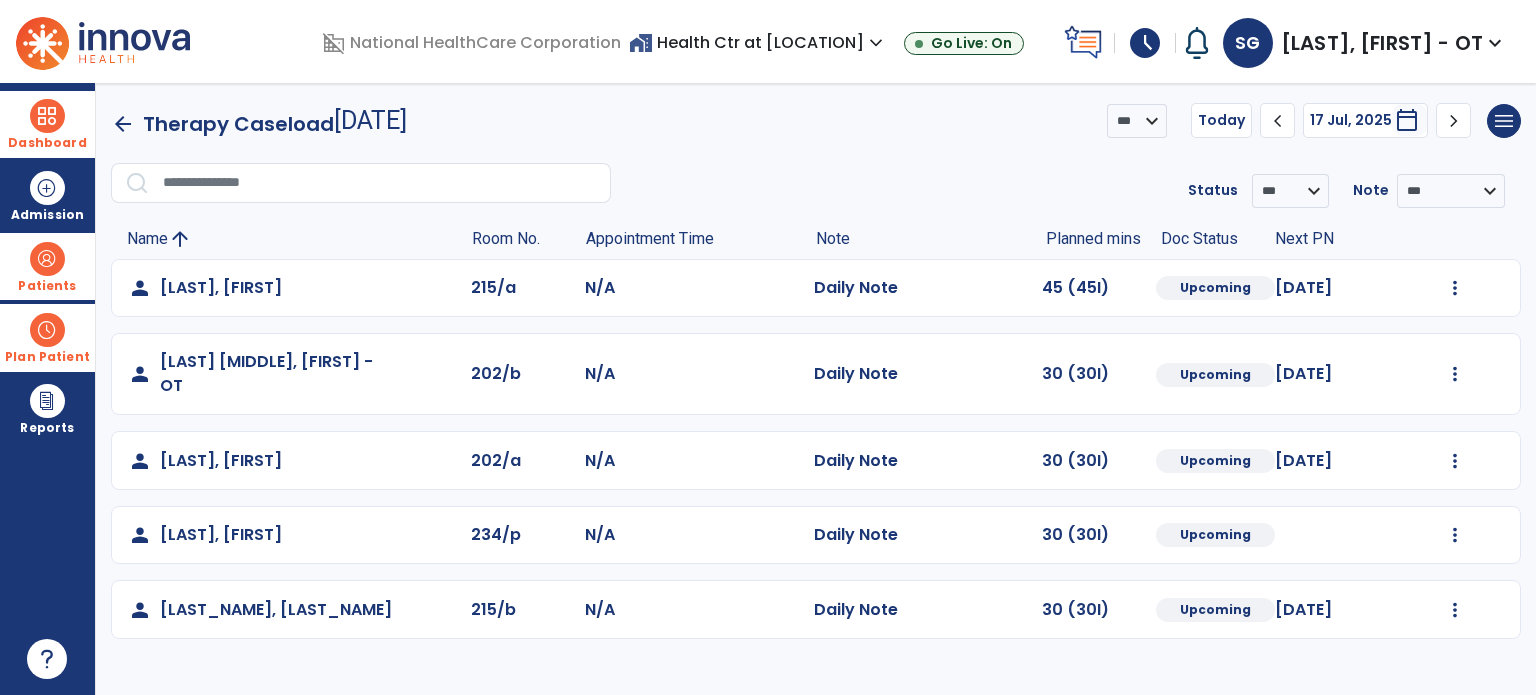 click on "chevron_left" 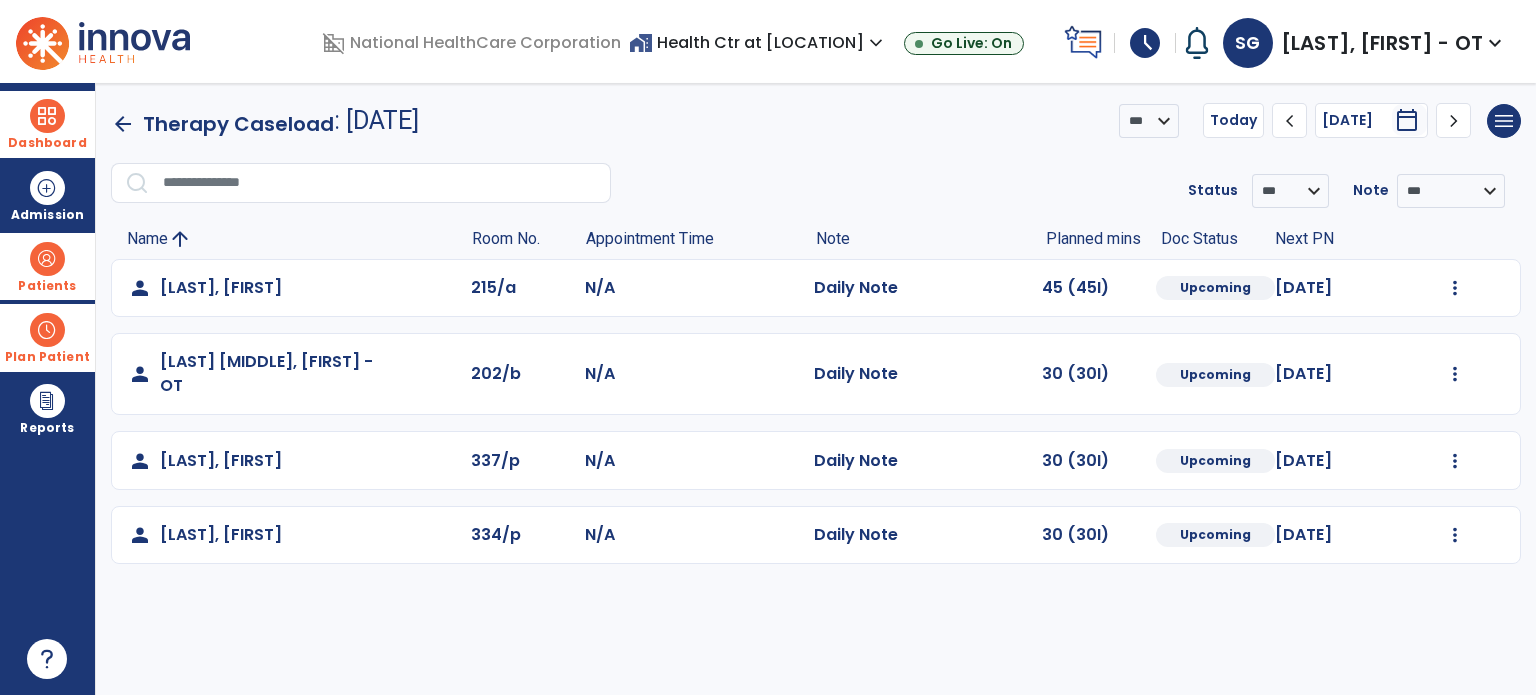 click on "chevron_left" 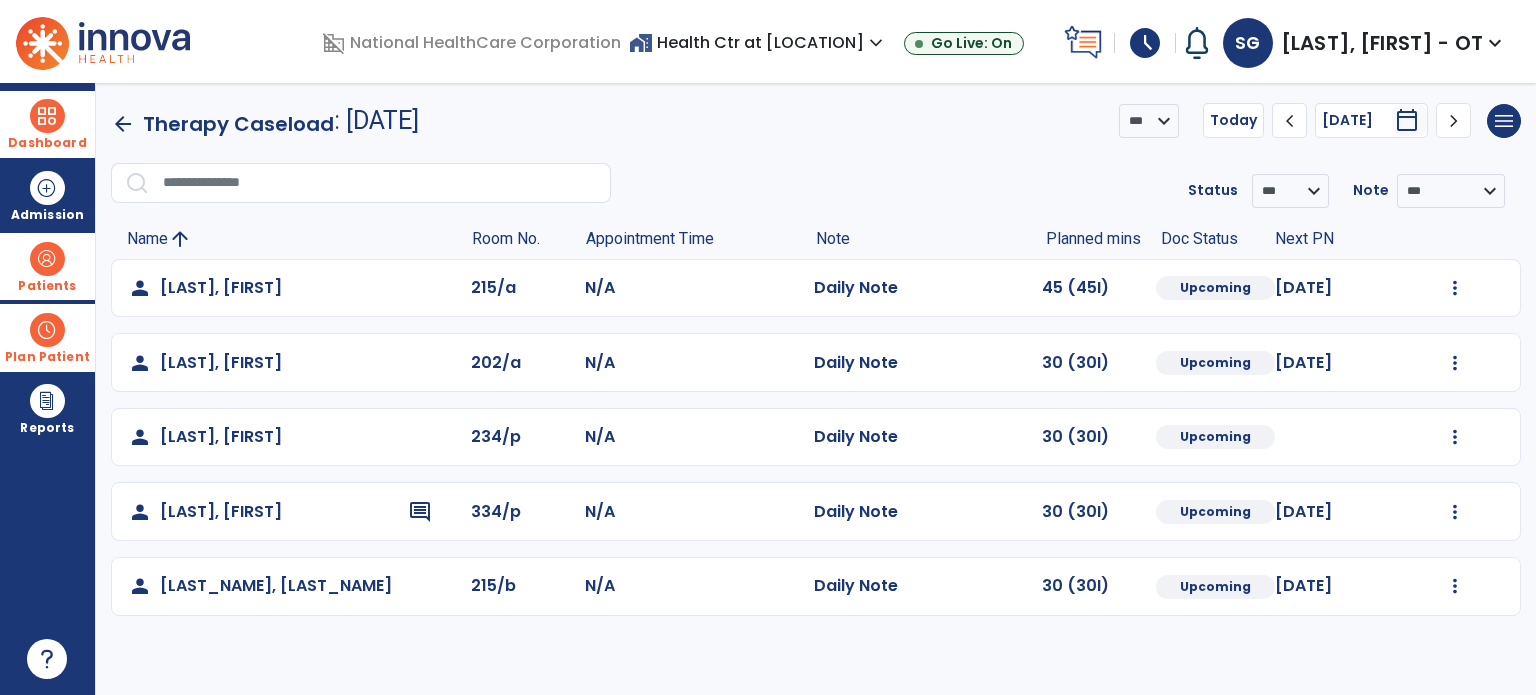 click on "chevron_left" 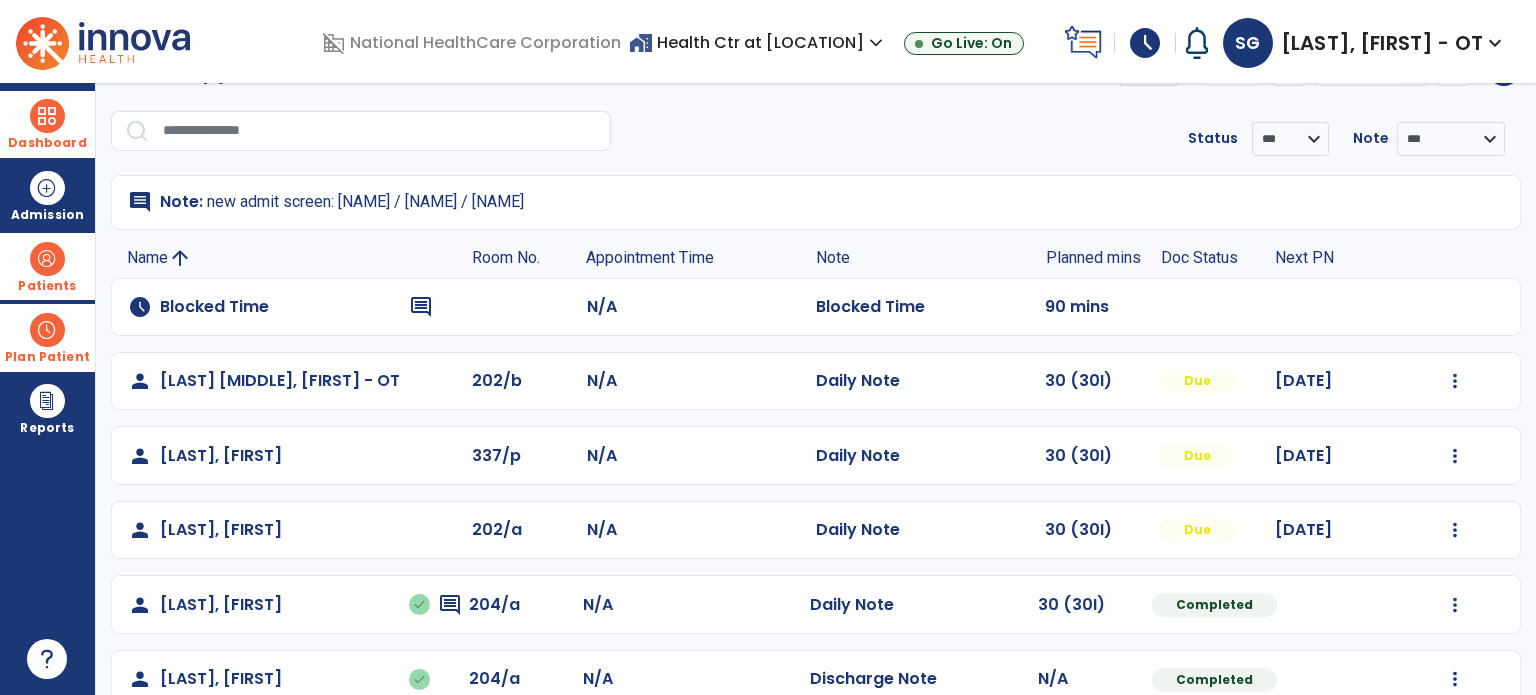 scroll, scrollTop: 0, scrollLeft: 0, axis: both 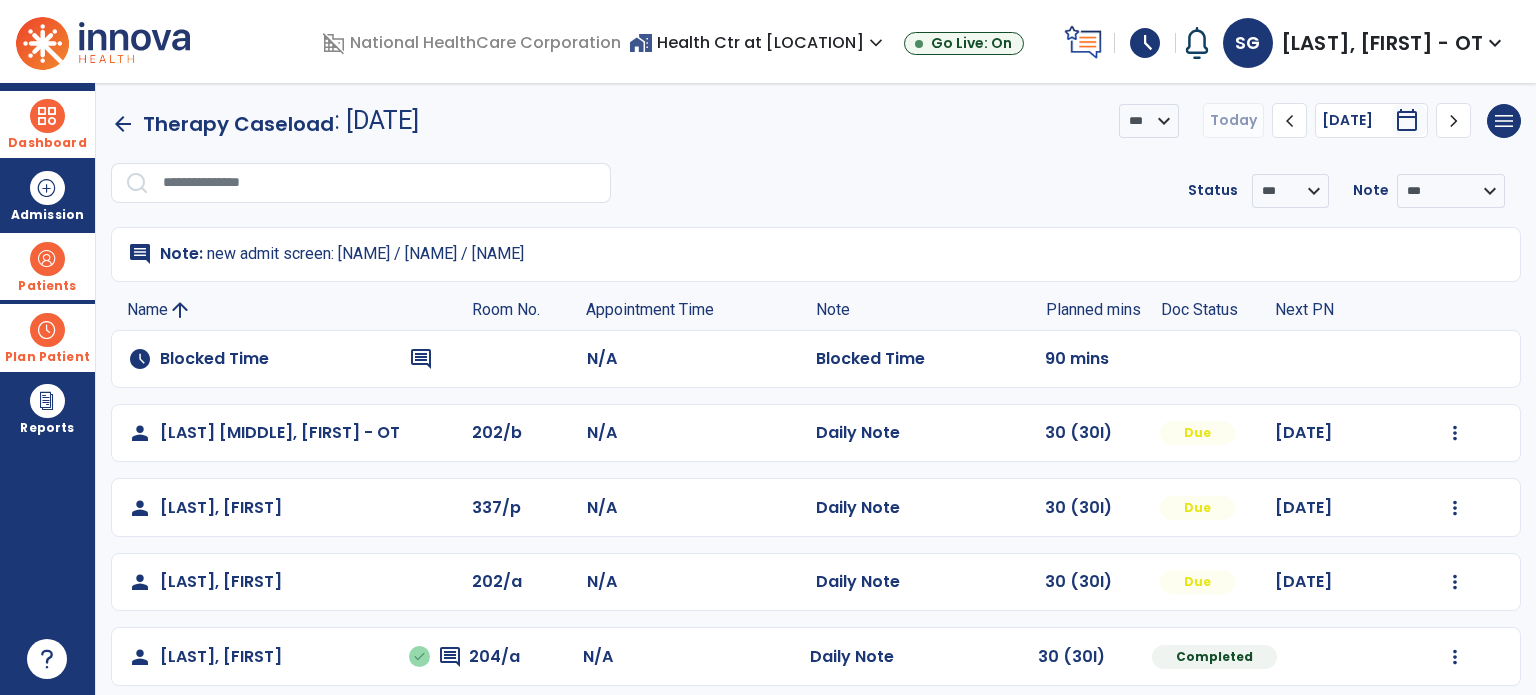 click on "Dashboard" at bounding box center [47, 143] 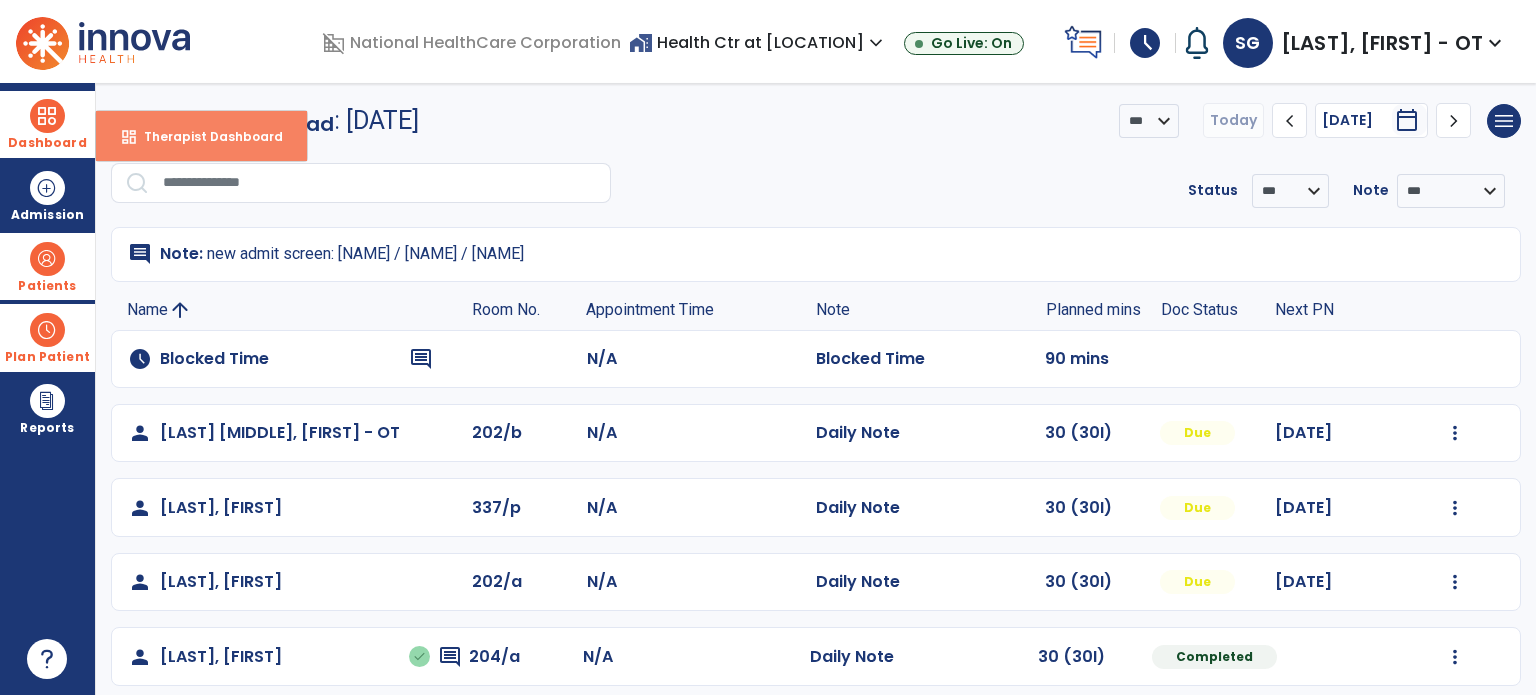 click on "dashboard" at bounding box center [129, 137] 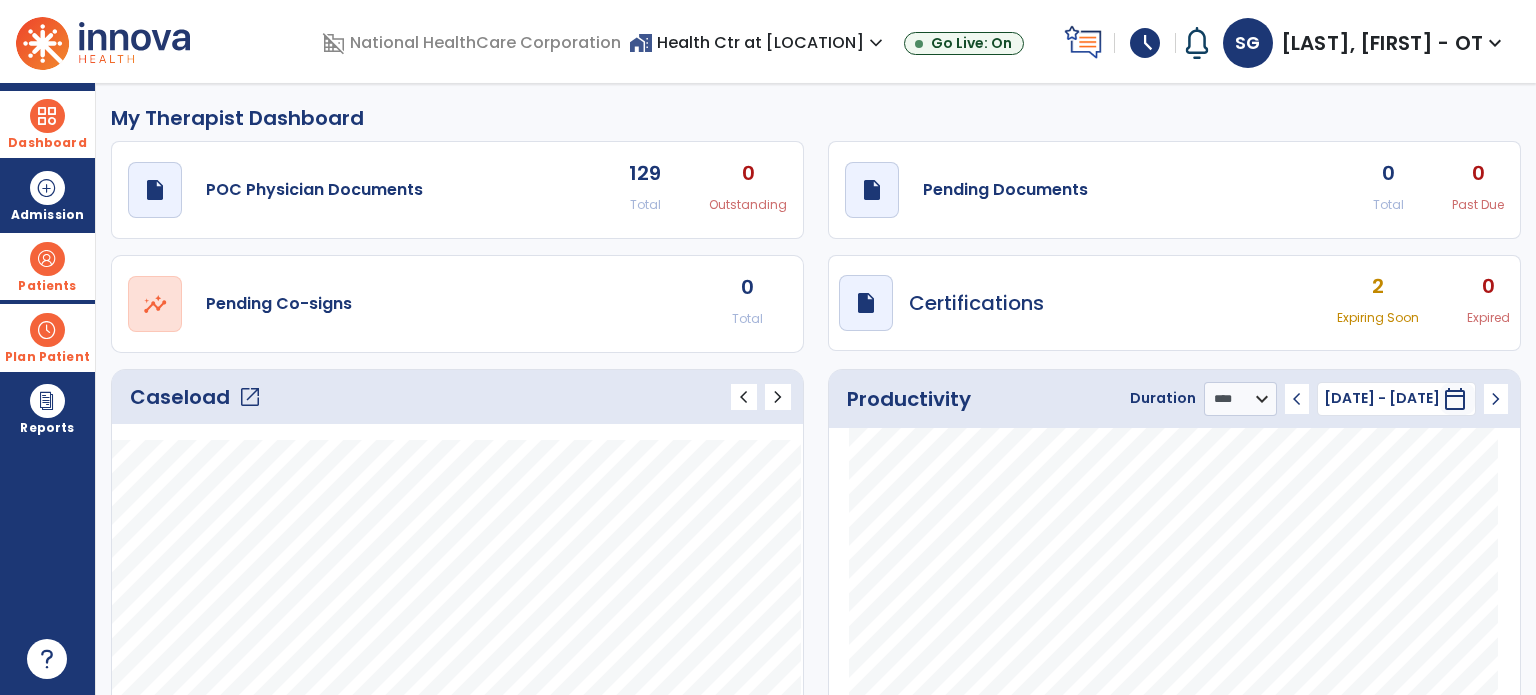 click on "My Therapist Dashboard" 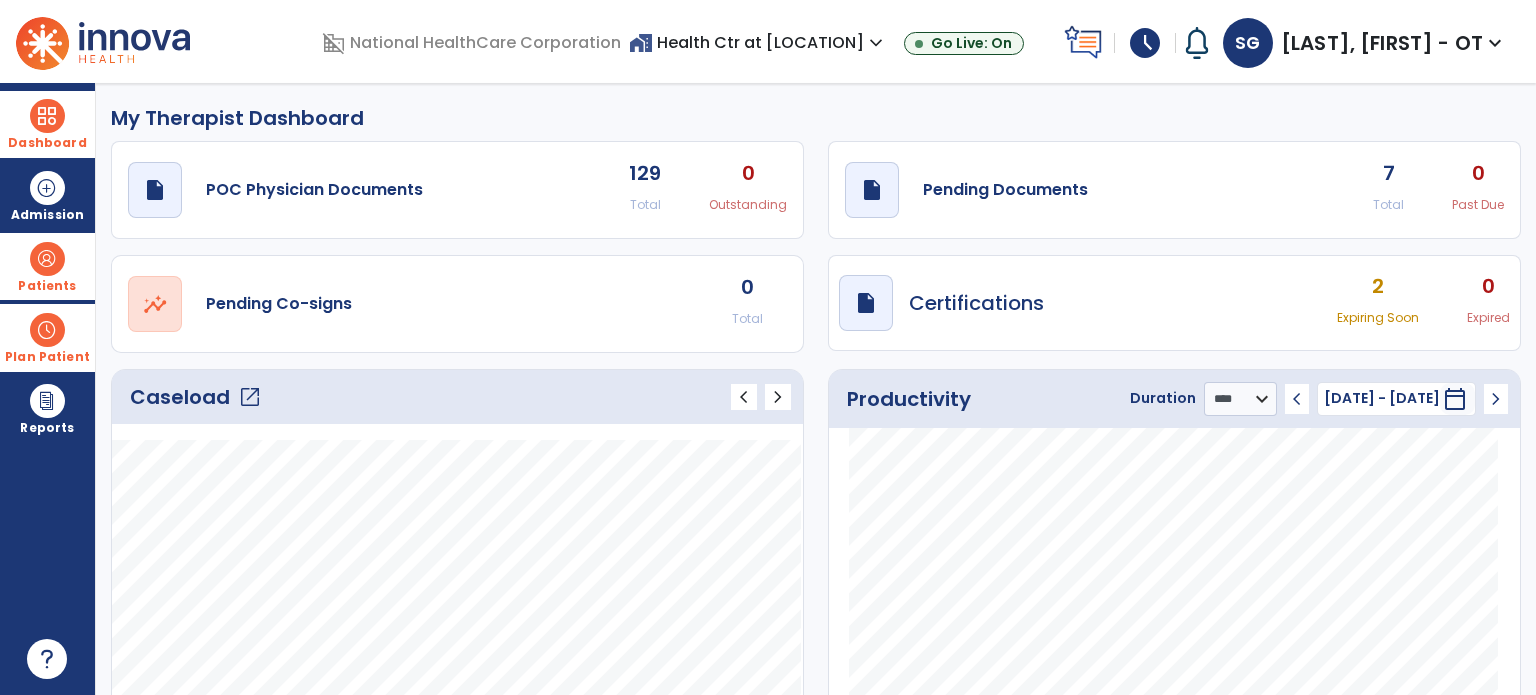 click on "schedule" at bounding box center (1145, 43) 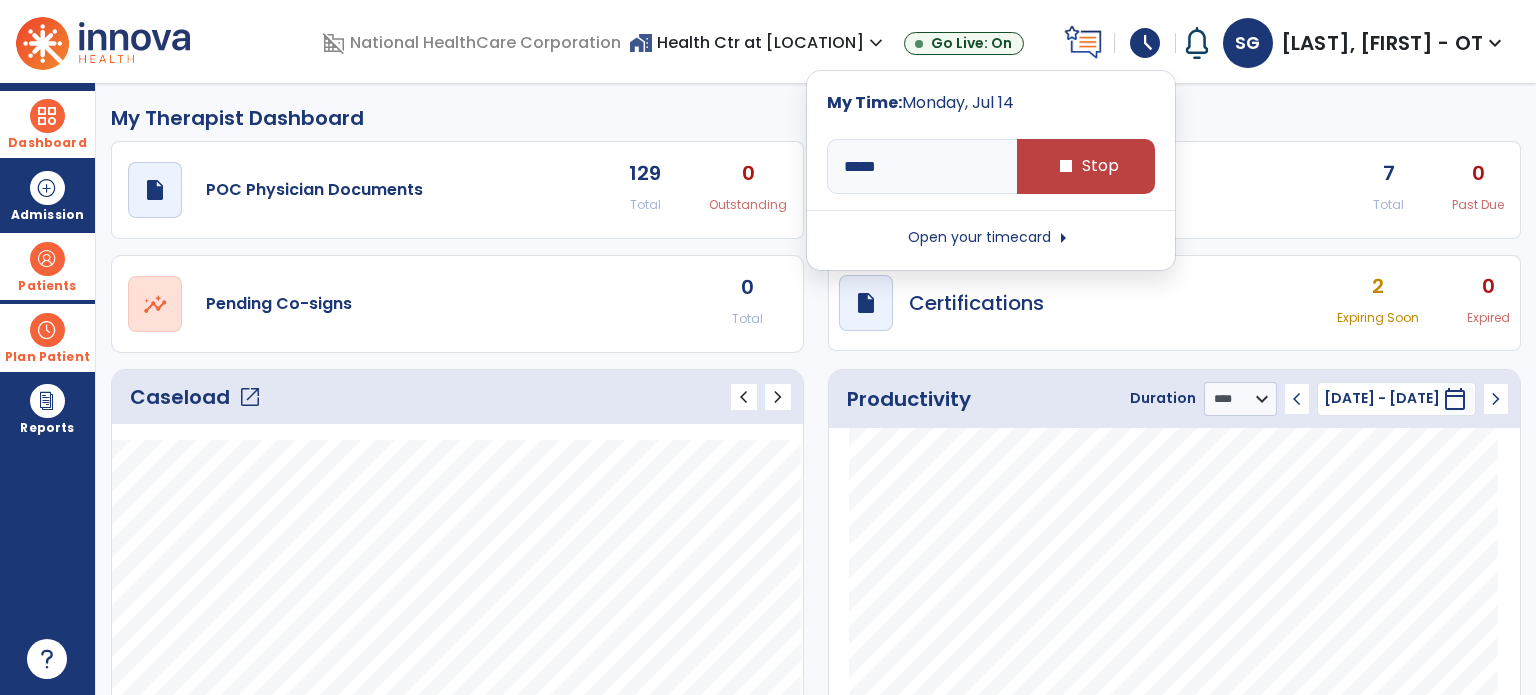 click on "schedule" at bounding box center [1145, 43] 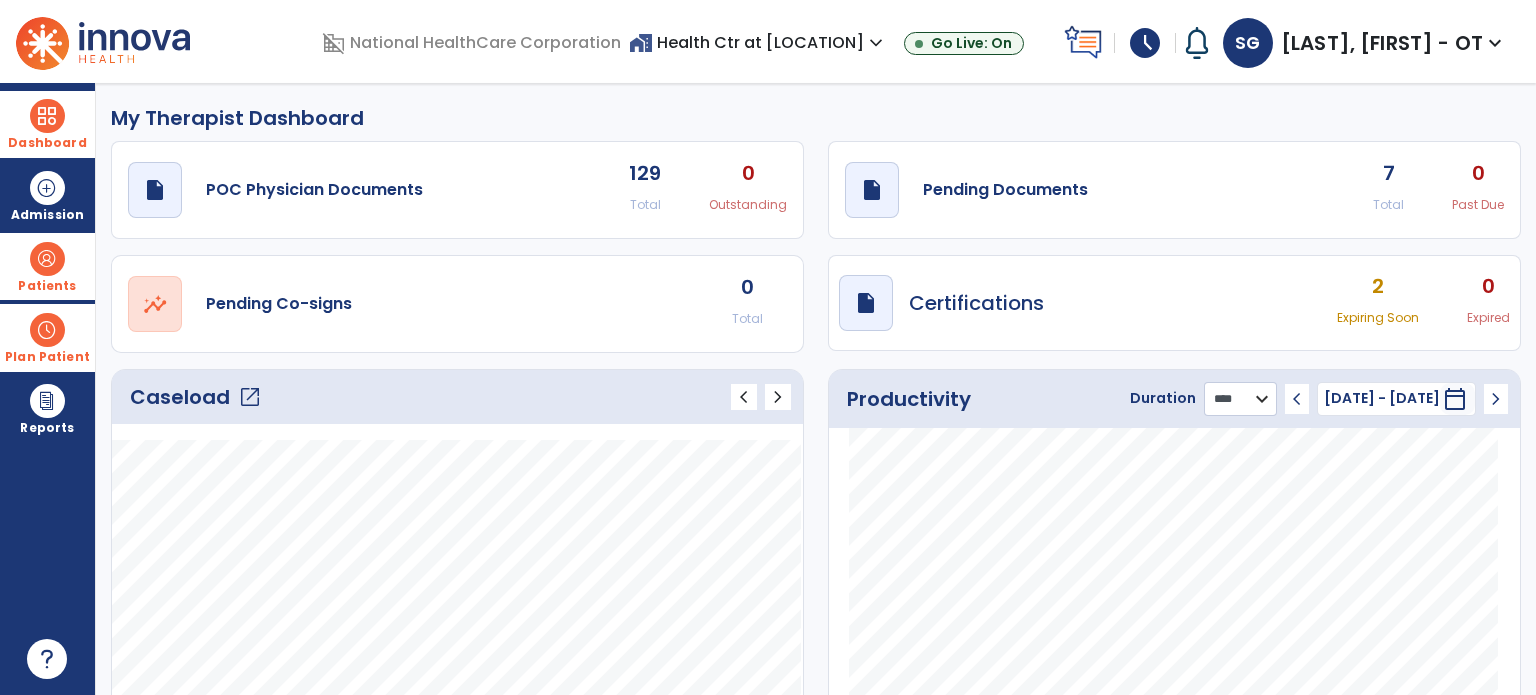 click on "******** **** ***" 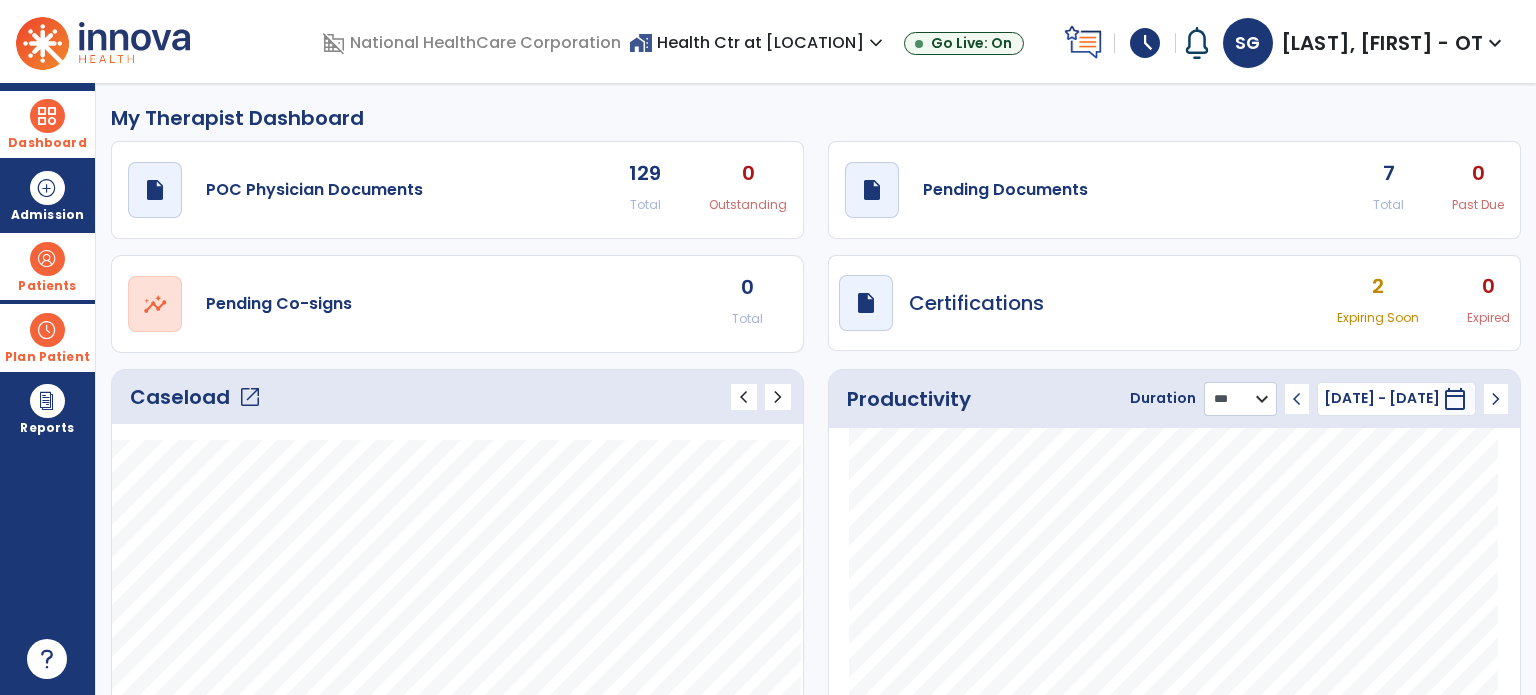 click on "******** **** ***" 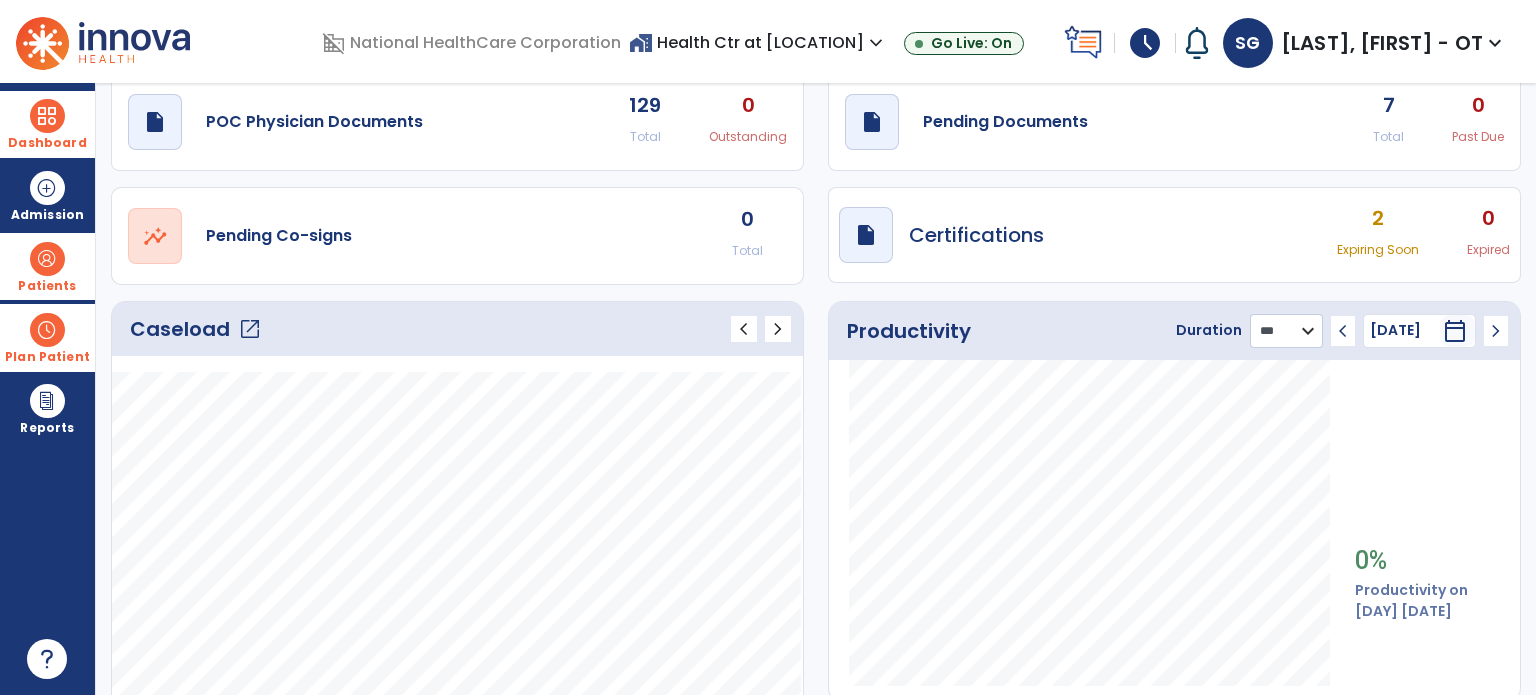 scroll, scrollTop: 0, scrollLeft: 0, axis: both 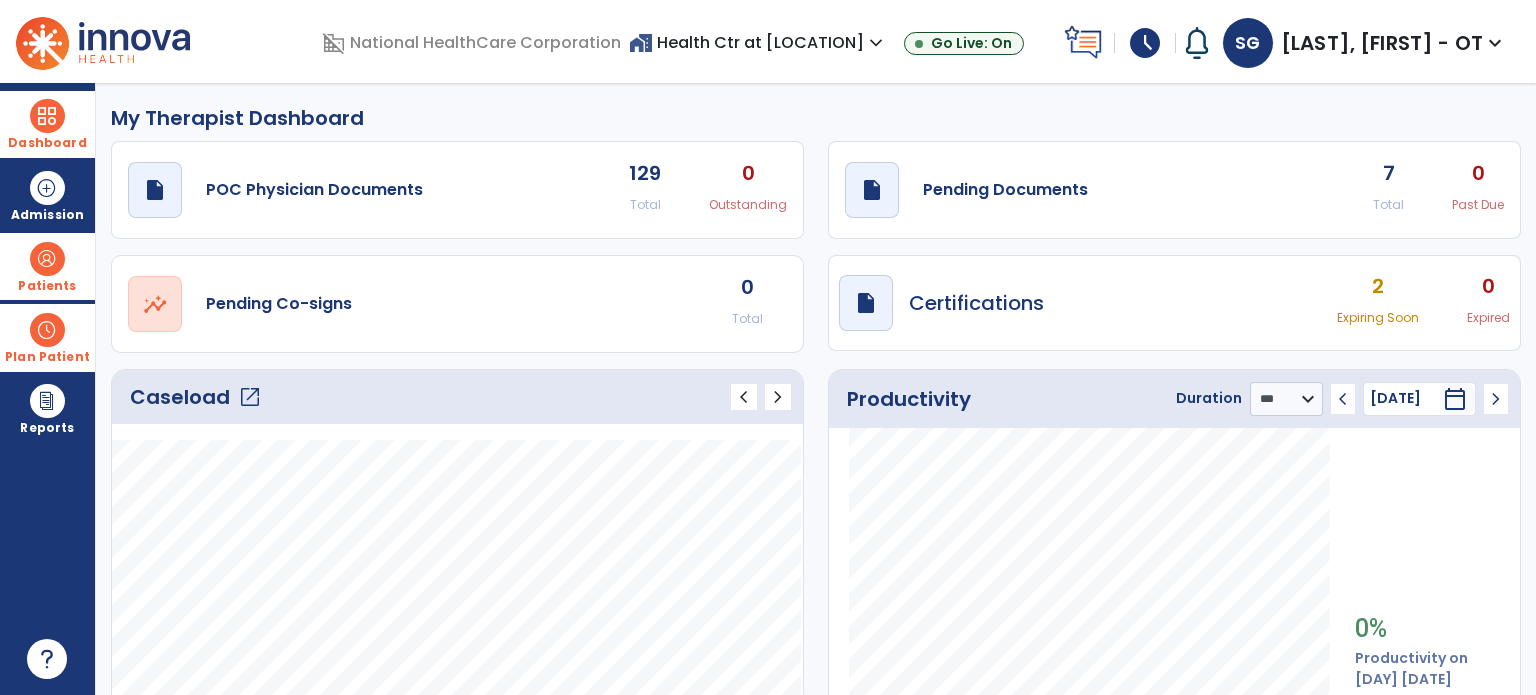 click on "schedule" at bounding box center (1145, 43) 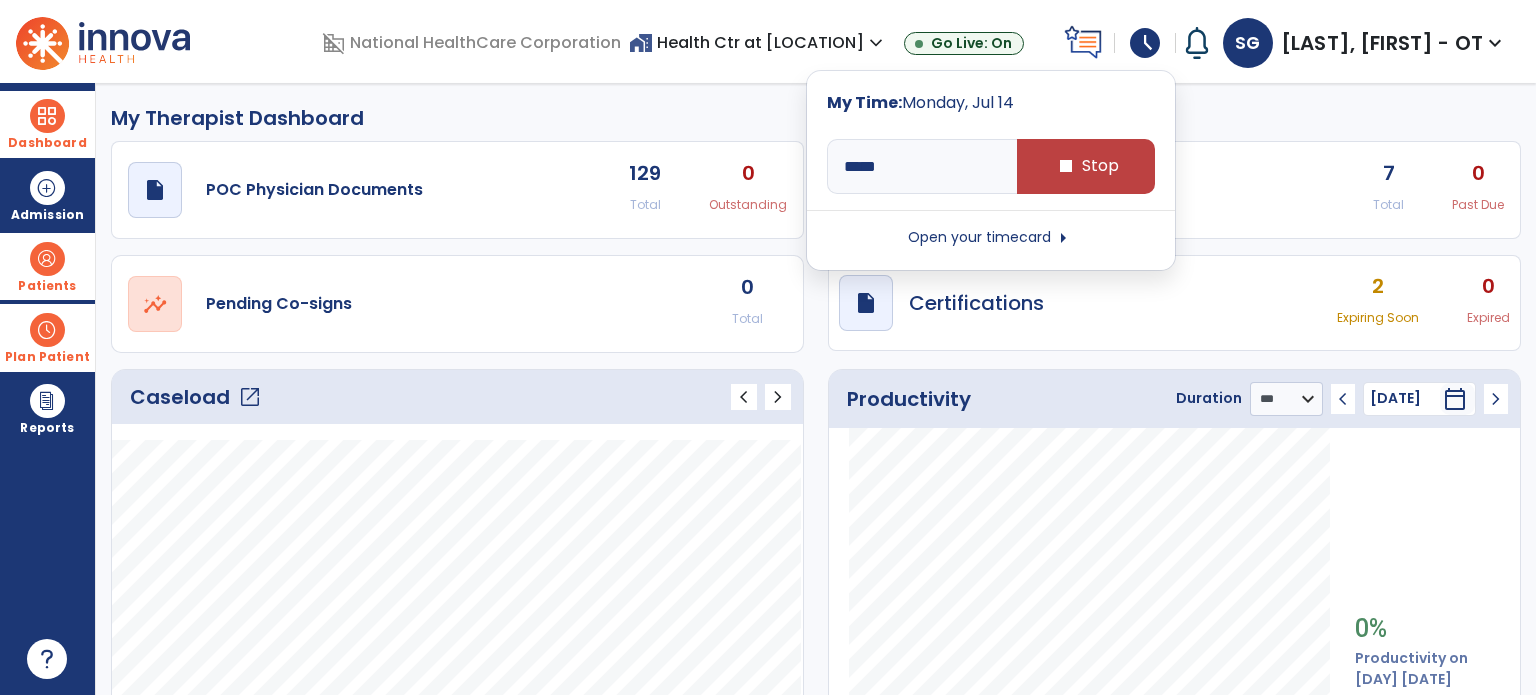 click on "schedule" at bounding box center [1145, 43] 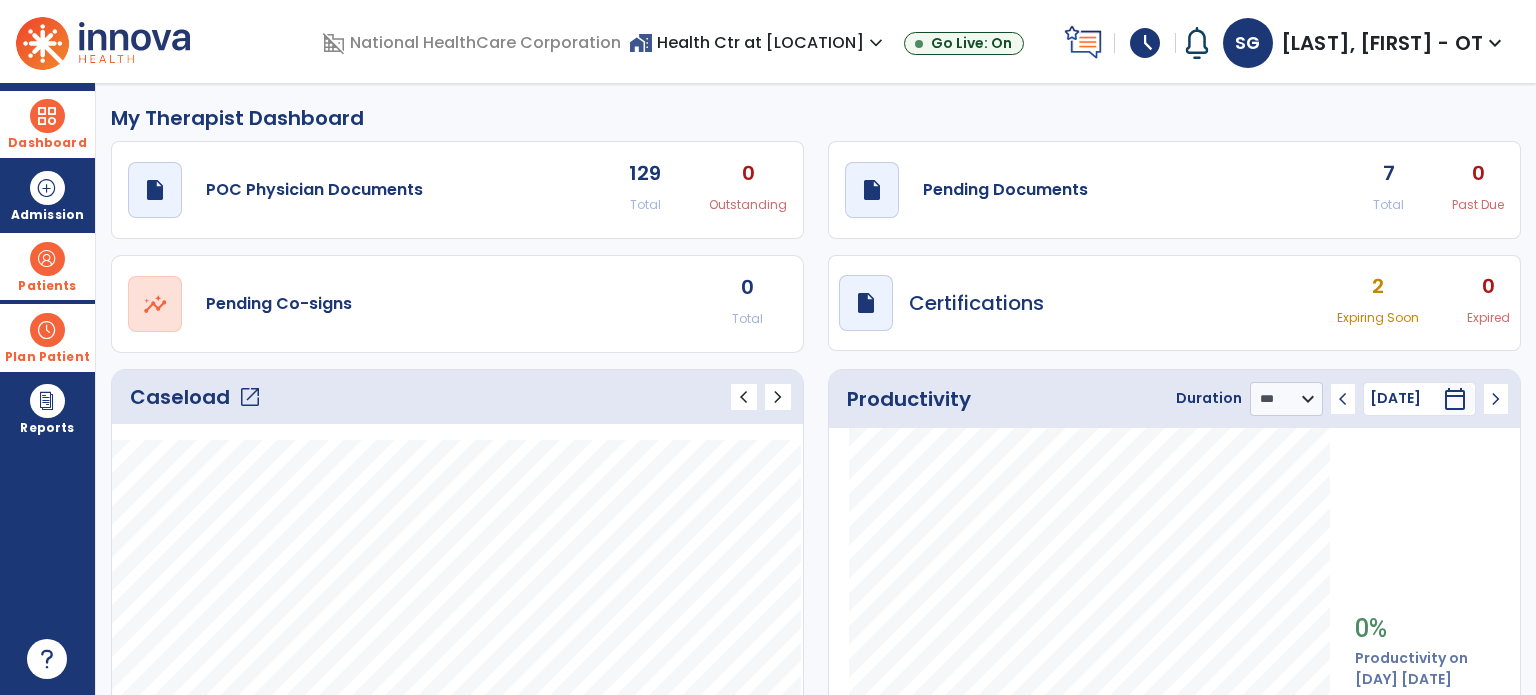 click on "My Therapist Dashboard" 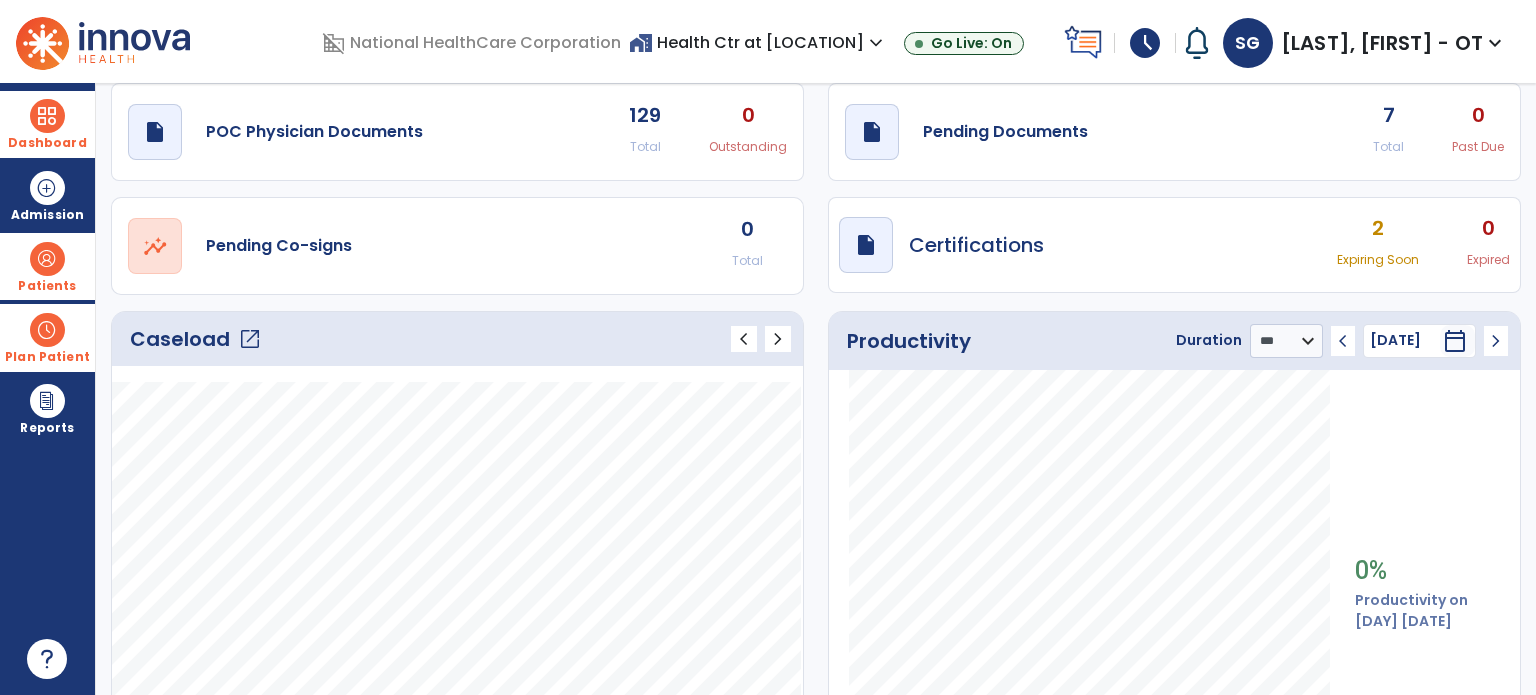 scroll, scrollTop: 0, scrollLeft: 0, axis: both 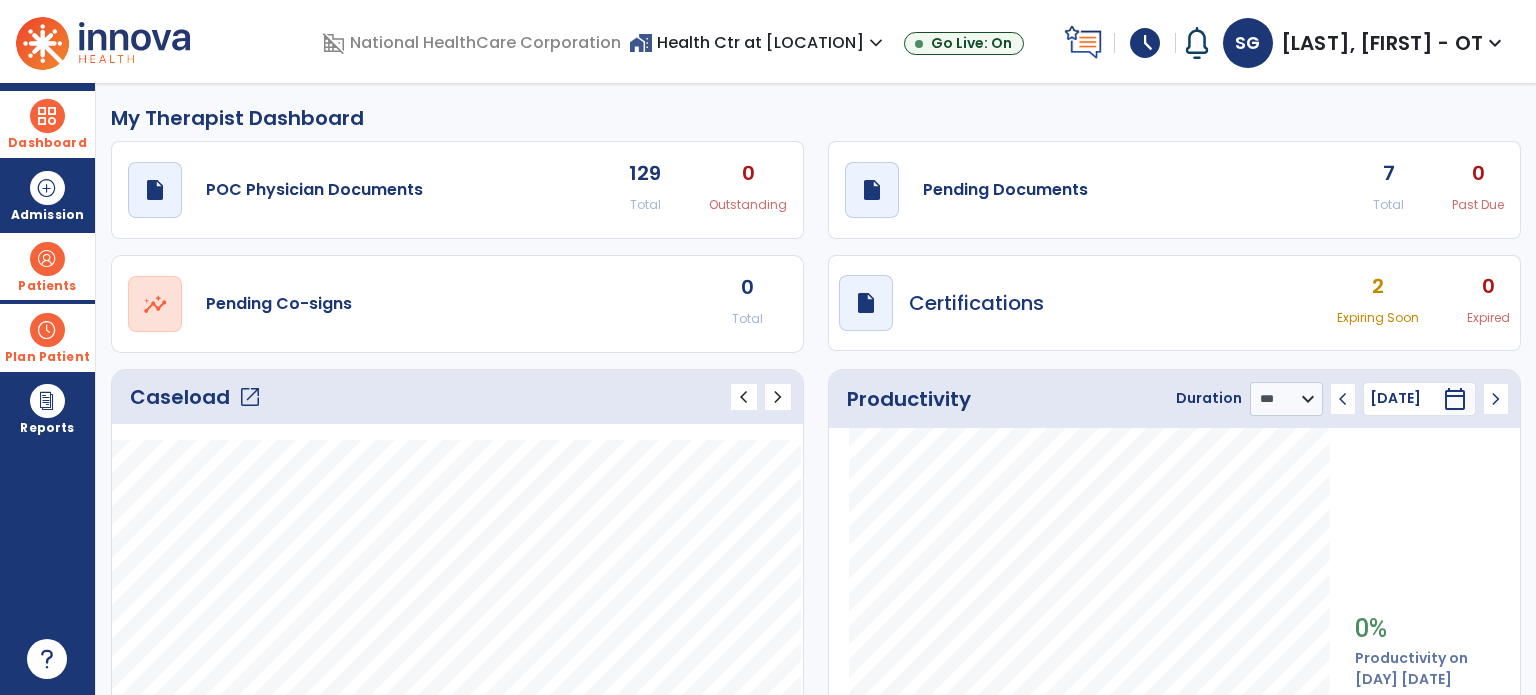click on "My Therapist Dashboard" 